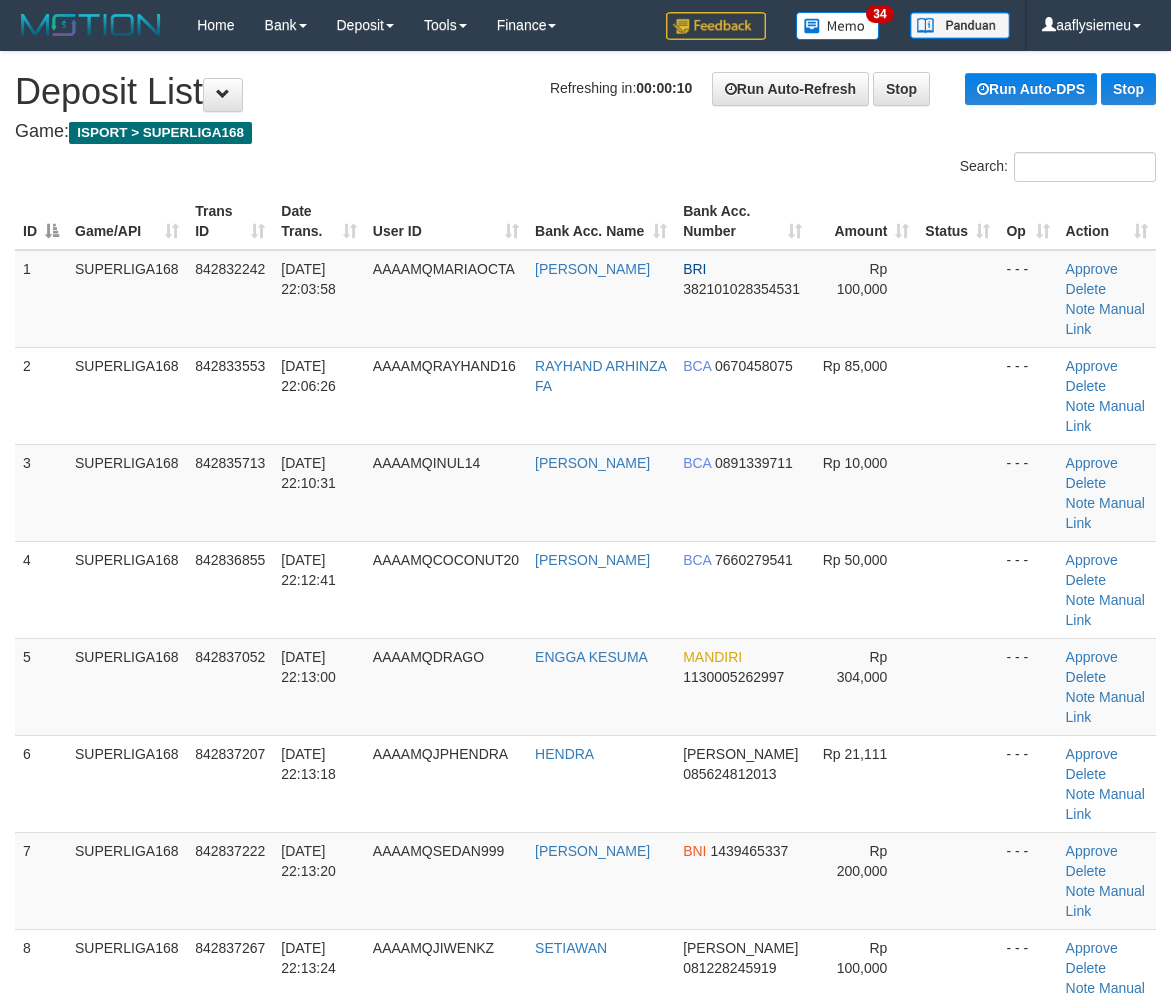 scroll, scrollTop: 0, scrollLeft: 0, axis: both 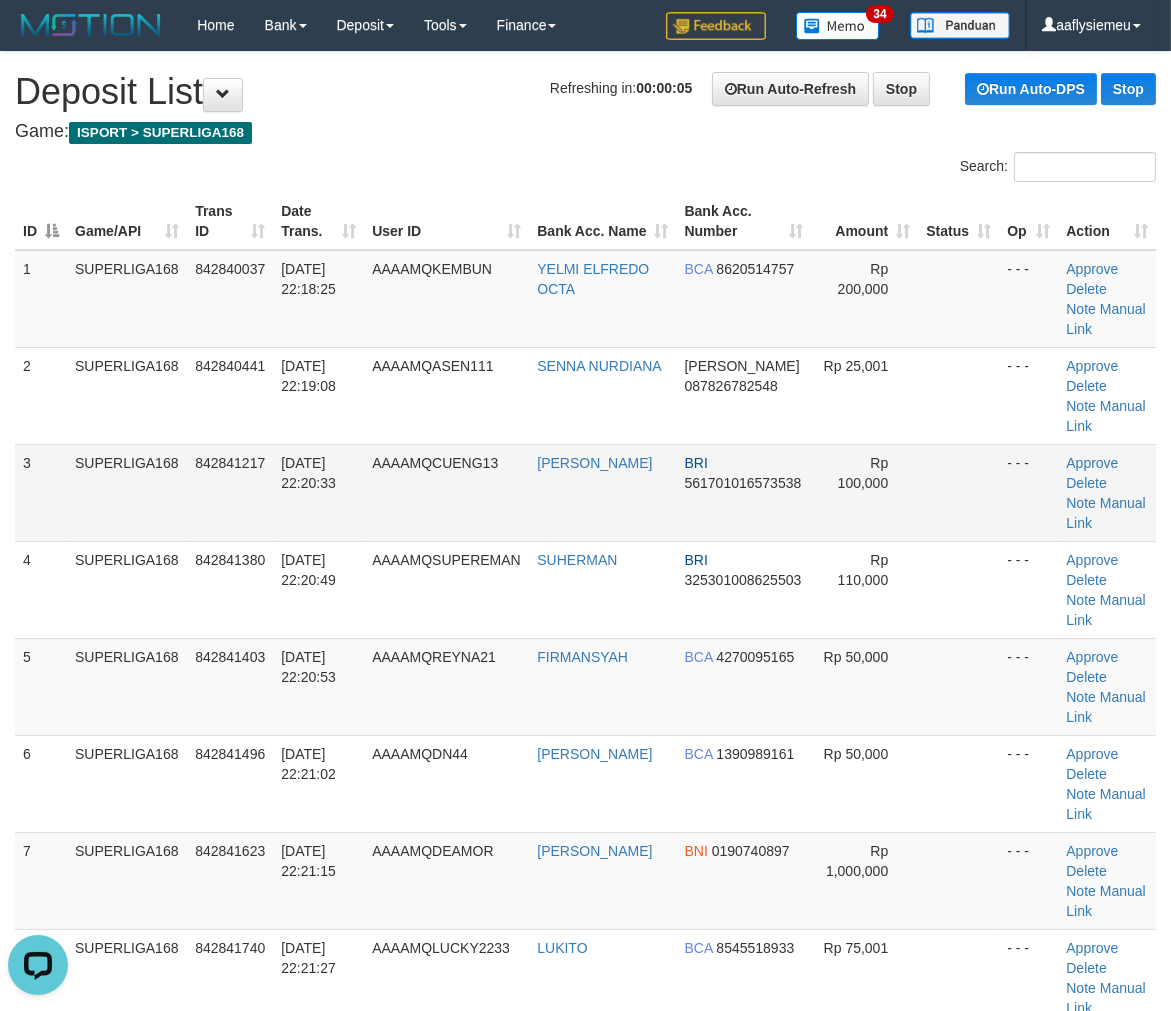 drag, startPoint x: 210, startPoint y: 451, endPoint x: 146, endPoint y: 486, distance: 72.94518 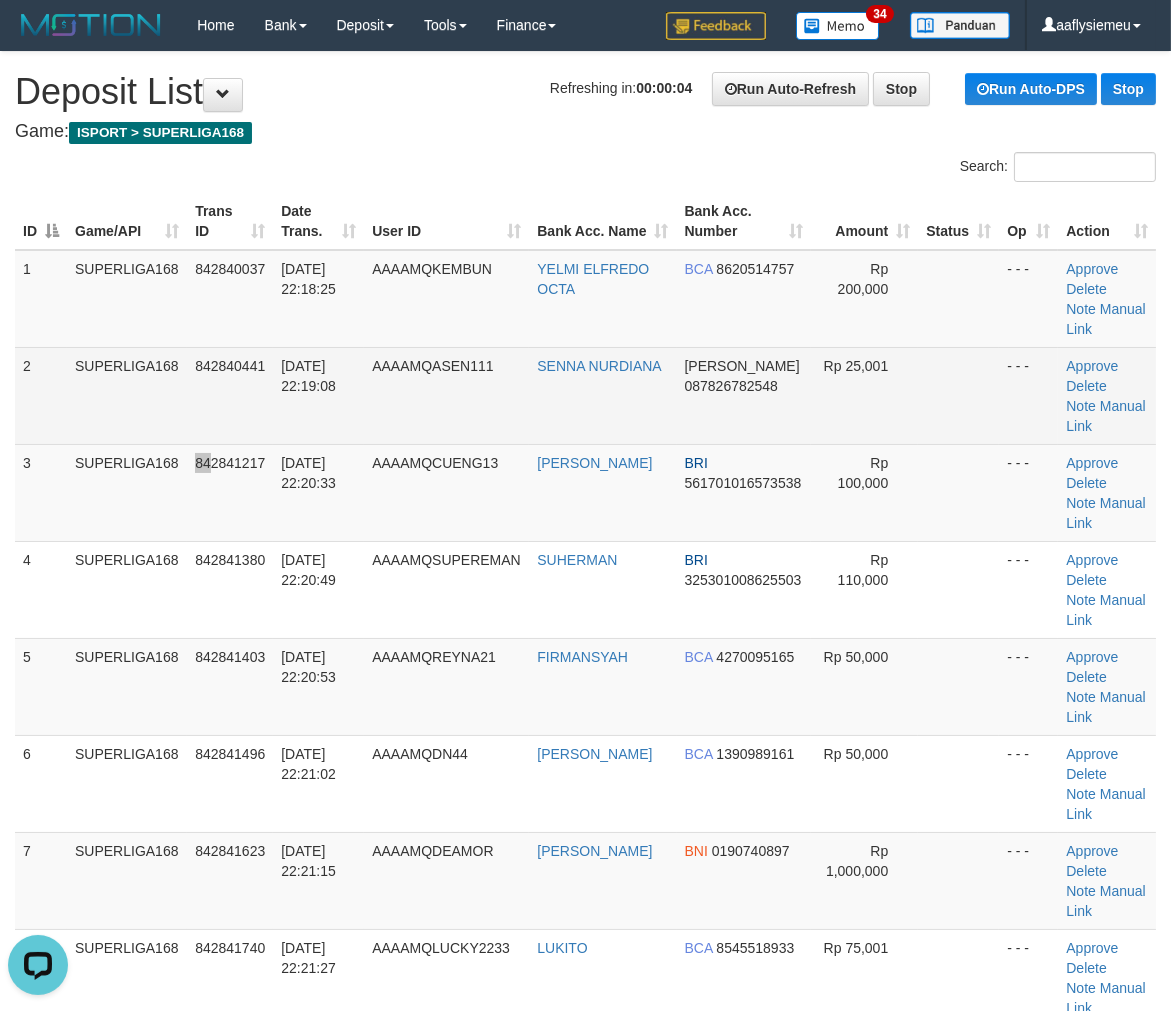 click on "SUPERLIGA168" at bounding box center [127, 395] 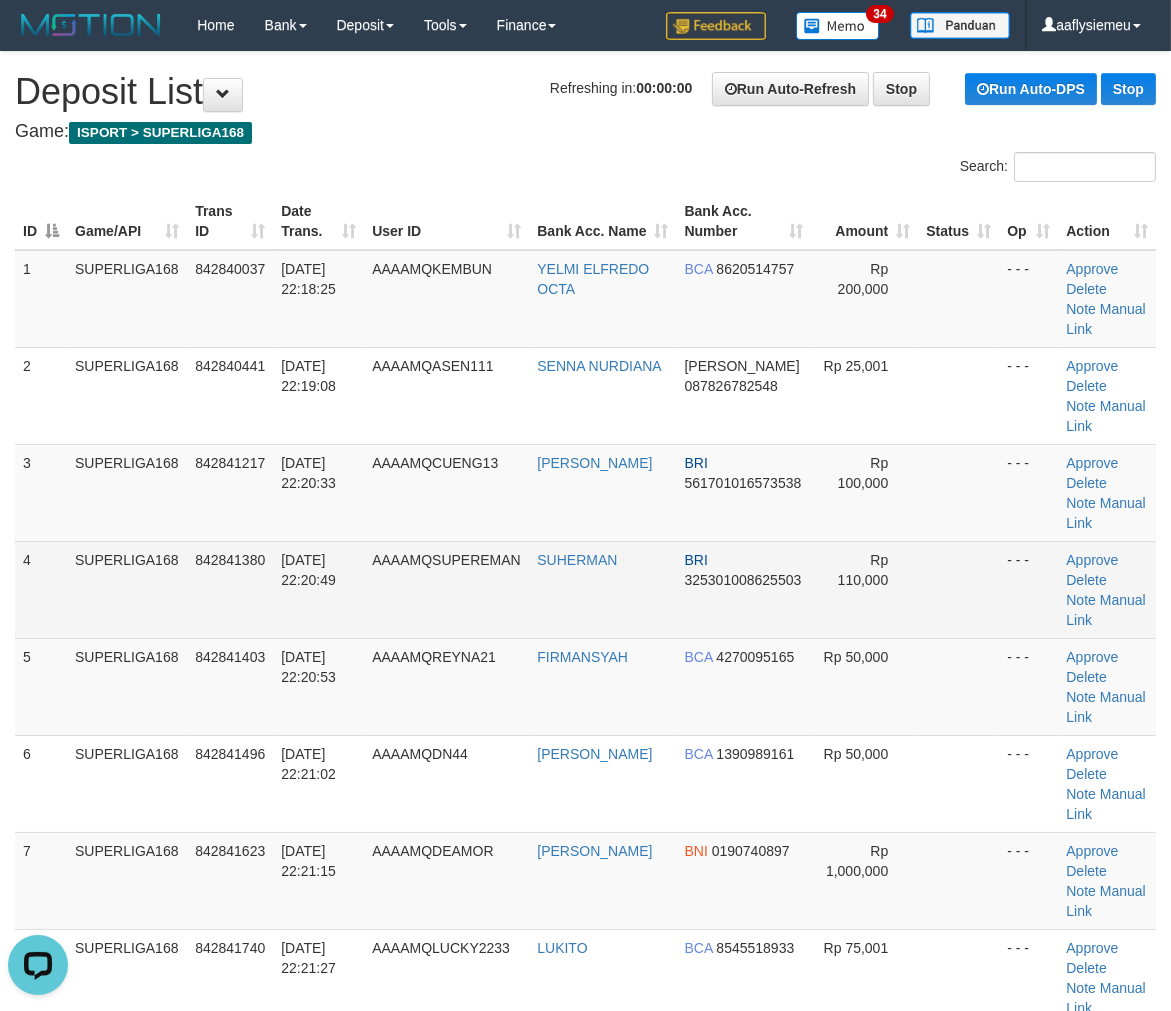 click on "SUPERLIGA168" at bounding box center (127, 589) 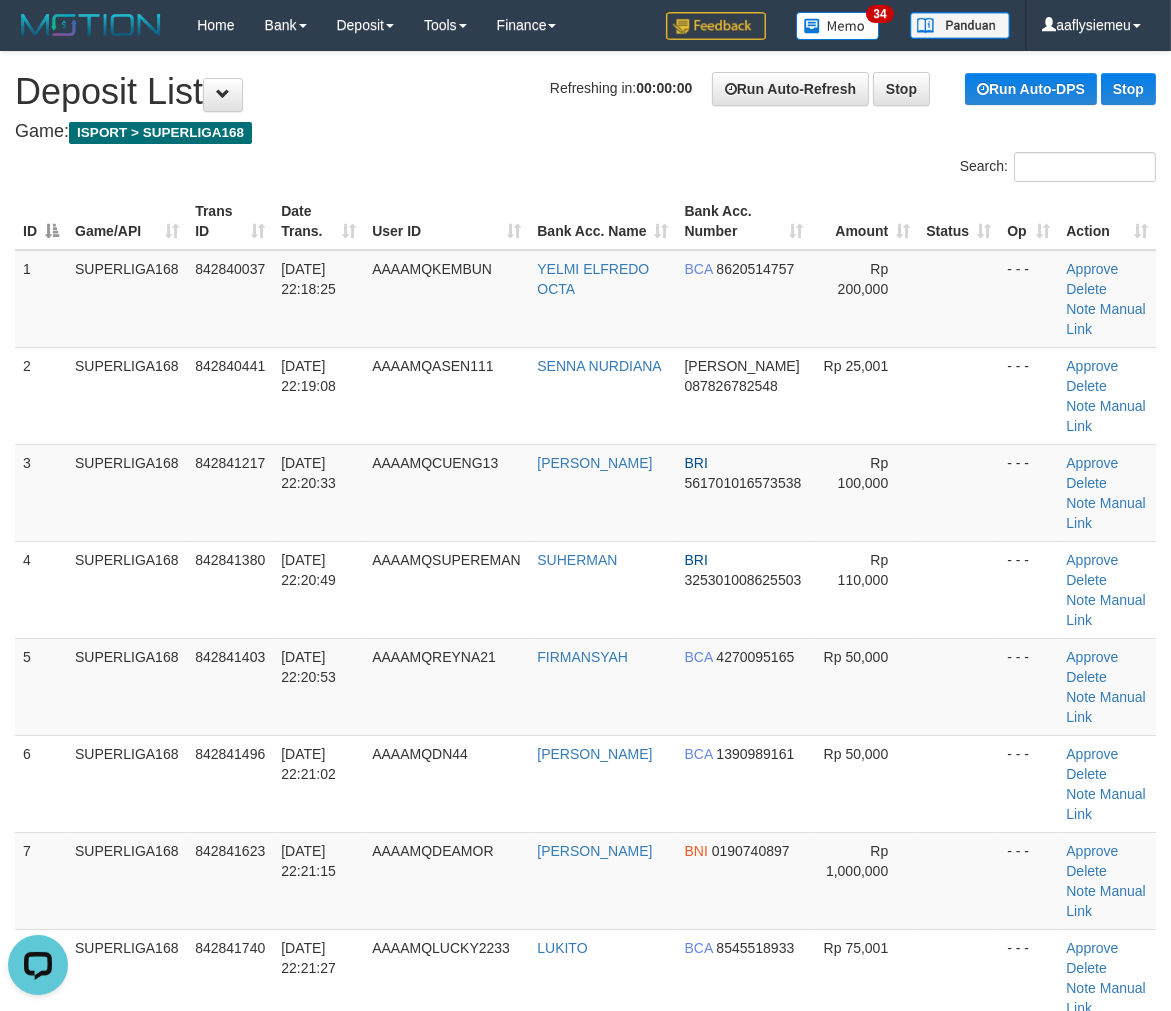 drag, startPoint x: 20, startPoint y: 561, endPoint x: 0, endPoint y: 575, distance: 24.41311 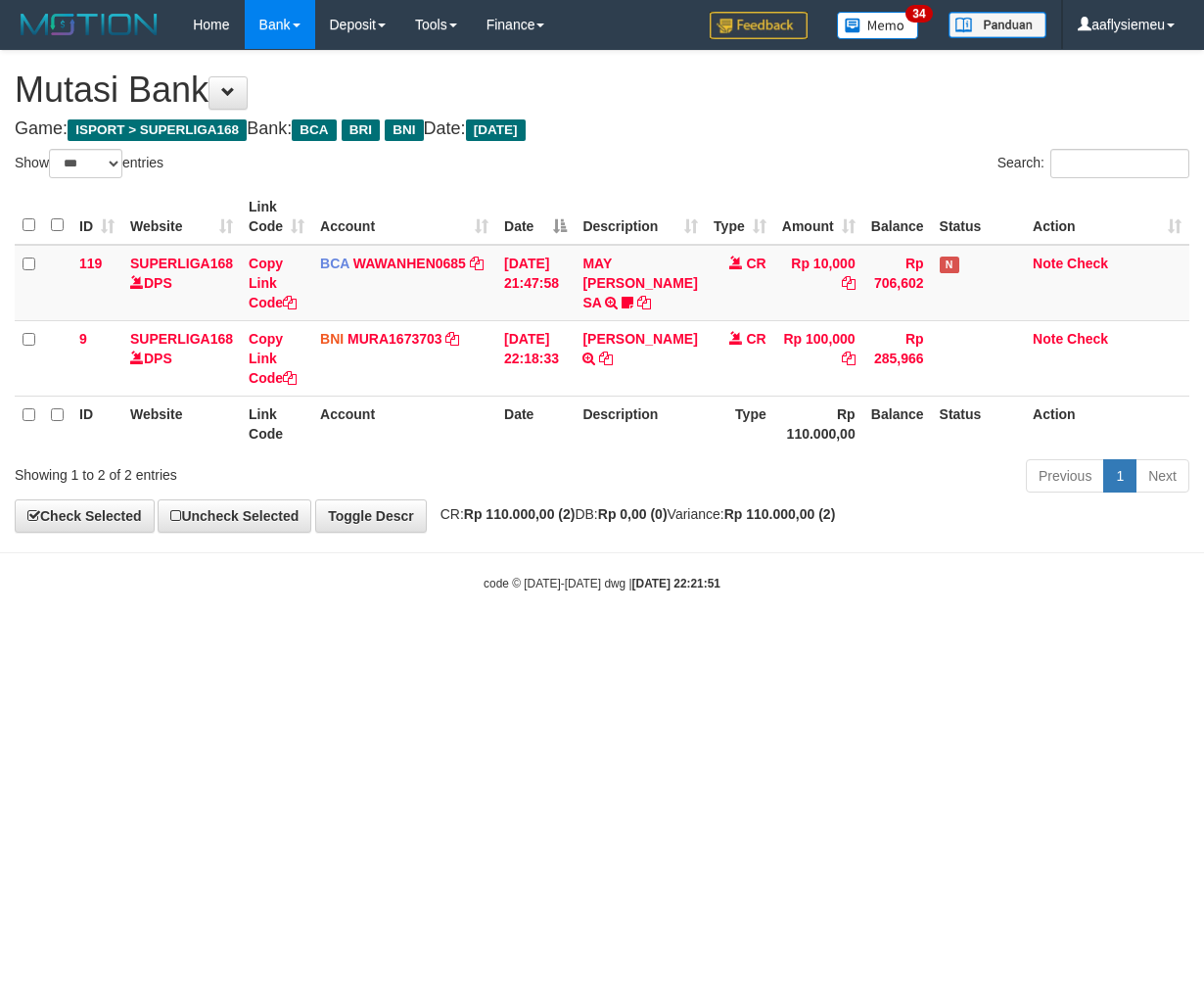 select on "***" 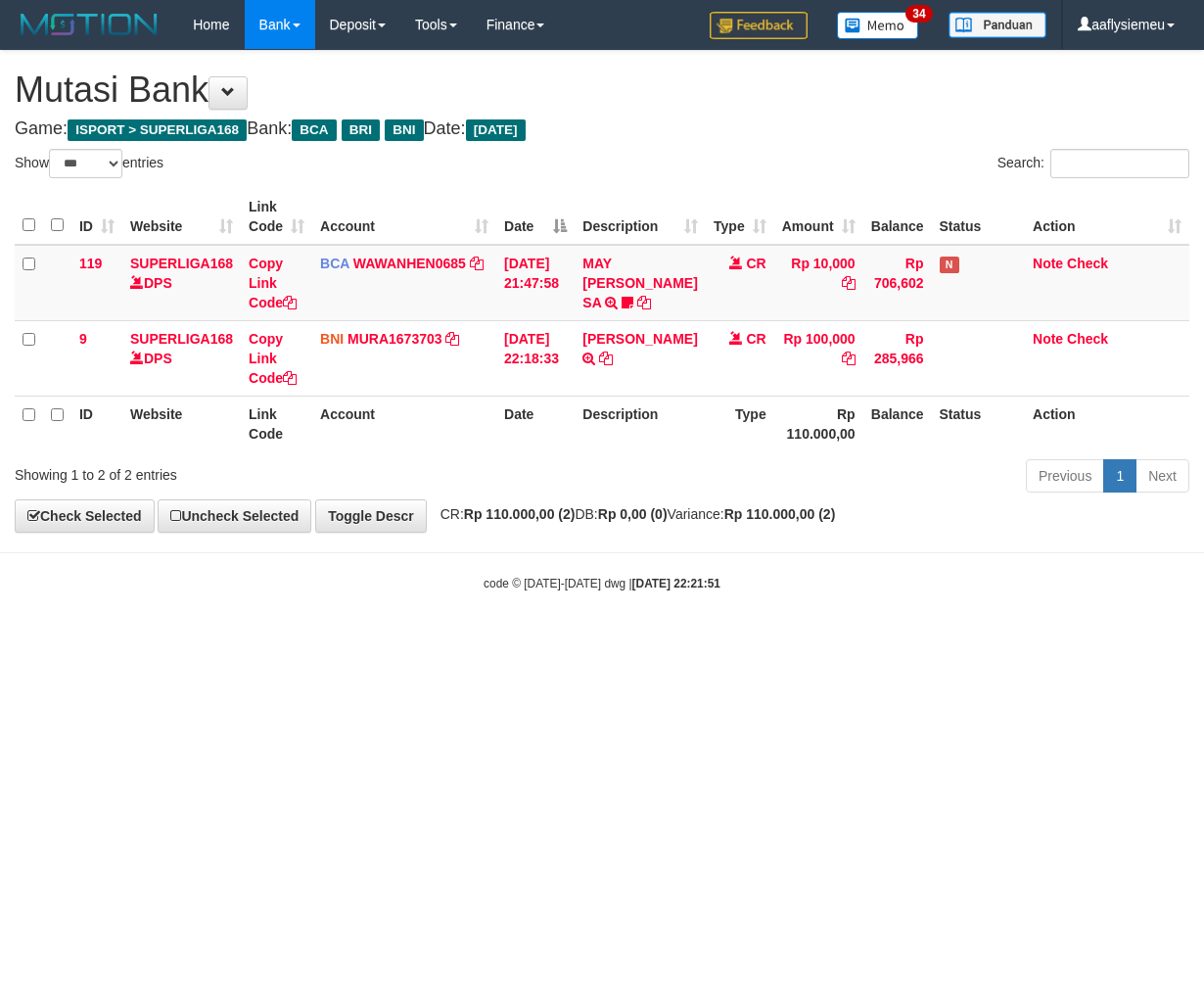 scroll, scrollTop: 0, scrollLeft: 0, axis: both 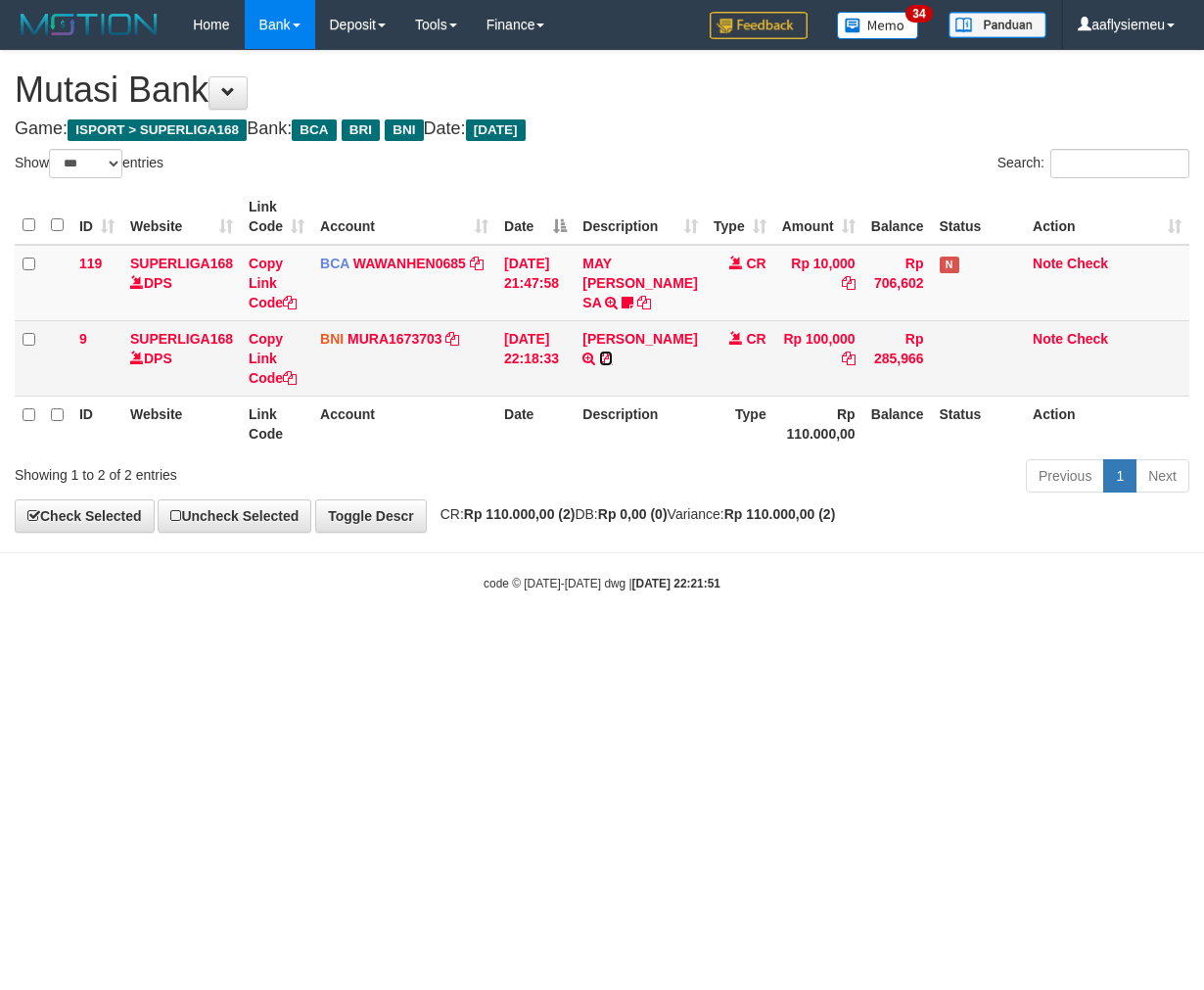click at bounding box center [606, 358] 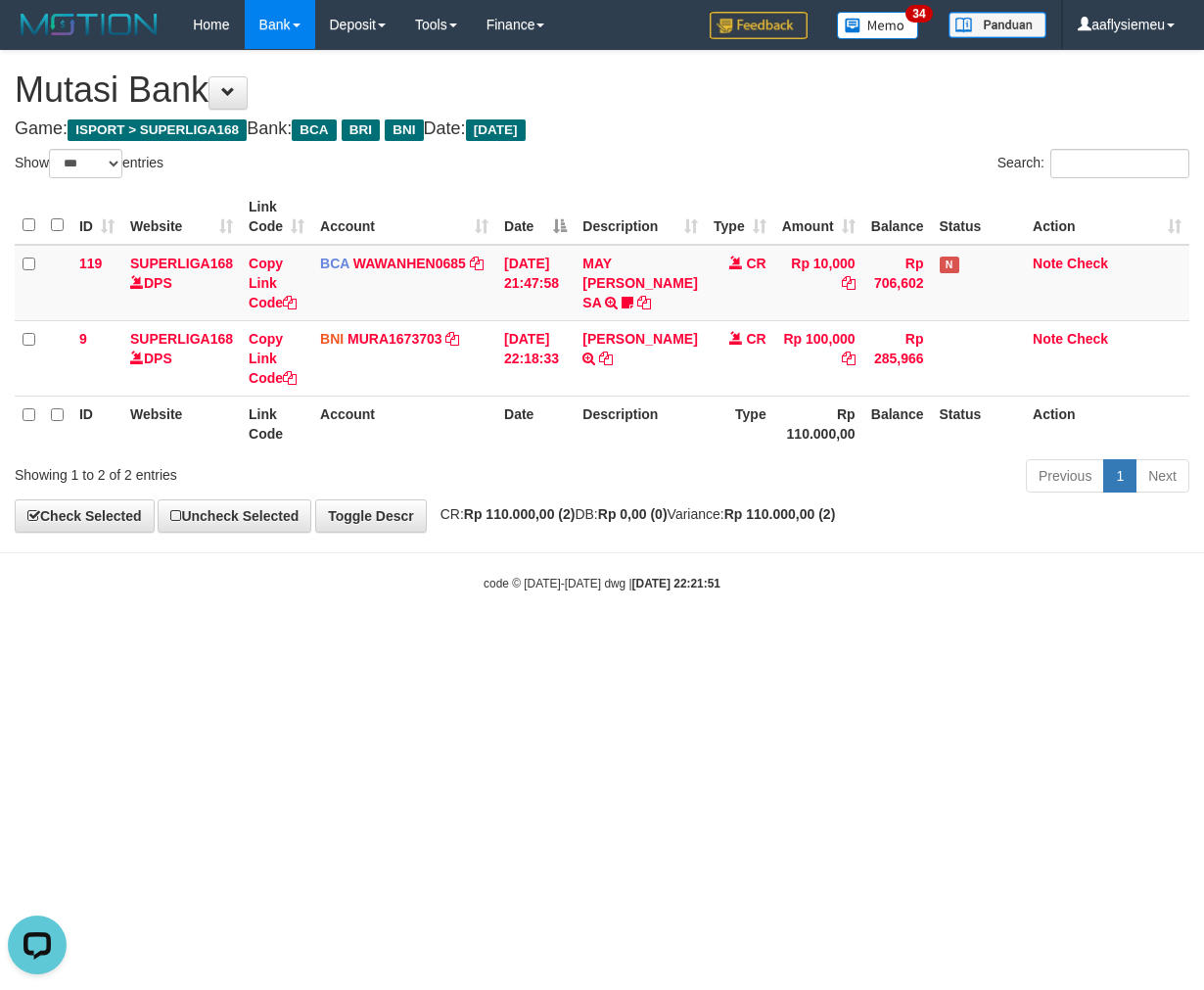 scroll, scrollTop: 0, scrollLeft: 0, axis: both 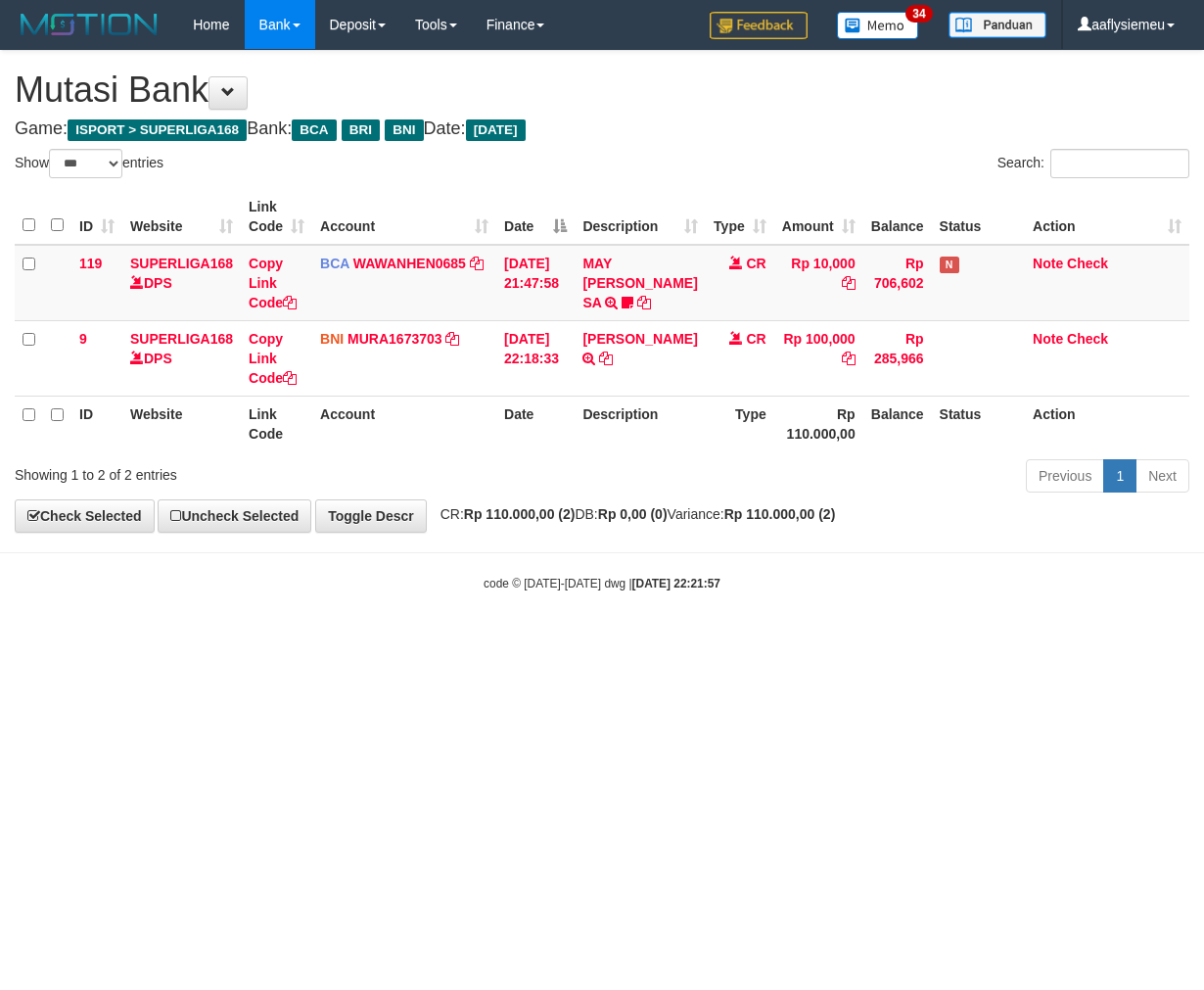 select on "***" 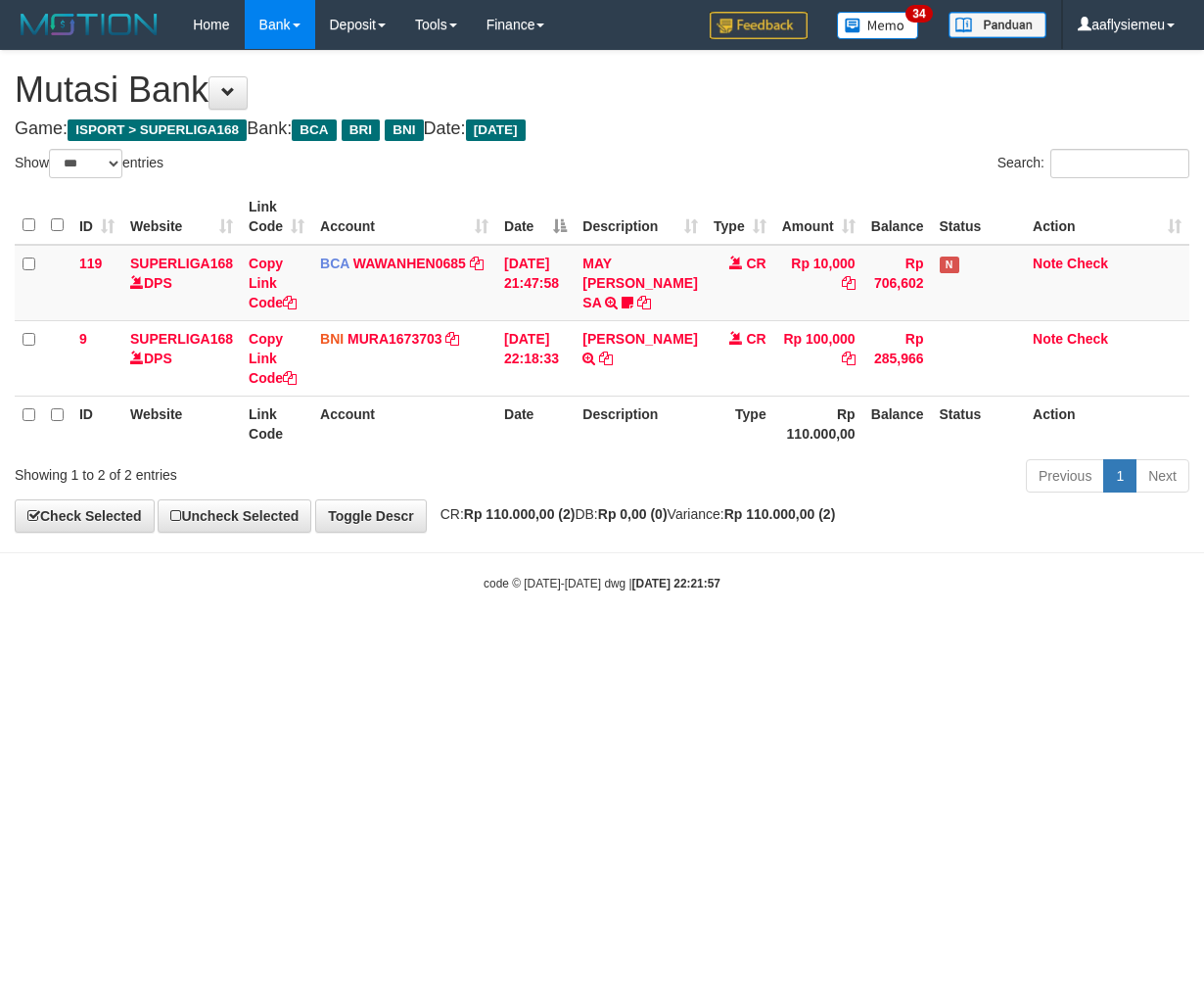scroll, scrollTop: 0, scrollLeft: 0, axis: both 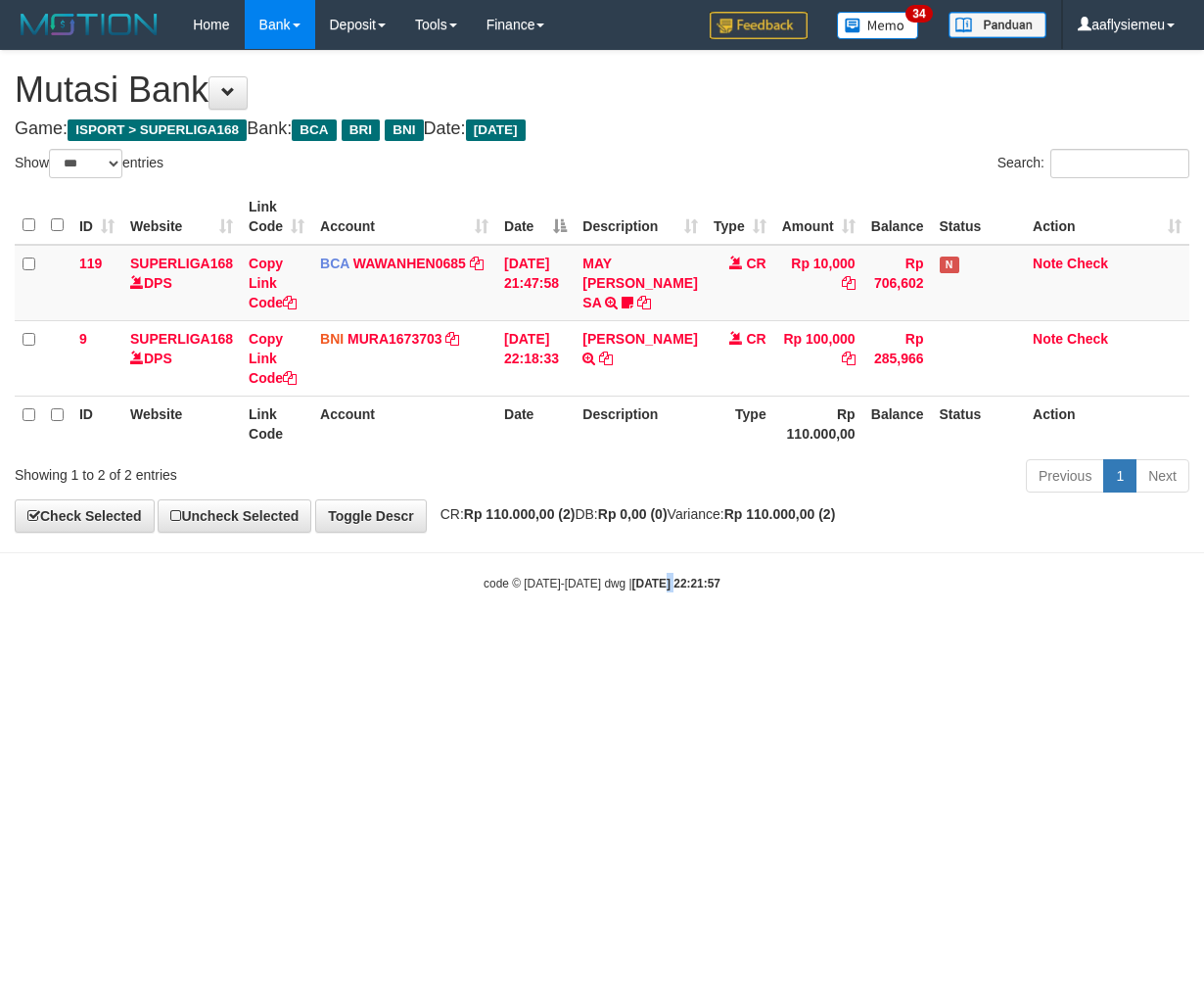click on "Toggle navigation
Home
Bank
Account List
Load
By Website
Group
[ISPORT]													SUPERLIGA168
By Load Group (DPS)" at bounding box center (602, 320) 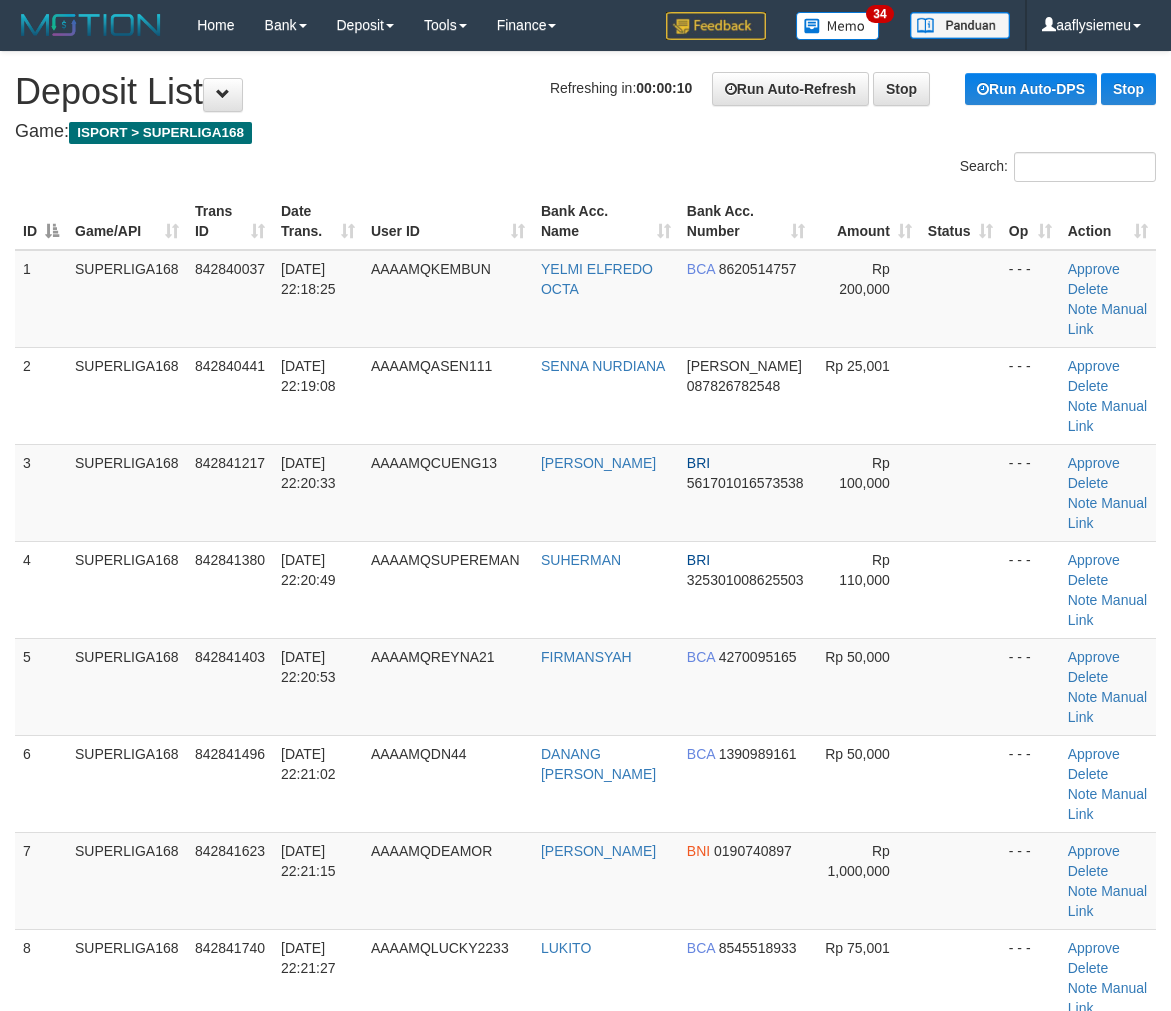 scroll, scrollTop: 0, scrollLeft: 0, axis: both 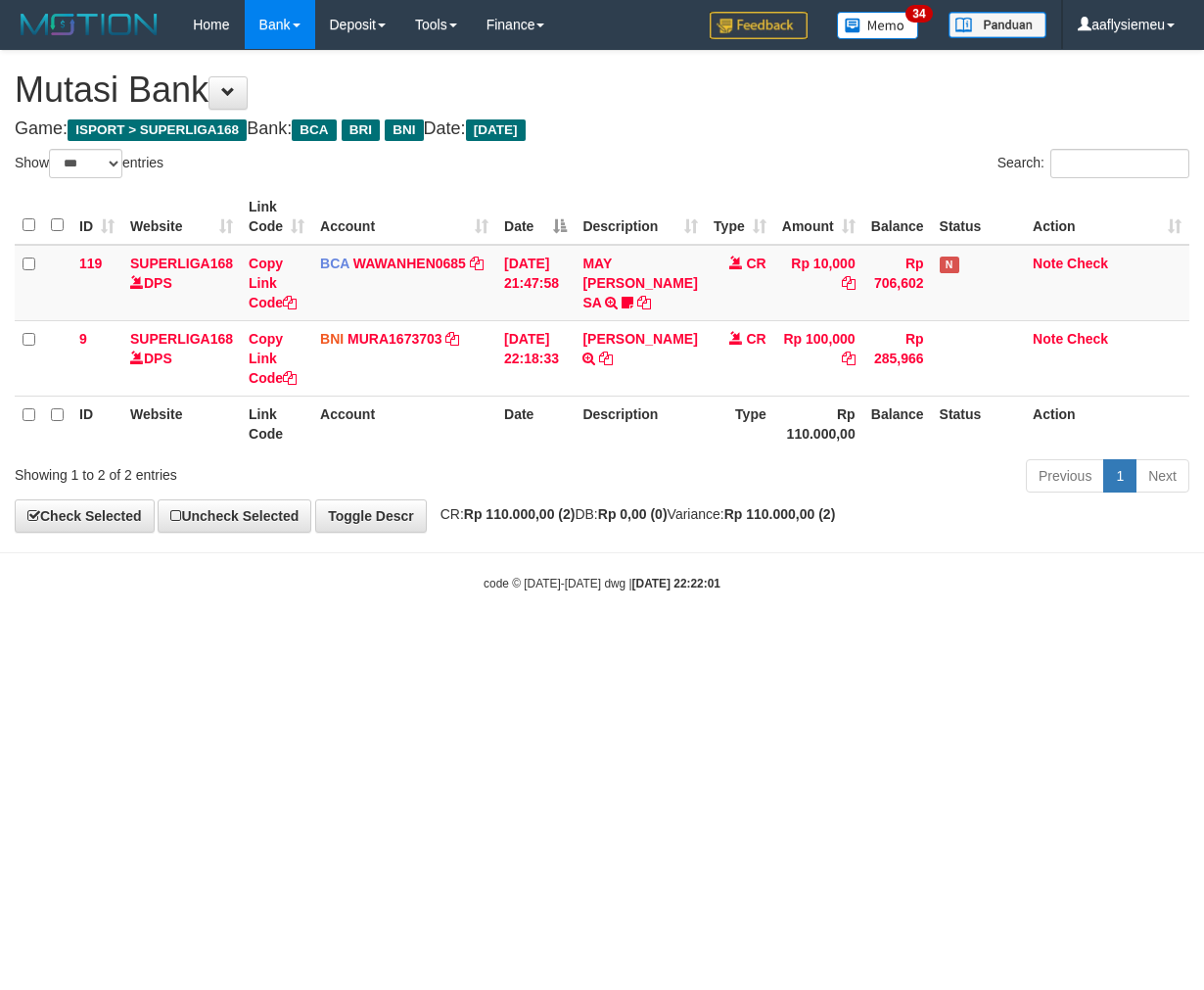 select on "***" 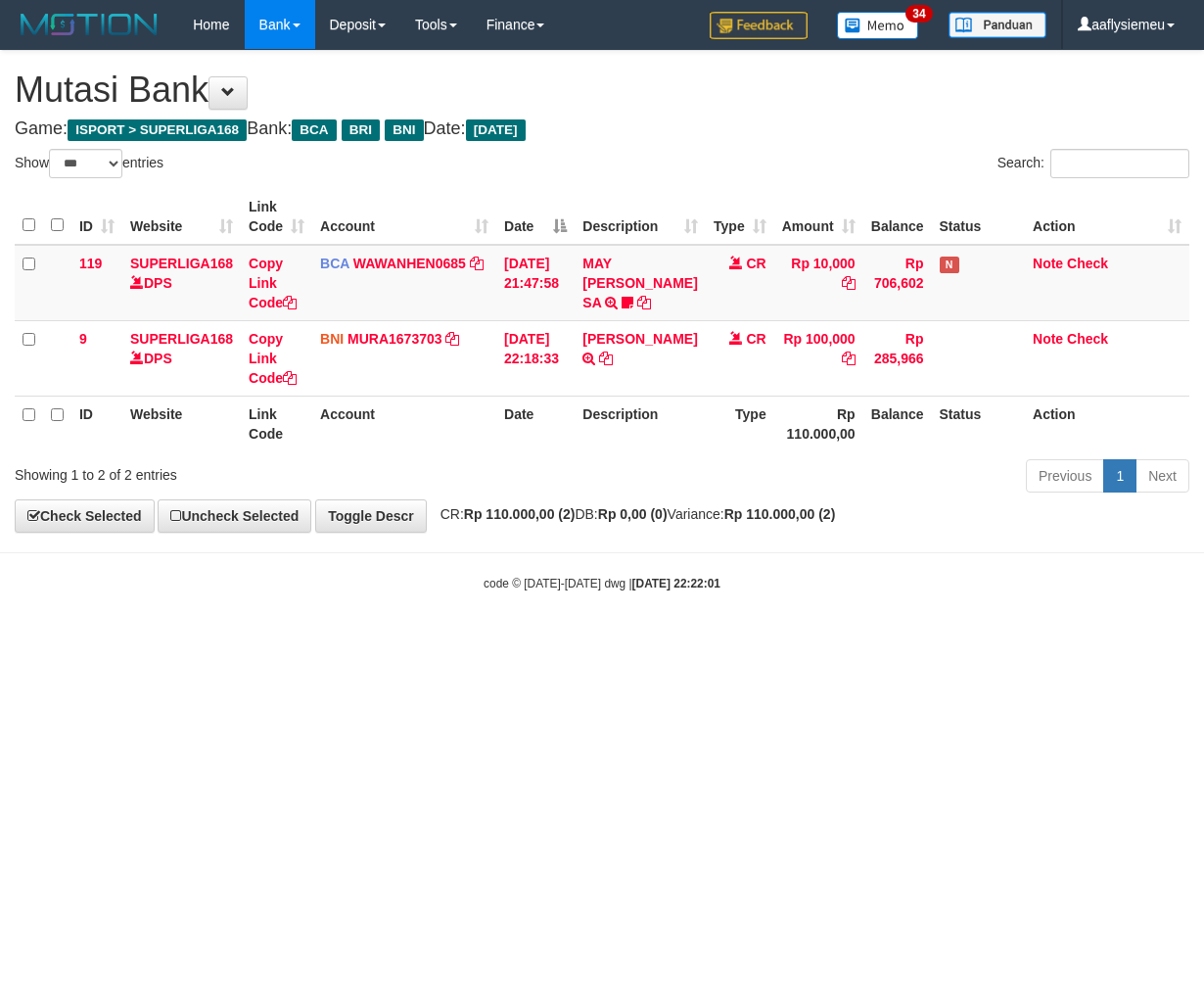 scroll, scrollTop: 0, scrollLeft: 0, axis: both 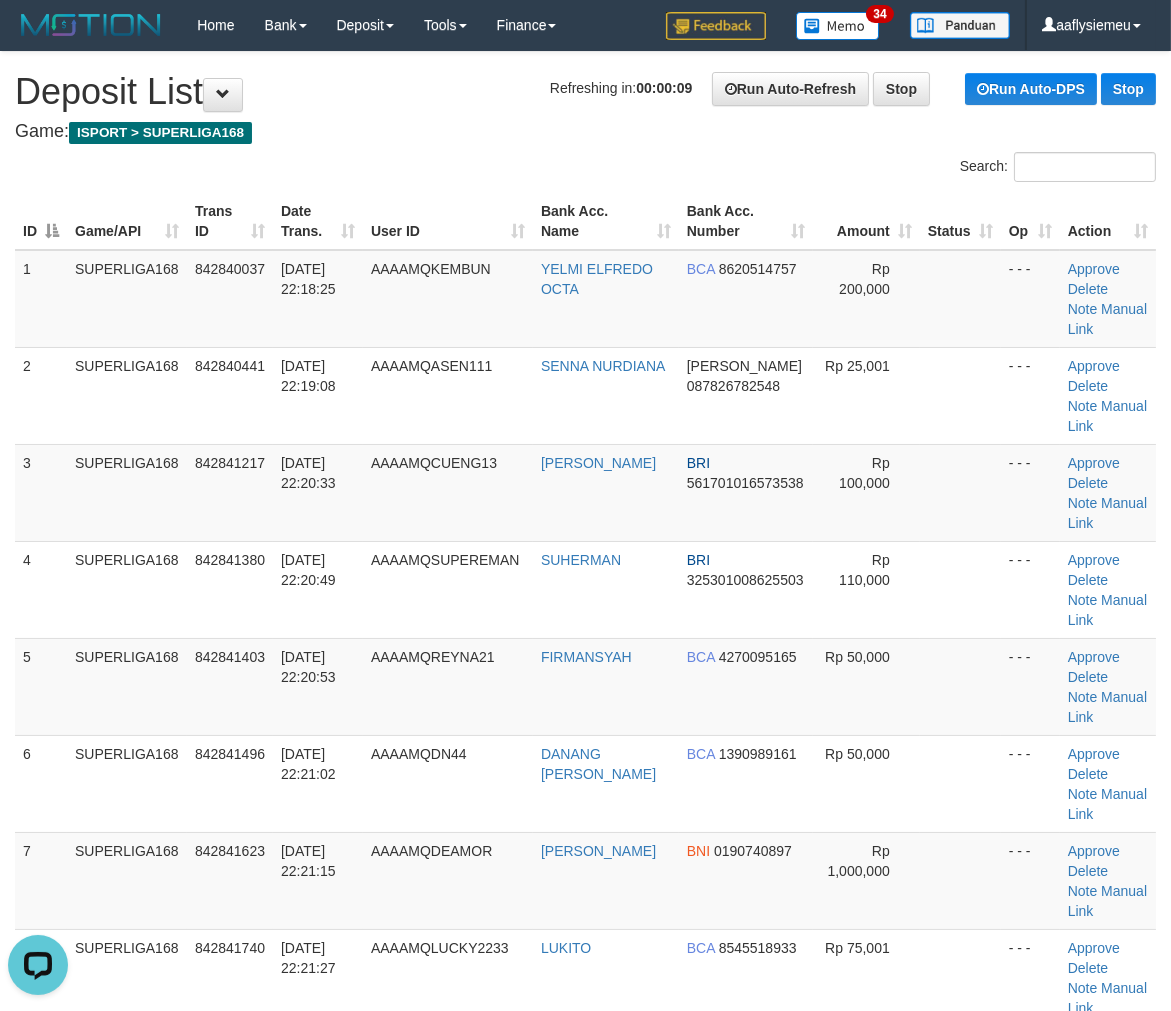 click on "3" at bounding box center (41, 492) 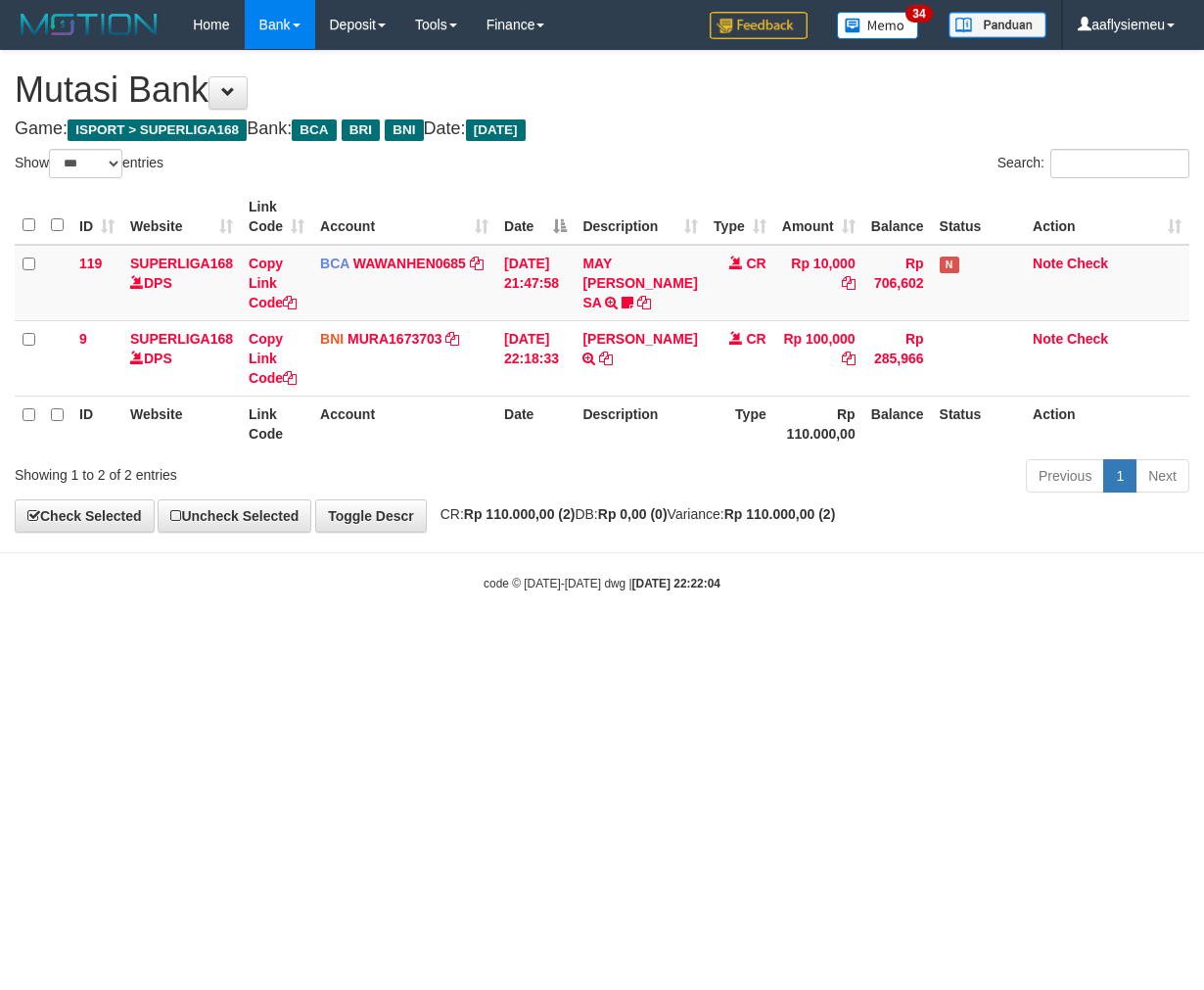select on "***" 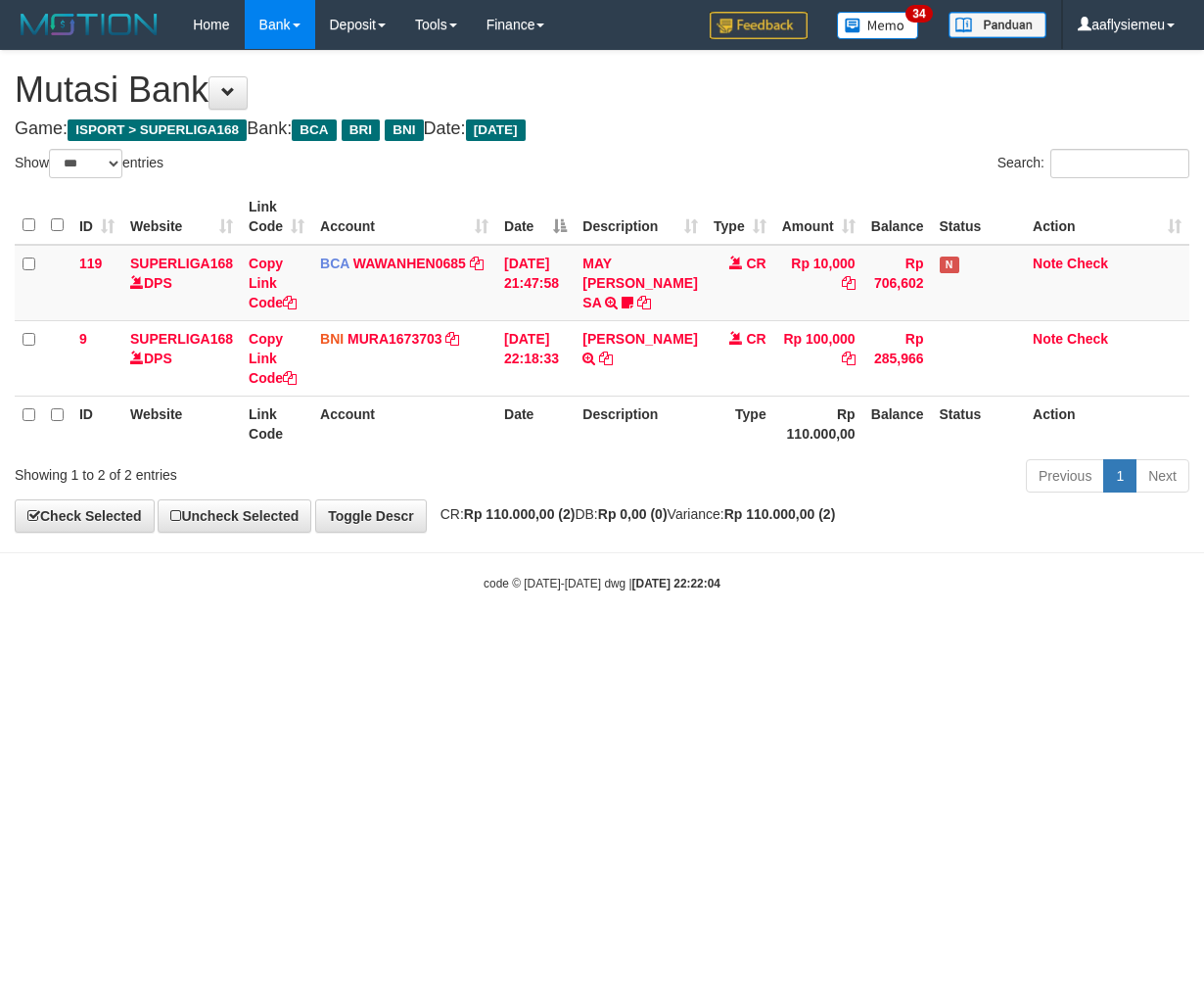 scroll, scrollTop: 0, scrollLeft: 0, axis: both 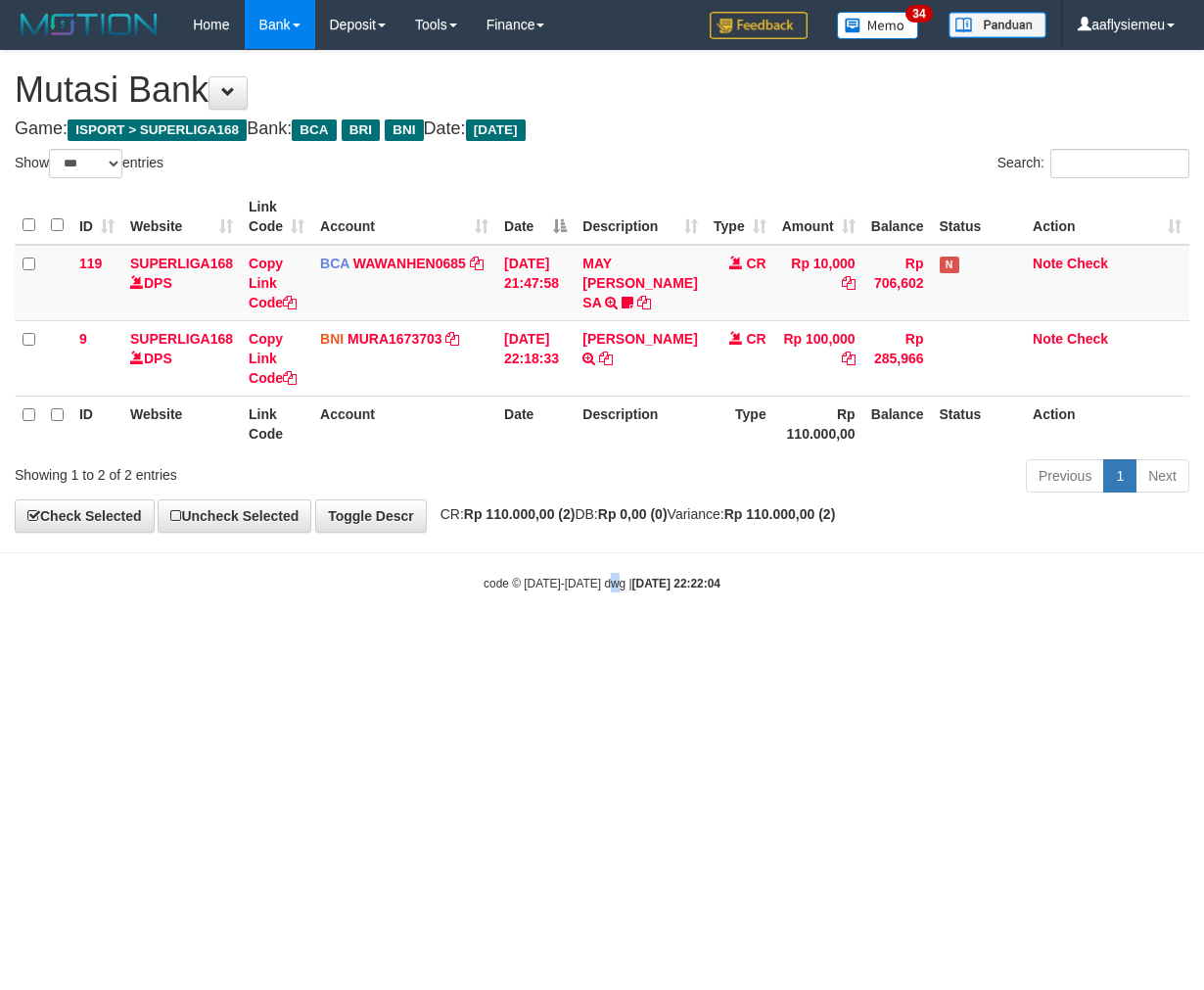click on "Toggle navigation
Home
Bank
Account List
Load
By Website
Group
[ISPORT]													SUPERLIGA168
By Load Group (DPS)" at bounding box center [602, 320] 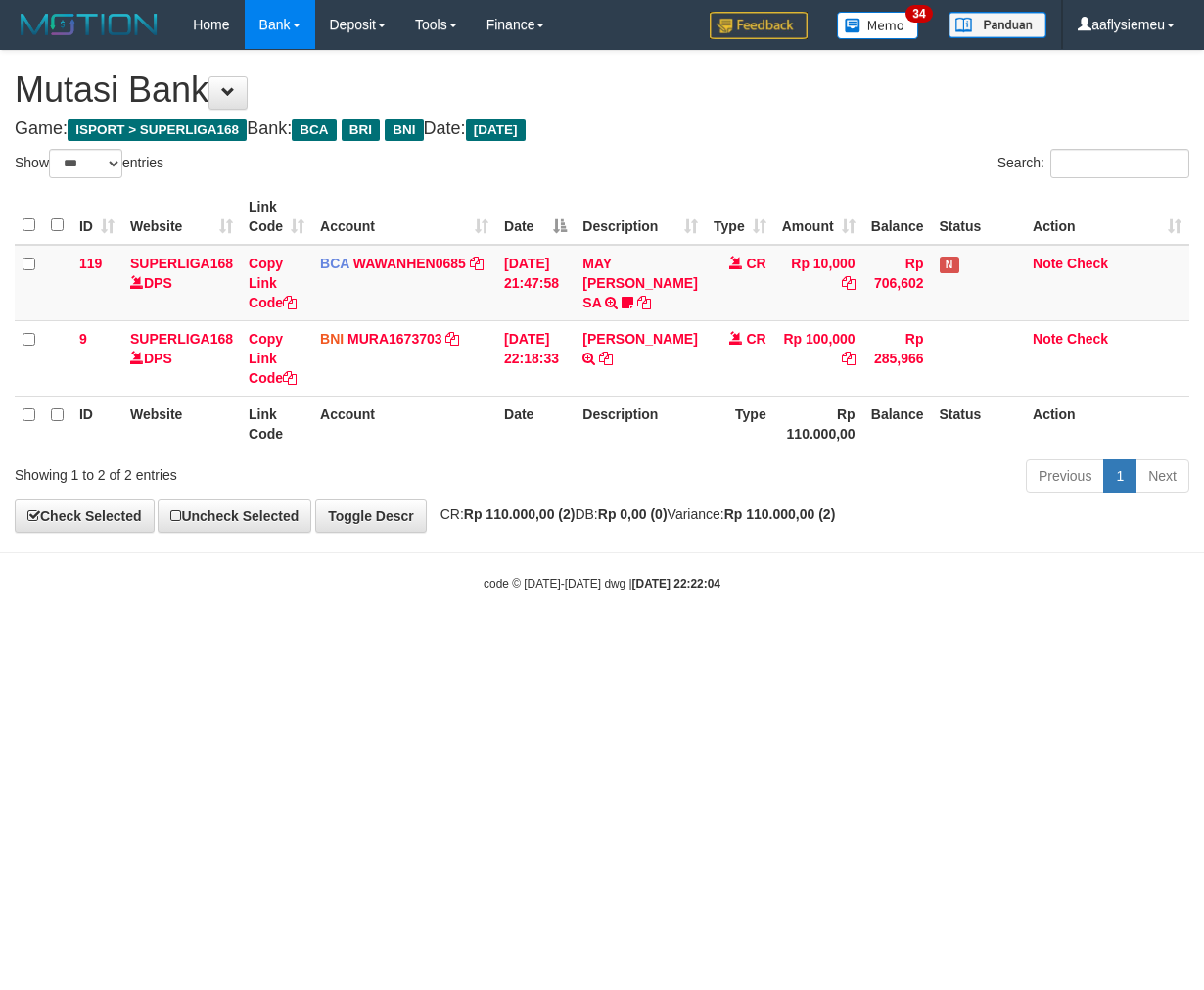drag, startPoint x: 721, startPoint y: 715, endPoint x: 1181, endPoint y: 640, distance: 466.07403 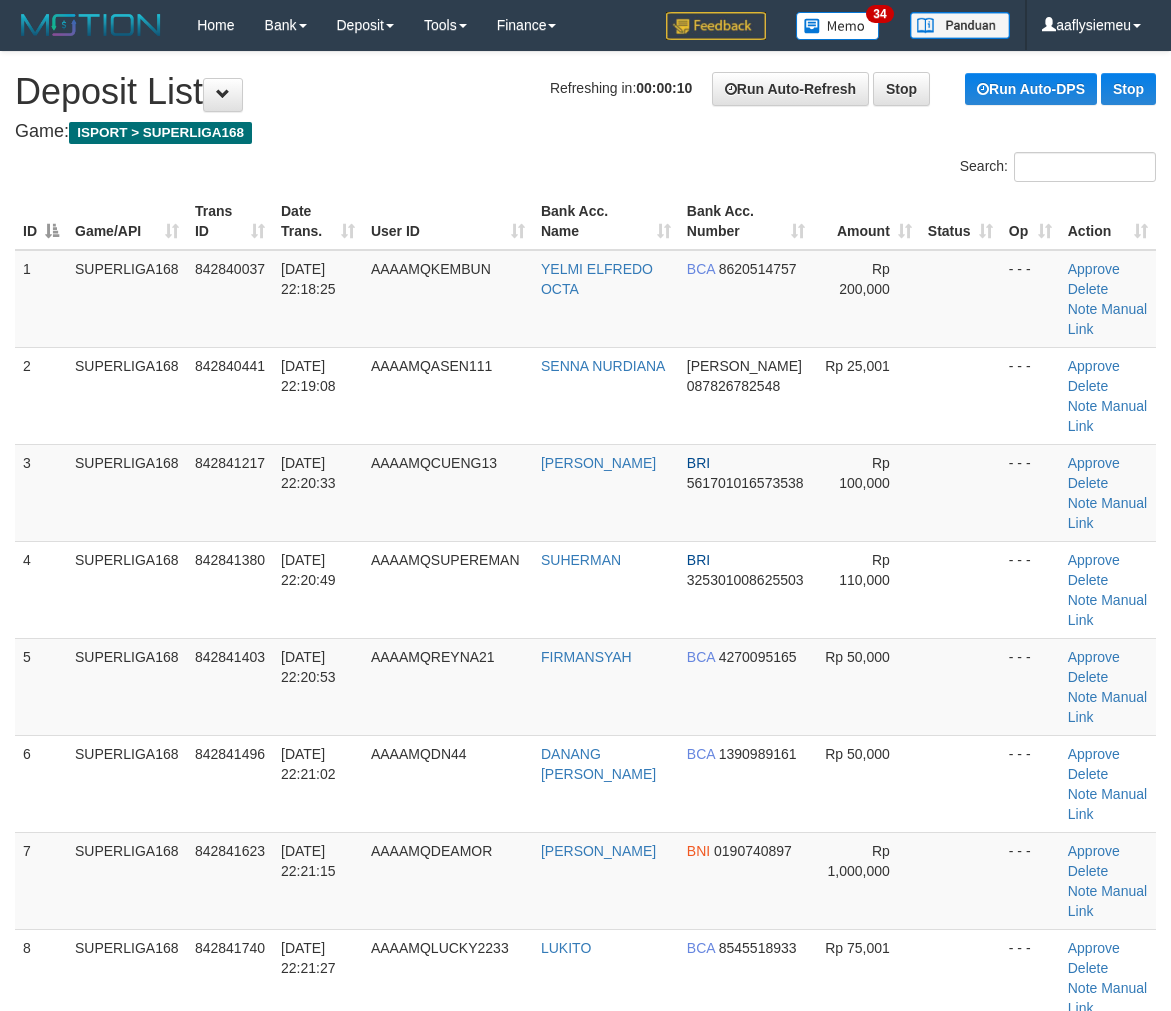 scroll, scrollTop: 0, scrollLeft: 0, axis: both 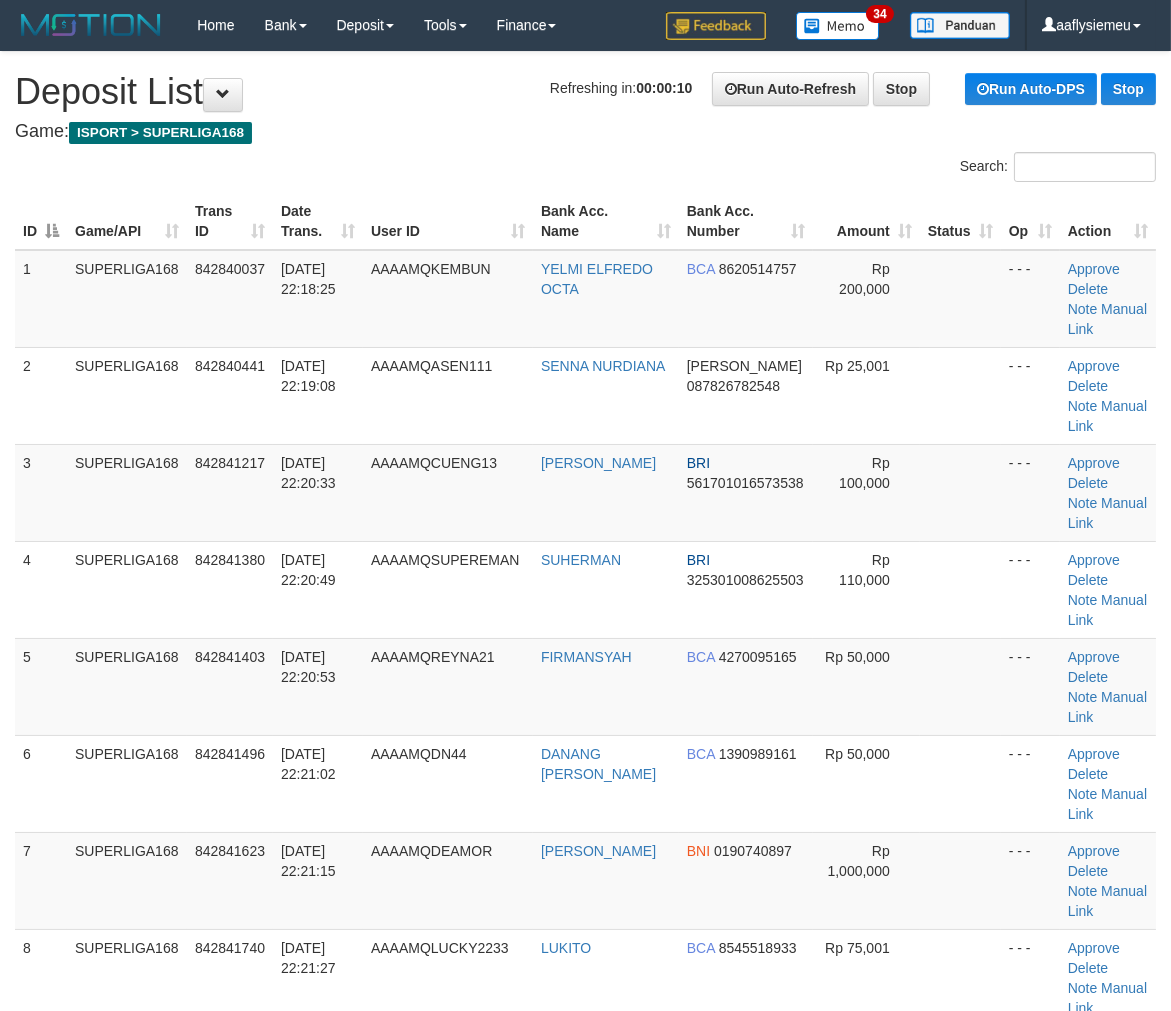 drag, startPoint x: 28, startPoint y: 590, endPoint x: 4, endPoint y: 603, distance: 27.294687 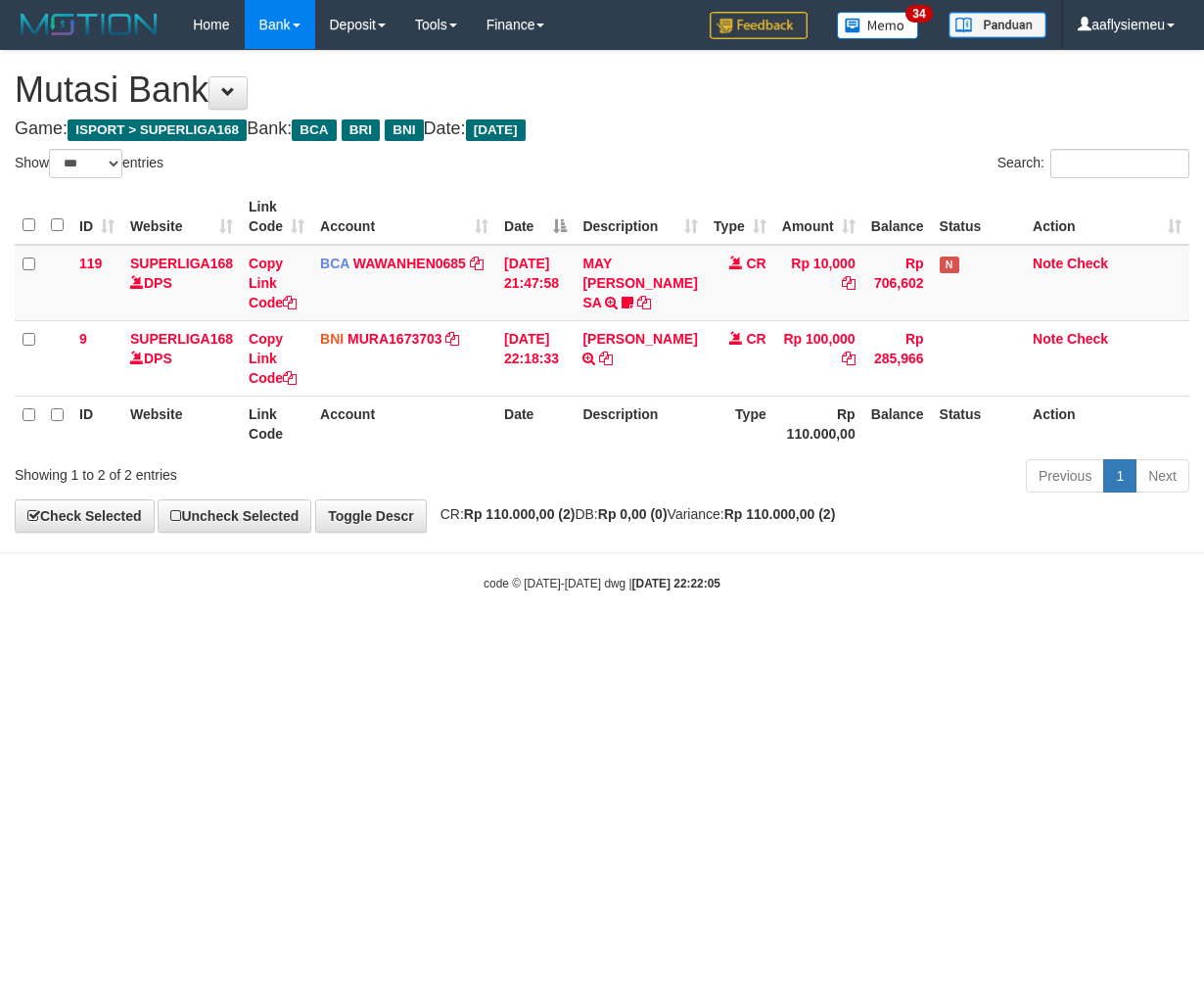 select on "***" 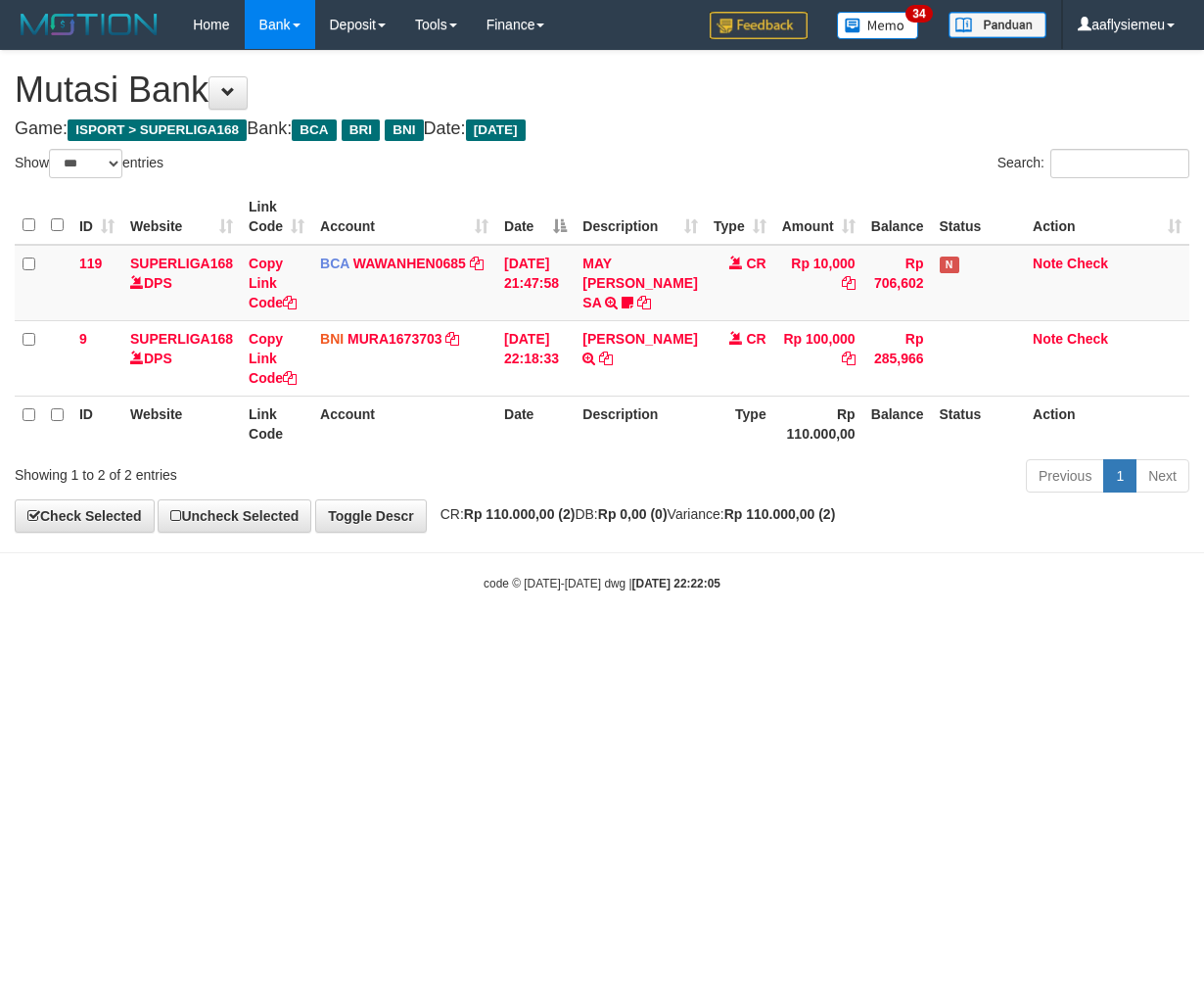 scroll, scrollTop: 0, scrollLeft: 0, axis: both 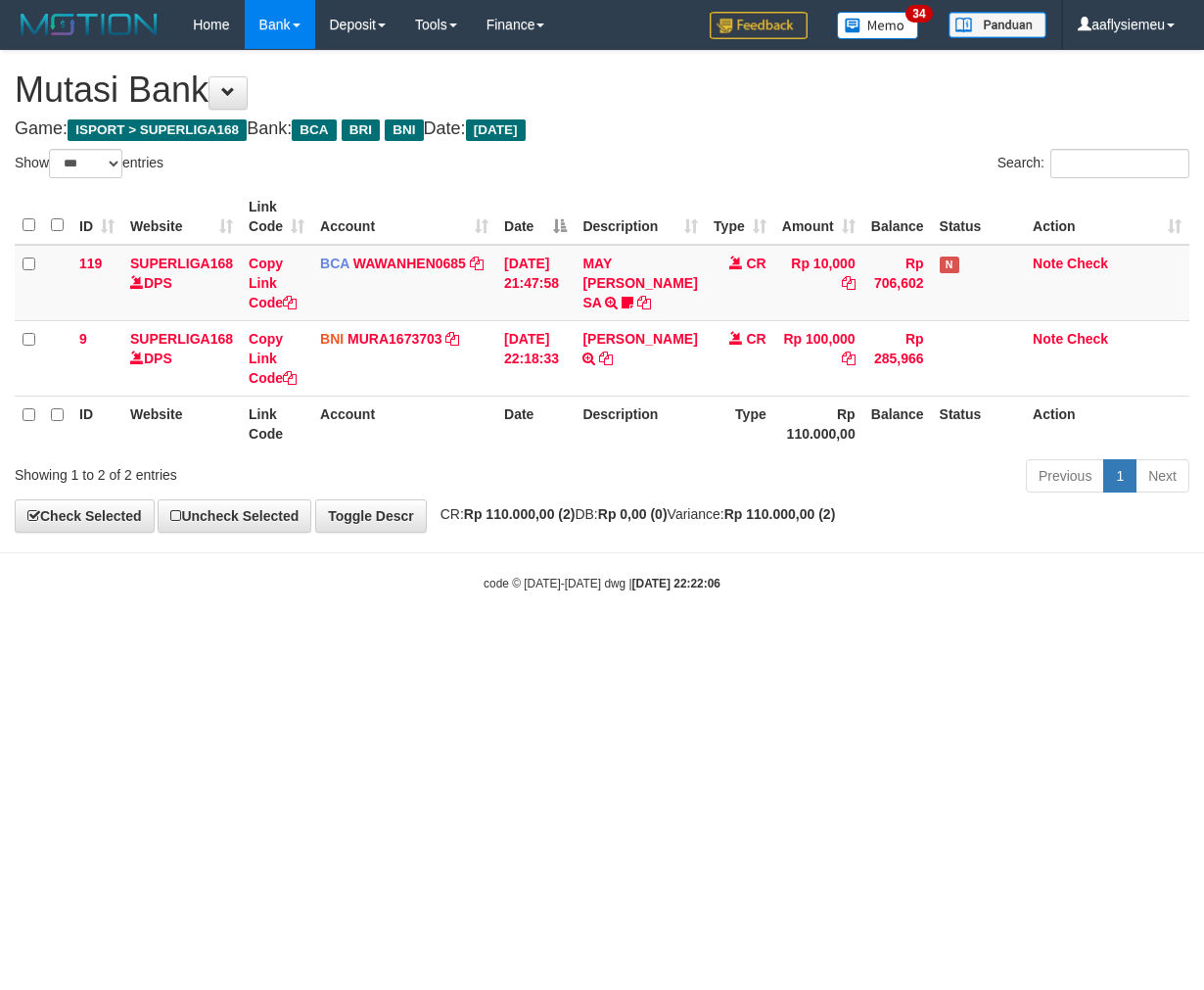 select on "***" 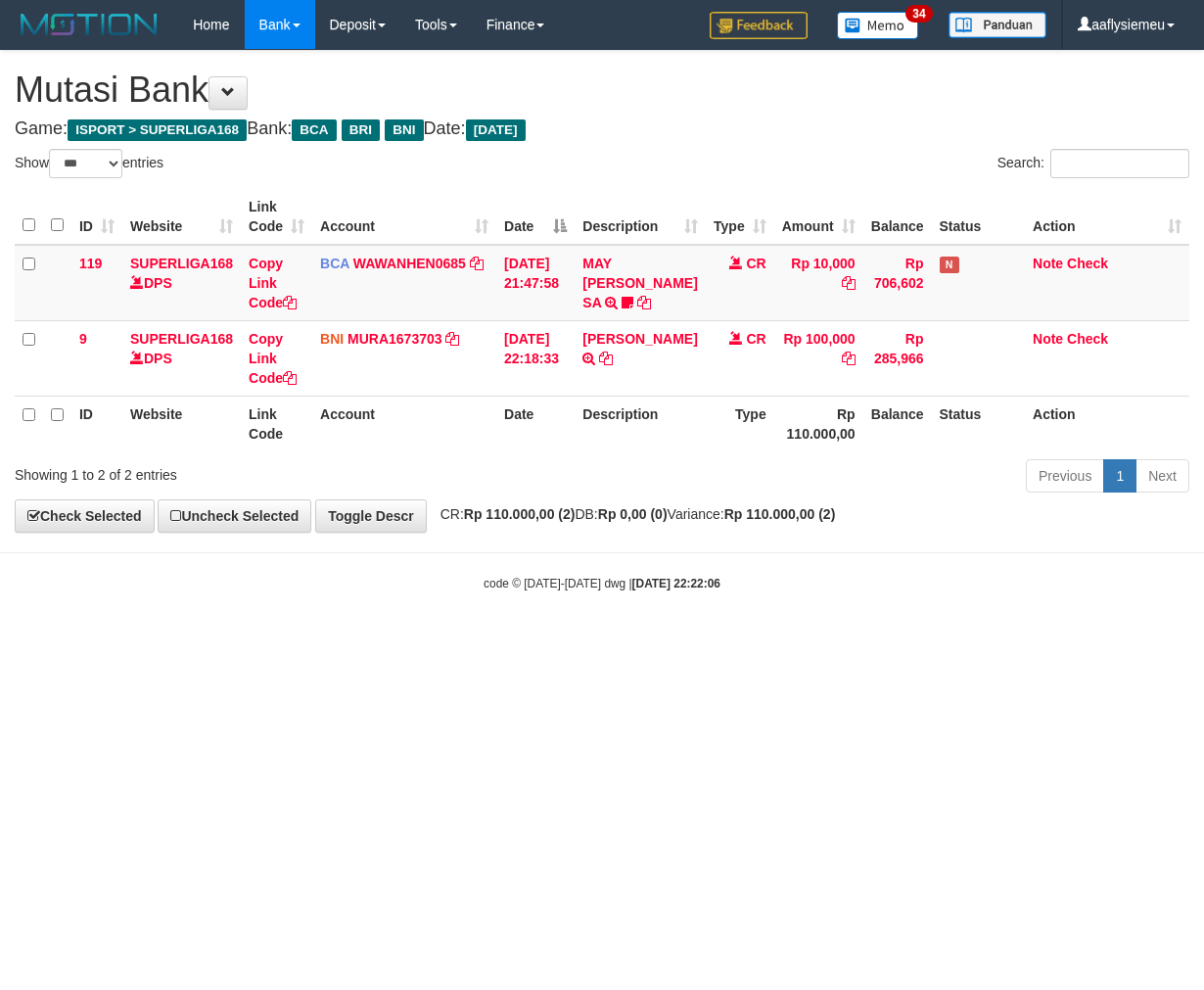 scroll, scrollTop: 0, scrollLeft: 0, axis: both 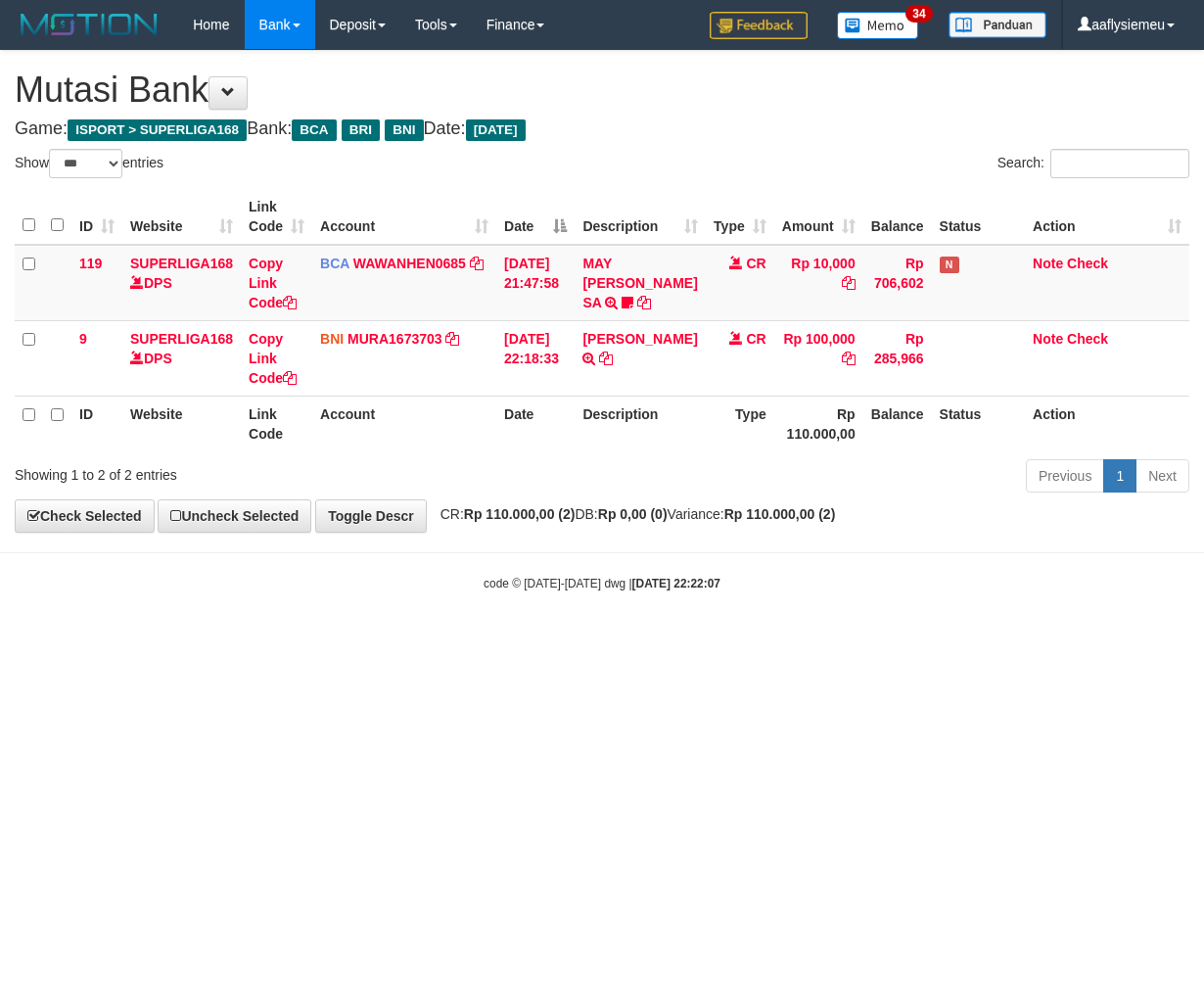 select on "***" 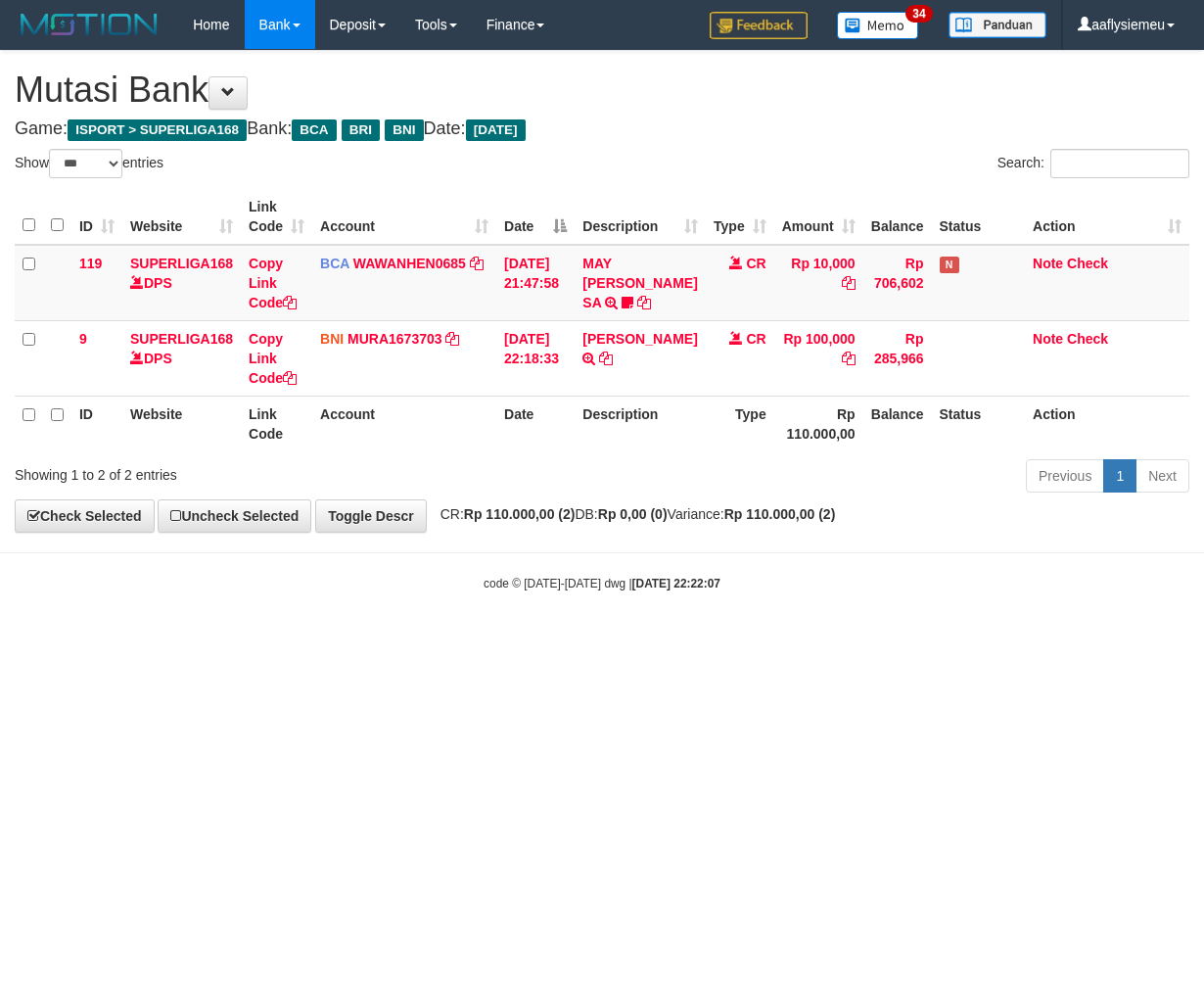 scroll, scrollTop: 0, scrollLeft: 0, axis: both 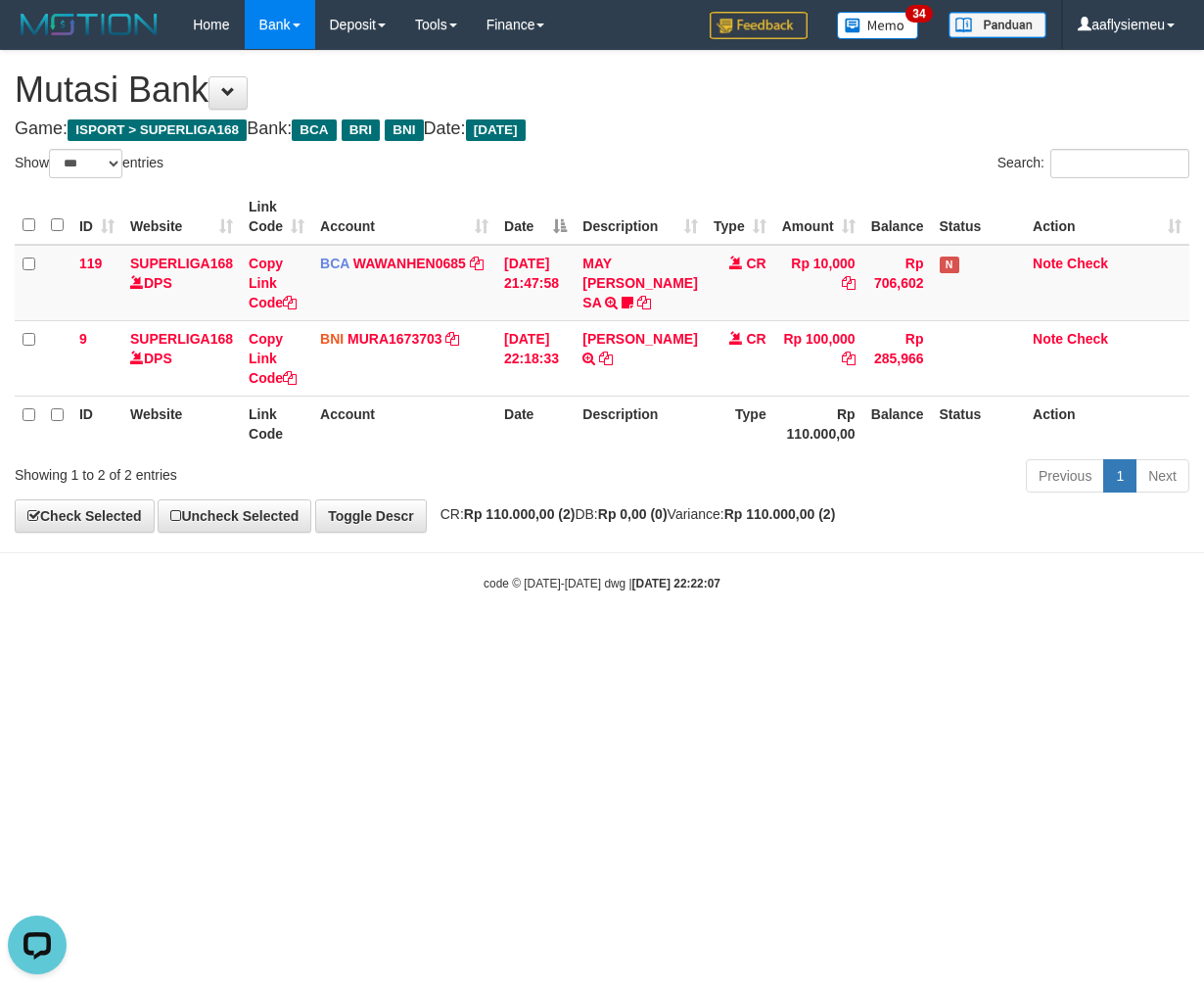 click on "Toggle navigation
Home
Bank
Account List
Load
By Website
Group
[ISPORT]													SUPERLIGA168
By Load Group (DPS)" at bounding box center [602, 320] 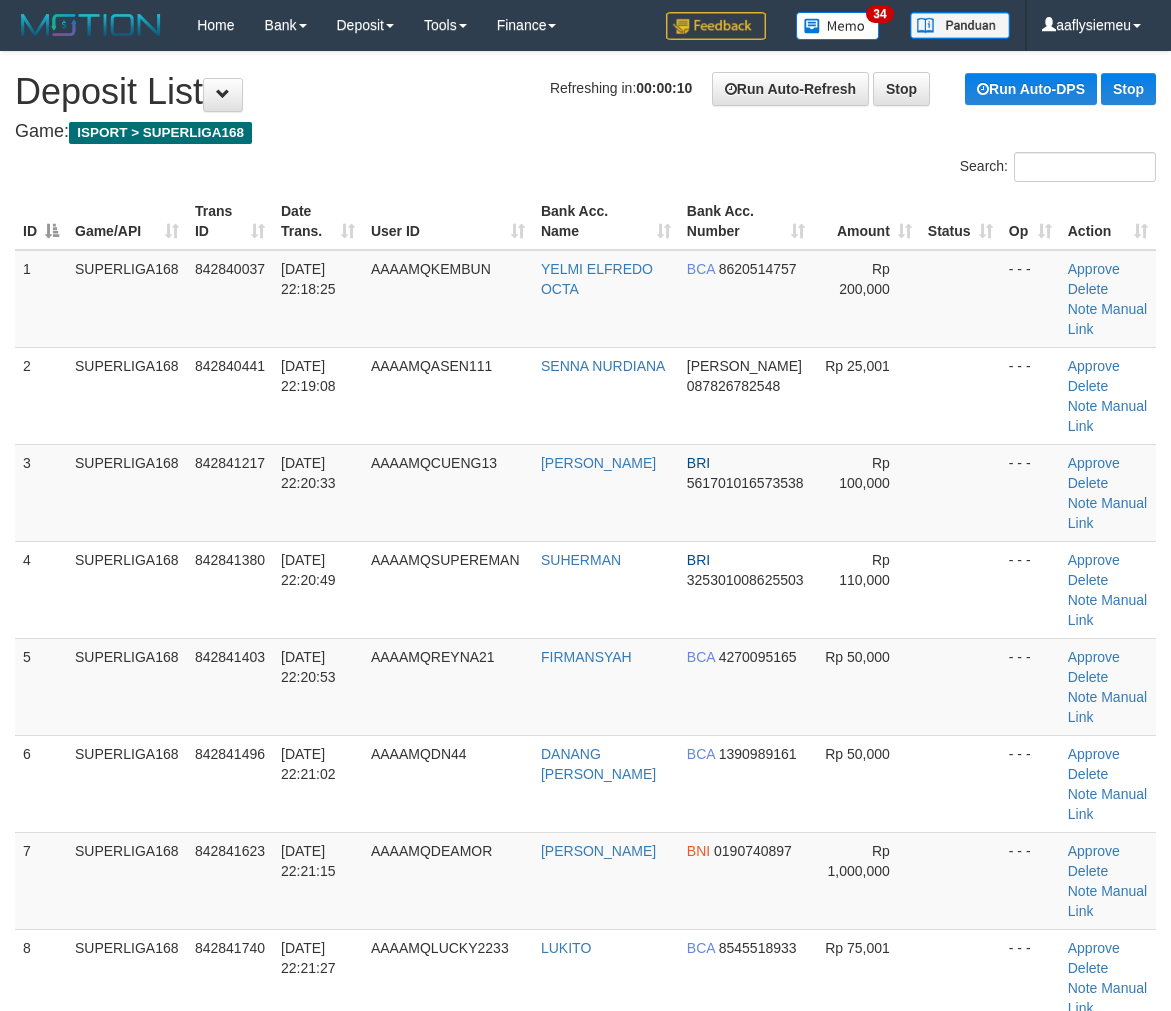 scroll, scrollTop: 0, scrollLeft: 0, axis: both 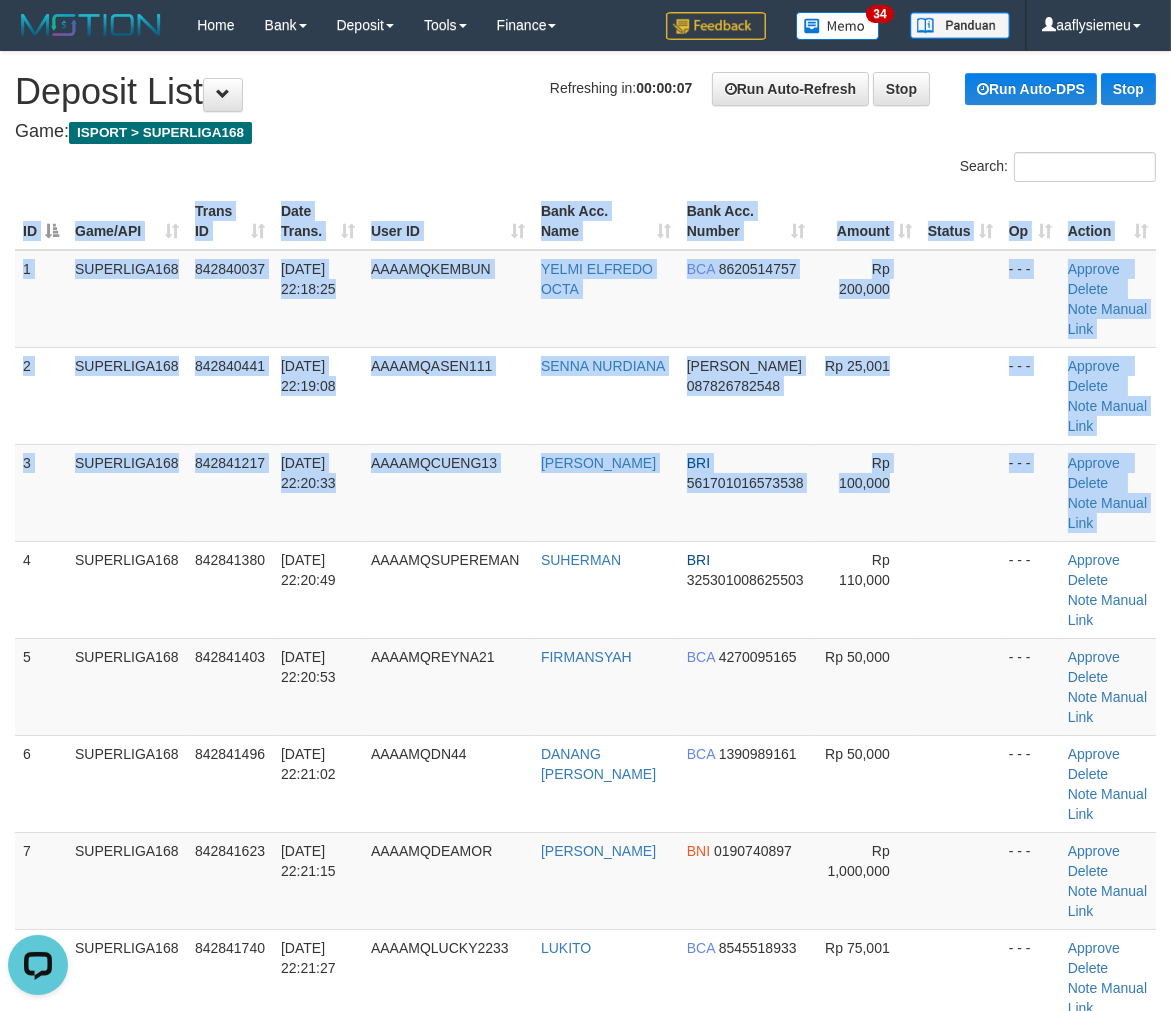 click on "ID Game/API Trans ID Date Trans. User ID Bank Acc. Name Bank Acc. Number Amount Status Op Action
1
SUPERLIGA168
842840037
11/07/2025 22:18:25
AAAAMQKEMBUN
YELMI ELFREDO OCTA
BCA
8620514757
Rp 200,000
- - -
Approve
Delete
Note
Manual Link
2
SUPERLIGA168
842840441
11/07/2025 22:19:08
AAAAMQASEN111
SENNA NURDIANA
BRI" at bounding box center [585, 977] 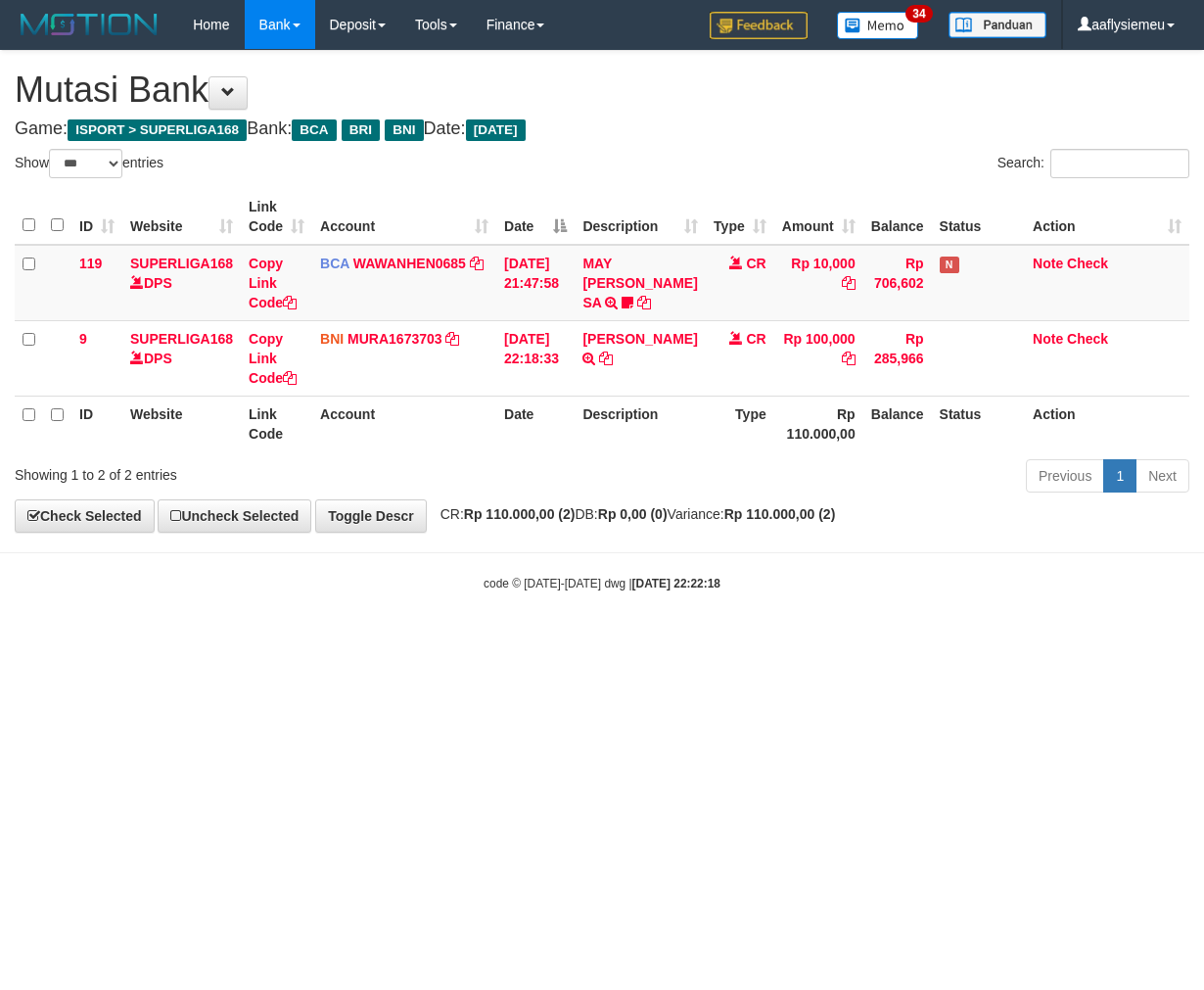 select on "***" 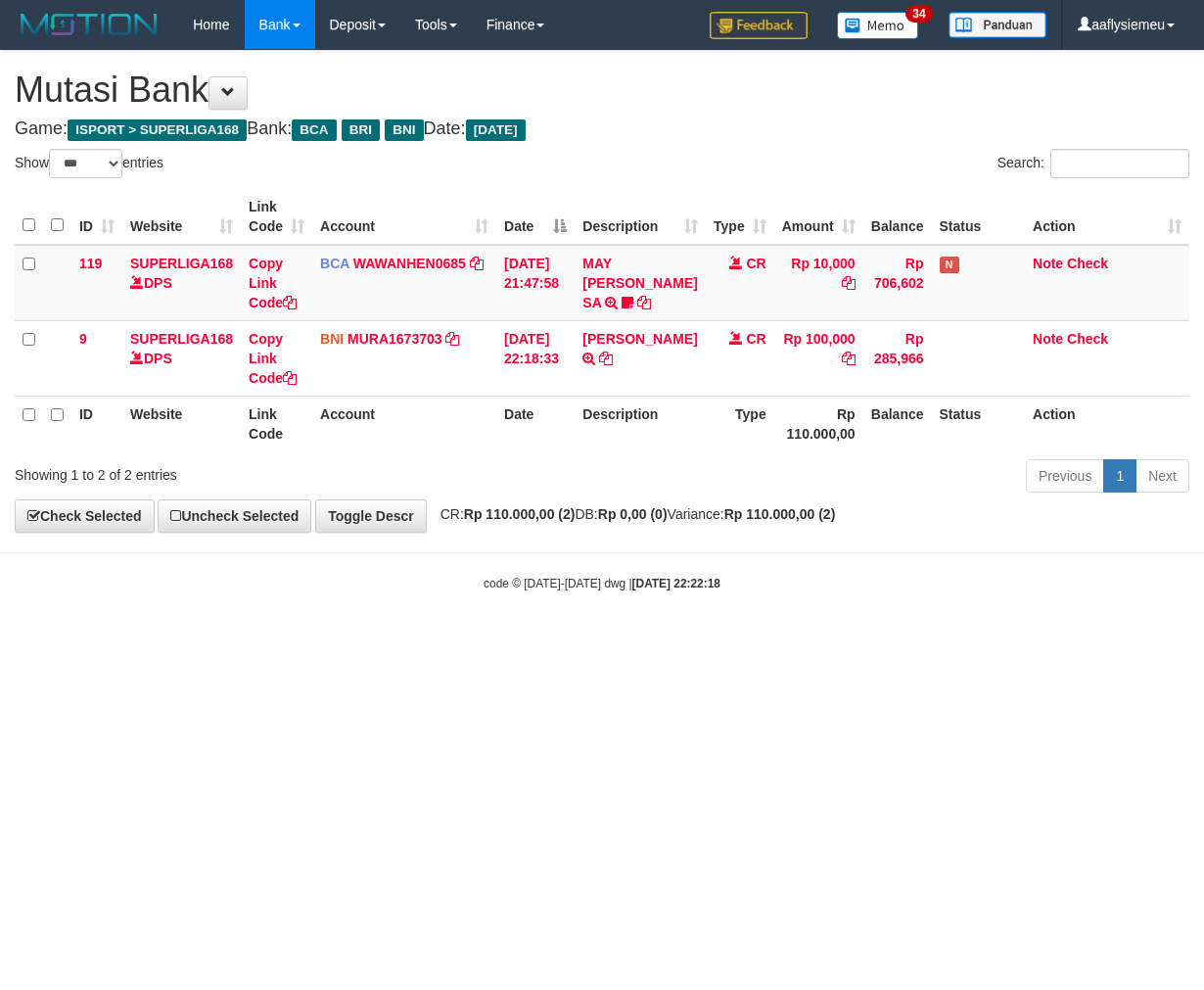 scroll, scrollTop: 0, scrollLeft: 0, axis: both 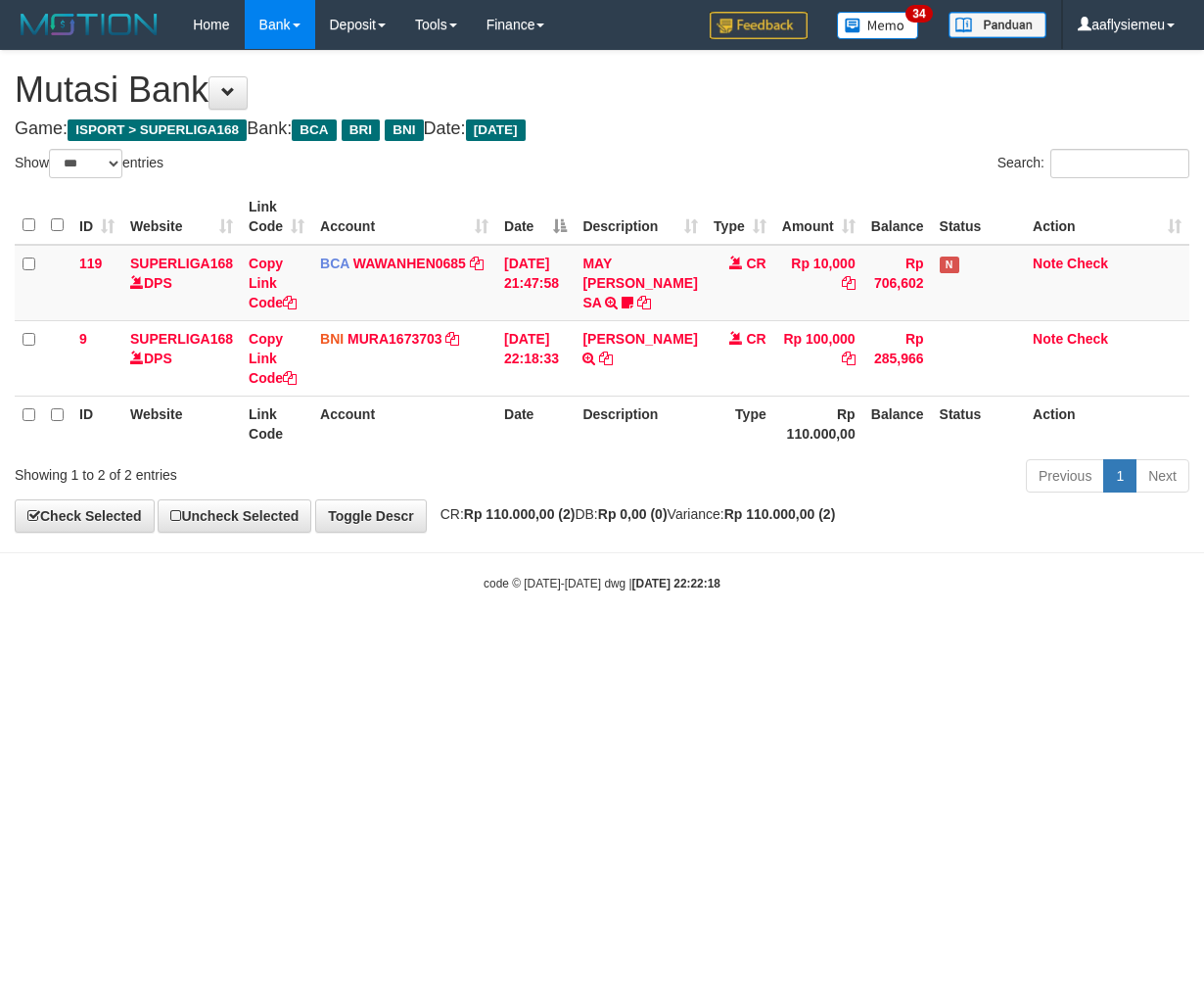 select on "***" 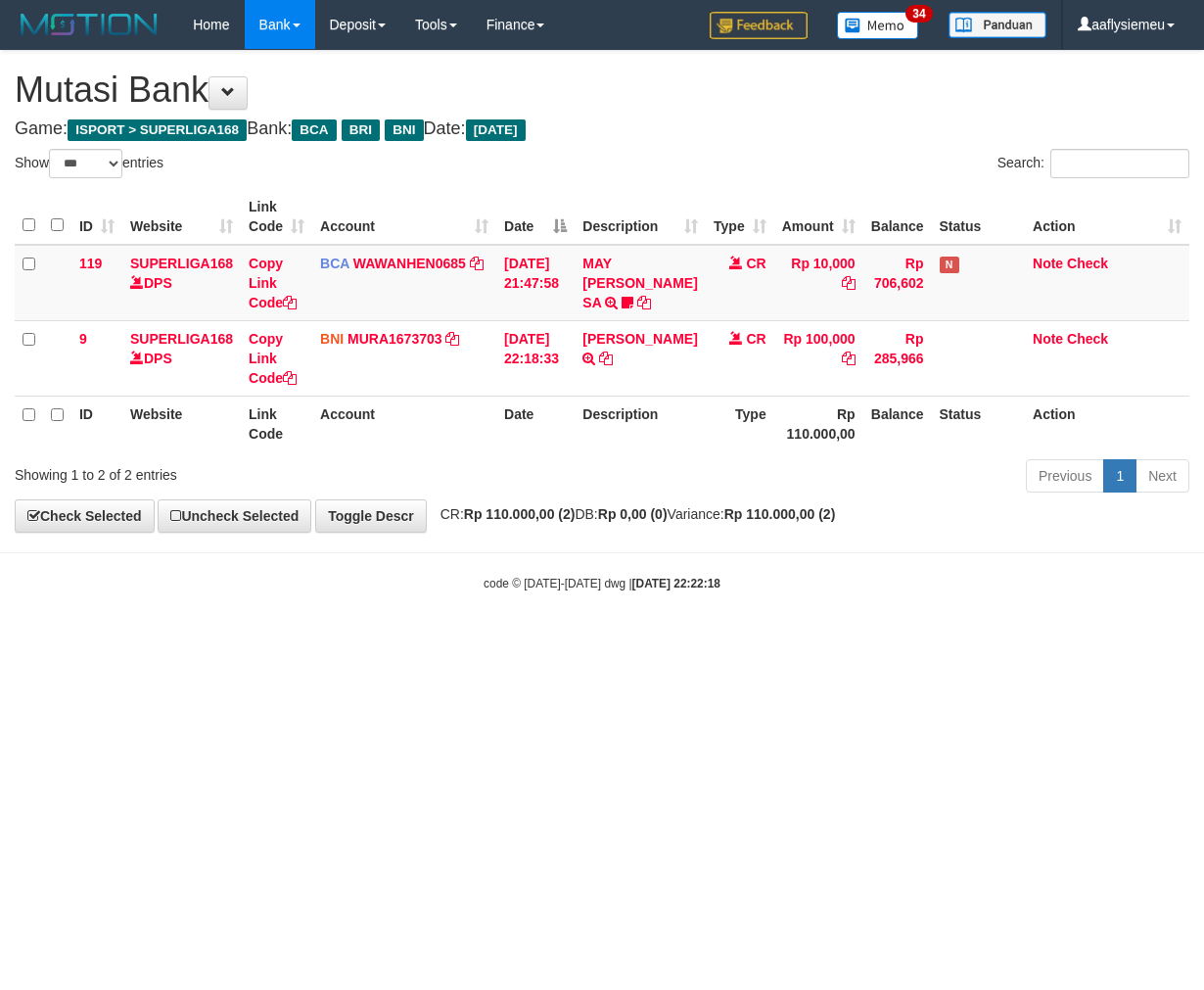 scroll, scrollTop: 0, scrollLeft: 0, axis: both 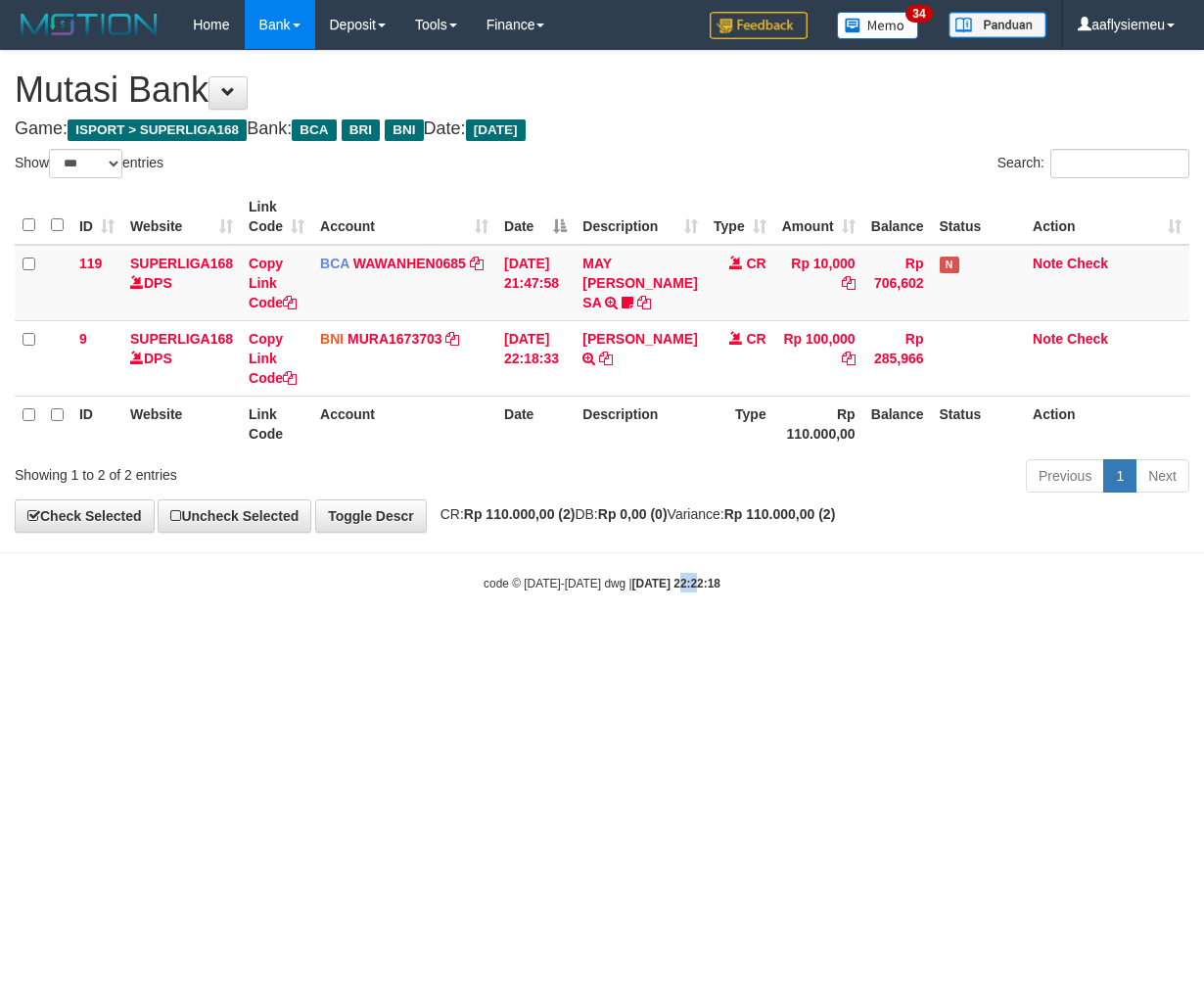 click on "Toggle navigation
Home
Bank
Account List
Load
By Website
Group
[ISPORT]													SUPERLIGA168
By Load Group (DPS)" at bounding box center (602, 320) 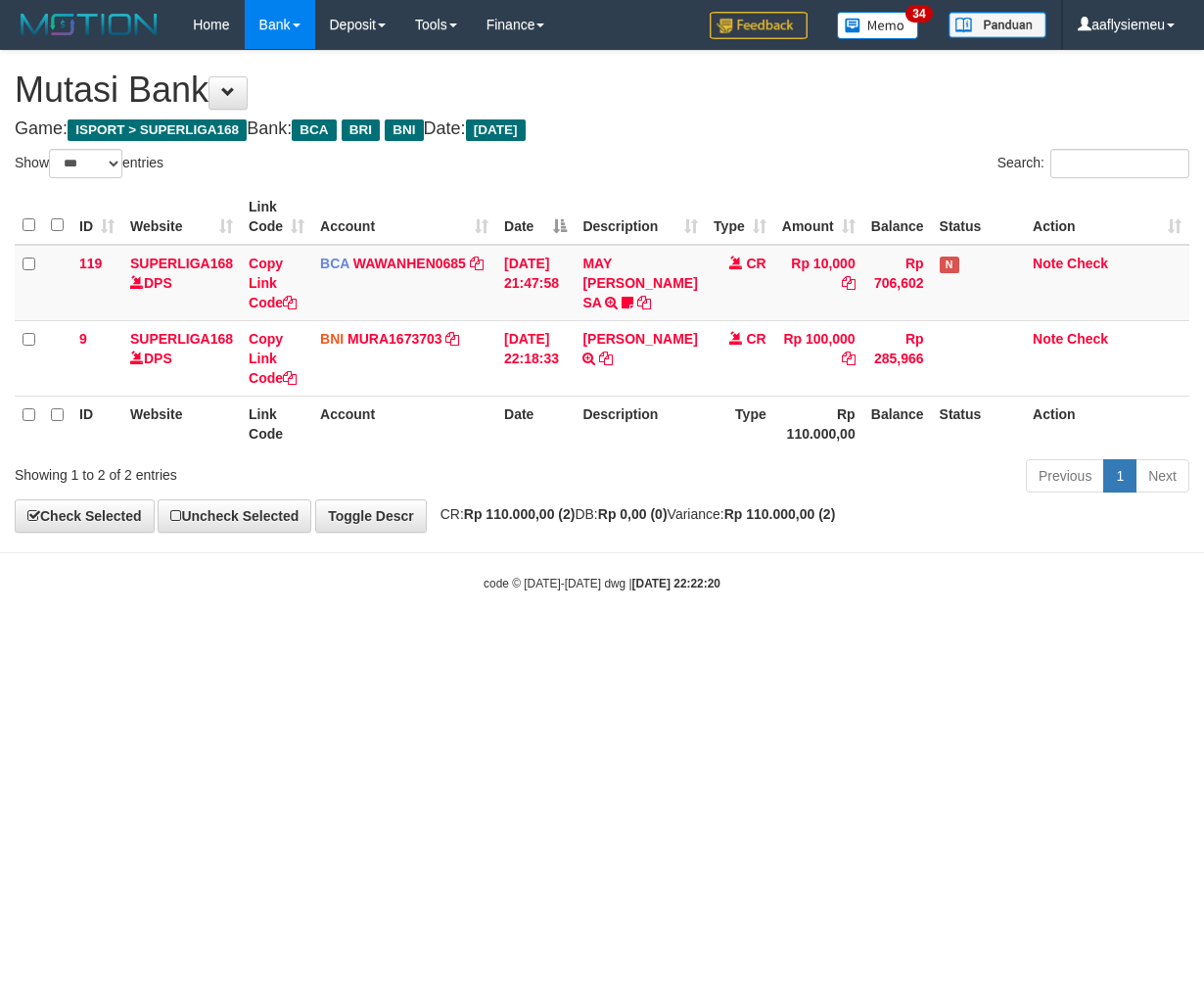 select on "***" 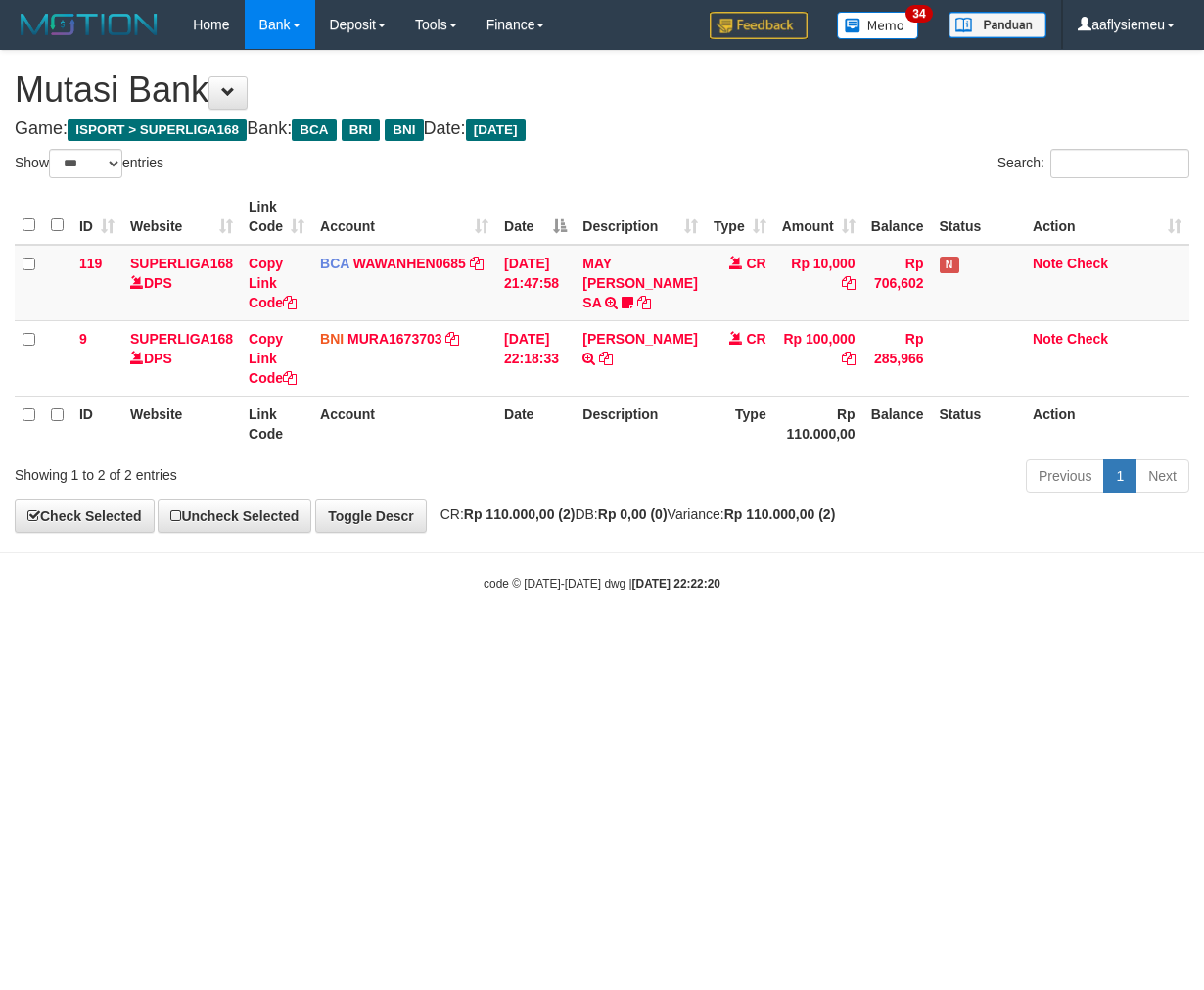 scroll, scrollTop: 0, scrollLeft: 0, axis: both 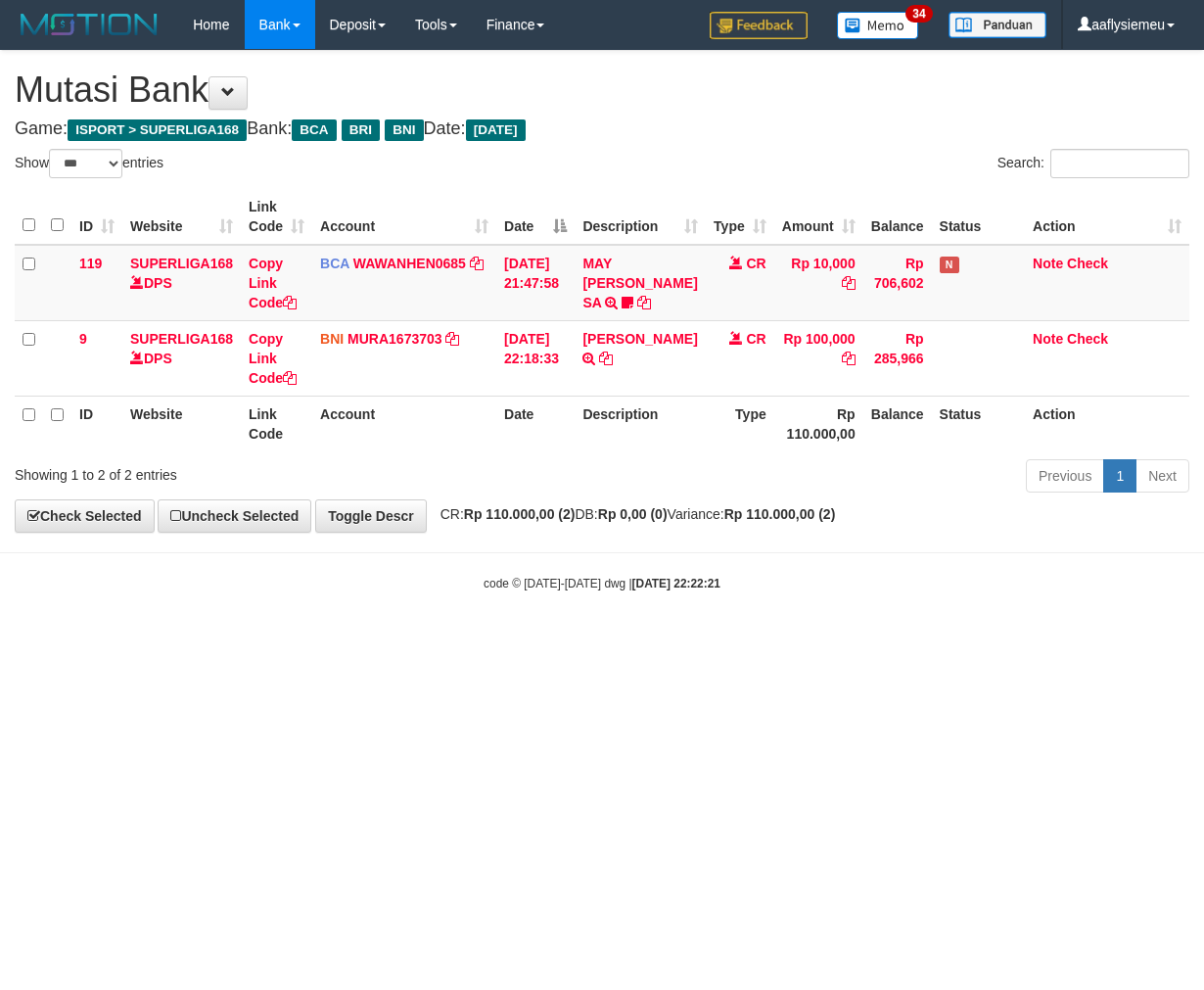 select on "***" 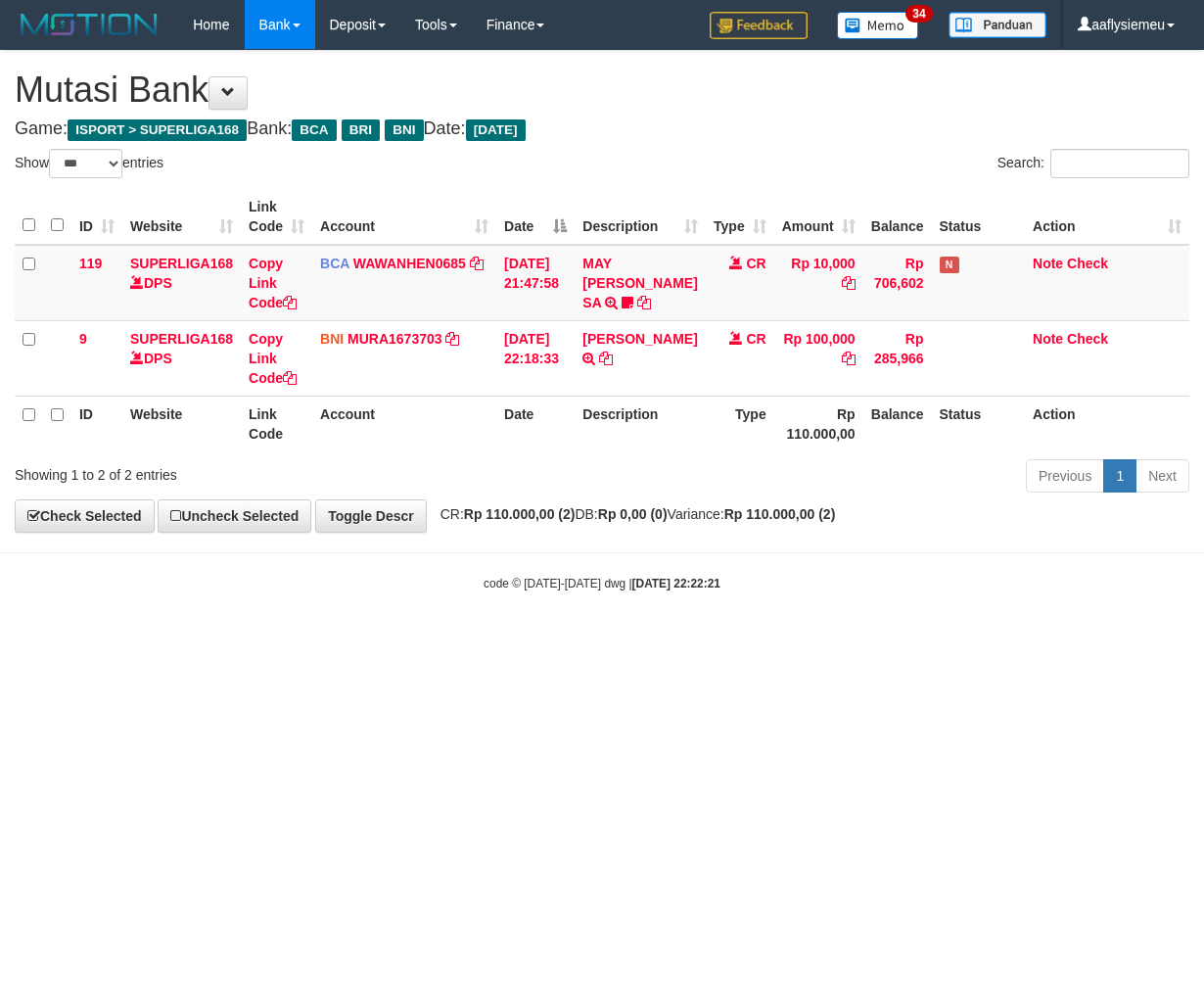 scroll, scrollTop: 0, scrollLeft: 0, axis: both 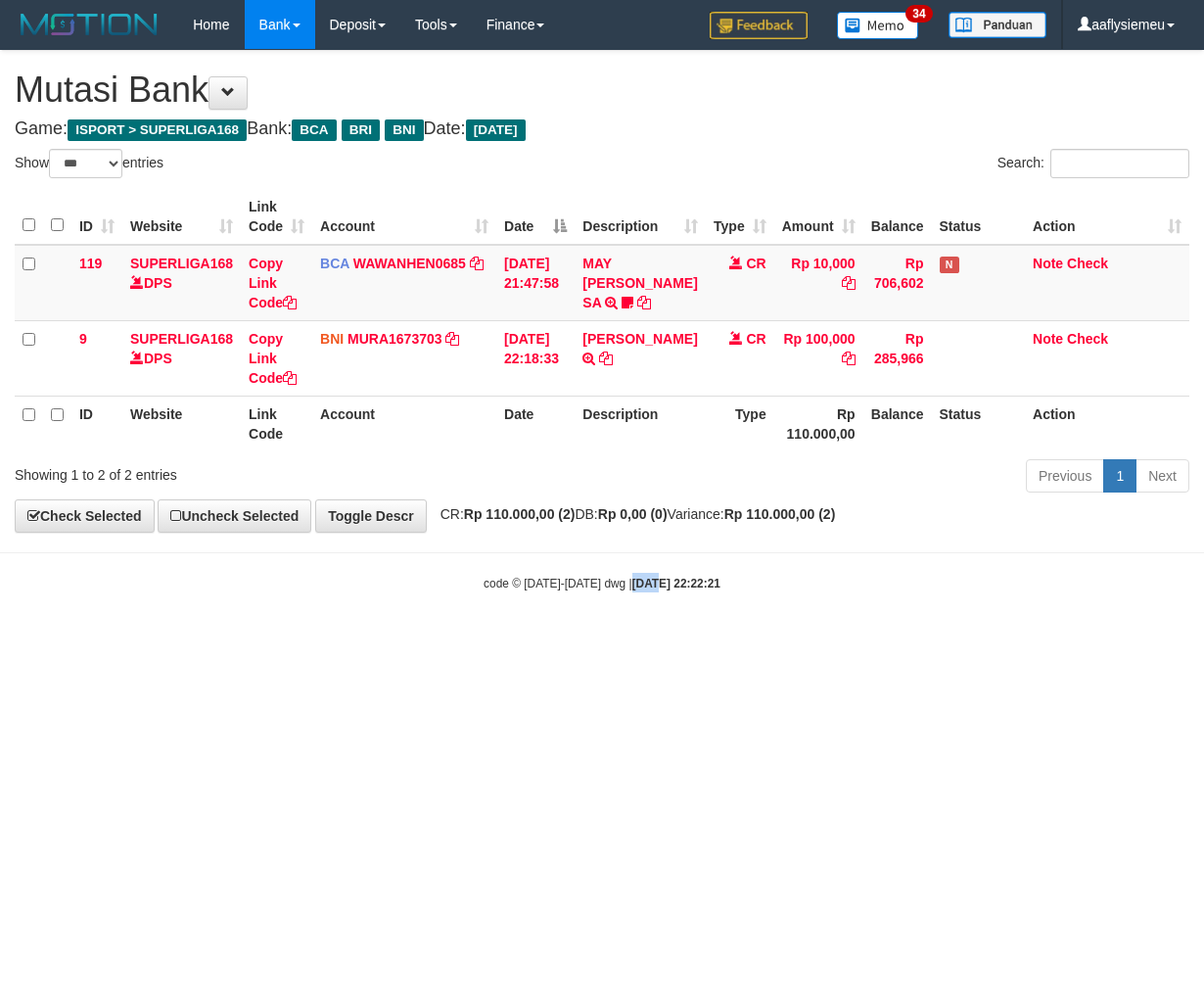 click on "Toggle navigation
Home
Bank
Account List
Load
By Website
Group
[ISPORT]													SUPERLIGA168
By Load Group (DPS)" at bounding box center [602, 320] 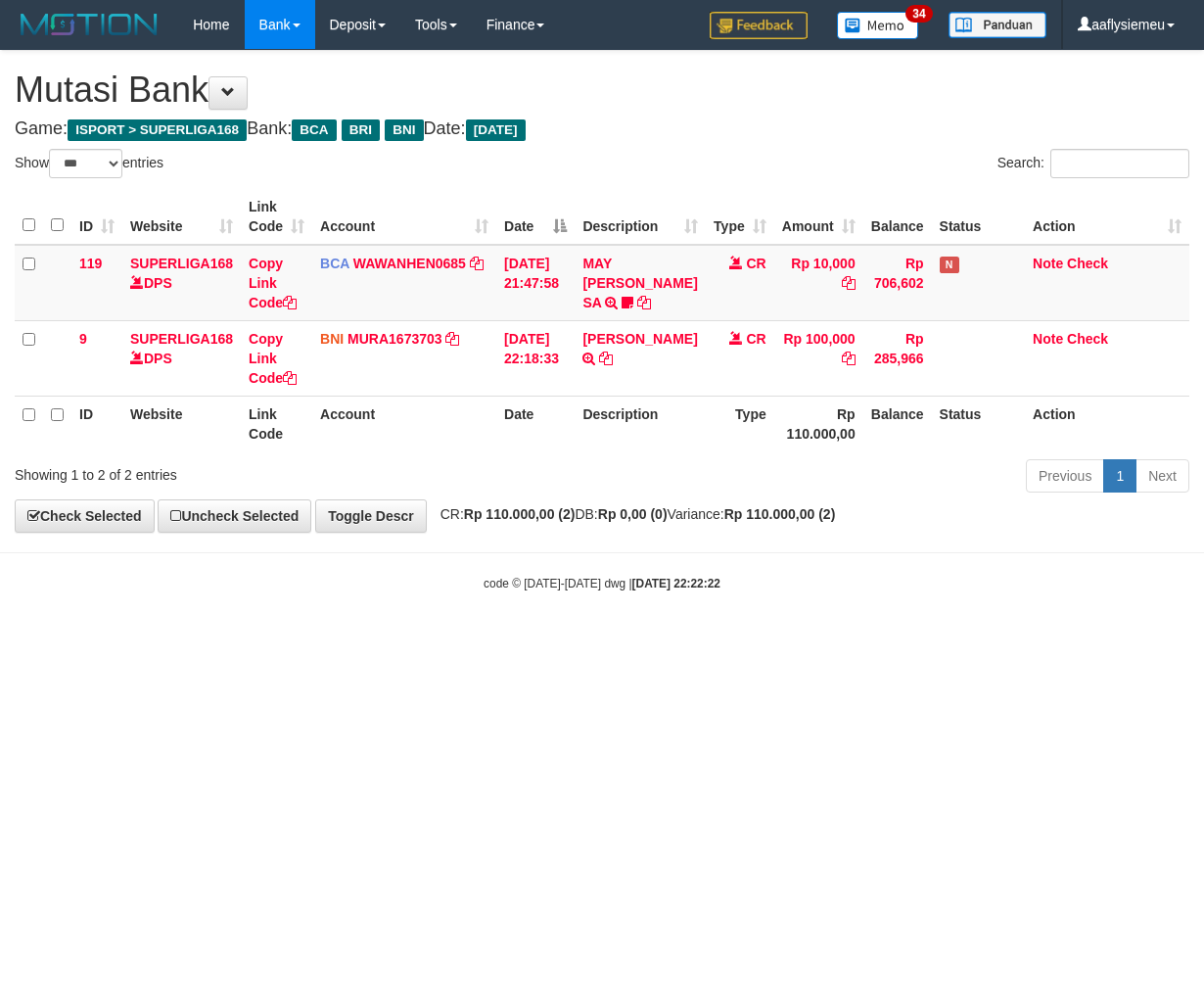 select on "***" 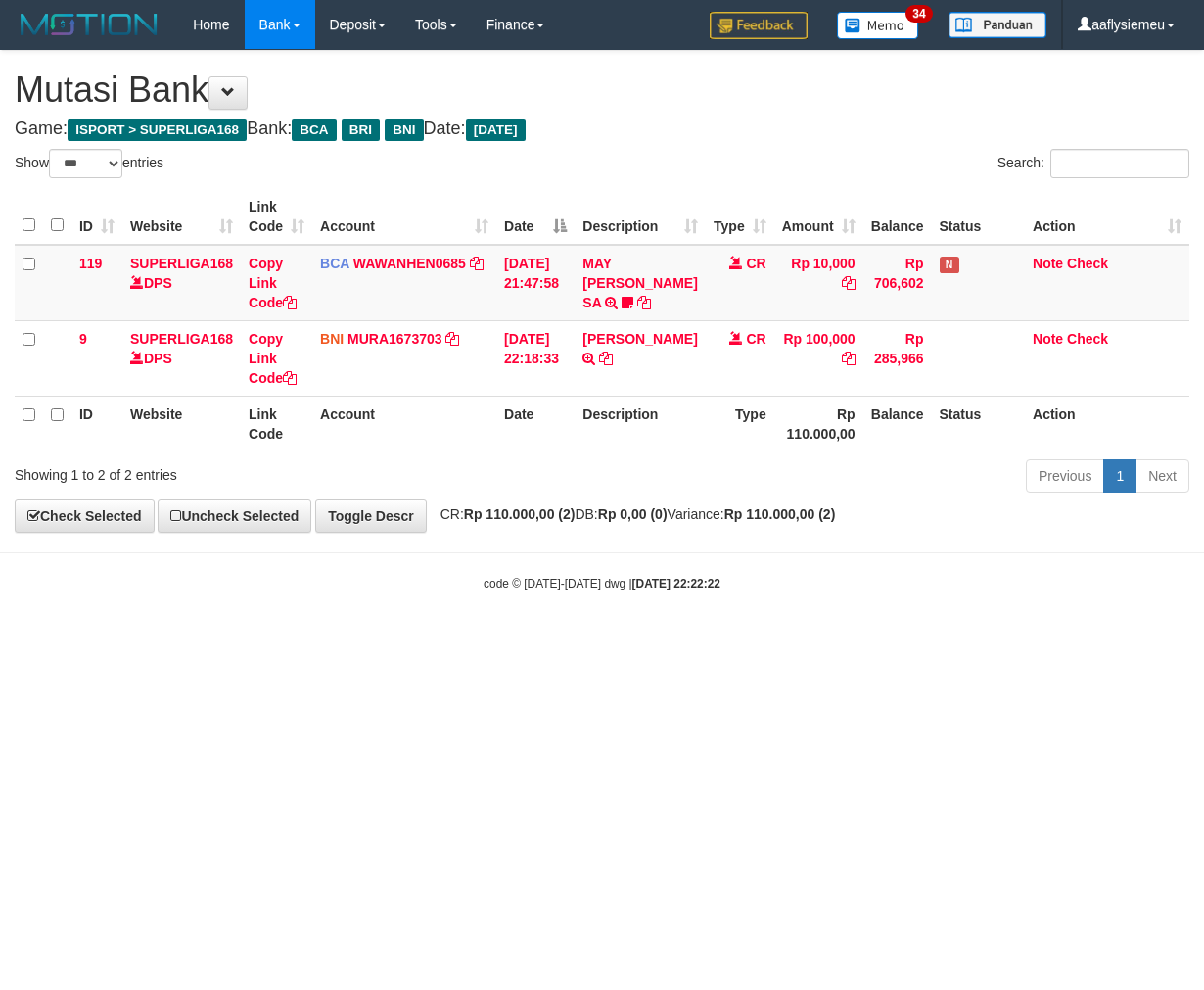 scroll, scrollTop: 0, scrollLeft: 0, axis: both 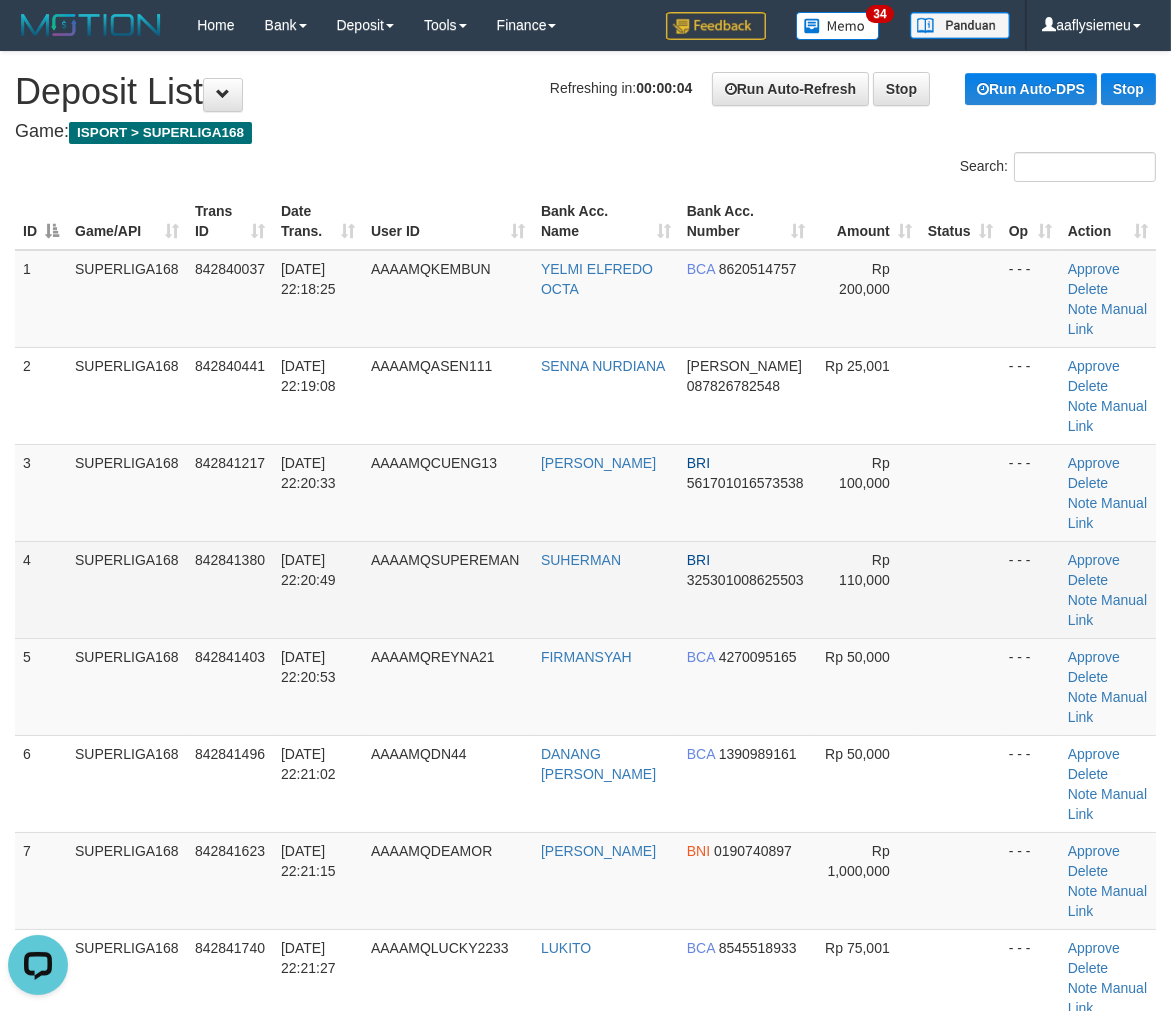 drag, startPoint x: 52, startPoint y: 582, endPoint x: 3, endPoint y: 602, distance: 52.924473 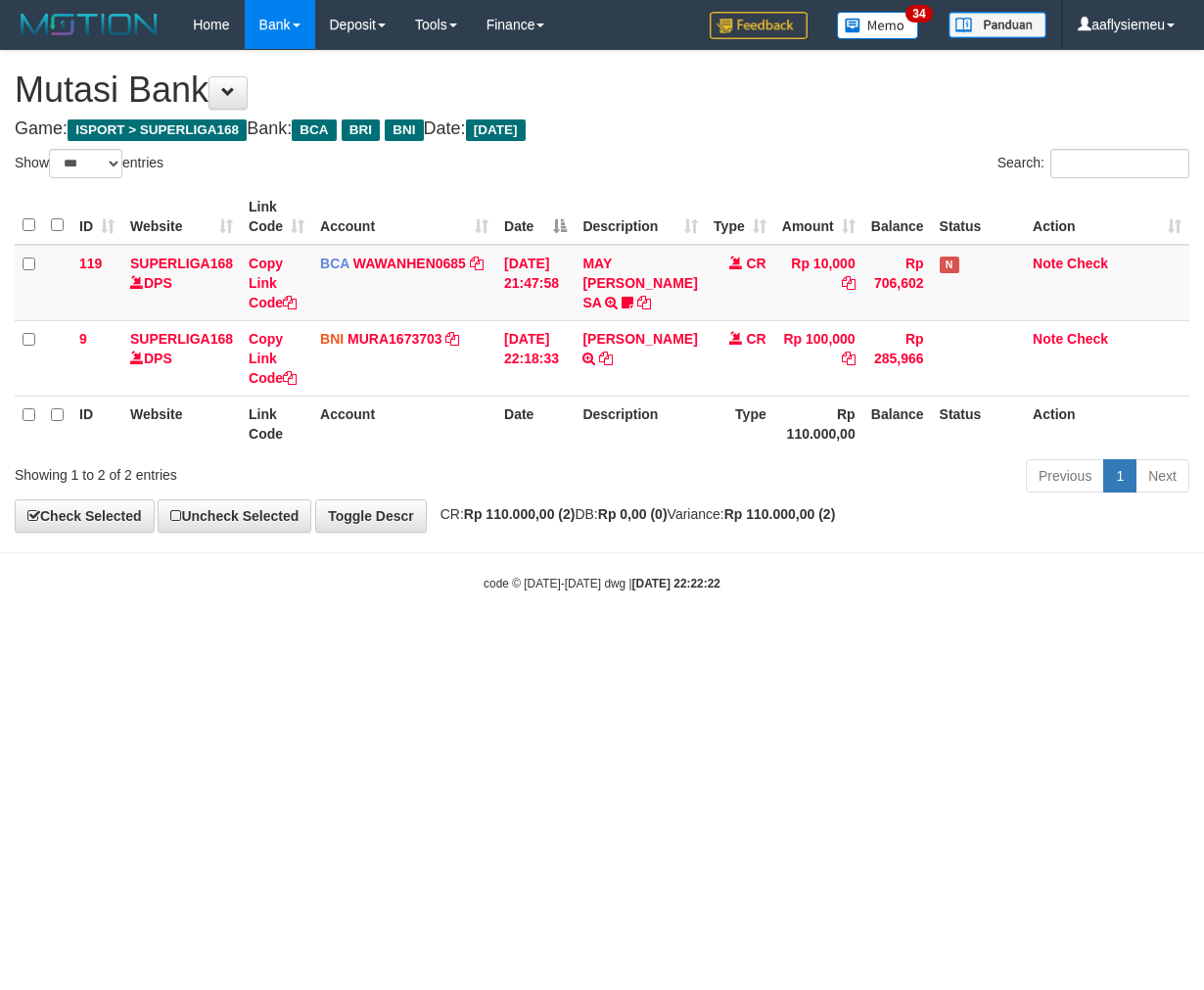 select on "***" 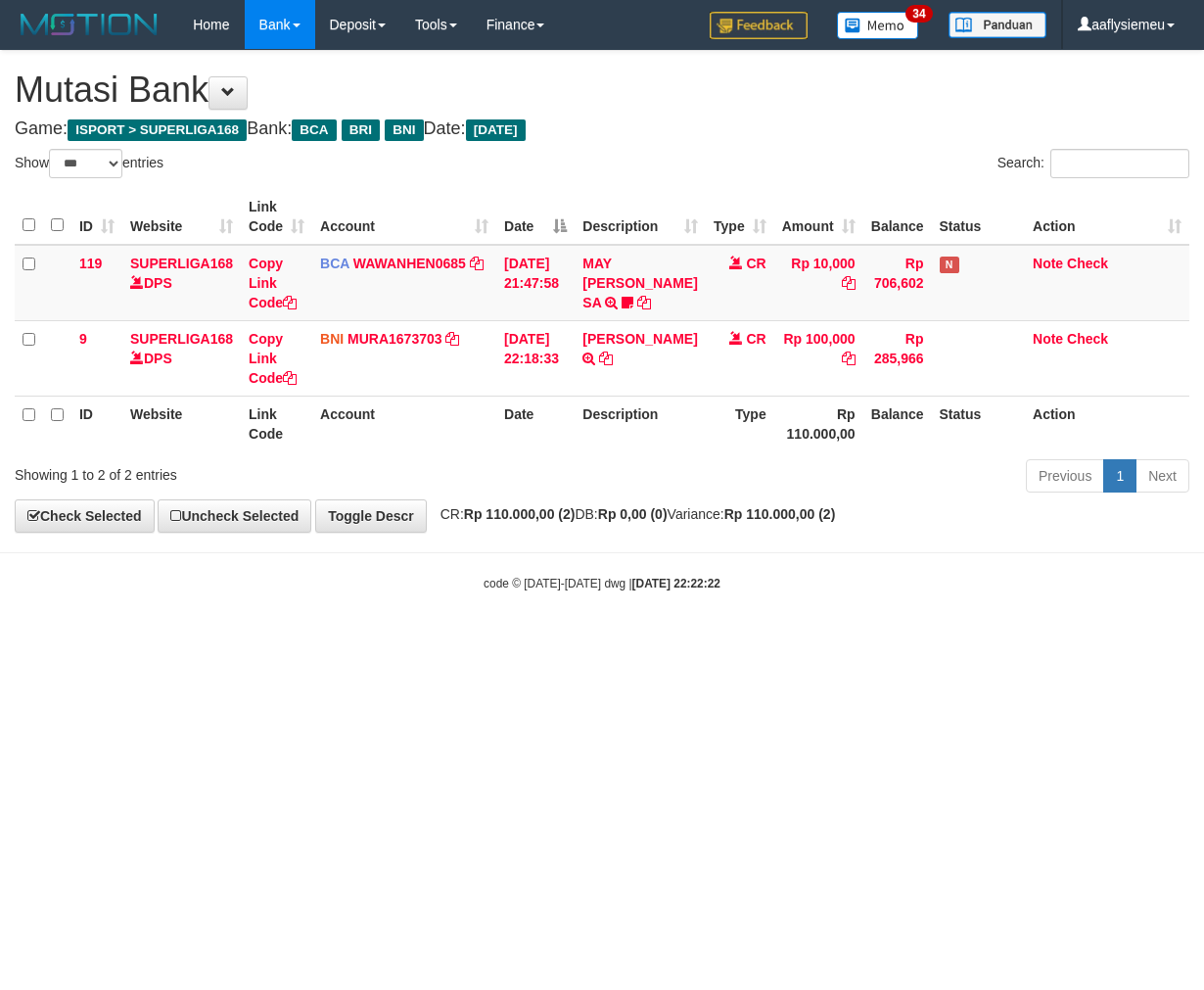 scroll, scrollTop: 0, scrollLeft: 0, axis: both 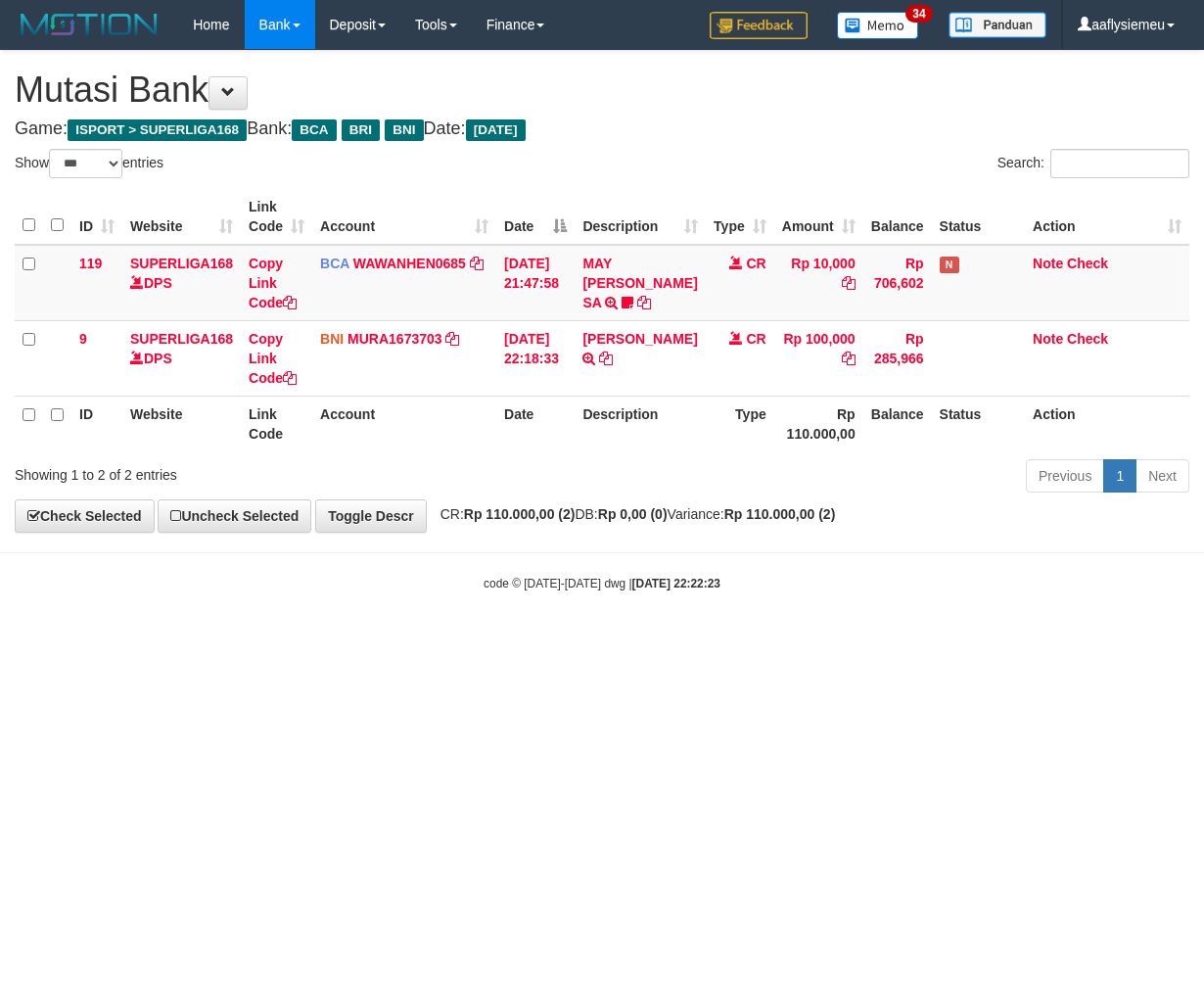 select on "***" 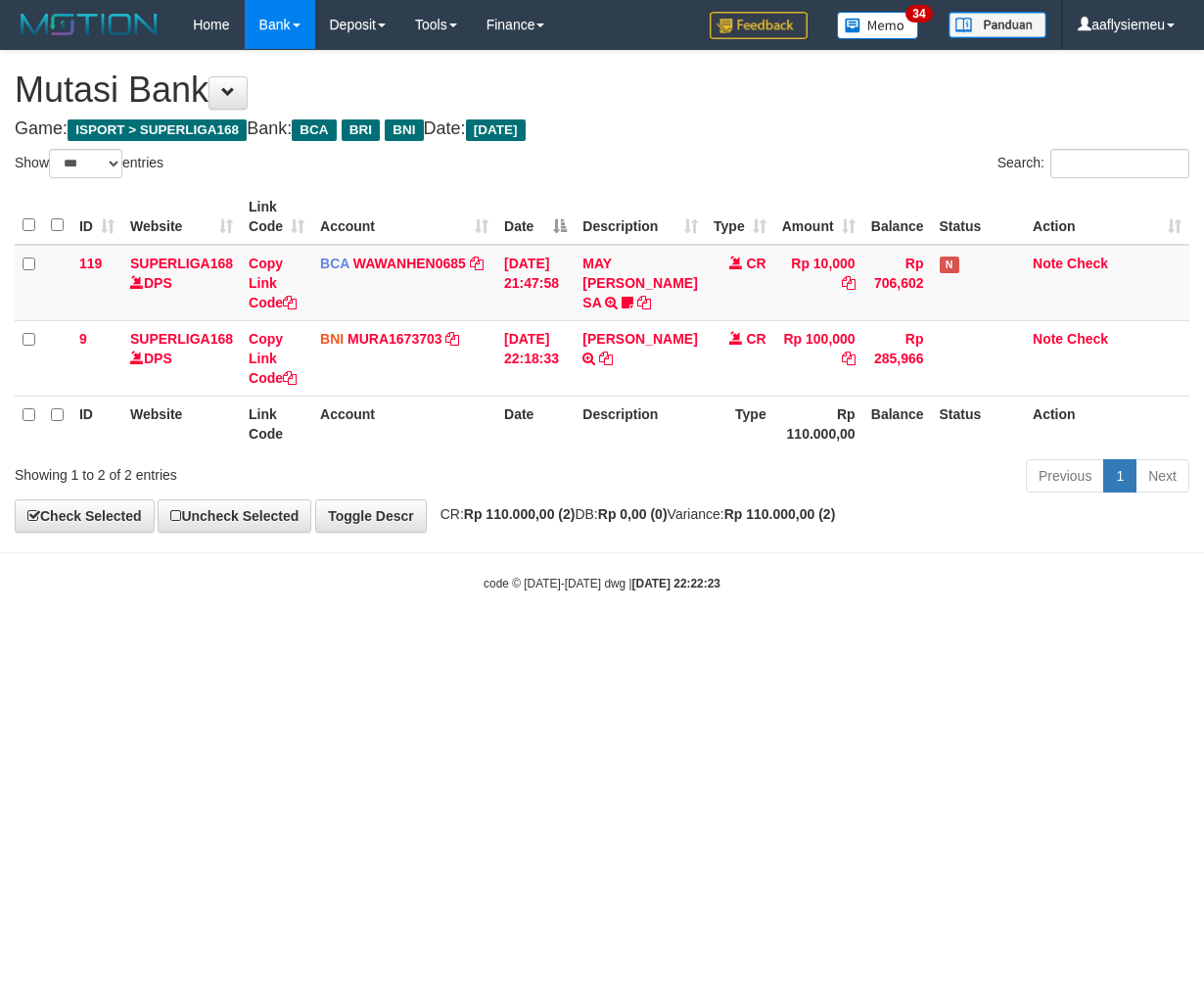 scroll, scrollTop: 0, scrollLeft: 0, axis: both 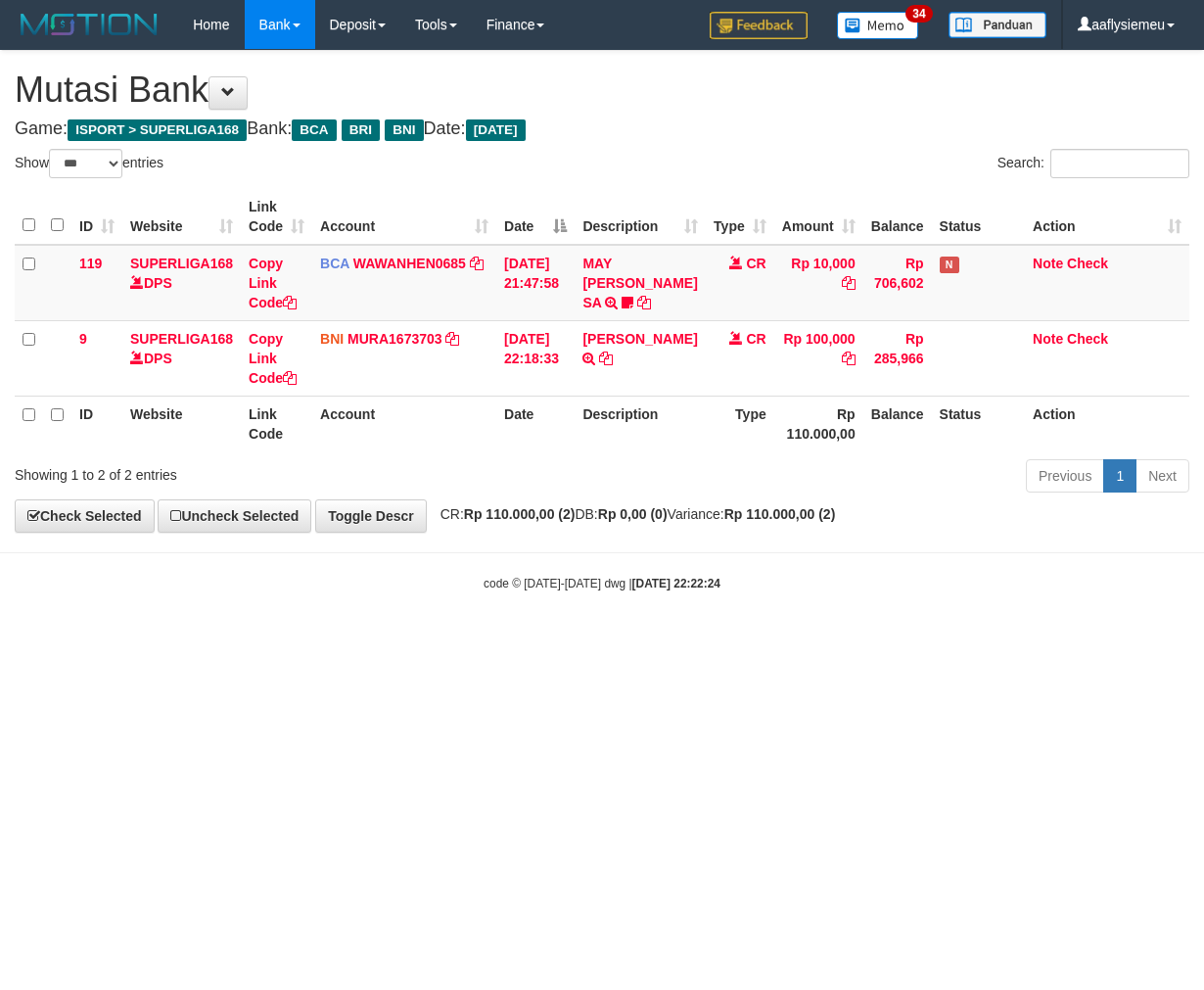 select on "***" 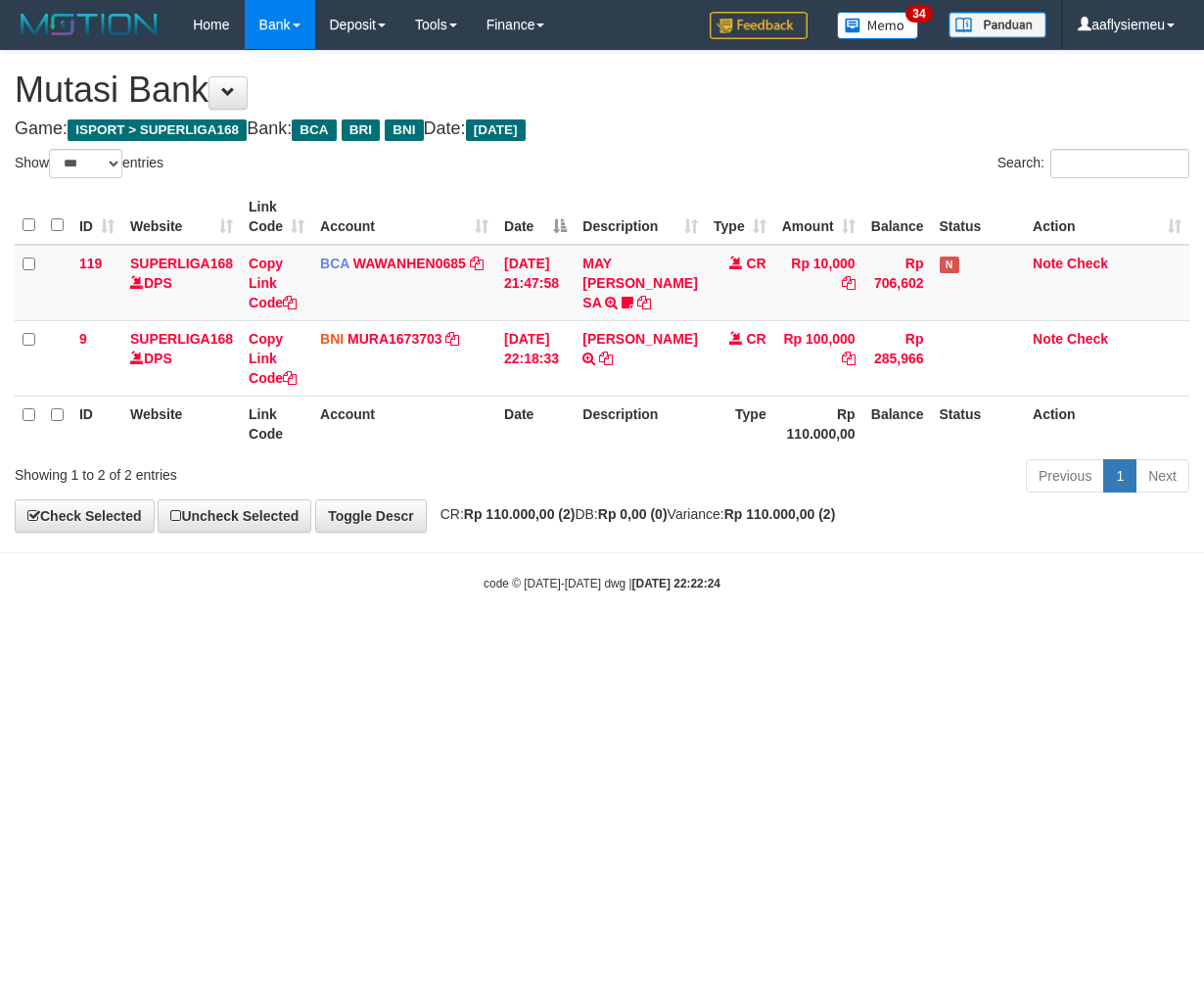 scroll, scrollTop: 0, scrollLeft: 0, axis: both 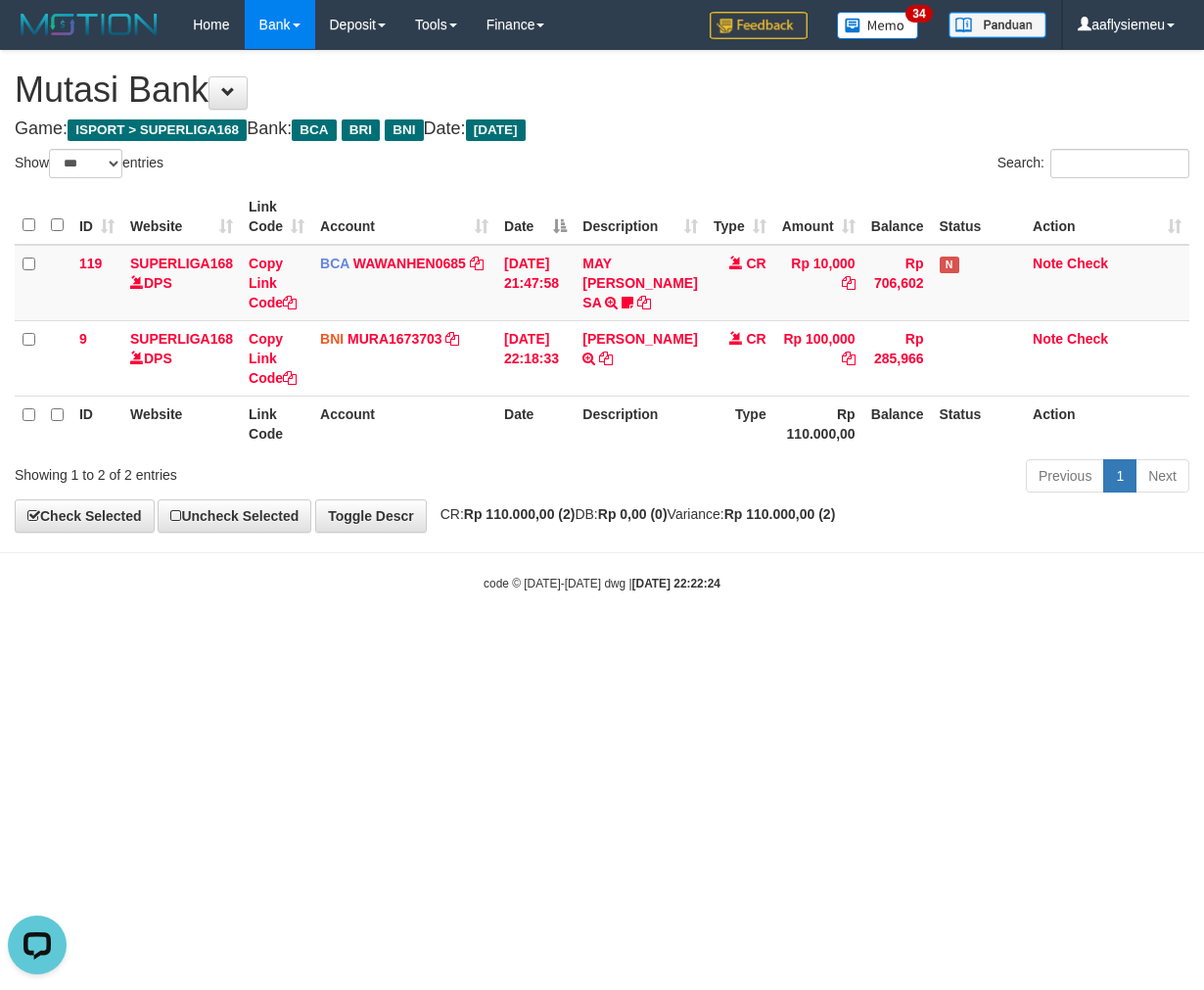 click on "Toggle navigation
Home
Bank
Account List
Load
By Website
Group
[ISPORT]													SUPERLIGA168
By Load Group (DPS)" at bounding box center (602, 320) 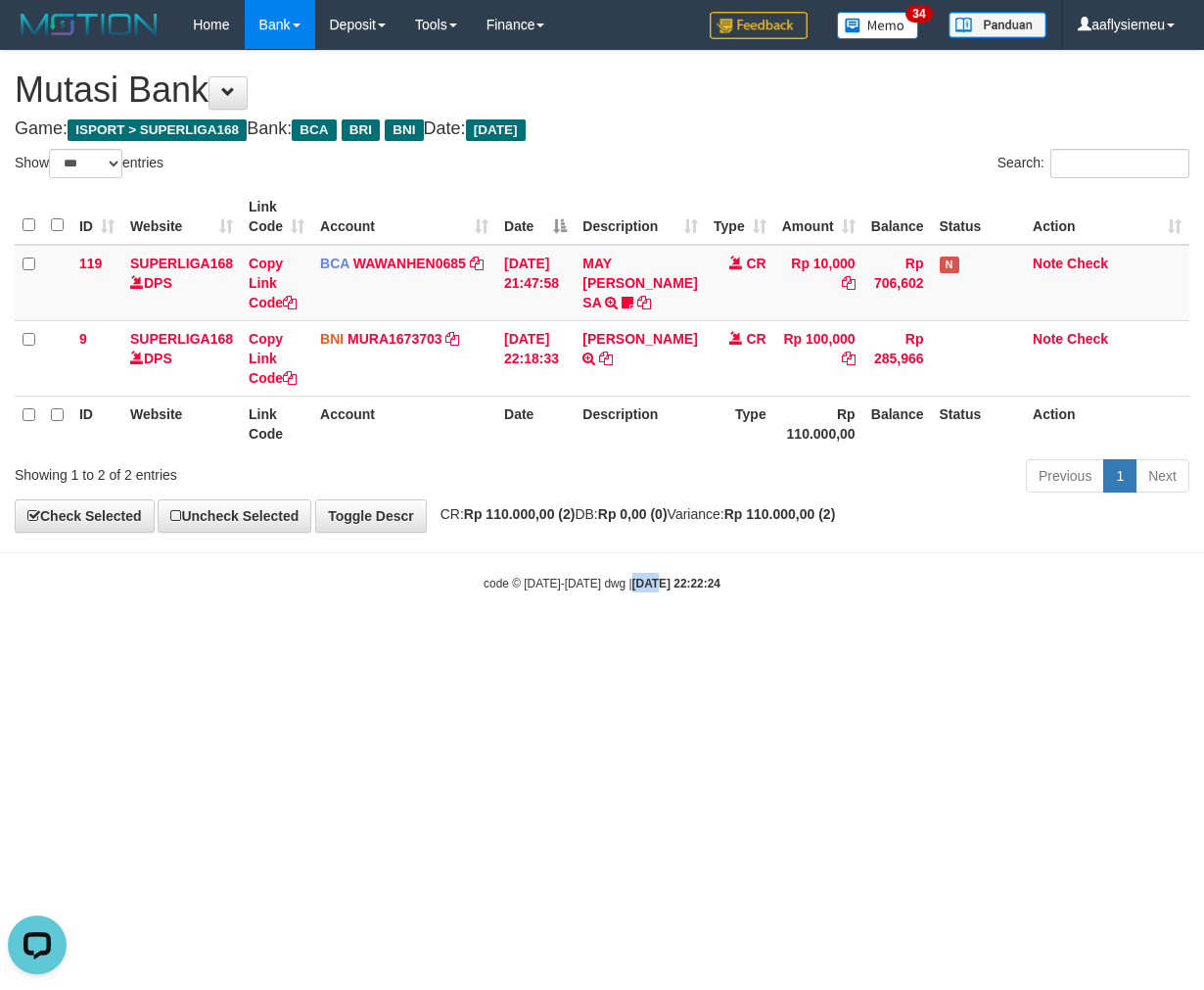 click on "Toggle navigation
Home
Bank
Account List
Load
By Website
Group
[ISPORT]													SUPERLIGA168
By Load Group (DPS)" at bounding box center [602, 320] 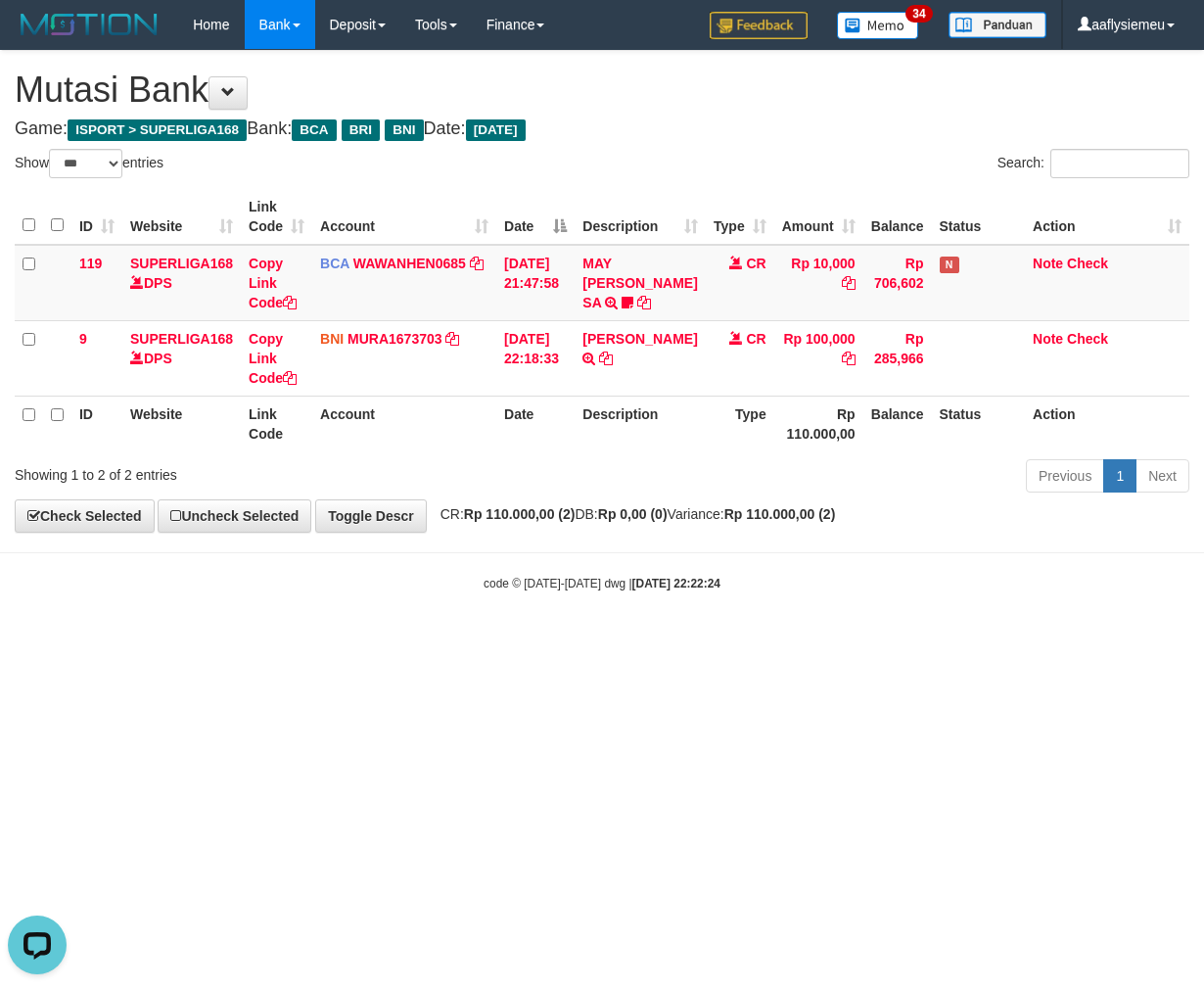 click on "Toggle navigation
Home
Bank
Account List
Load
By Website
Group
[ISPORT]													SUPERLIGA168
By Load Group (DPS)" at bounding box center (602, 320) 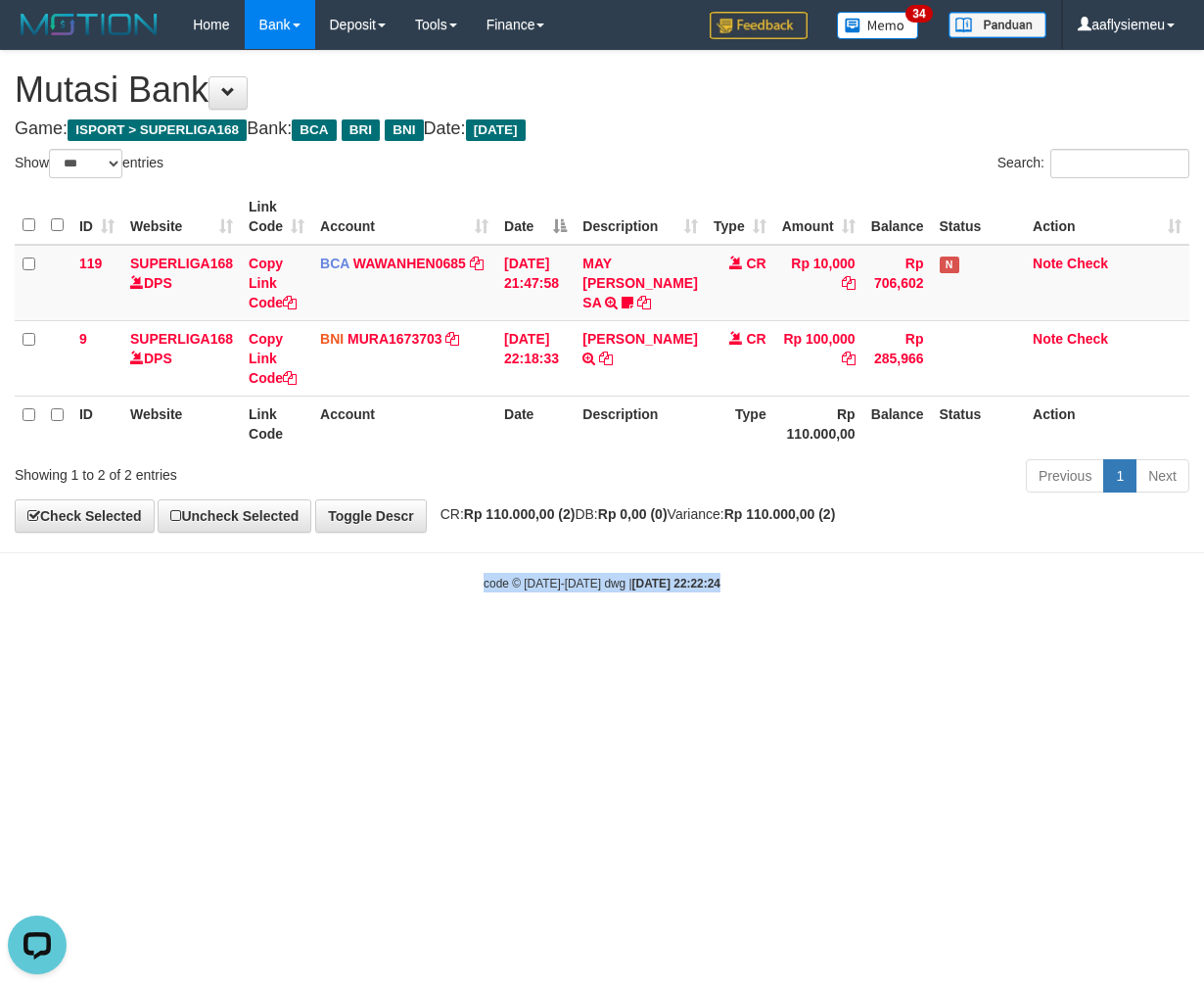 click on "Toggle navigation
Home
Bank
Account List
Load
By Website
Group
[ISPORT]													SUPERLIGA168
By Load Group (DPS)" at bounding box center (602, 320) 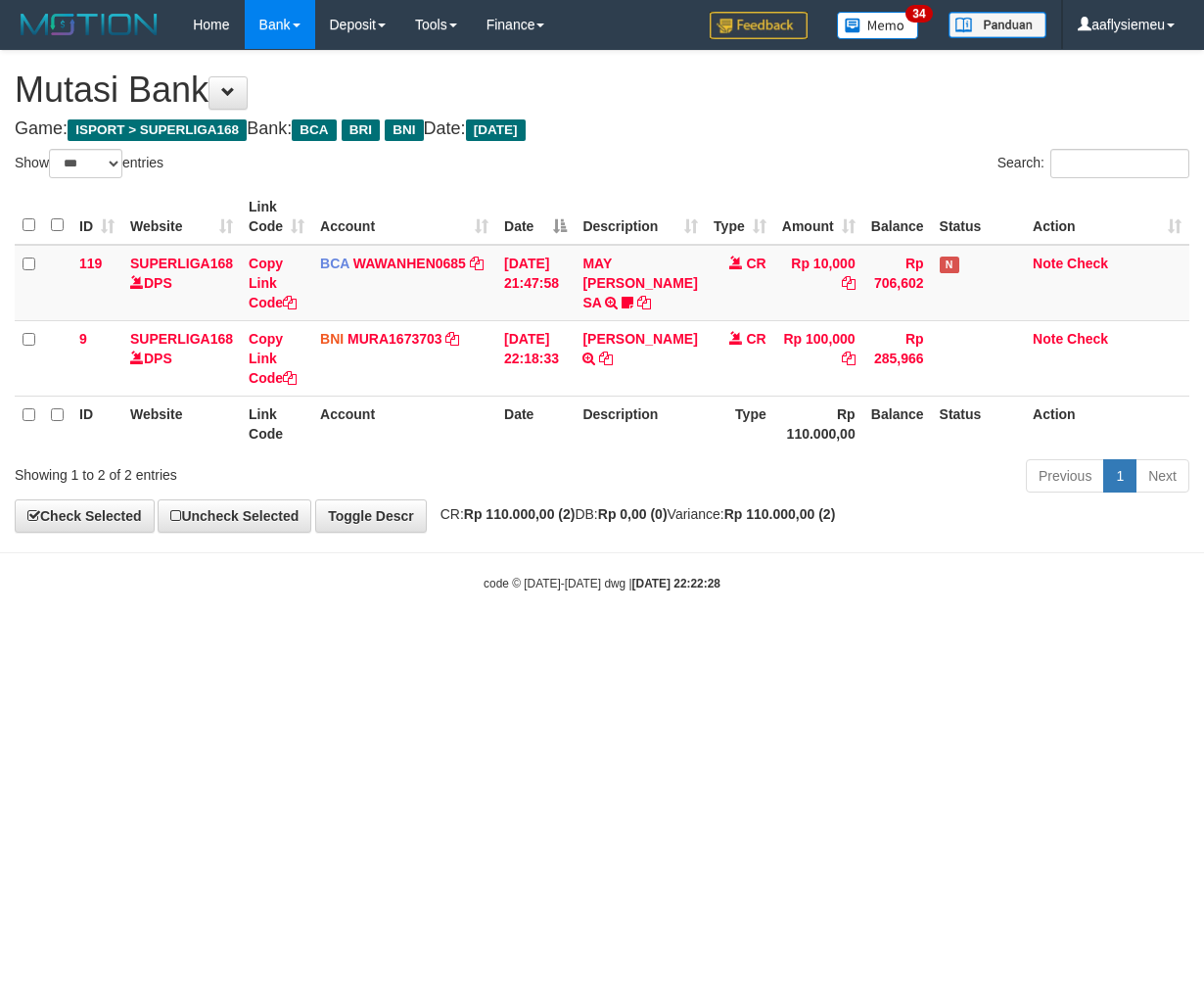 select on "***" 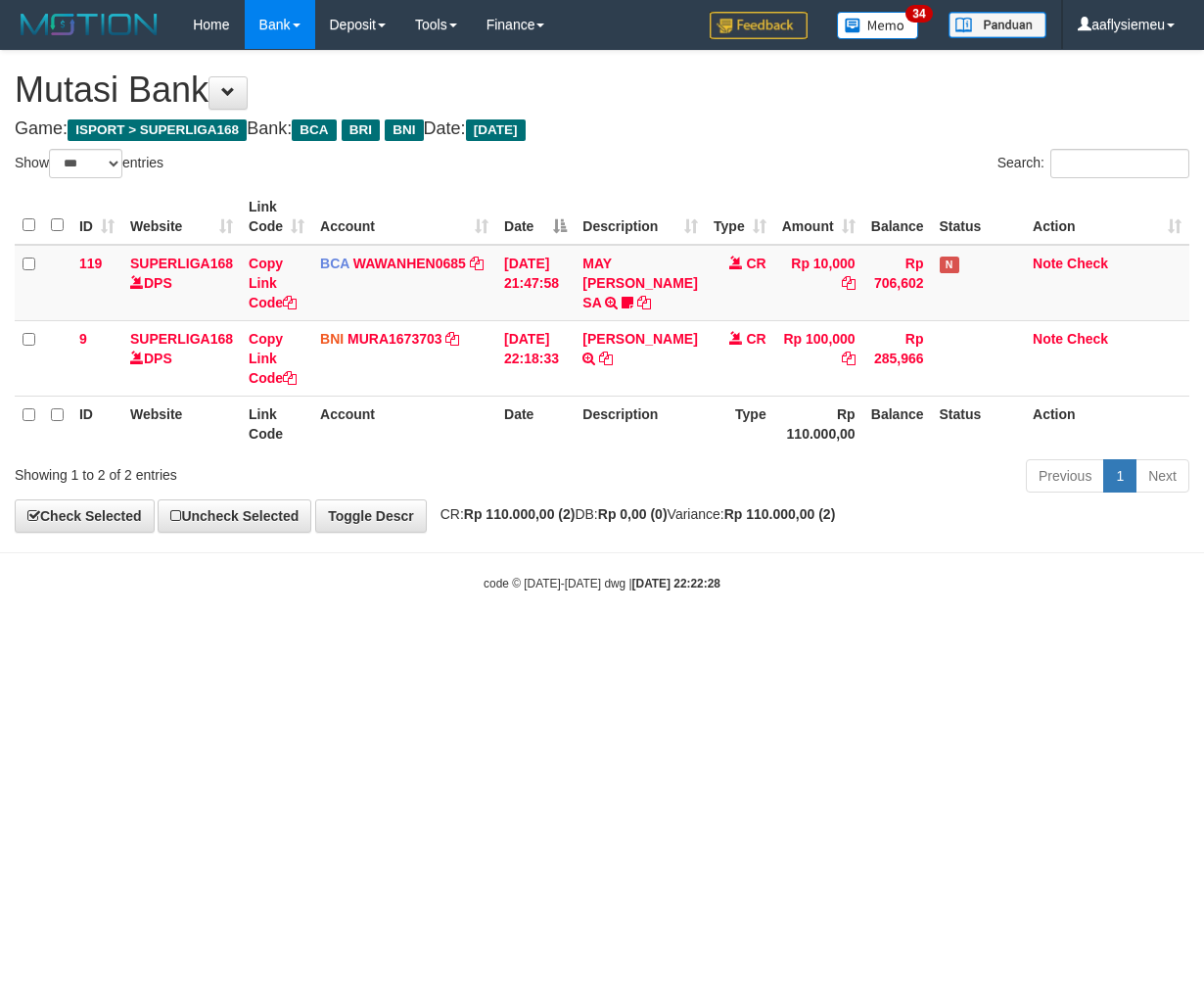 scroll, scrollTop: 0, scrollLeft: 0, axis: both 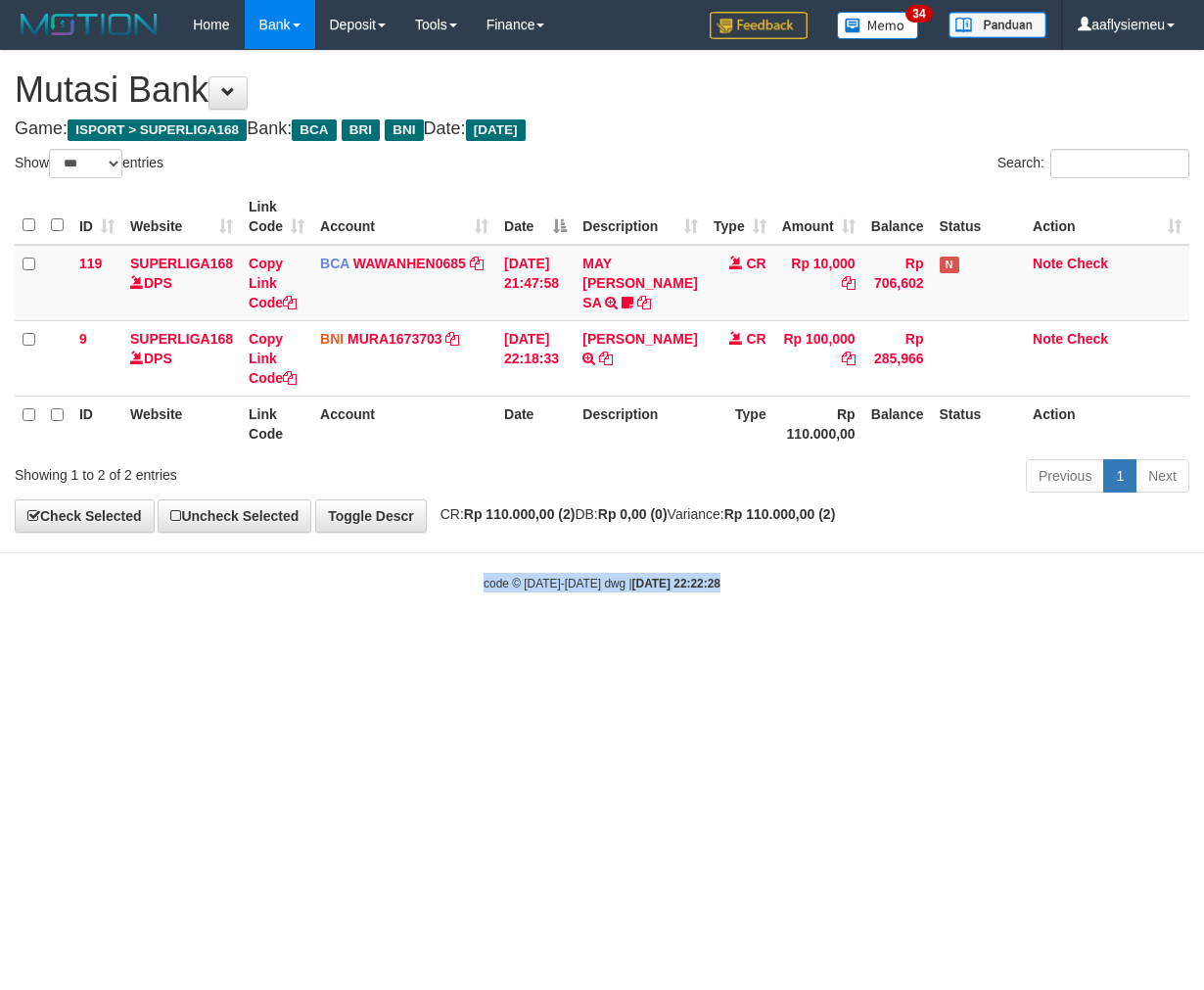 click on "Toggle navigation
Home
Bank
Account List
Load
By Website
Group
[ISPORT]													SUPERLIGA168
By Load Group (DPS)" at bounding box center [602, 320] 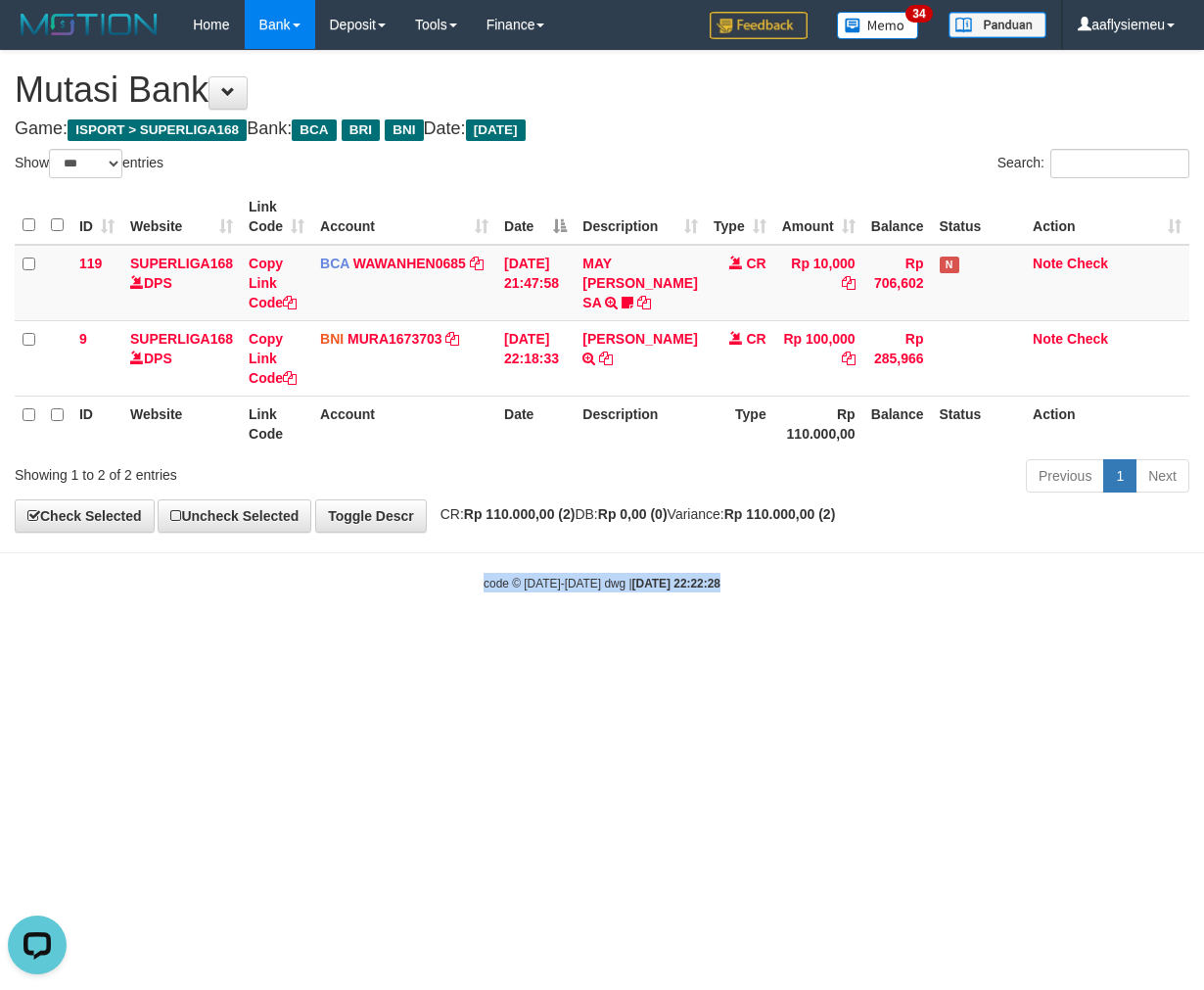 scroll, scrollTop: 0, scrollLeft: 0, axis: both 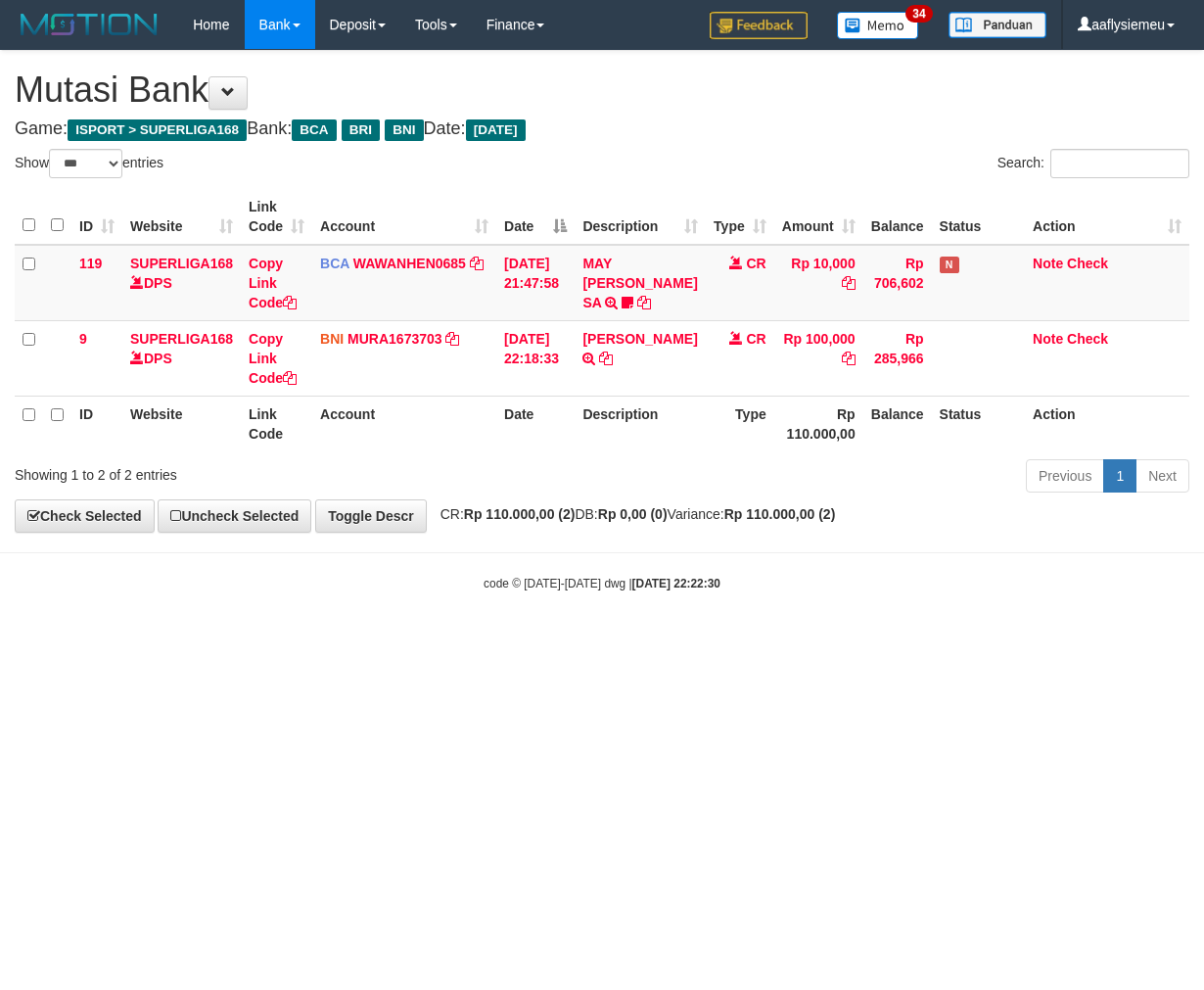 select on "***" 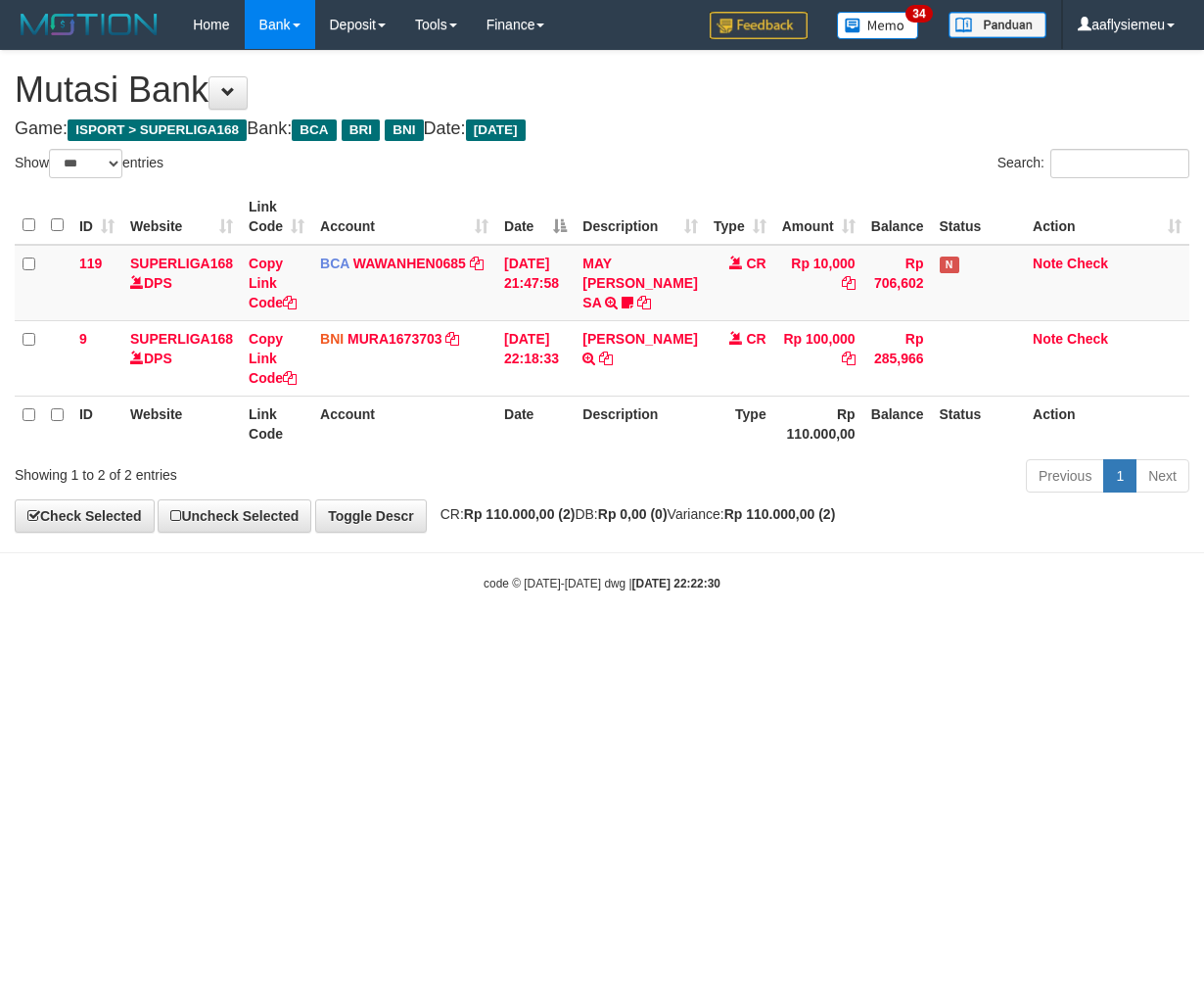 scroll, scrollTop: 0, scrollLeft: 0, axis: both 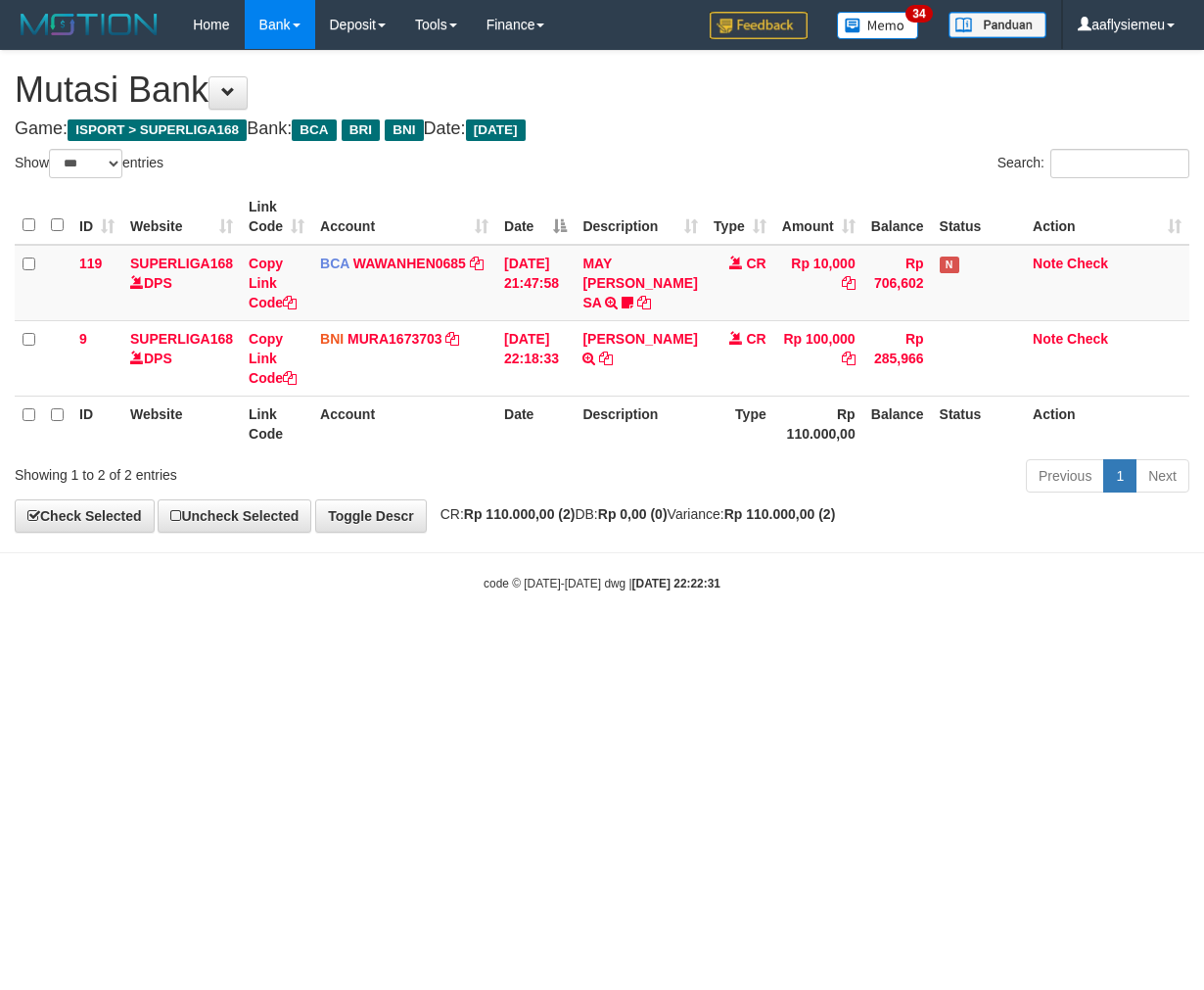 select on "***" 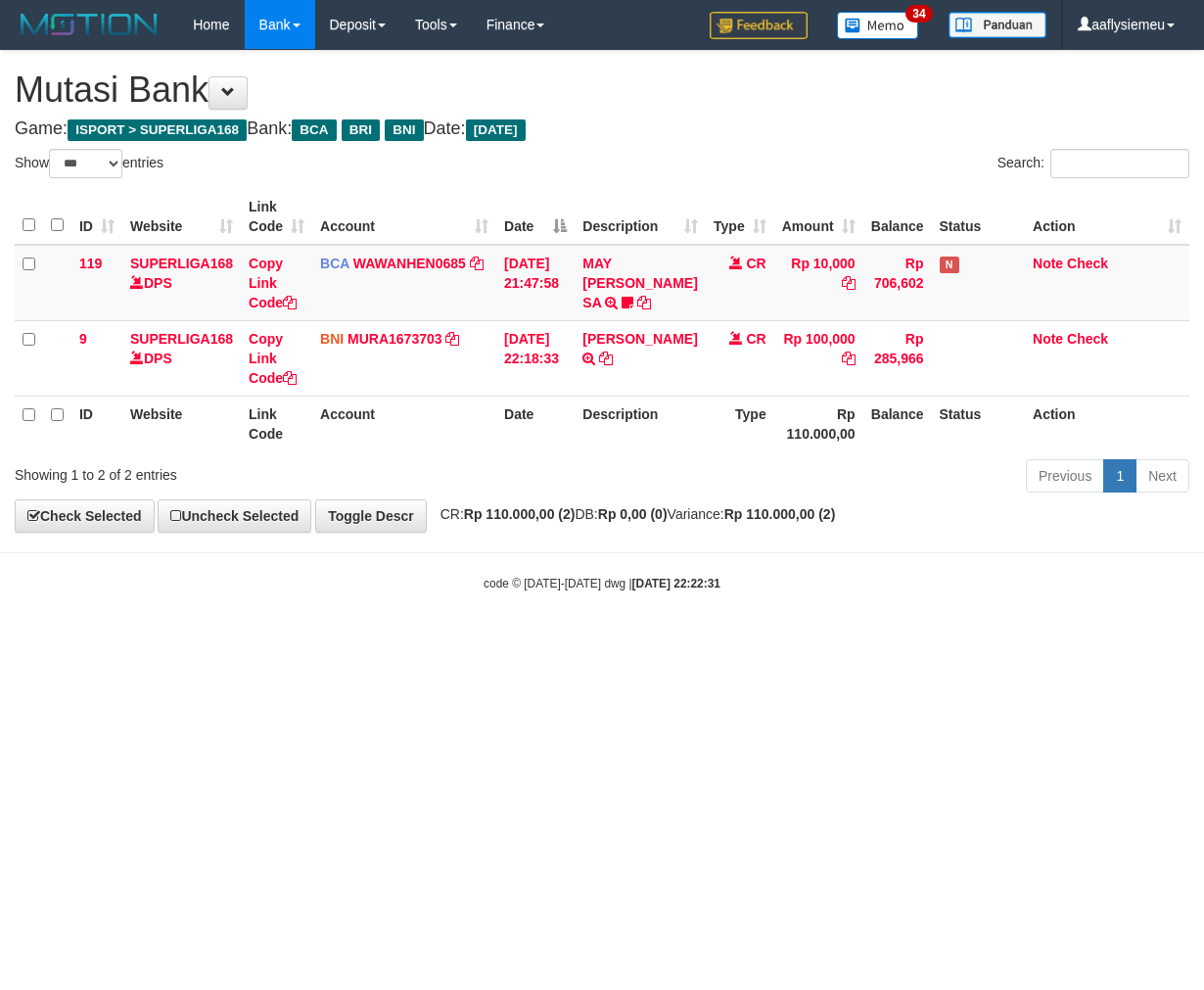 scroll, scrollTop: 0, scrollLeft: 0, axis: both 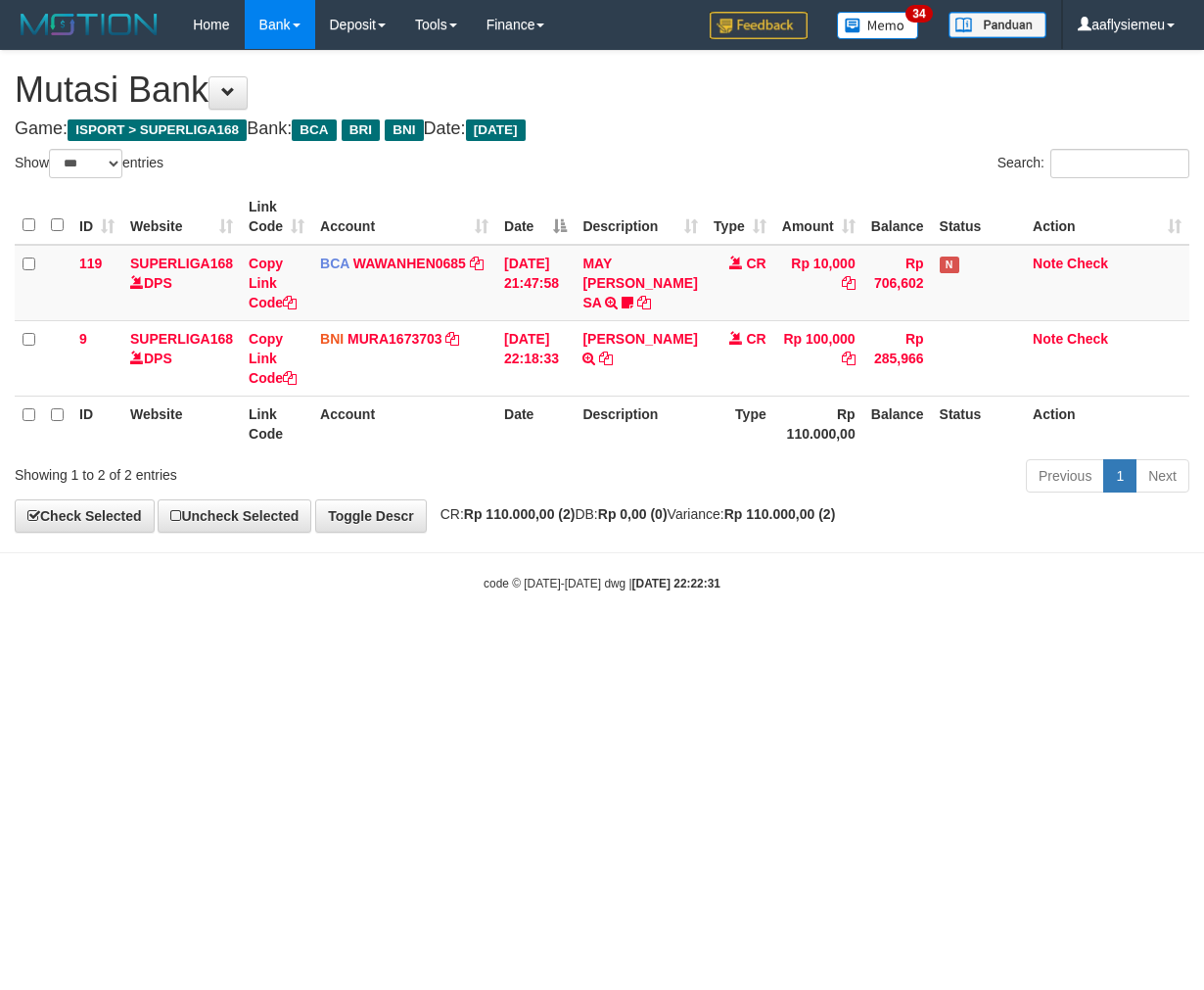 select on "***" 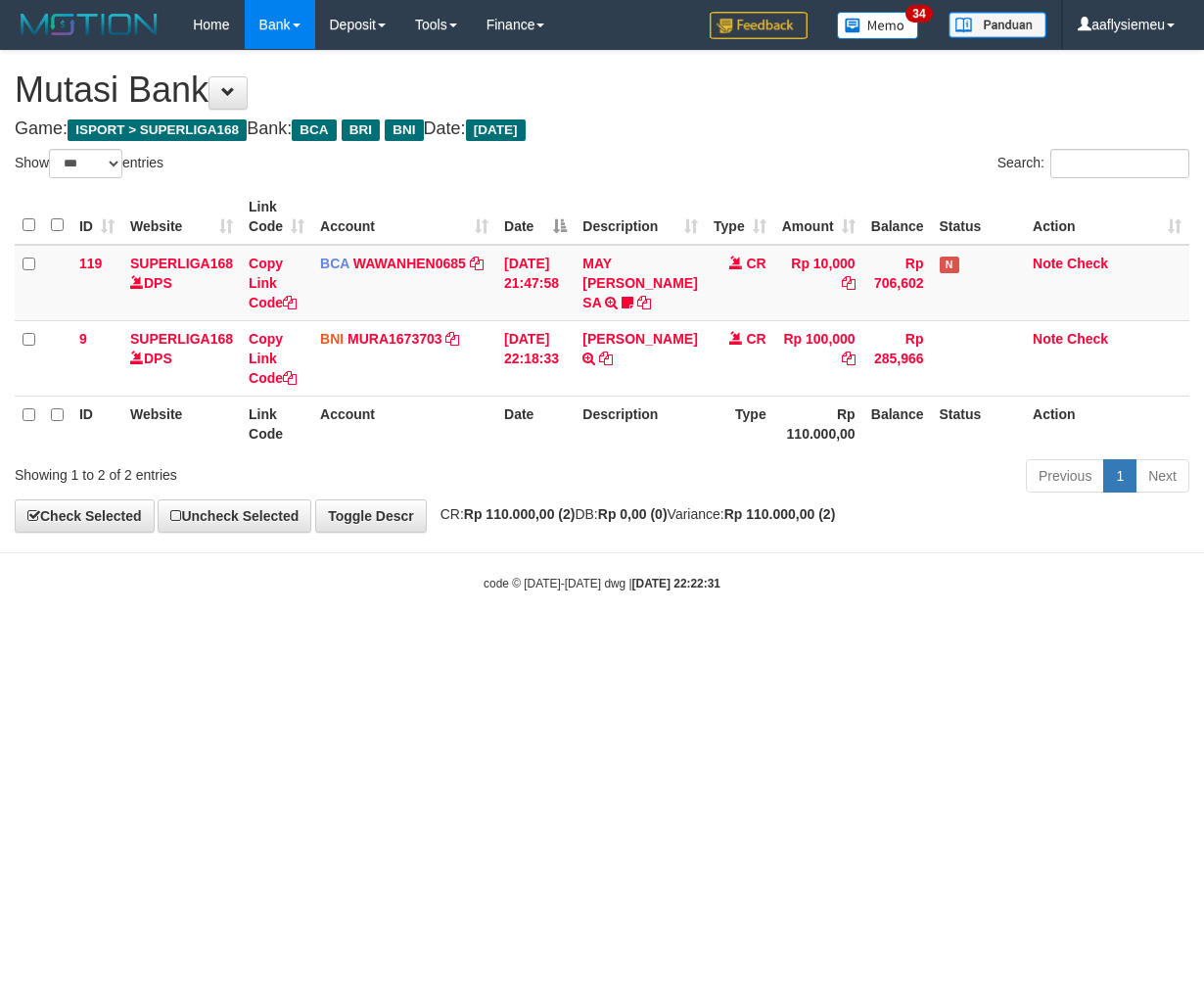 click on "Toggle navigation
Home
Bank
Account List
Load
By Website
Group
[ISPORT]													SUPERLIGA168
By Load Group (DPS)
34" at bounding box center (602, 320) 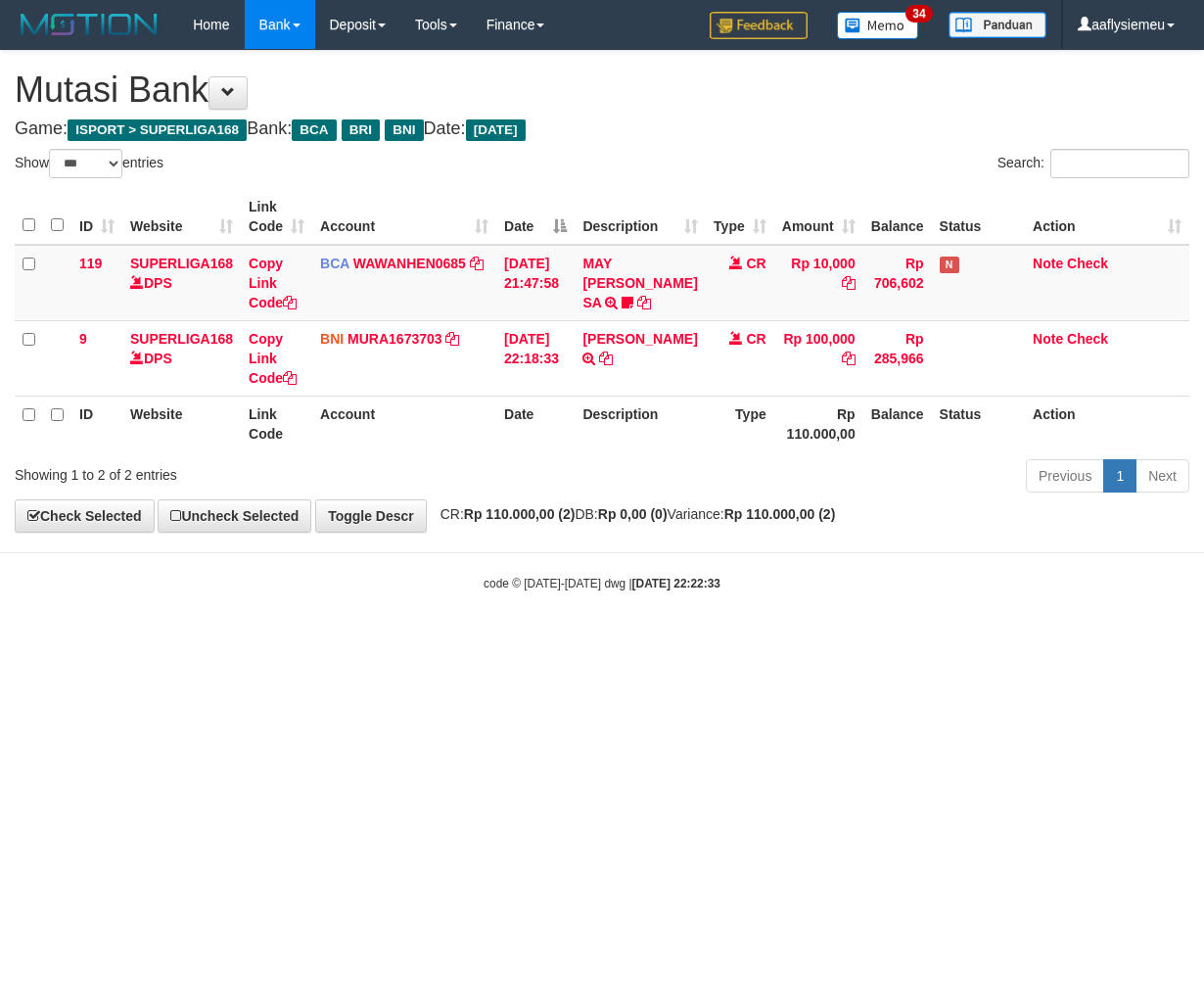 select on "***" 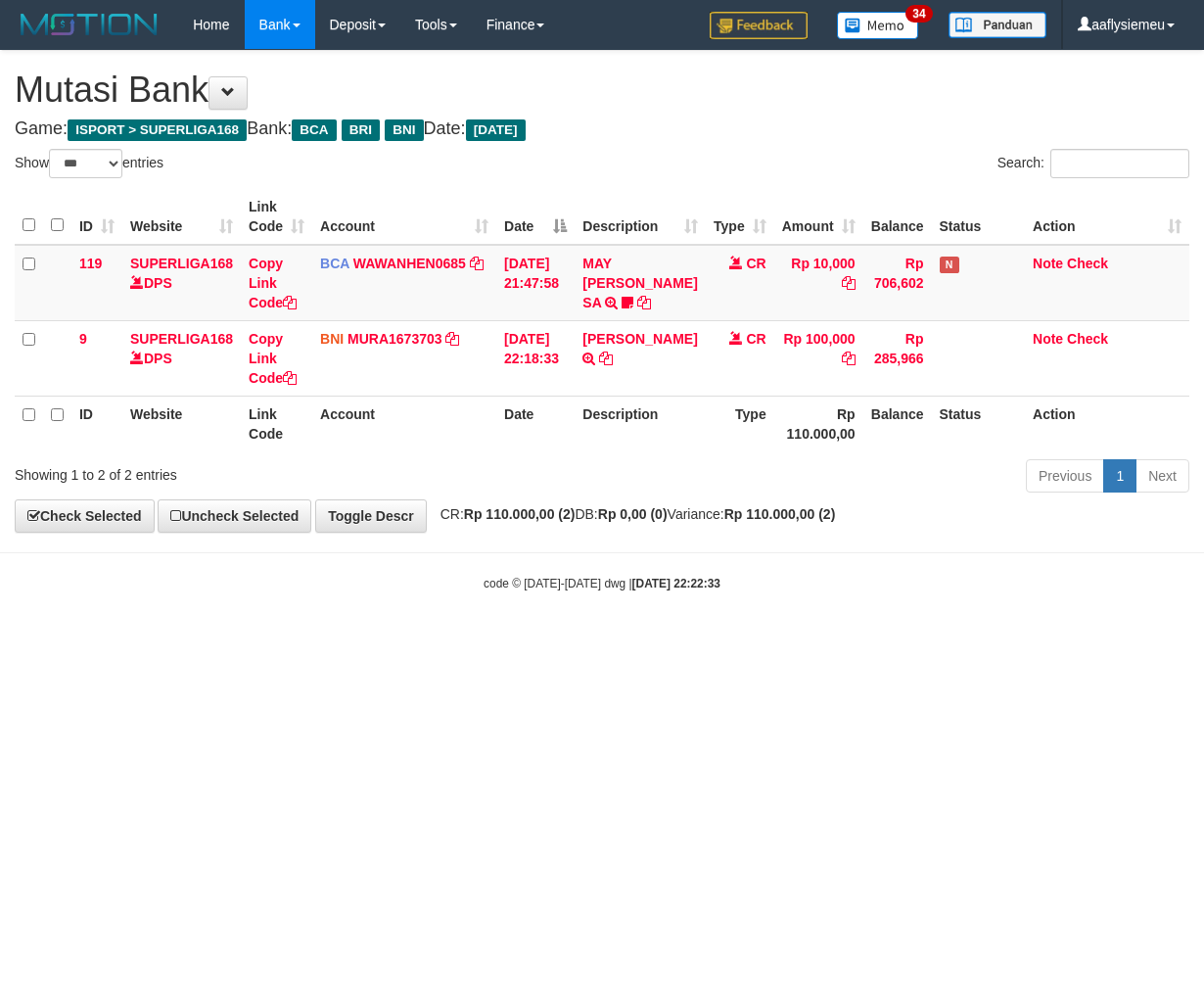 scroll, scrollTop: 0, scrollLeft: 0, axis: both 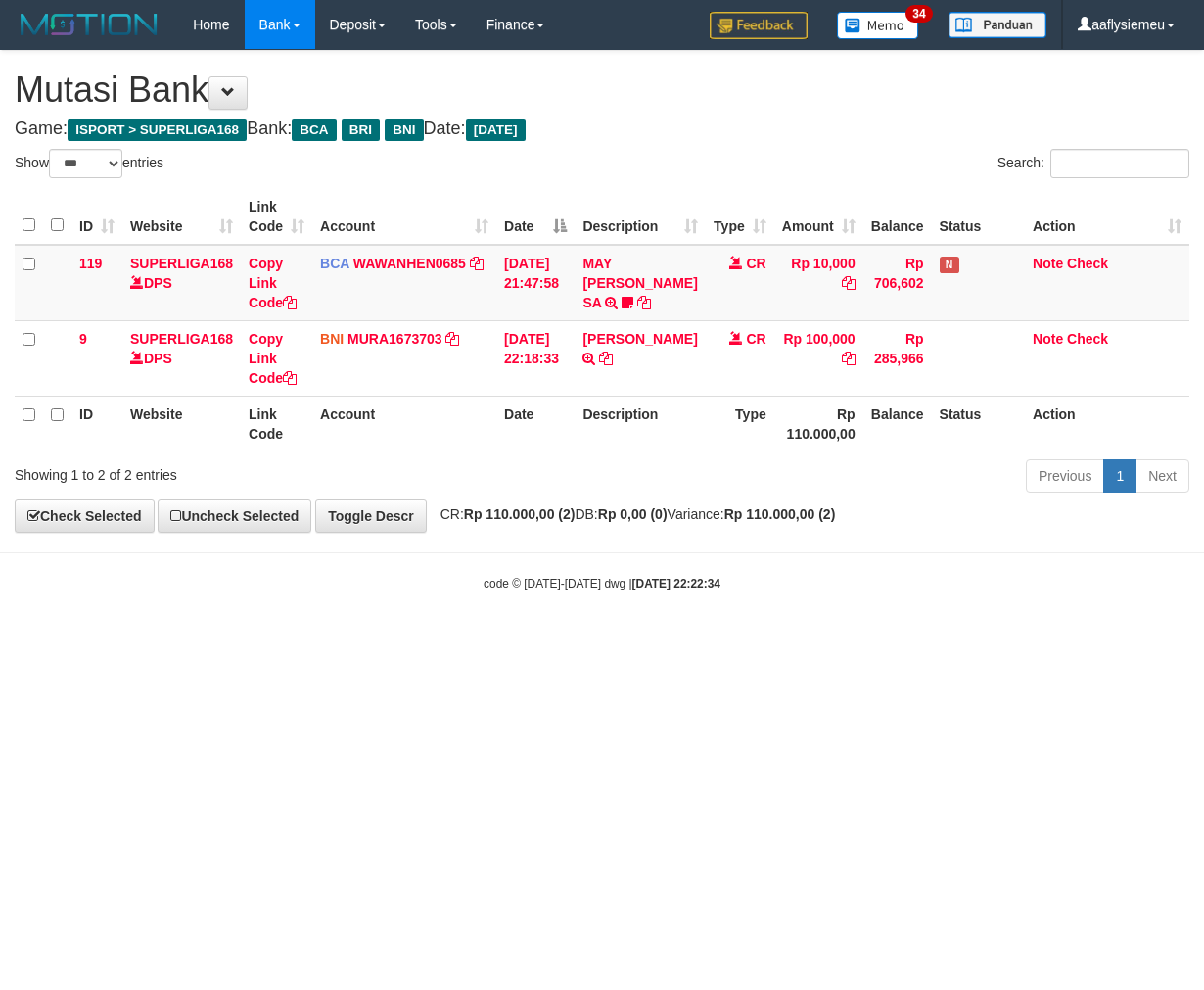select on "***" 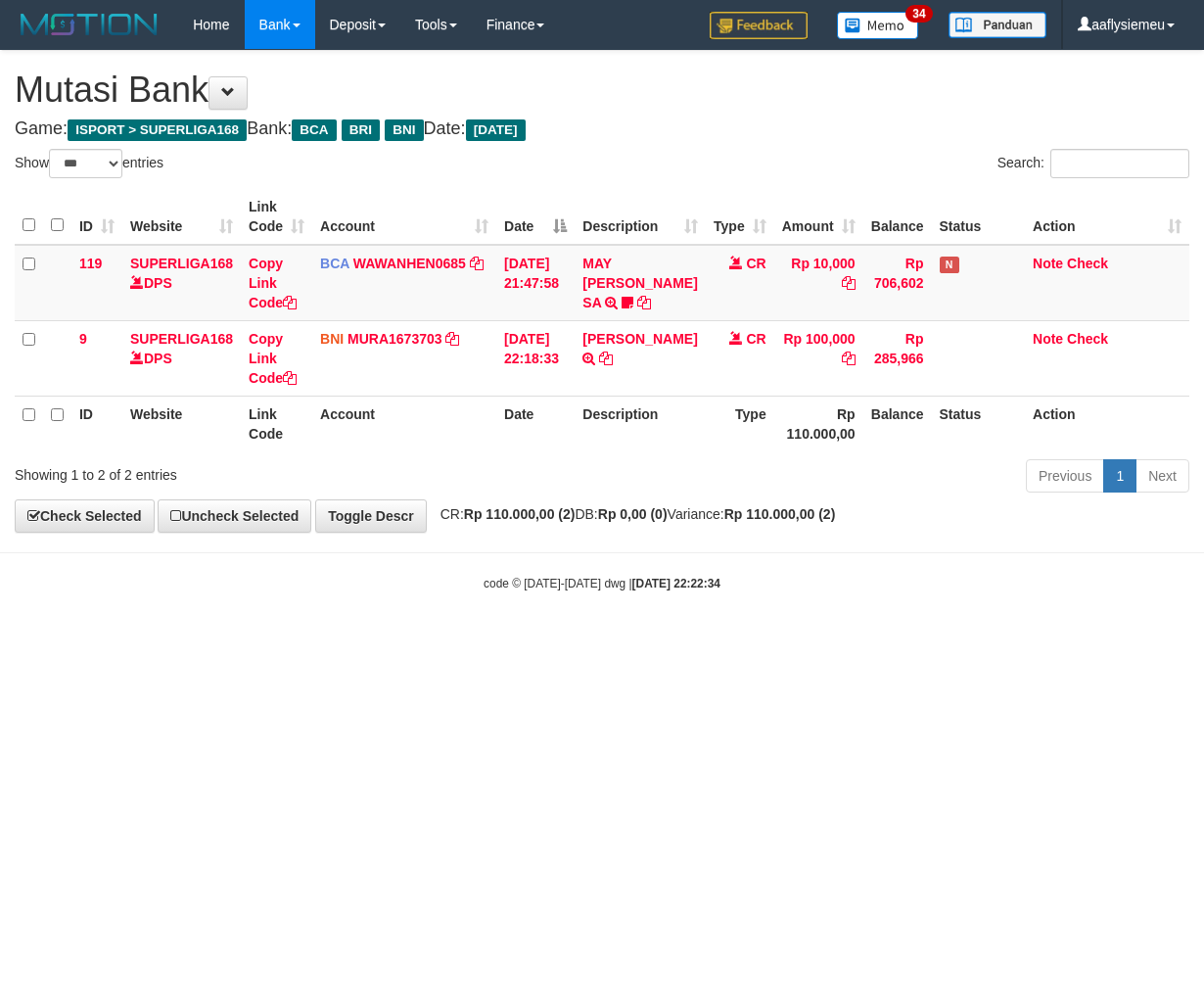 scroll, scrollTop: 0, scrollLeft: 0, axis: both 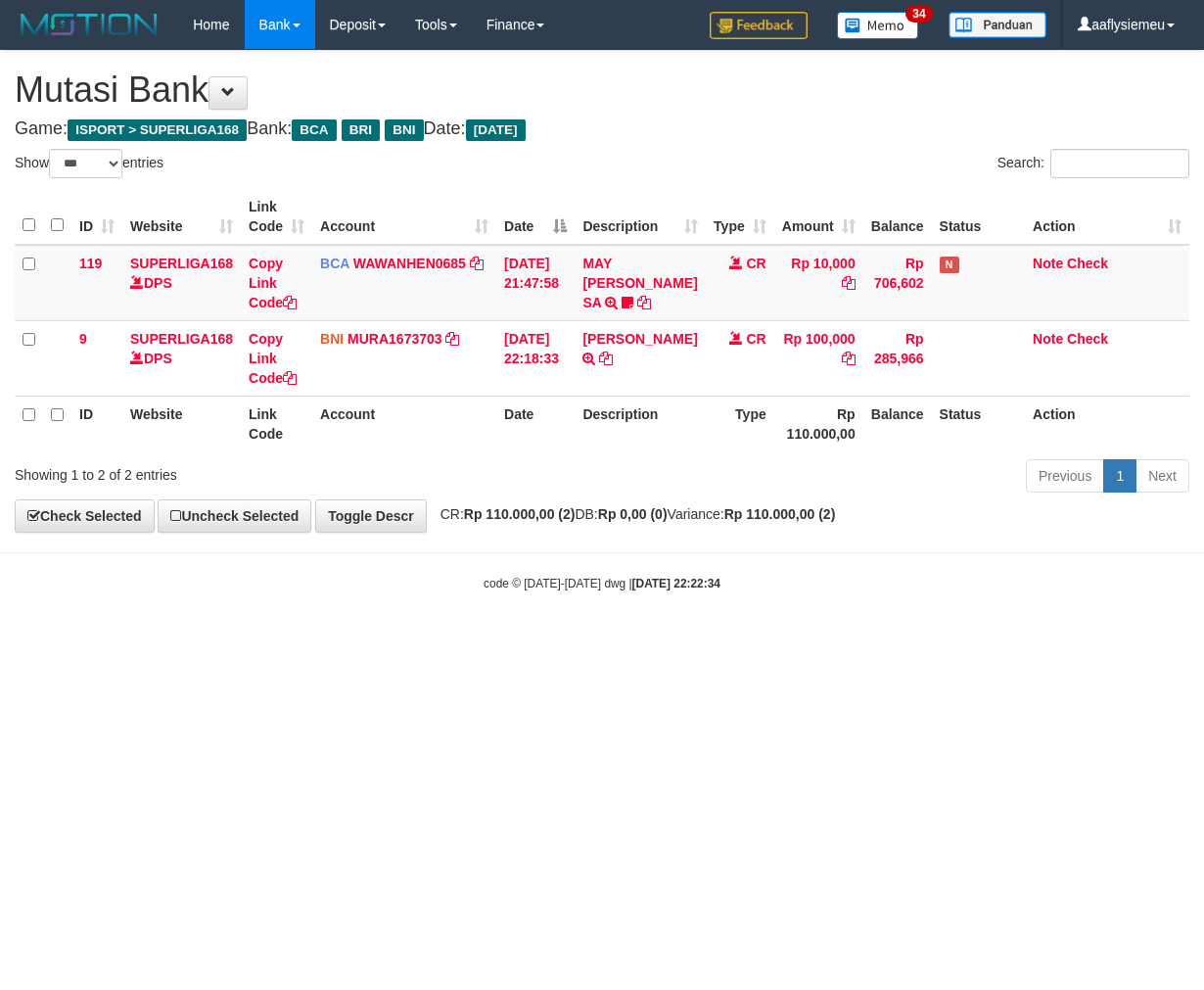 select on "***" 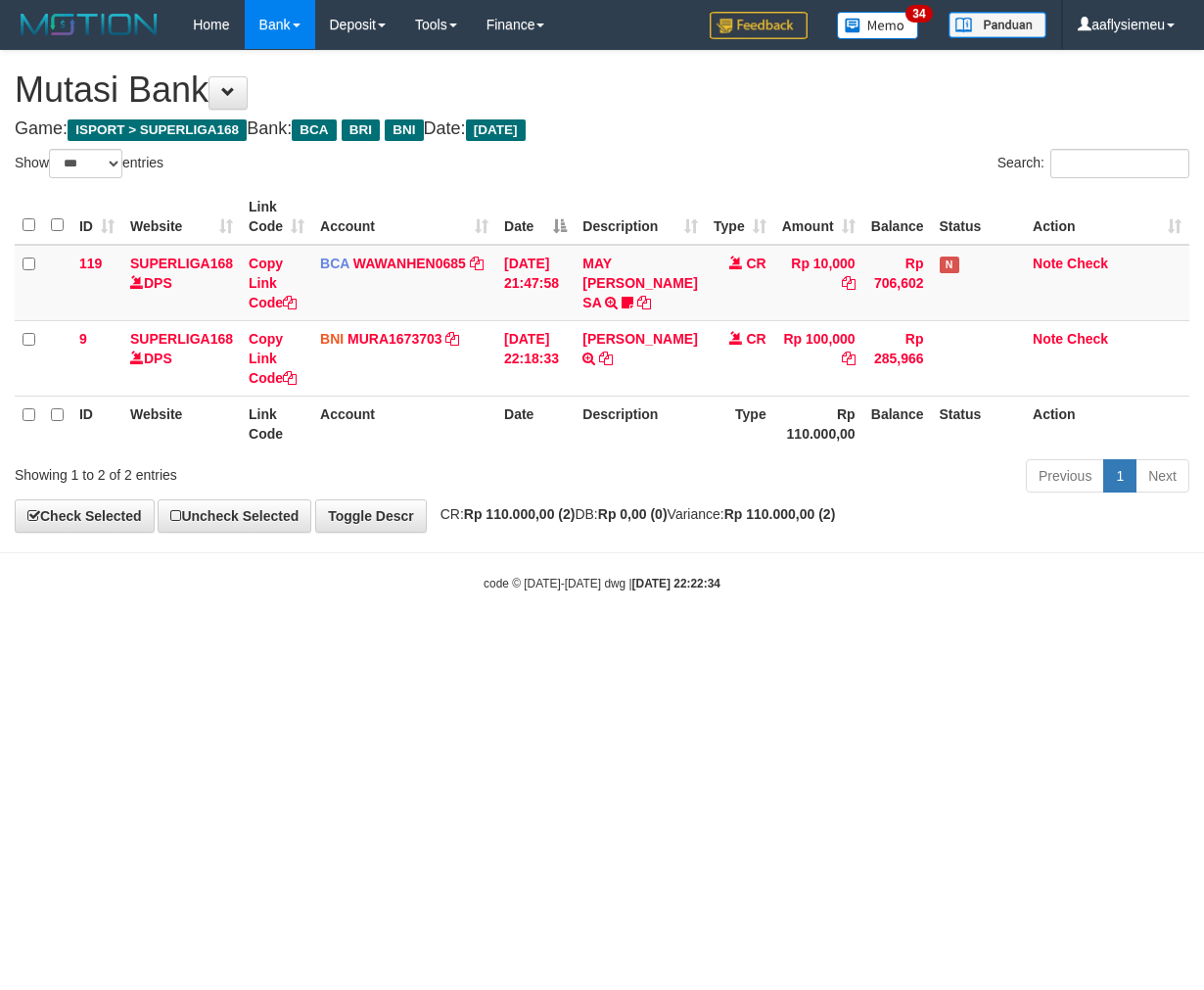 scroll, scrollTop: 0, scrollLeft: 0, axis: both 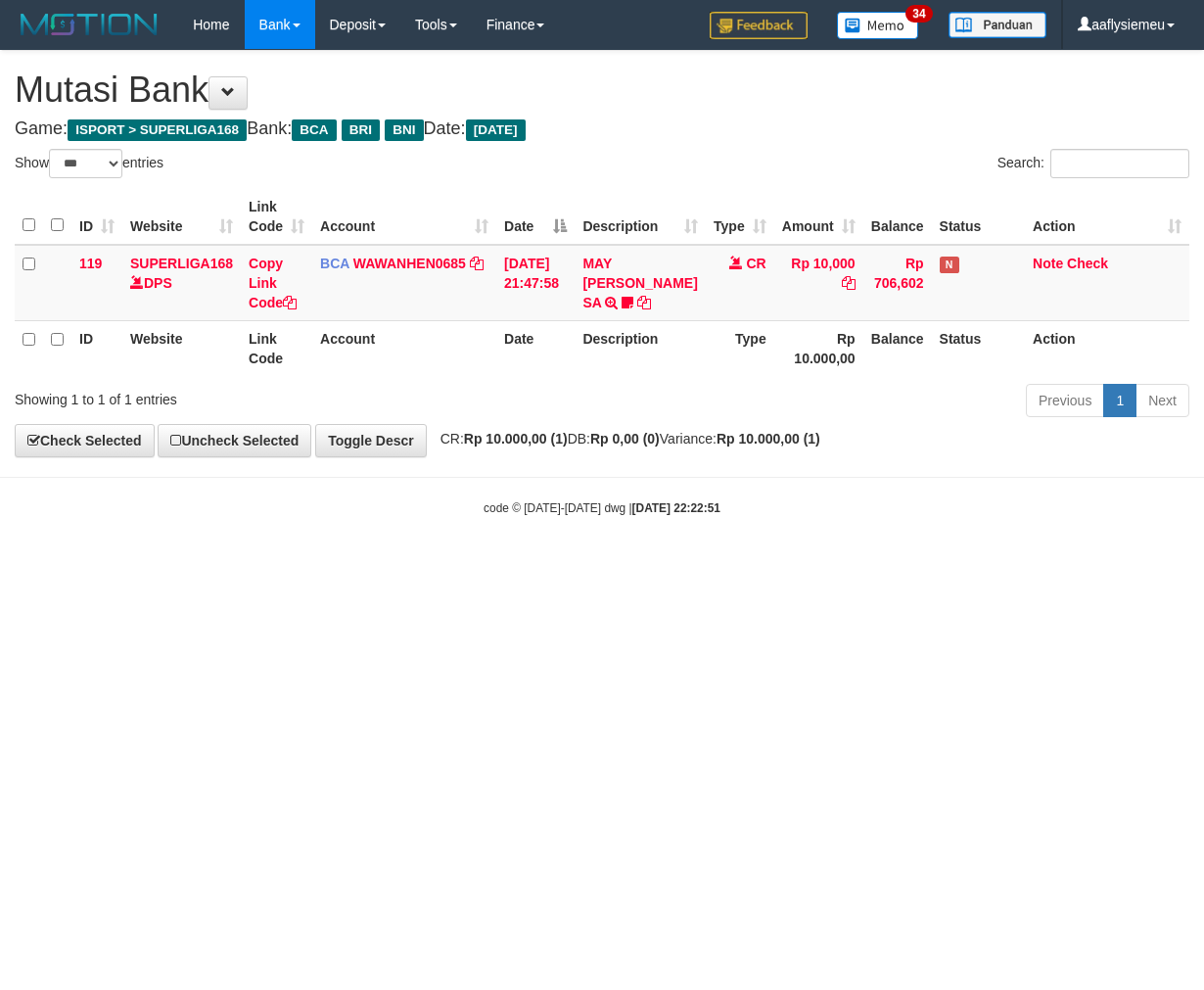 select on "***" 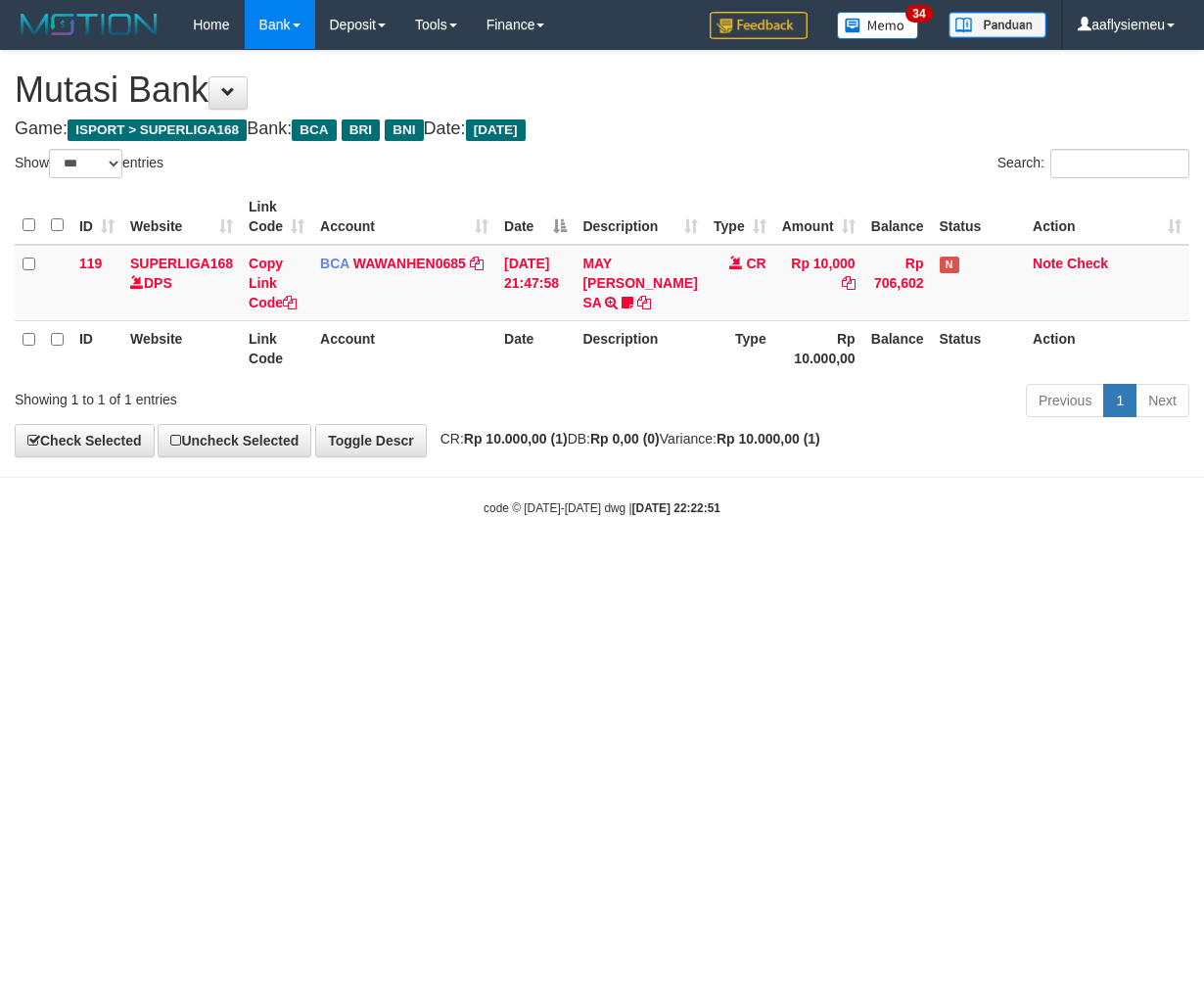 scroll, scrollTop: 0, scrollLeft: 0, axis: both 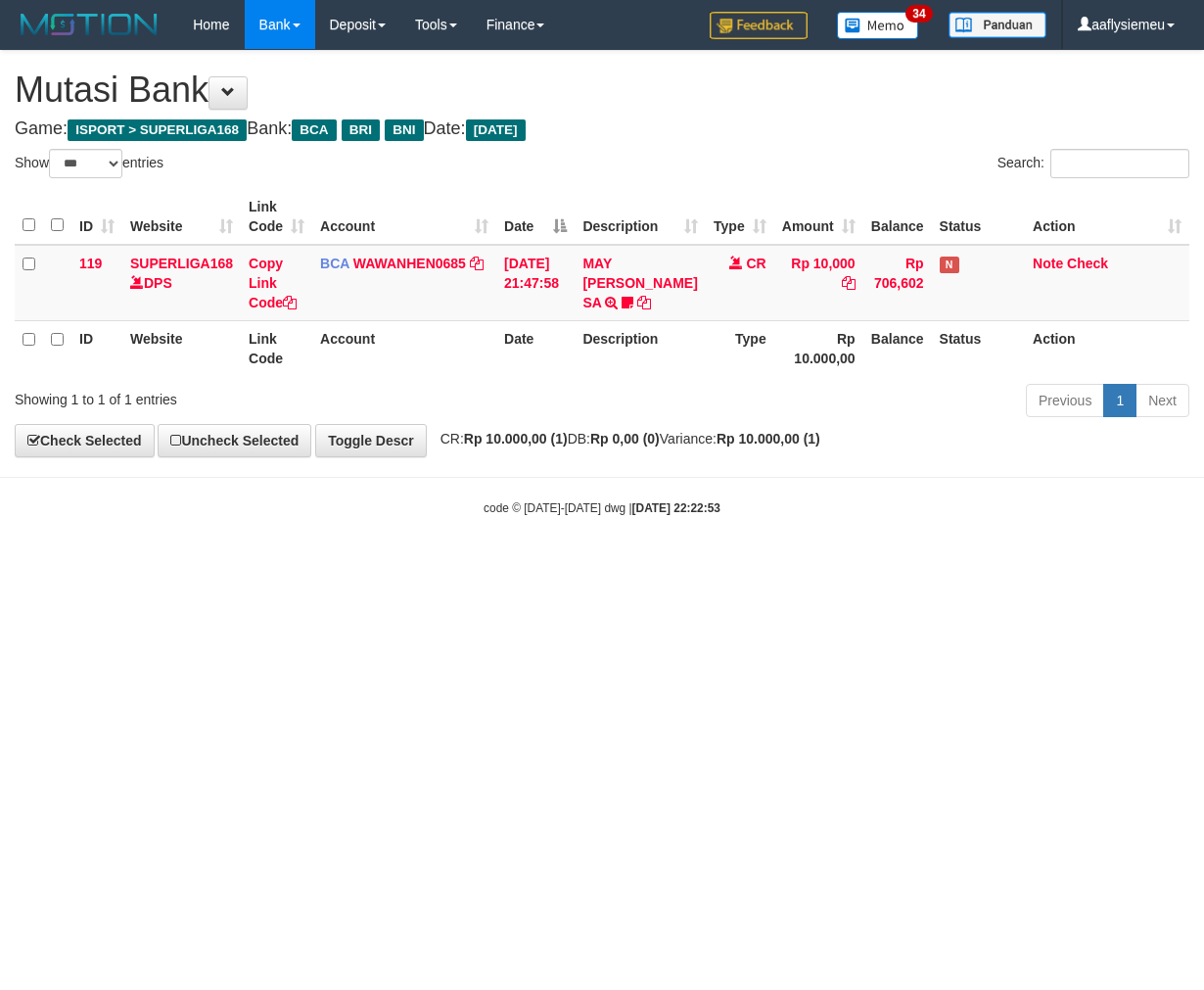 select on "***" 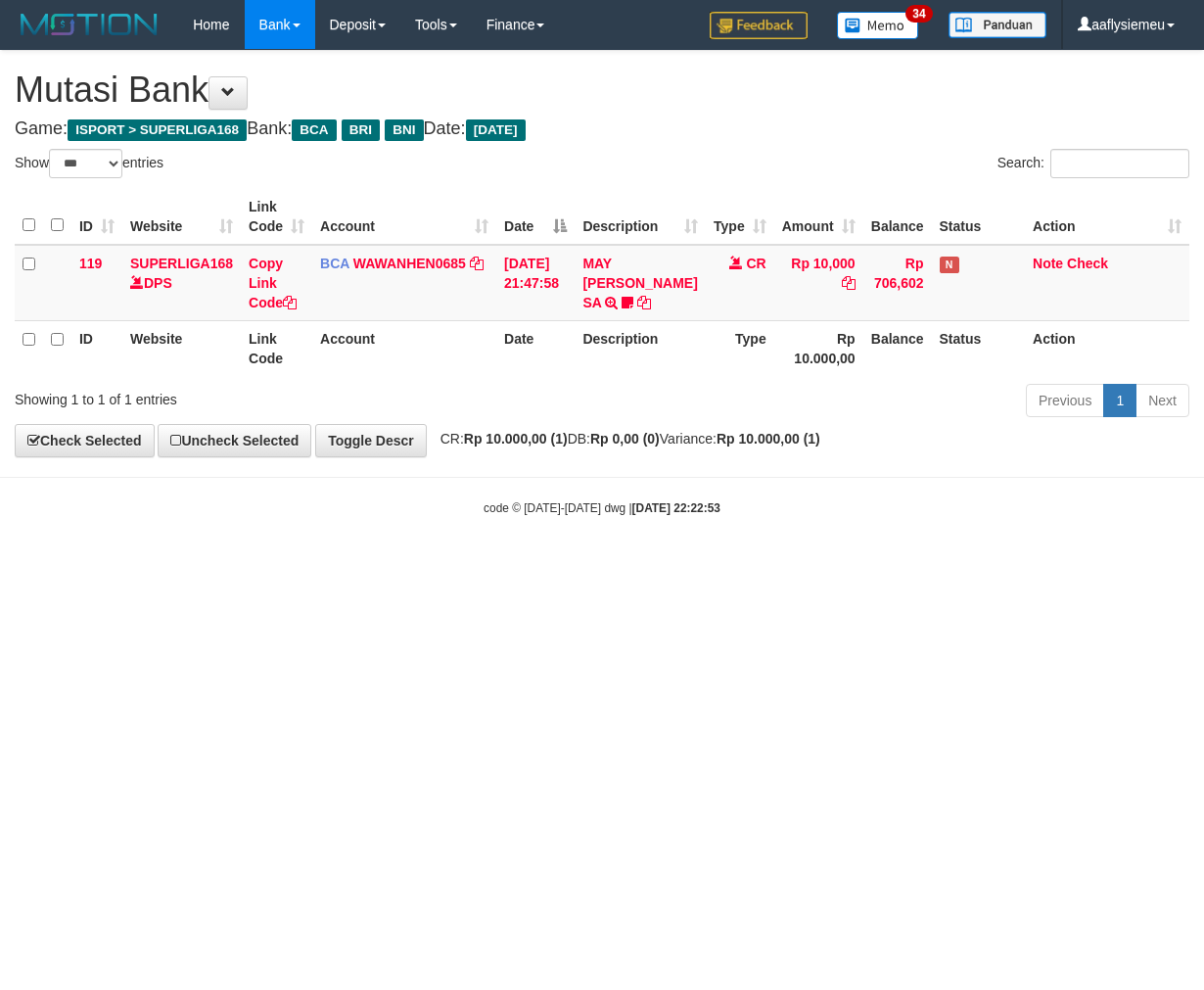 scroll, scrollTop: 0, scrollLeft: 0, axis: both 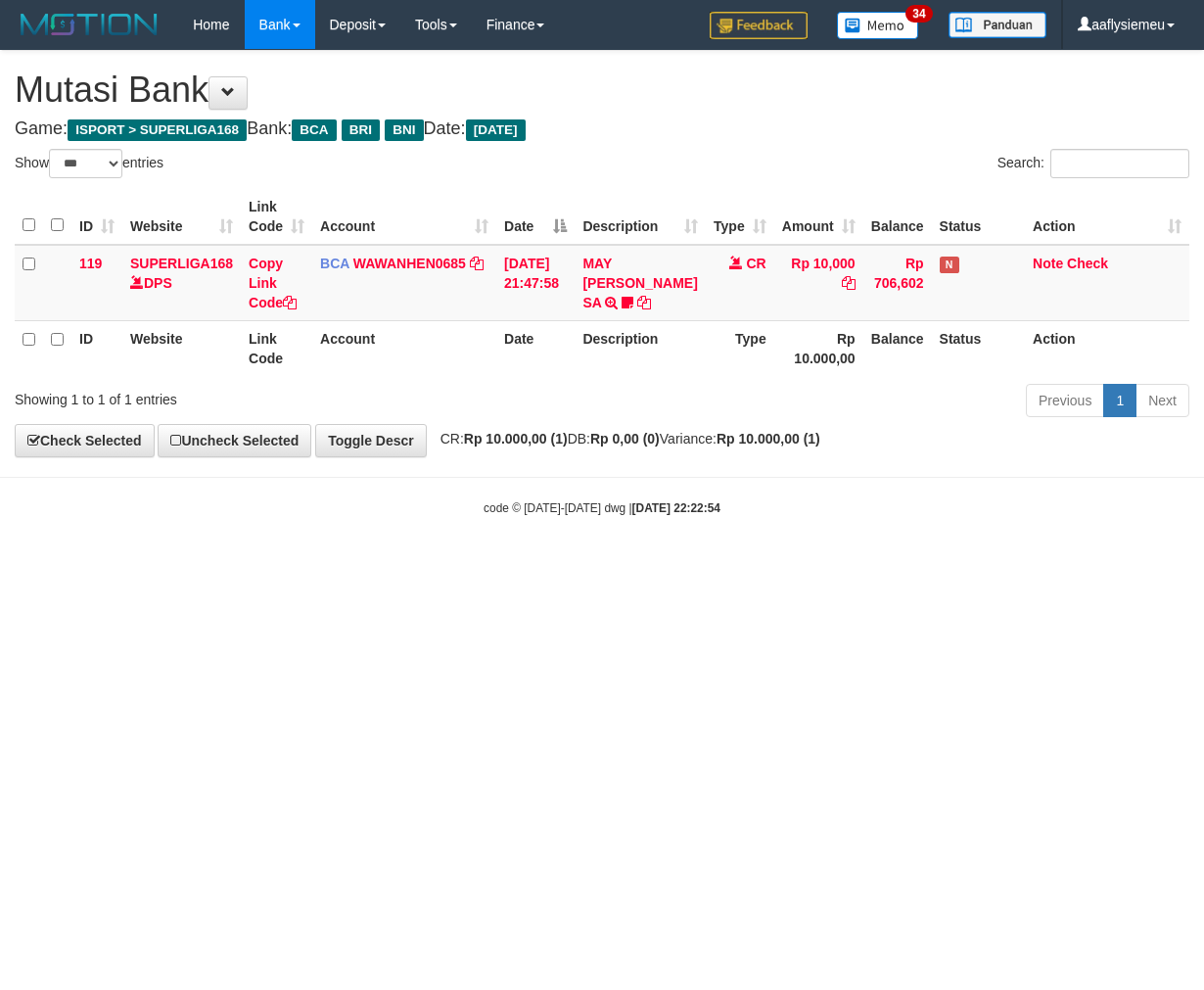 select on "***" 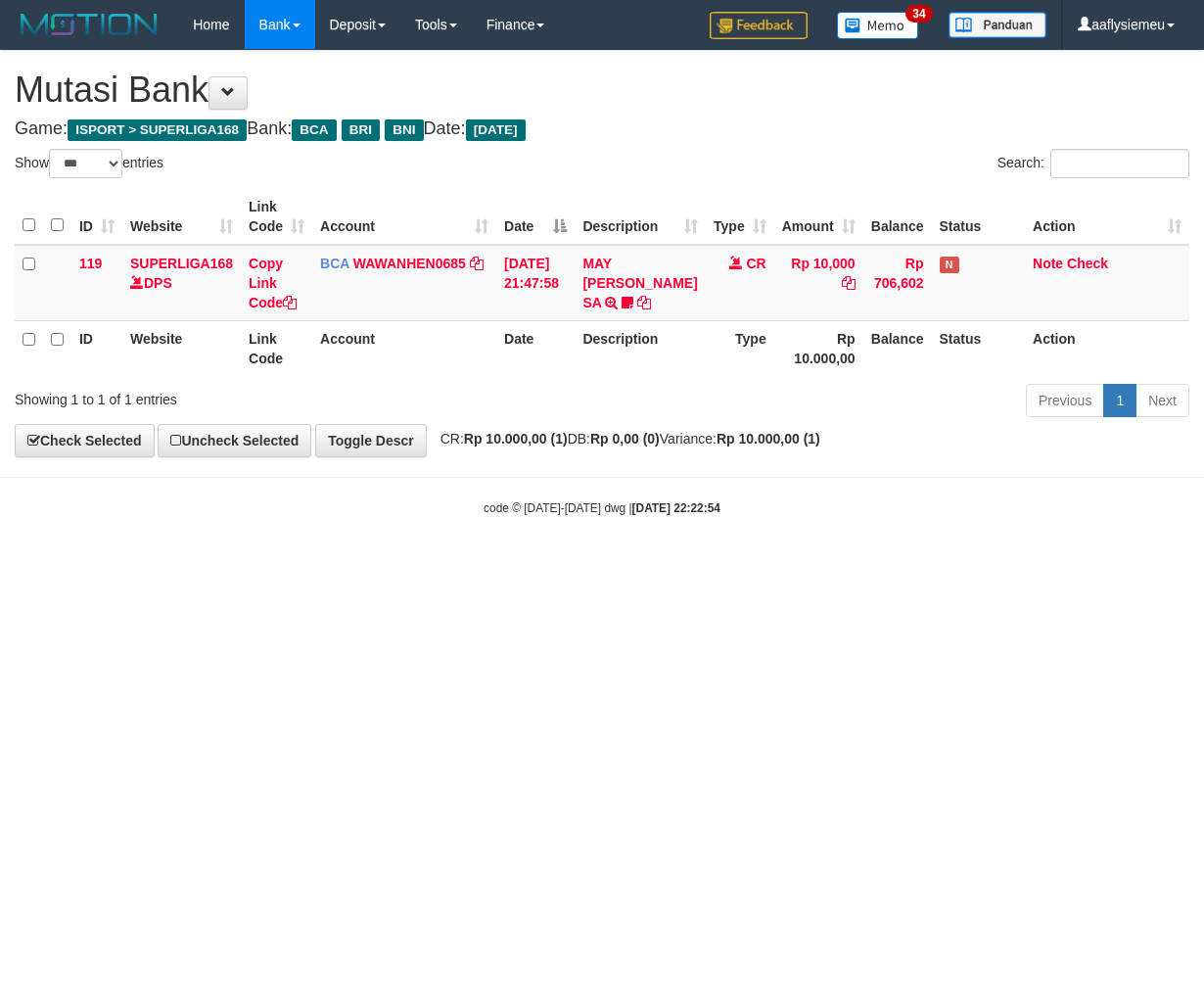 scroll, scrollTop: 0, scrollLeft: 0, axis: both 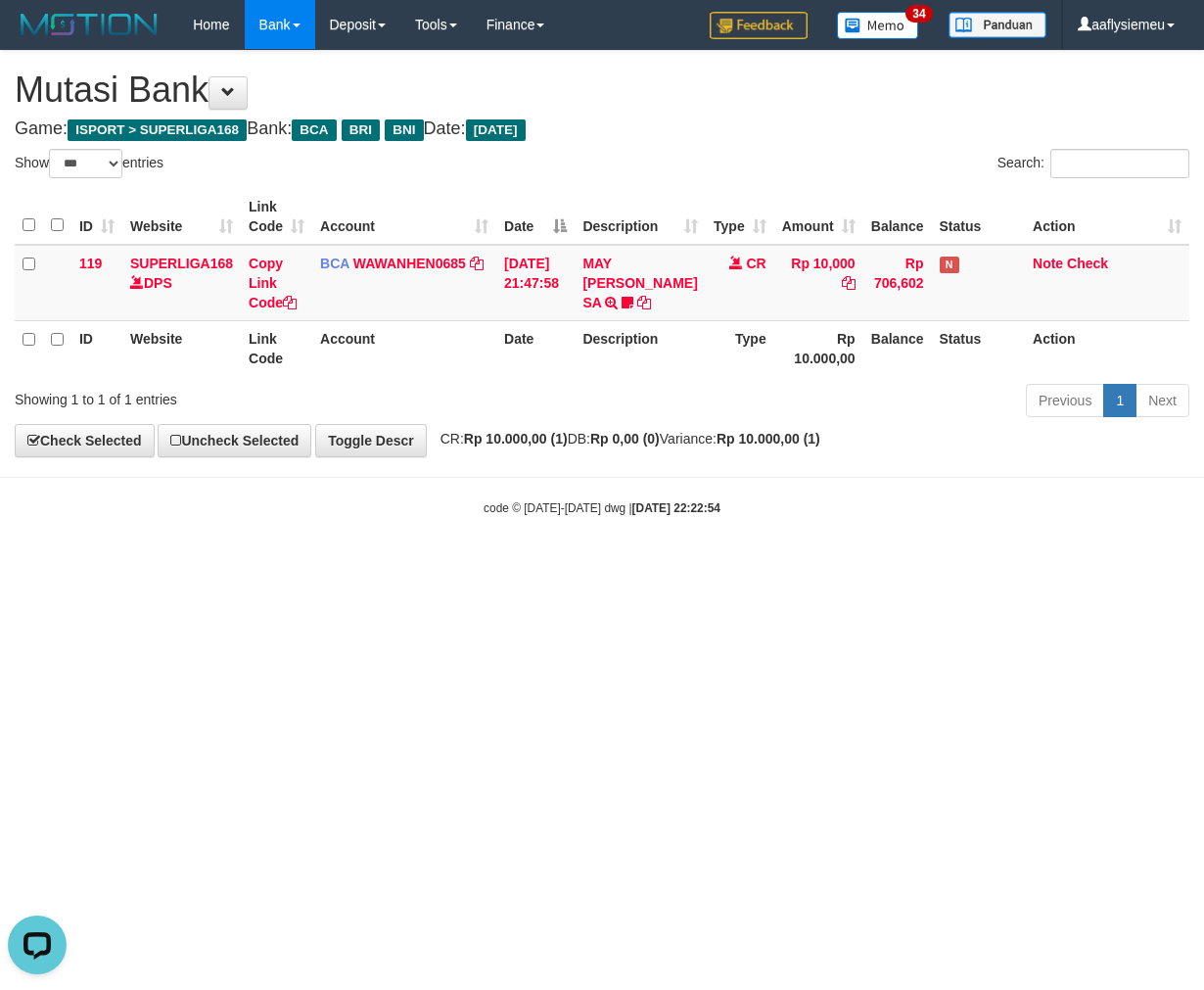 click on "Toggle navigation
Home
Bank
Account List
Load
By Website
Group
[ISPORT]													SUPERLIGA168
By Load Group (DPS)" at bounding box center (602, 283) 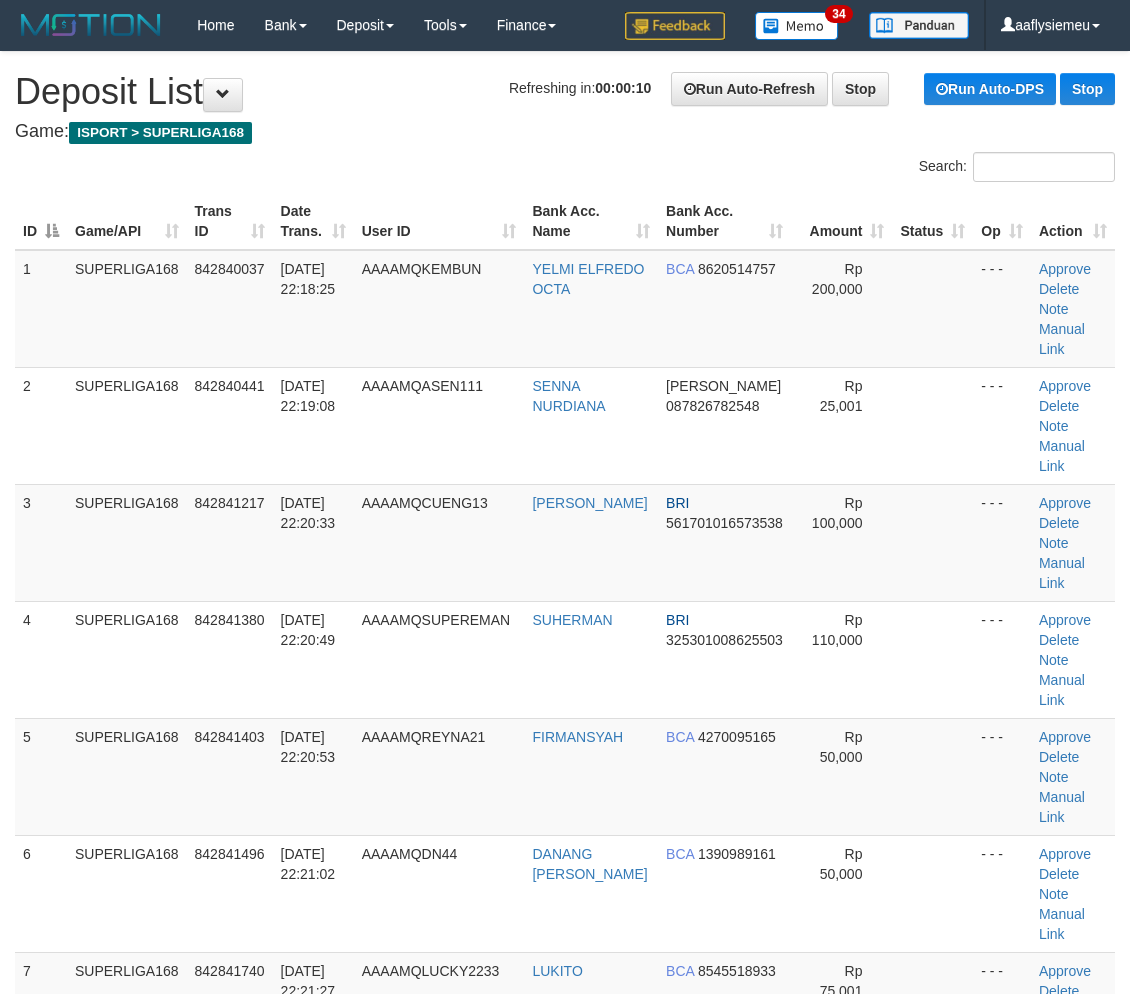 scroll, scrollTop: 0, scrollLeft: 0, axis: both 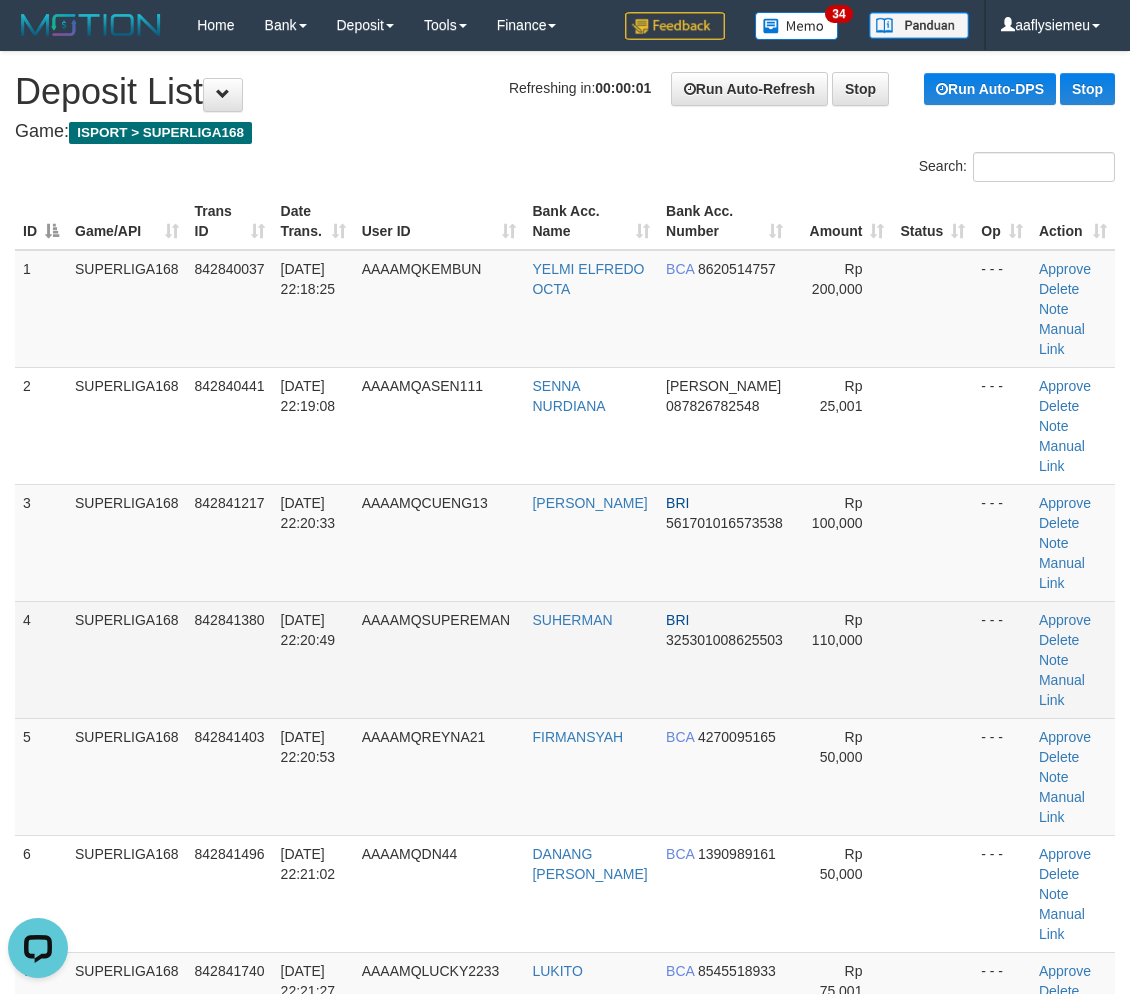 drag, startPoint x: 227, startPoint y: 556, endPoint x: 353, endPoint y: 610, distance: 137.08392 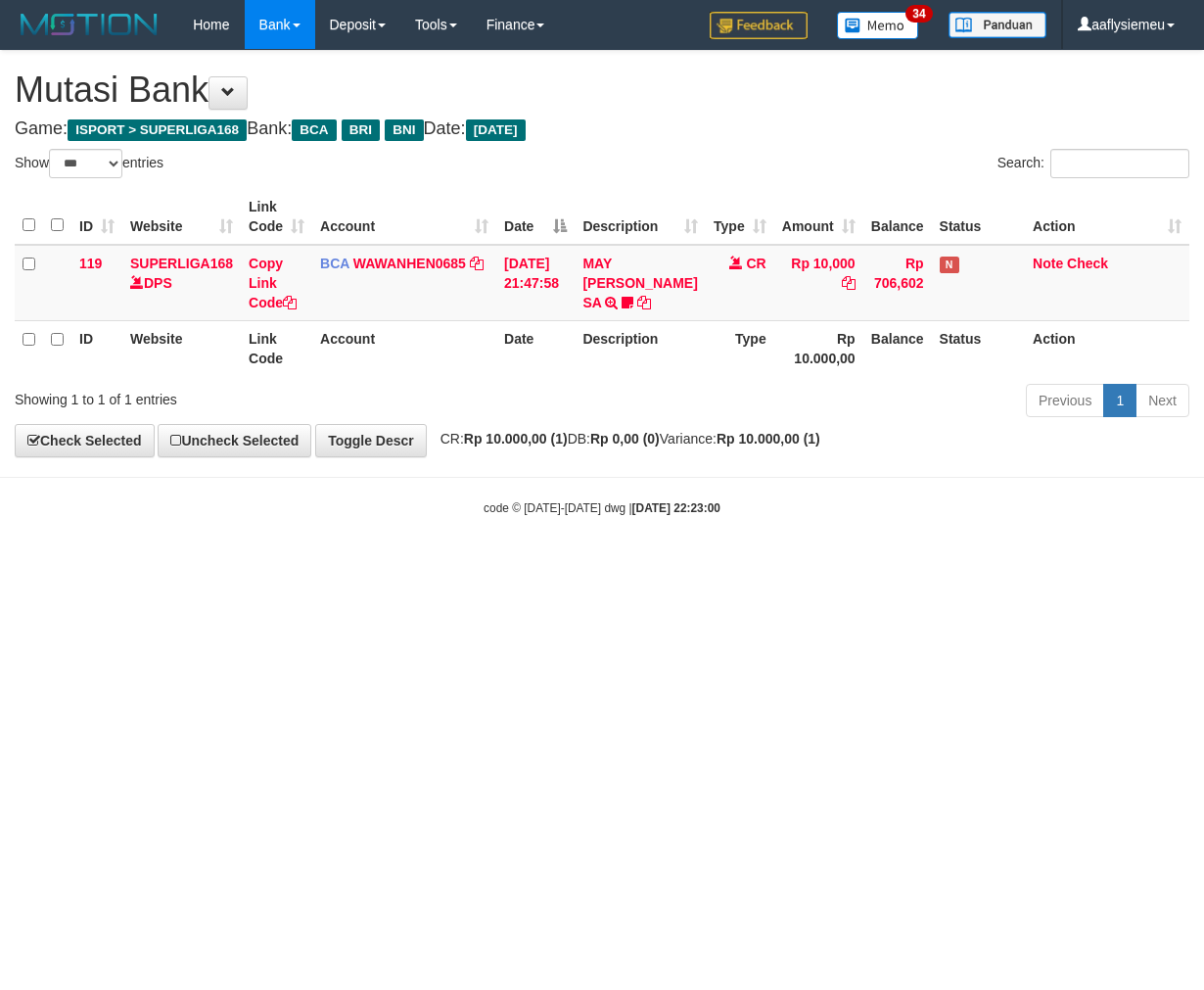 select on "***" 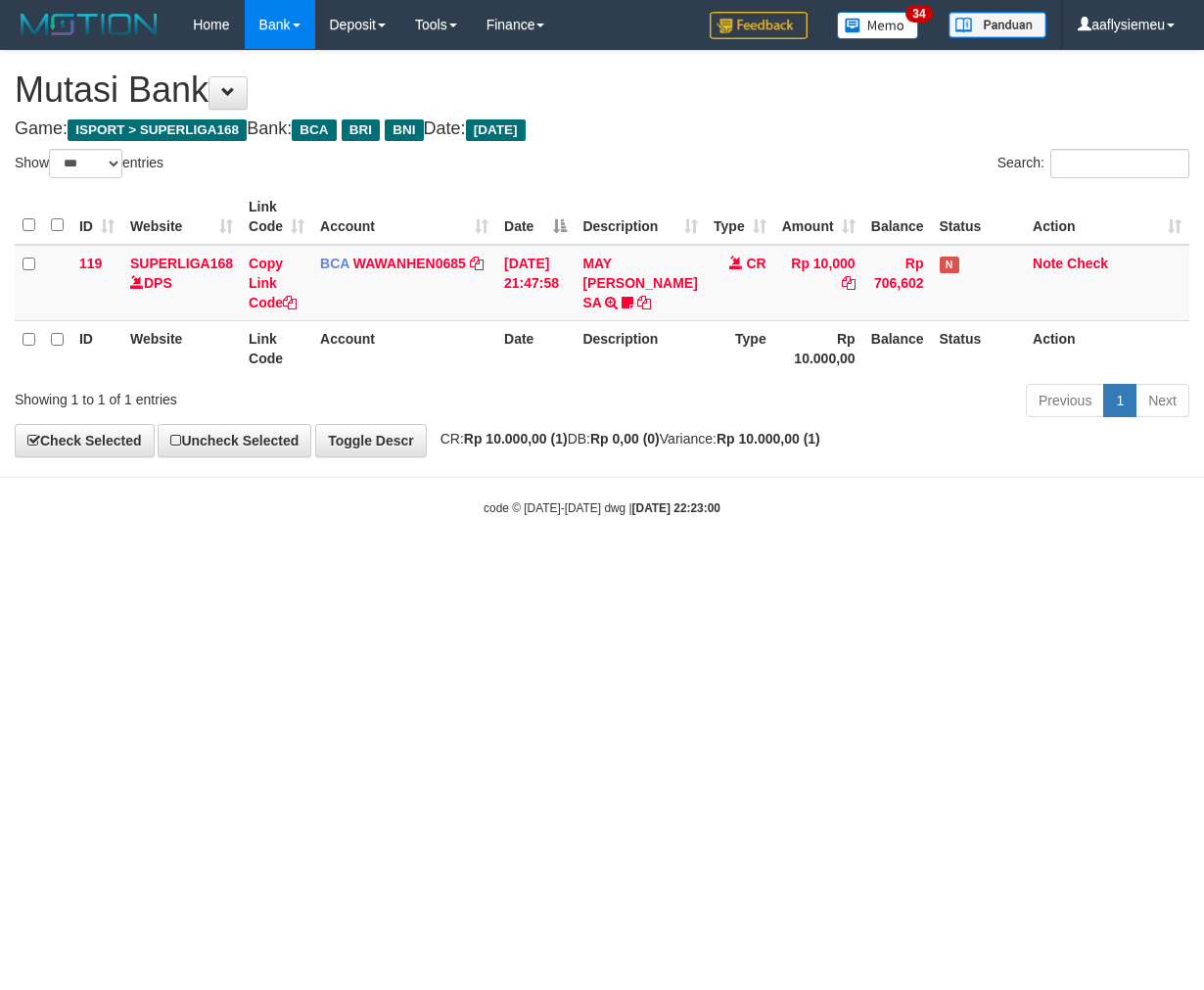 scroll, scrollTop: 0, scrollLeft: 0, axis: both 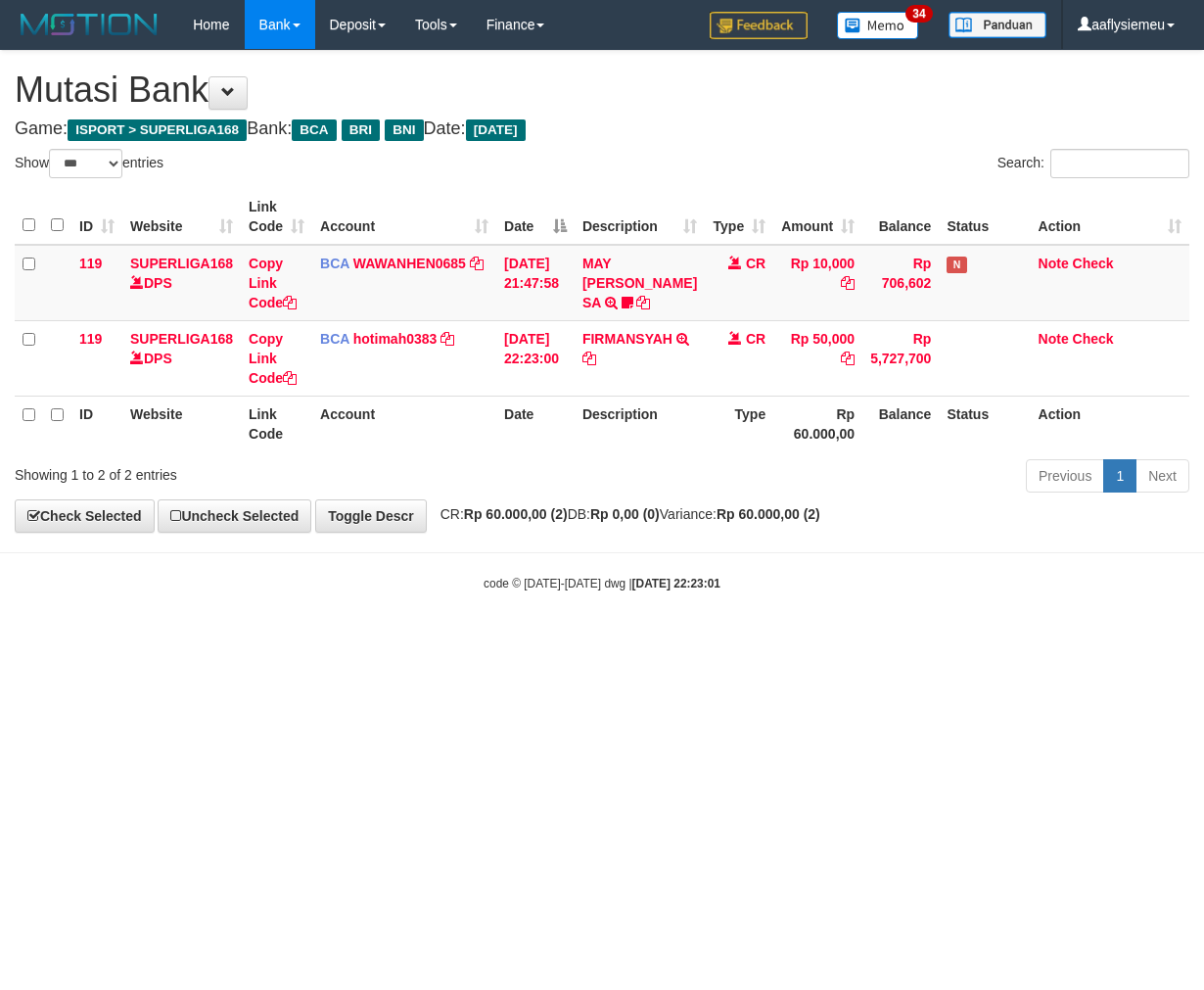 select on "***" 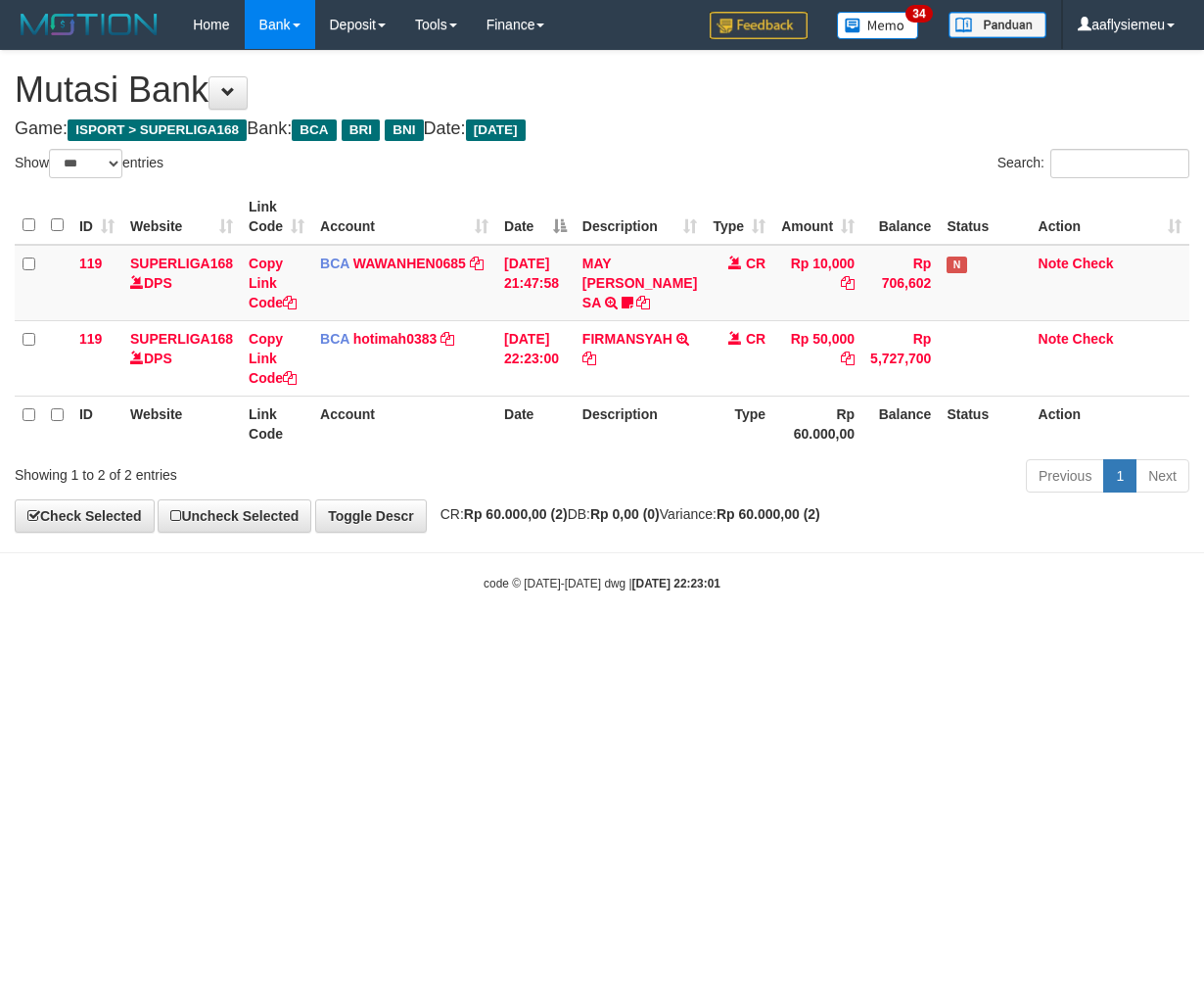 scroll, scrollTop: 0, scrollLeft: 0, axis: both 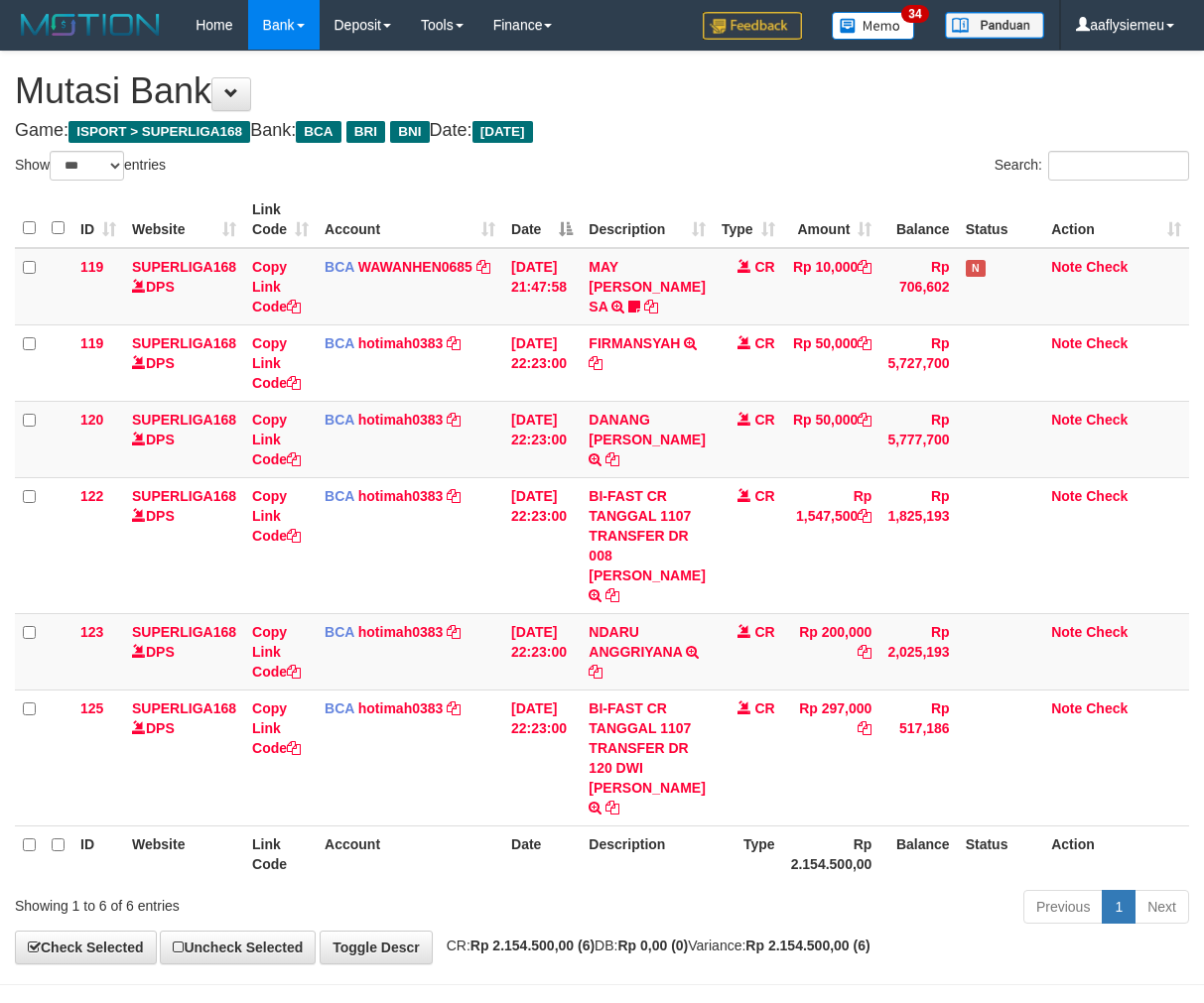 select on "***" 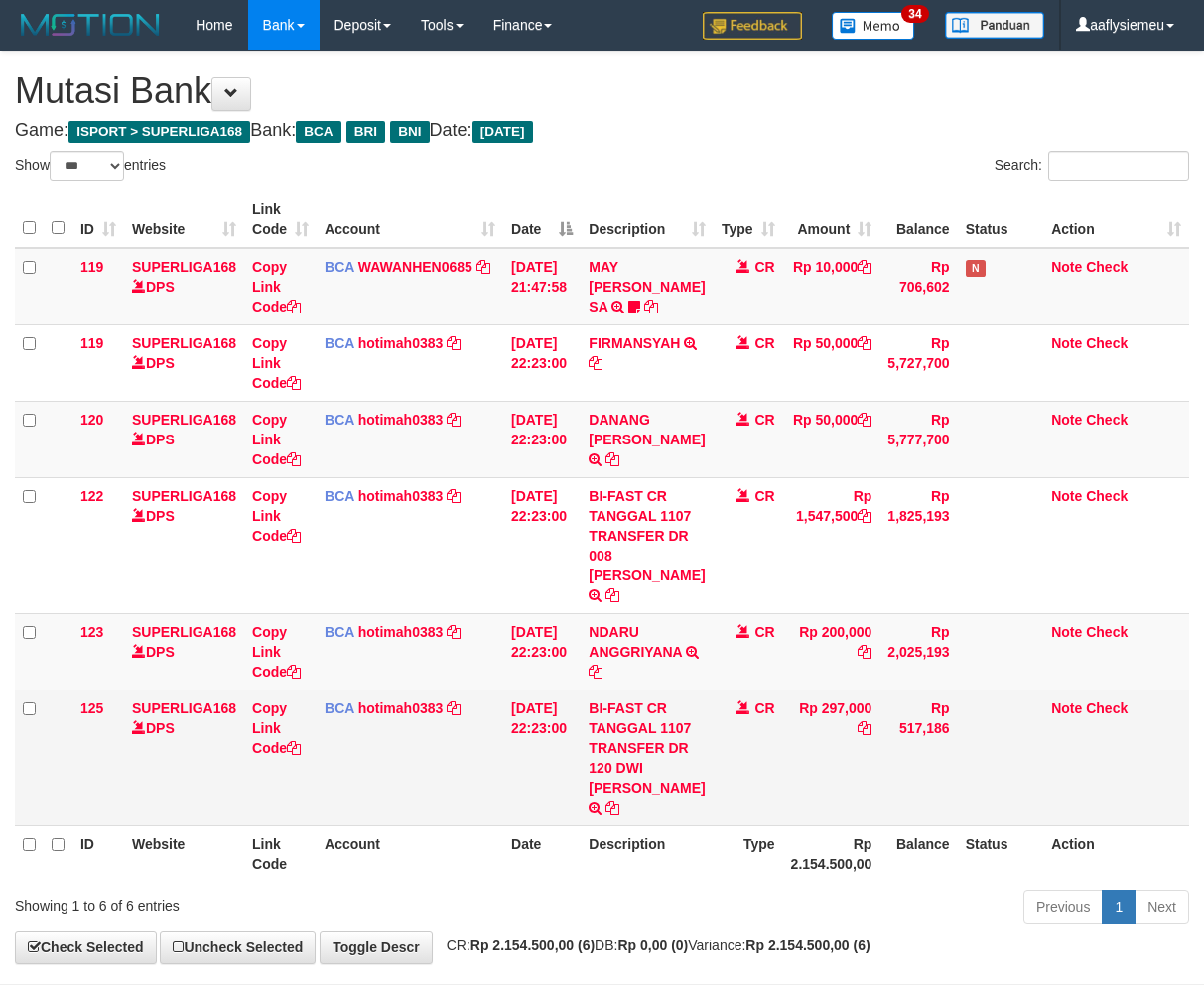 scroll, scrollTop: 0, scrollLeft: 0, axis: both 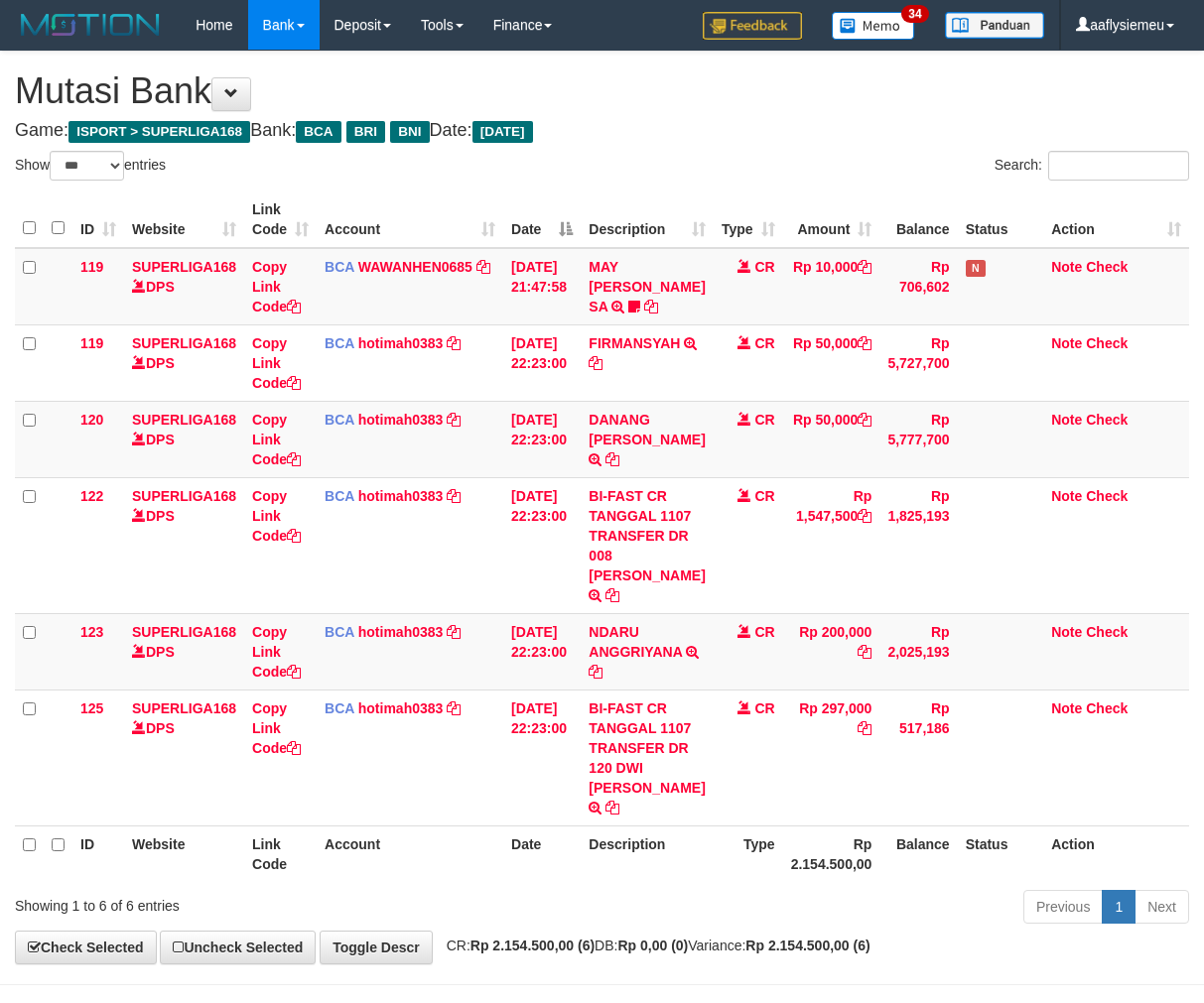 select on "***" 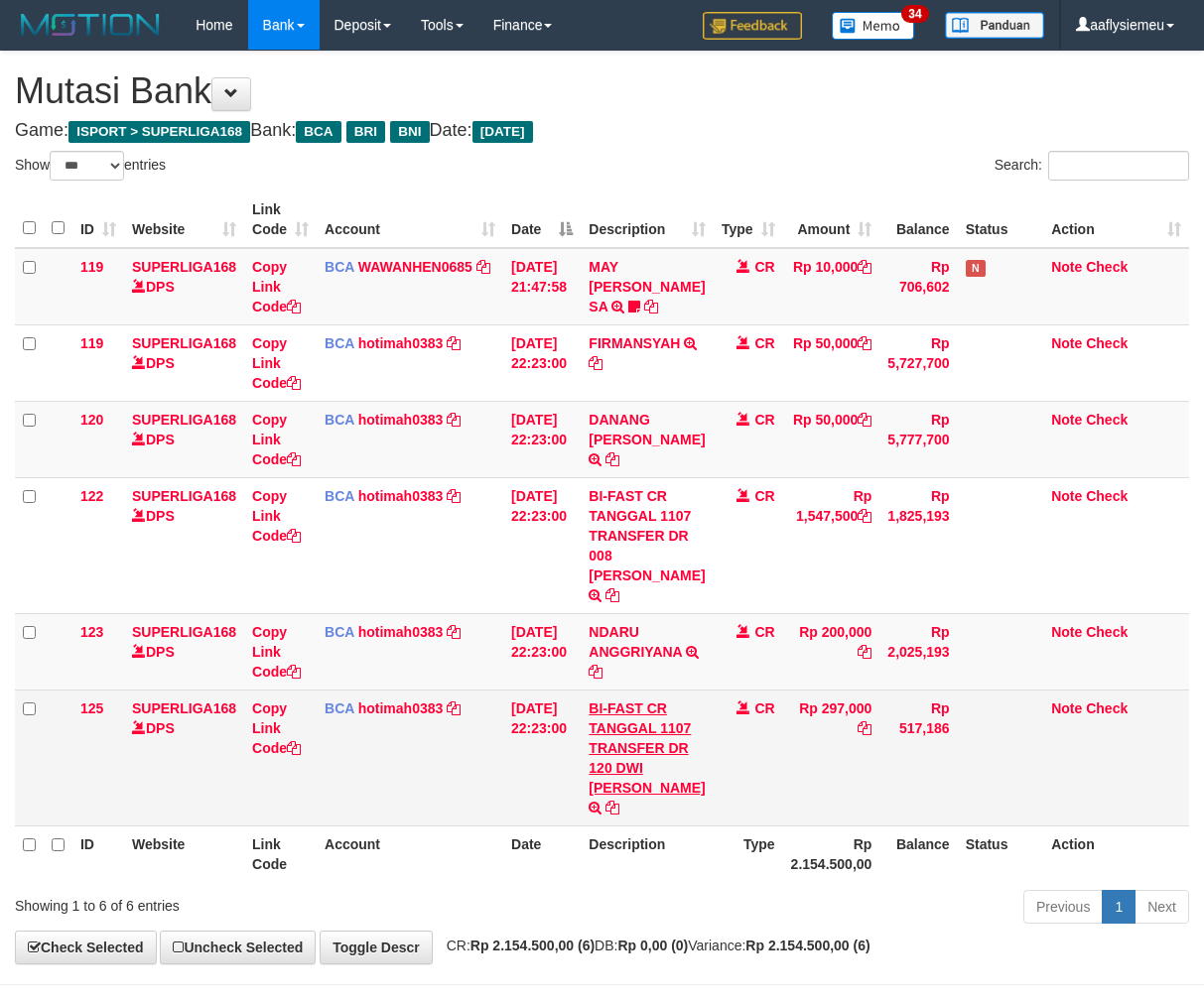 scroll, scrollTop: 0, scrollLeft: 0, axis: both 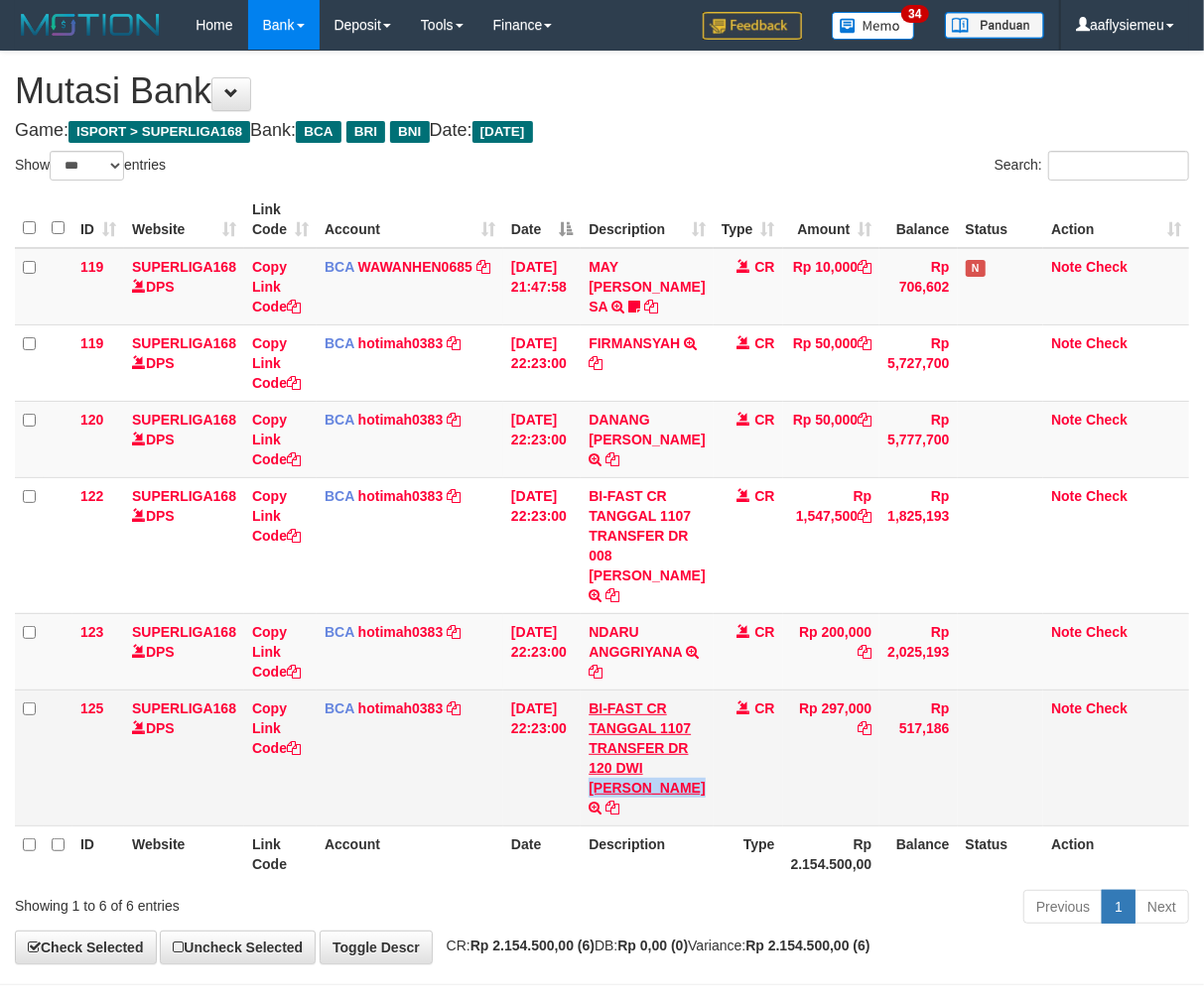 copy on "[PERSON_NAME]" 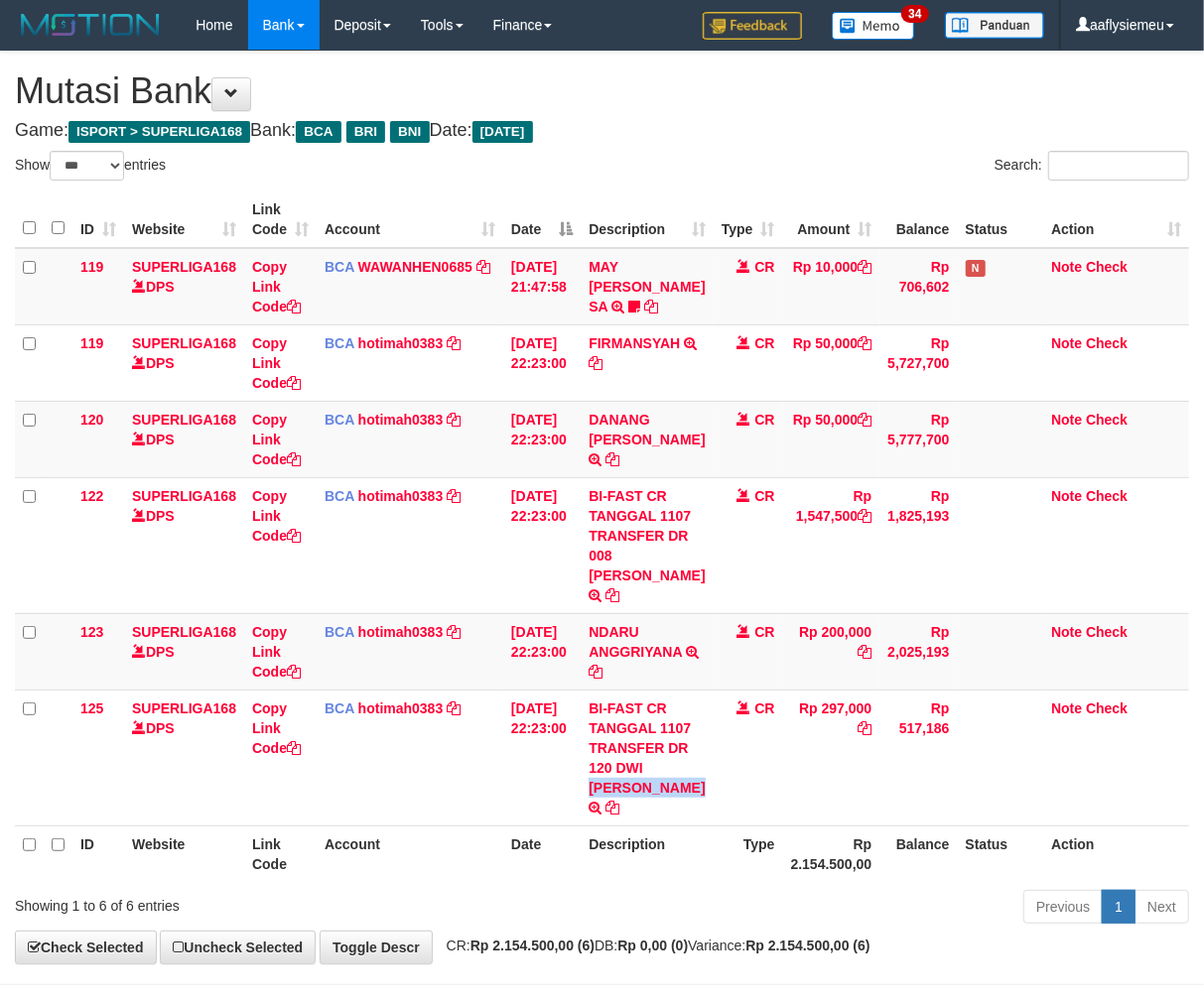 drag, startPoint x: 592, startPoint y: 847, endPoint x: 1217, endPoint y: 711, distance: 639.626 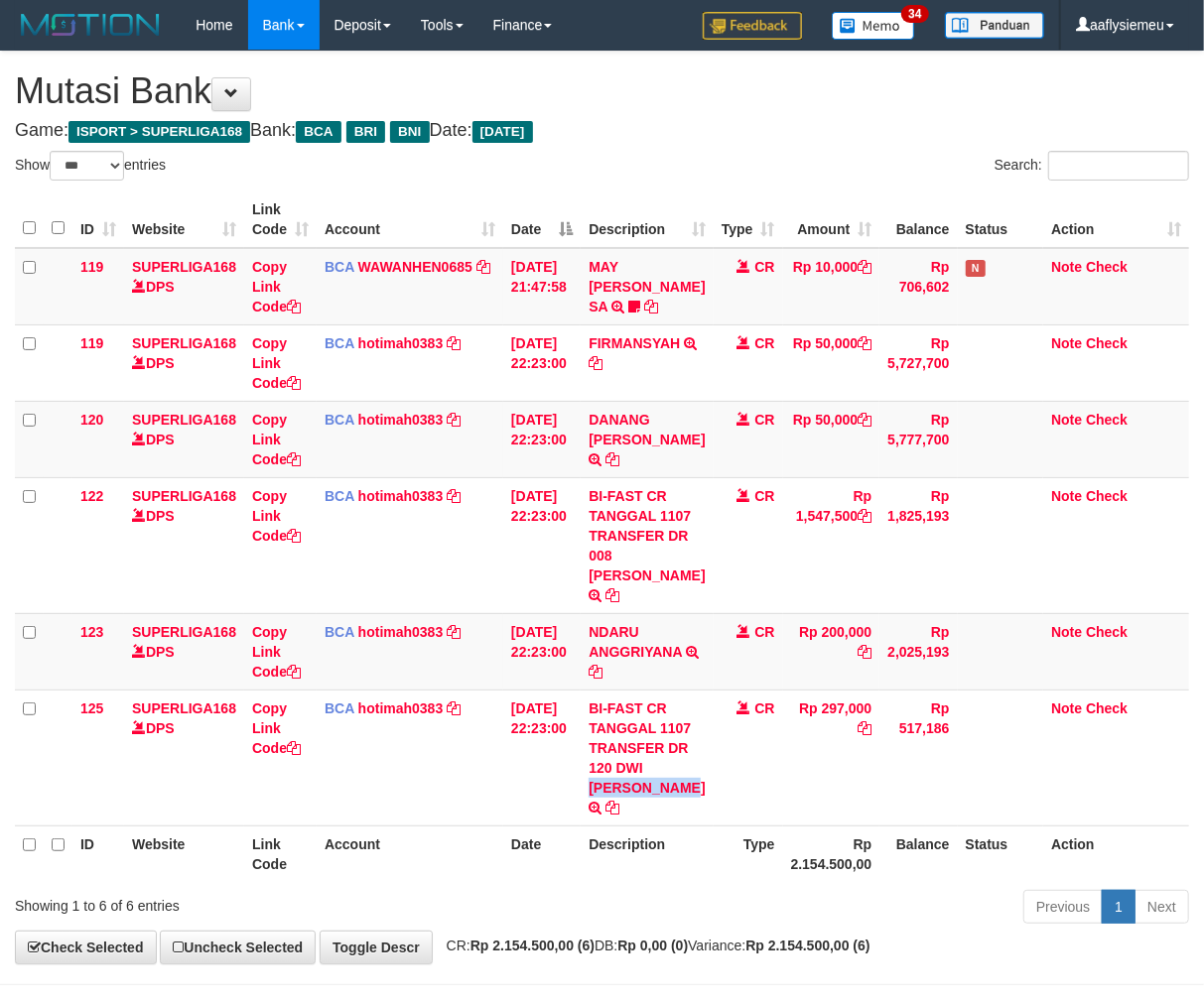 copy on "RANDA ADITIY" 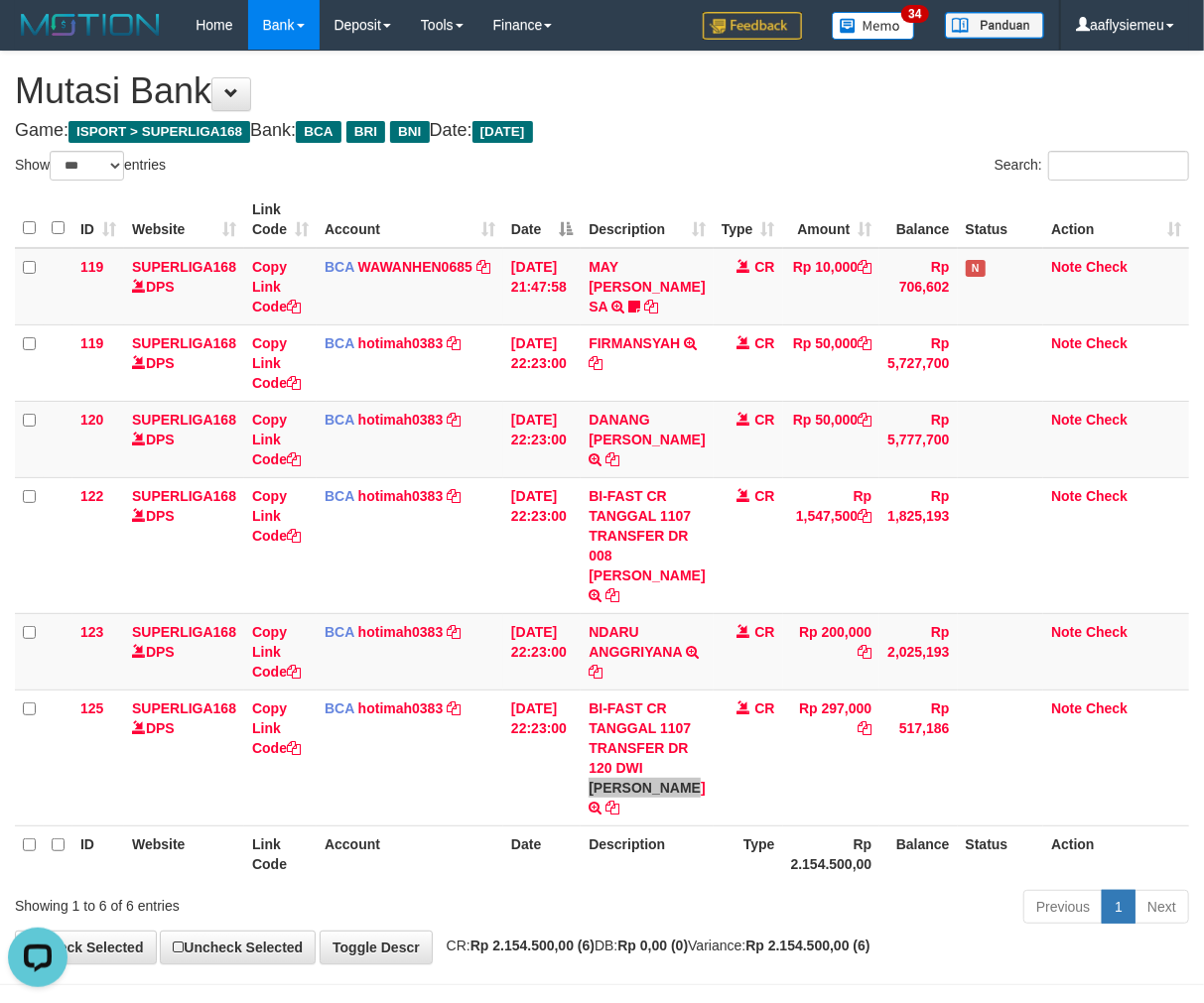 scroll, scrollTop: 0, scrollLeft: 0, axis: both 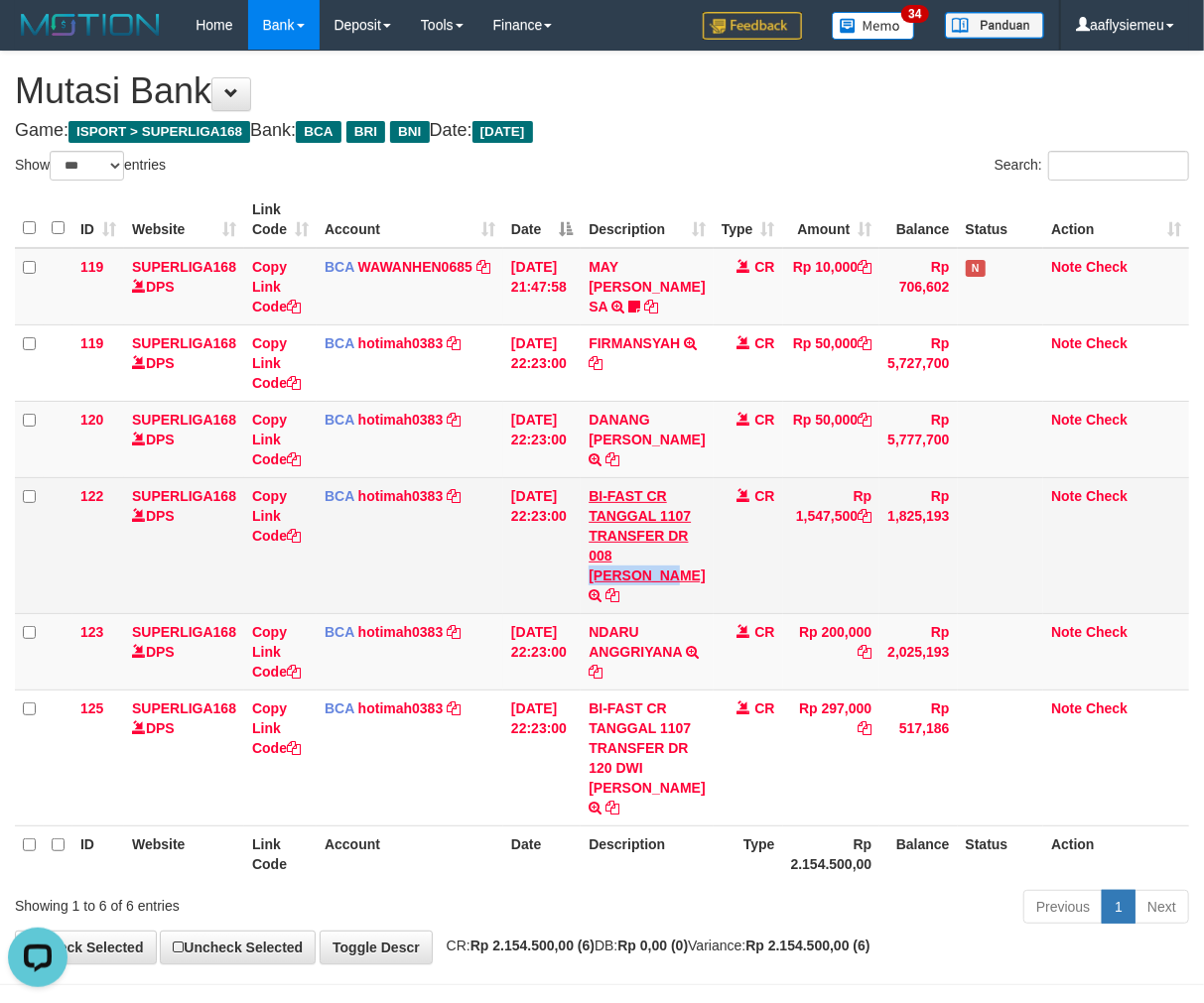 copy on "REOKA FERD" 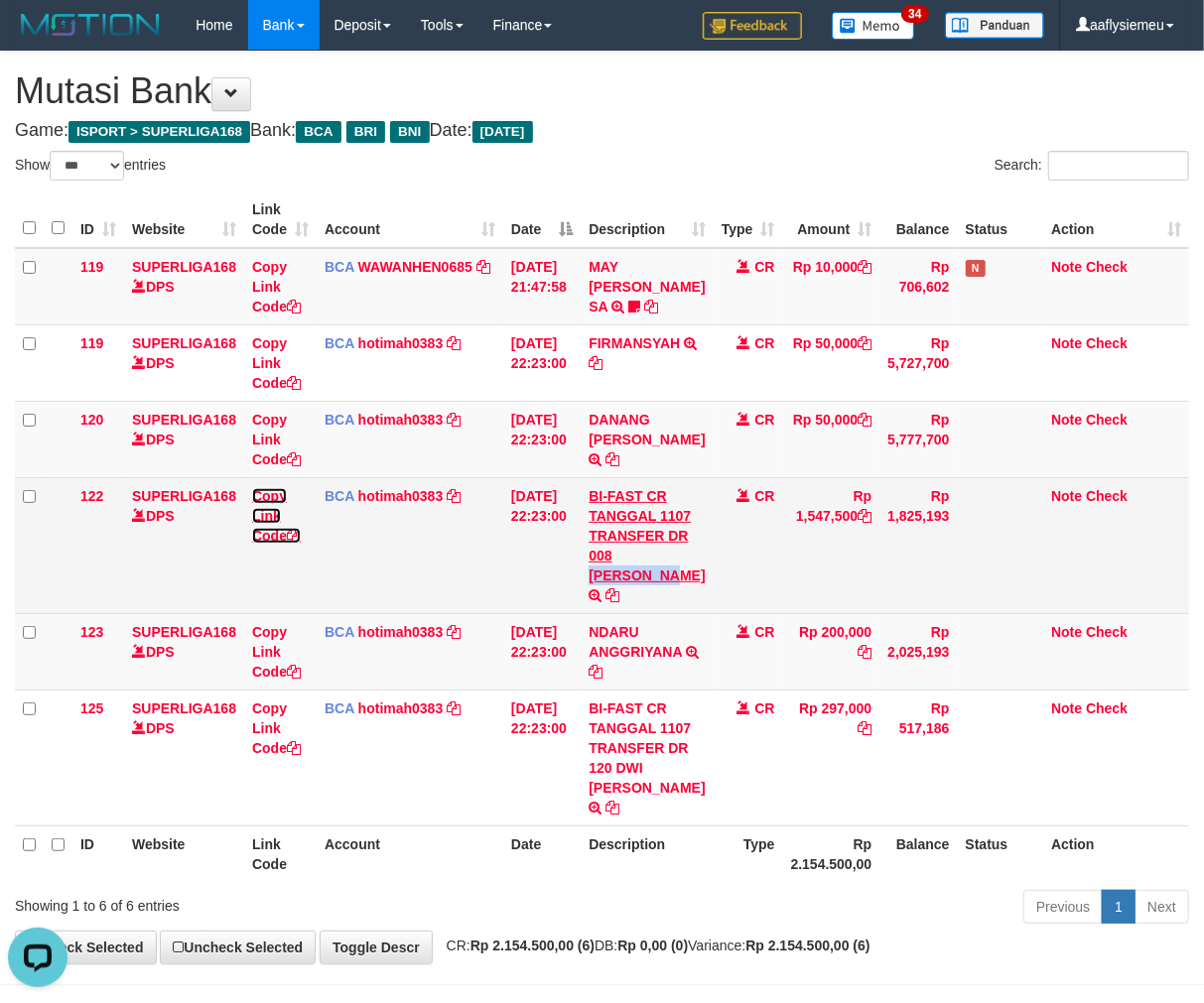 drag, startPoint x: 275, startPoint y: 540, endPoint x: 623, endPoint y: 560, distance: 348.57424 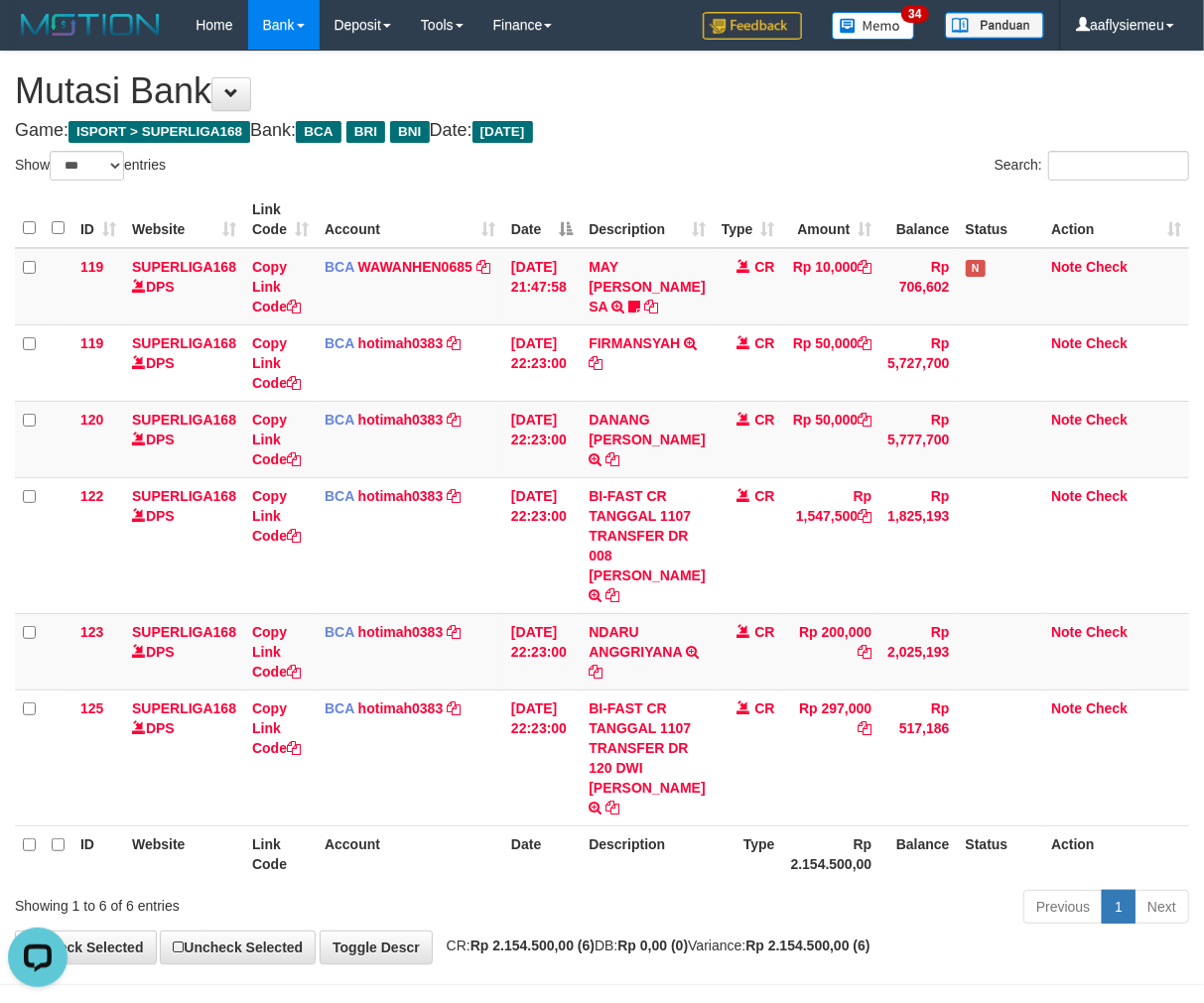 scroll, scrollTop: 295, scrollLeft: 0, axis: vertical 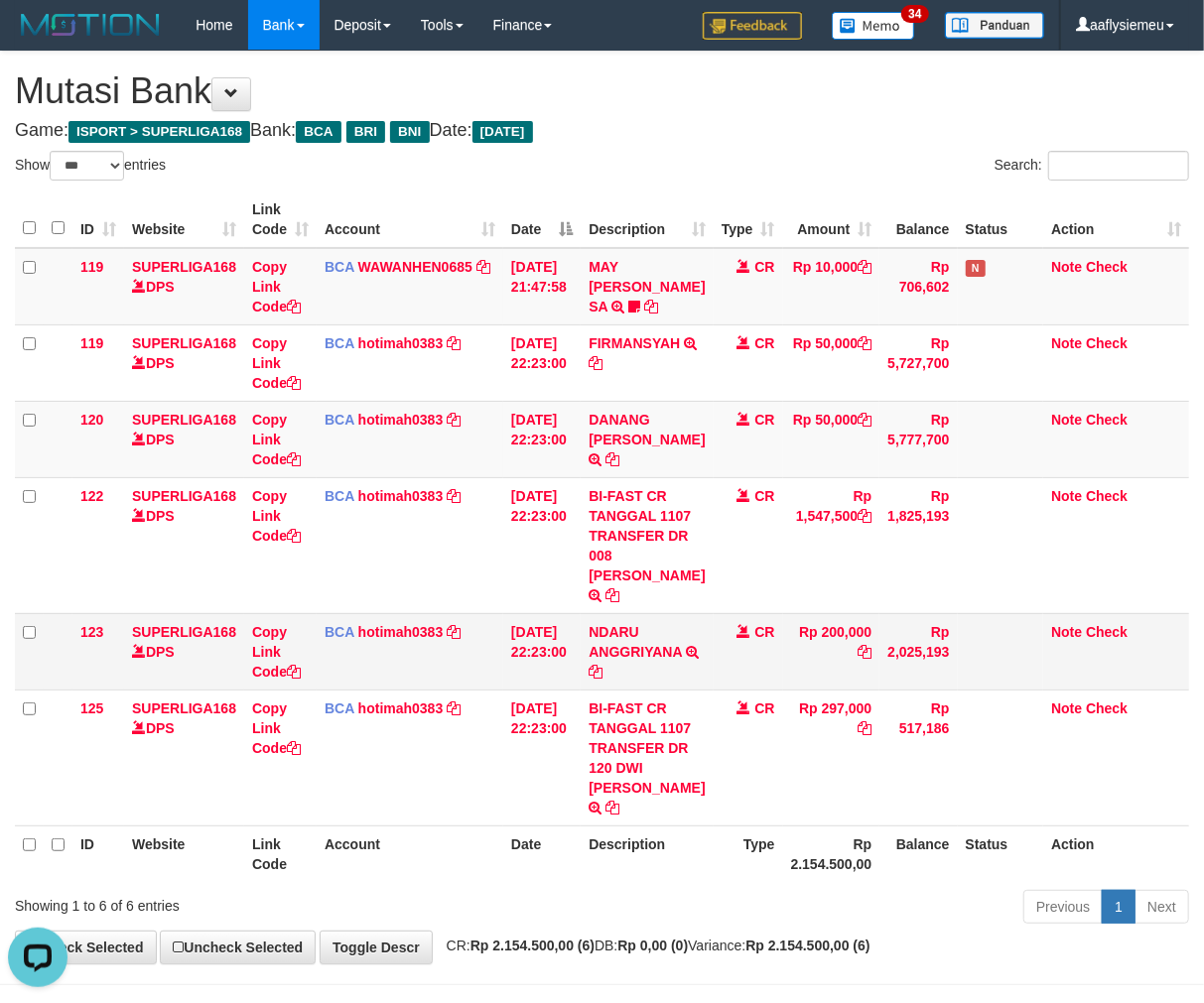click on "CR" at bounding box center (748, 651) 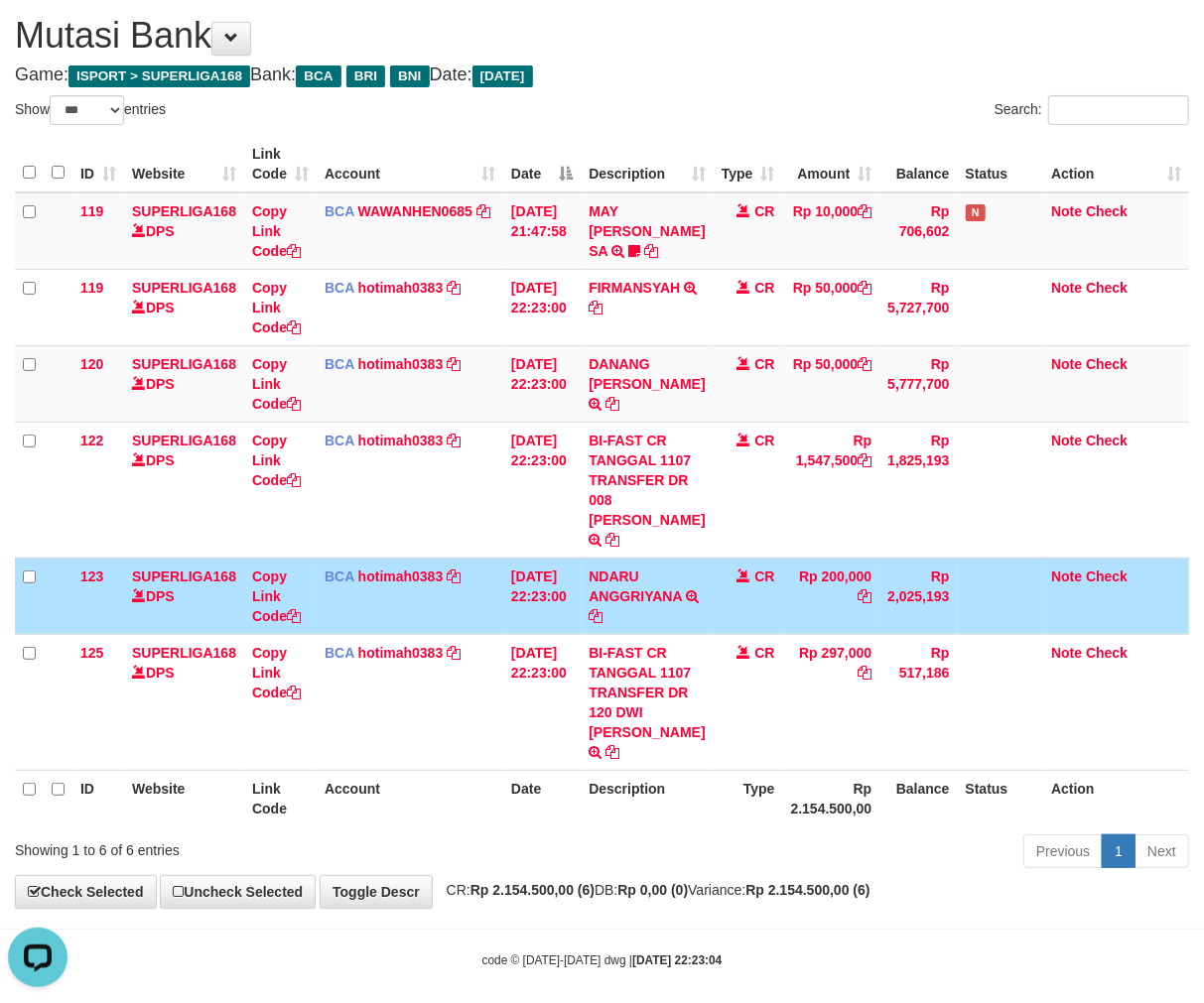 scroll, scrollTop: 97, scrollLeft: 0, axis: vertical 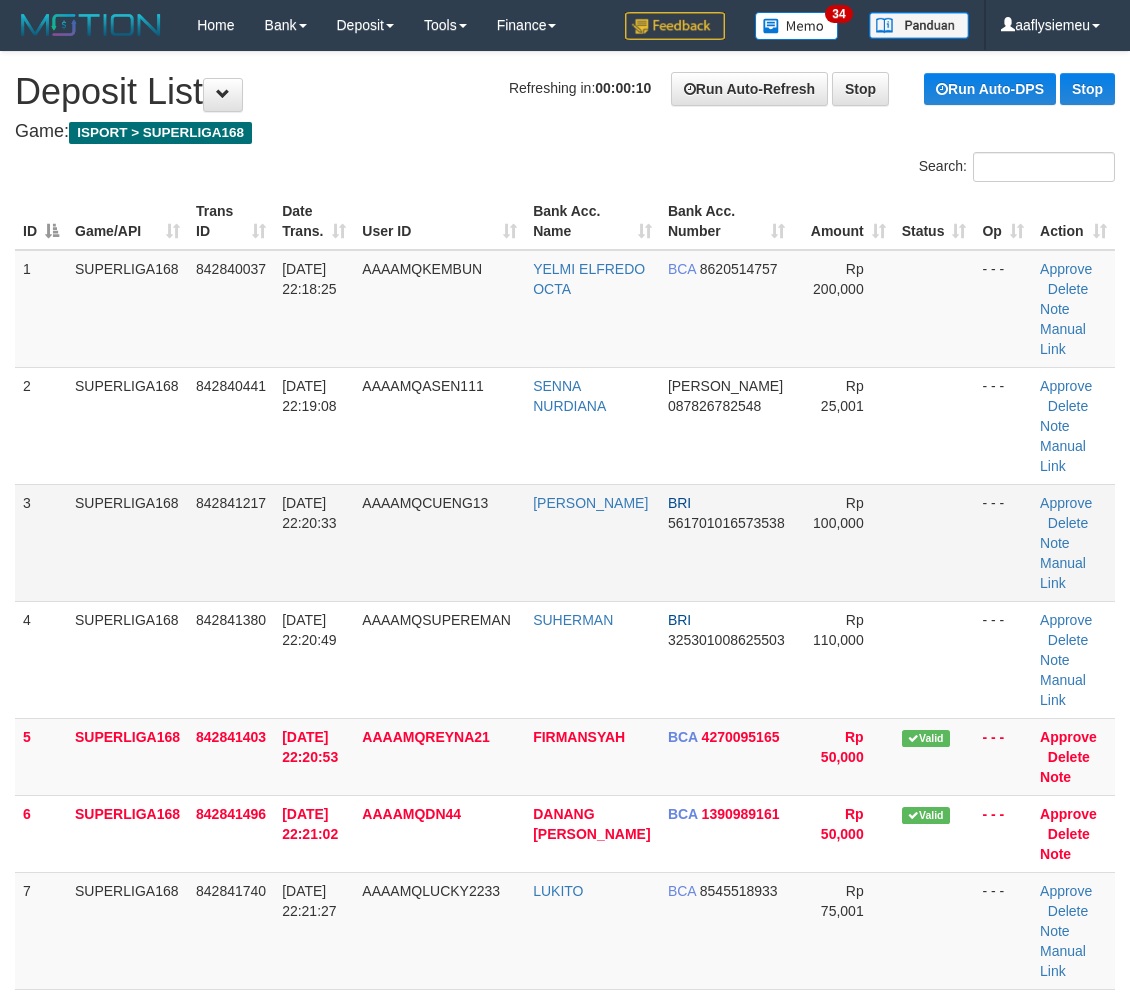 drag, startPoint x: 344, startPoint y: 434, endPoint x: 434, endPoint y: 501, distance: 112.200714 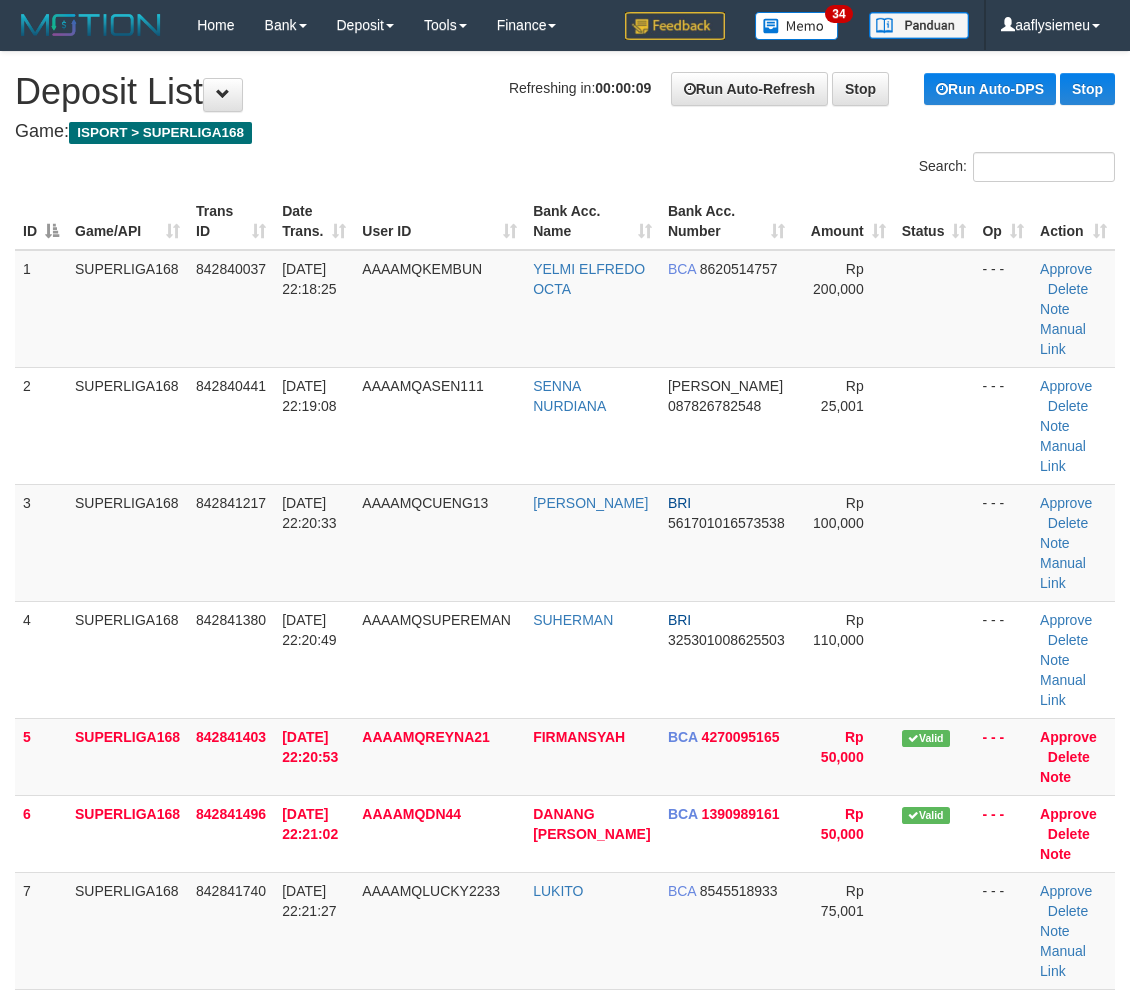 scroll, scrollTop: 702, scrollLeft: 0, axis: vertical 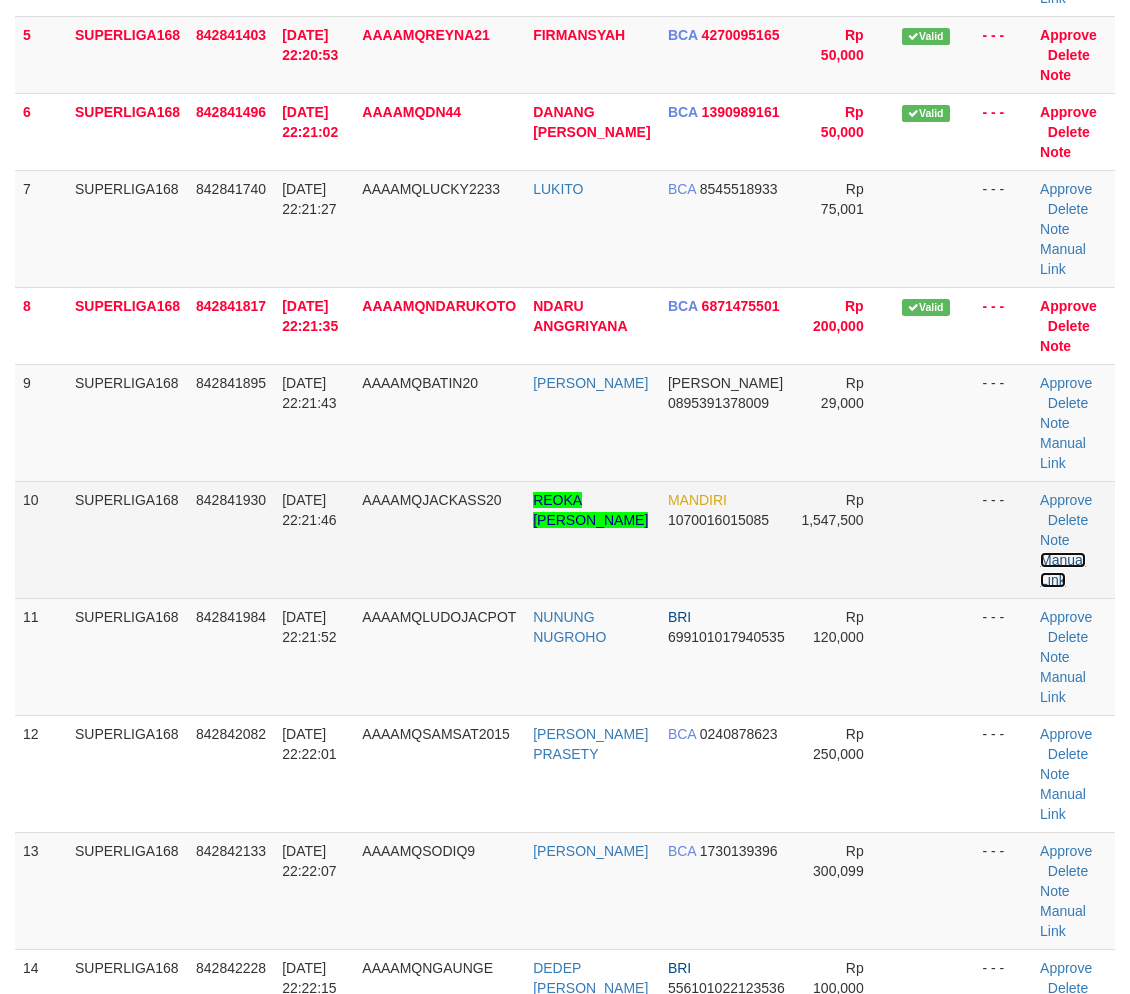 click on "Manual Link" at bounding box center [1063, 570] 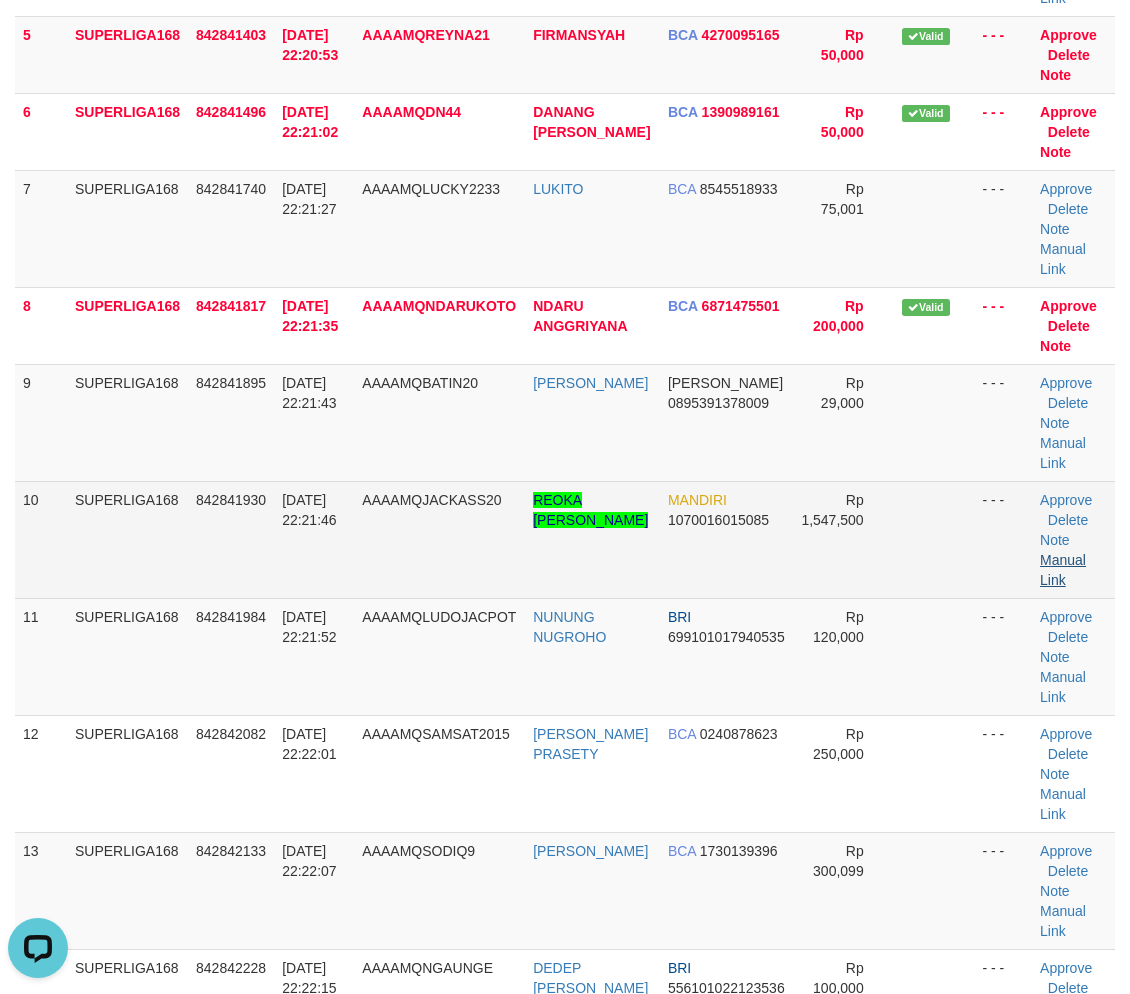 scroll, scrollTop: 0, scrollLeft: 0, axis: both 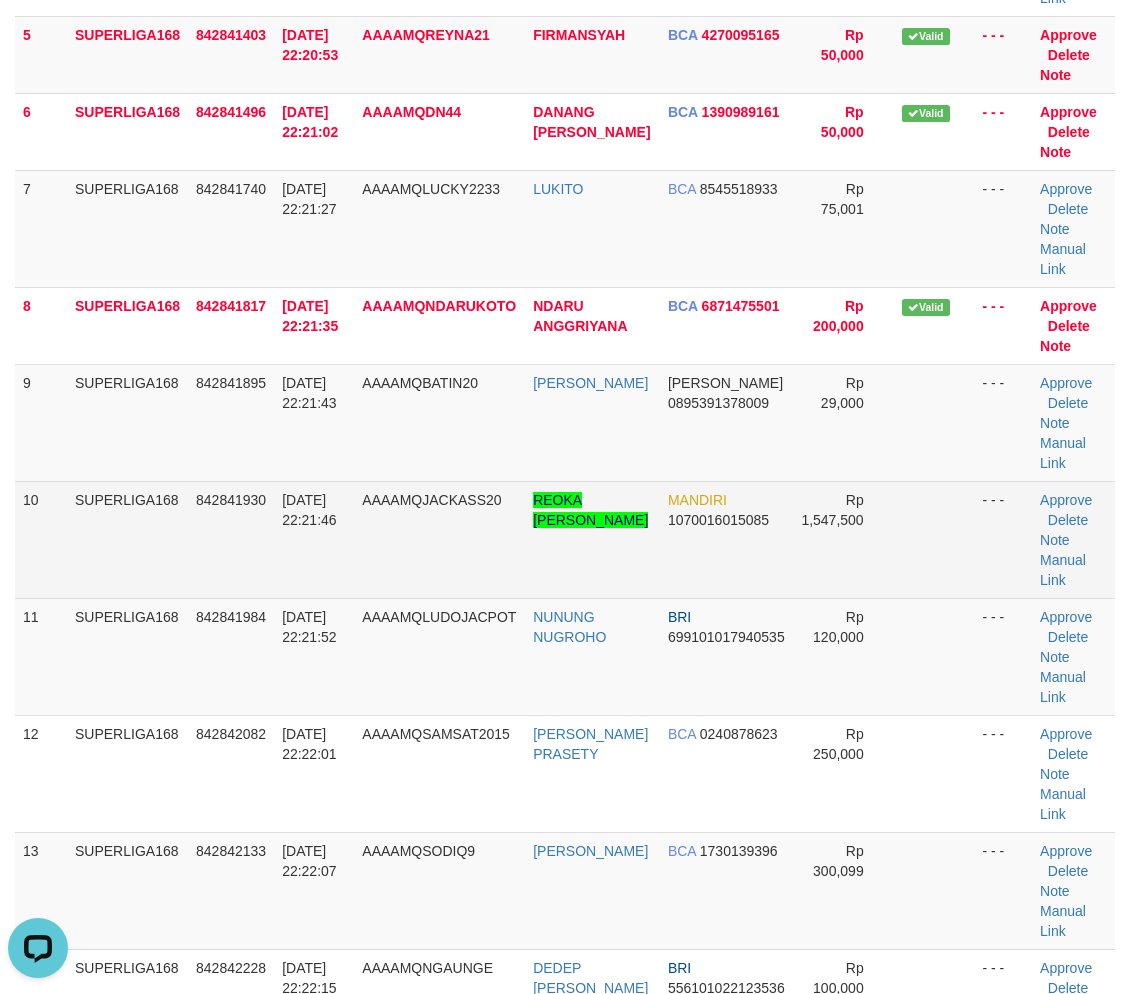 click on "11/07/2025 22:21:46" at bounding box center [314, 539] 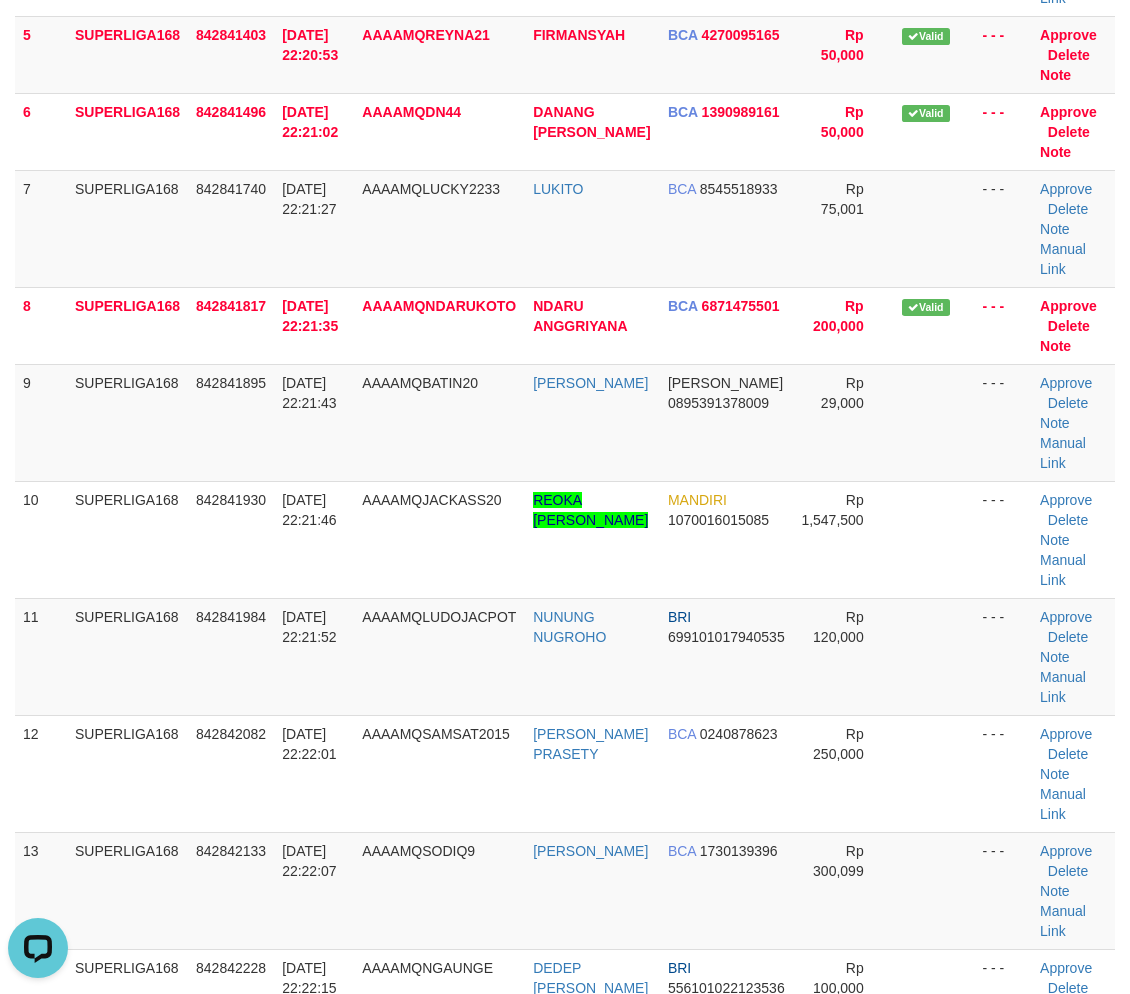scroll, scrollTop: 1882, scrollLeft: 0, axis: vertical 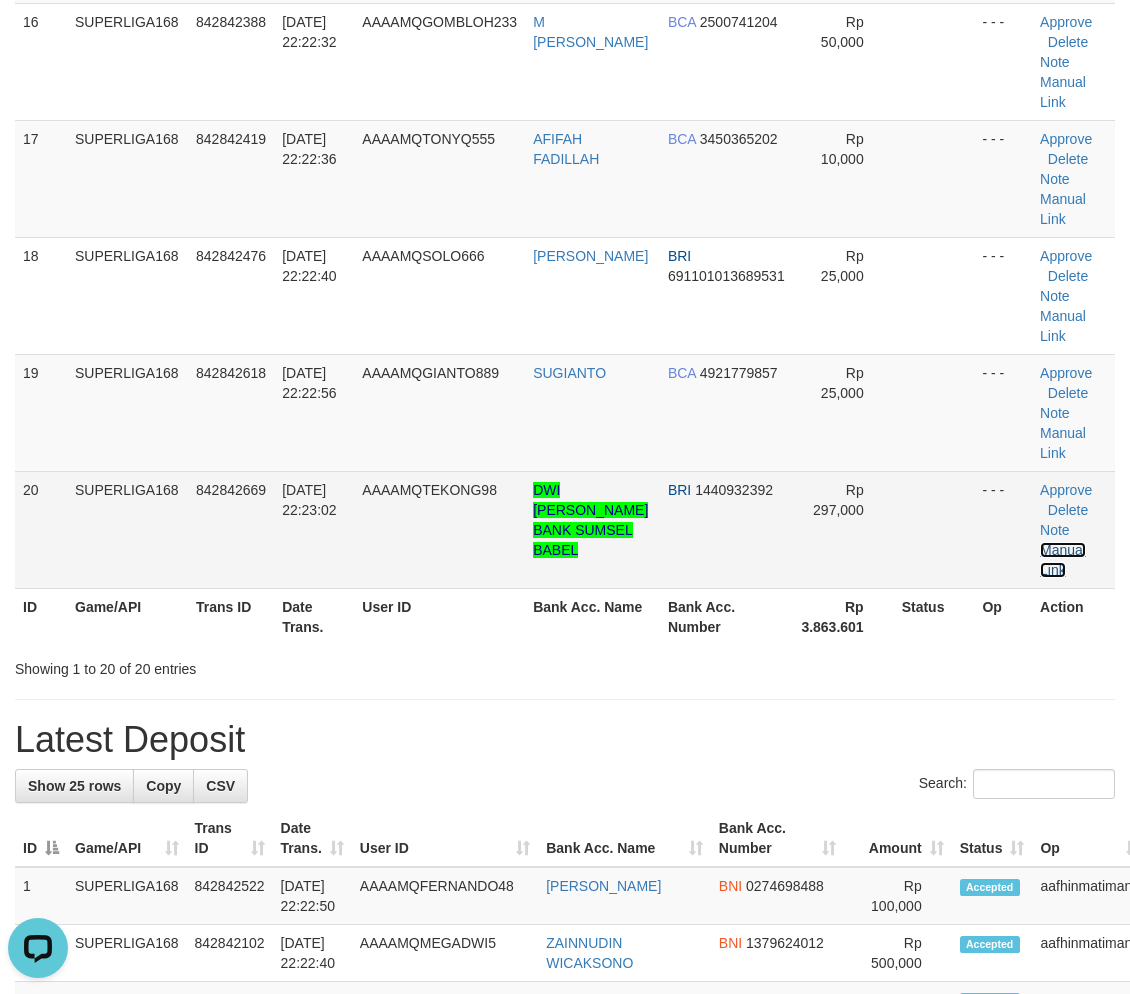 click on "Manual Link" at bounding box center [1063, 560] 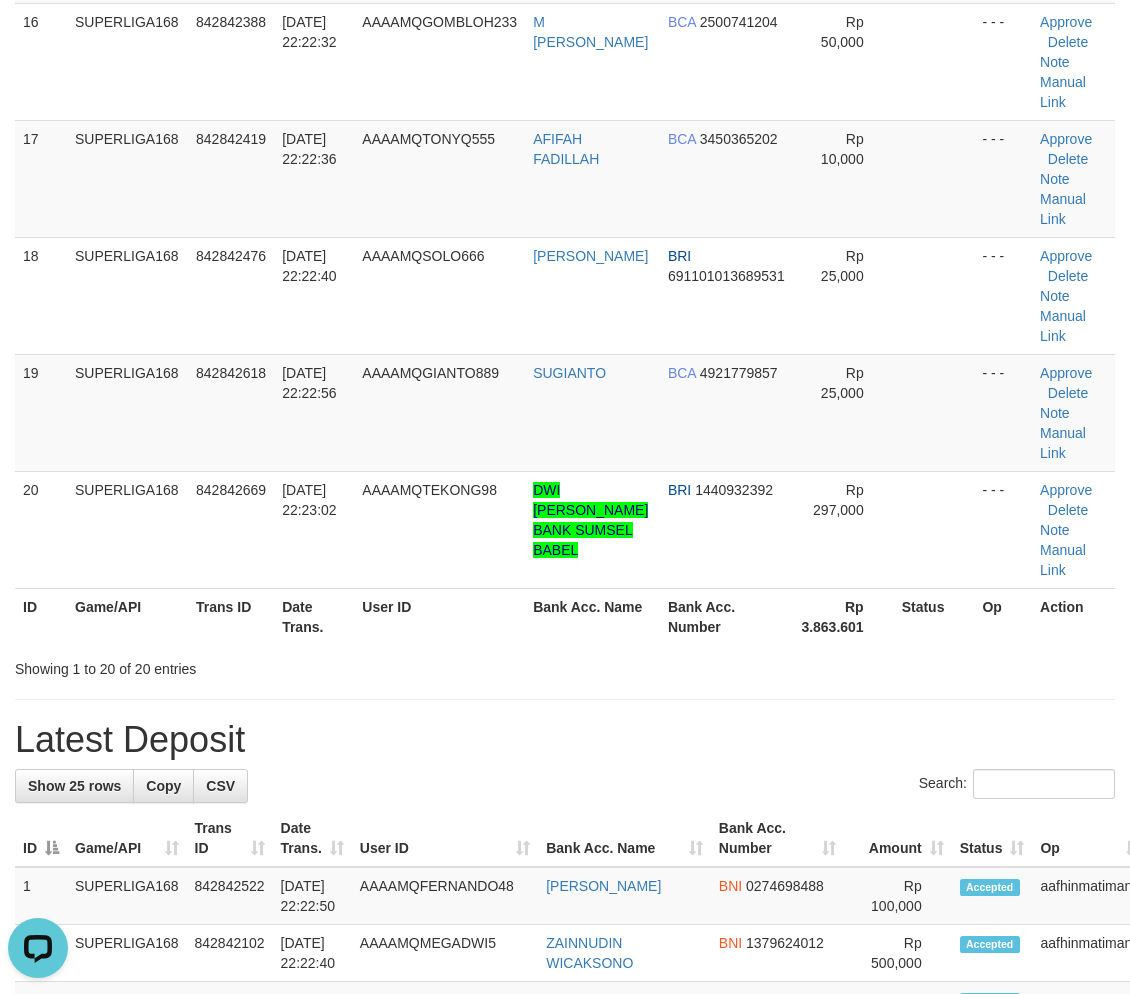 drag, startPoint x: 306, startPoint y: 804, endPoint x: 23, endPoint y: 695, distance: 303.26556 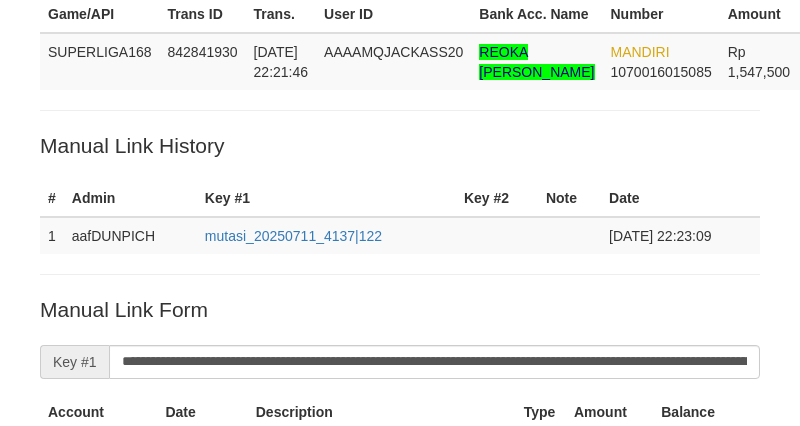 scroll, scrollTop: 111, scrollLeft: 0, axis: vertical 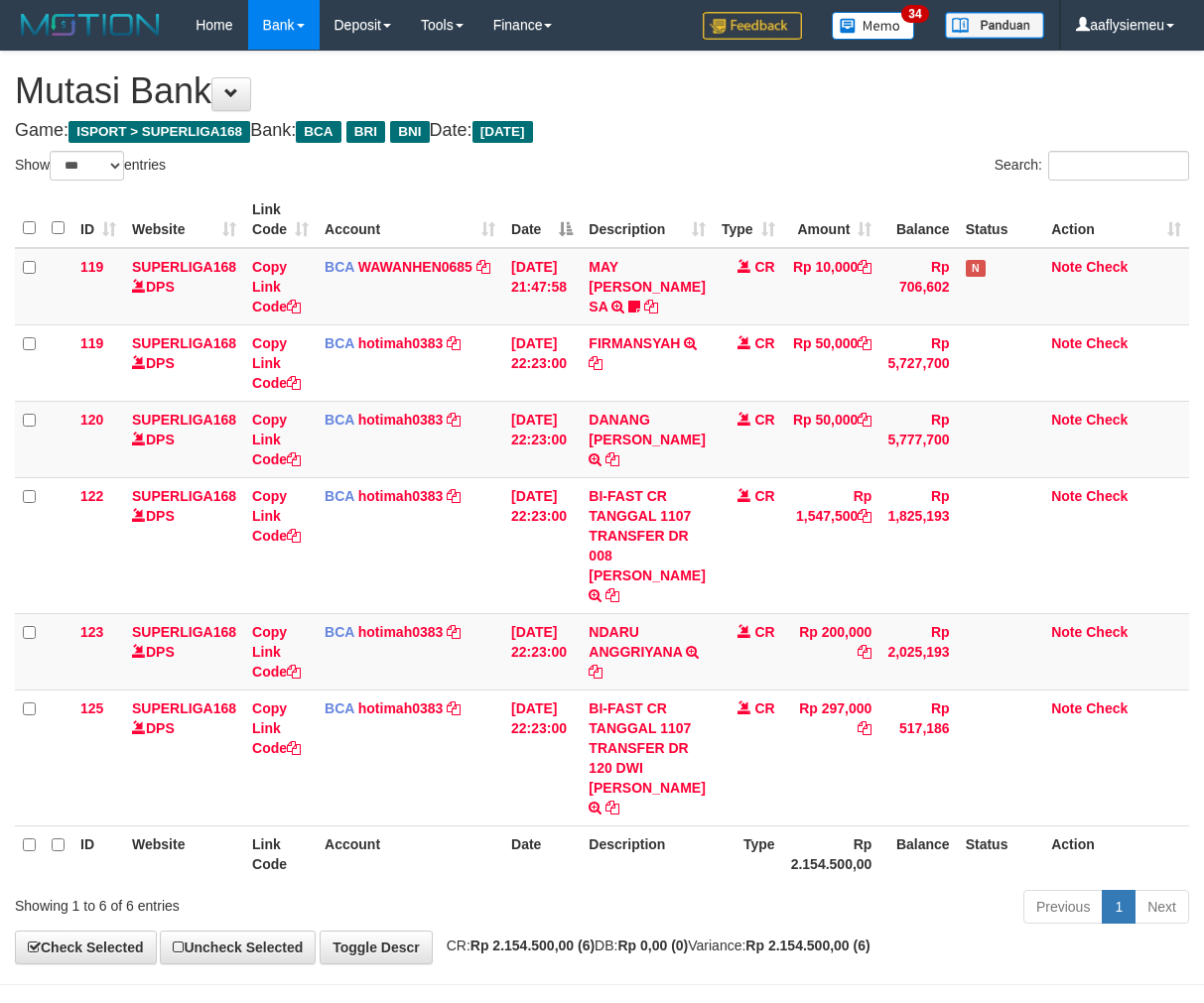 select on "***" 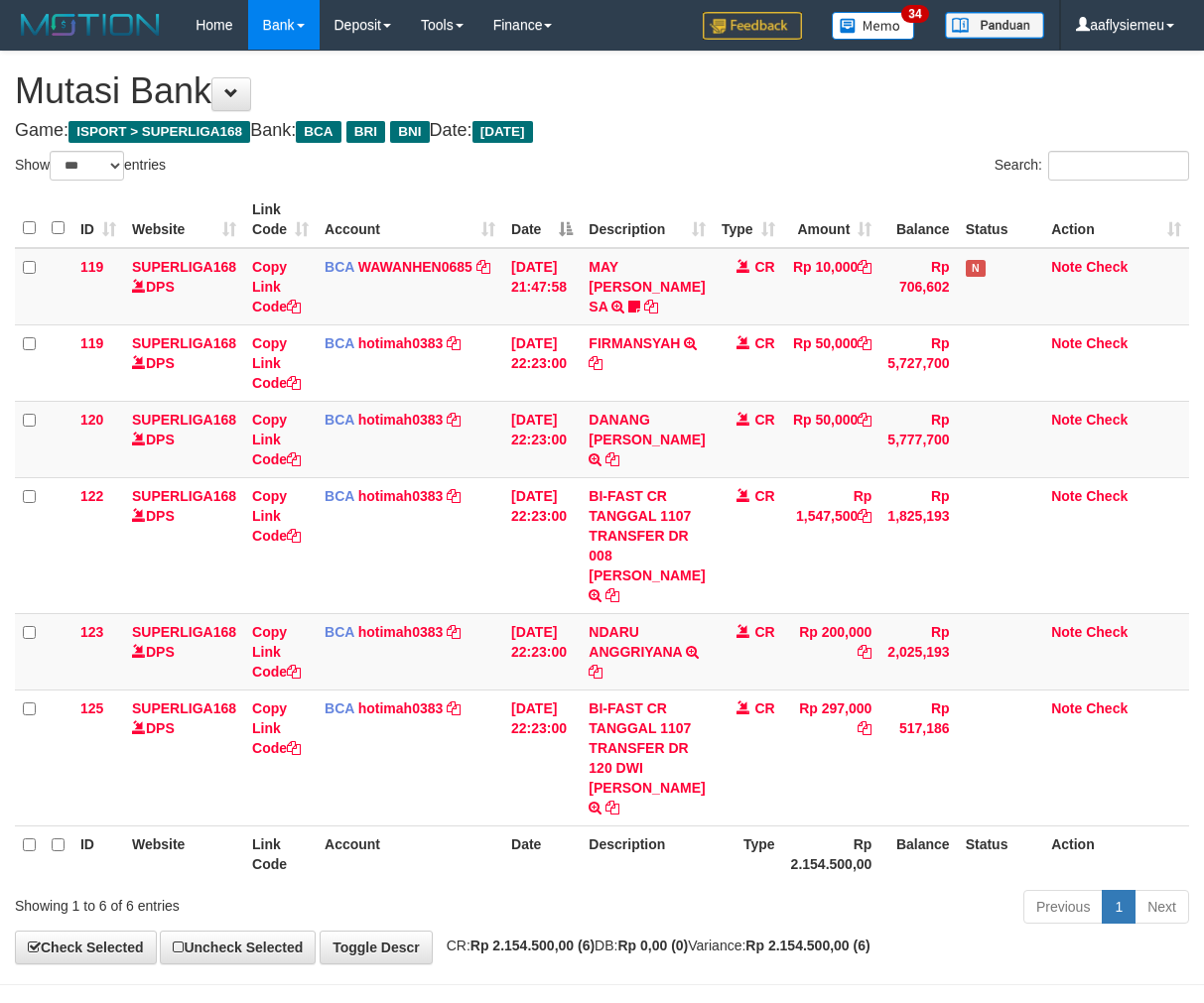 scroll, scrollTop: 132, scrollLeft: 0, axis: vertical 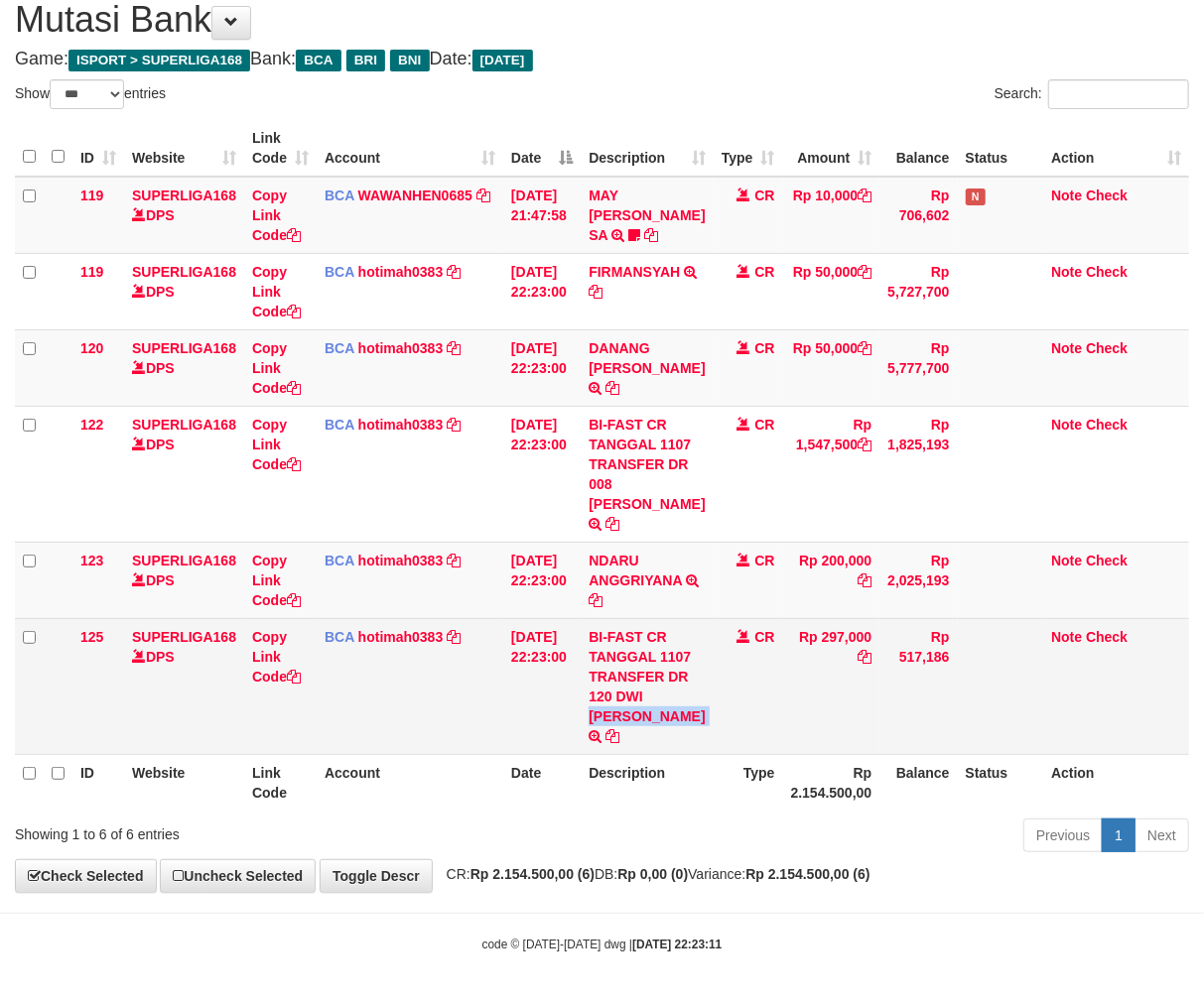 copy on "RANDA ADITIYA" 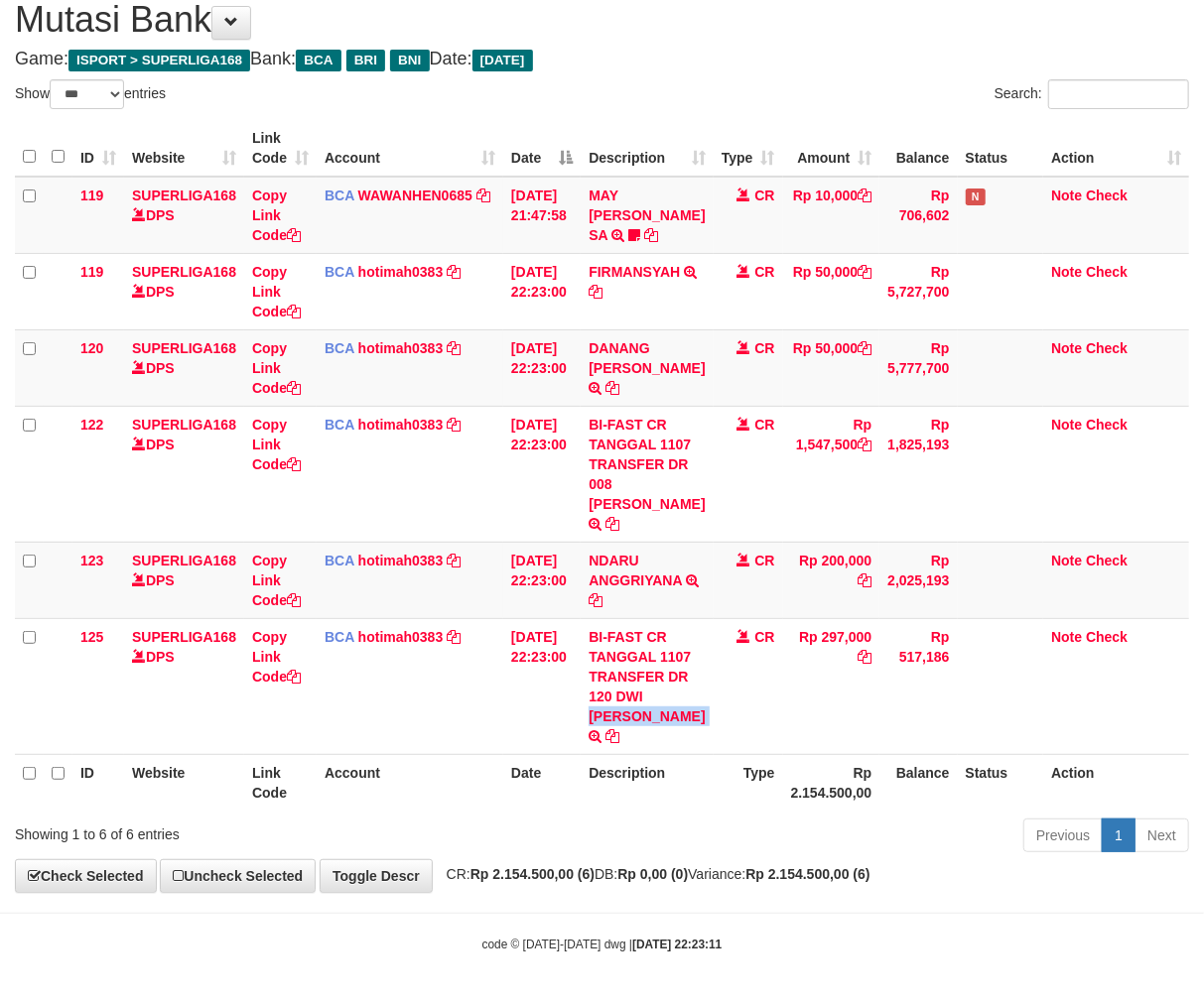 drag, startPoint x: 591, startPoint y: 711, endPoint x: 1215, endPoint y: 655, distance: 626.5078 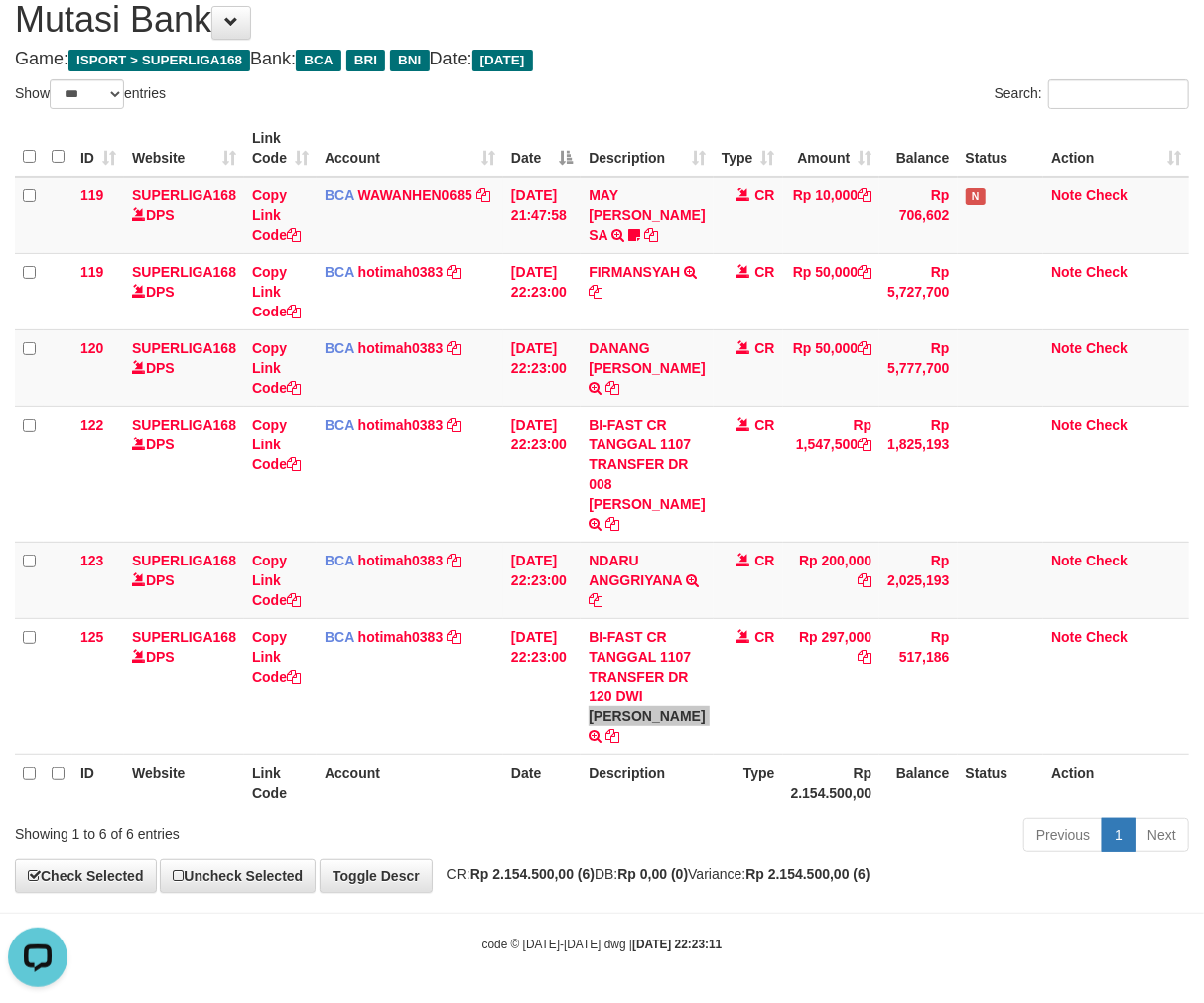 scroll, scrollTop: 0, scrollLeft: 0, axis: both 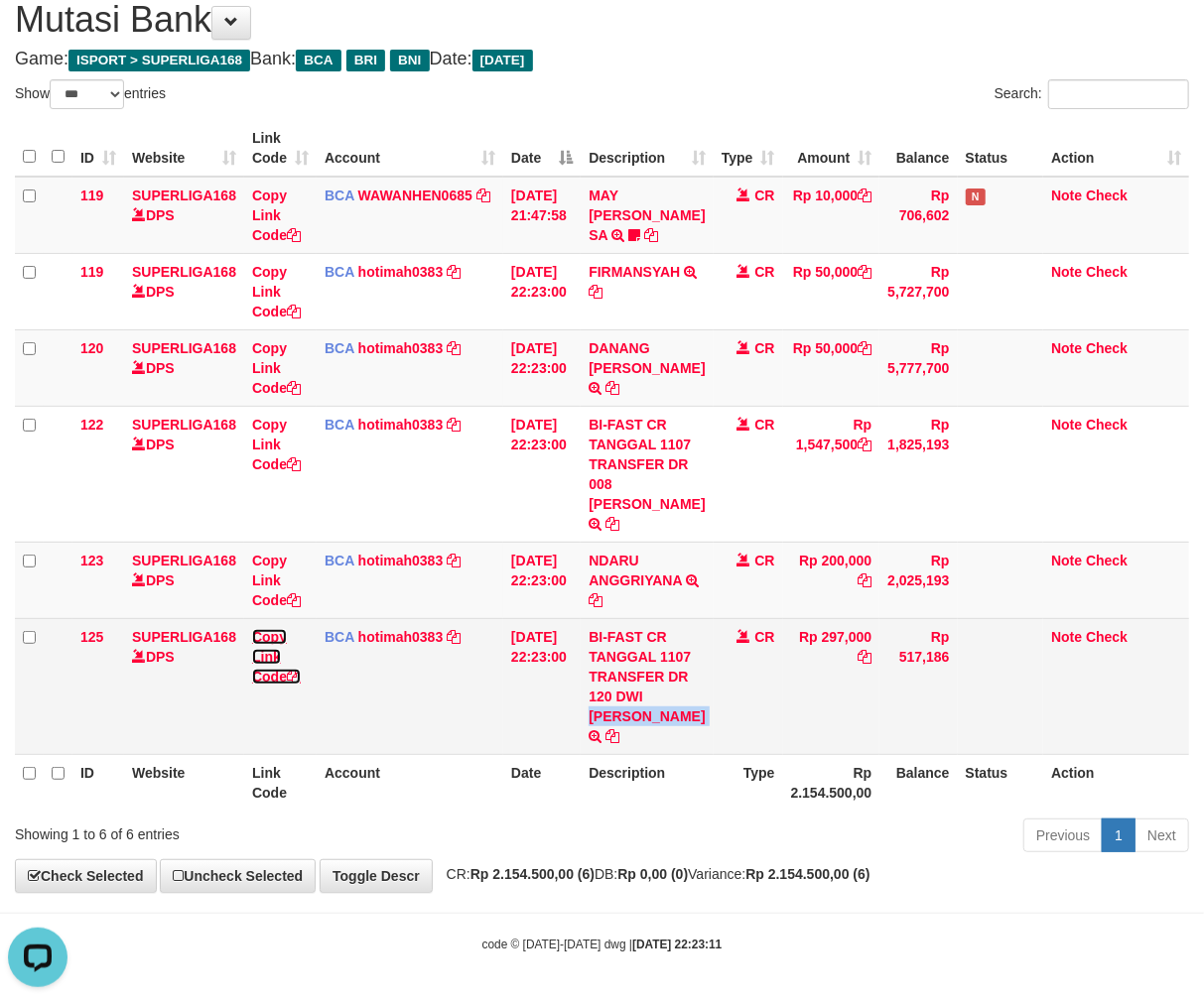 click on "Copy Link Code" at bounding box center [276, 657] 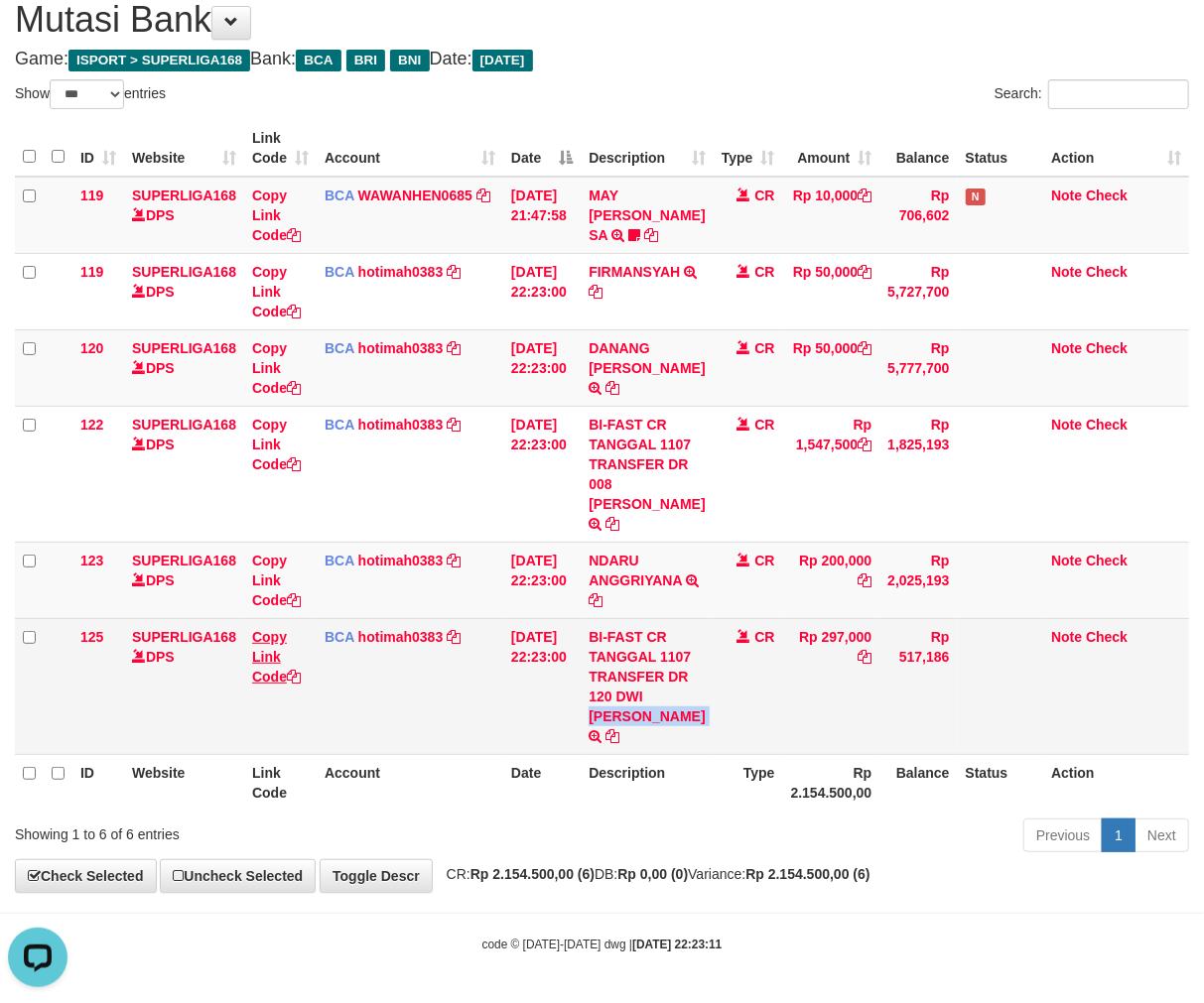 copy on "RANDA ADITIYA" 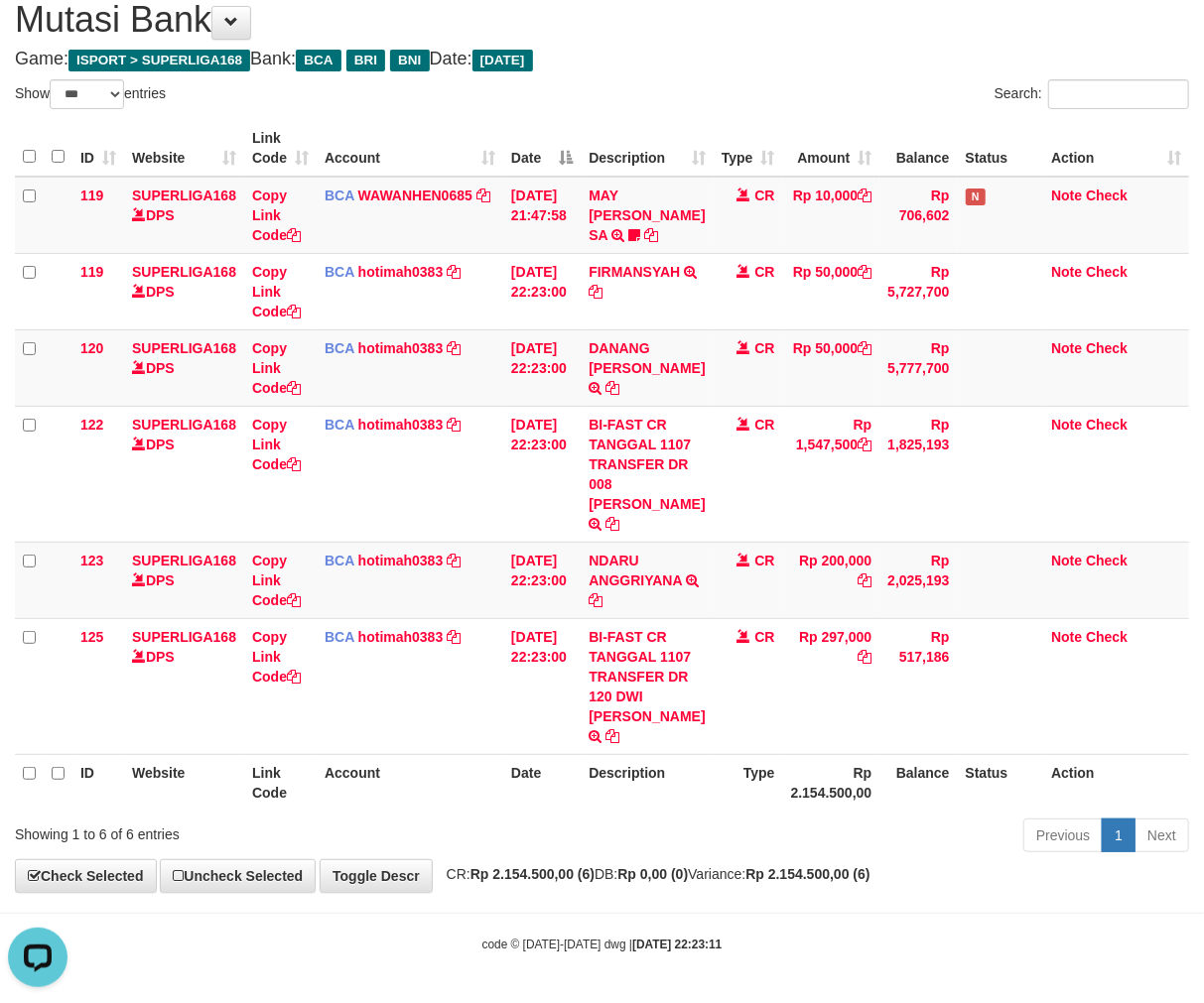 scroll, scrollTop: 295, scrollLeft: 0, axis: vertical 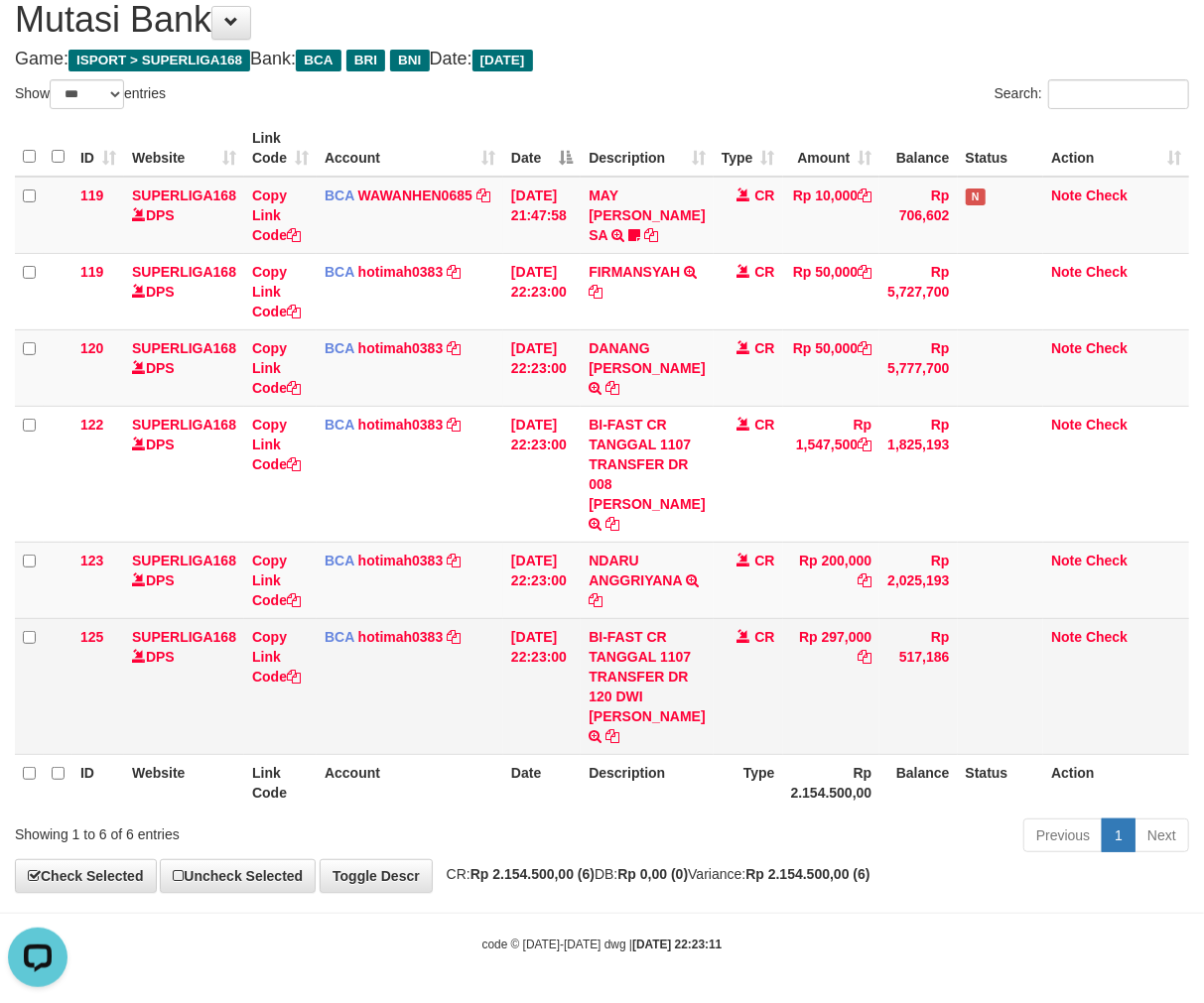 drag, startPoint x: 780, startPoint y: 726, endPoint x: 928, endPoint y: 710, distance: 148.8624 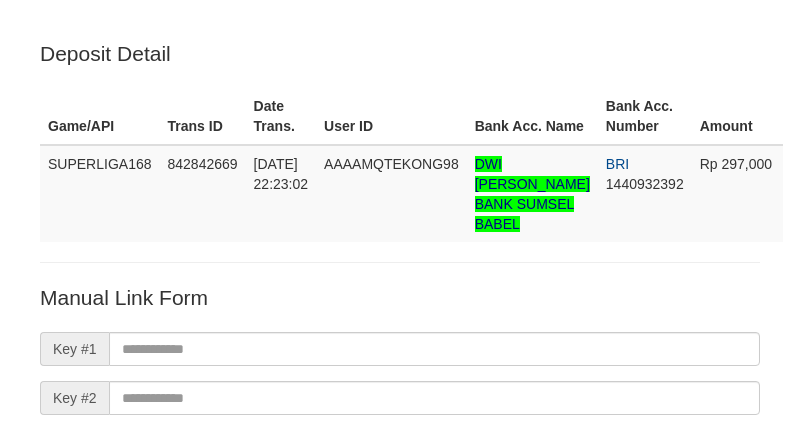 scroll, scrollTop: 303, scrollLeft: 0, axis: vertical 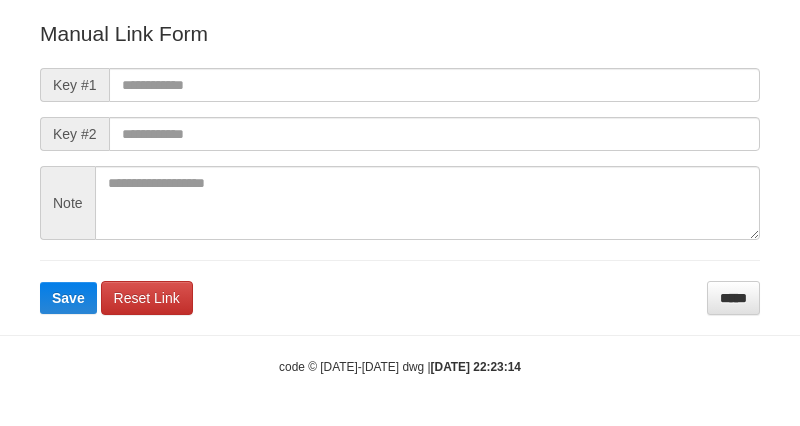 click on "Manual Link Form
Key #1
Key #2
Note
Save
Reset Link
*****" at bounding box center [400, 167] 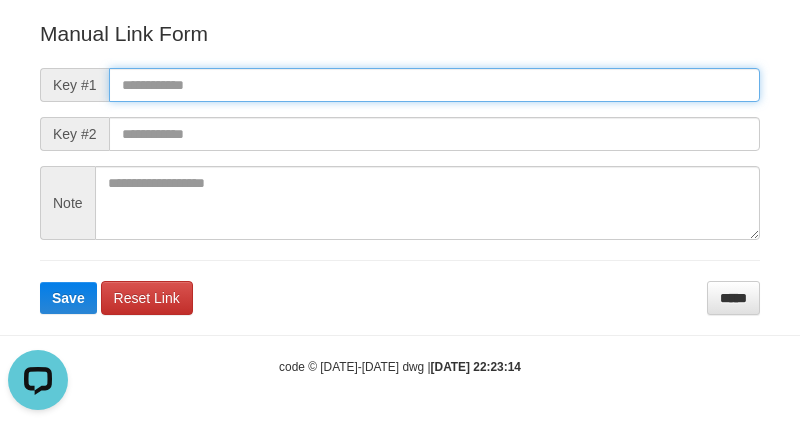 drag, startPoint x: 157, startPoint y: 85, endPoint x: 152, endPoint y: 94, distance: 10.29563 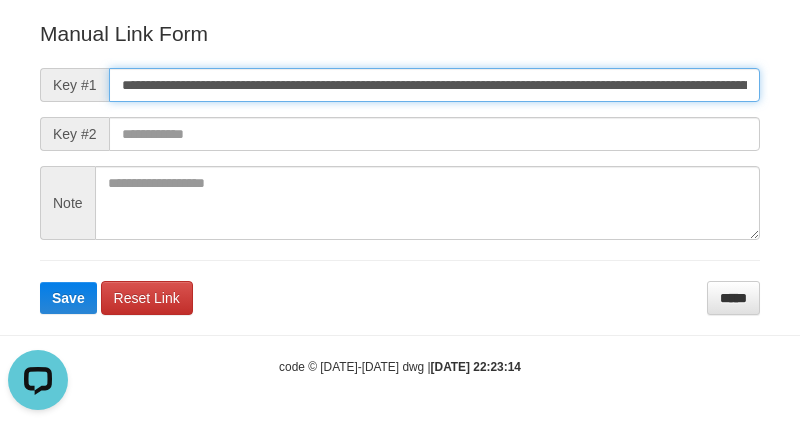 scroll, scrollTop: 0, scrollLeft: 1318, axis: horizontal 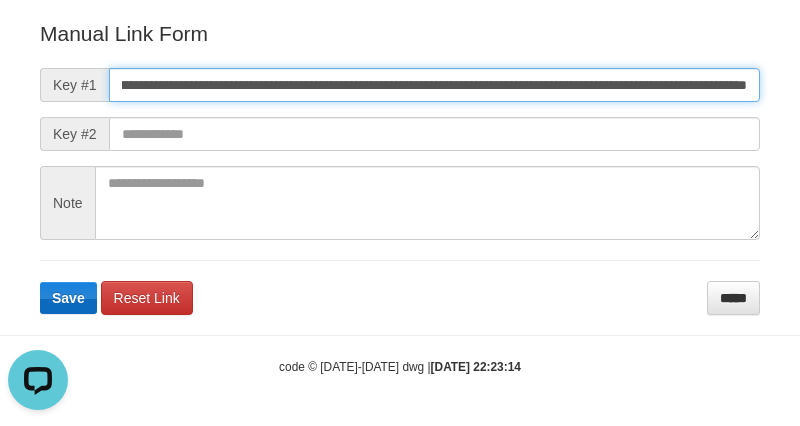 type on "**********" 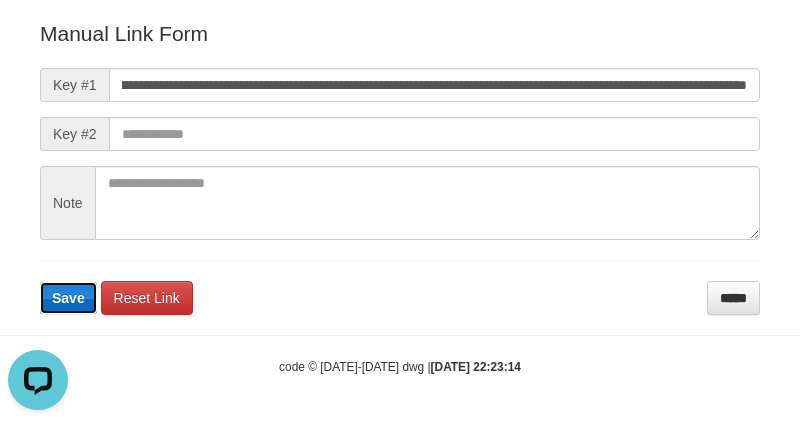 click on "Save" at bounding box center [68, 298] 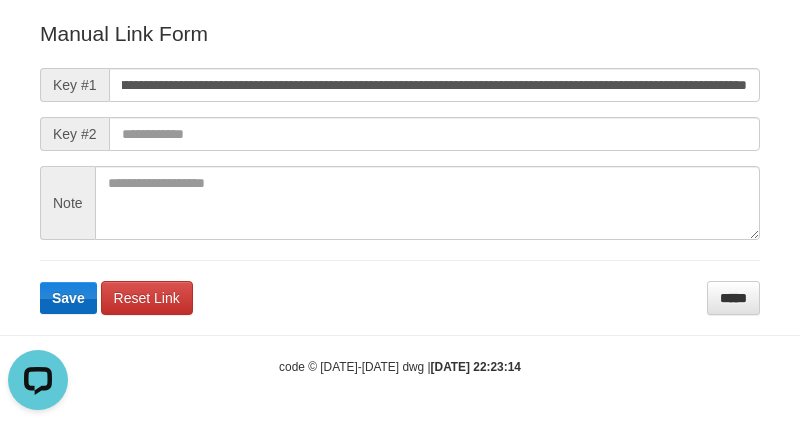 scroll, scrollTop: 0, scrollLeft: 0, axis: both 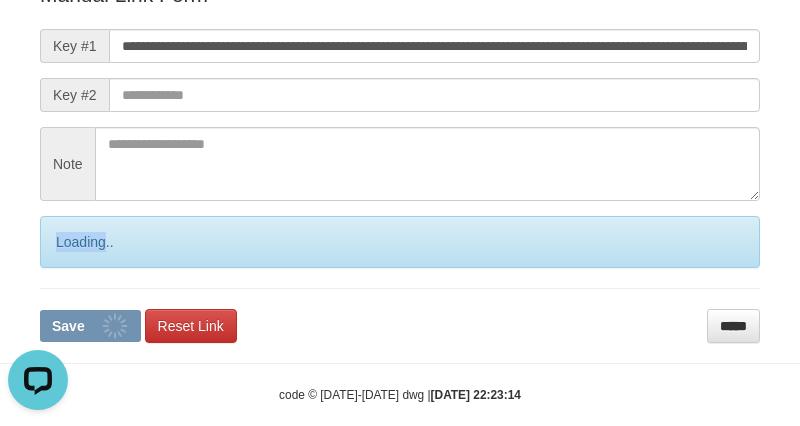 click on "Loading.." at bounding box center [400, 242] 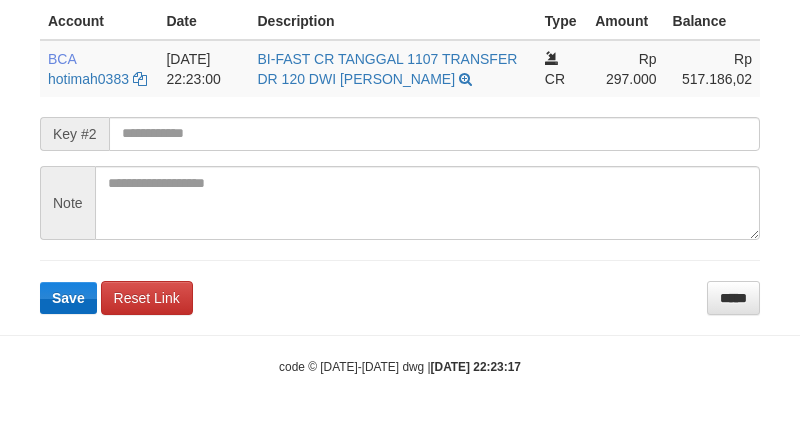 scroll, scrollTop: 600, scrollLeft: 0, axis: vertical 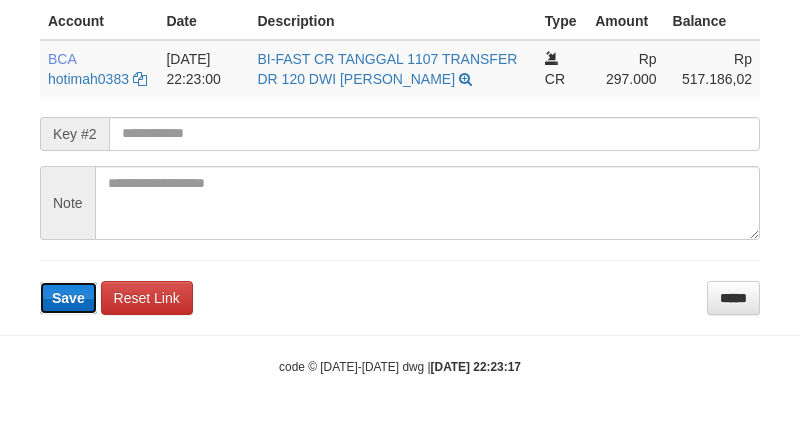 click on "Save" at bounding box center (68, 298) 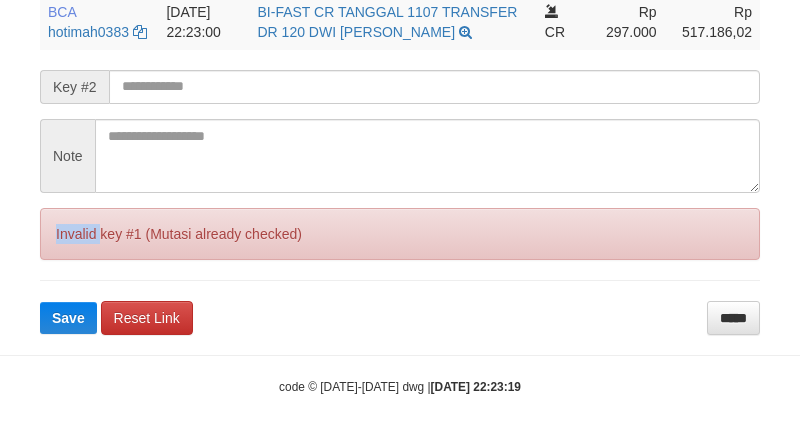 click on "Invalid key #1 (Mutasi already checked)" at bounding box center (400, 234) 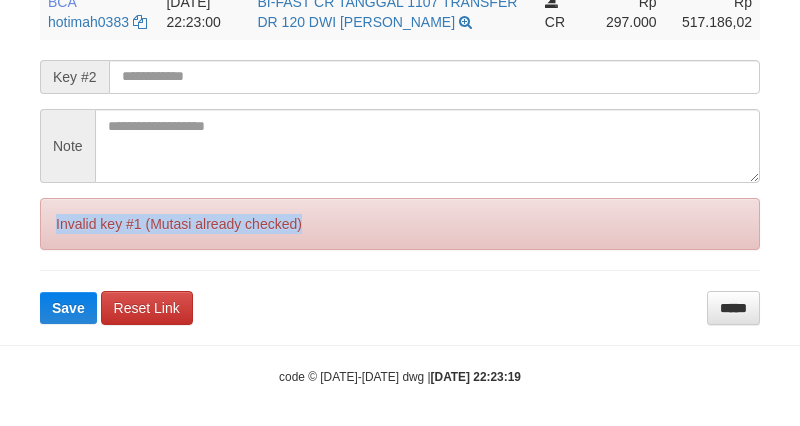 click on "Invalid key #1 (Mutasi already checked)" at bounding box center (400, 224) 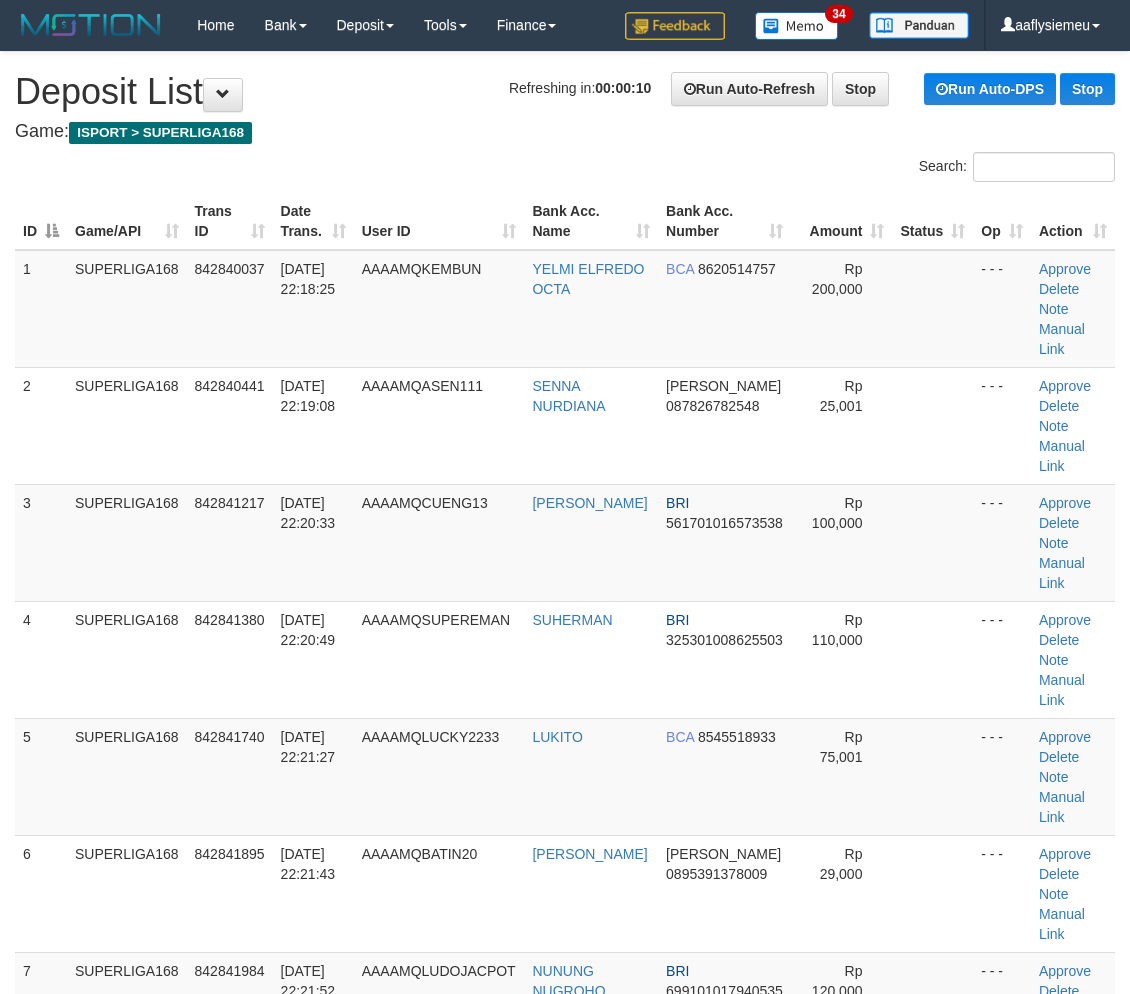 scroll, scrollTop: 2536, scrollLeft: 0, axis: vertical 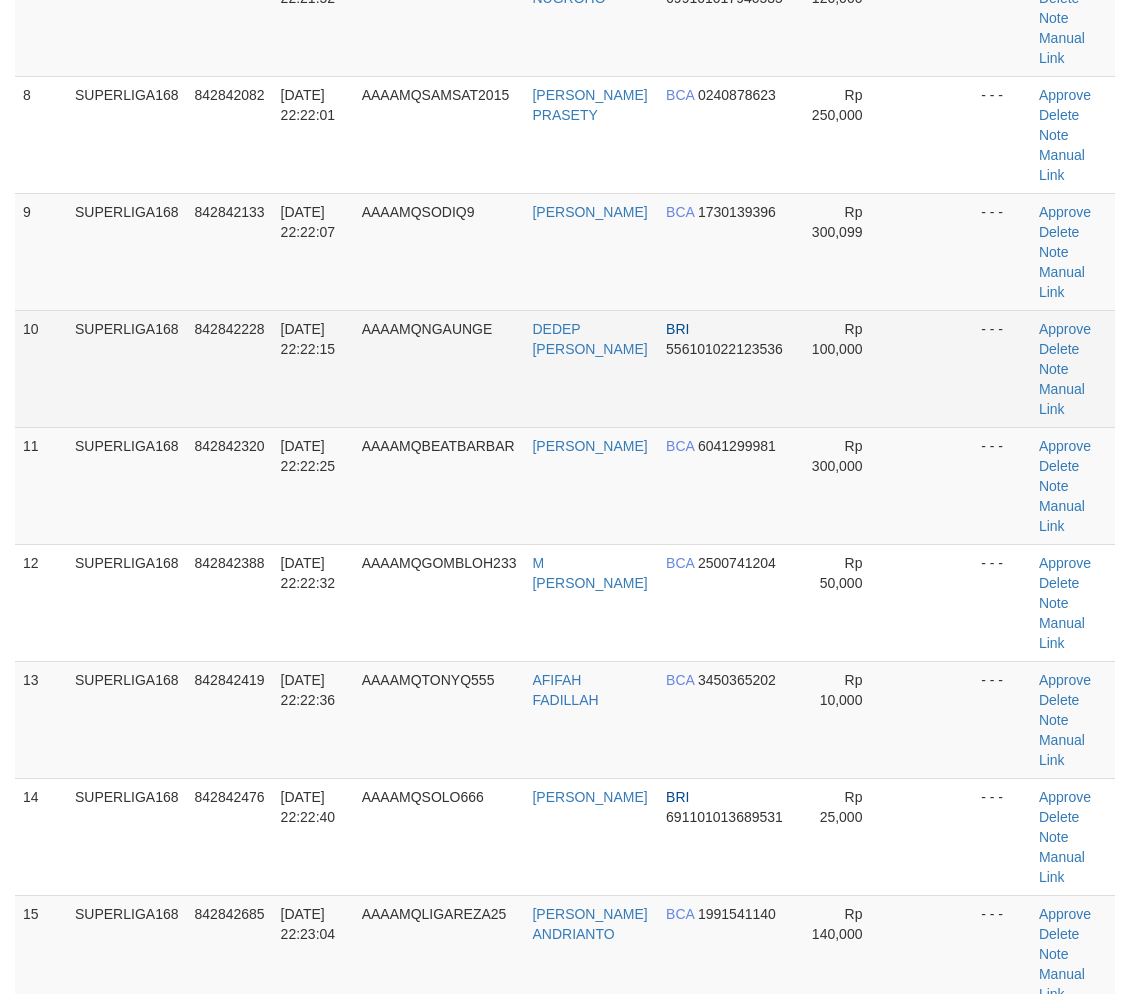 drag, startPoint x: 333, startPoint y: 348, endPoint x: 11, endPoint y: 511, distance: 360.9058 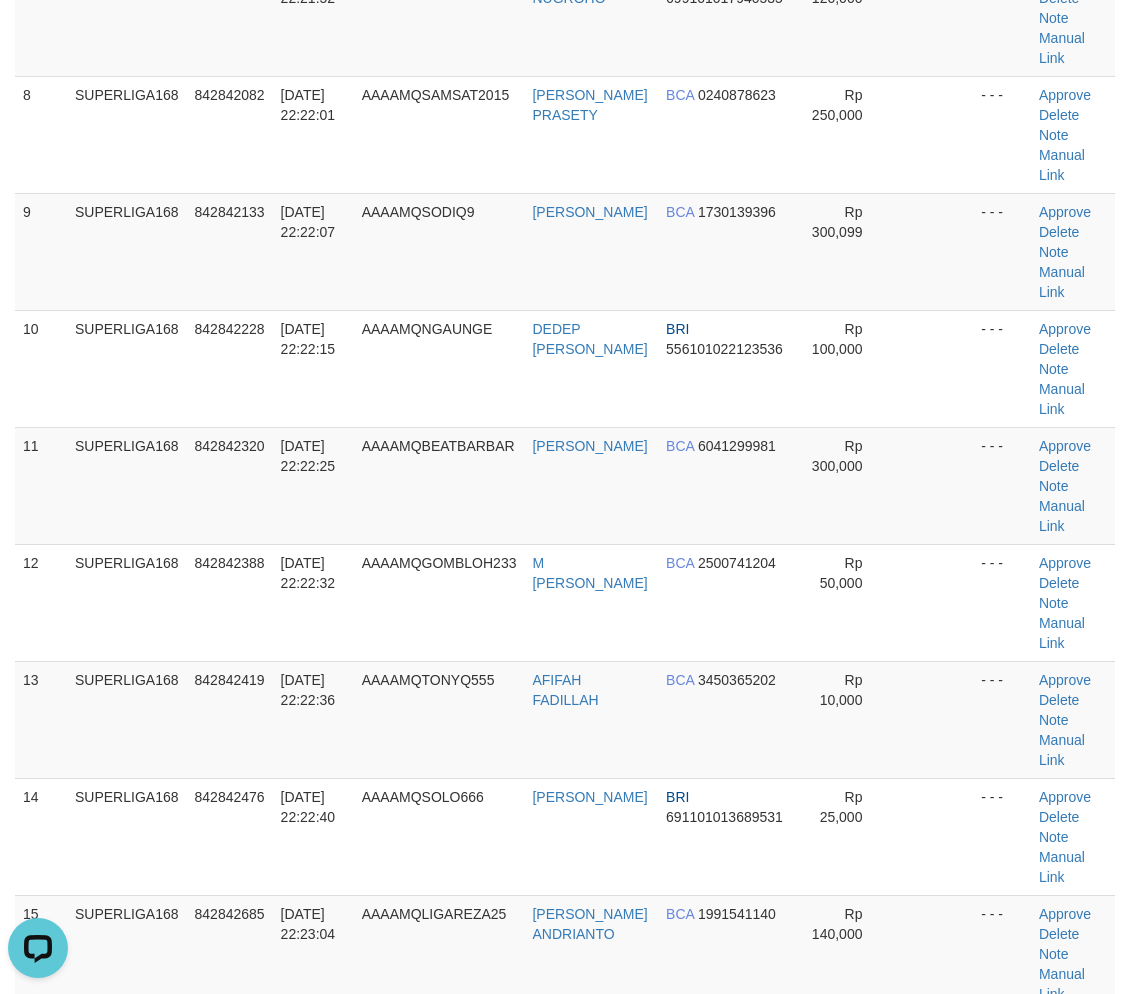 scroll, scrollTop: 0, scrollLeft: 0, axis: both 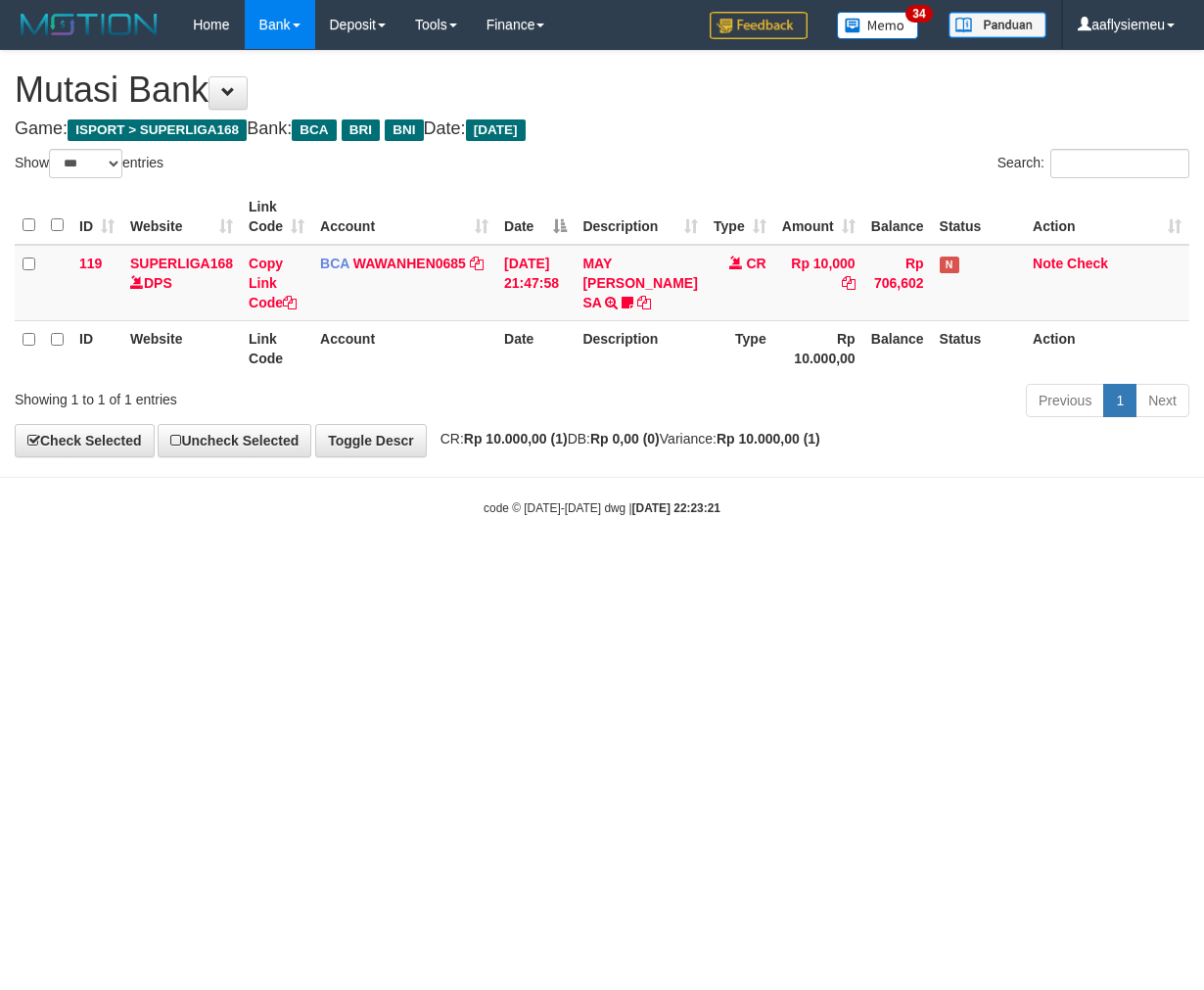 select on "***" 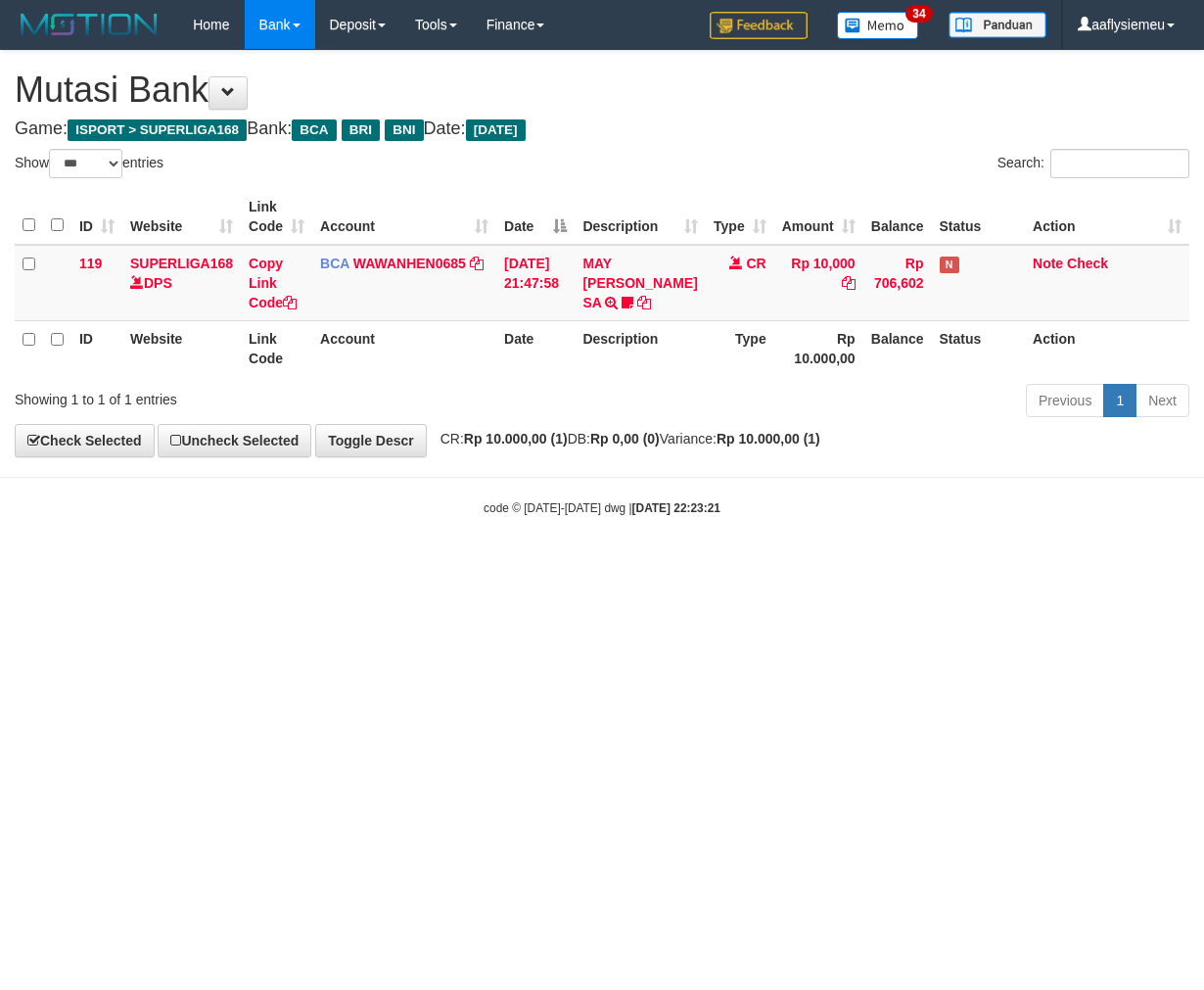 scroll, scrollTop: 0, scrollLeft: 0, axis: both 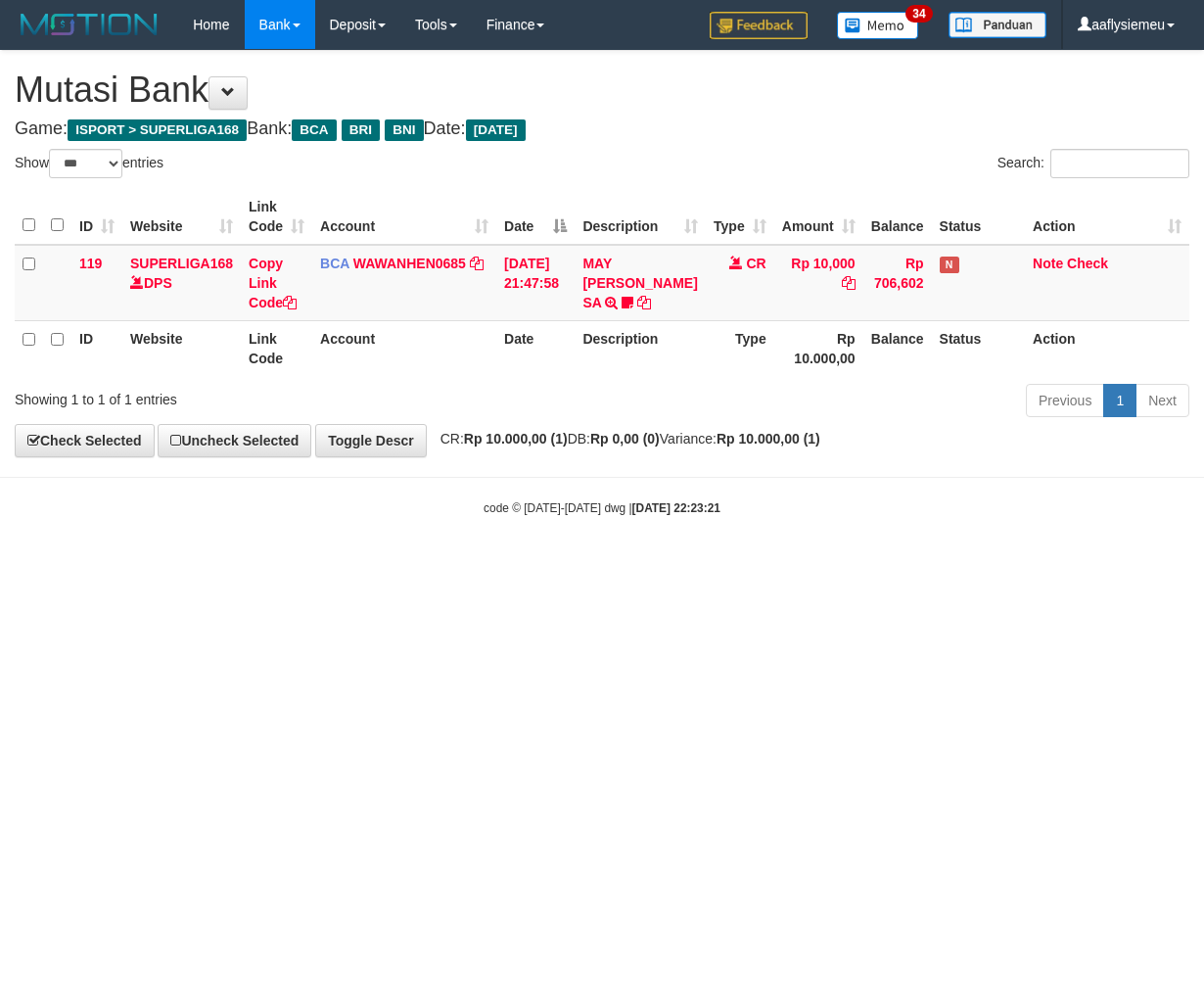 select on "***" 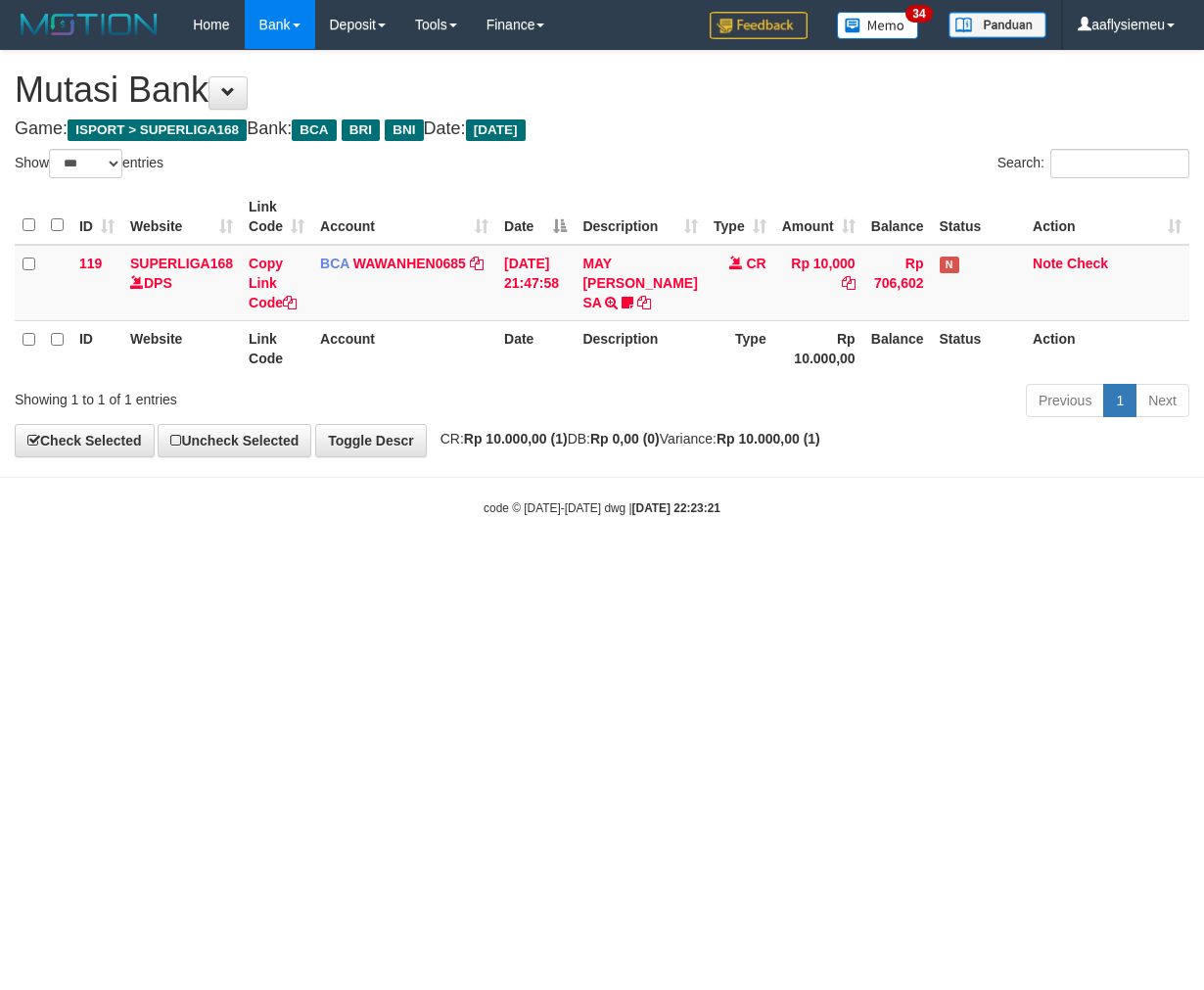 scroll, scrollTop: 0, scrollLeft: 0, axis: both 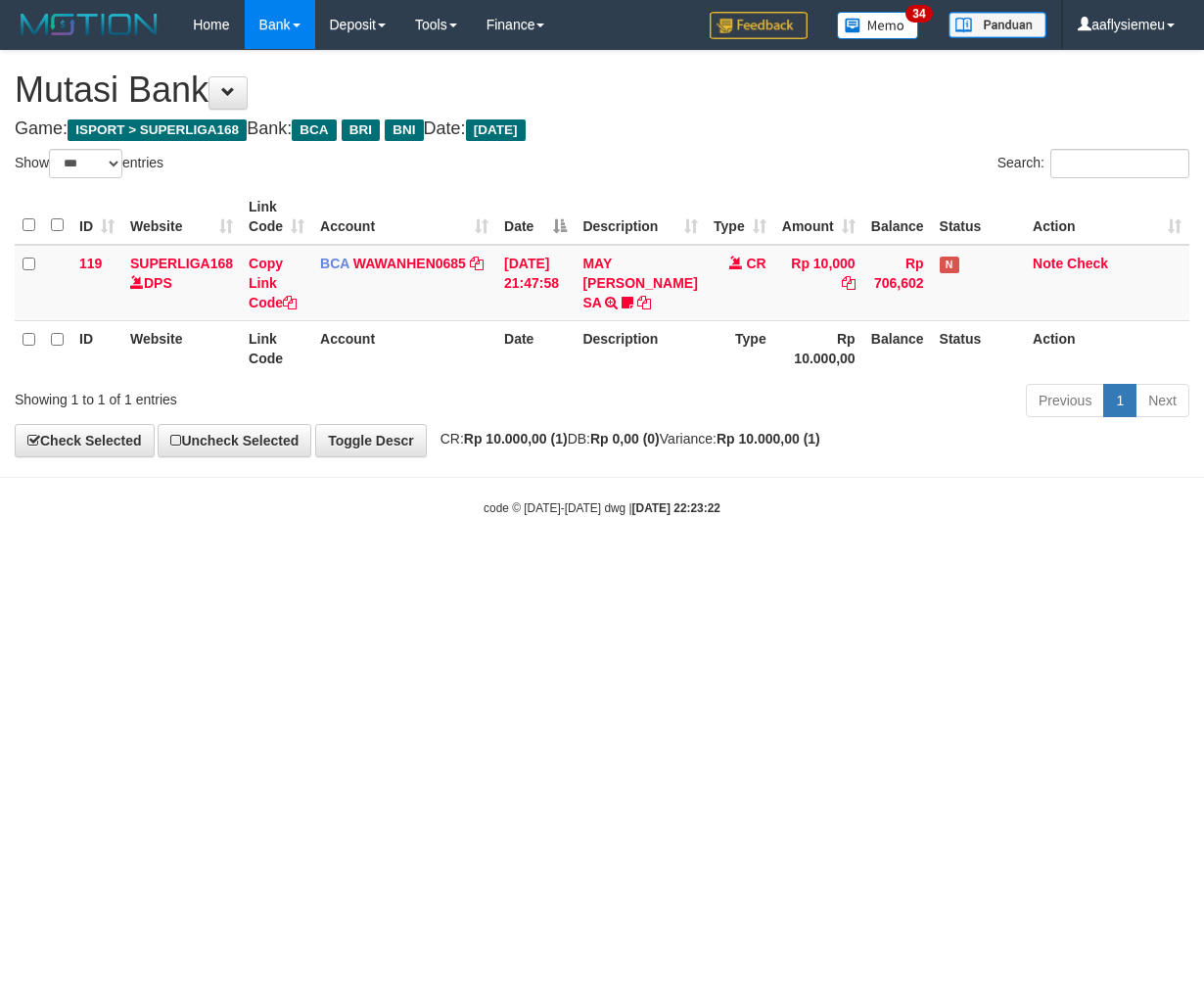 select on "***" 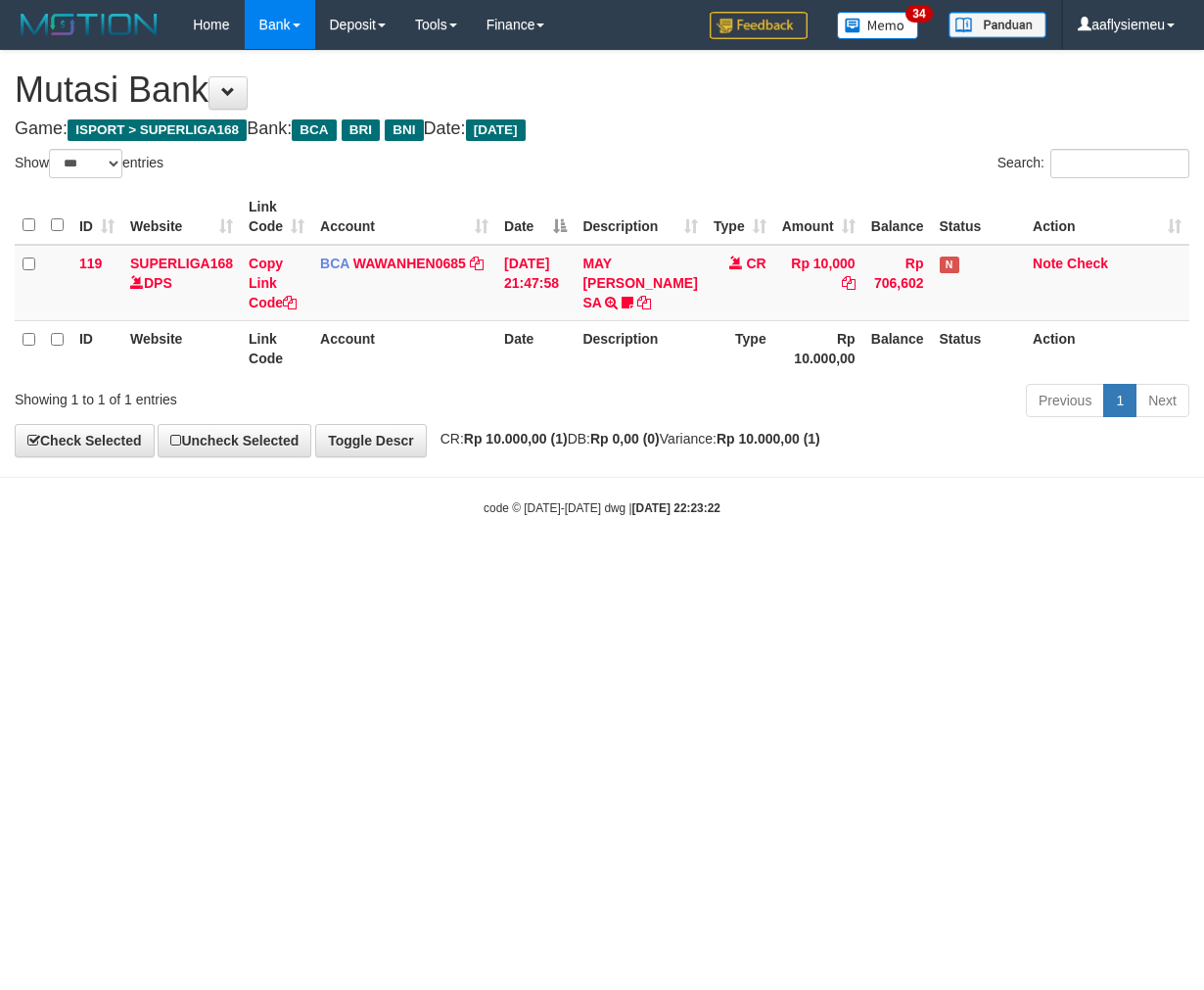 scroll, scrollTop: 0, scrollLeft: 0, axis: both 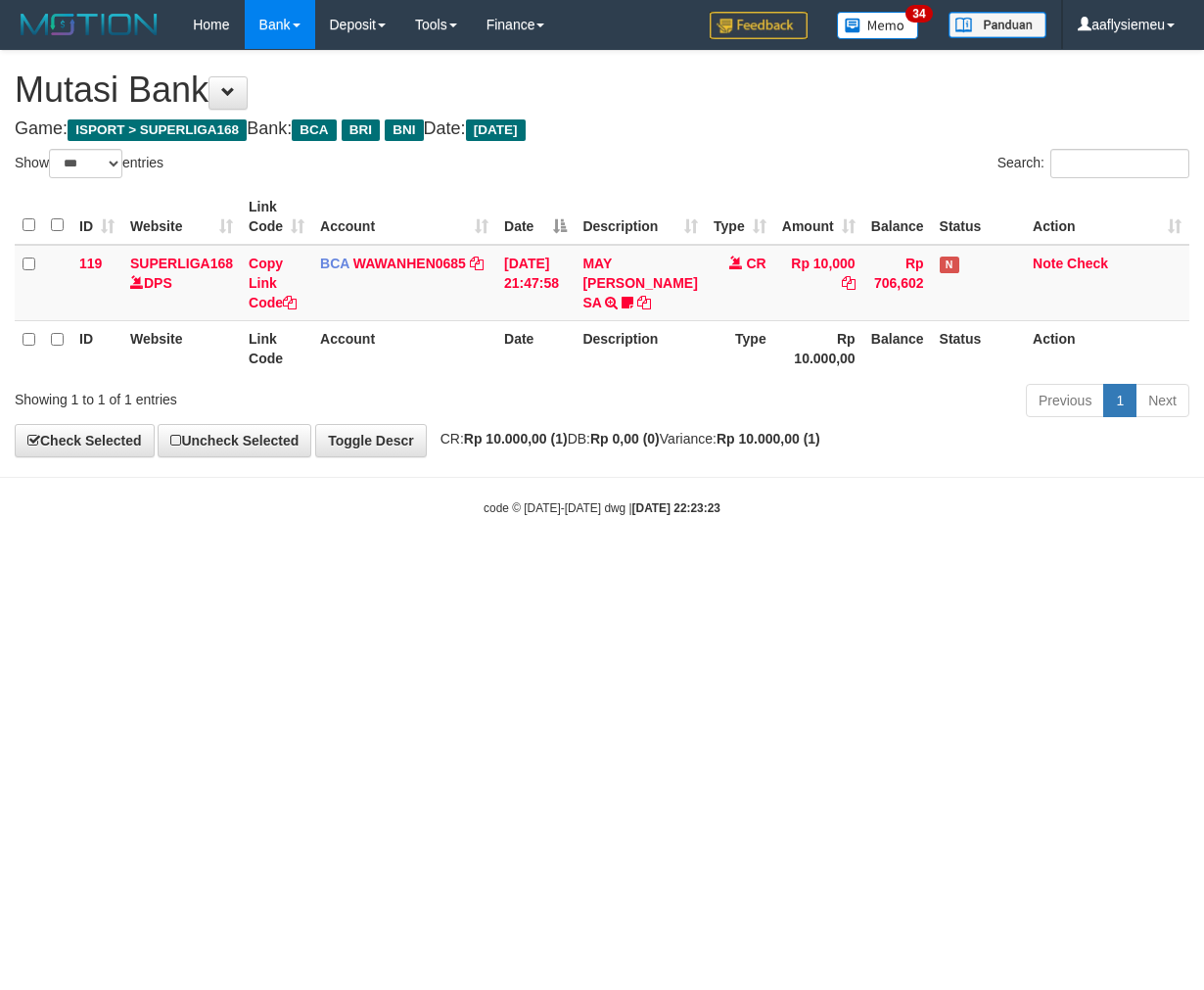 select on "***" 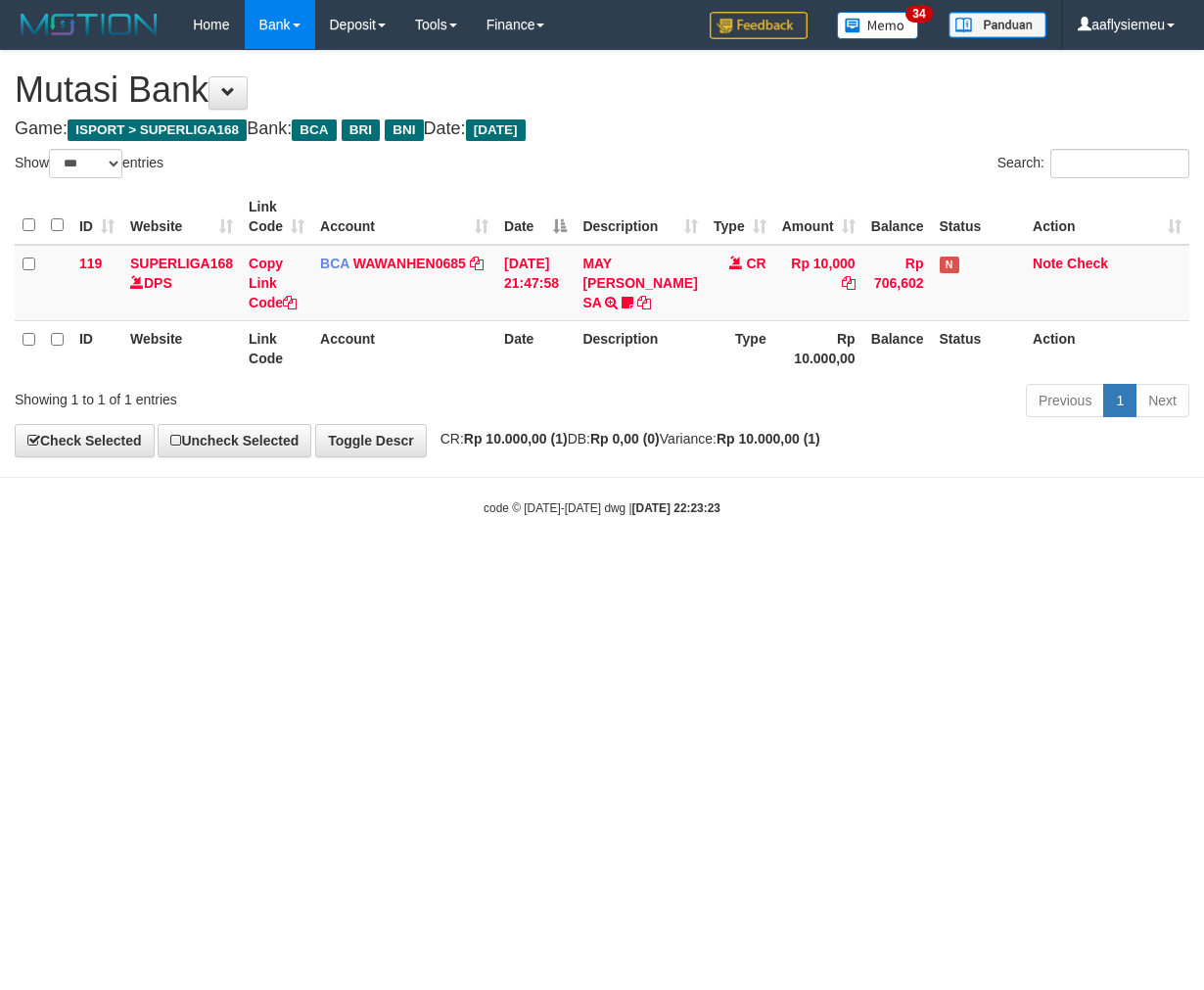 scroll, scrollTop: 0, scrollLeft: 0, axis: both 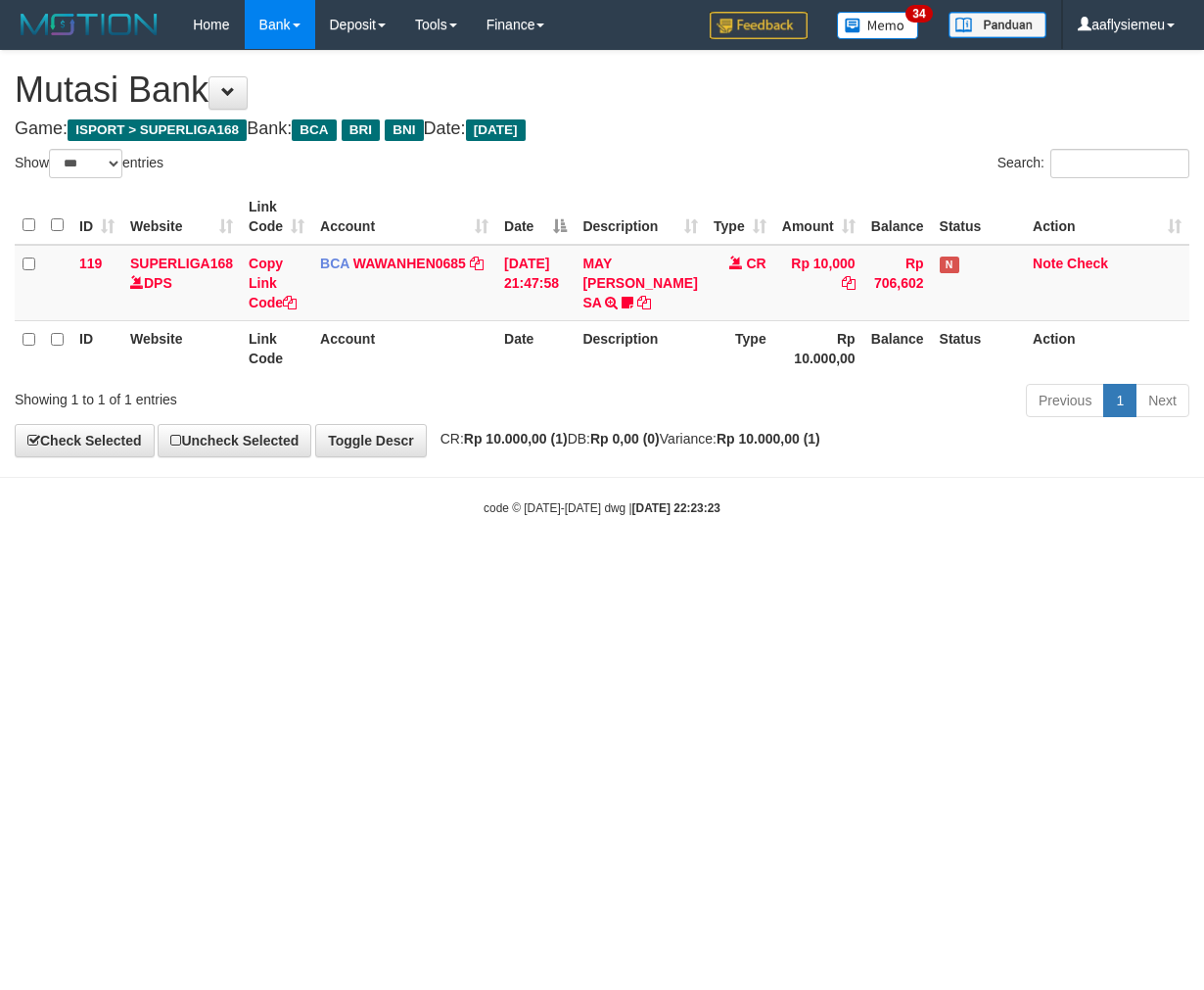 select on "***" 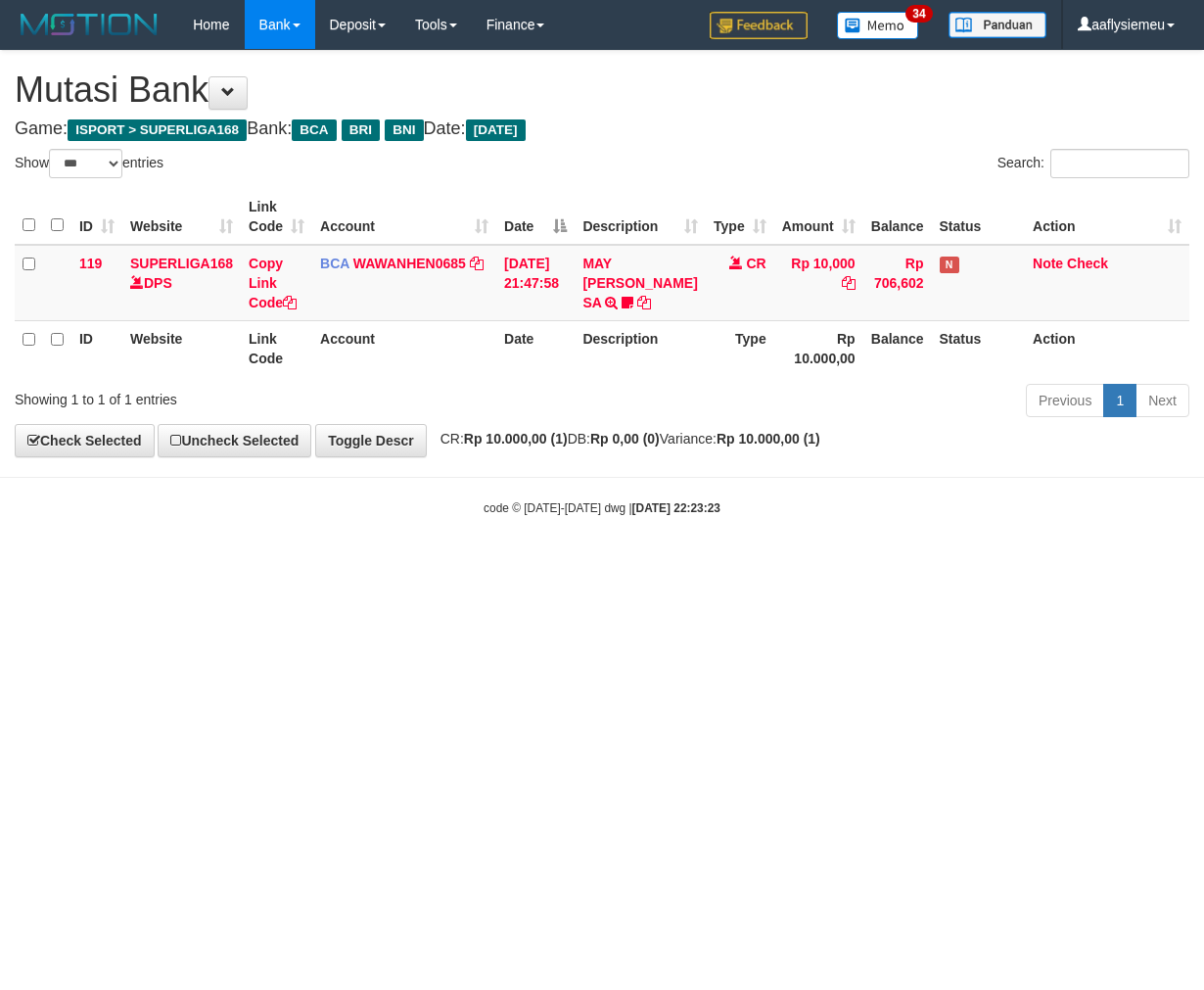 scroll, scrollTop: 0, scrollLeft: 0, axis: both 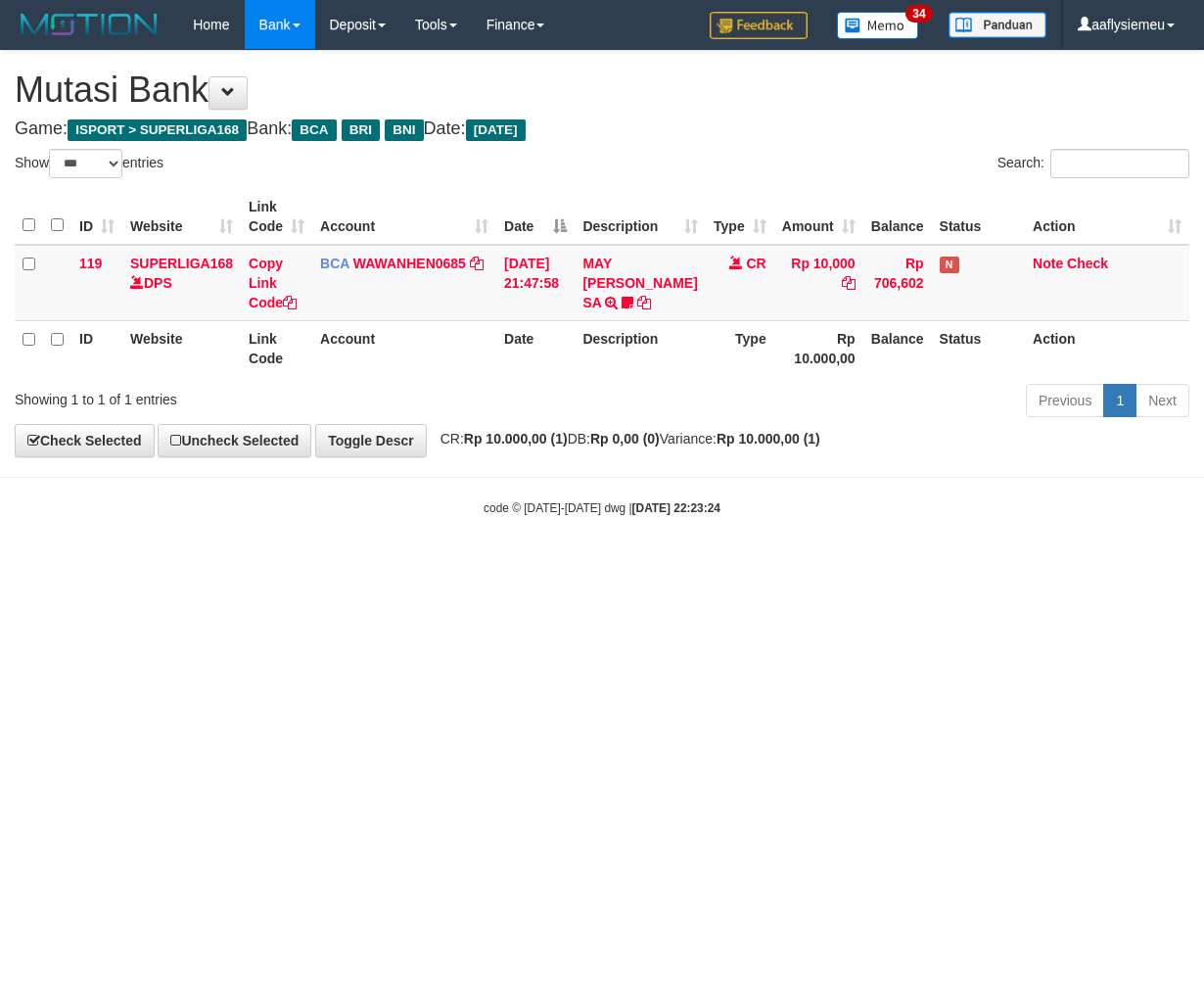 select on "***" 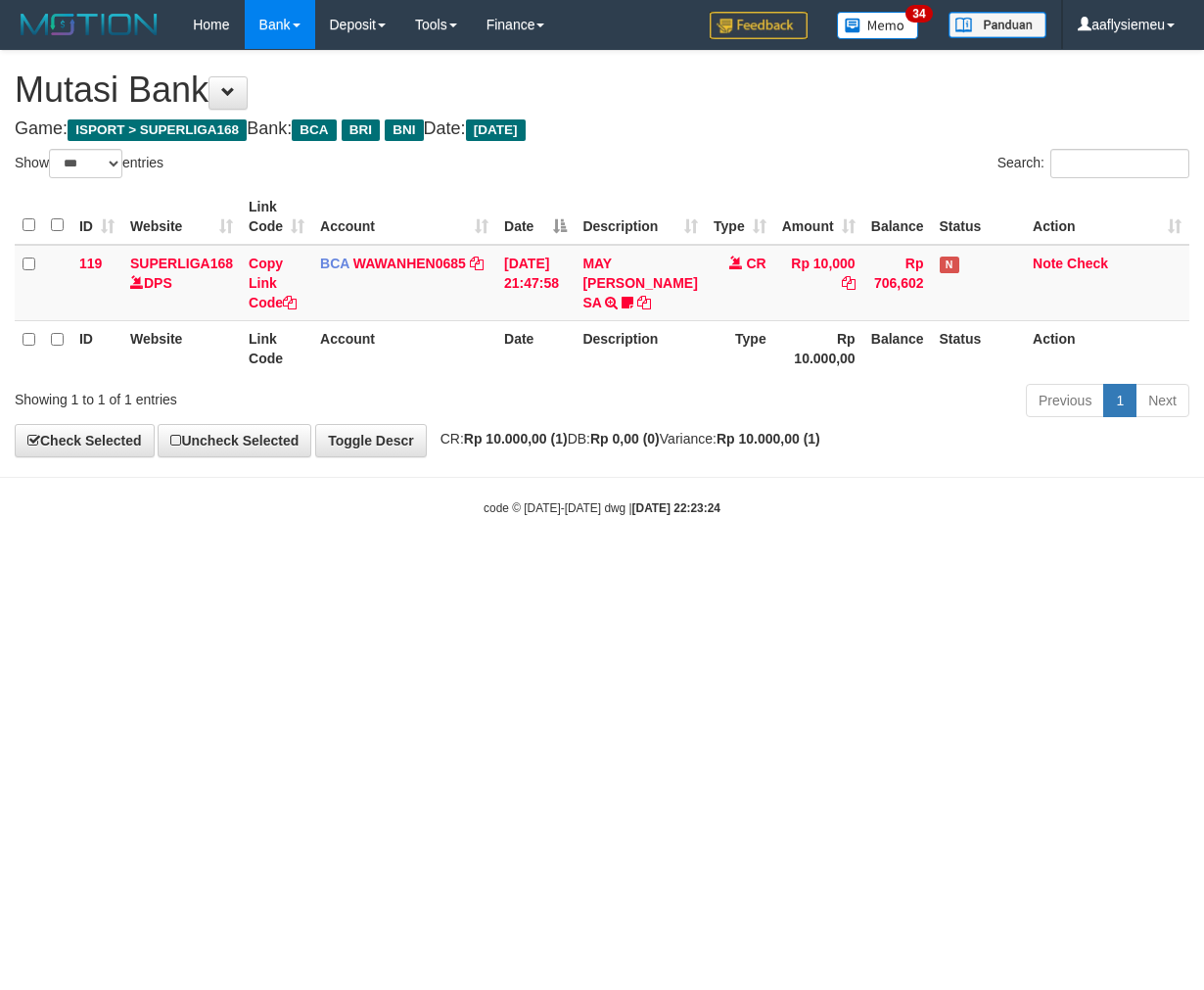 scroll, scrollTop: 0, scrollLeft: 0, axis: both 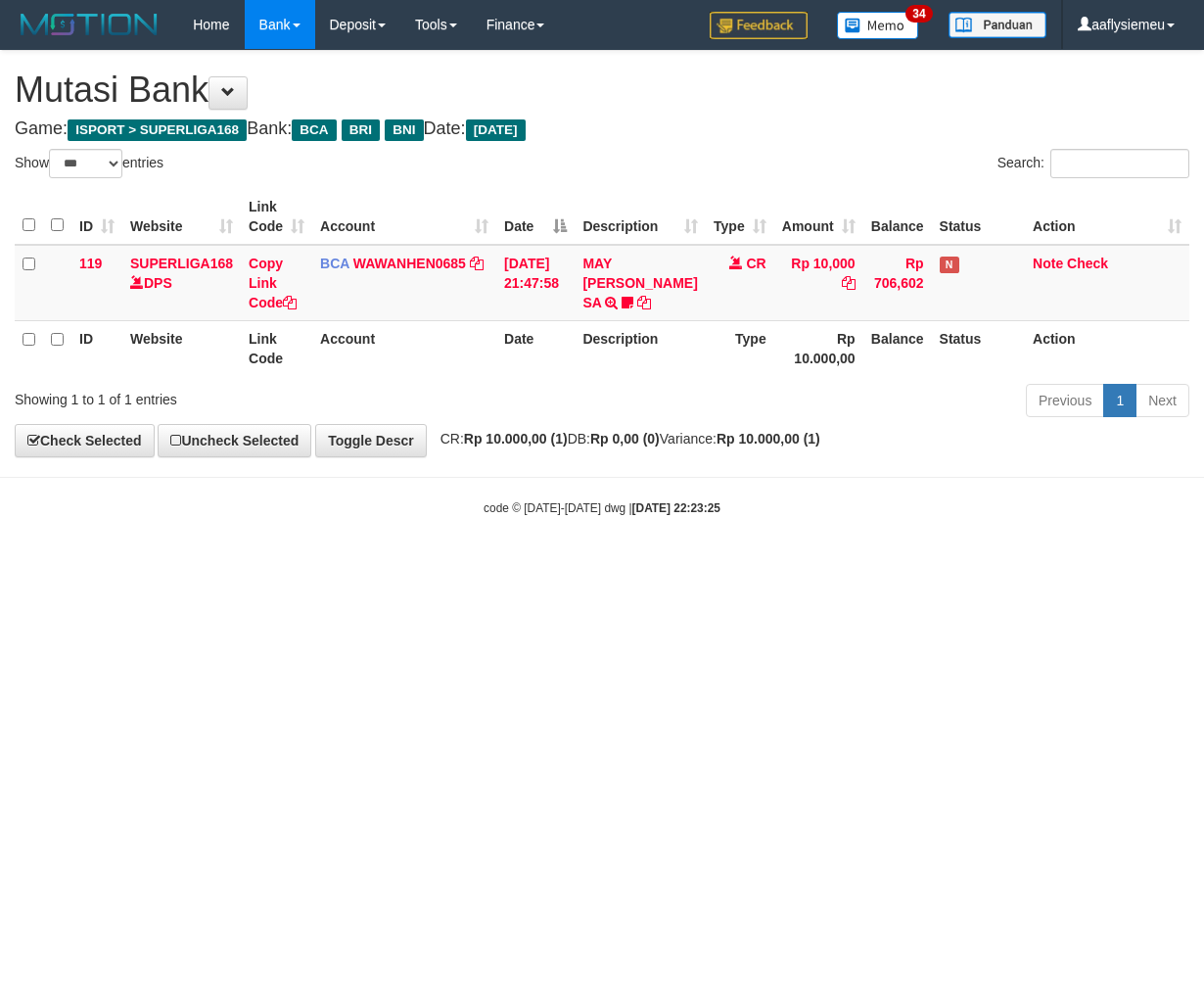 select on "***" 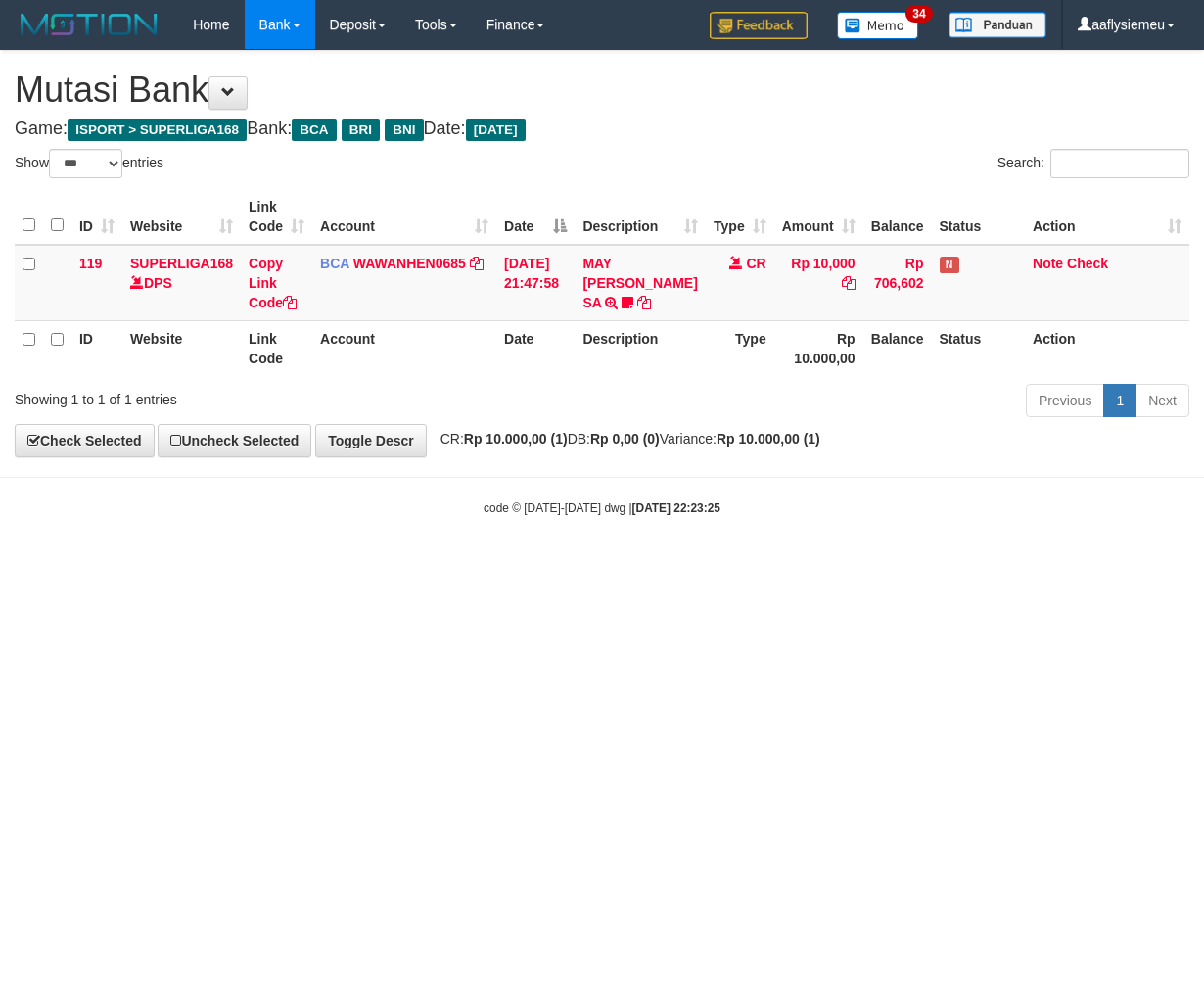scroll, scrollTop: 0, scrollLeft: 0, axis: both 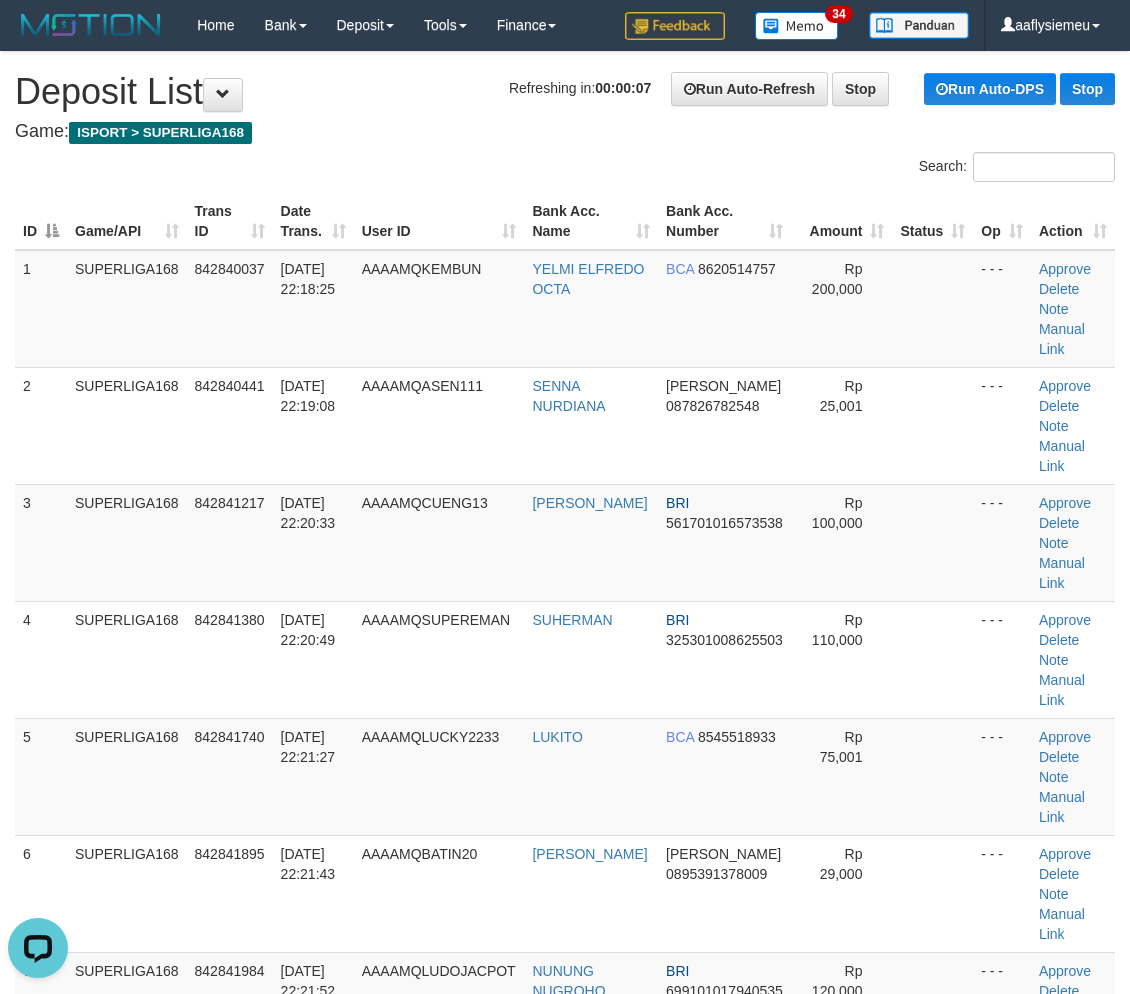 drag, startPoint x: 178, startPoint y: 613, endPoint x: 1, endPoint y: 647, distance: 180.23596 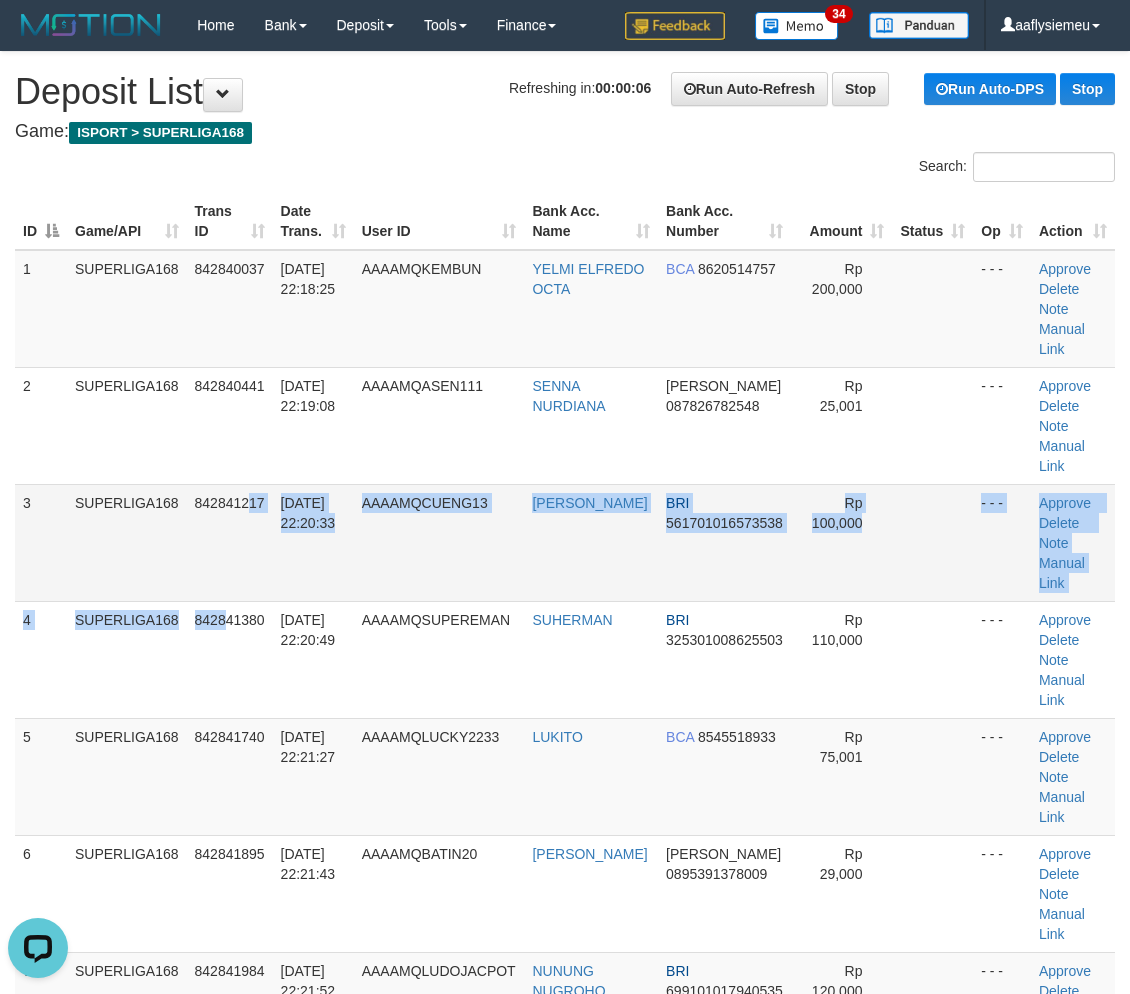 click on "SUPERLIGA168" at bounding box center [127, 542] 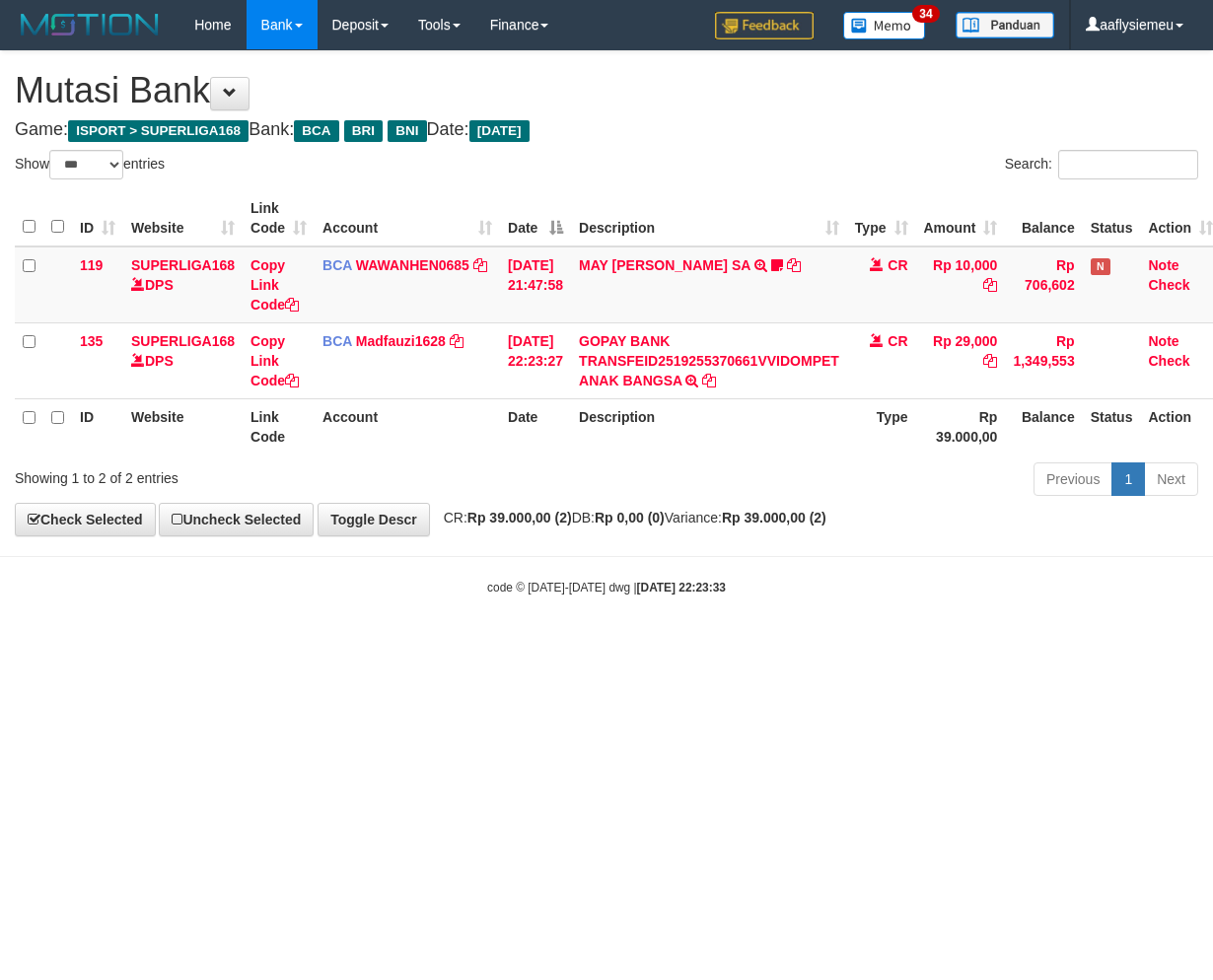 select on "***" 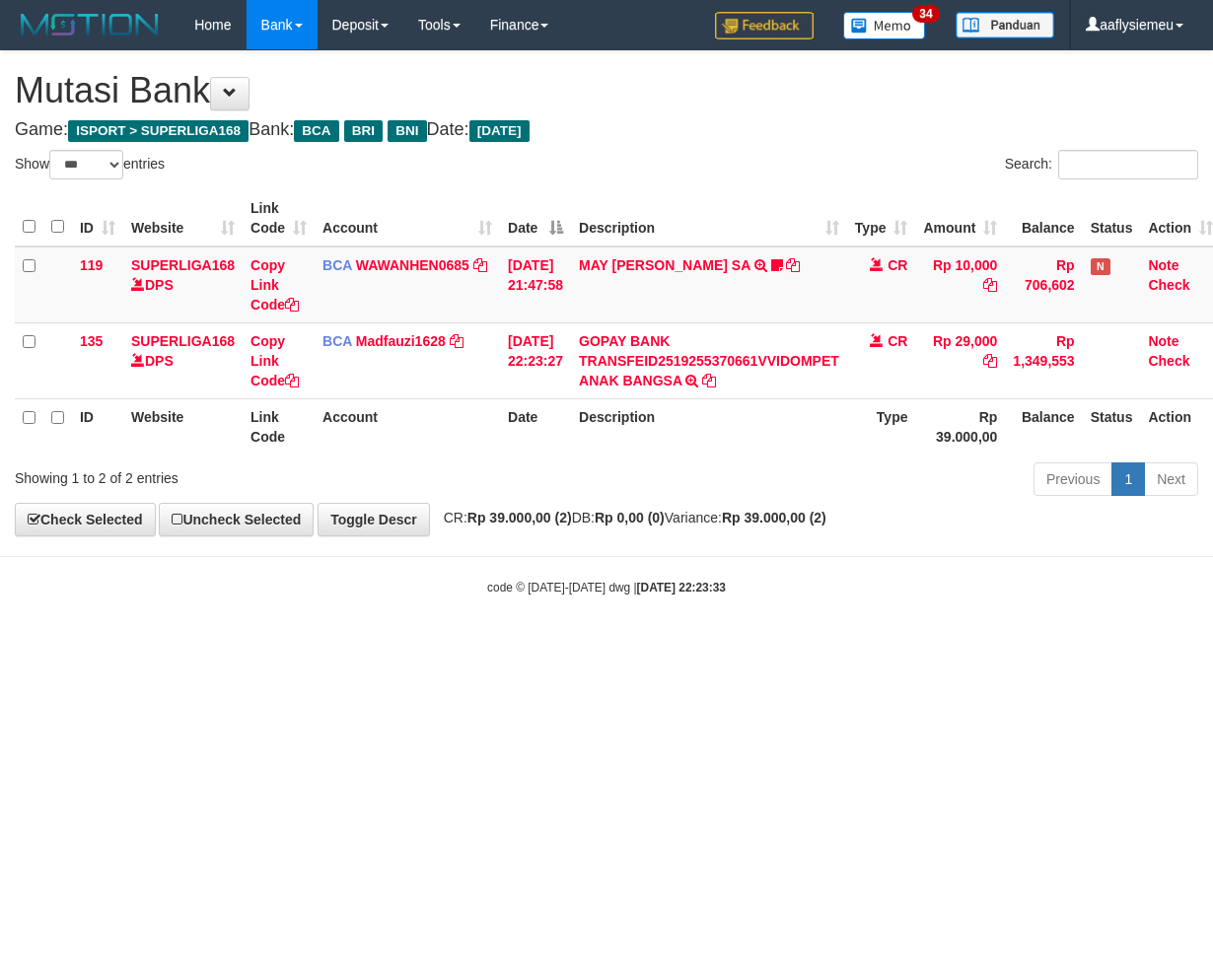 scroll, scrollTop: 0, scrollLeft: 0, axis: both 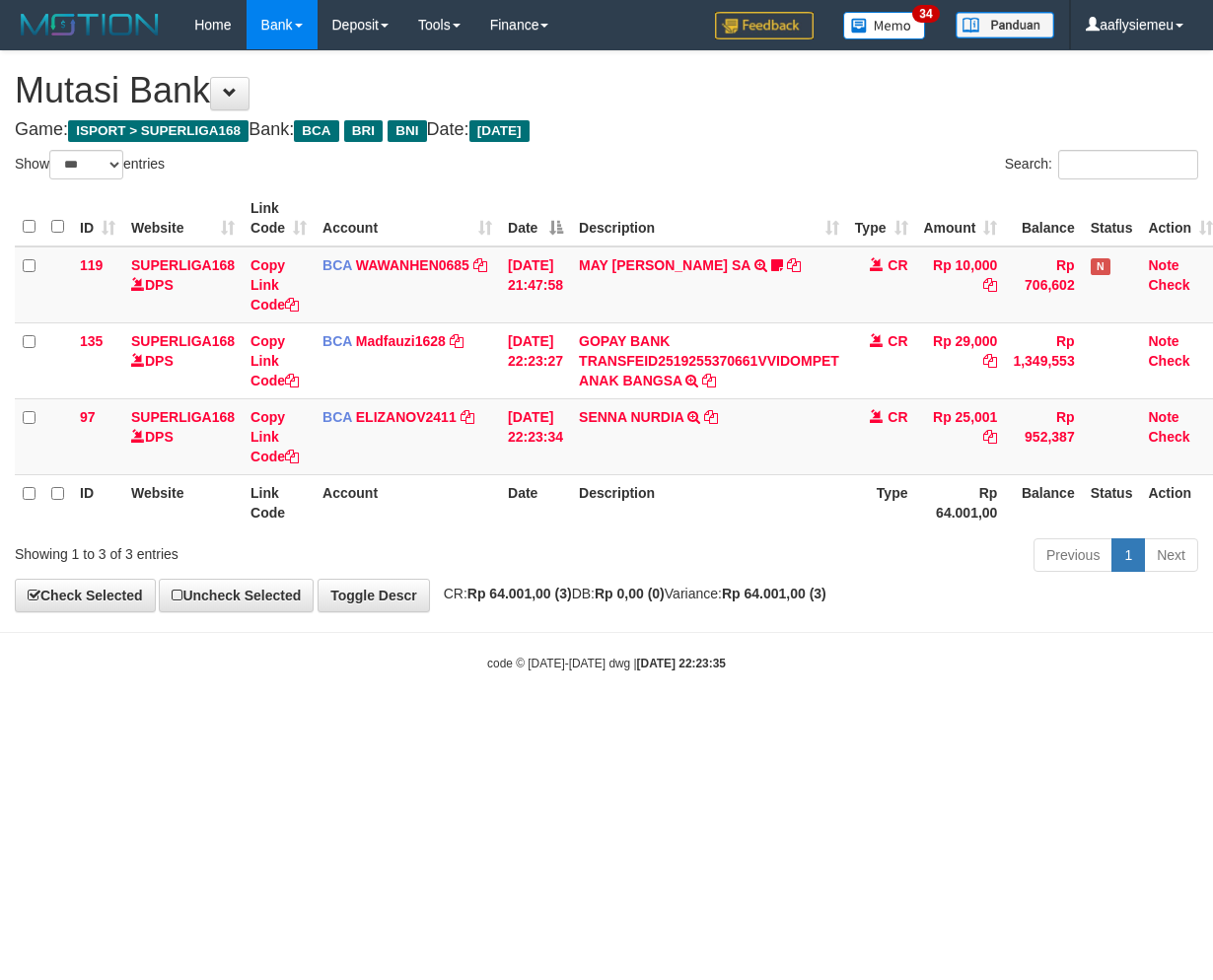select on "***" 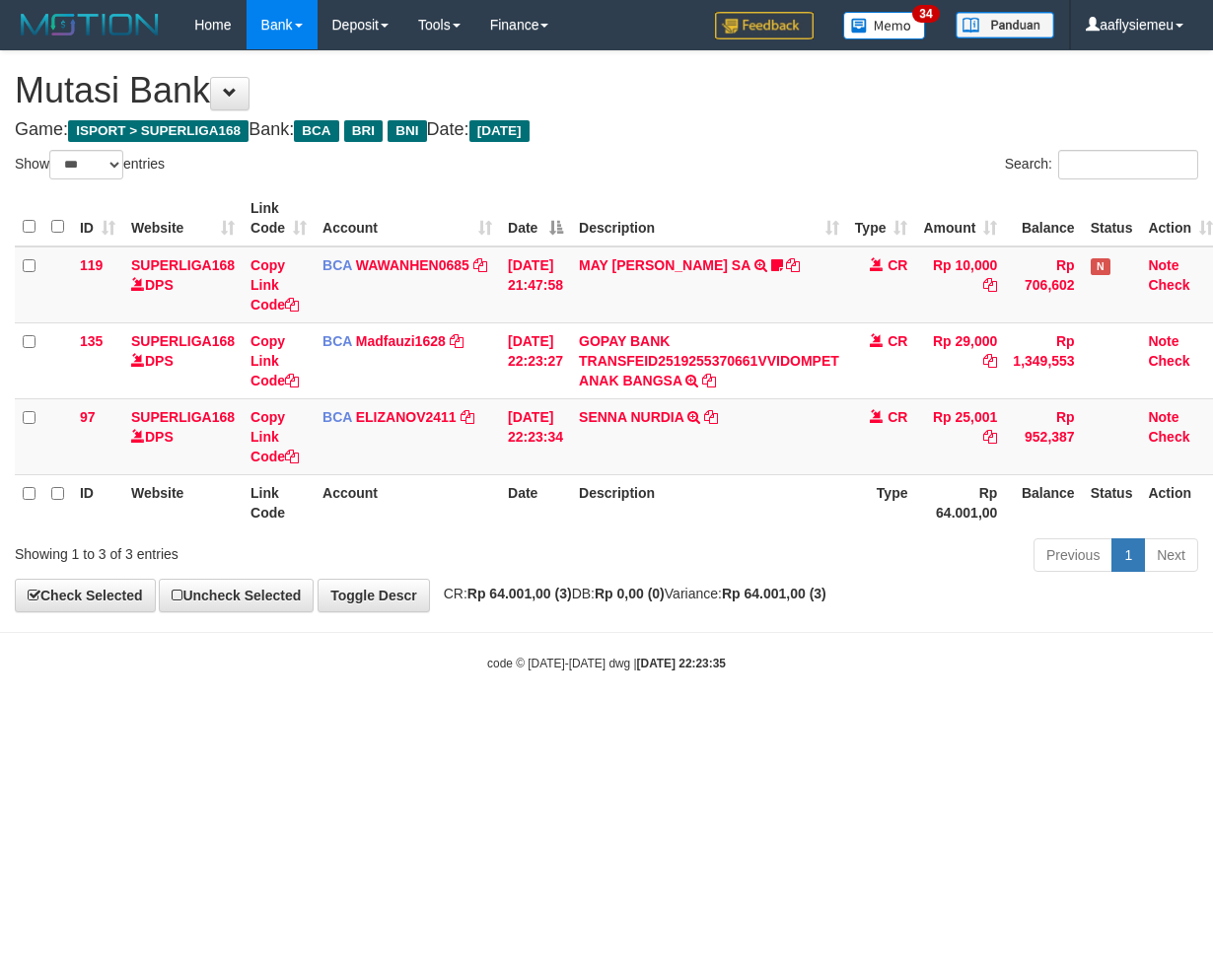 scroll, scrollTop: 0, scrollLeft: 0, axis: both 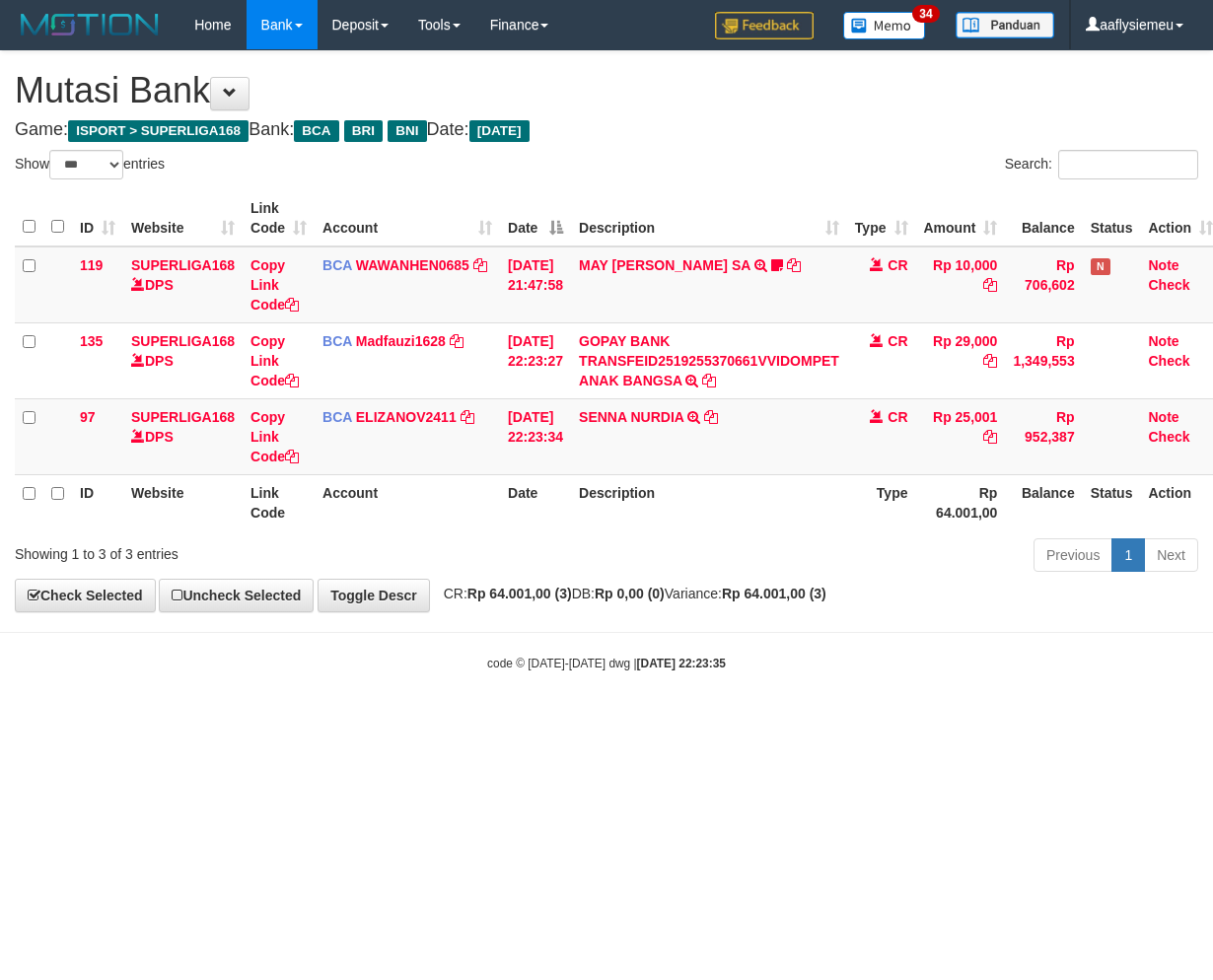 select on "***" 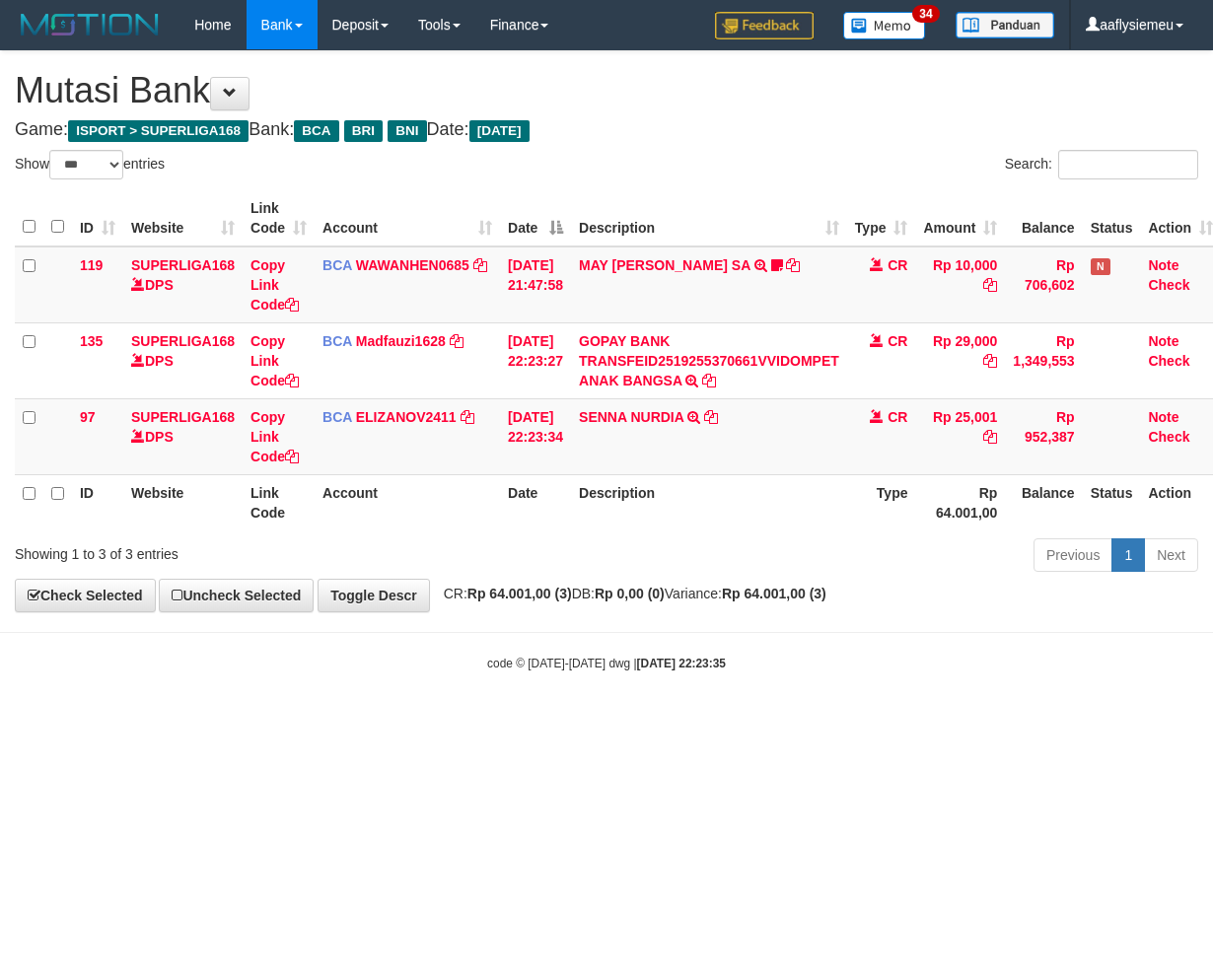 scroll, scrollTop: 0, scrollLeft: 0, axis: both 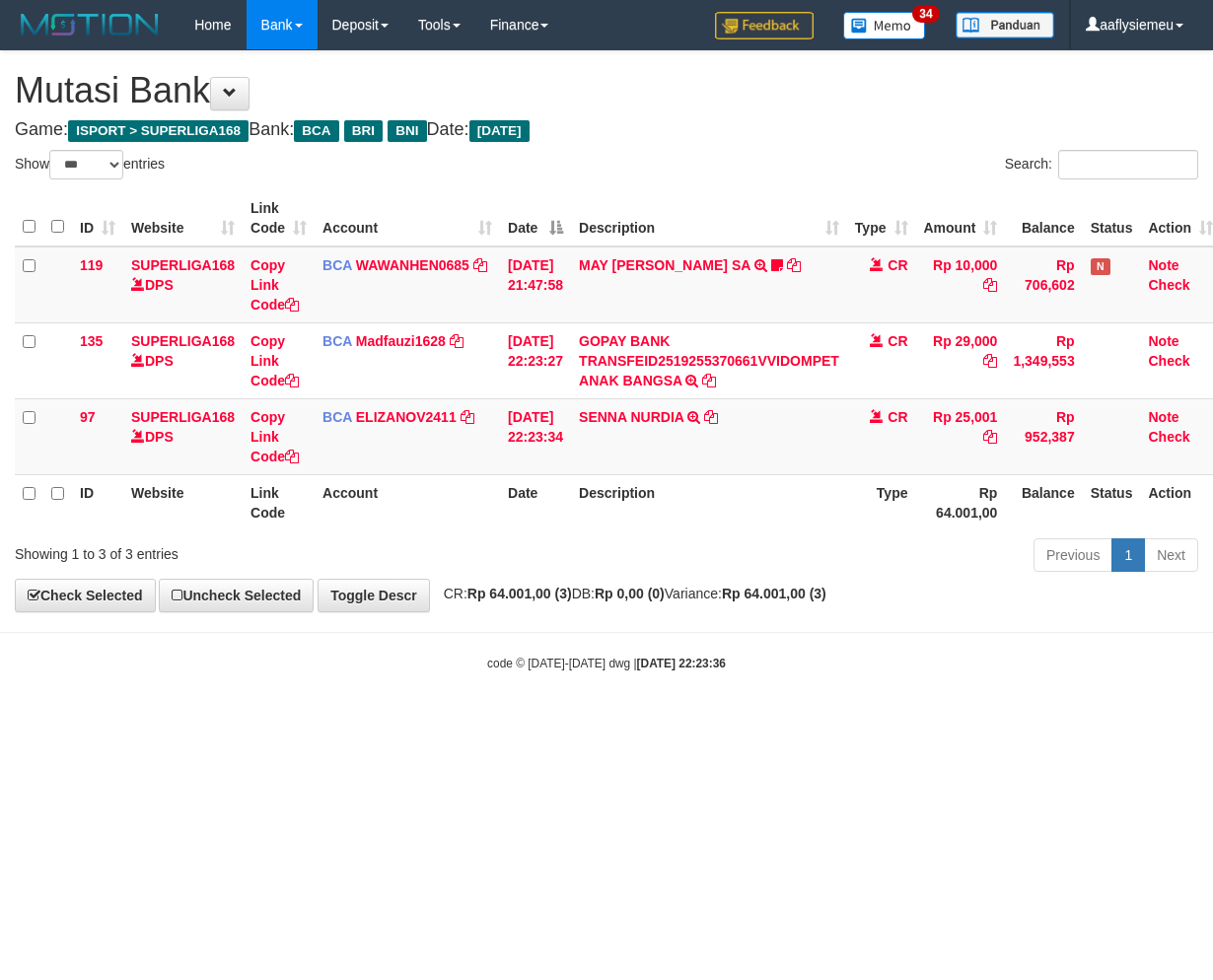 select on "***" 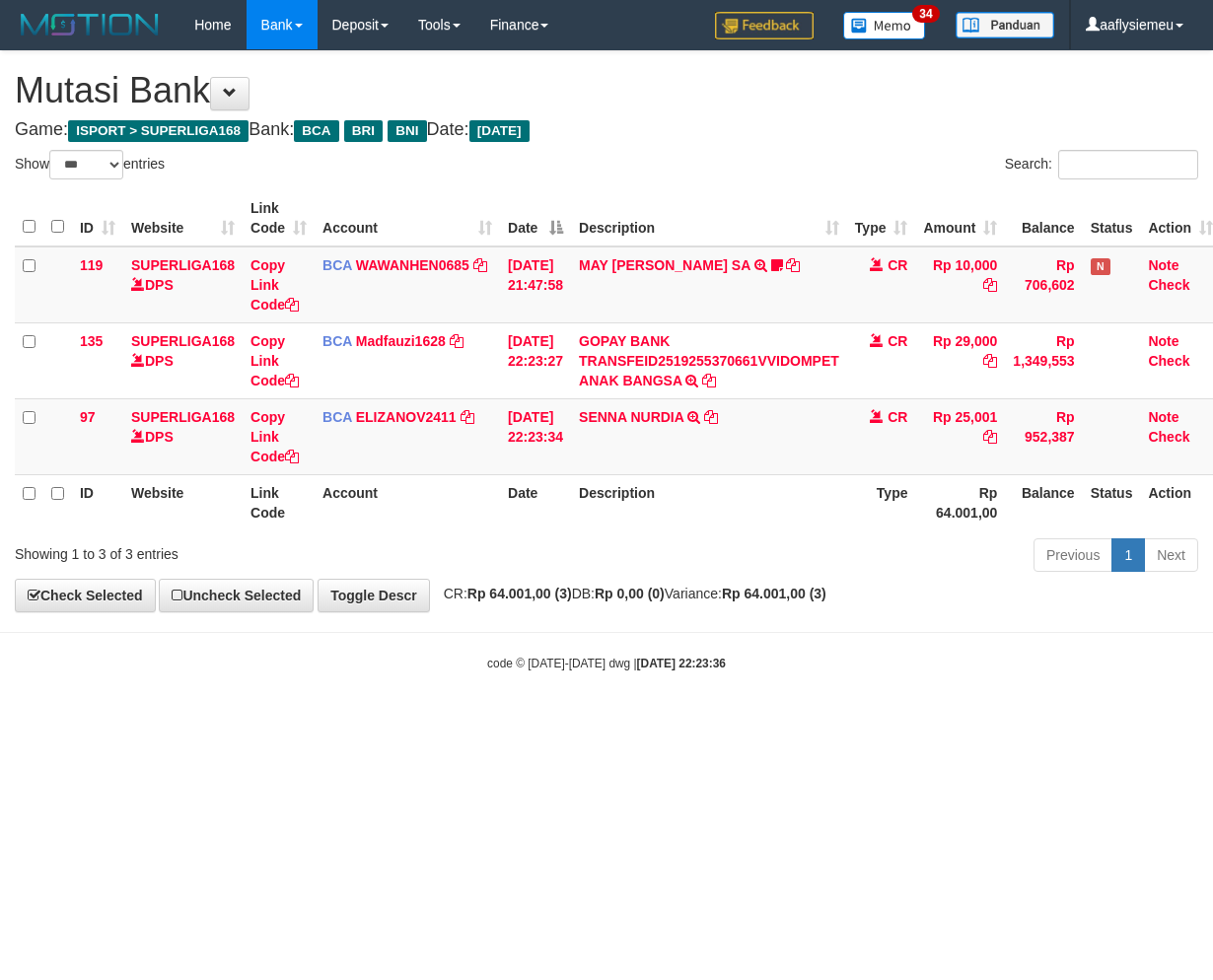 scroll, scrollTop: 0, scrollLeft: 0, axis: both 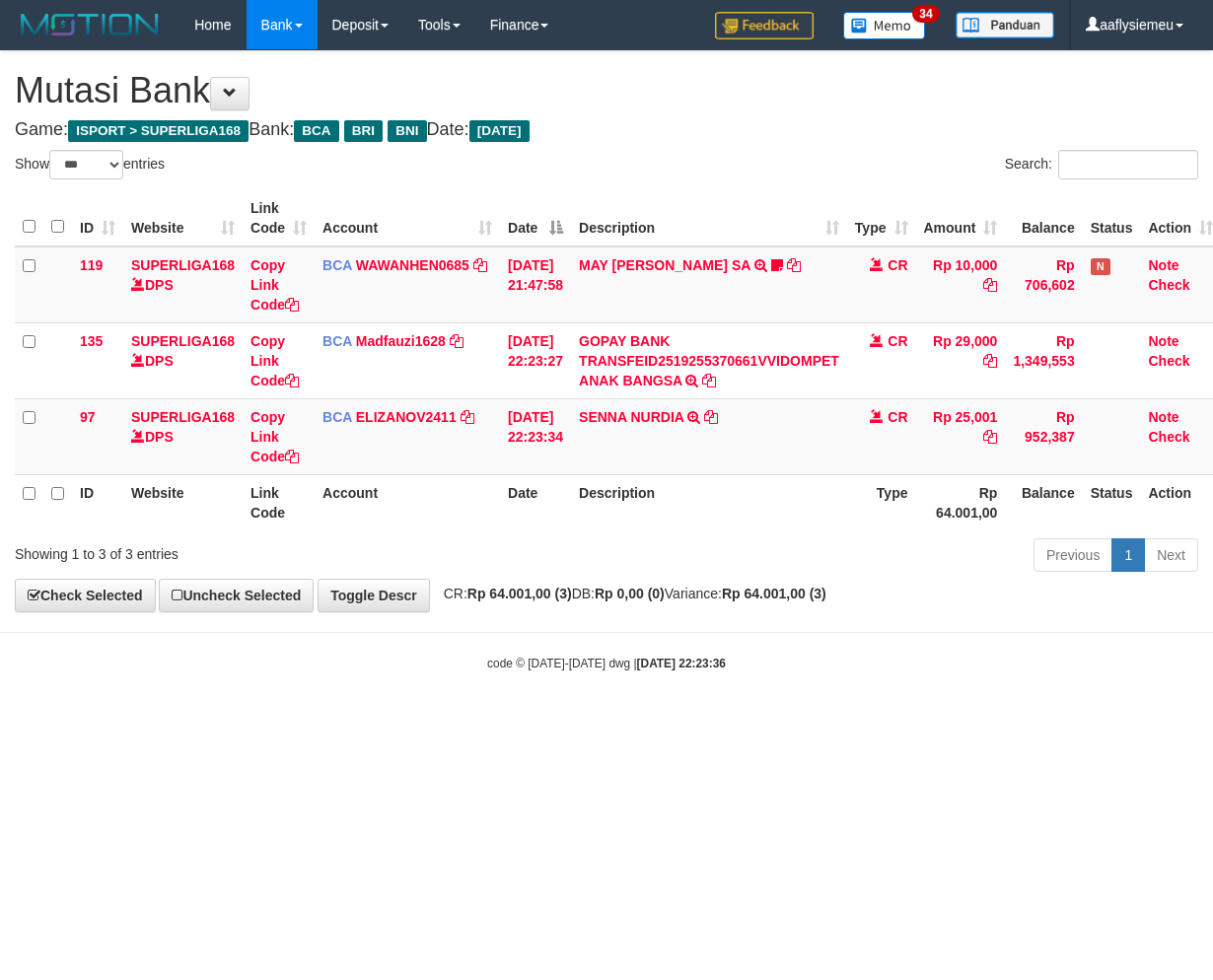 select on "***" 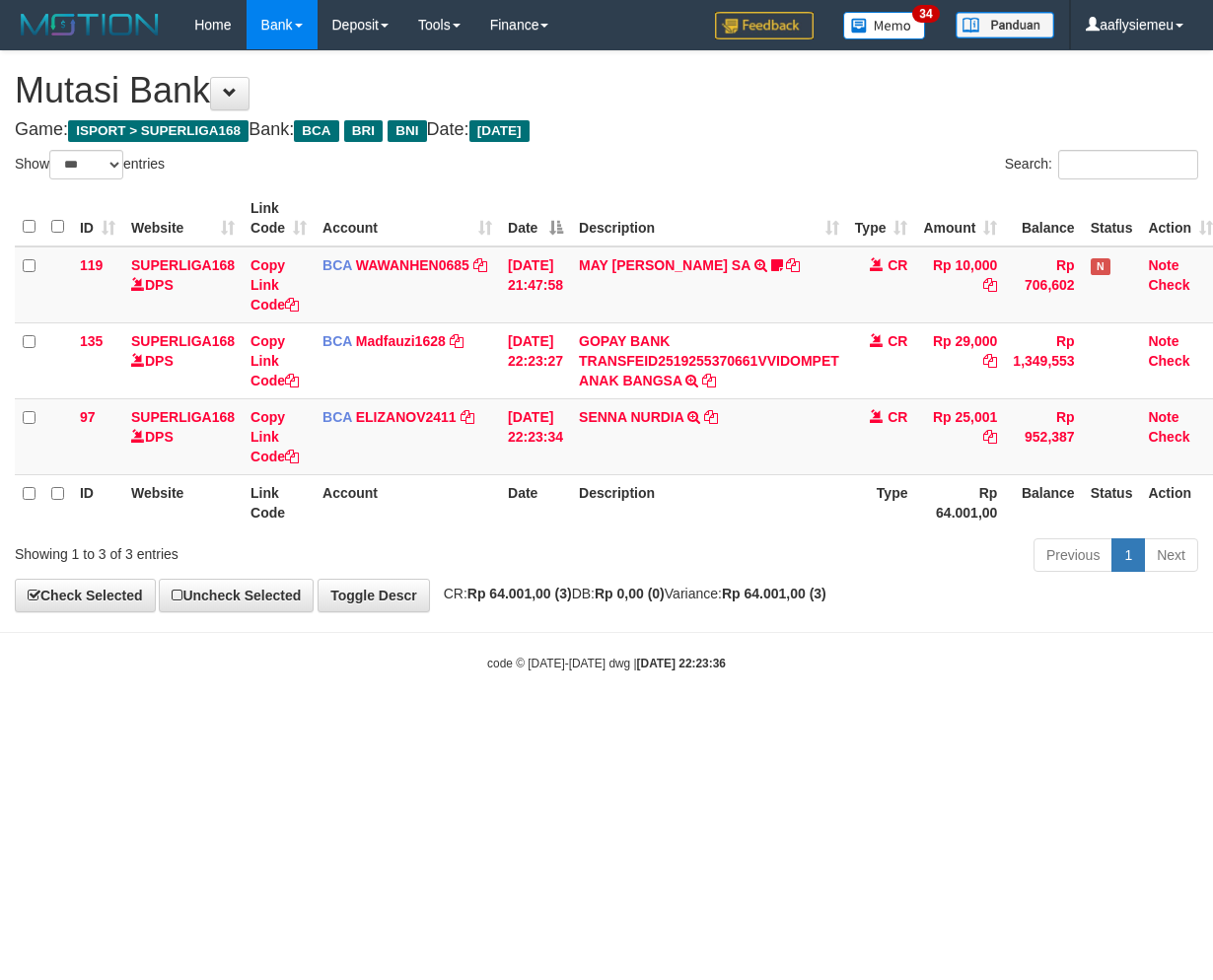 scroll, scrollTop: 0, scrollLeft: 0, axis: both 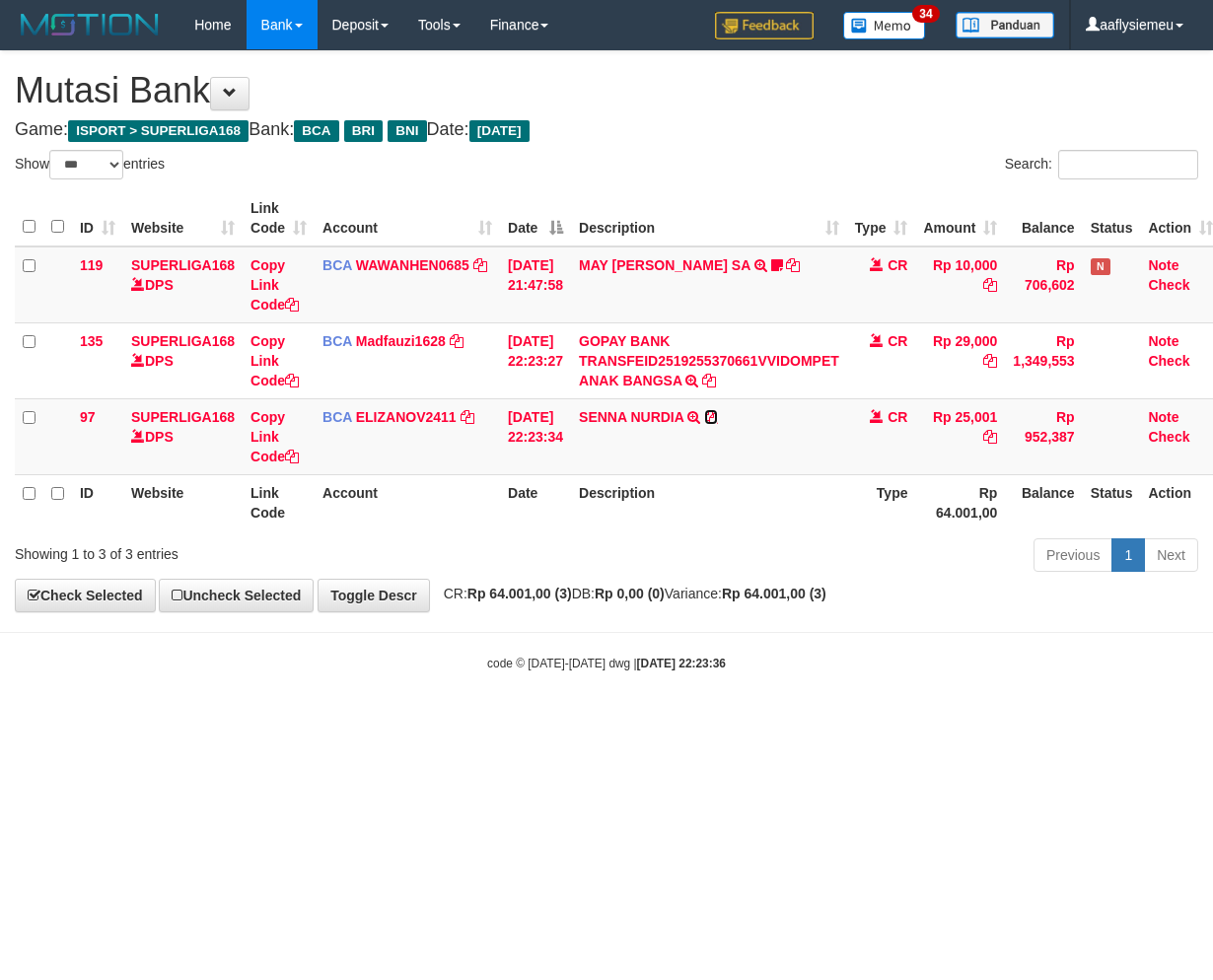 click at bounding box center [711, 417] 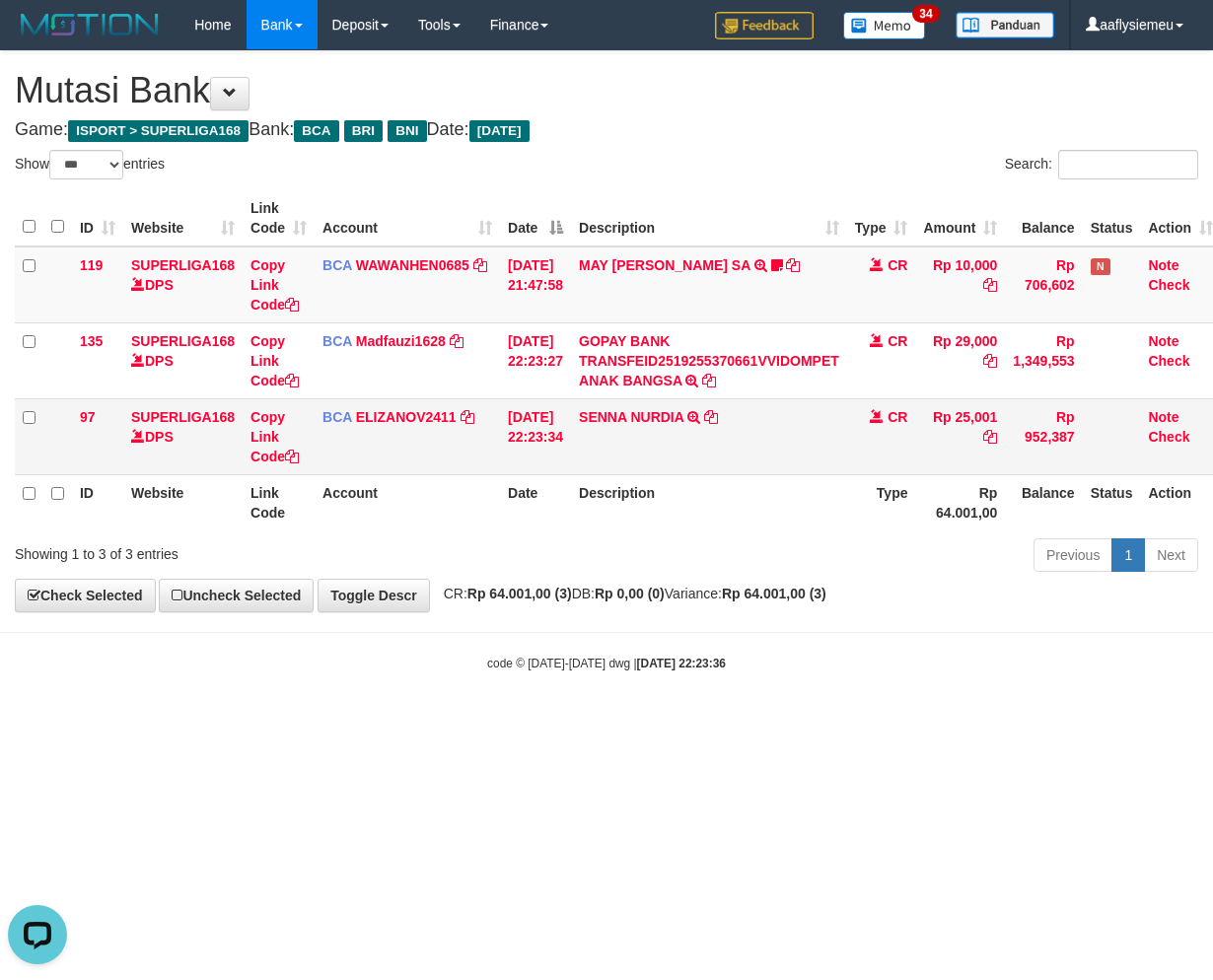 scroll, scrollTop: 0, scrollLeft: 0, axis: both 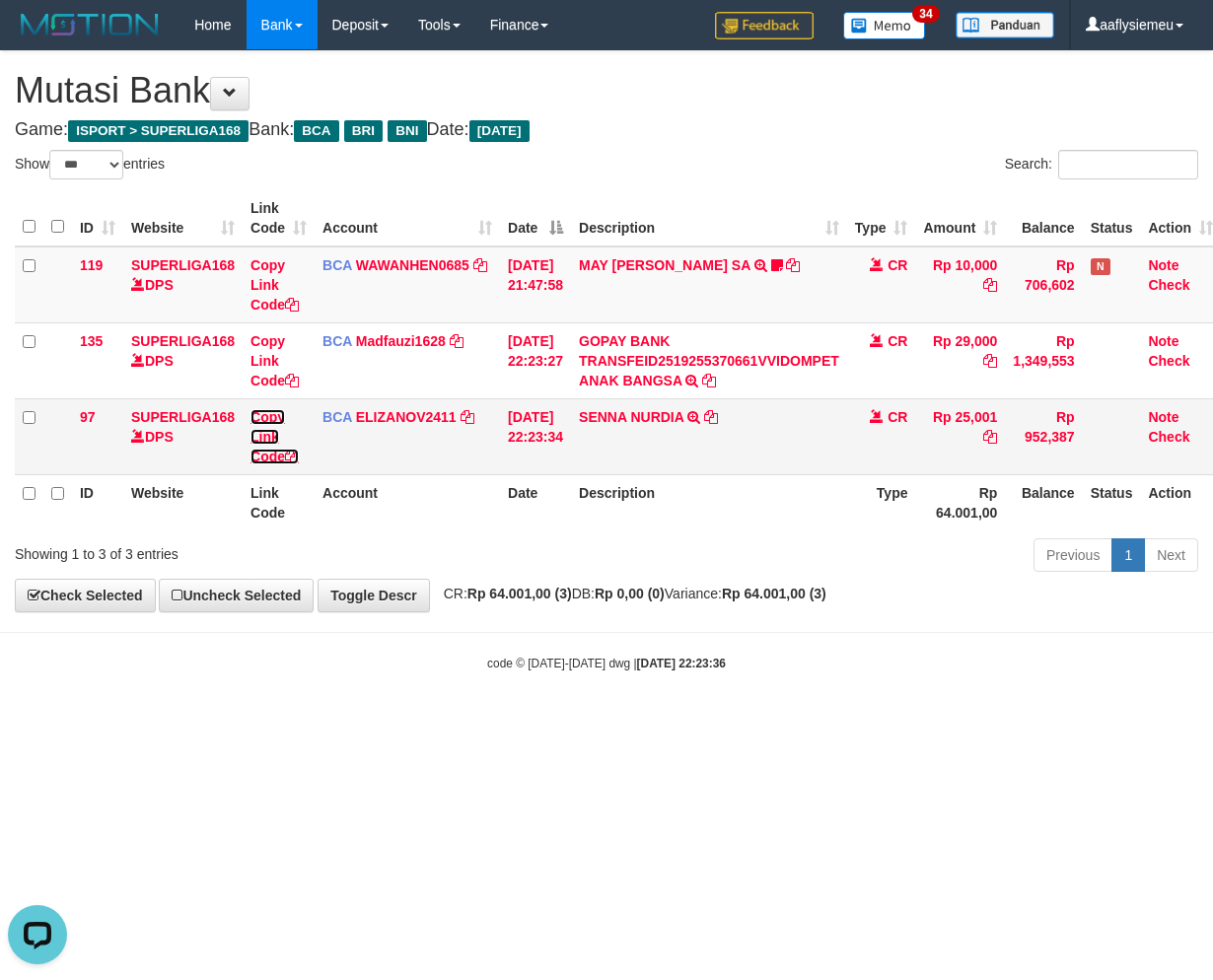 click on "Copy Link Code" at bounding box center [274, 437] 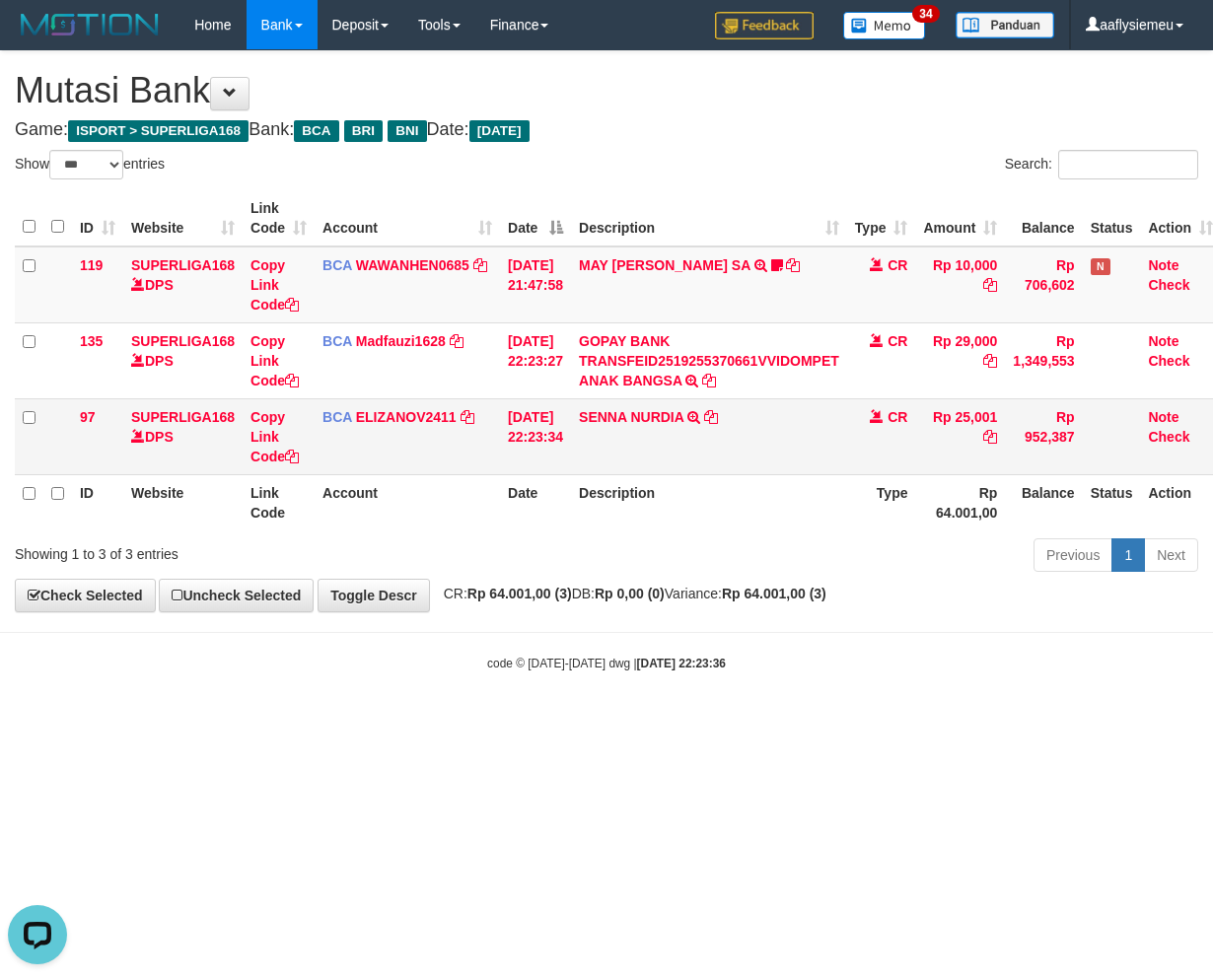 scroll, scrollTop: 248, scrollLeft: 0, axis: vertical 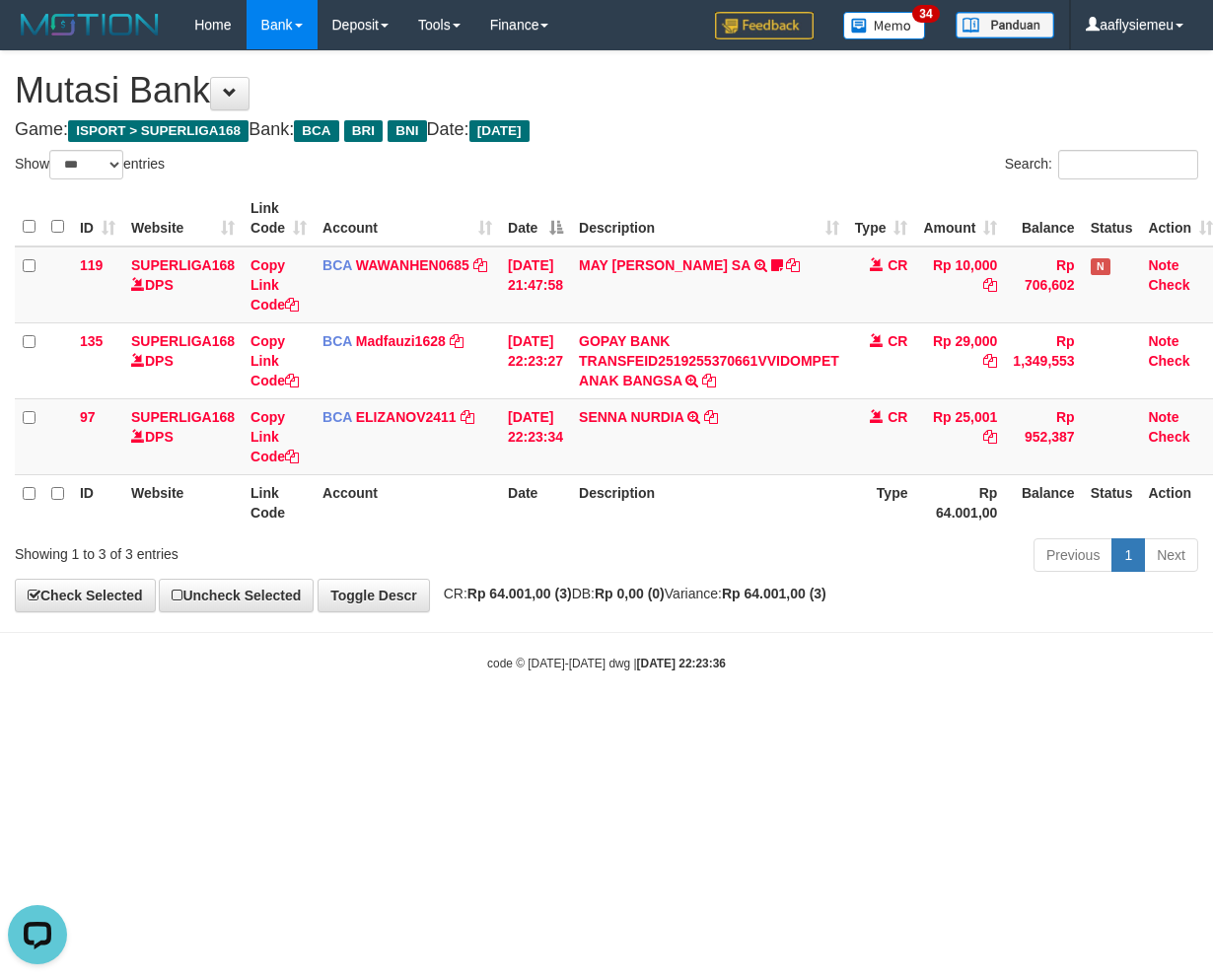 drag, startPoint x: 730, startPoint y: 836, endPoint x: 1021, endPoint y: 685, distance: 327.8445 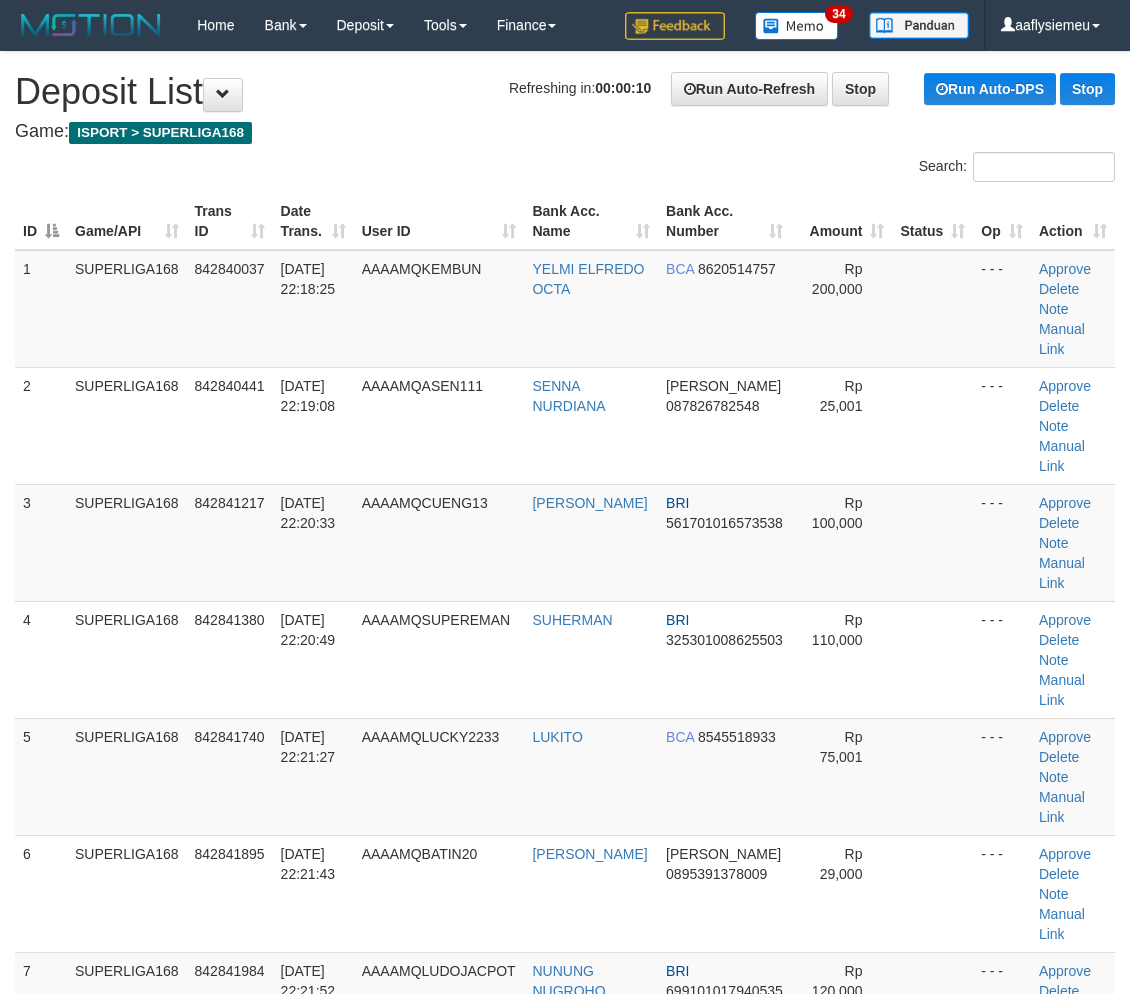 scroll, scrollTop: 0, scrollLeft: 0, axis: both 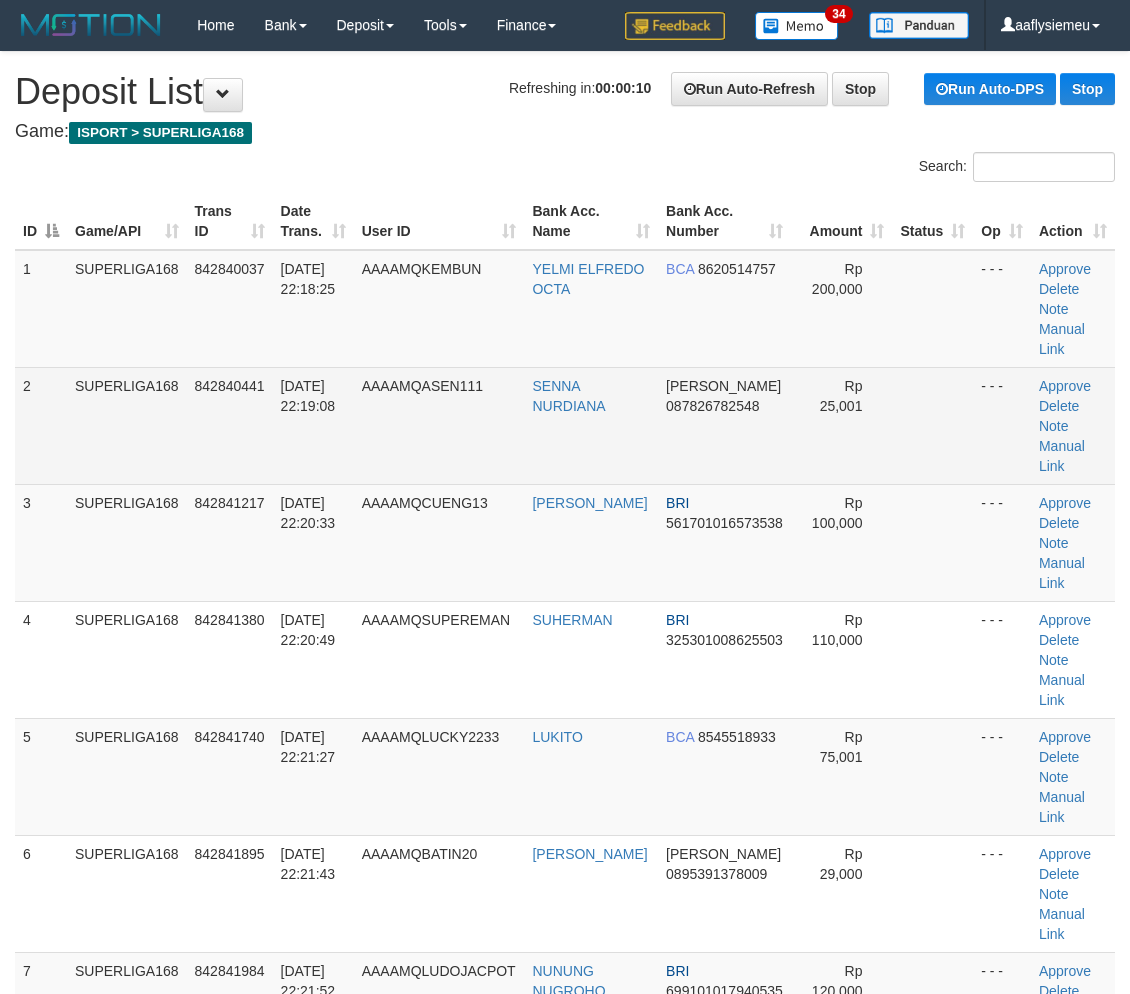 drag, startPoint x: 472, startPoint y: 448, endPoint x: 474, endPoint y: 471, distance: 23.086792 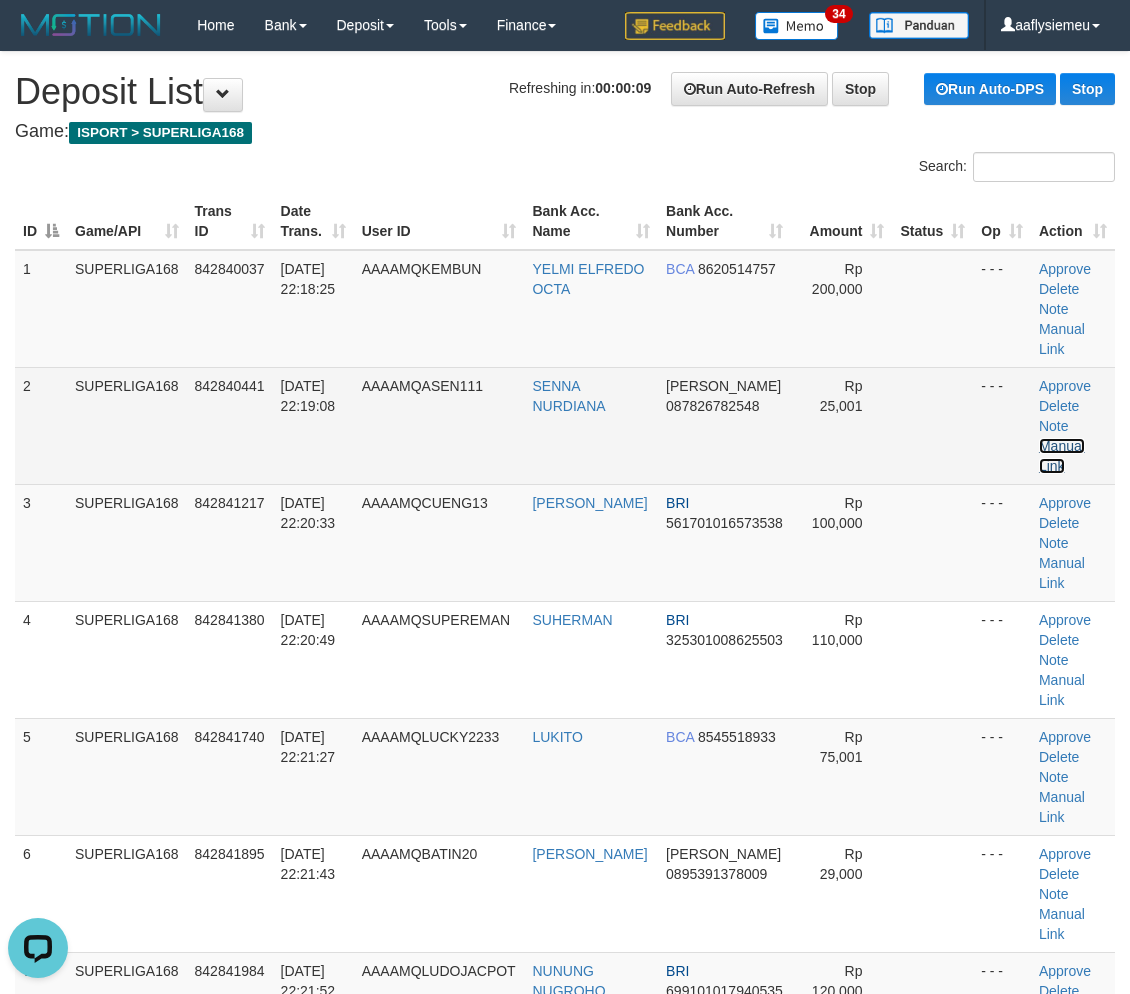 scroll, scrollTop: 0, scrollLeft: 0, axis: both 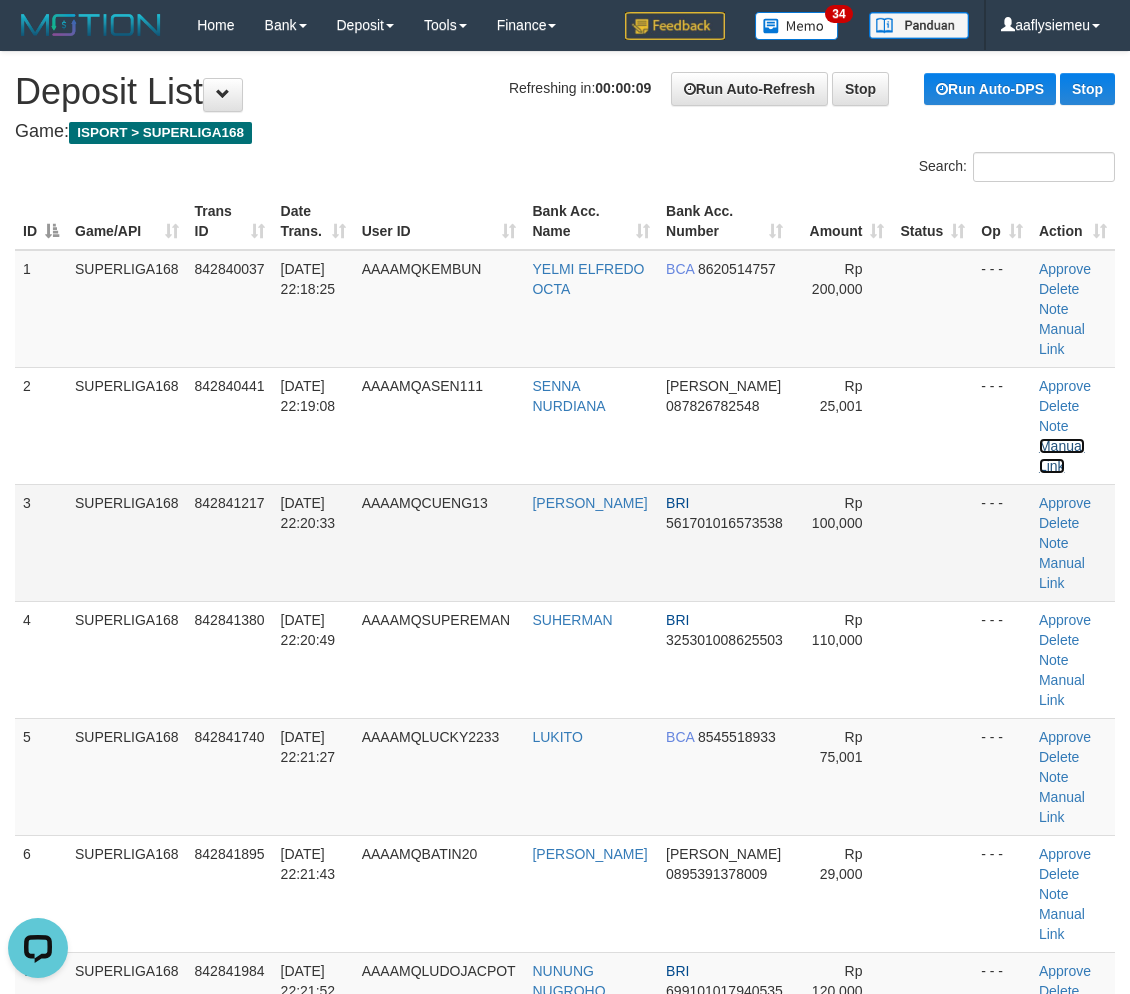drag, startPoint x: 1054, startPoint y: 444, endPoint x: 611, endPoint y: 512, distance: 448.18857 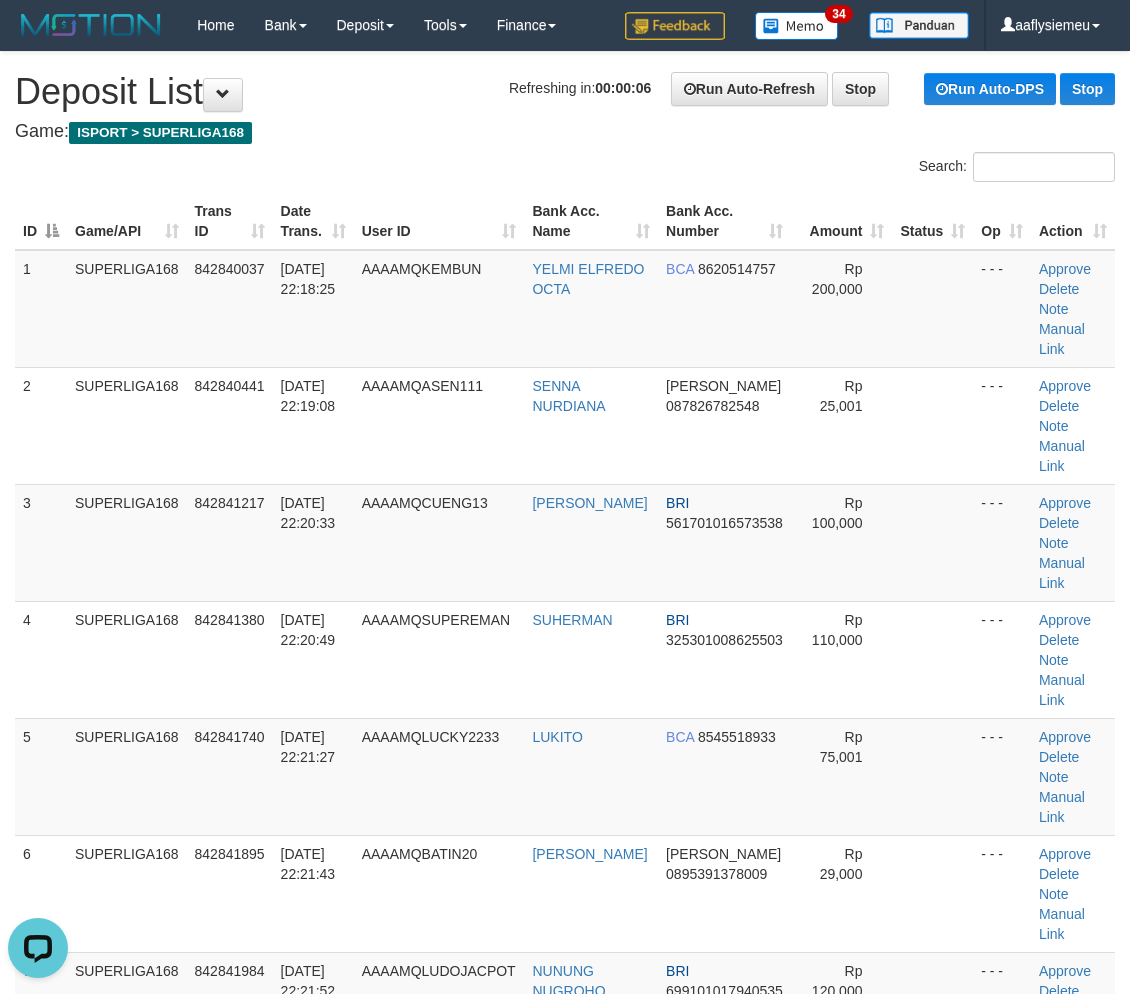 drag, startPoint x: 190, startPoint y: 877, endPoint x: 4, endPoint y: 871, distance: 186.09676 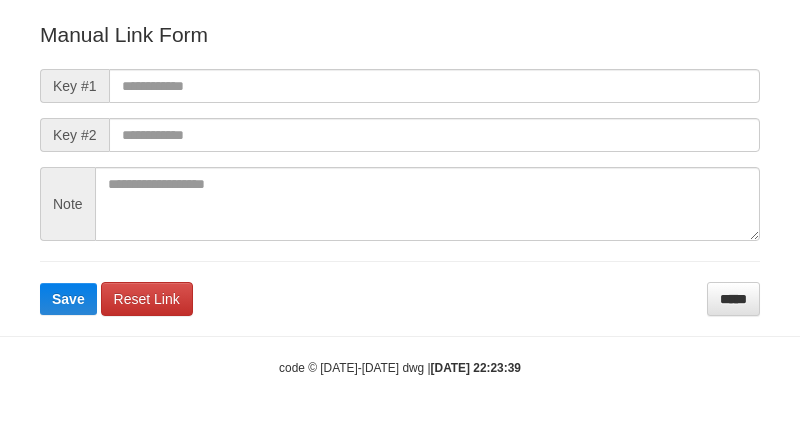 scroll, scrollTop: 222, scrollLeft: 0, axis: vertical 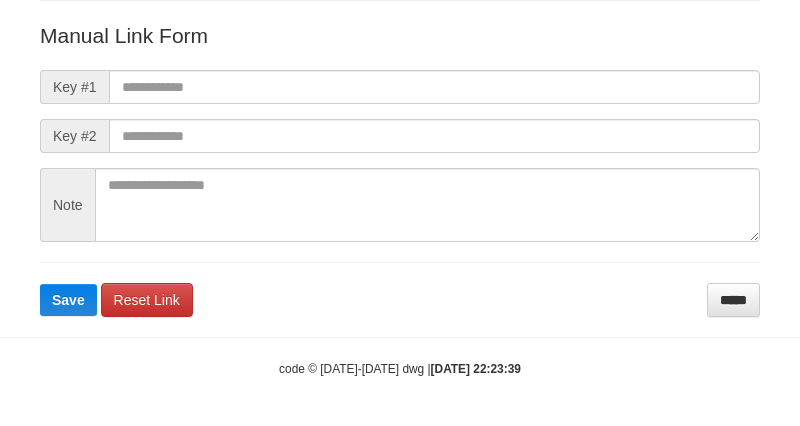 drag, startPoint x: 361, startPoint y: 53, endPoint x: 336, endPoint y: 77, distance: 34.655445 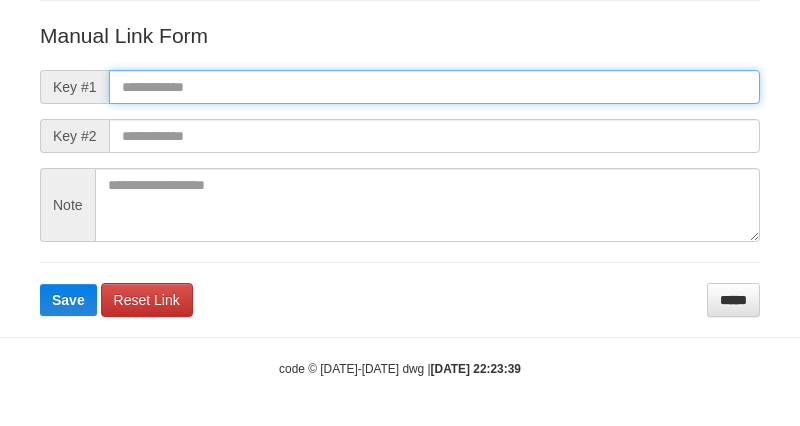 drag, startPoint x: 333, startPoint y: 78, endPoint x: 137, endPoint y: 278, distance: 280.02856 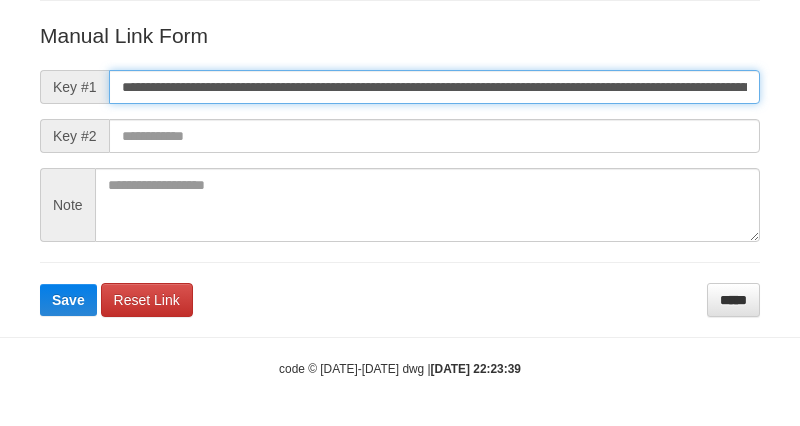 scroll, scrollTop: 0, scrollLeft: 1130, axis: horizontal 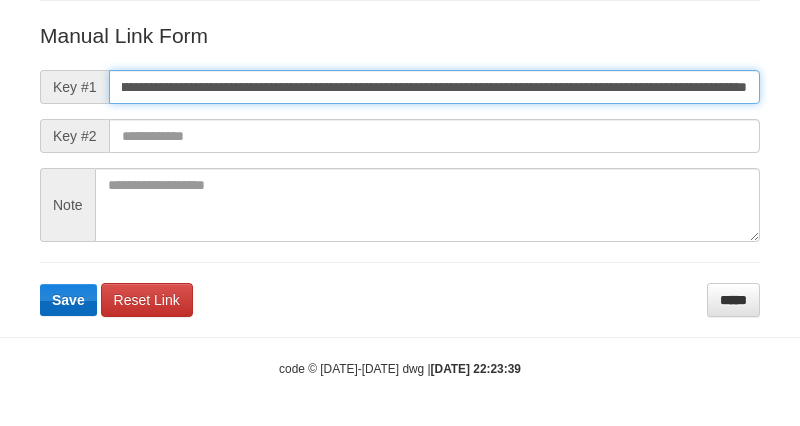 type on "**********" 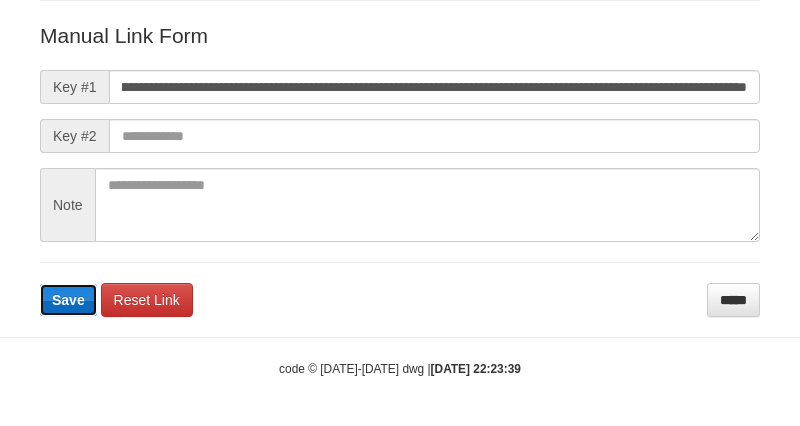click on "Save" at bounding box center [68, 300] 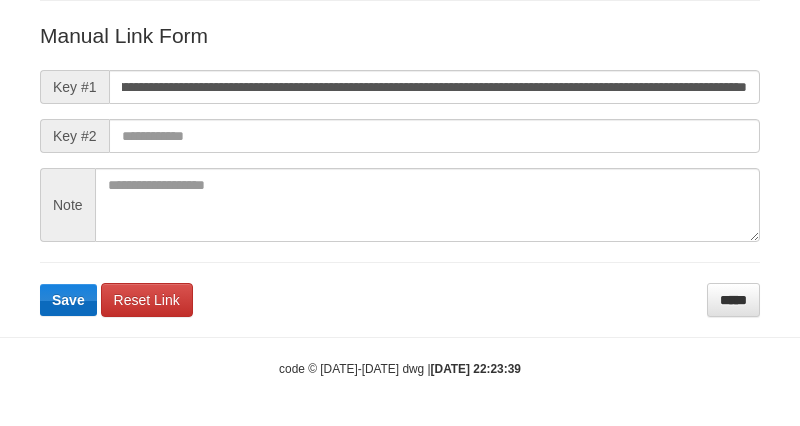 scroll, scrollTop: 0, scrollLeft: 0, axis: both 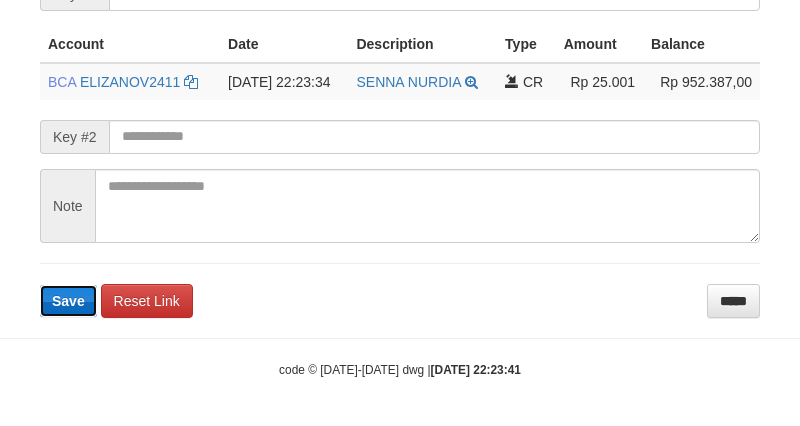 click on "Save" at bounding box center (68, 301) 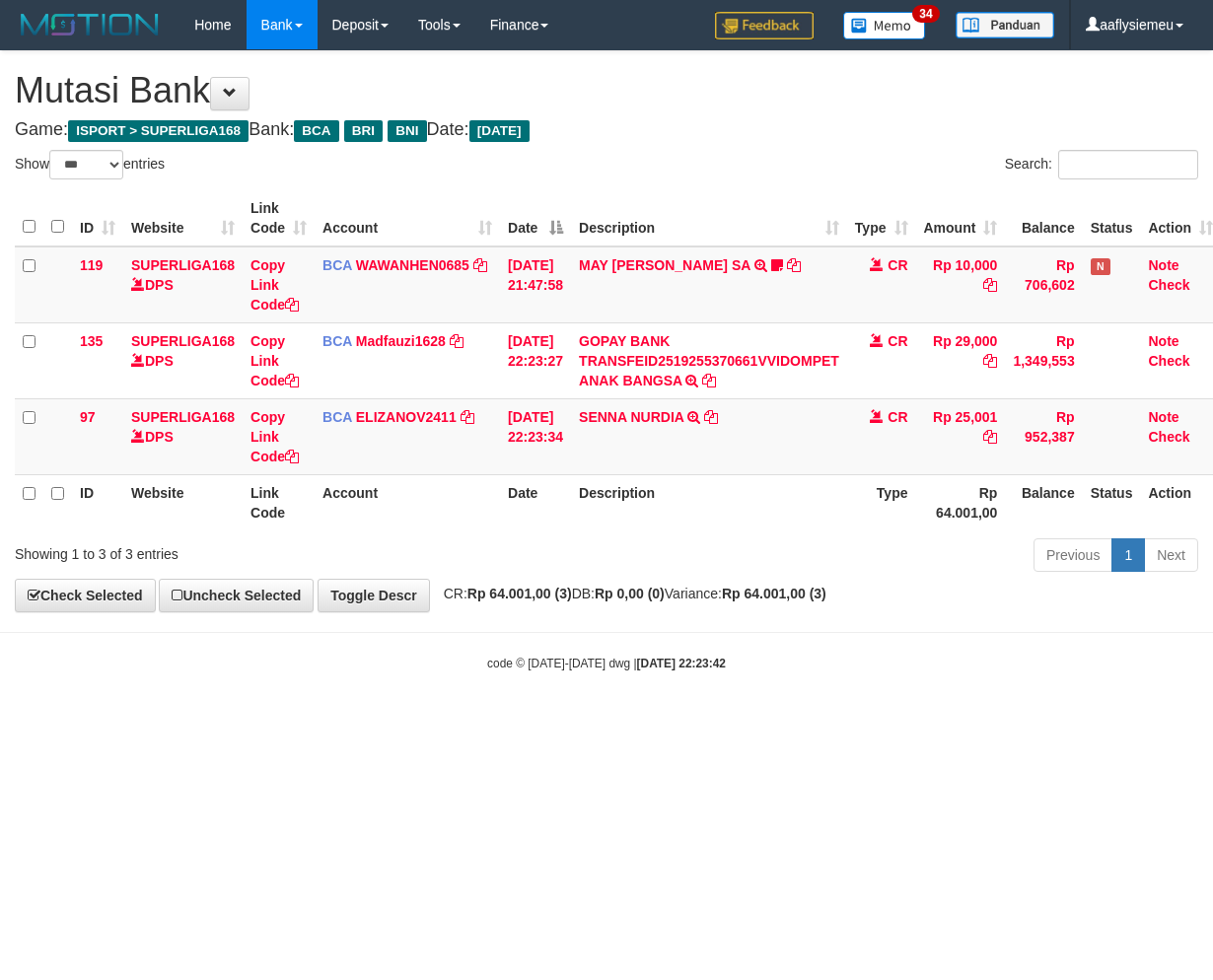 select on "***" 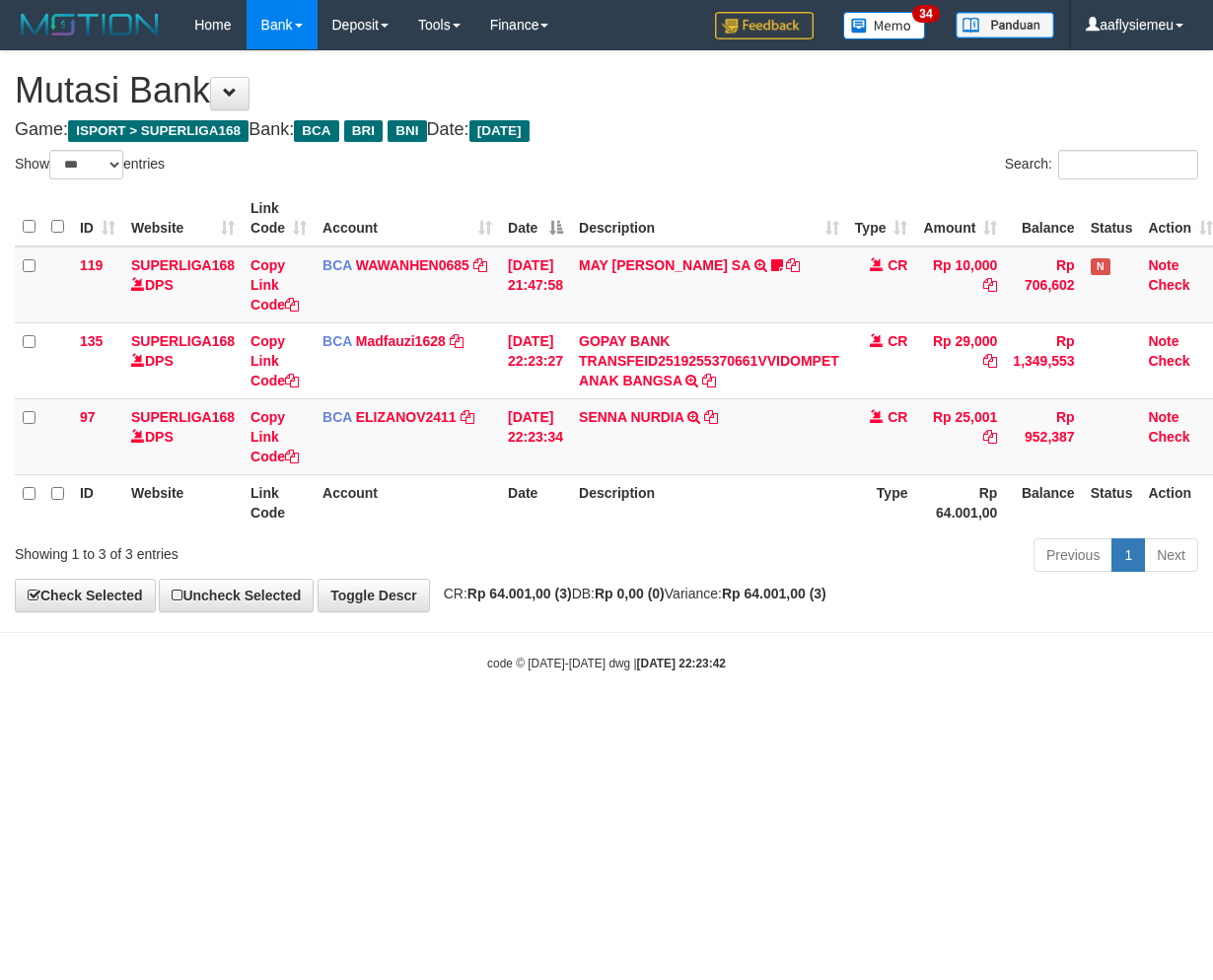 scroll, scrollTop: 0, scrollLeft: 0, axis: both 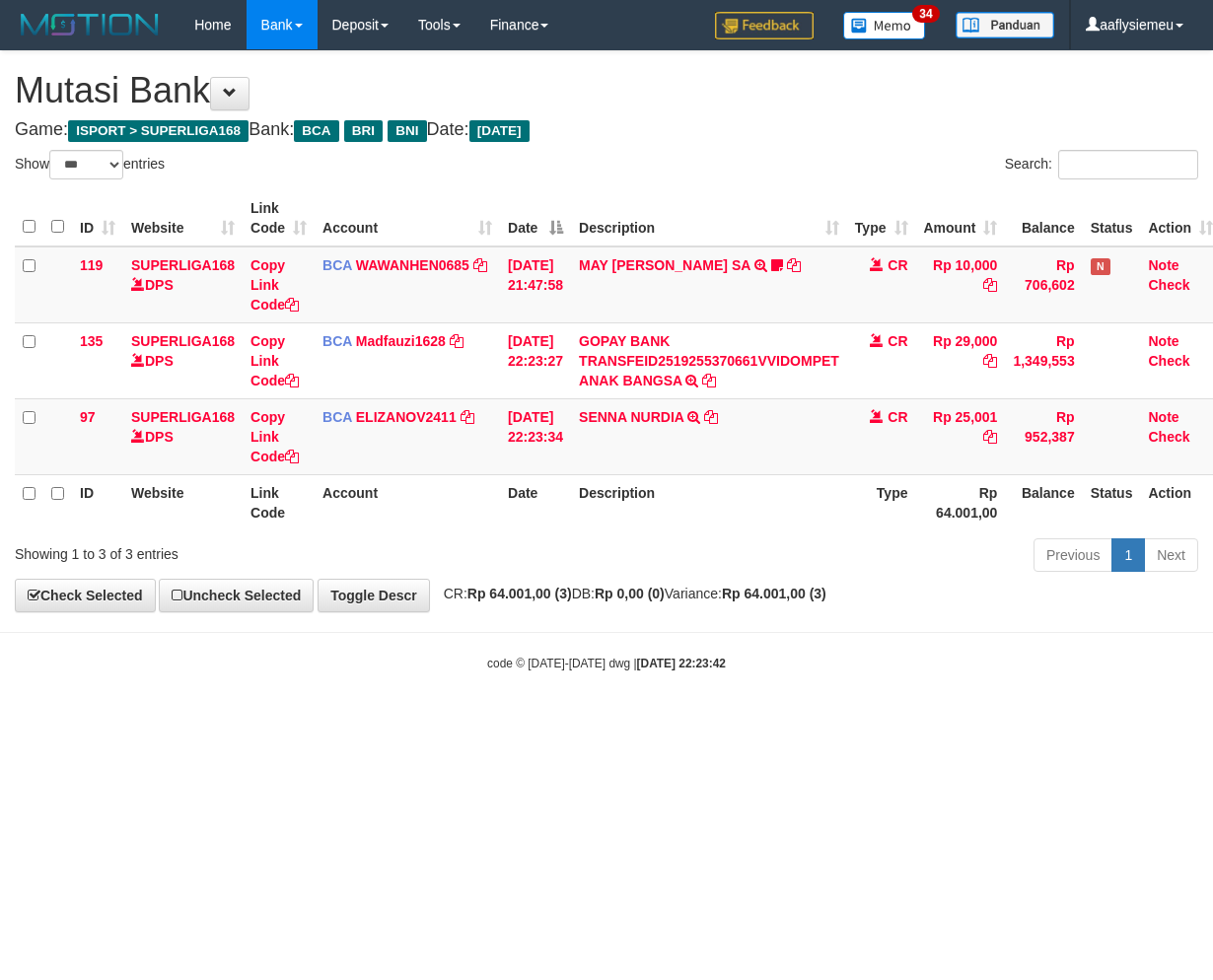 select on "***" 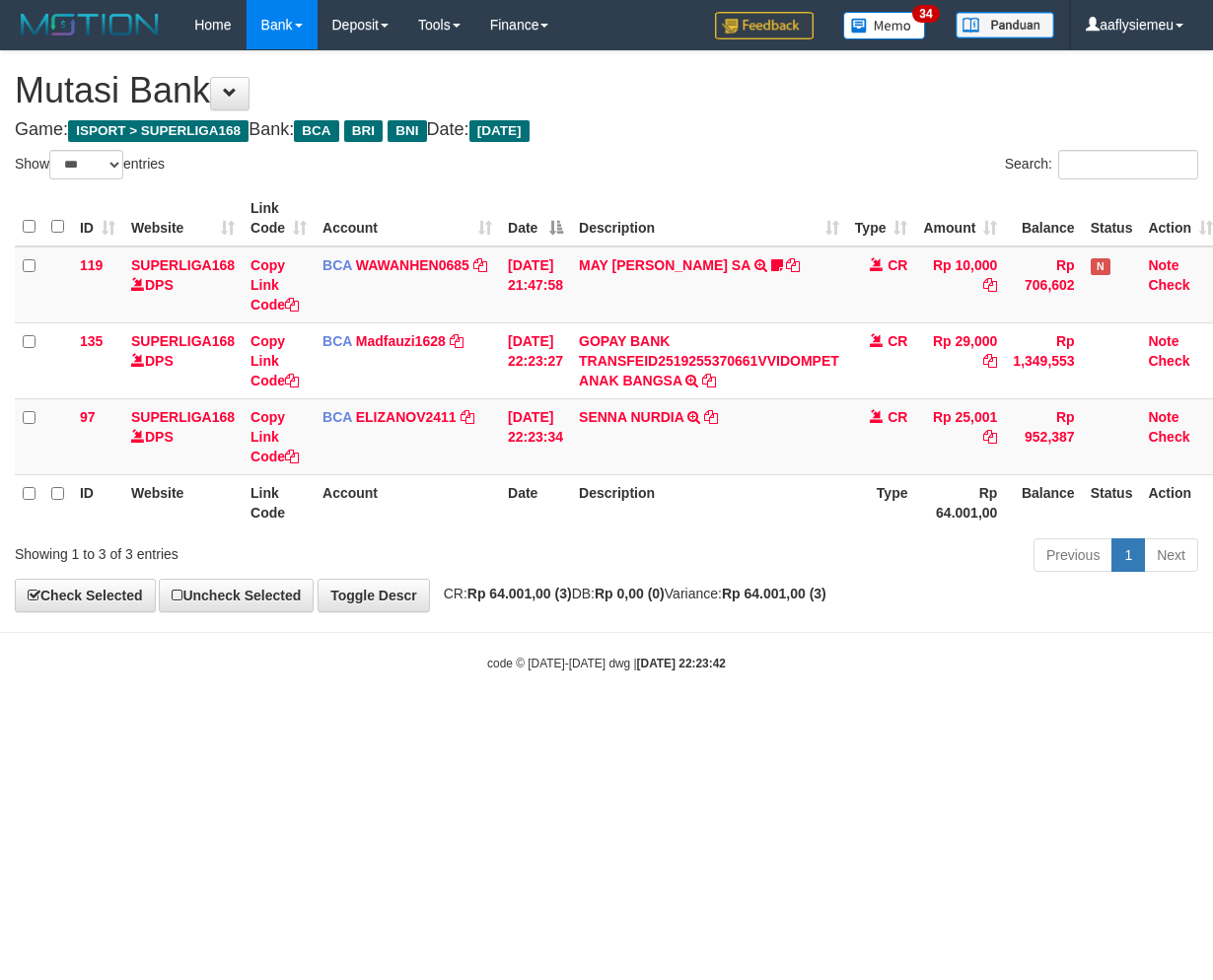 scroll, scrollTop: 0, scrollLeft: 0, axis: both 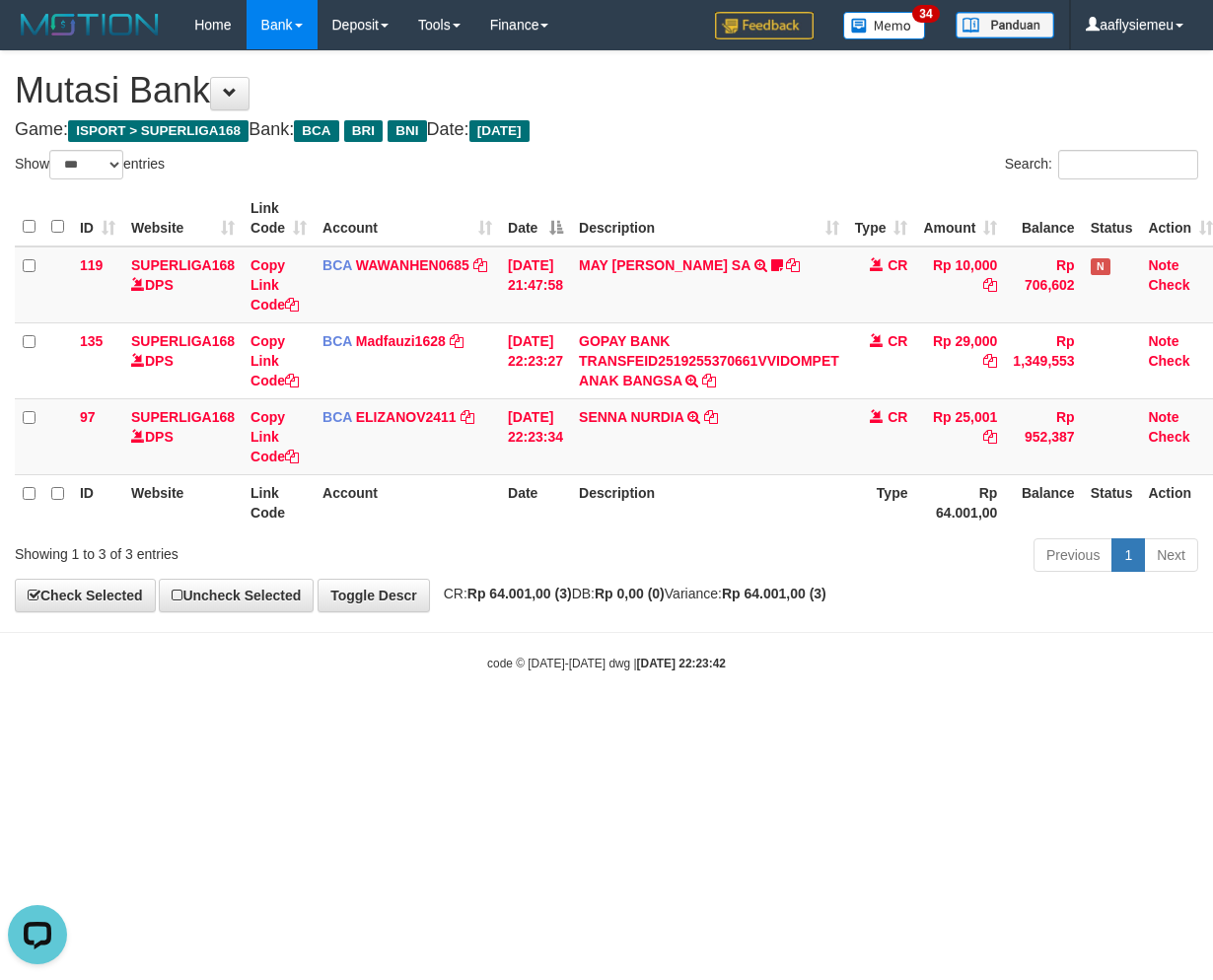 drag, startPoint x: 870, startPoint y: 759, endPoint x: 1082, endPoint y: 635, distance: 245.6013 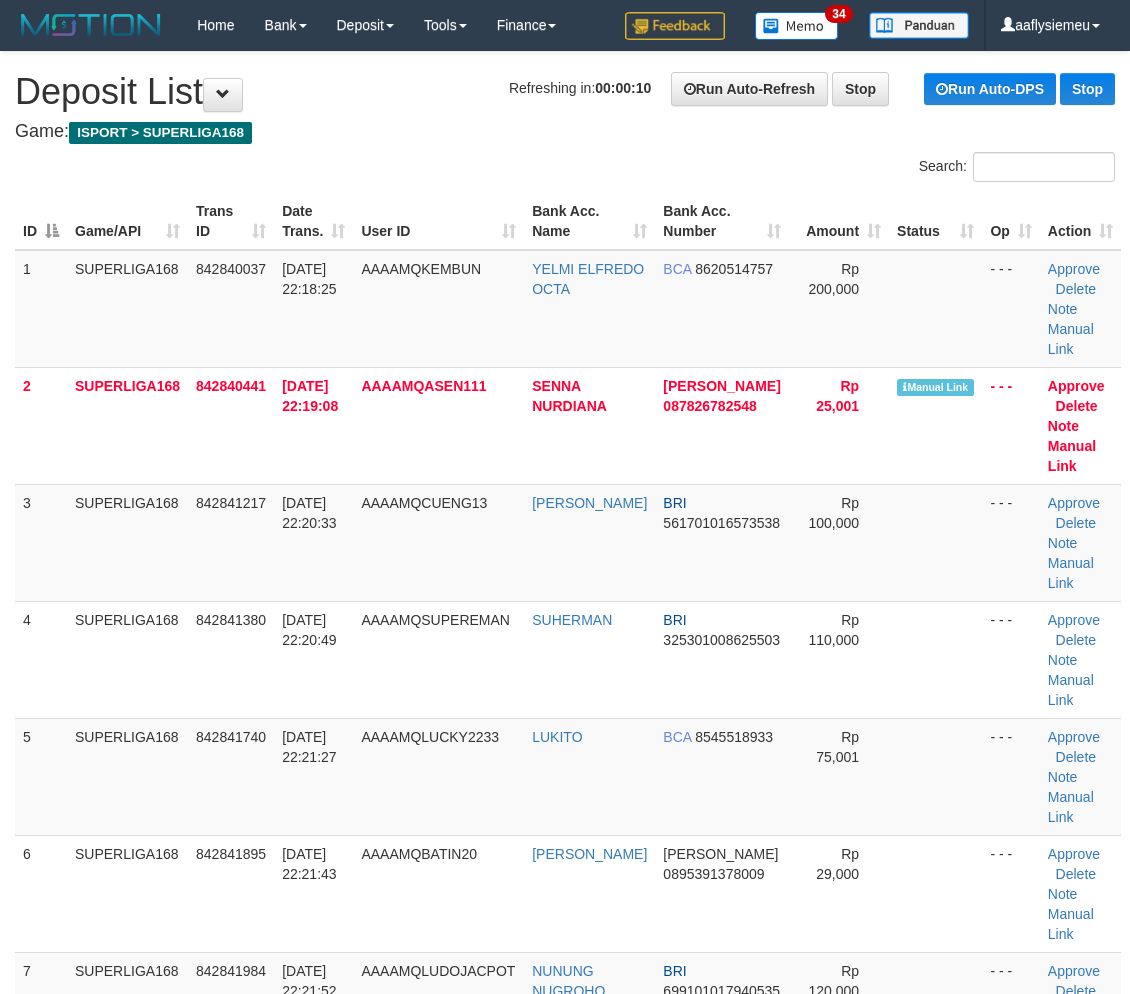 scroll, scrollTop: 0, scrollLeft: 0, axis: both 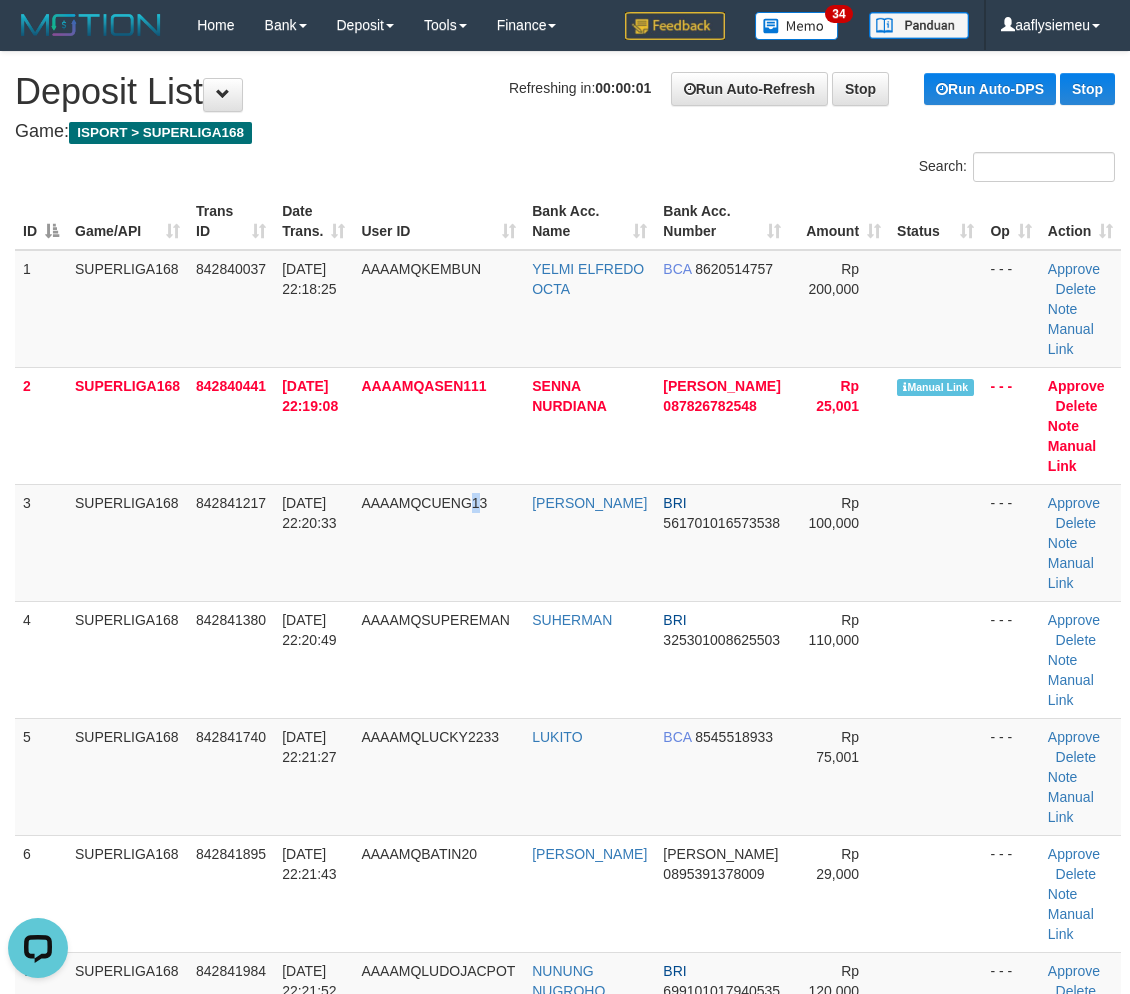 drag, startPoint x: 485, startPoint y: 514, endPoint x: 7, endPoint y: 615, distance: 488.554 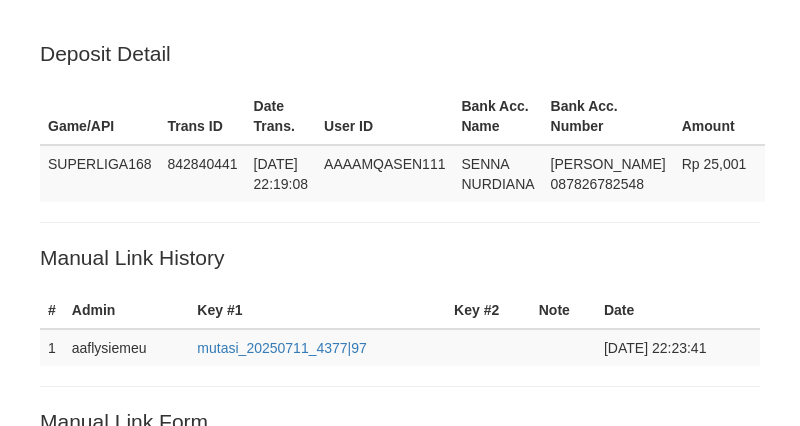 scroll, scrollTop: 480, scrollLeft: 0, axis: vertical 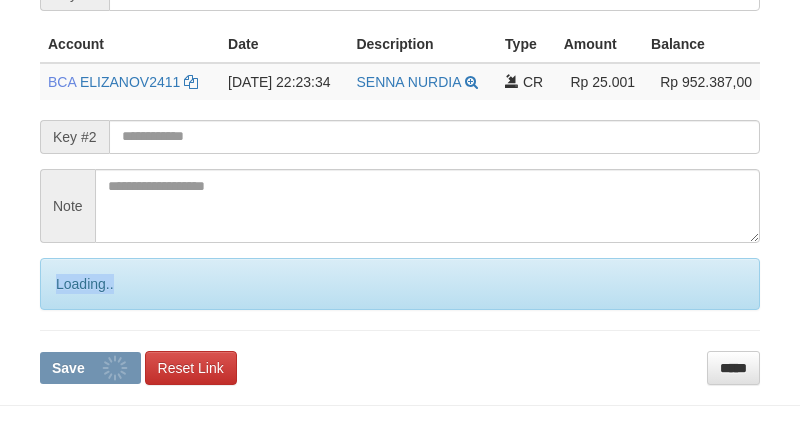 click on "Loading.." at bounding box center [400, 284] 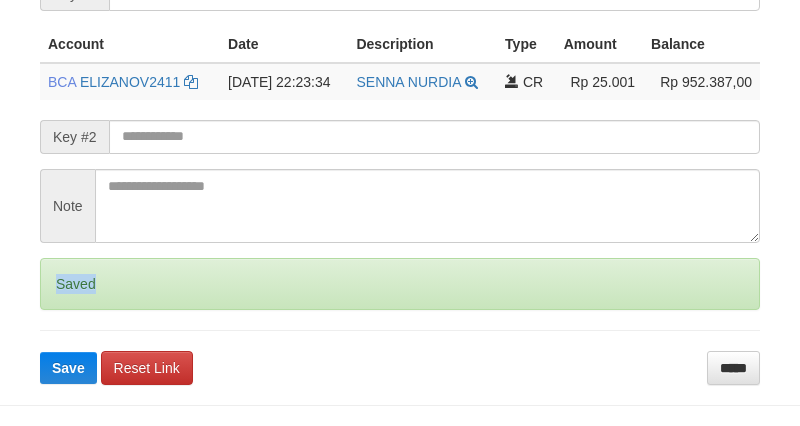 click on "Saved" at bounding box center (400, 284) 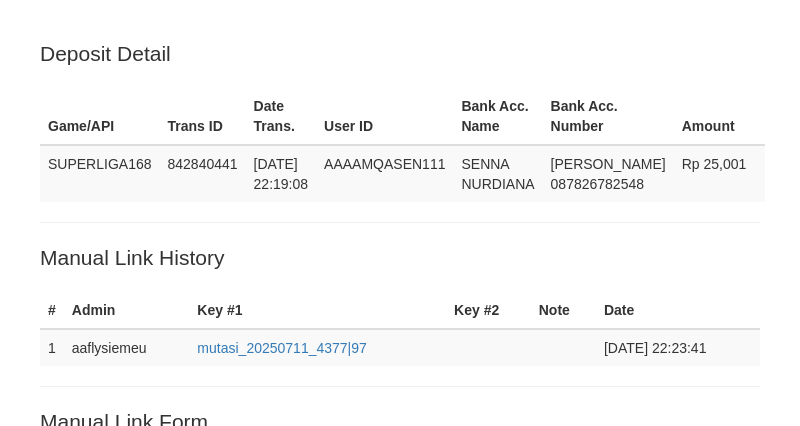 scroll, scrollTop: 480, scrollLeft: 0, axis: vertical 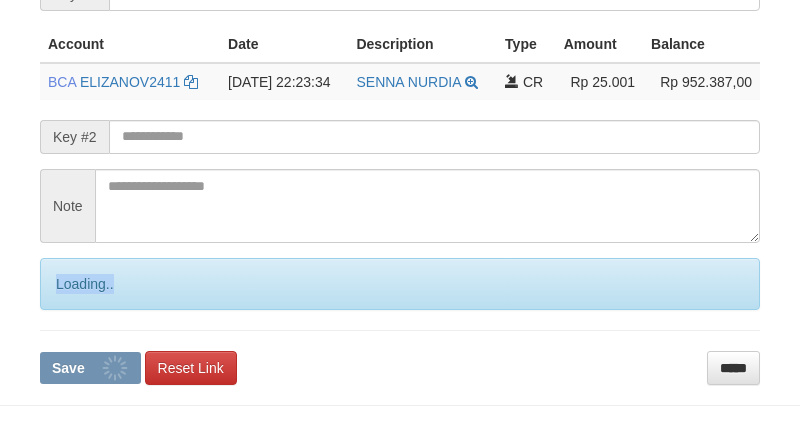 click on "Loading.." at bounding box center (400, 284) 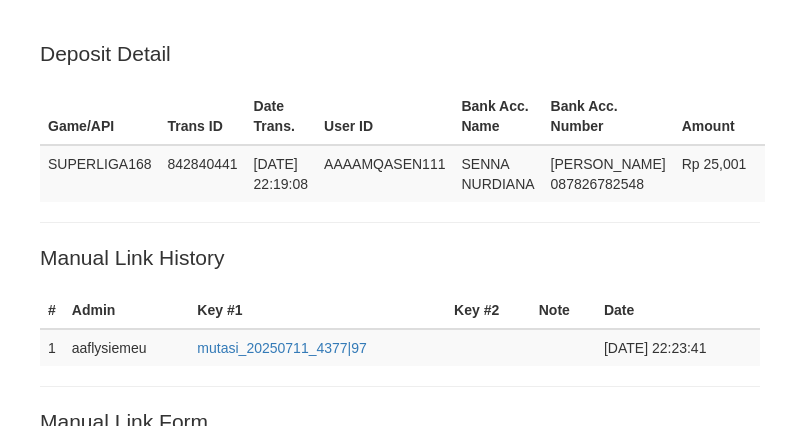 scroll, scrollTop: 480, scrollLeft: 0, axis: vertical 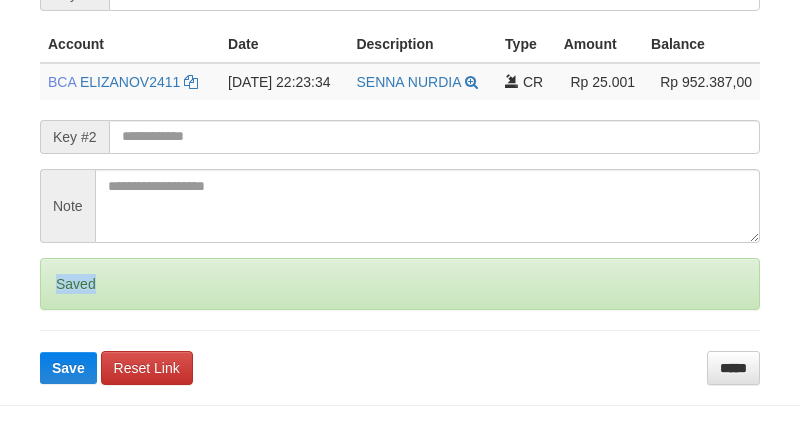 click on "Saved" at bounding box center (400, 284) 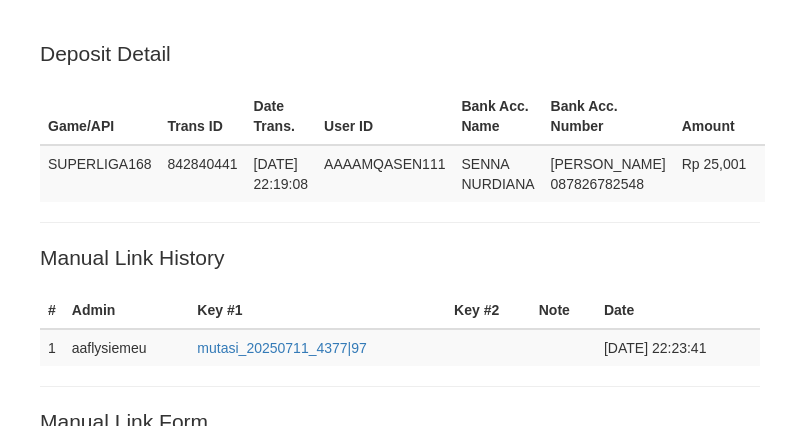 scroll, scrollTop: 480, scrollLeft: 0, axis: vertical 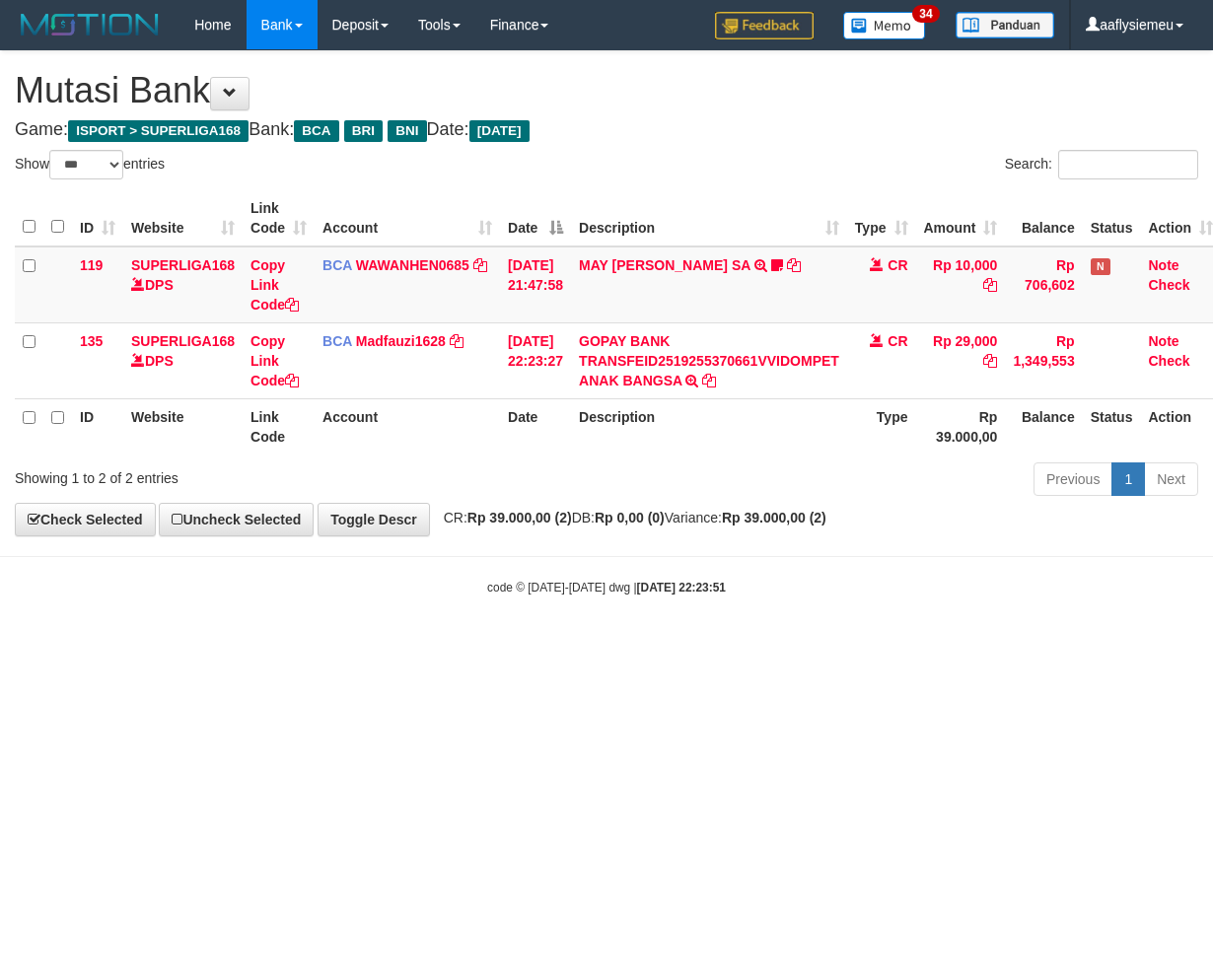 select on "***" 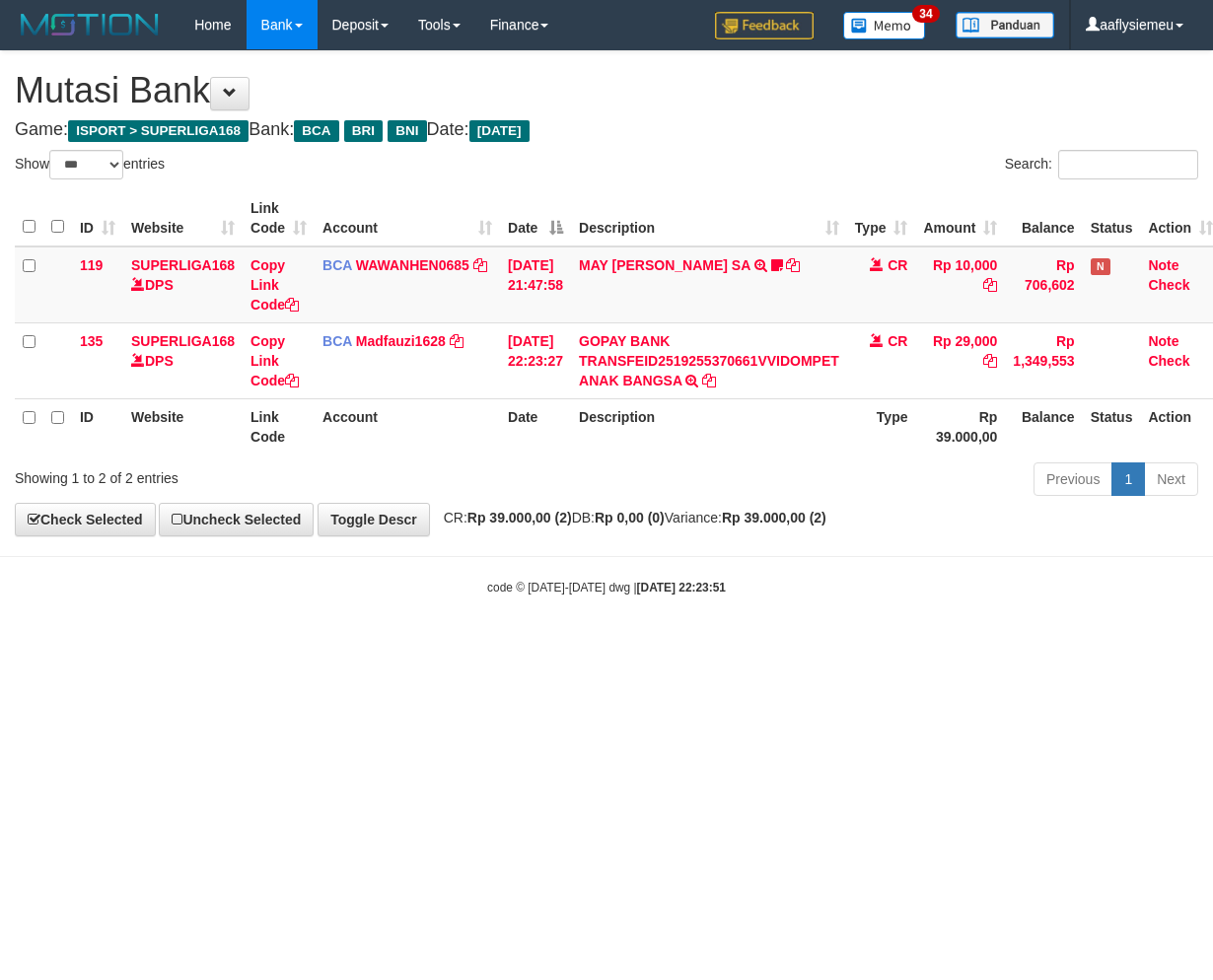 scroll, scrollTop: 0, scrollLeft: 0, axis: both 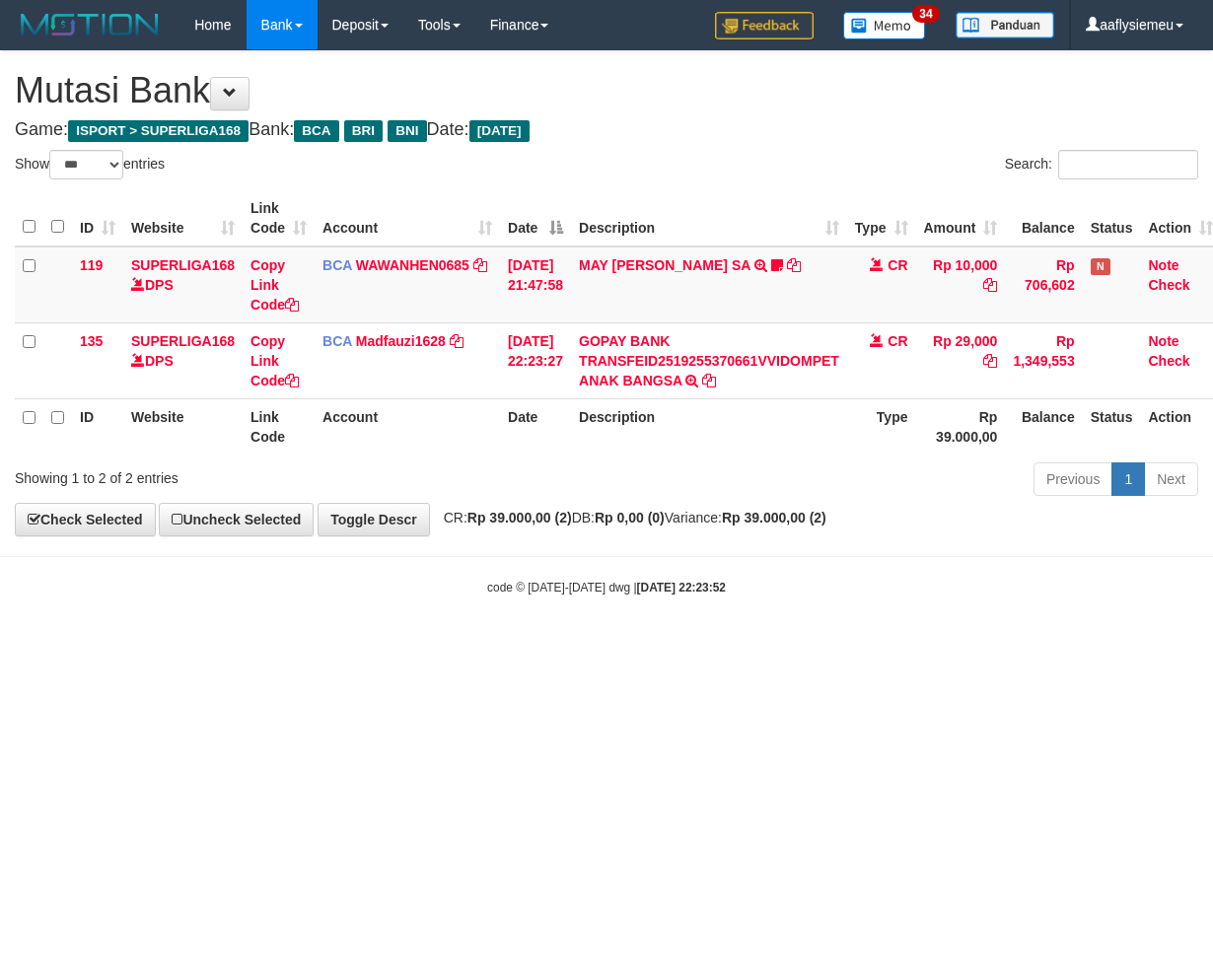 select on "***" 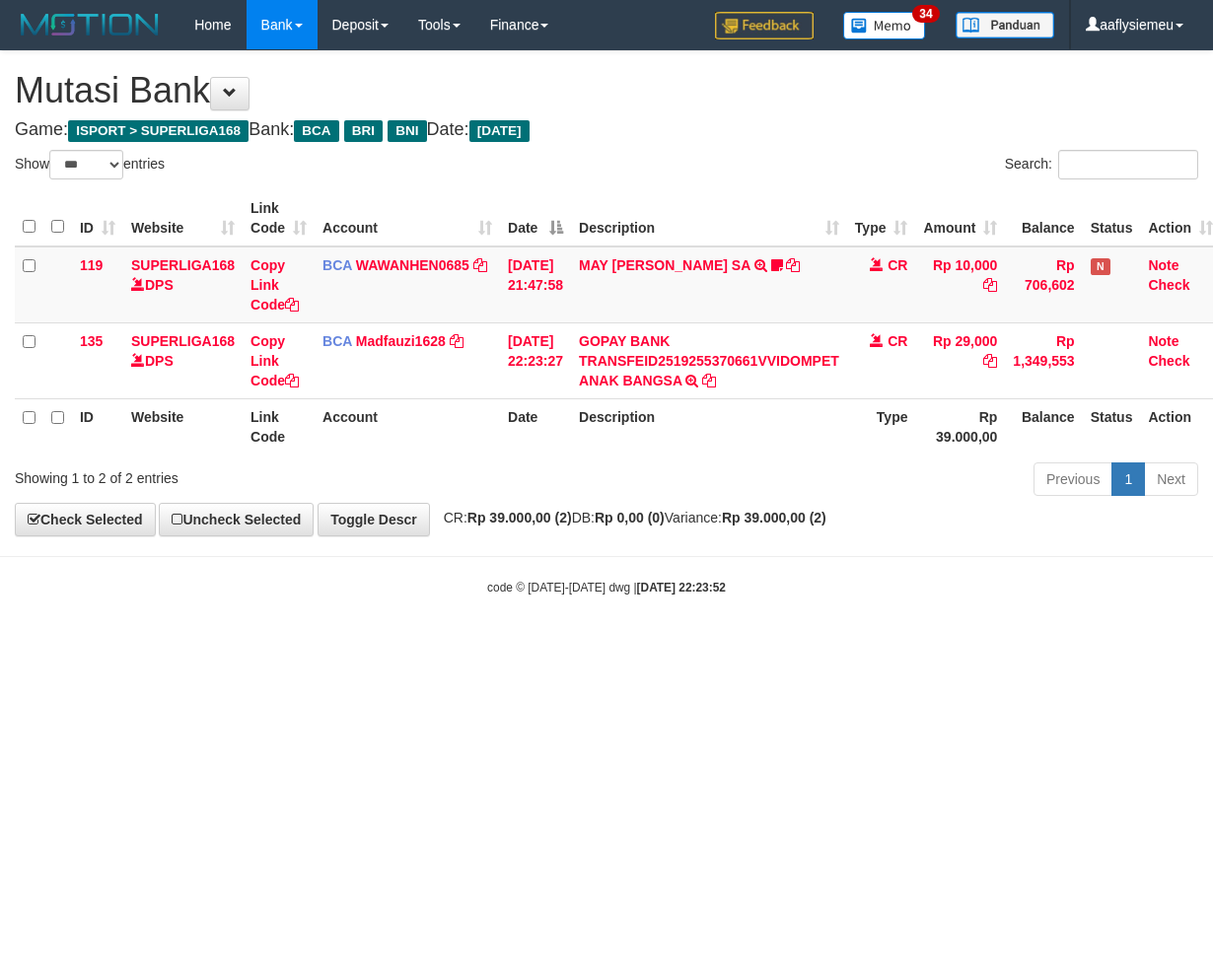 scroll, scrollTop: 0, scrollLeft: 0, axis: both 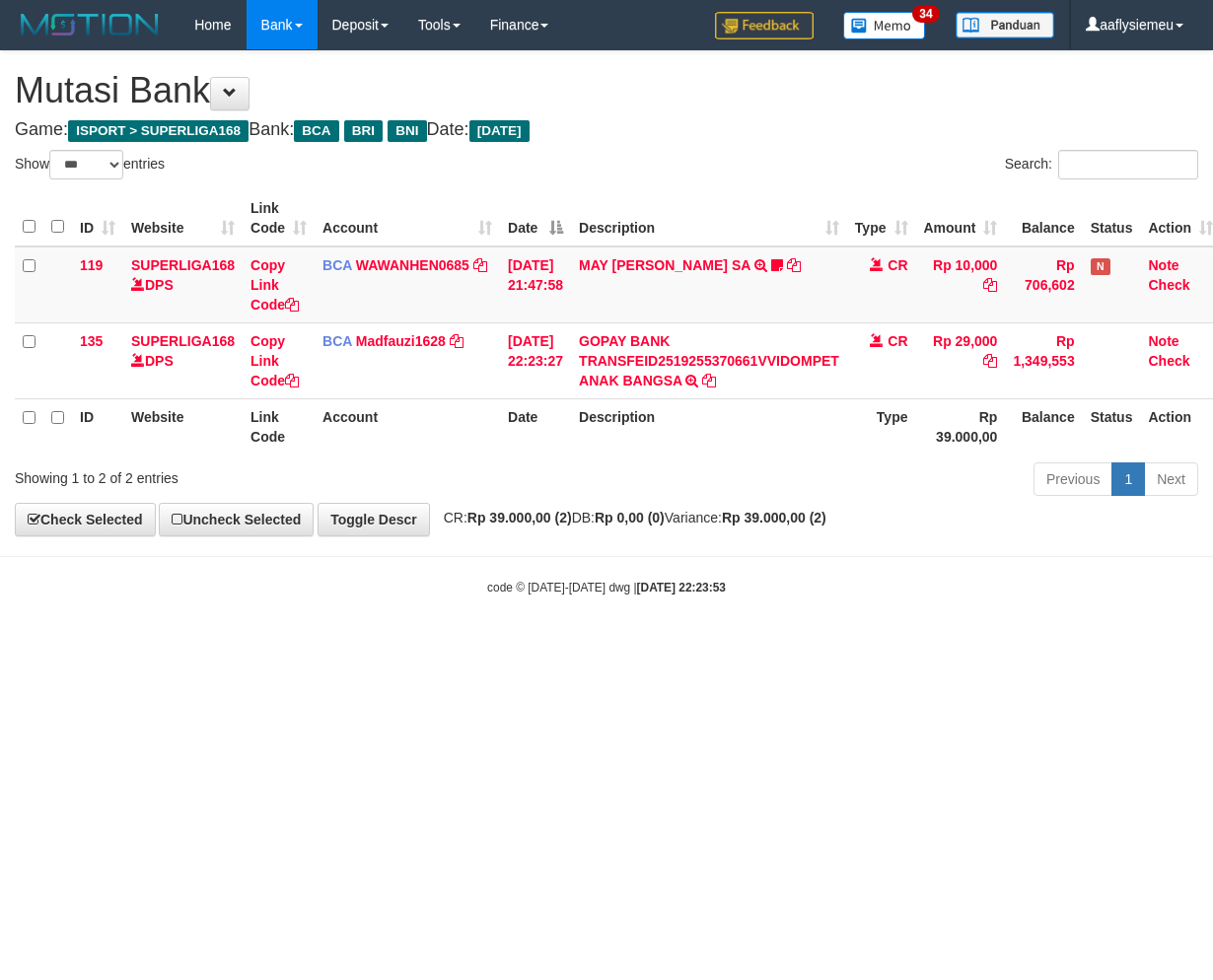 select on "***" 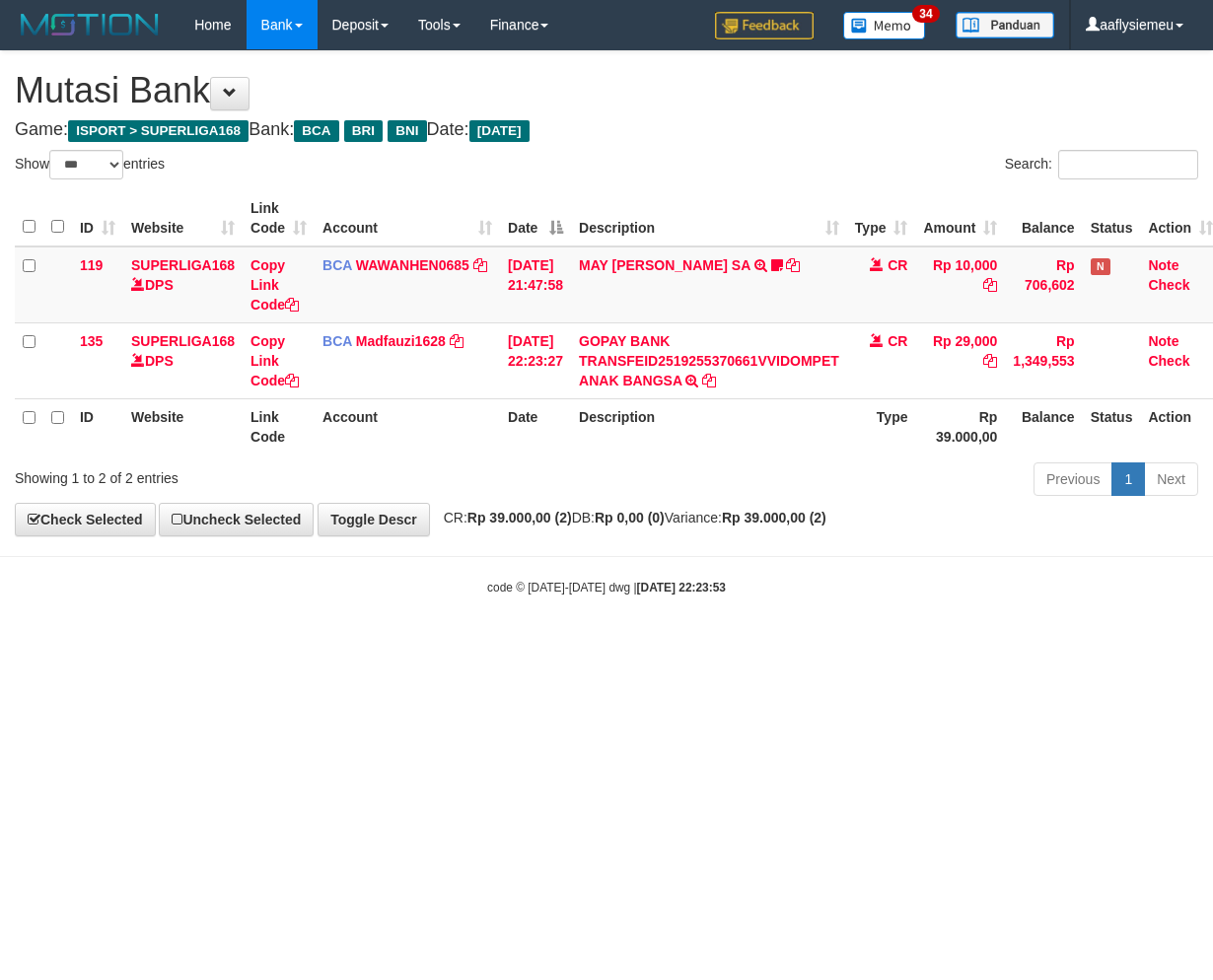 scroll, scrollTop: 0, scrollLeft: 0, axis: both 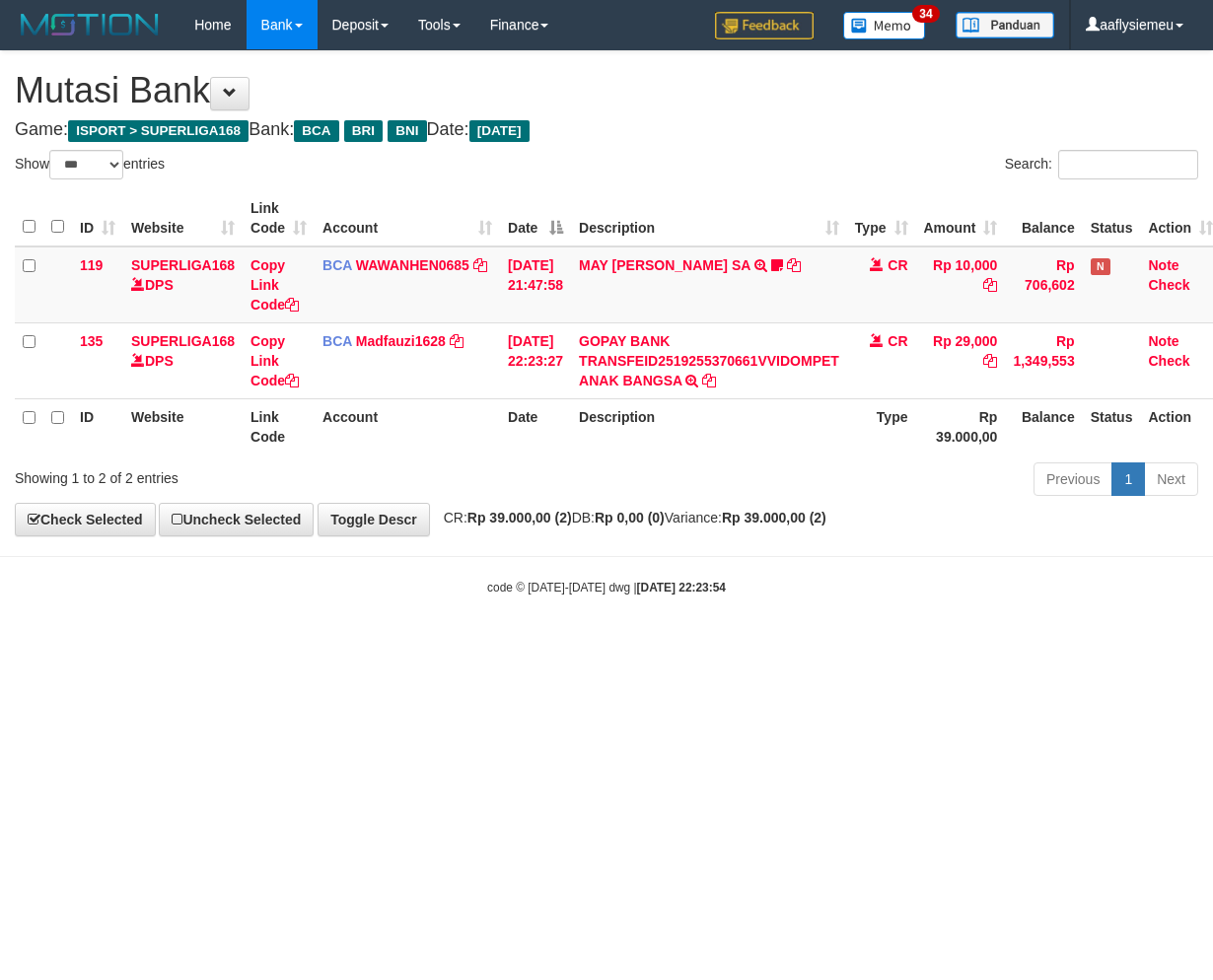 select on "***" 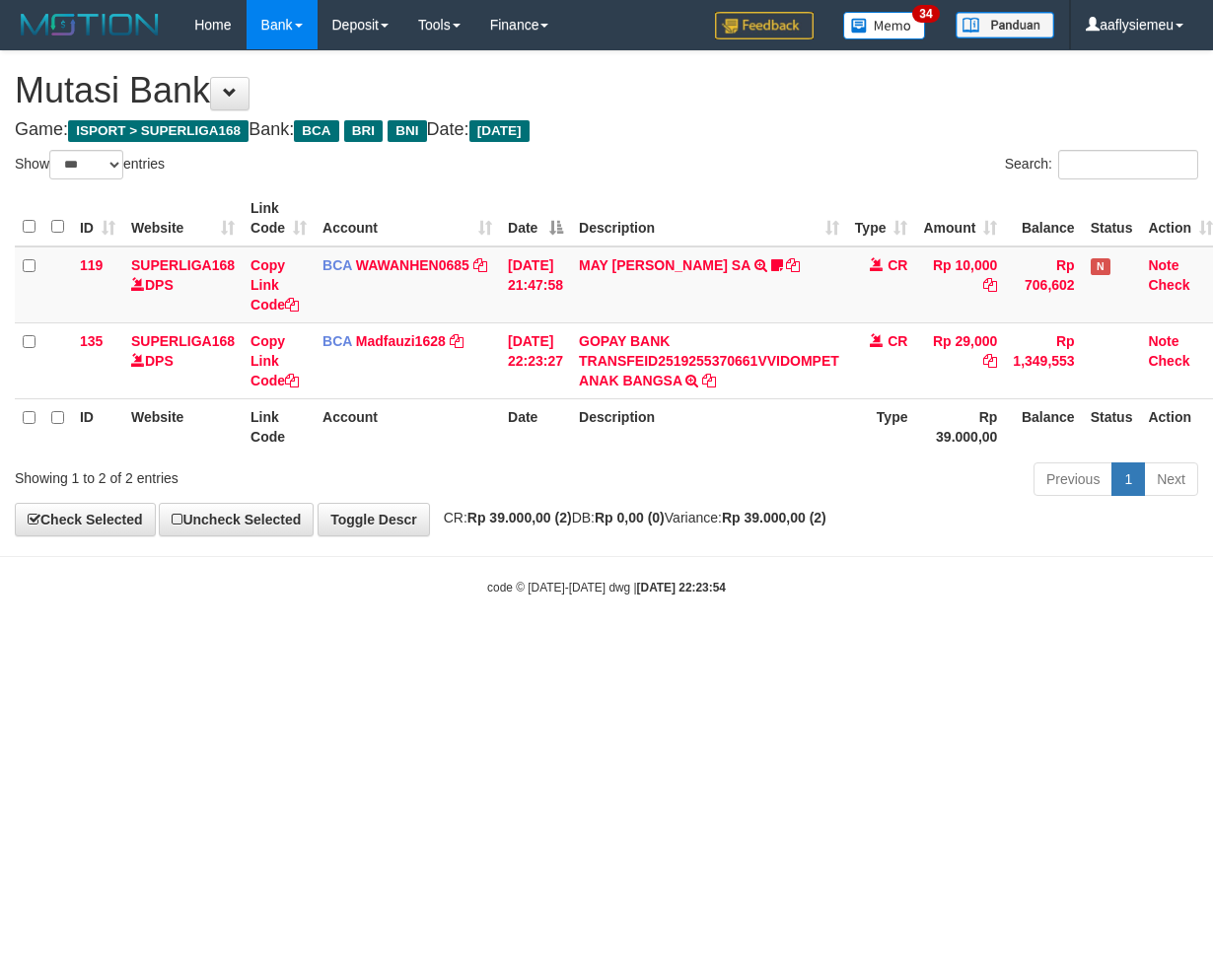 scroll, scrollTop: 0, scrollLeft: 0, axis: both 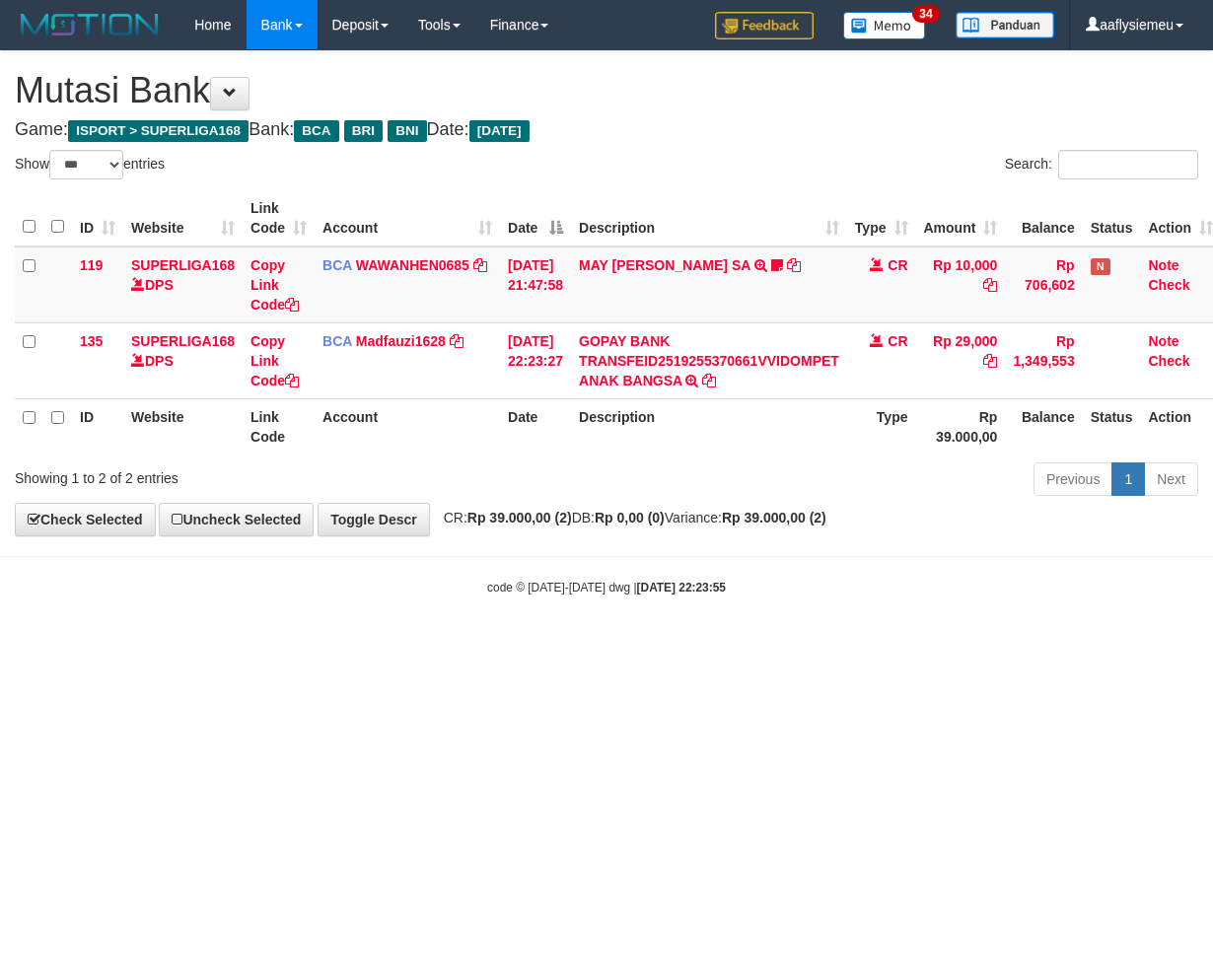 select on "***" 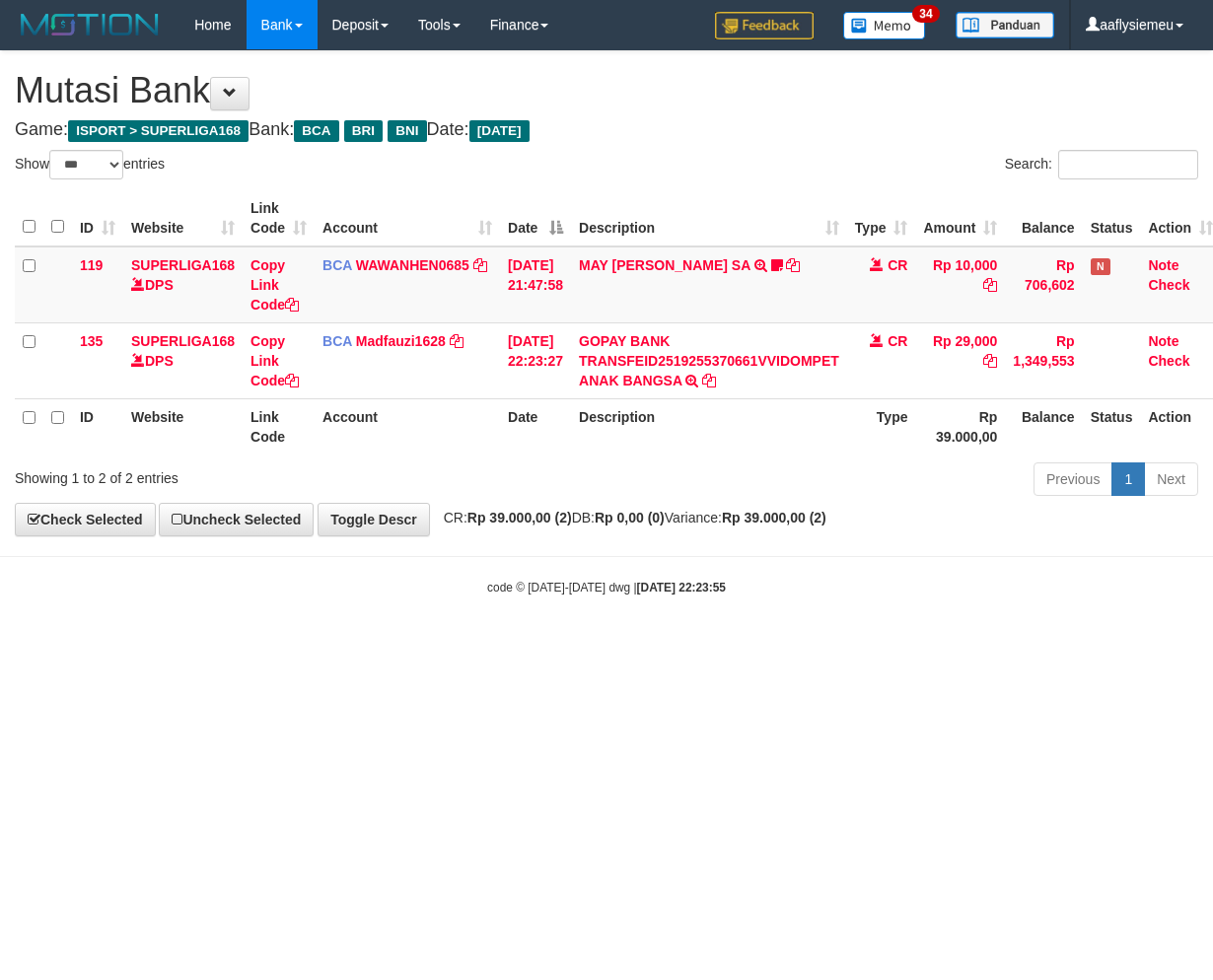 scroll, scrollTop: 0, scrollLeft: 0, axis: both 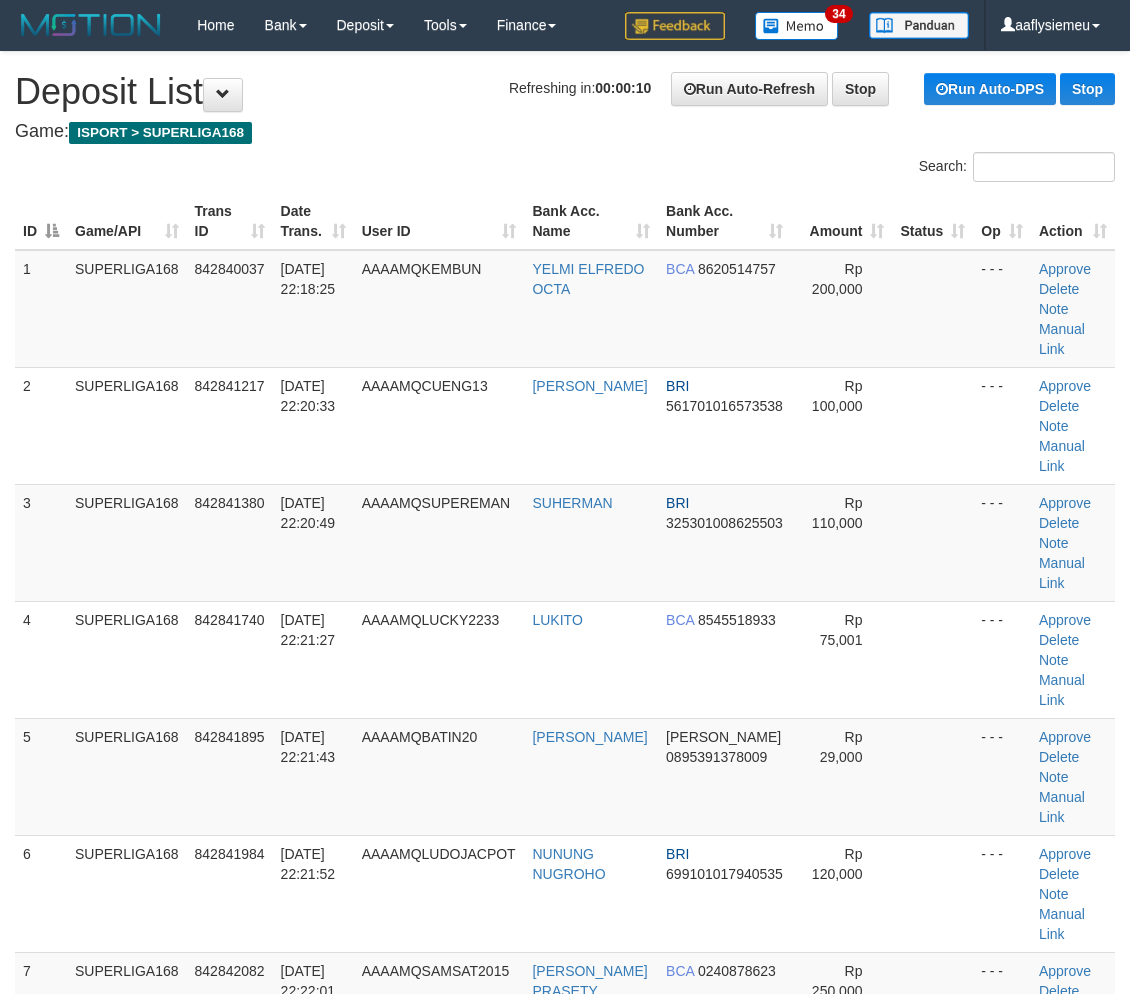 drag, startPoint x: 212, startPoint y: 517, endPoint x: 0, endPoint y: 558, distance: 215.92822 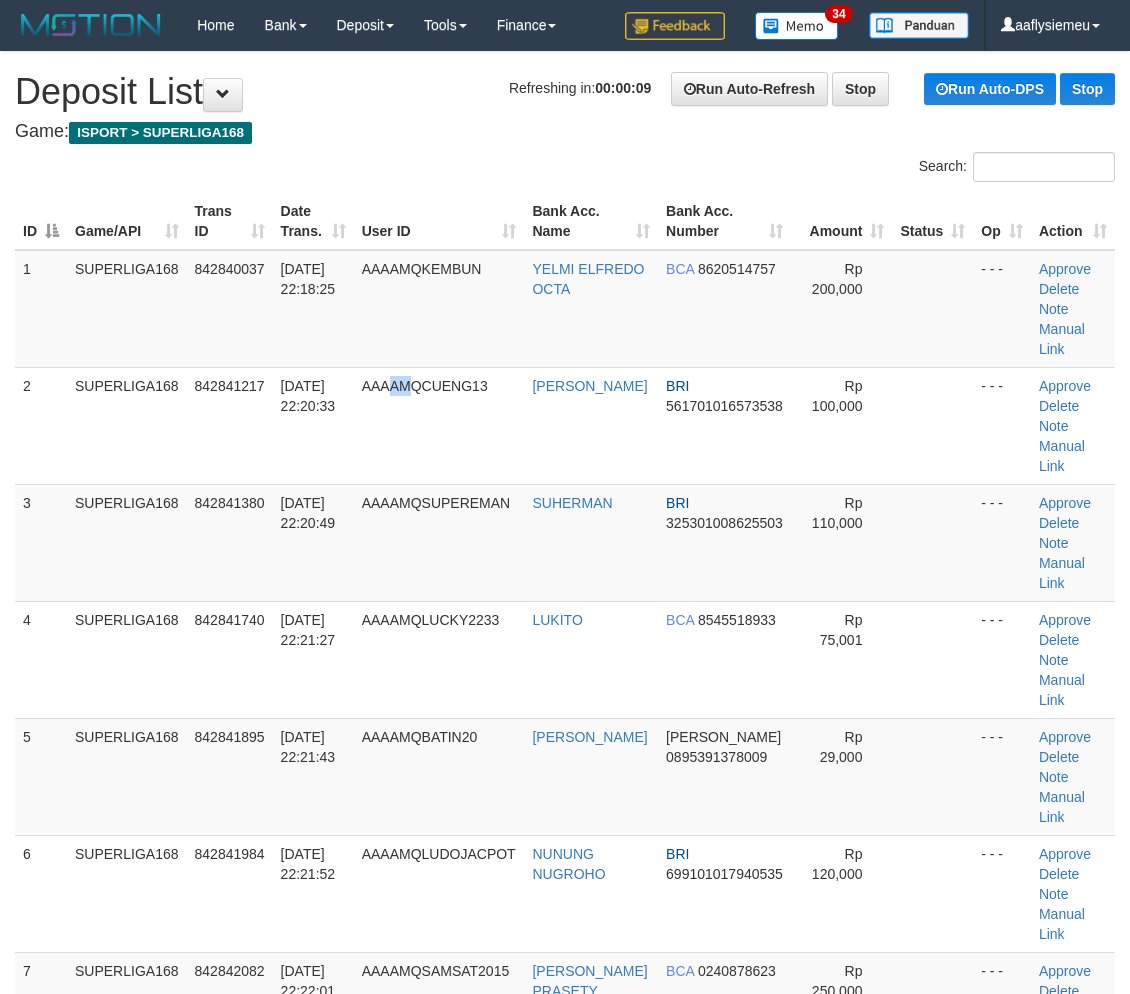 drag, startPoint x: 423, startPoint y: 466, endPoint x: 5, endPoint y: 541, distance: 424.67517 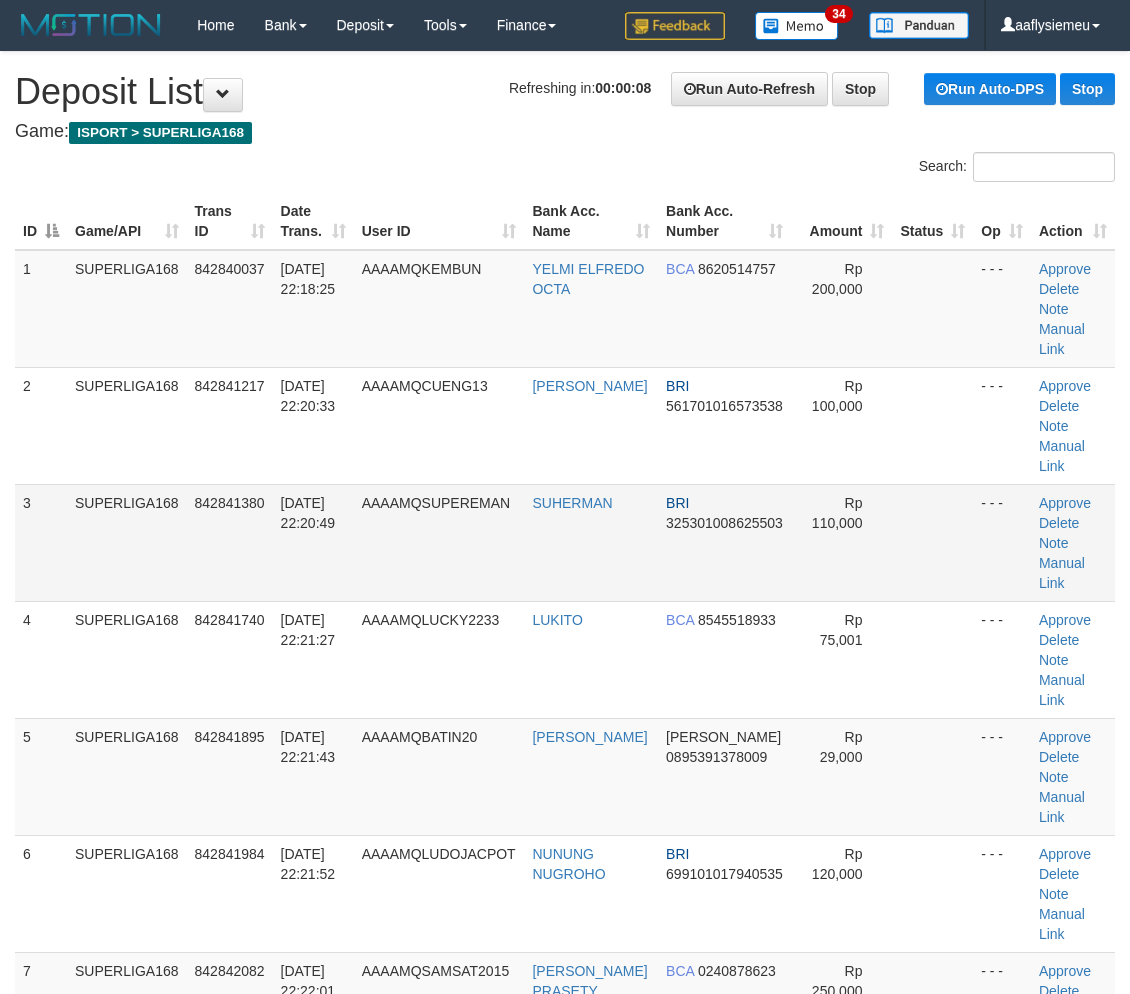 drag, startPoint x: 283, startPoint y: 492, endPoint x: 144, endPoint y: 526, distance: 143.09787 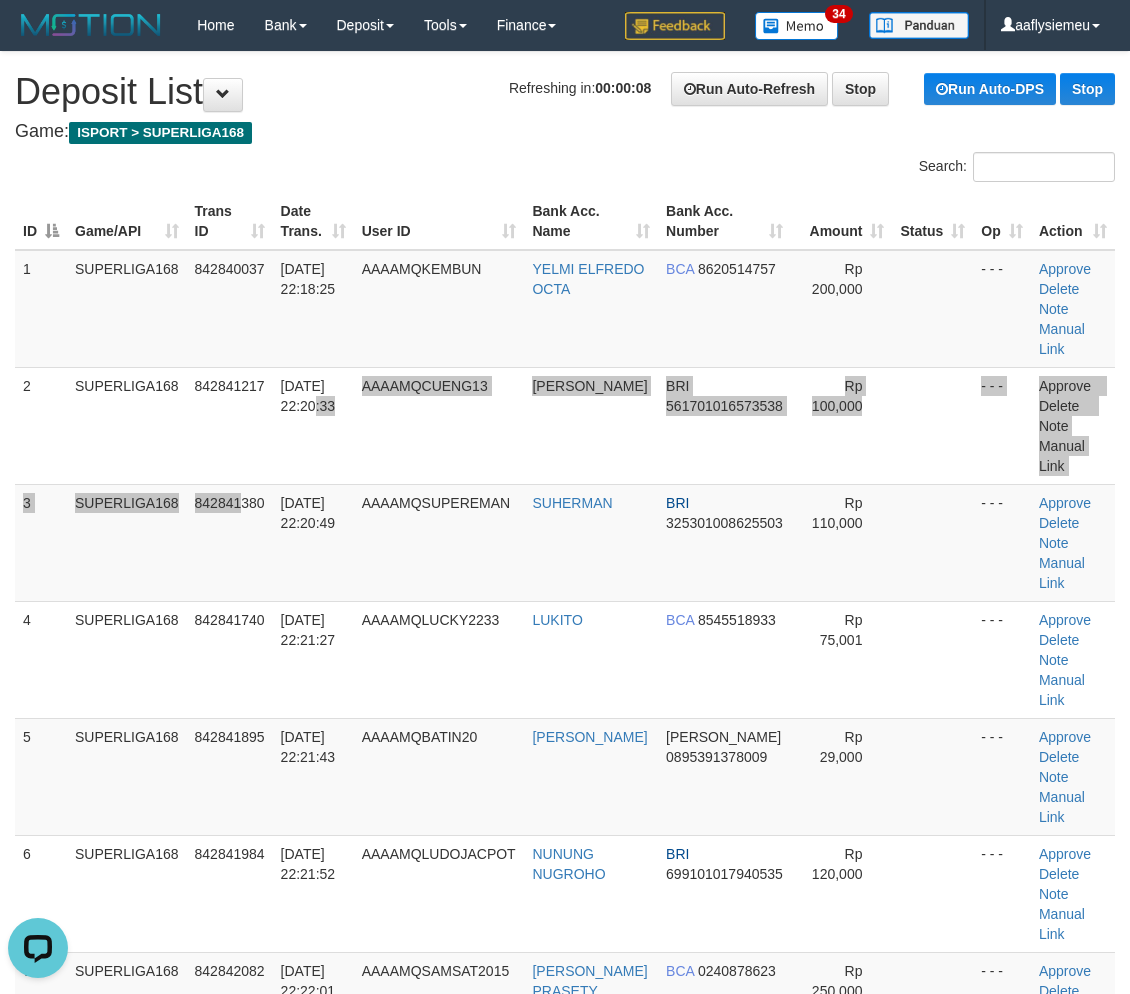scroll, scrollTop: 0, scrollLeft: 0, axis: both 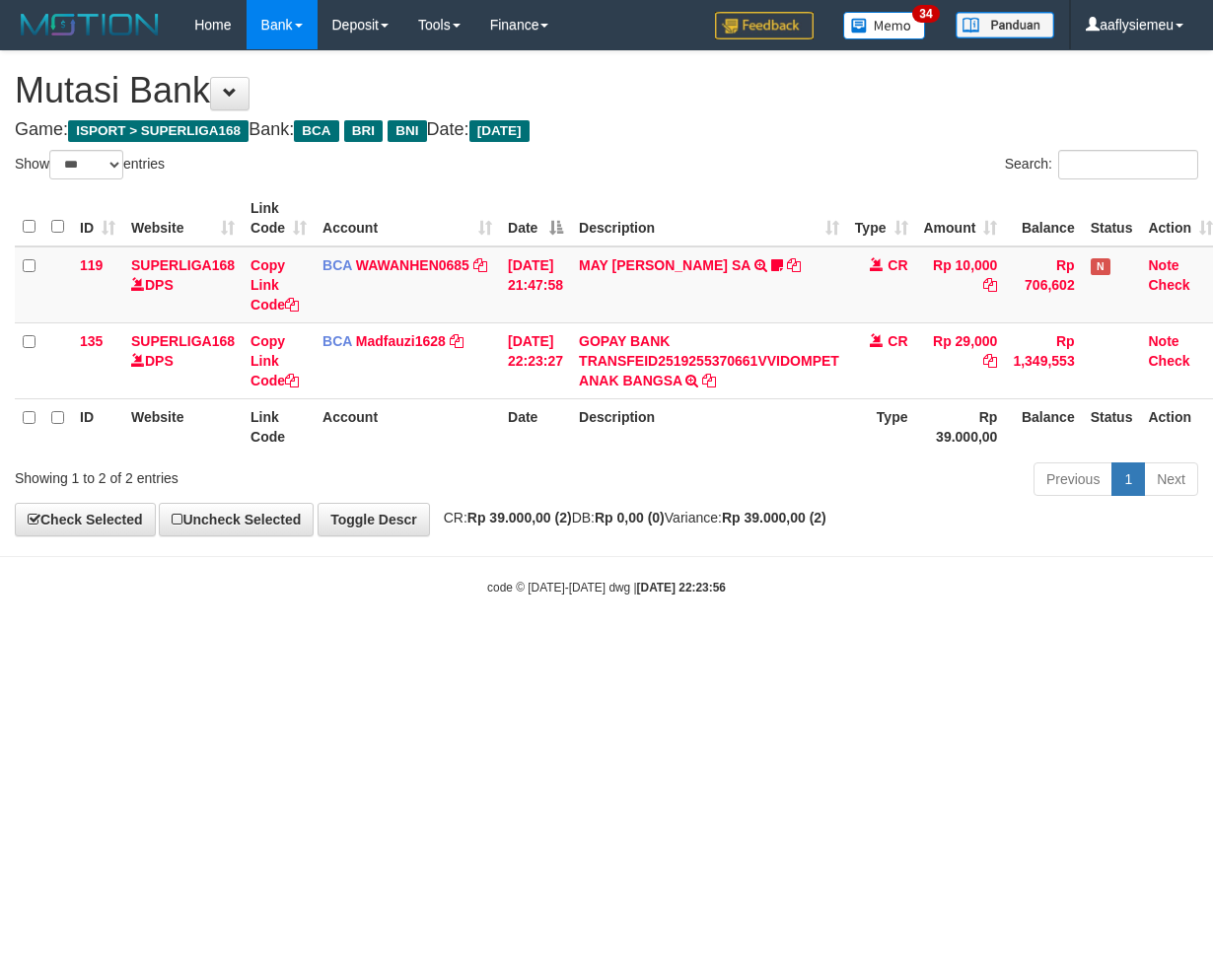 select on "***" 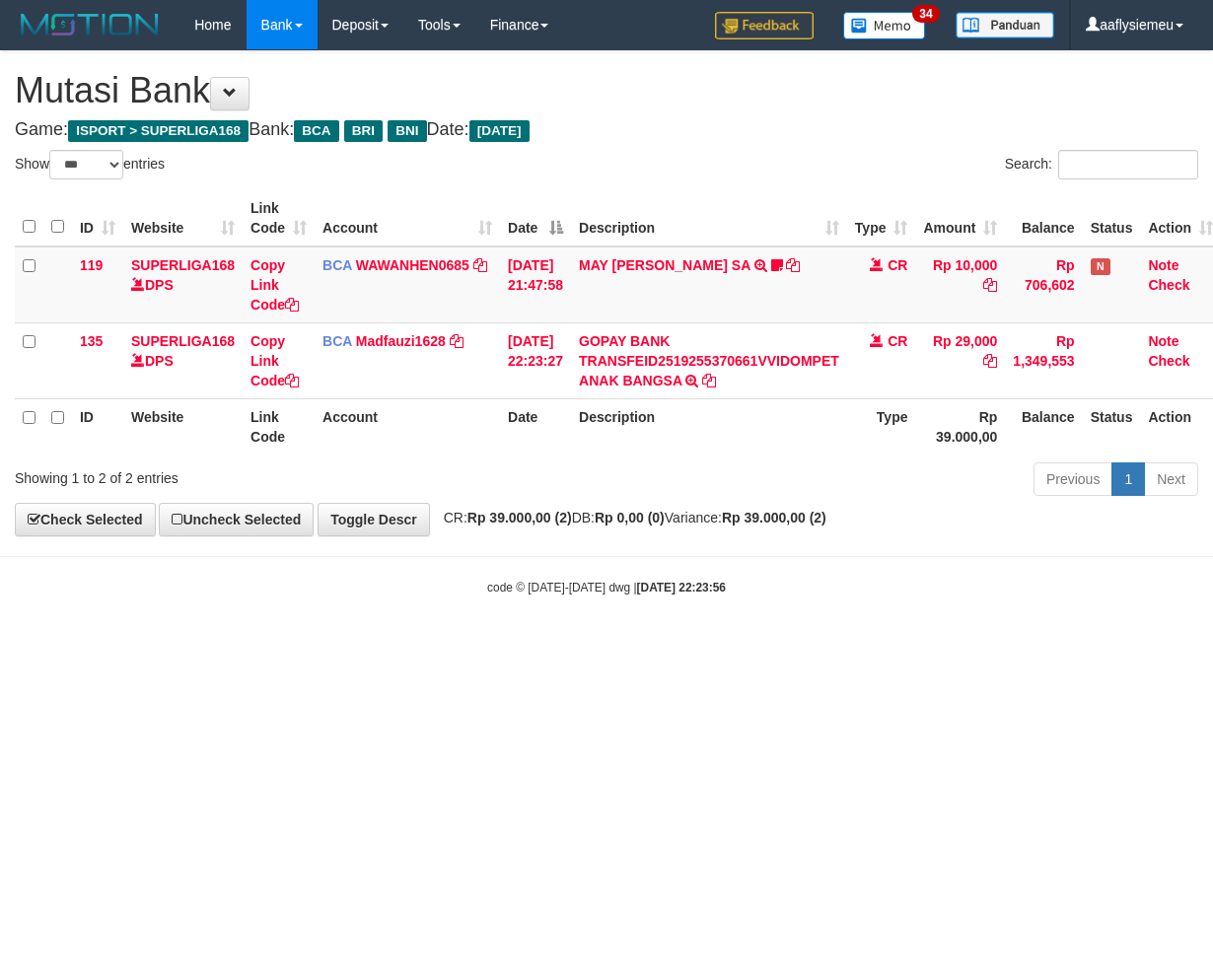 scroll, scrollTop: 0, scrollLeft: 0, axis: both 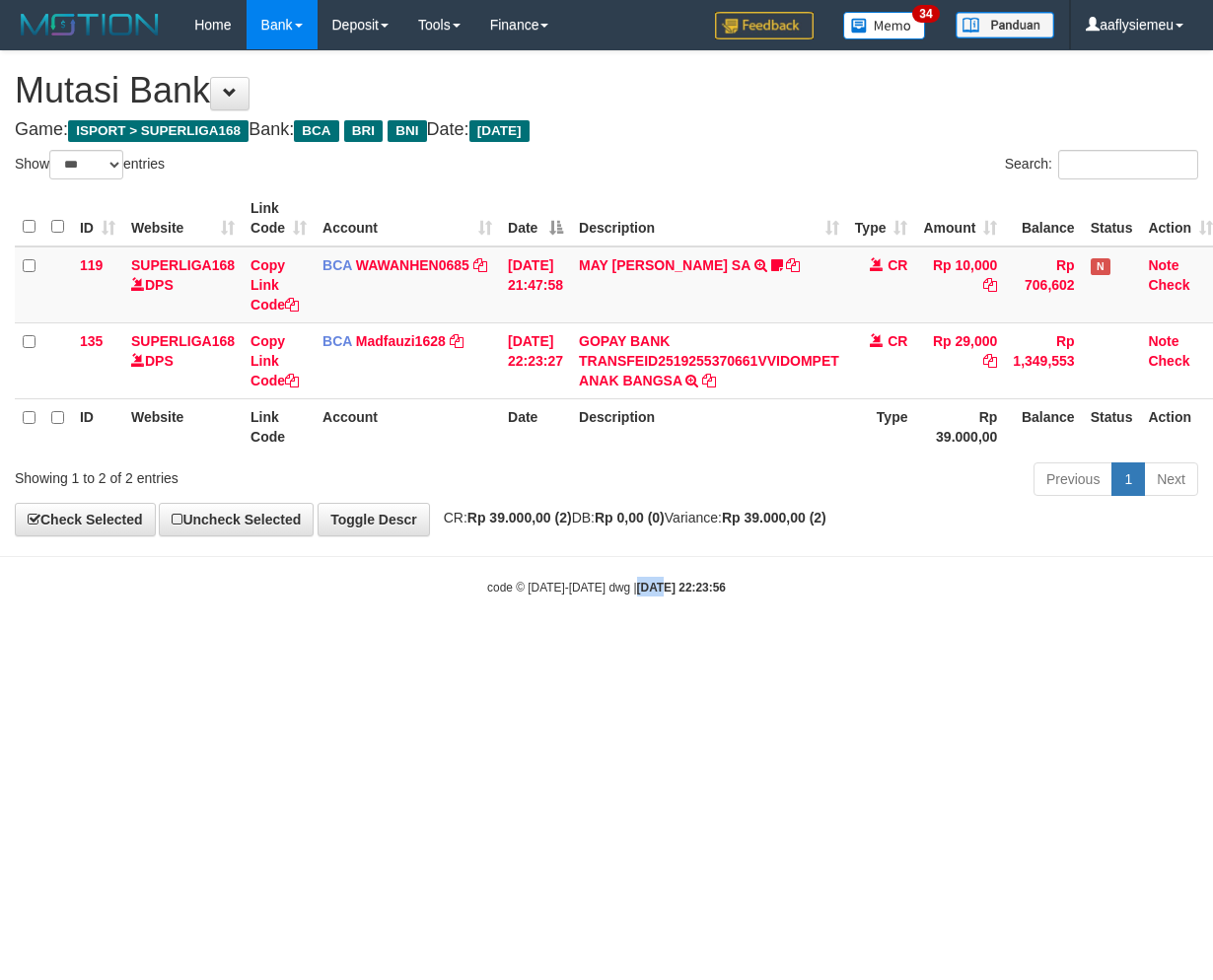 click on "Toggle navigation
Home
Bank
Account List
Load
By Website
Group
[ISPORT]													SUPERLIGA168
By Load Group (DPS)" at bounding box center [606, 322] 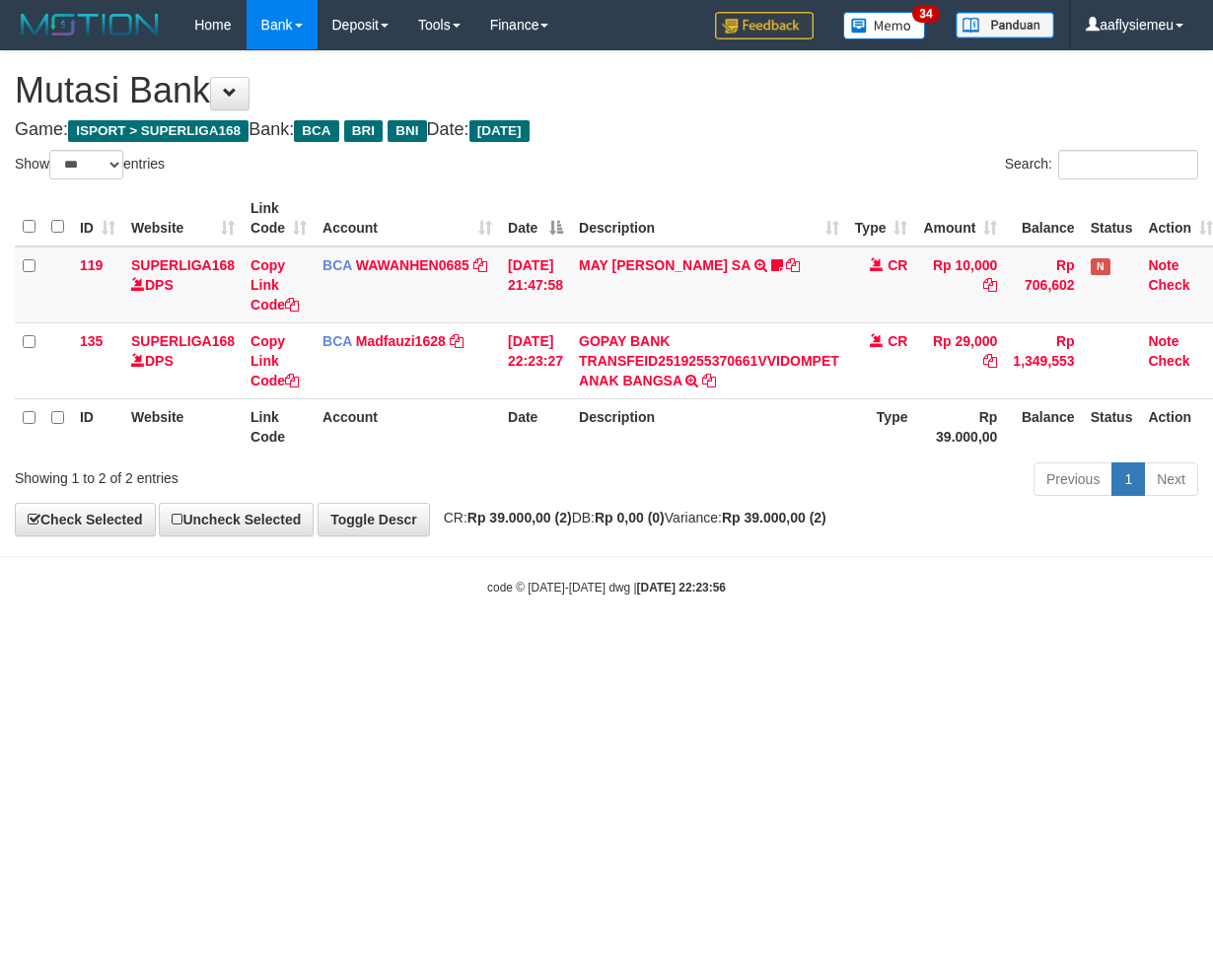 click on "Toggle navigation
Home
Bank
Account List
Load
By Website
Group
[ISPORT]													SUPERLIGA168
By Load Group (DPS)
34" at bounding box center (606, 322) 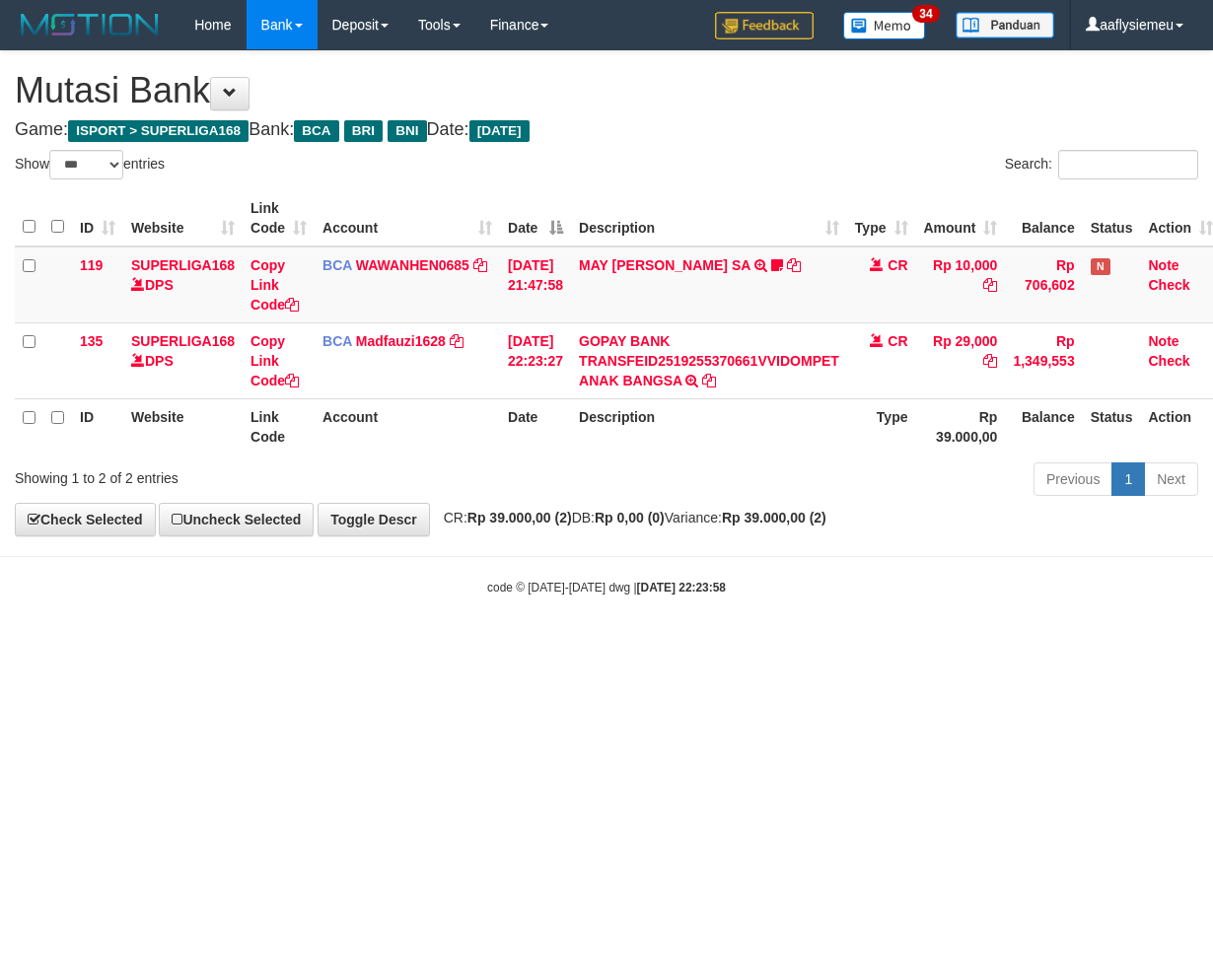 select on "***" 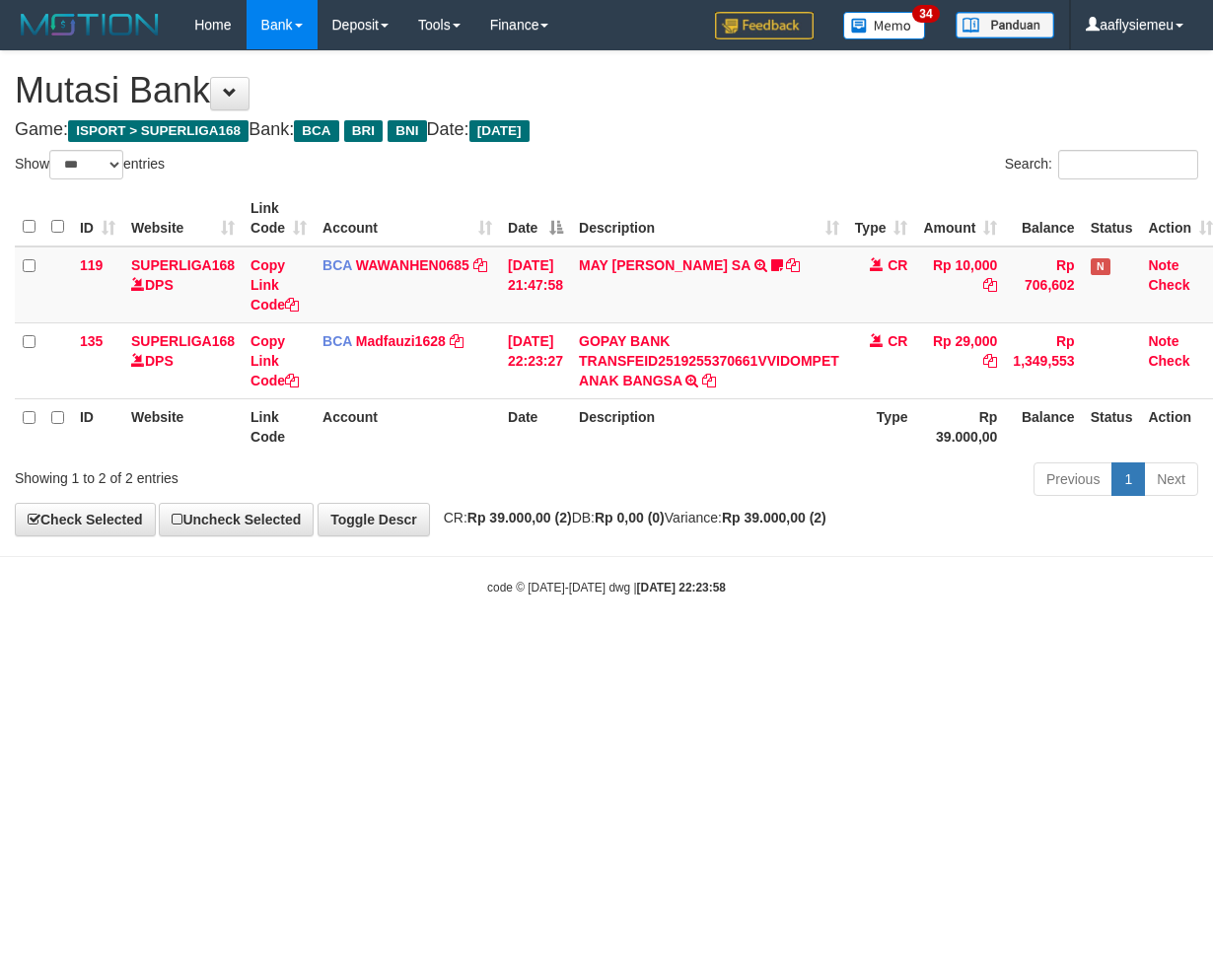 scroll, scrollTop: 0, scrollLeft: 0, axis: both 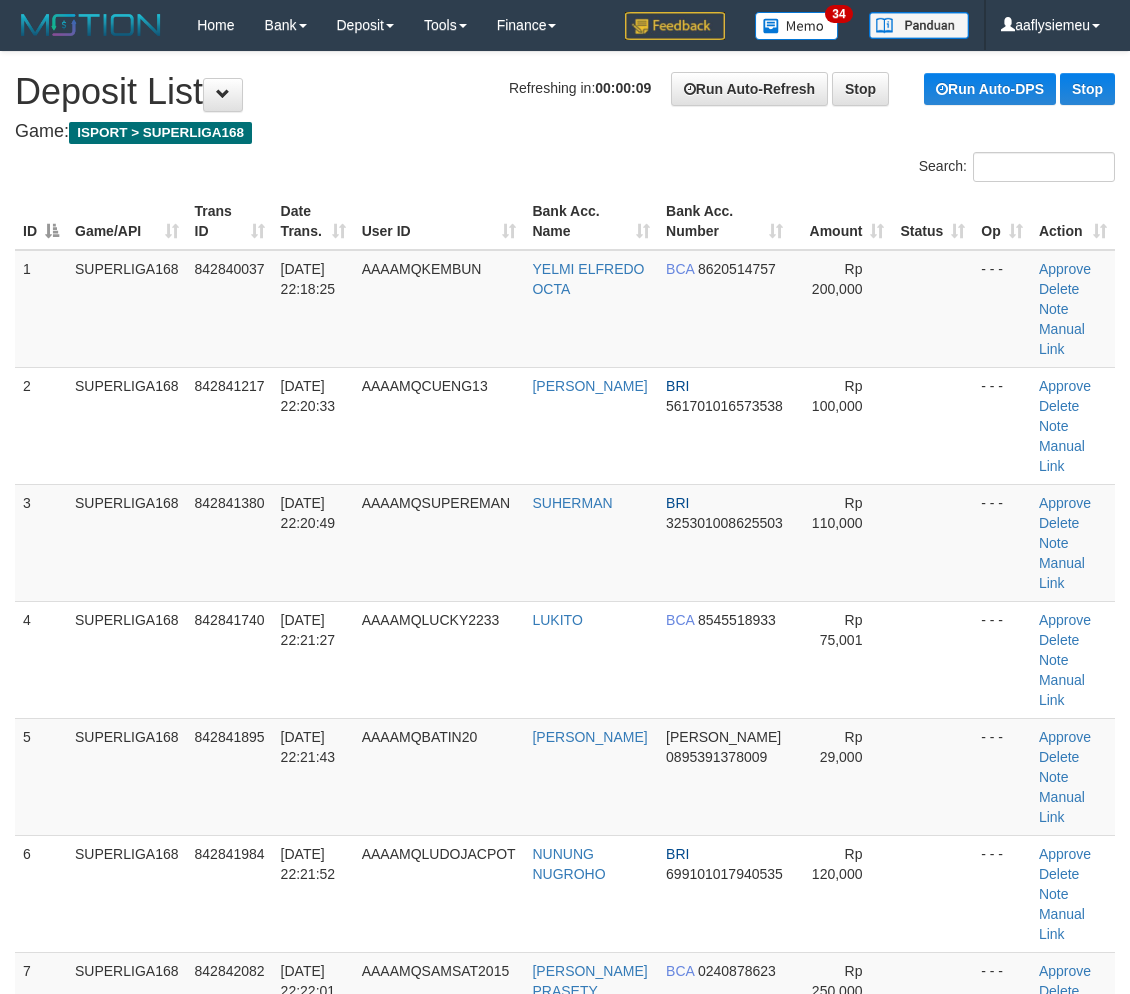drag, startPoint x: -8, startPoint y: 603, endPoint x: -22, endPoint y: 607, distance: 14.56022 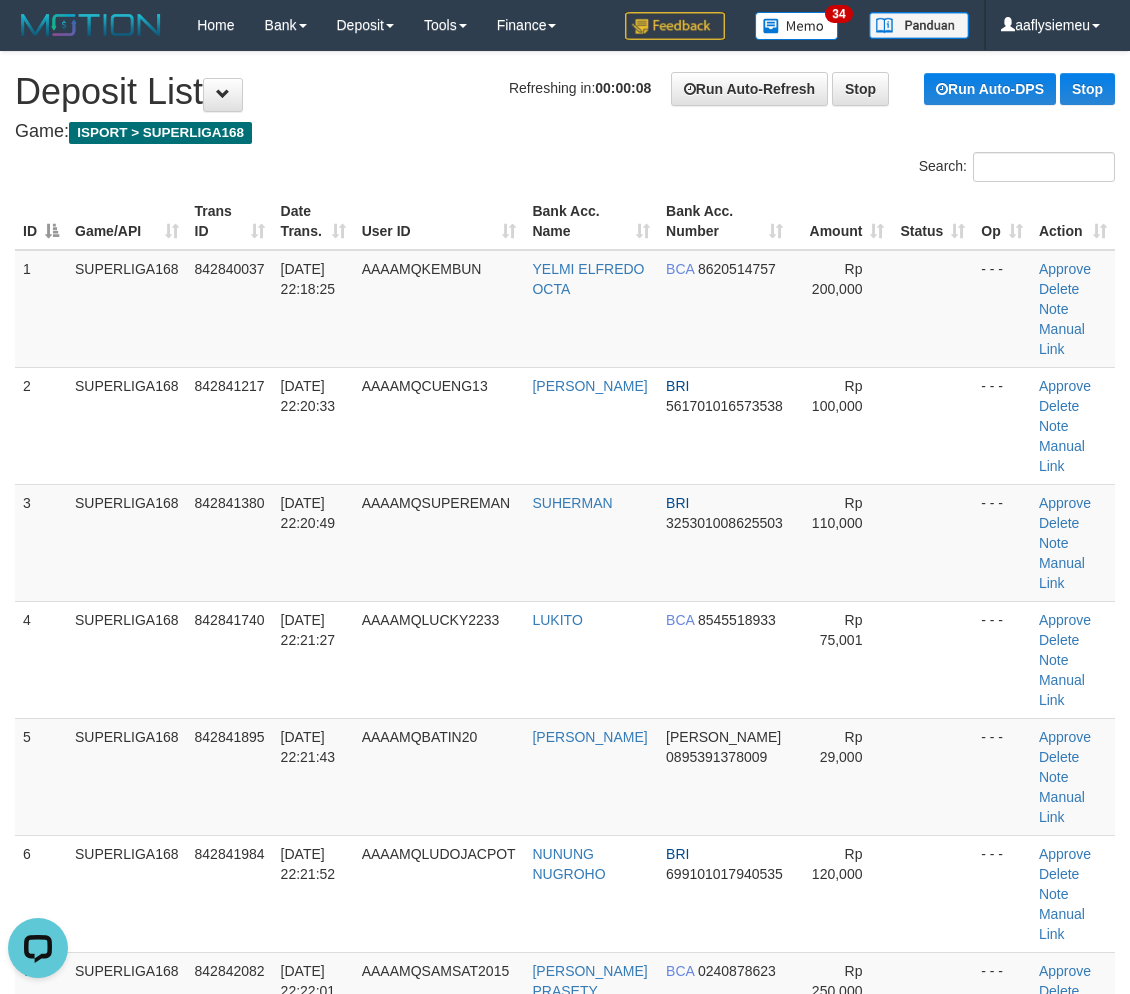 scroll, scrollTop: 0, scrollLeft: 0, axis: both 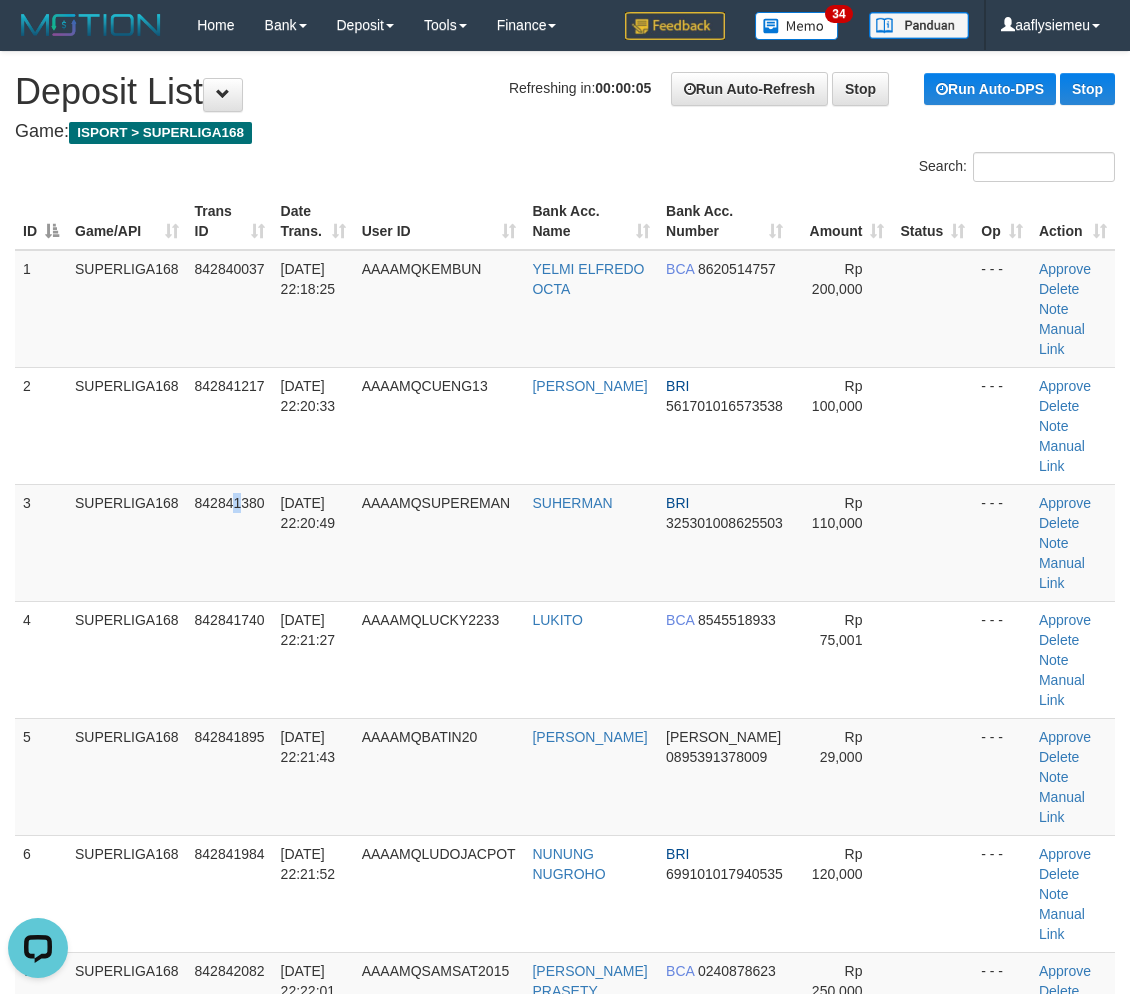 drag, startPoint x: 228, startPoint y: 492, endPoint x: 2, endPoint y: 558, distance: 235.44002 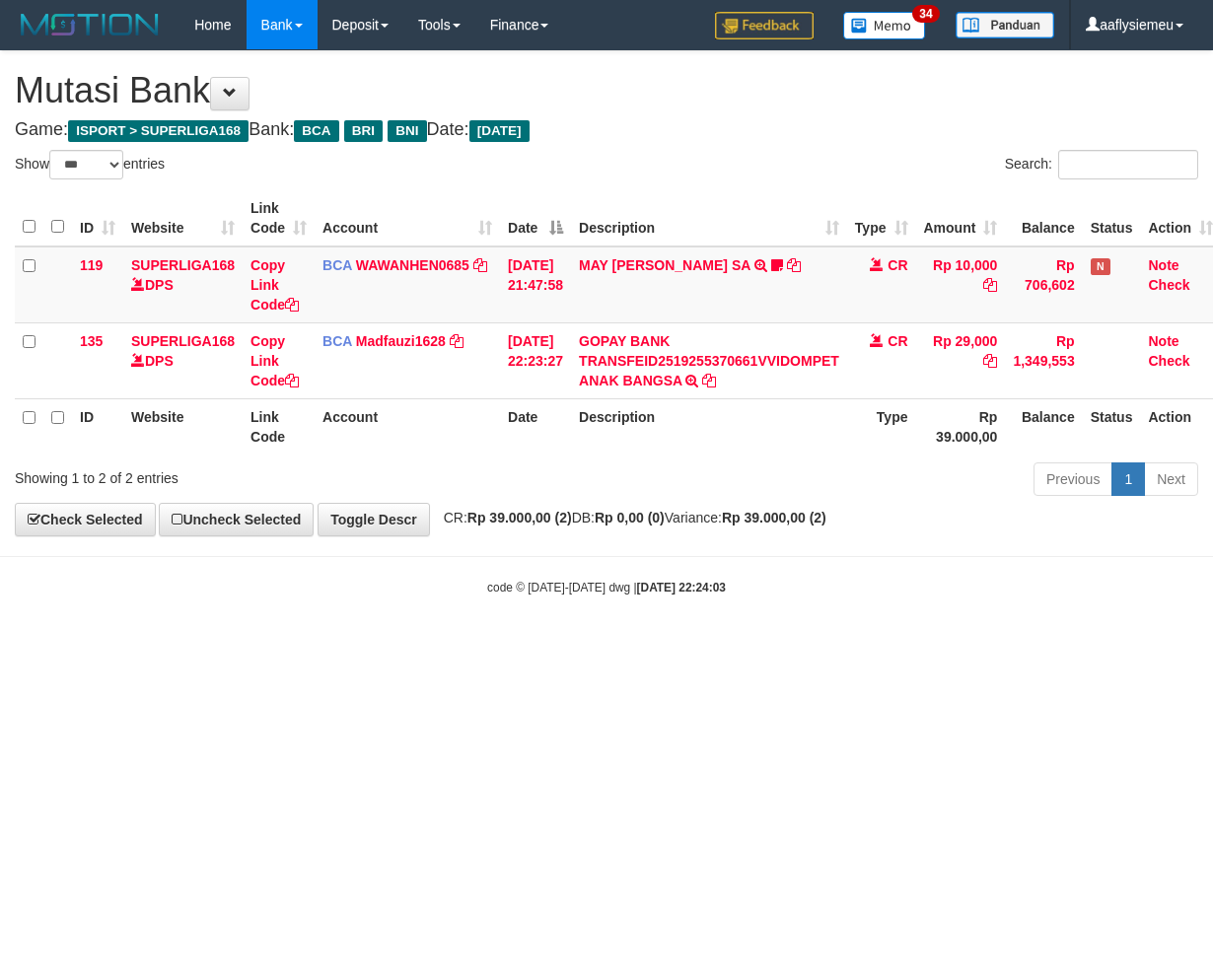 select on "***" 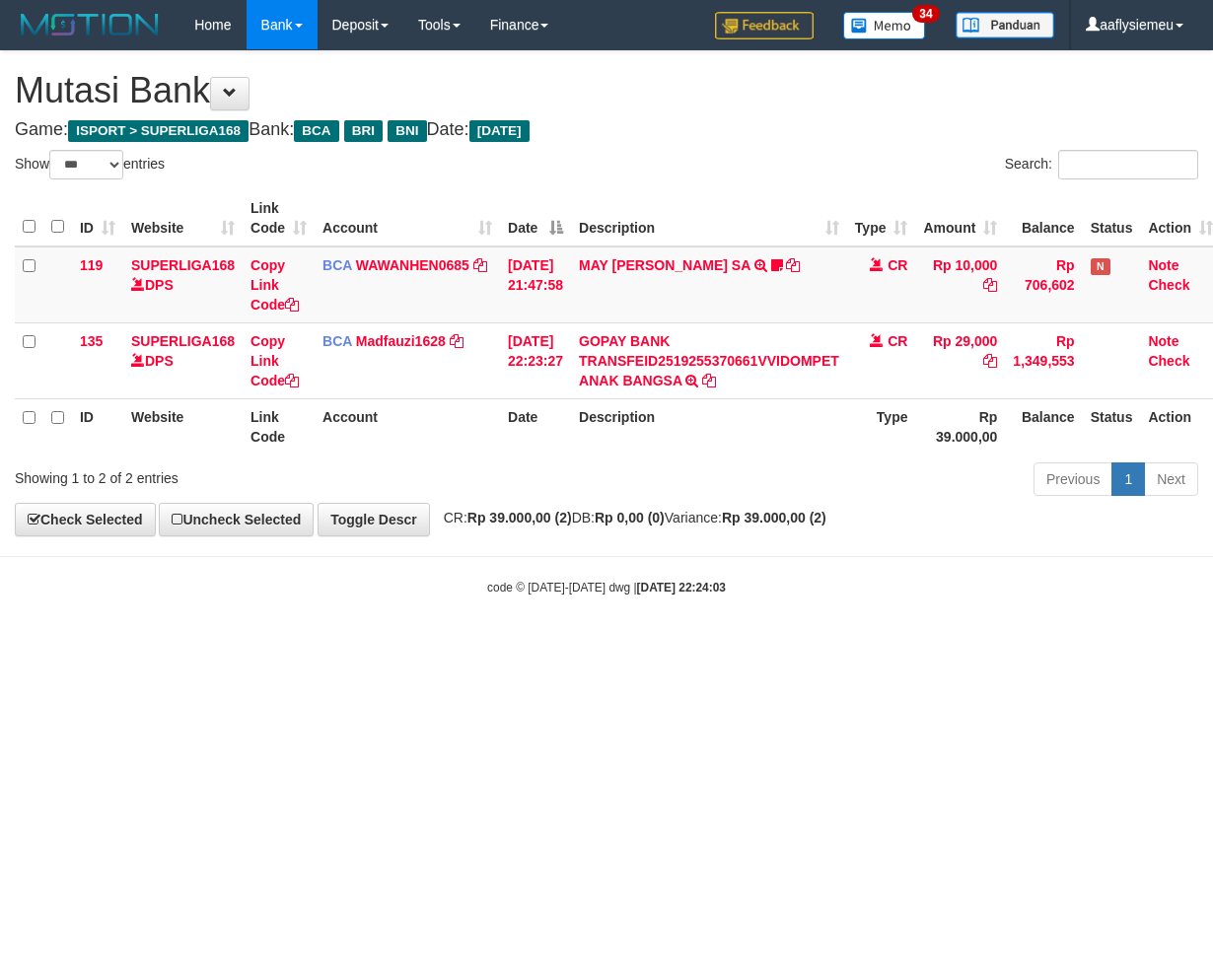 scroll, scrollTop: 0, scrollLeft: 0, axis: both 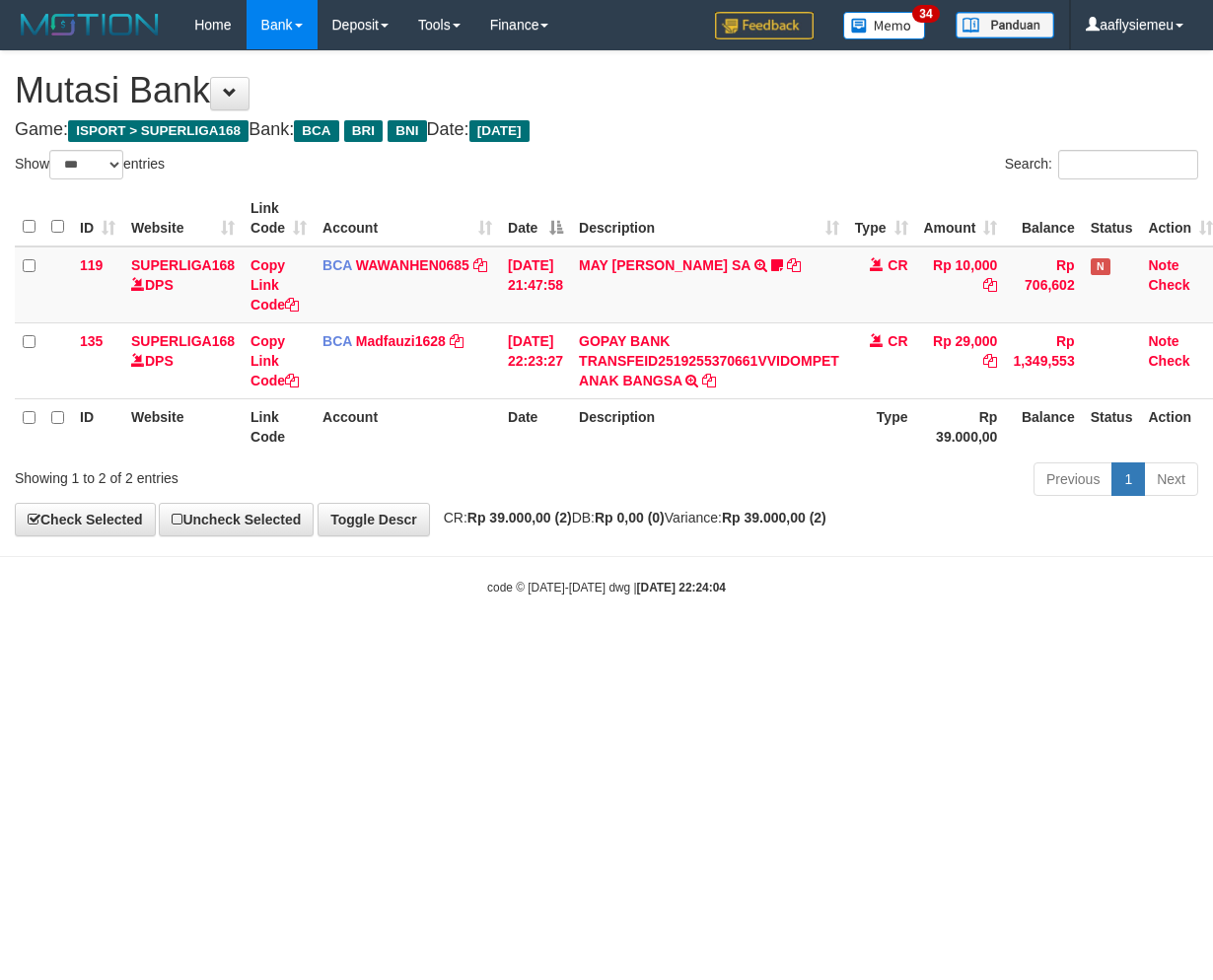 select on "***" 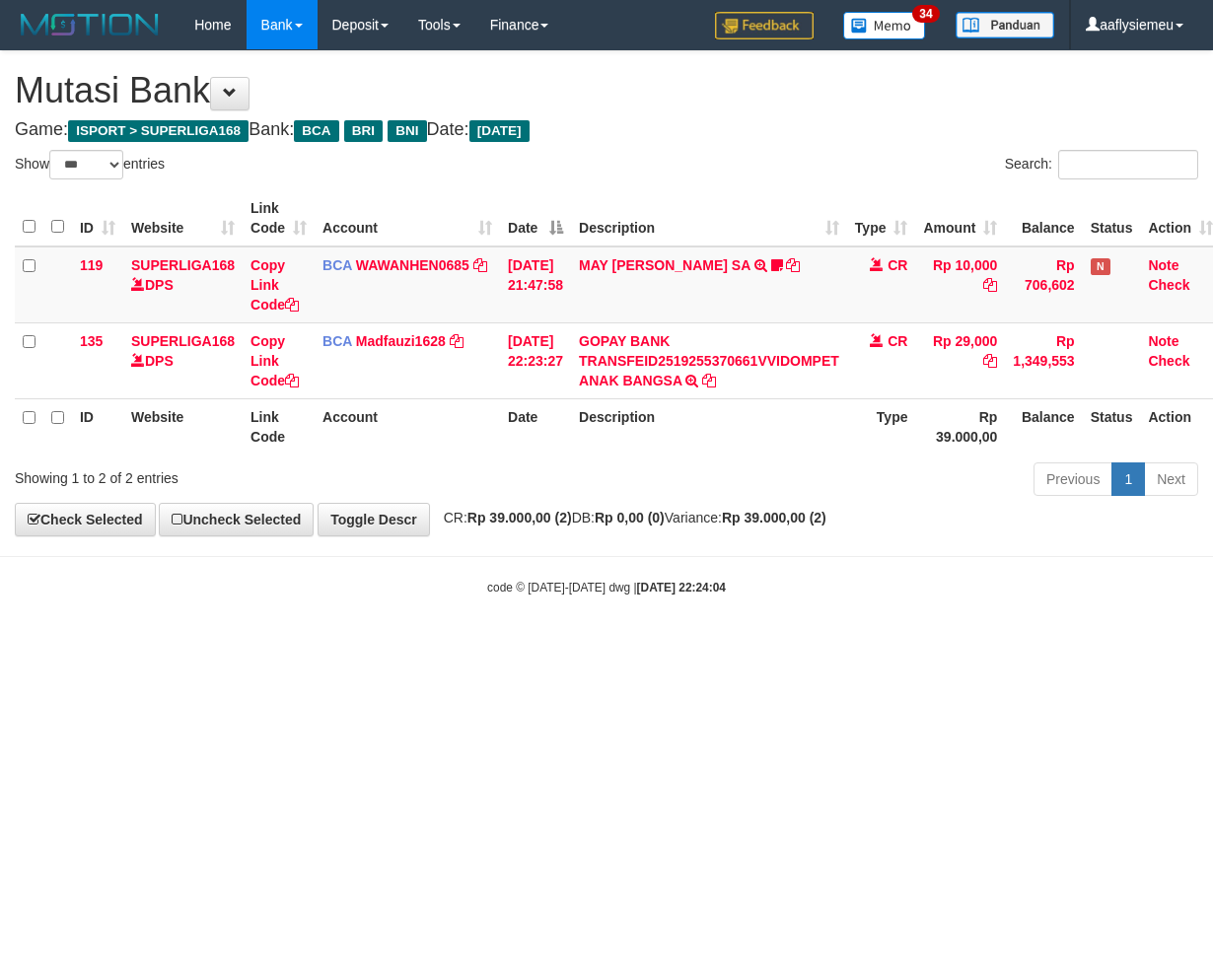 scroll, scrollTop: 0, scrollLeft: 0, axis: both 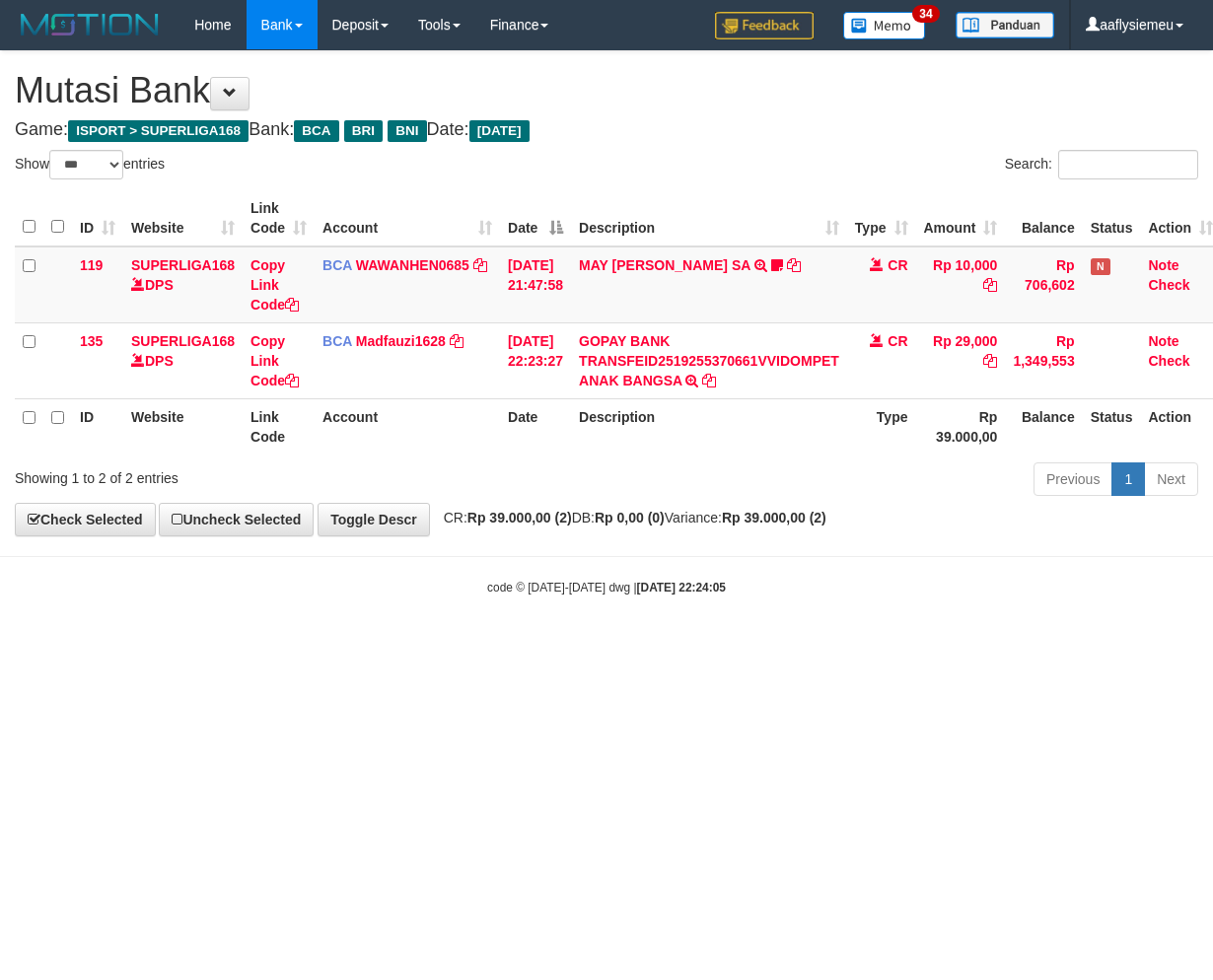 select on "***" 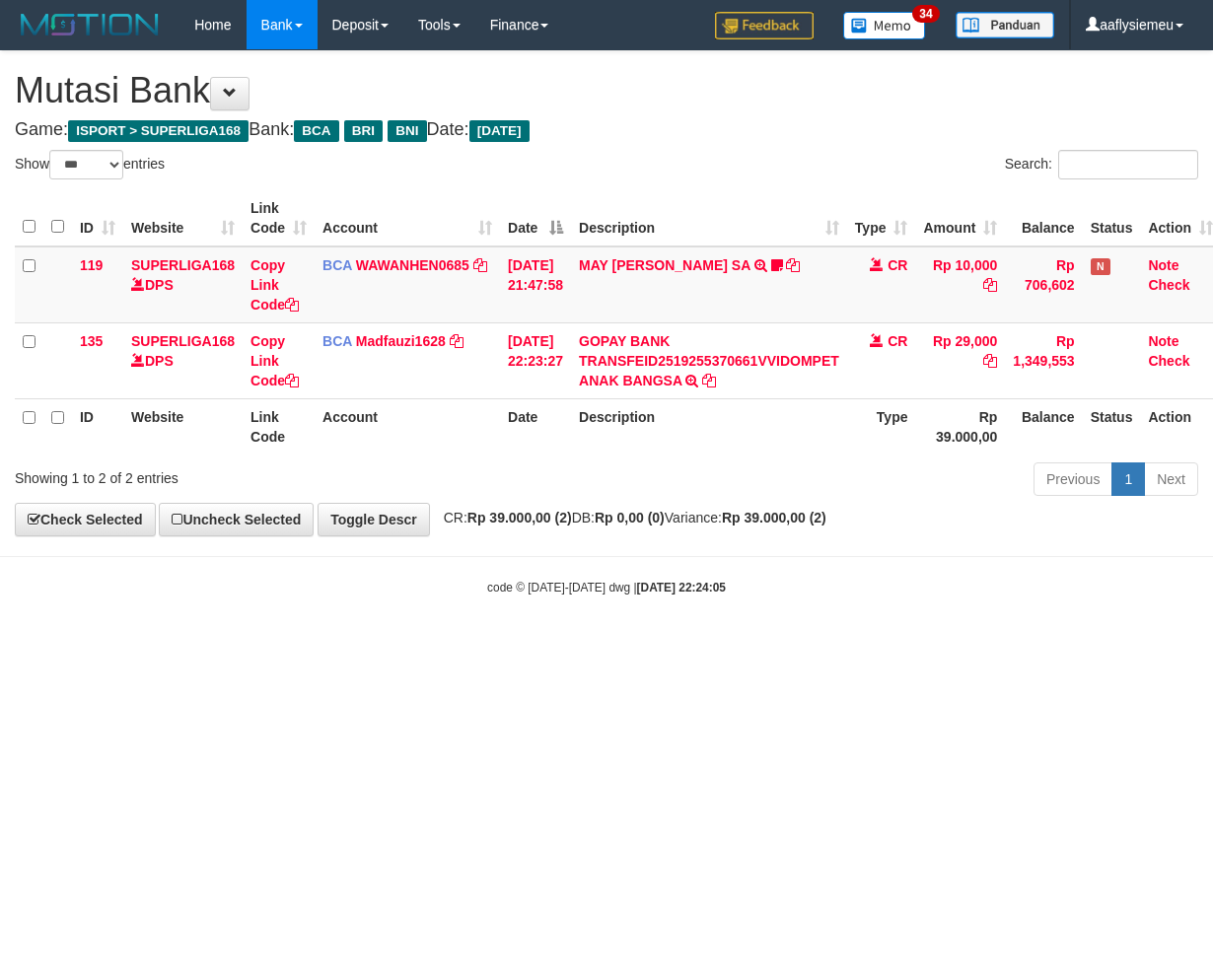 scroll, scrollTop: 0, scrollLeft: 0, axis: both 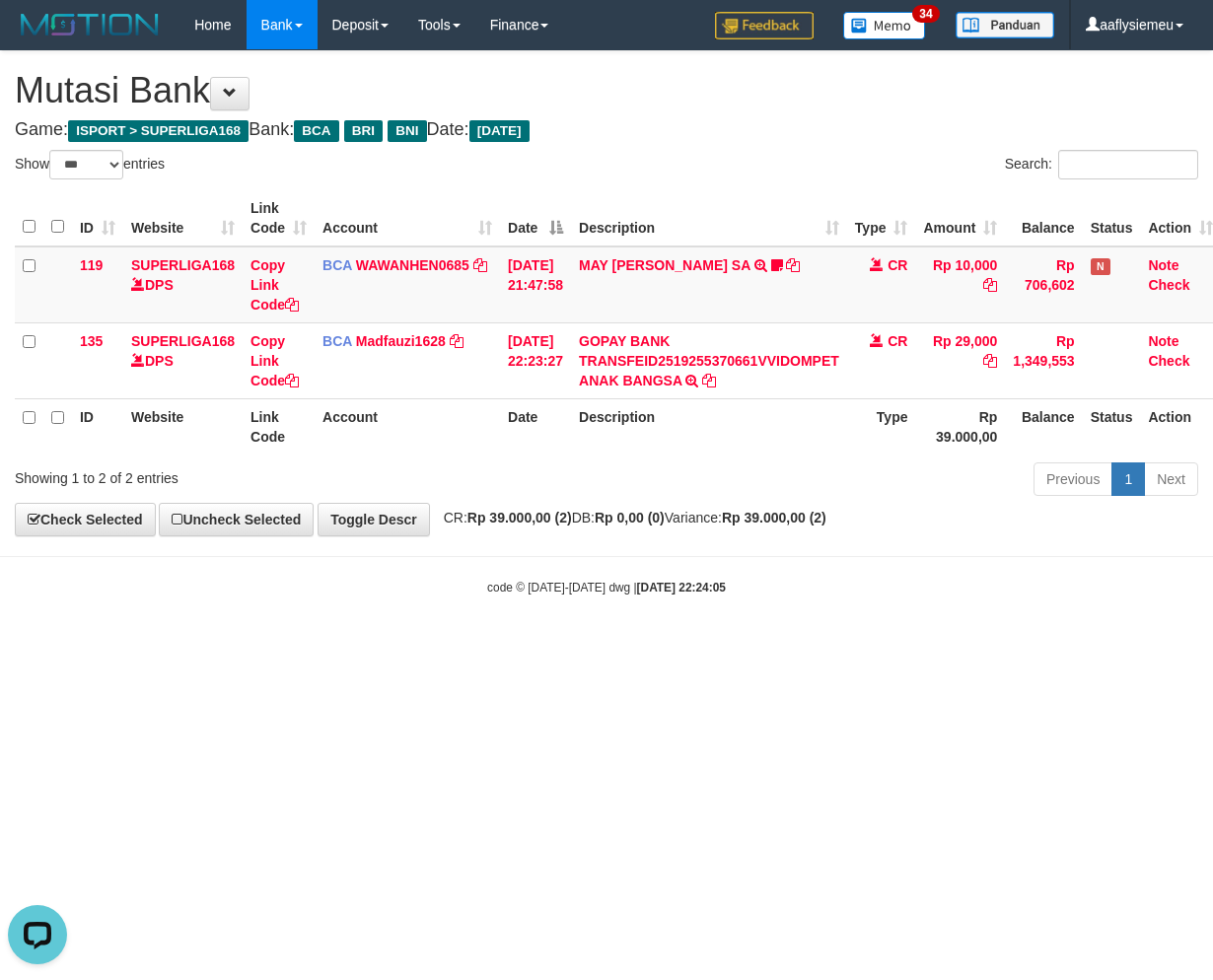 drag, startPoint x: 621, startPoint y: 611, endPoint x: 638, endPoint y: 609, distance: 17.117243 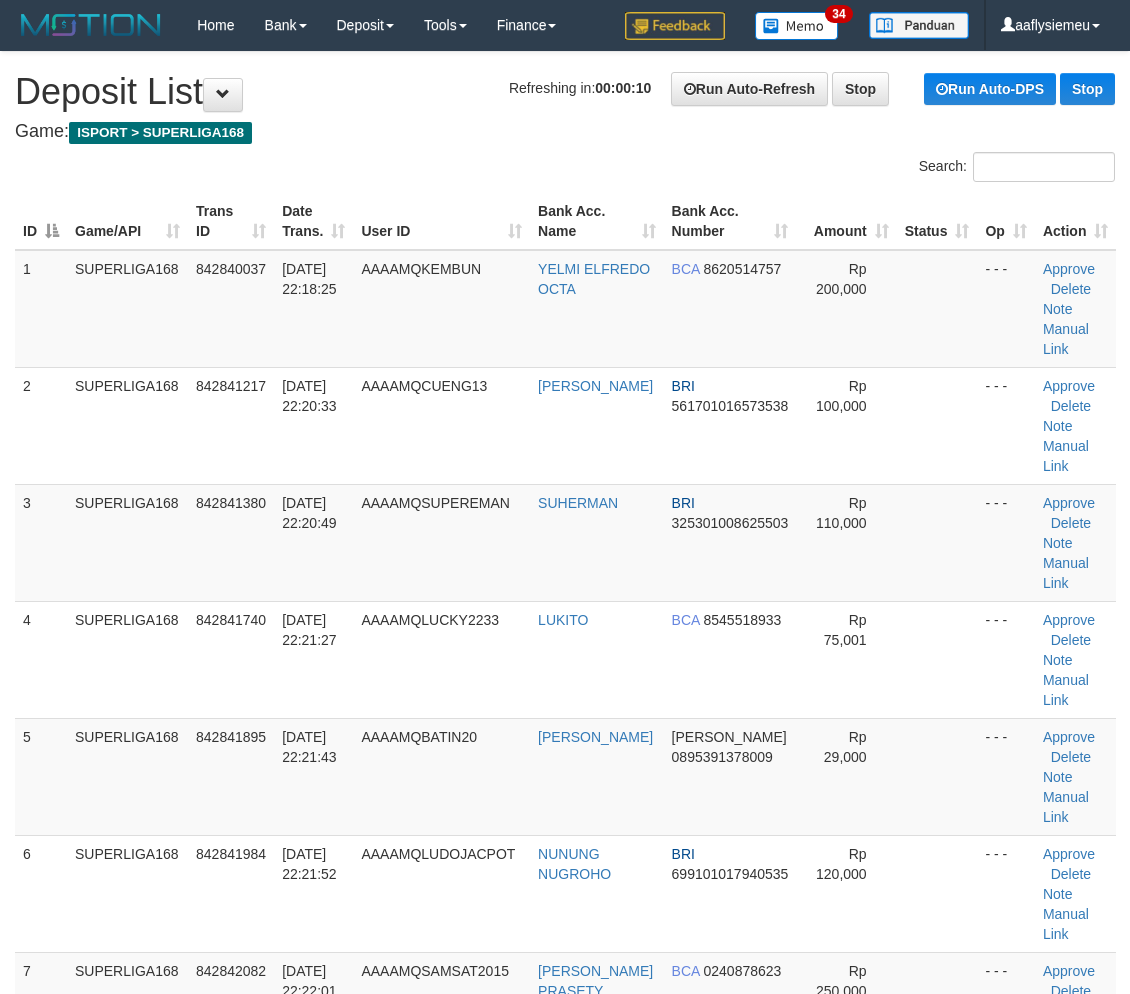 scroll, scrollTop: 0, scrollLeft: 0, axis: both 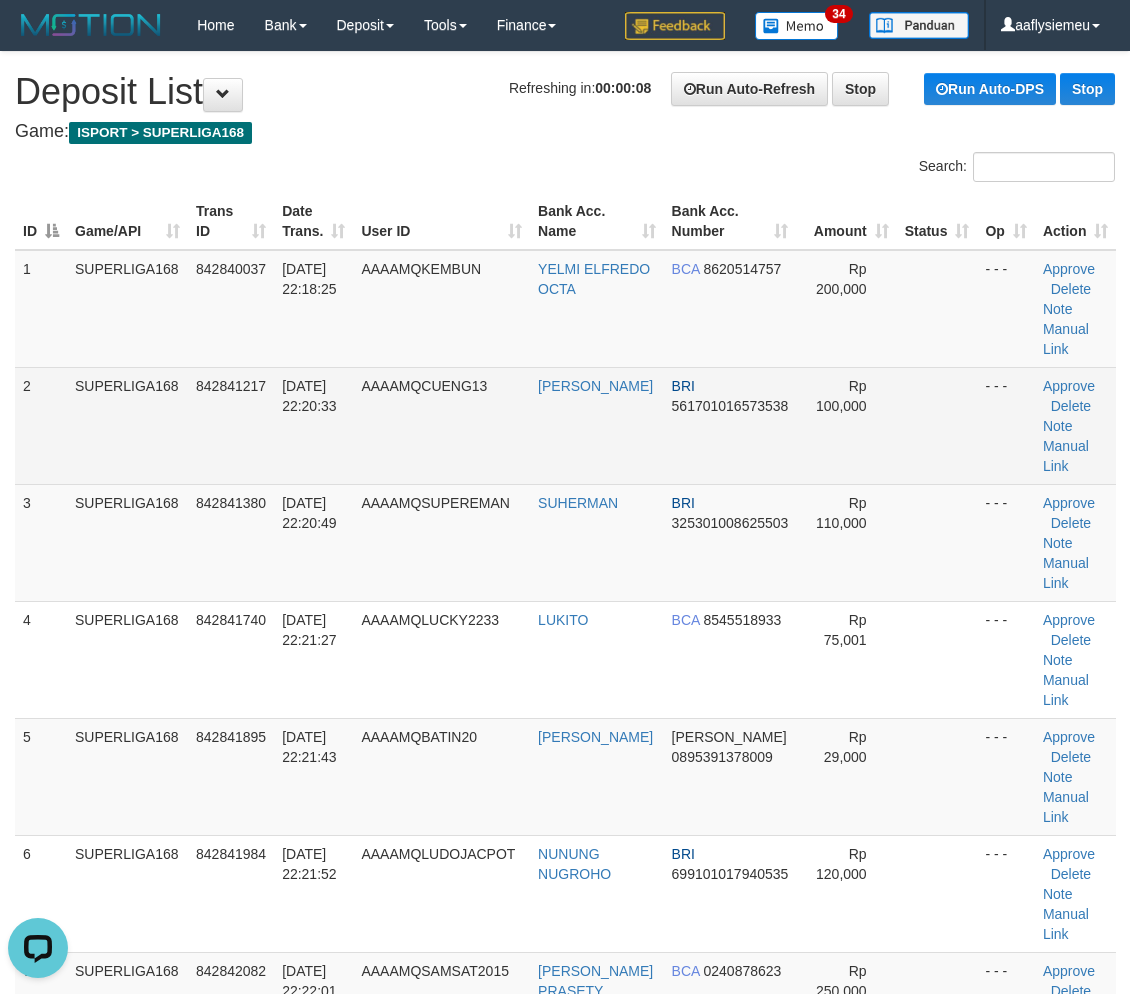 drag, startPoint x: 83, startPoint y: 448, endPoint x: 63, endPoint y: 468, distance: 28.284271 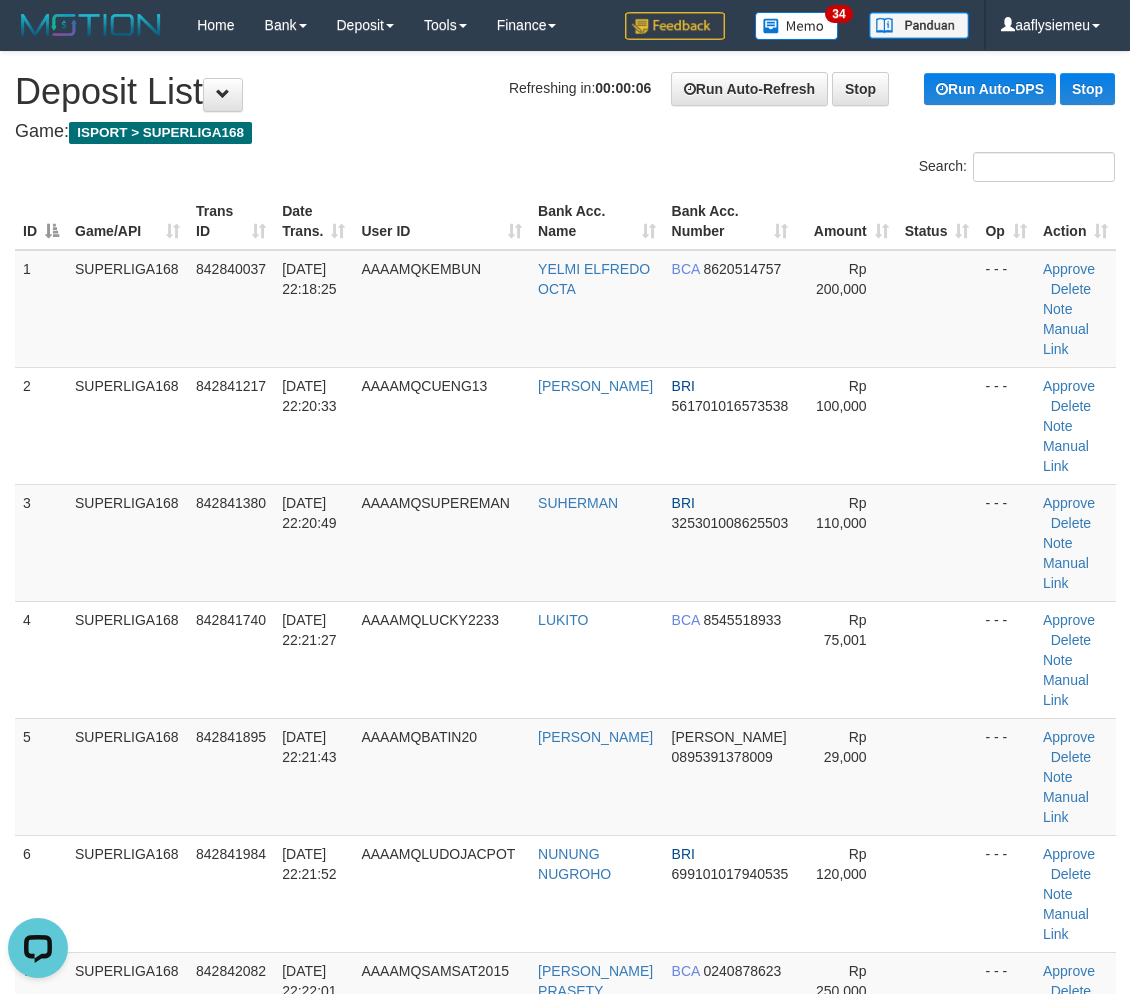 drag, startPoint x: 195, startPoint y: 397, endPoint x: 170, endPoint y: 404, distance: 25.96151 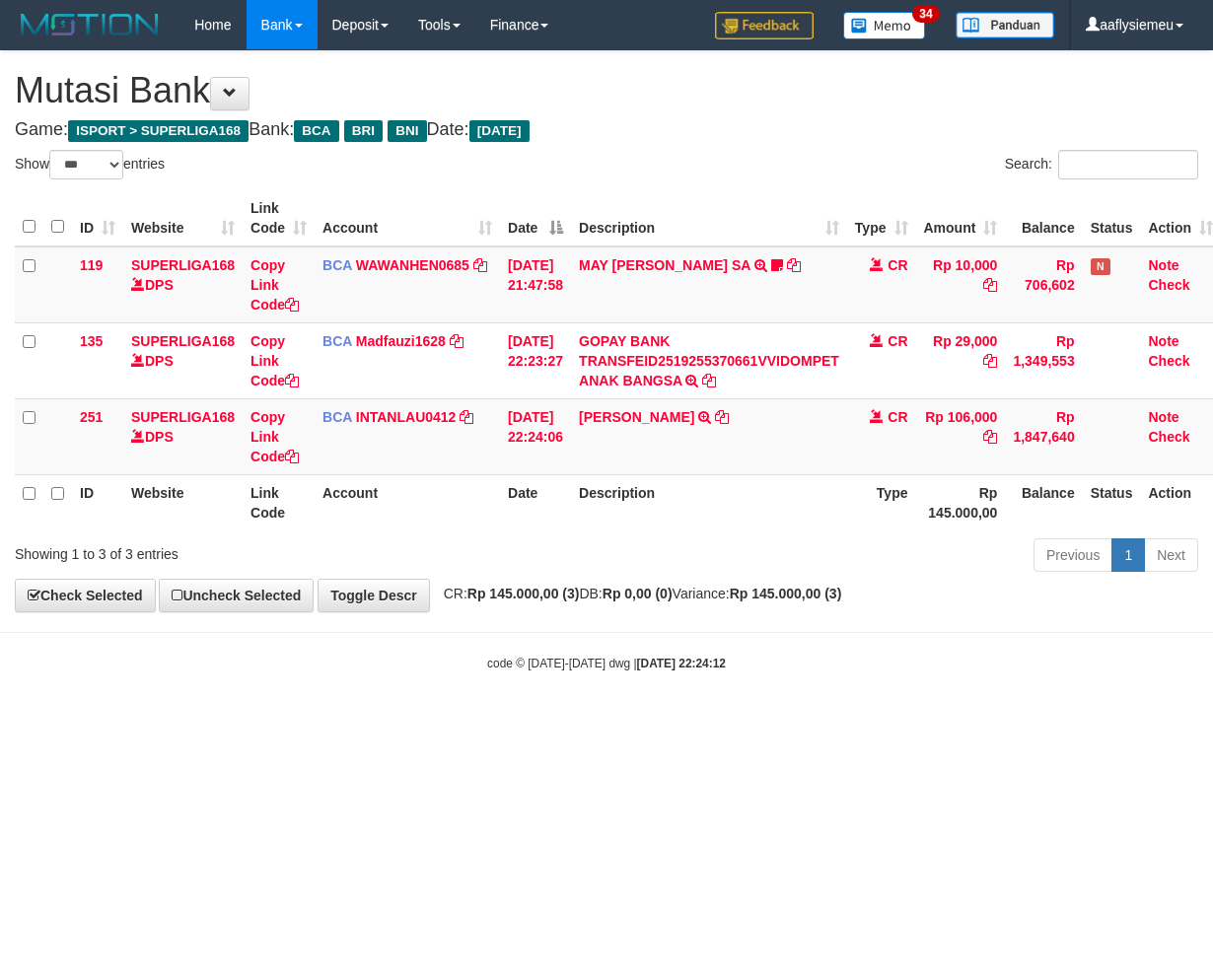 select on "***" 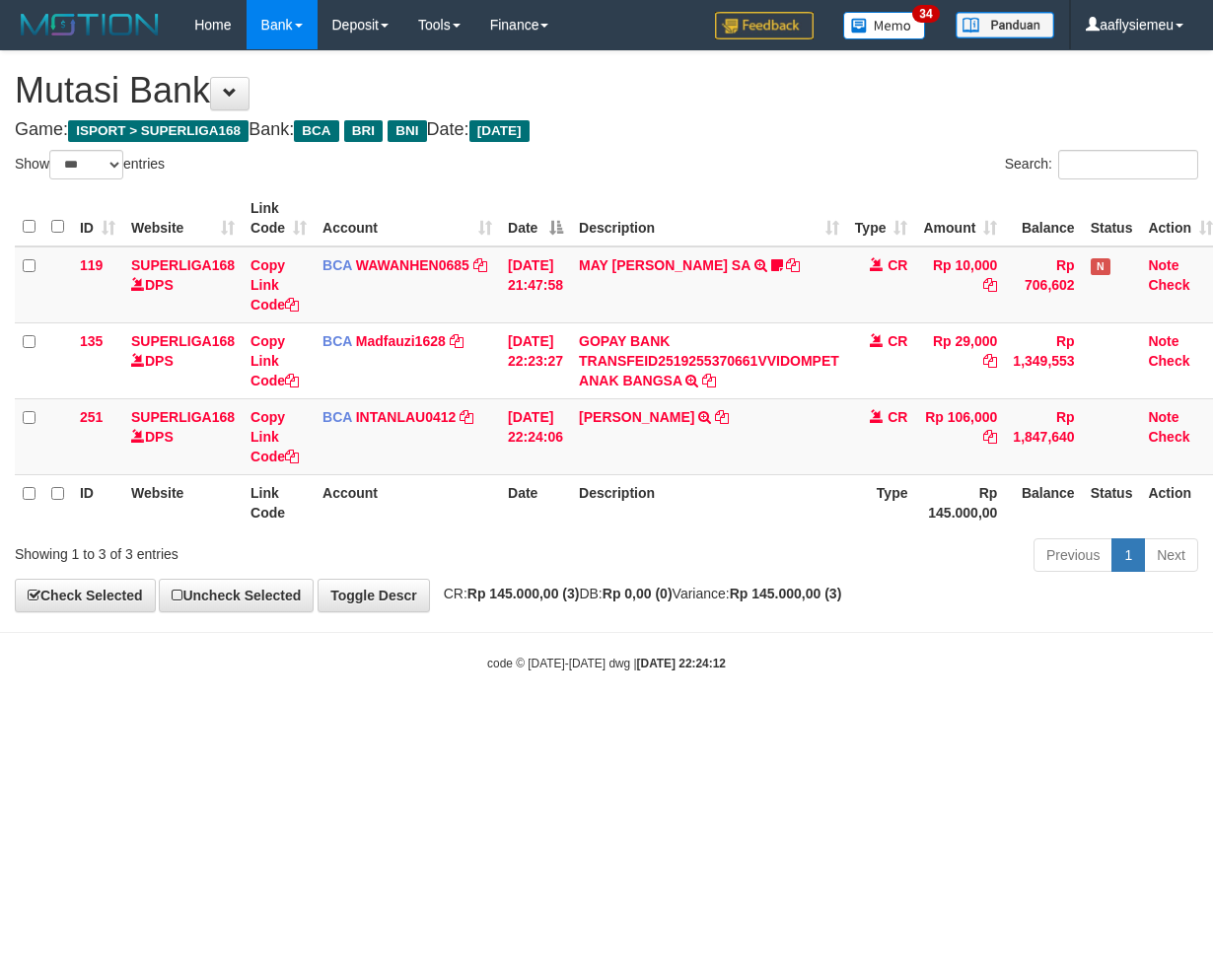 scroll, scrollTop: 0, scrollLeft: 0, axis: both 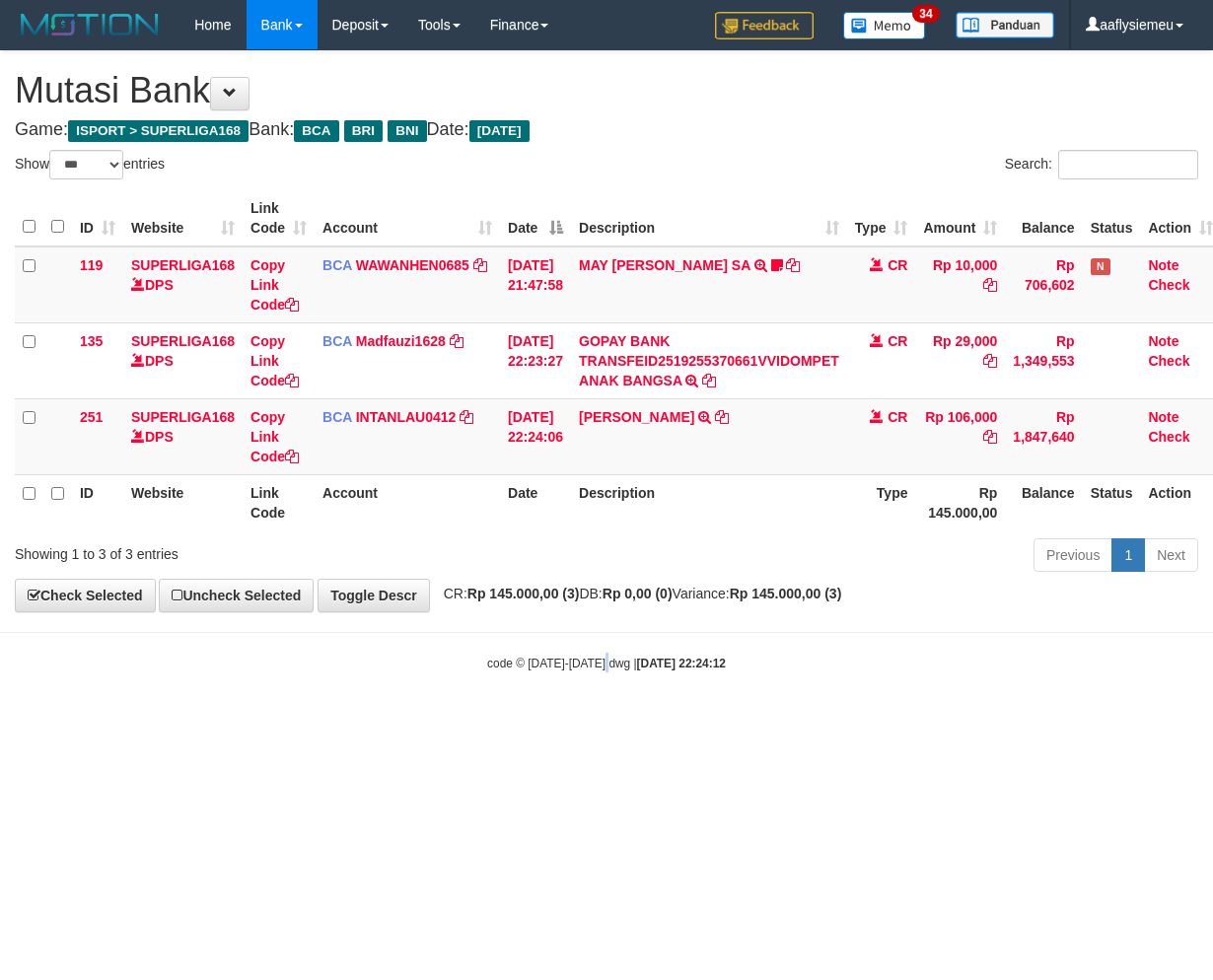 click on "Toggle navigation
Home
Bank
Account List
Load
By Website
Group
[ISPORT]													SUPERLIGA168
By Load Group (DPS)
34" at bounding box center [606, 361] 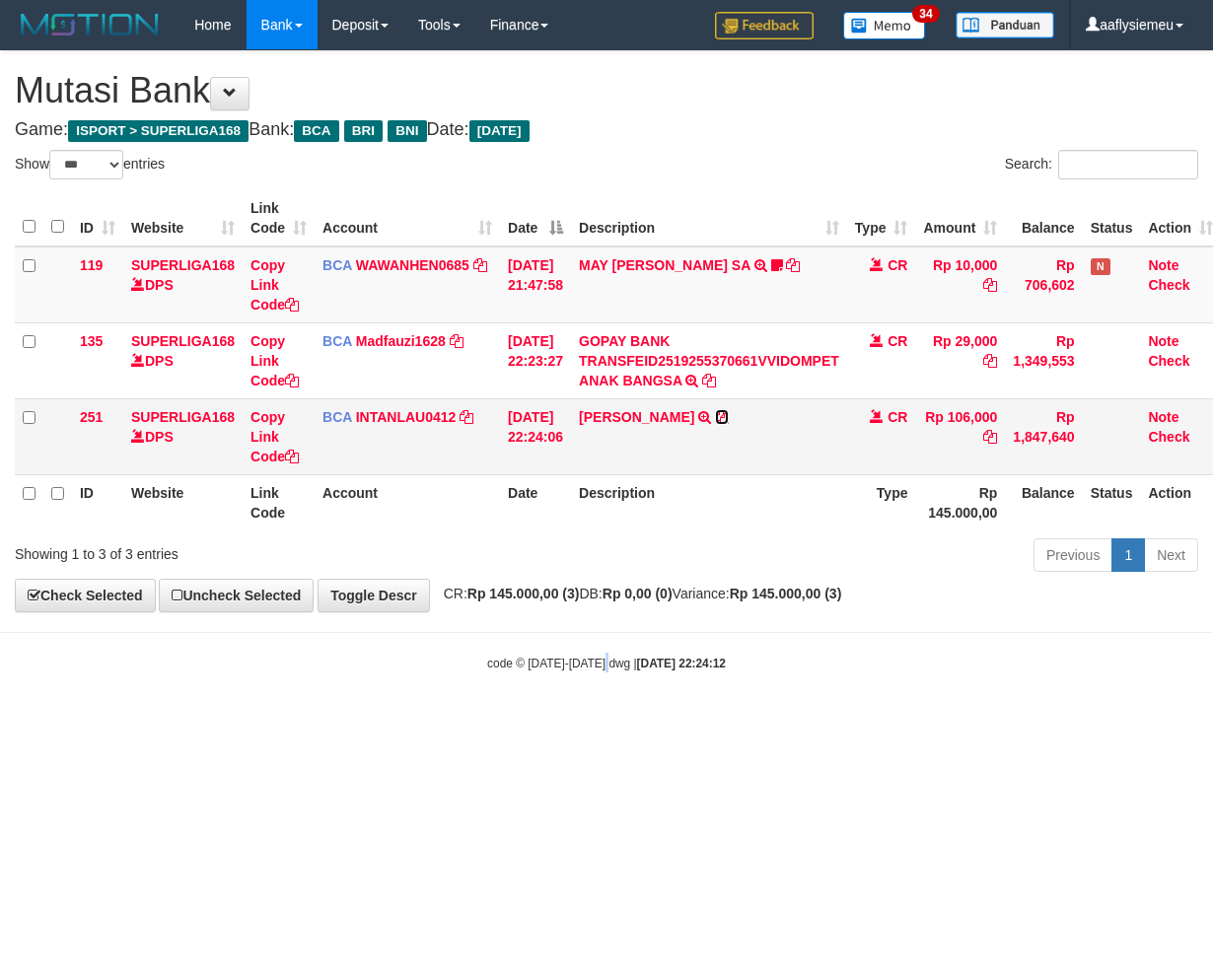 drag, startPoint x: 744, startPoint y: 417, endPoint x: 800, endPoint y: 425, distance: 56.568542 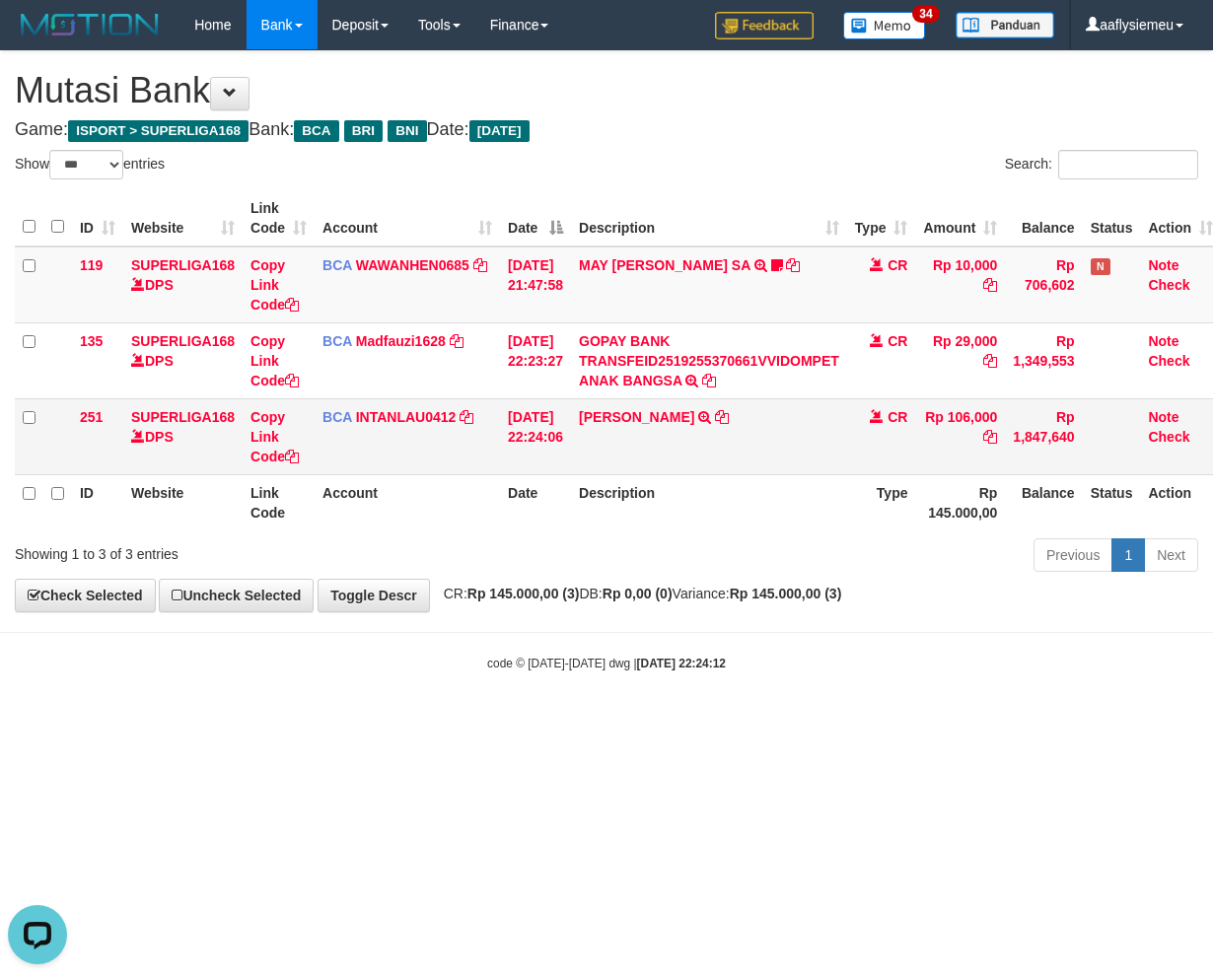 scroll, scrollTop: 0, scrollLeft: 0, axis: both 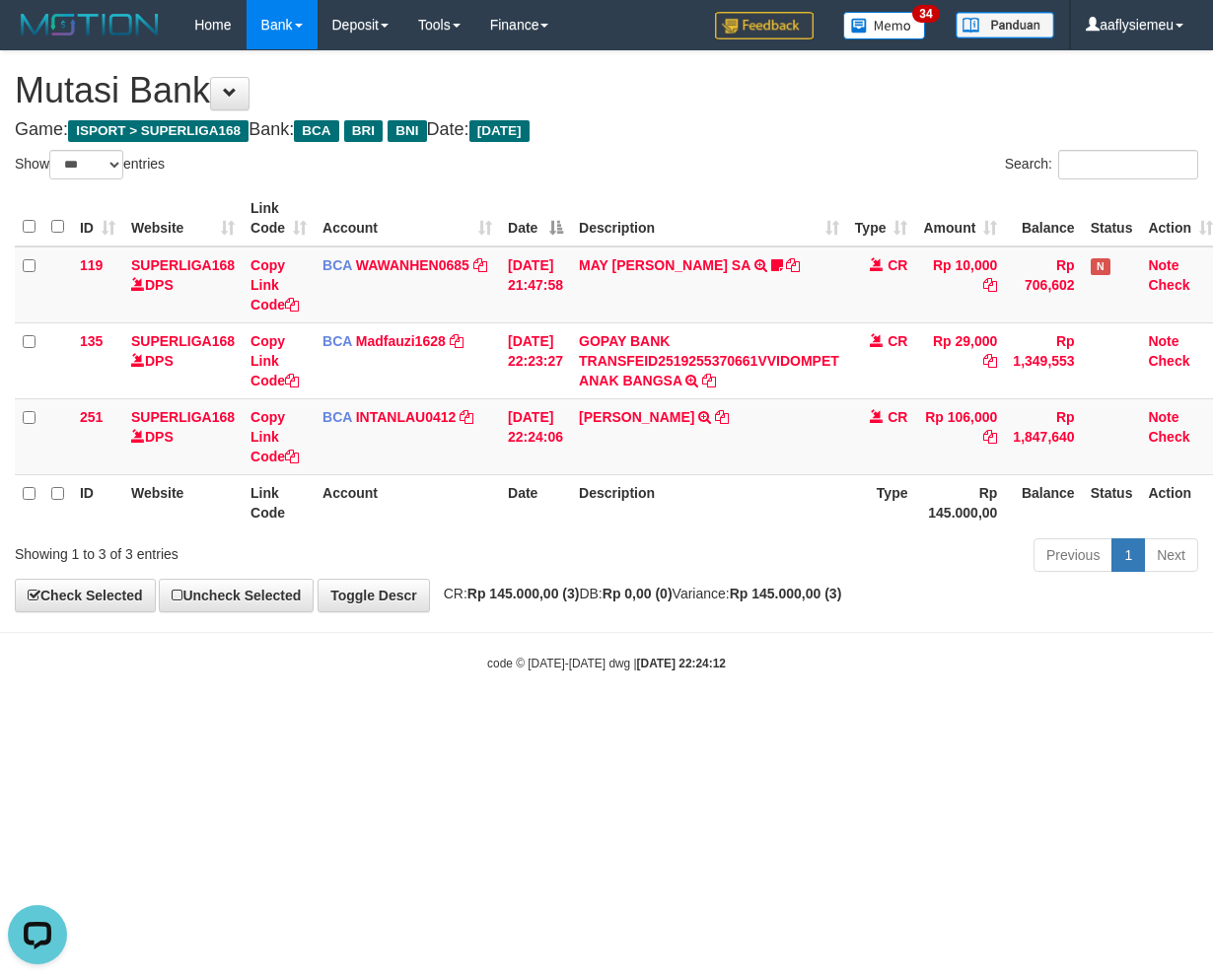 drag, startPoint x: 930, startPoint y: 678, endPoint x: 1208, endPoint y: 603, distance: 287.93923 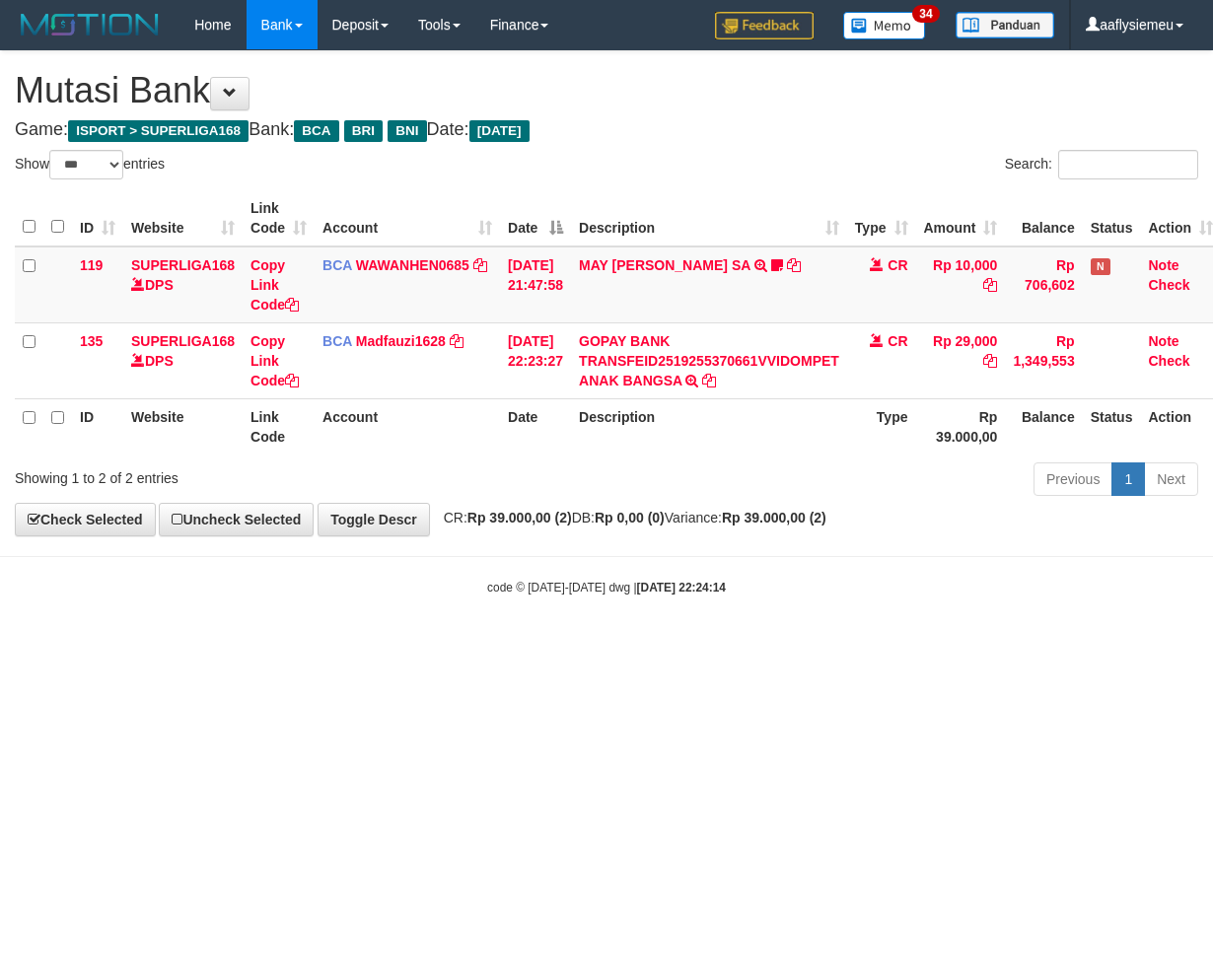 select on "***" 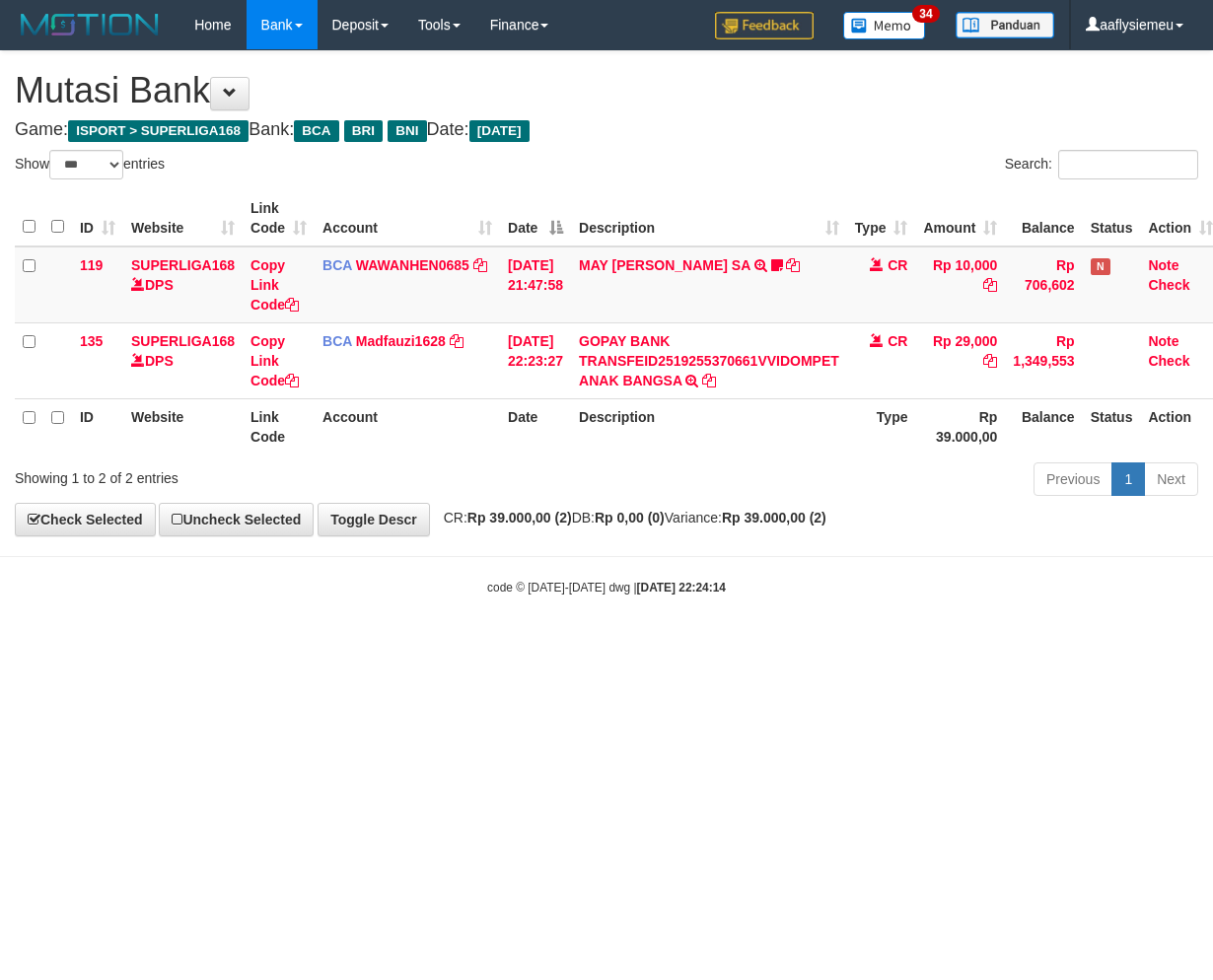 scroll, scrollTop: 0, scrollLeft: 0, axis: both 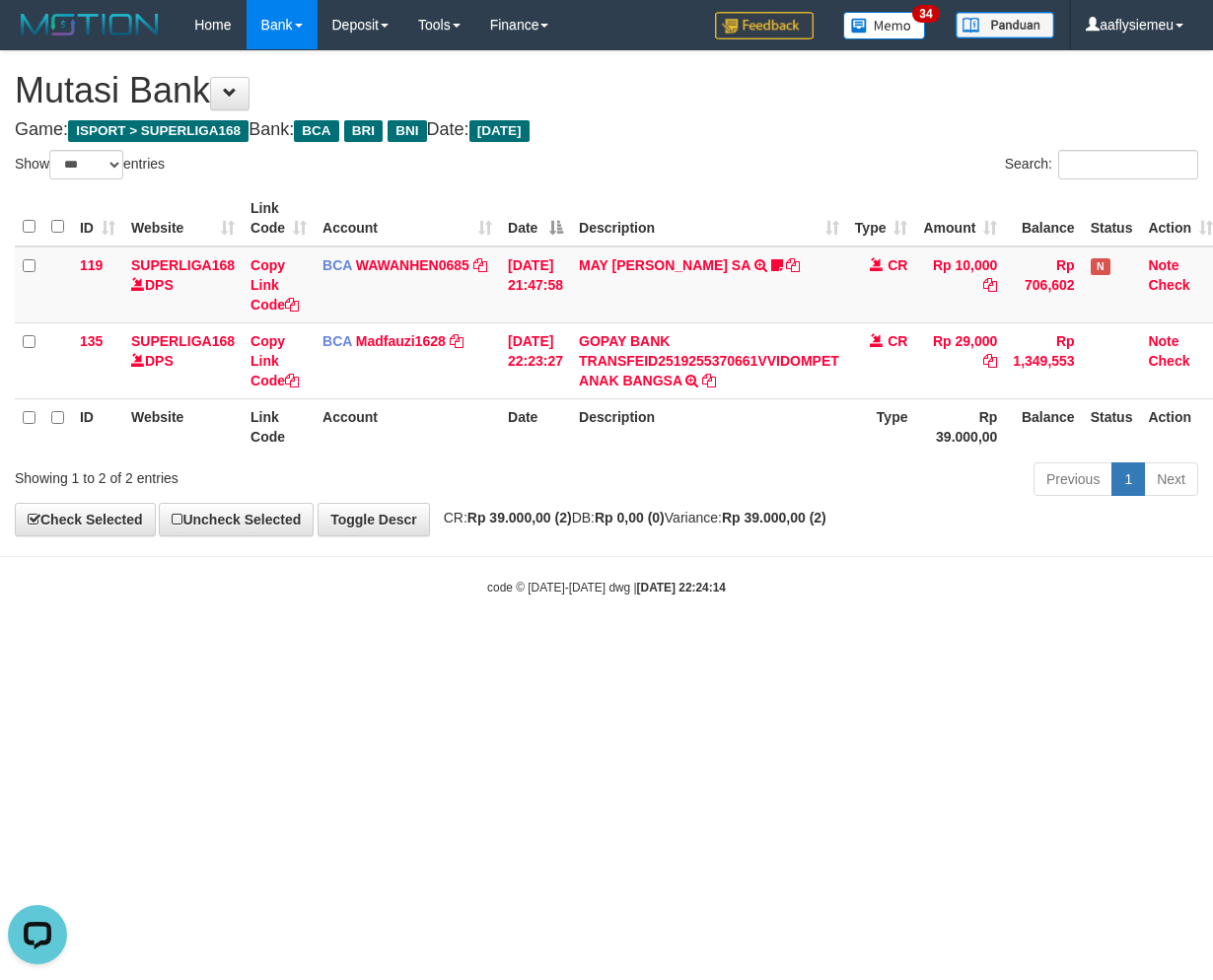 click on "Toggle navigation
Home
Bank
Account List
Load
By Website
Group
[ISPORT]													SUPERLIGA168
By Load Group (DPS)" at bounding box center (606, 322) 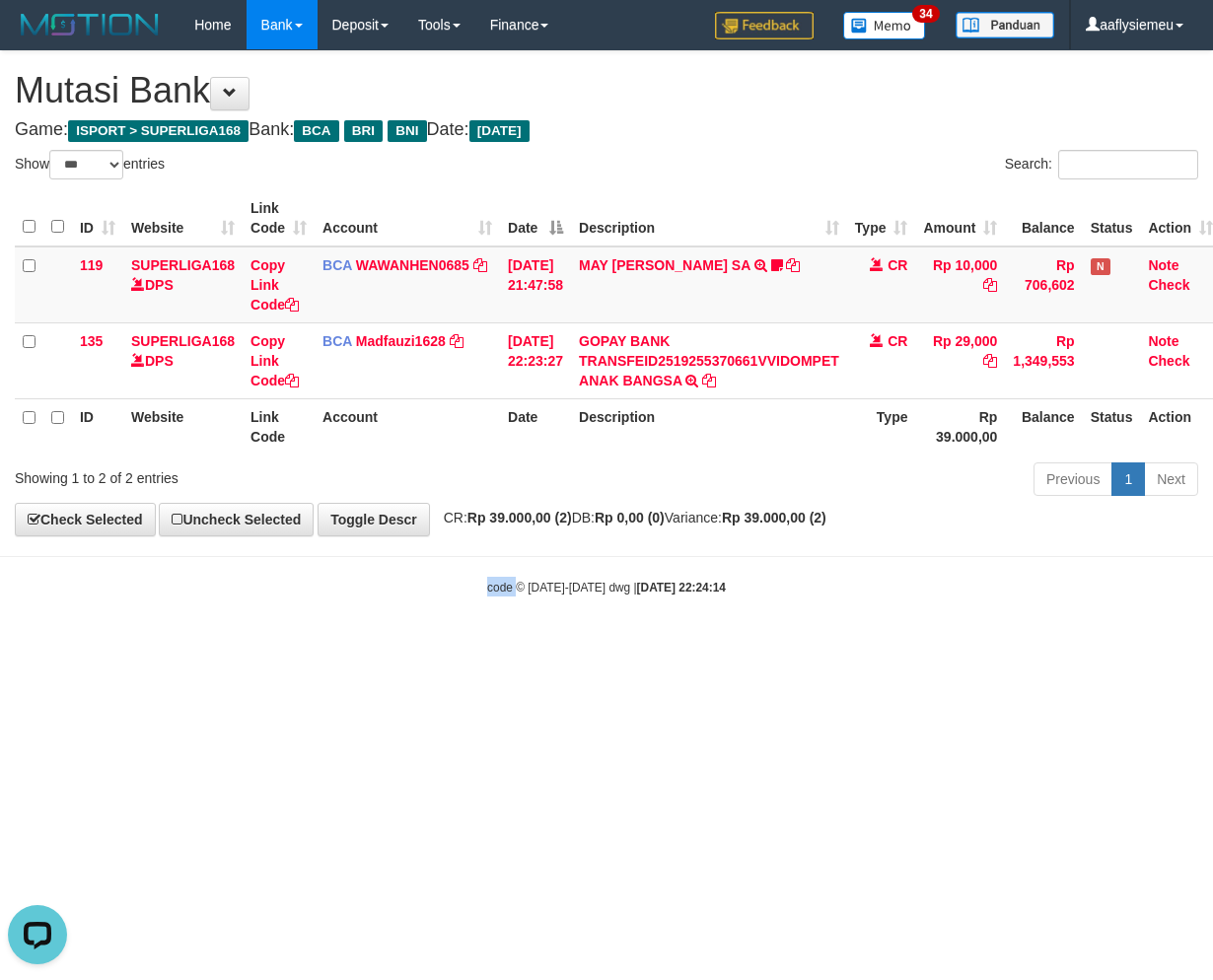 click on "Toggle navigation
Home
Bank
Account List
Load
By Website
Group
[ISPORT]													SUPERLIGA168
By Load Group (DPS)" at bounding box center [606, 322] 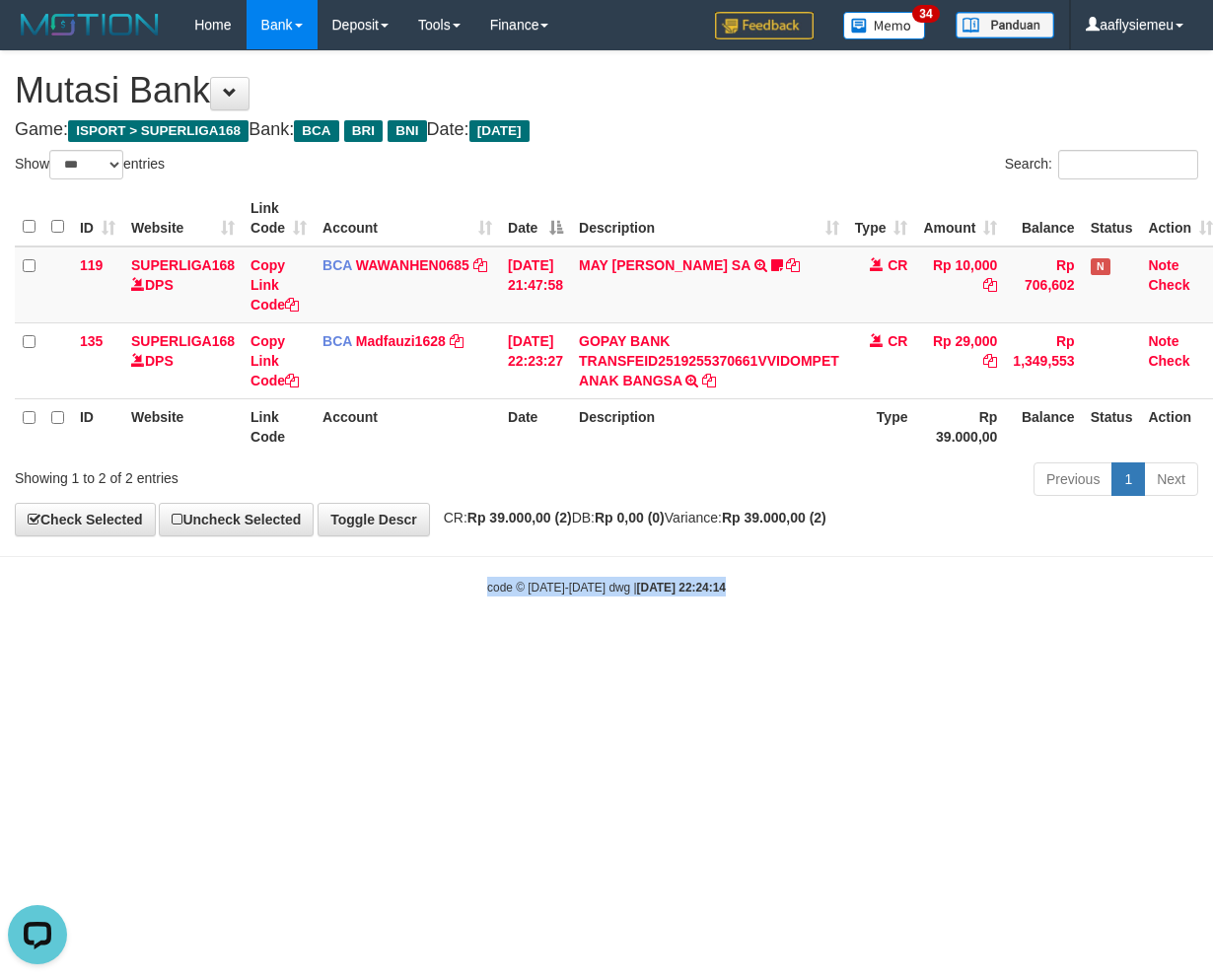 drag, startPoint x: 434, startPoint y: 687, endPoint x: 398, endPoint y: 698, distance: 37.64306 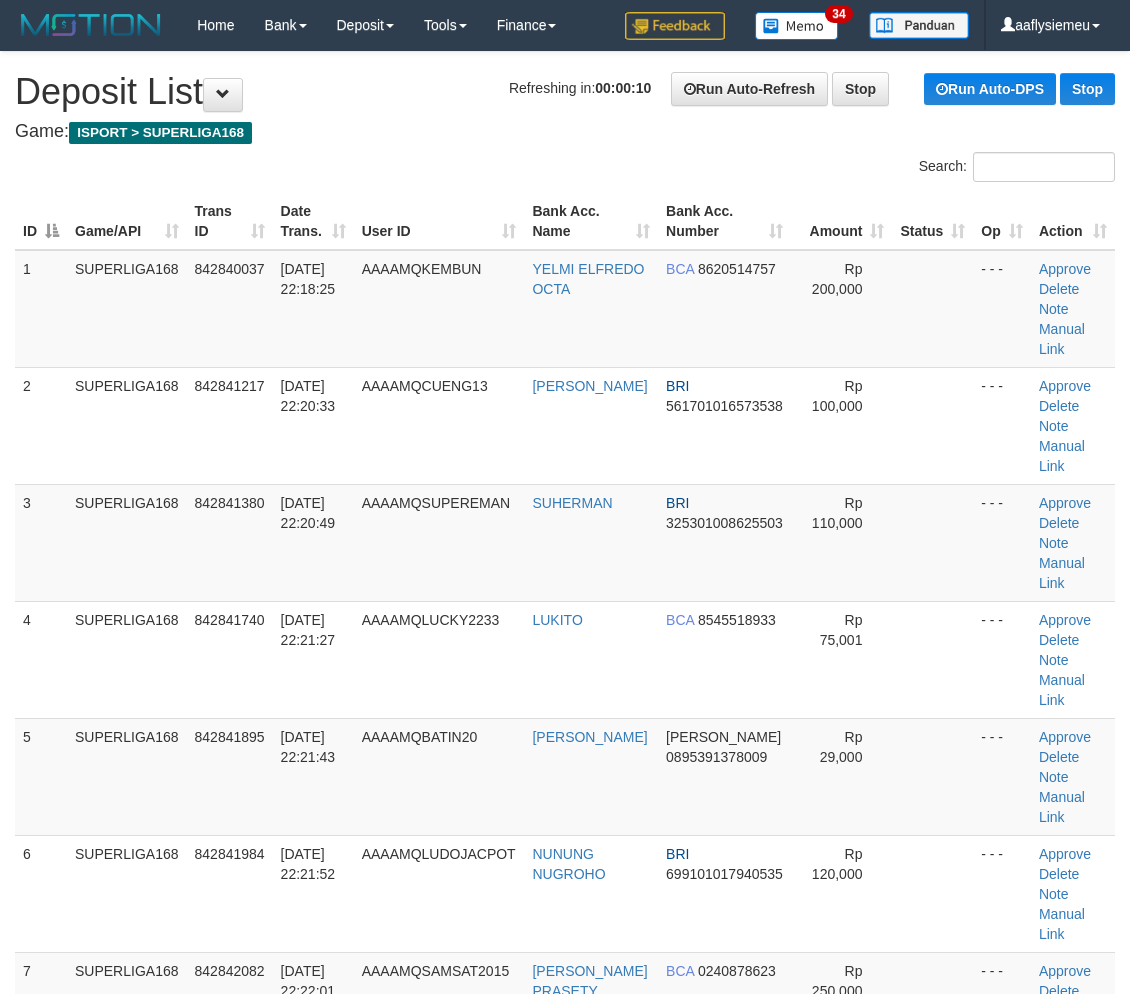 scroll, scrollTop: 0, scrollLeft: 0, axis: both 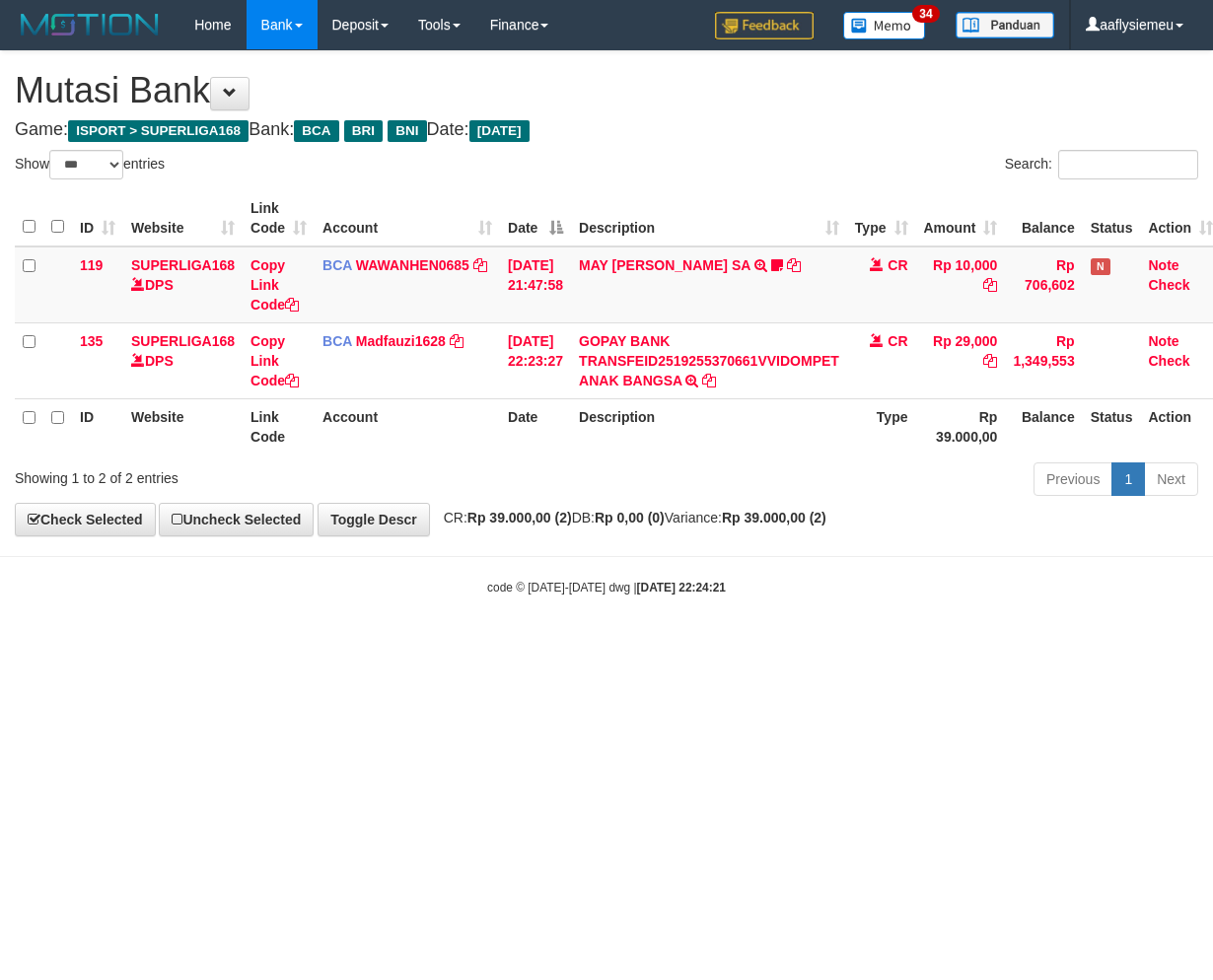 select on "***" 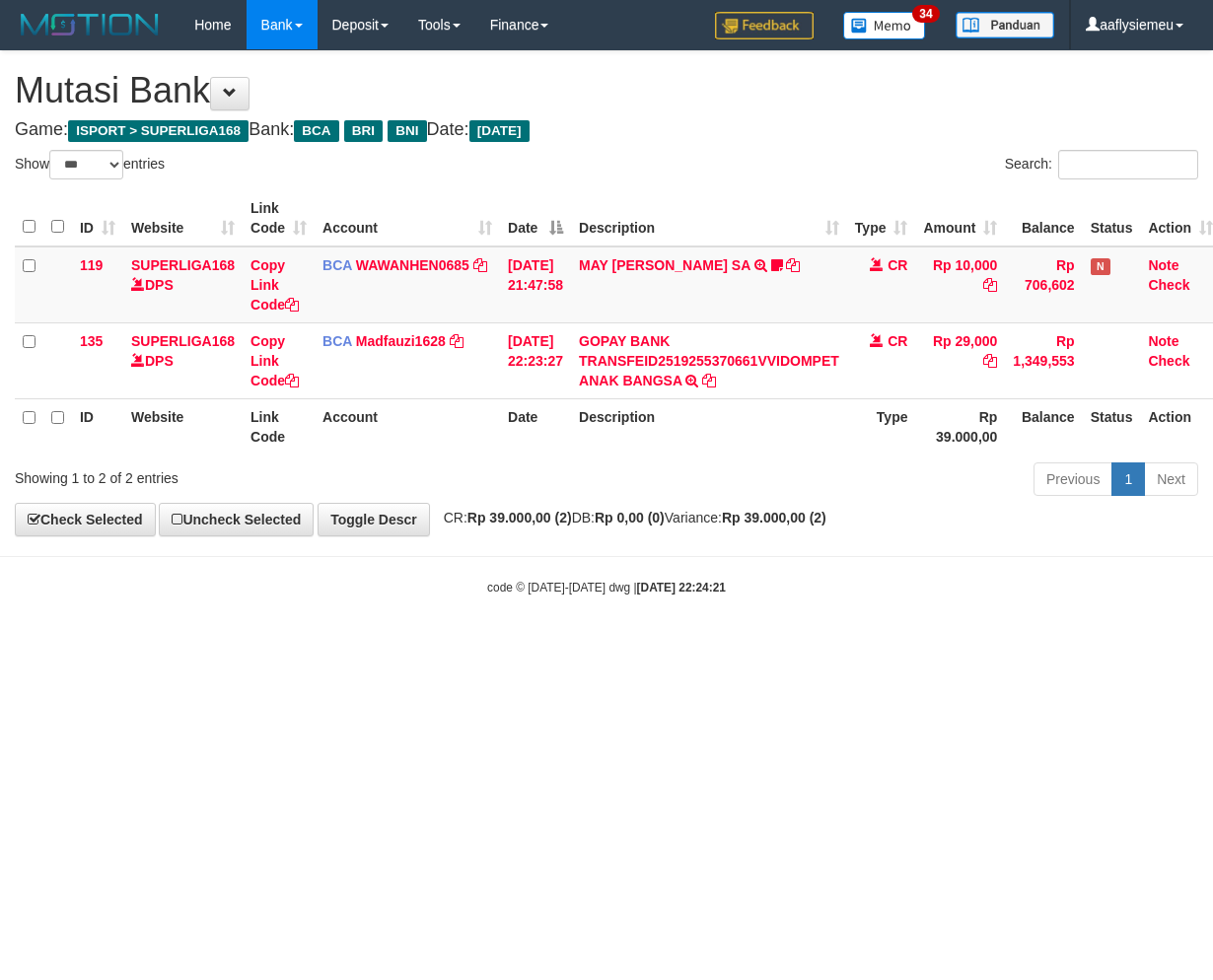 scroll, scrollTop: 0, scrollLeft: 0, axis: both 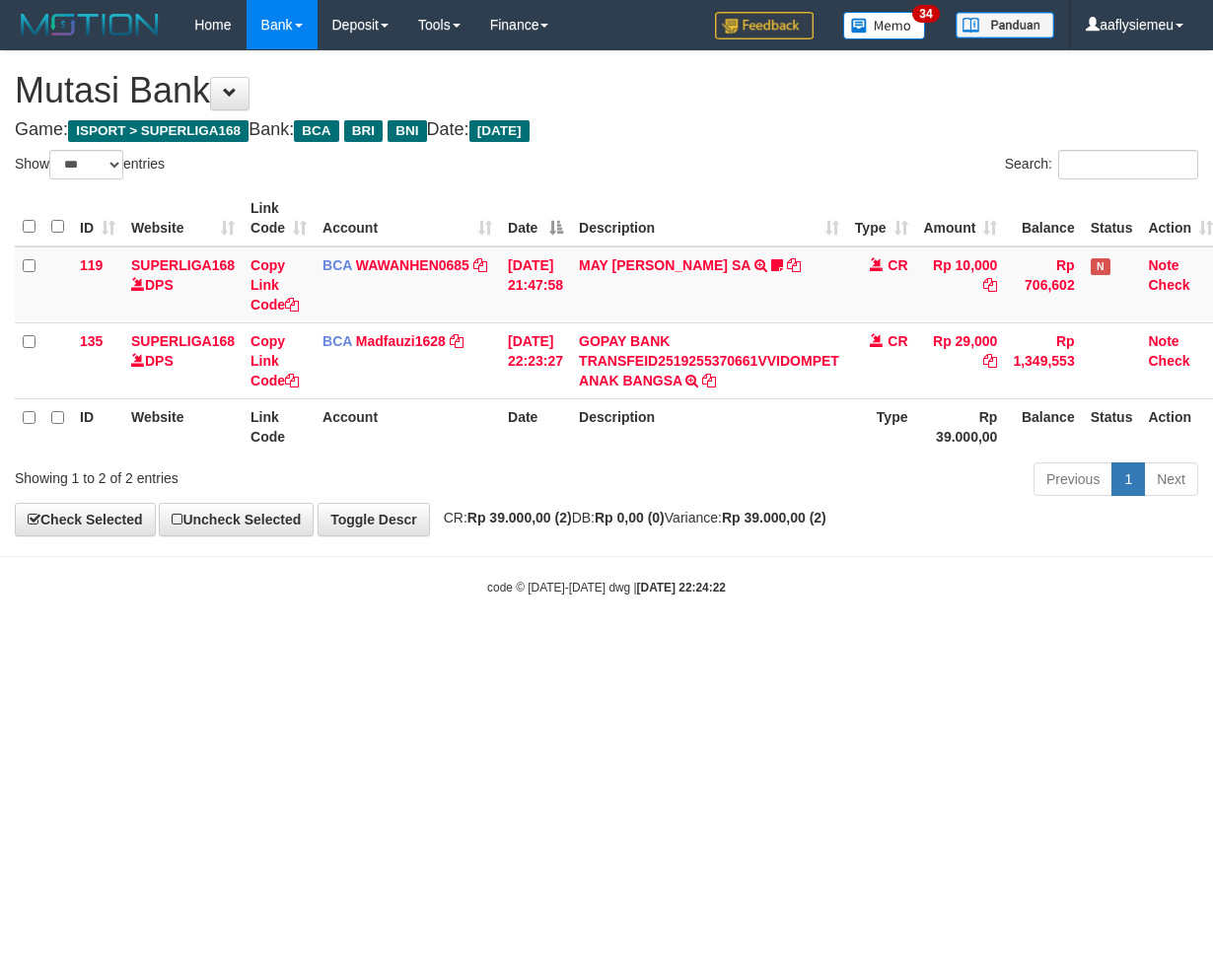 select on "***" 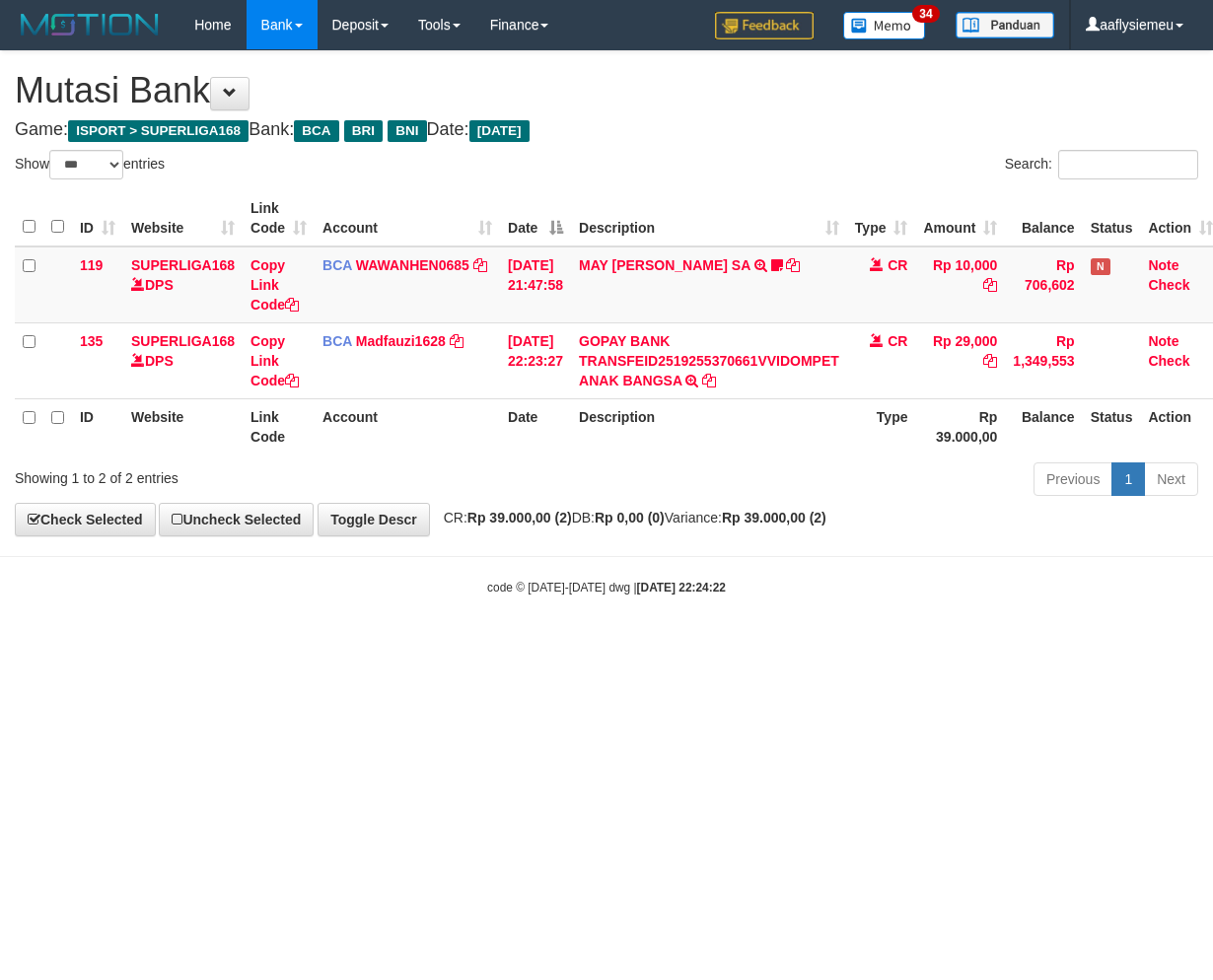 scroll, scrollTop: 0, scrollLeft: 0, axis: both 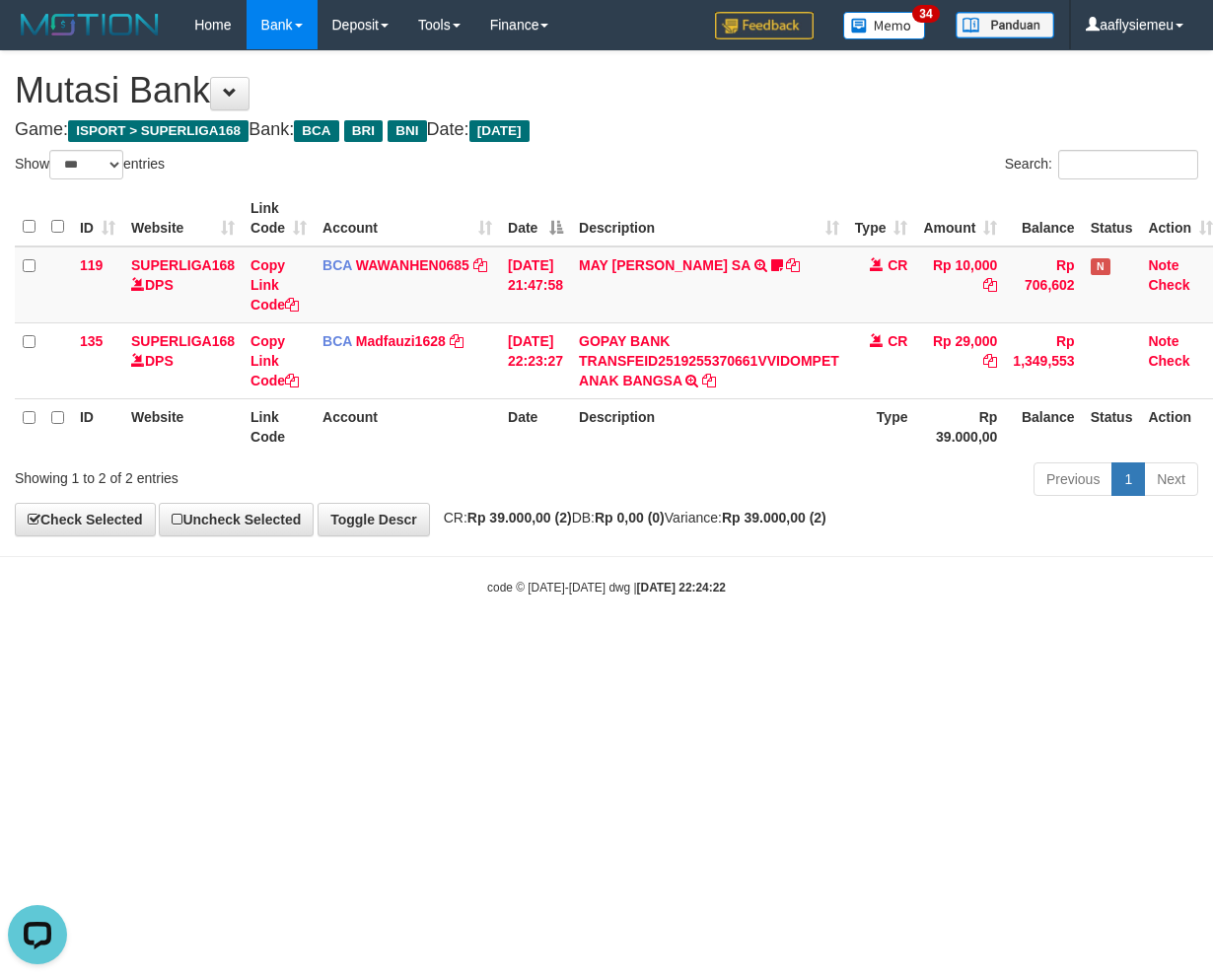 click on "Toggle navigation
Home
Bank
Account List
Load
By Website
Group
[ISPORT]													SUPERLIGA168
By Load Group (DPS)" at bounding box center (606, 322) 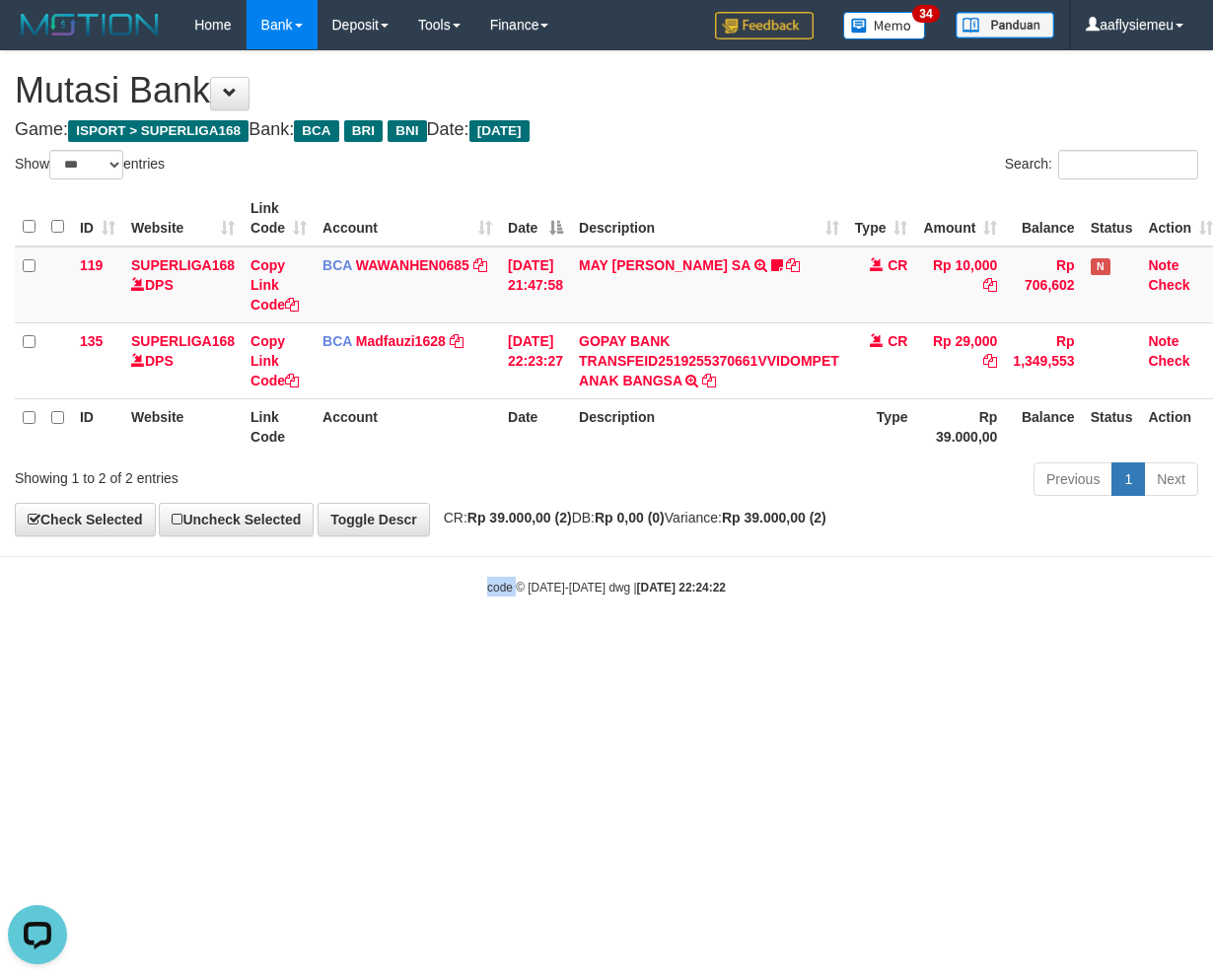click on "Toggle navigation
Home
Bank
Account List
Load
By Website
Group
[ISPORT]													SUPERLIGA168
By Load Group (DPS)" at bounding box center (606, 322) 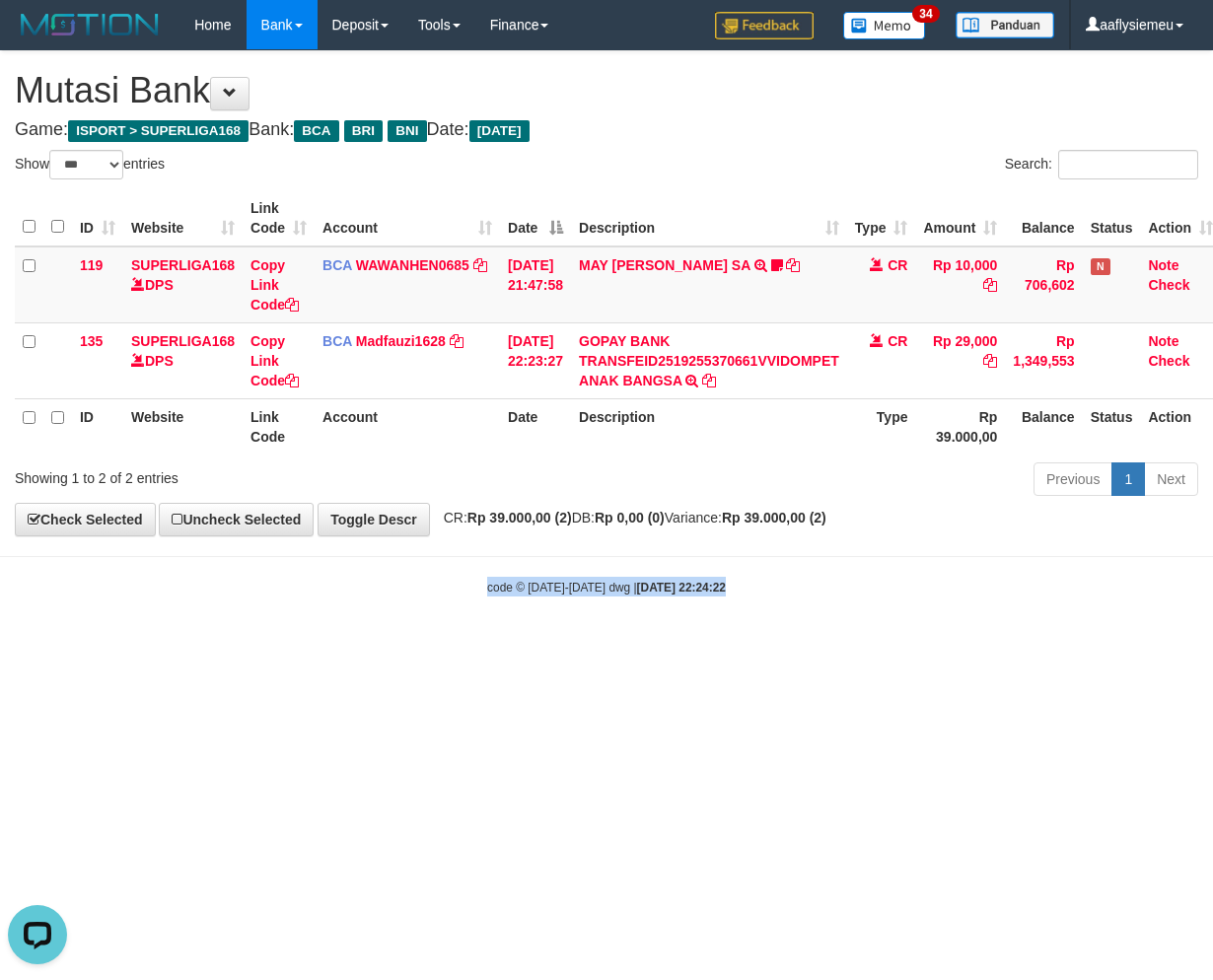 click on "Toggle navigation
Home
Bank
Account List
Load
By Website
Group
[ISPORT]													SUPERLIGA168
By Load Group (DPS)" at bounding box center [606, 322] 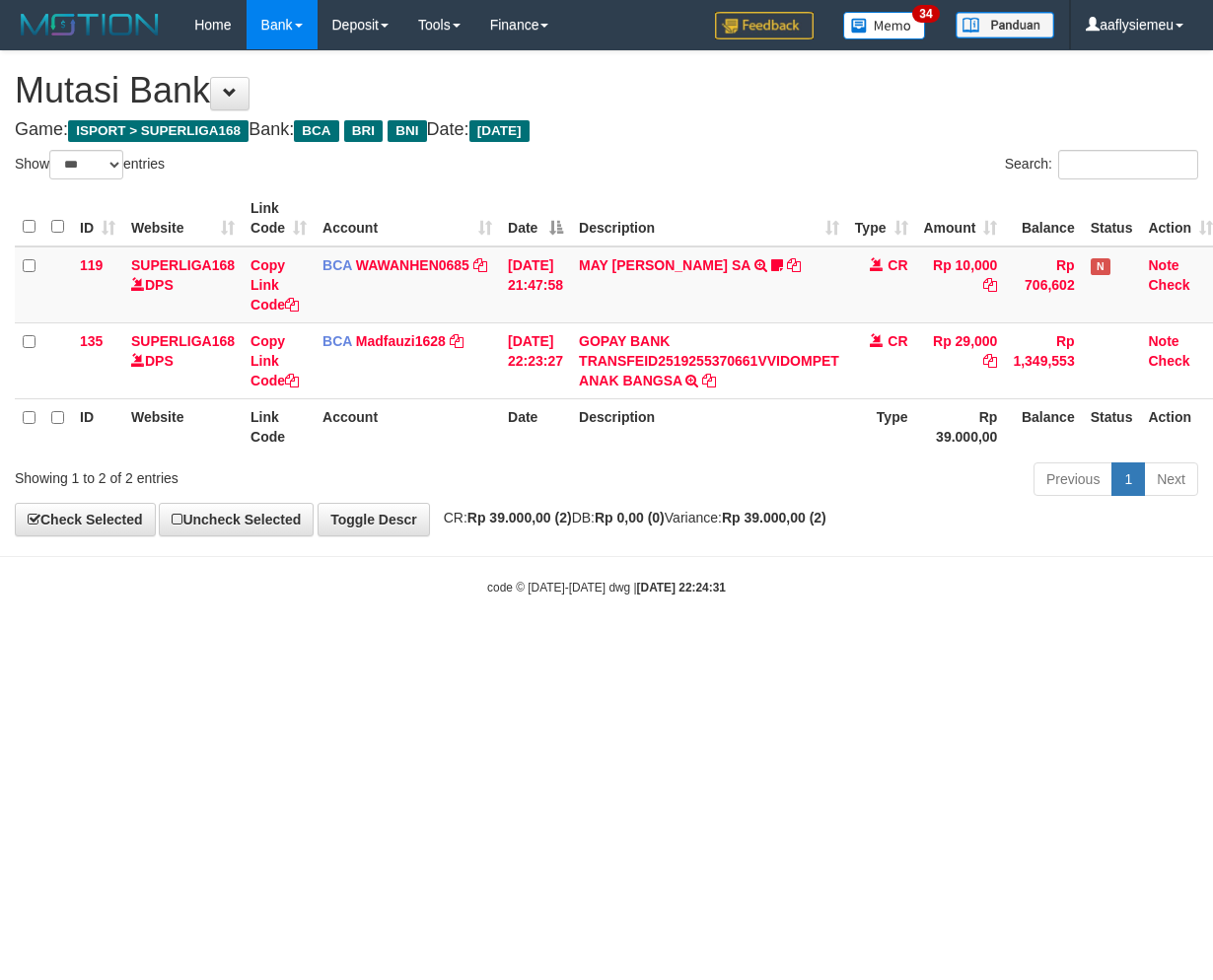 select on "***" 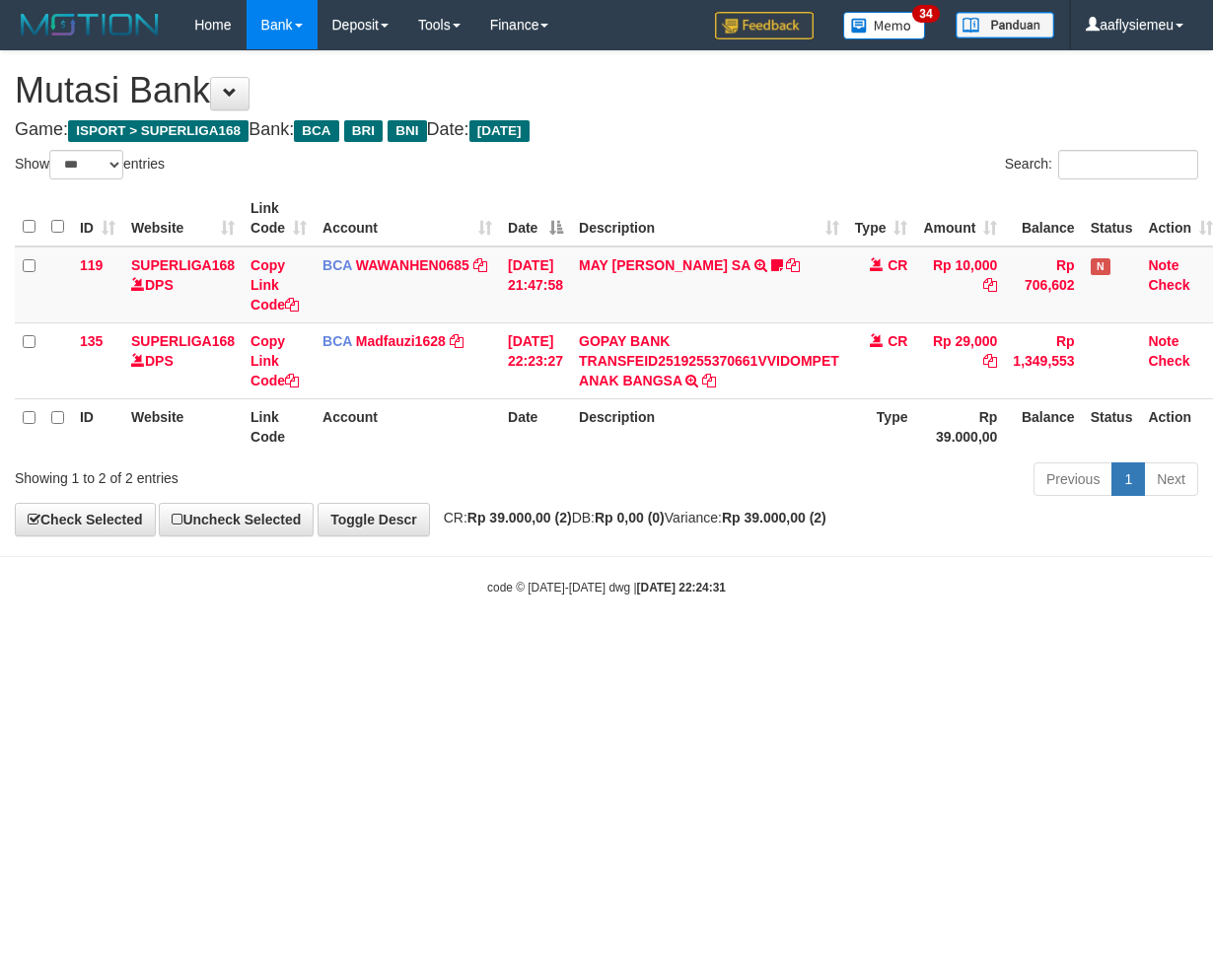 scroll, scrollTop: 0, scrollLeft: 0, axis: both 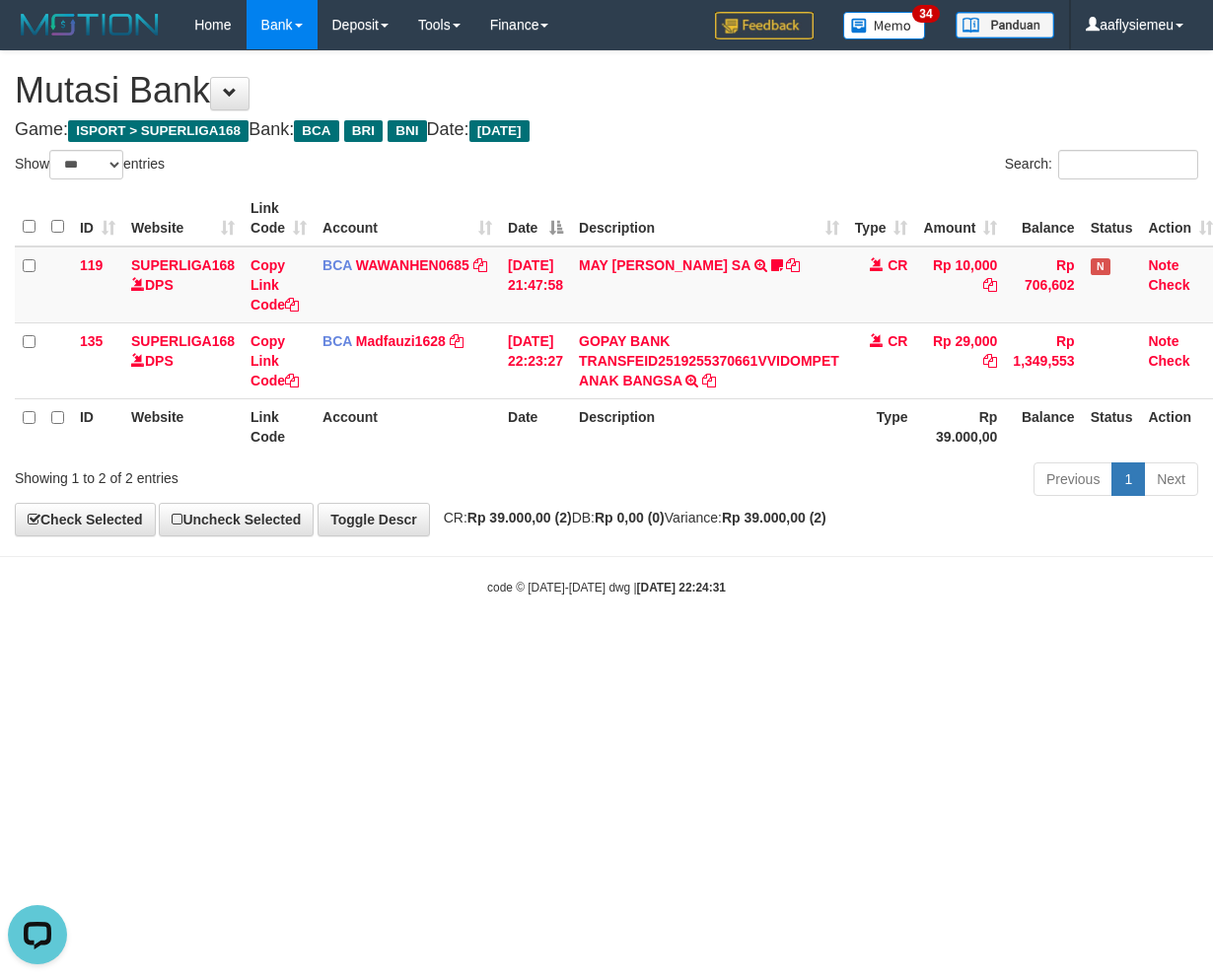drag, startPoint x: 732, startPoint y: 762, endPoint x: 1208, endPoint y: 701, distance: 479.8927 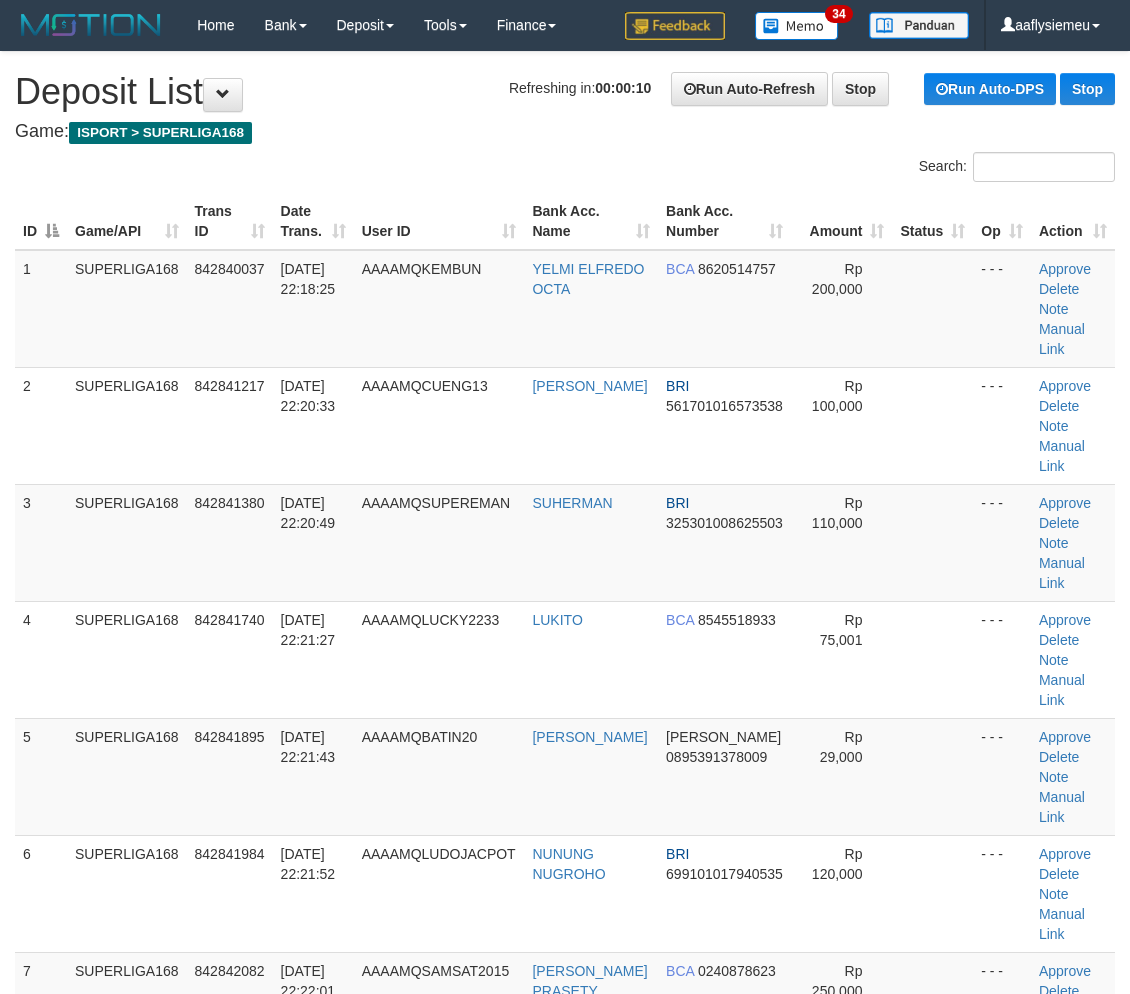 scroll, scrollTop: 0, scrollLeft: 0, axis: both 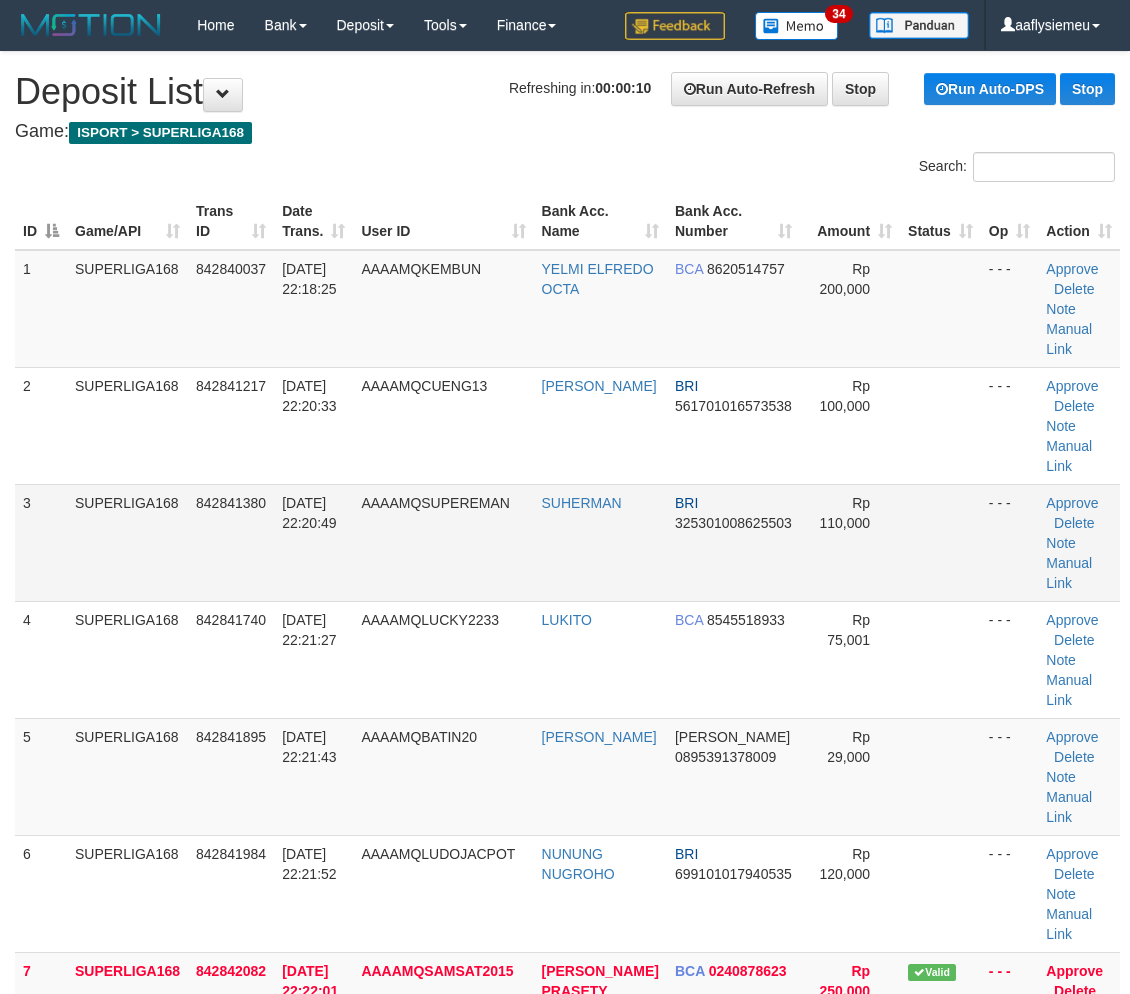 click on "11/07/2025 22:20:49" at bounding box center (313, 542) 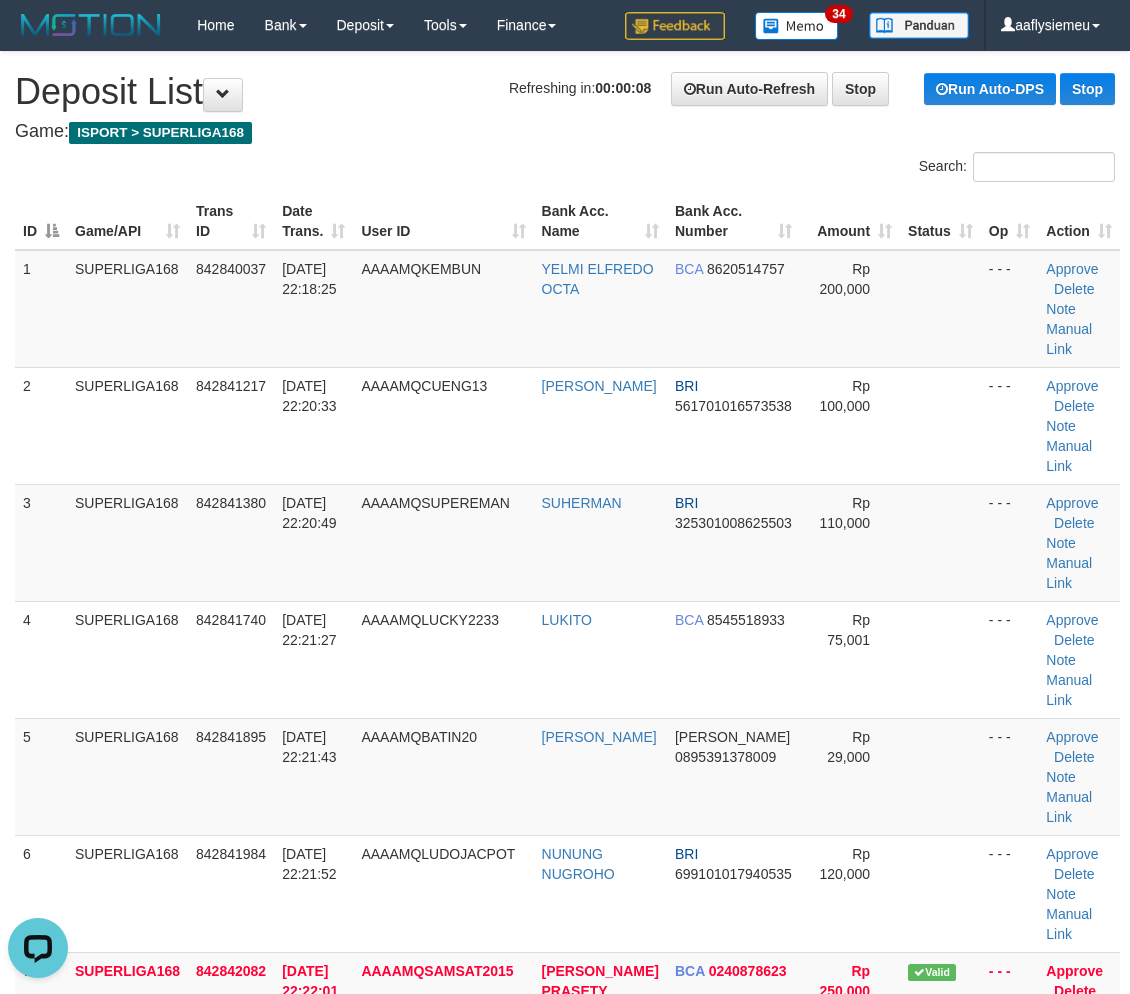 scroll, scrollTop: 0, scrollLeft: 0, axis: both 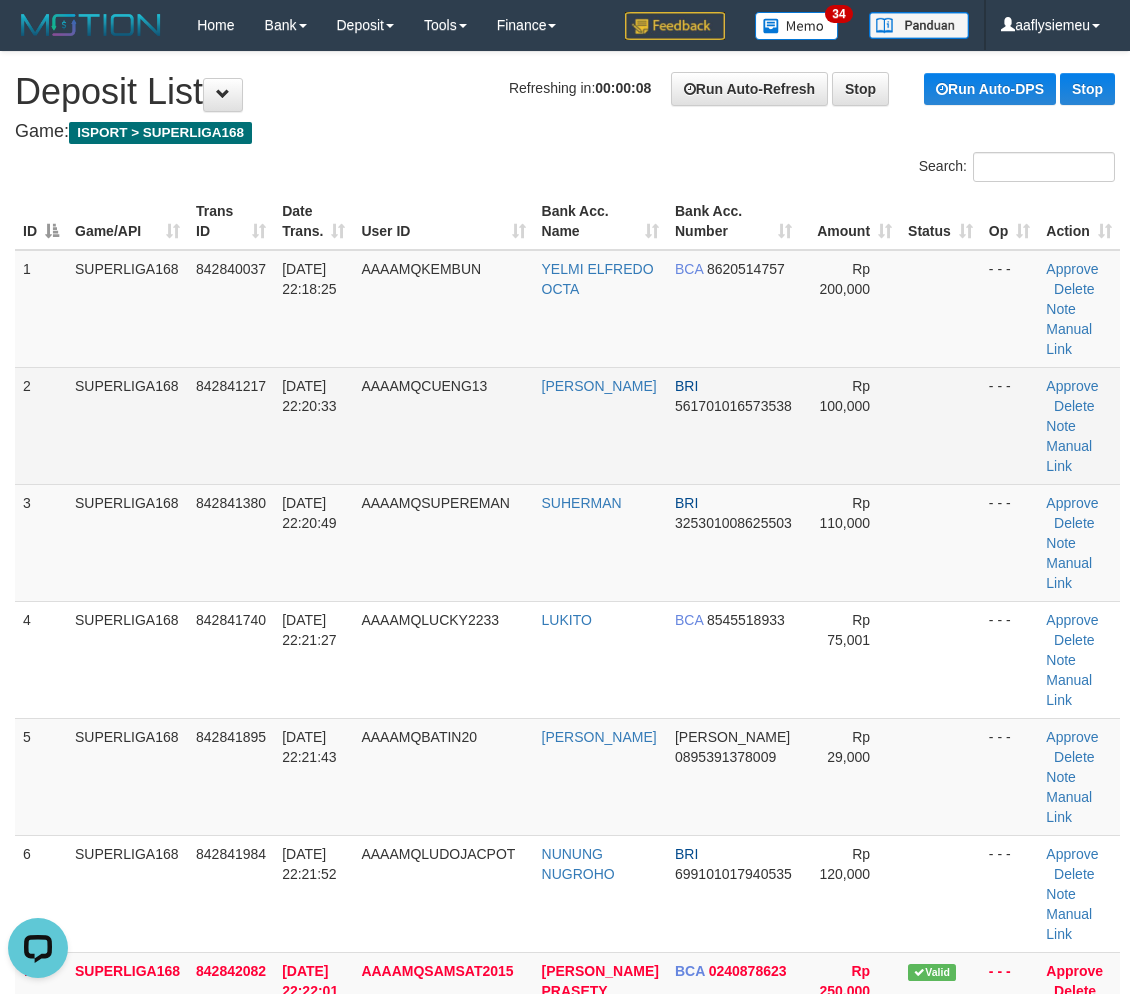click on "11/07/2025 22:20:33" at bounding box center [313, 425] 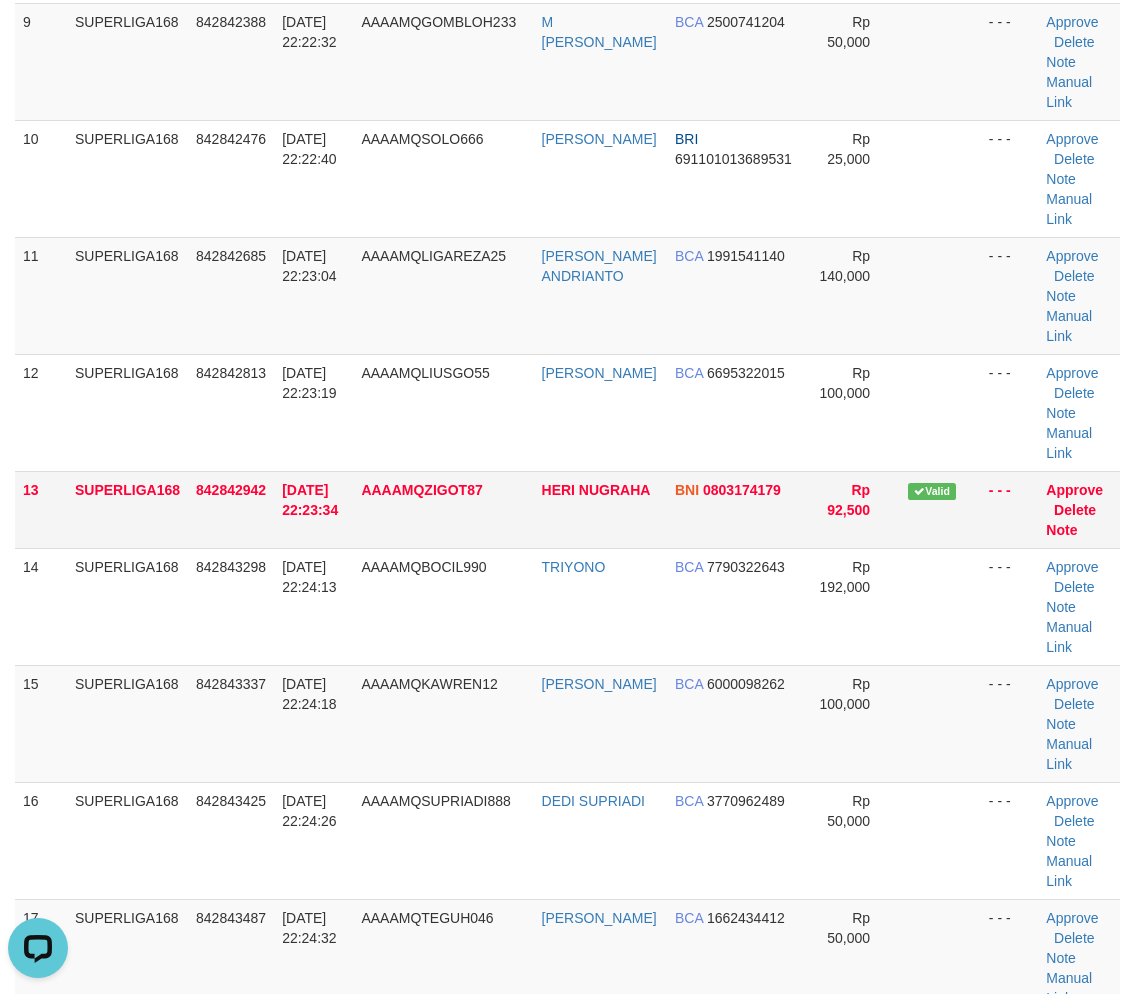 drag, startPoint x: 160, startPoint y: 510, endPoint x: 1, endPoint y: 538, distance: 161.44658 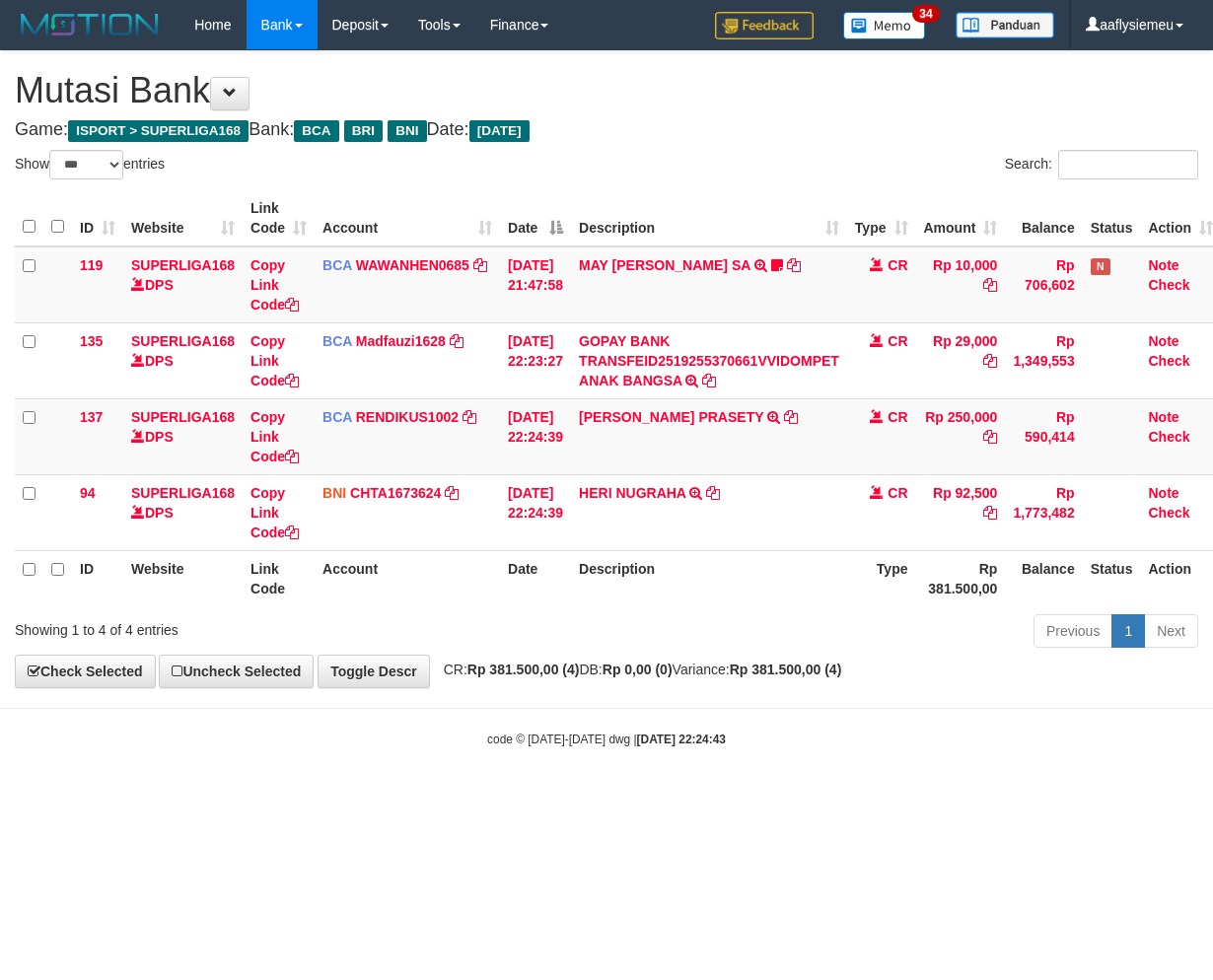 select on "***" 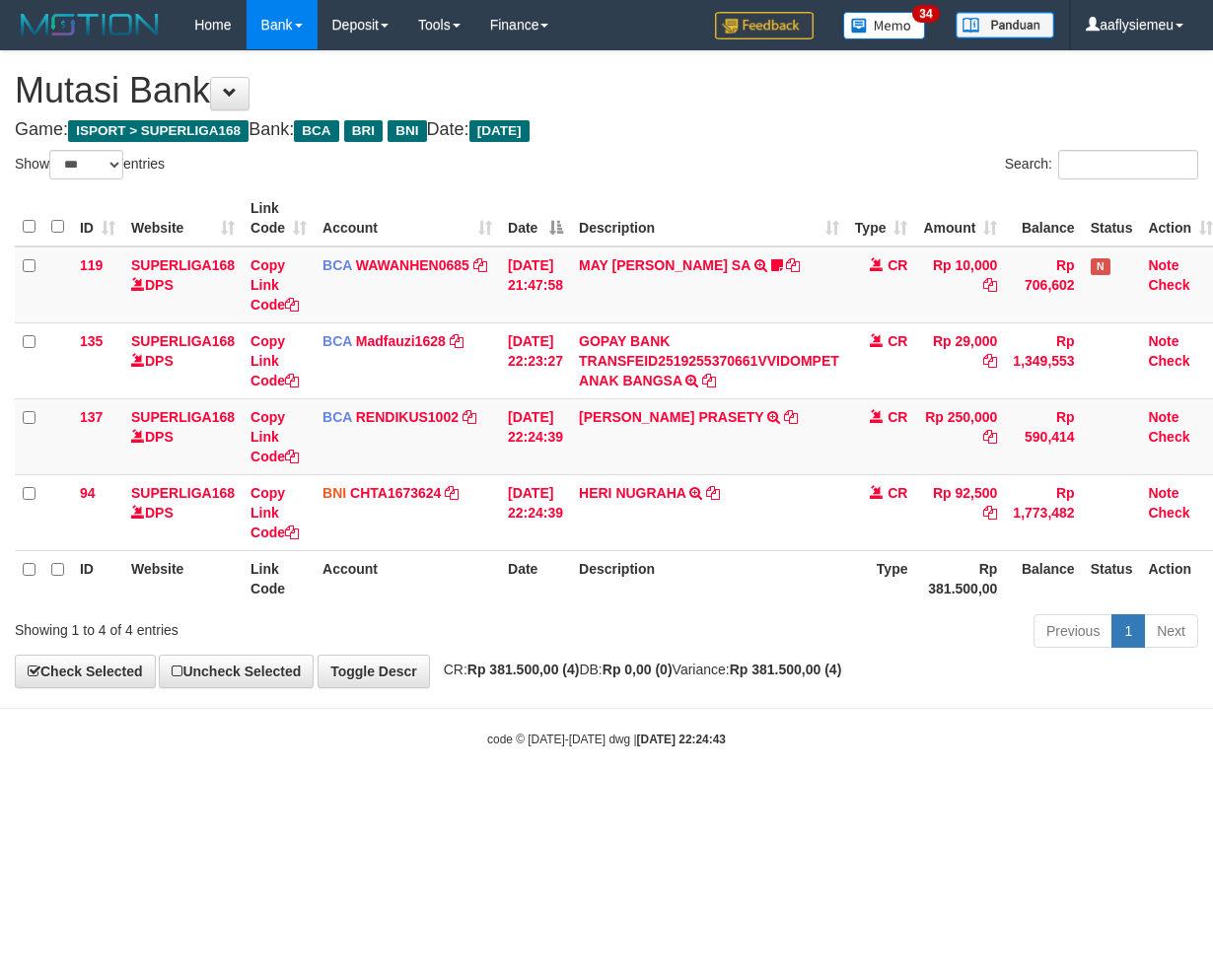 scroll, scrollTop: 0, scrollLeft: 0, axis: both 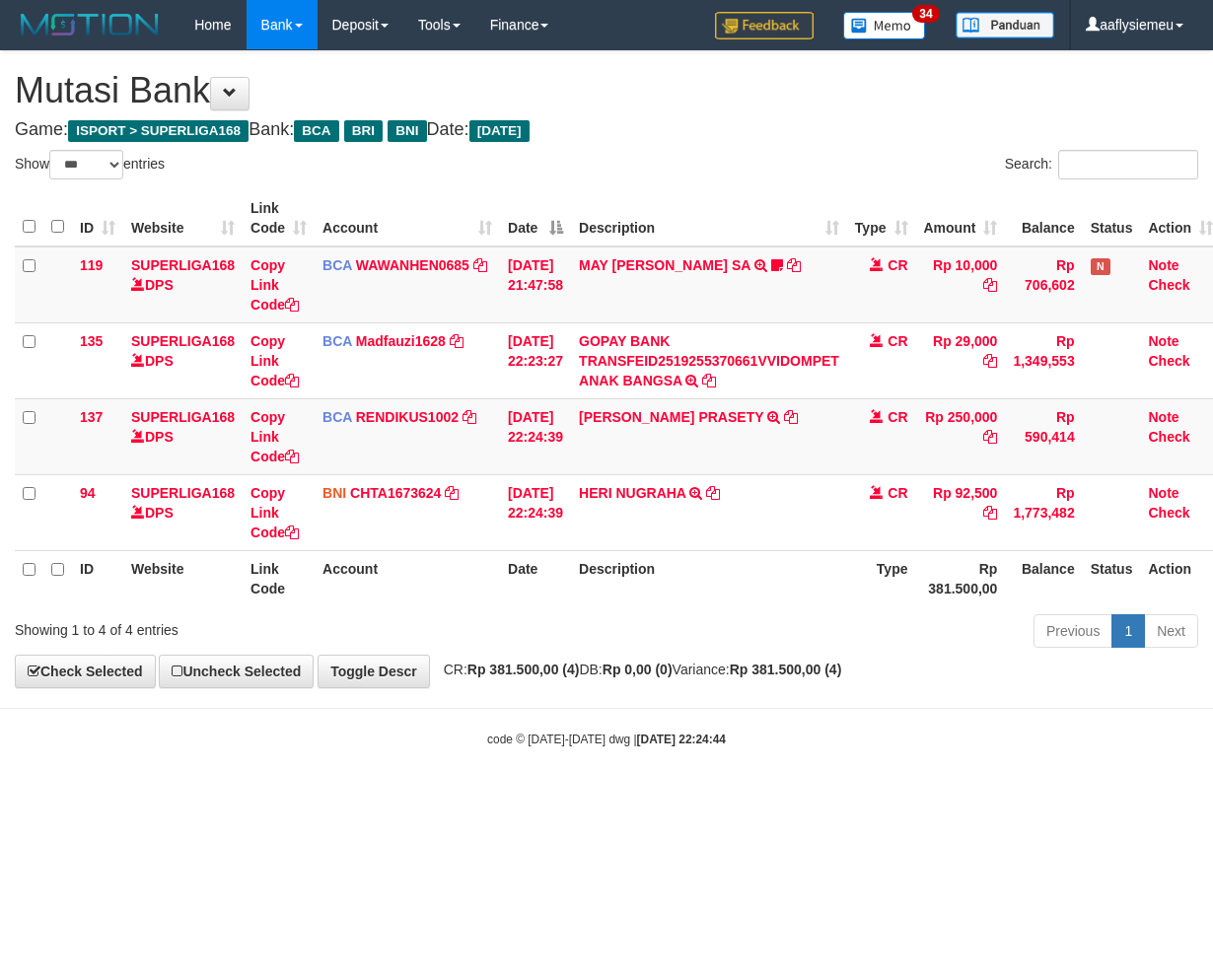 select on "***" 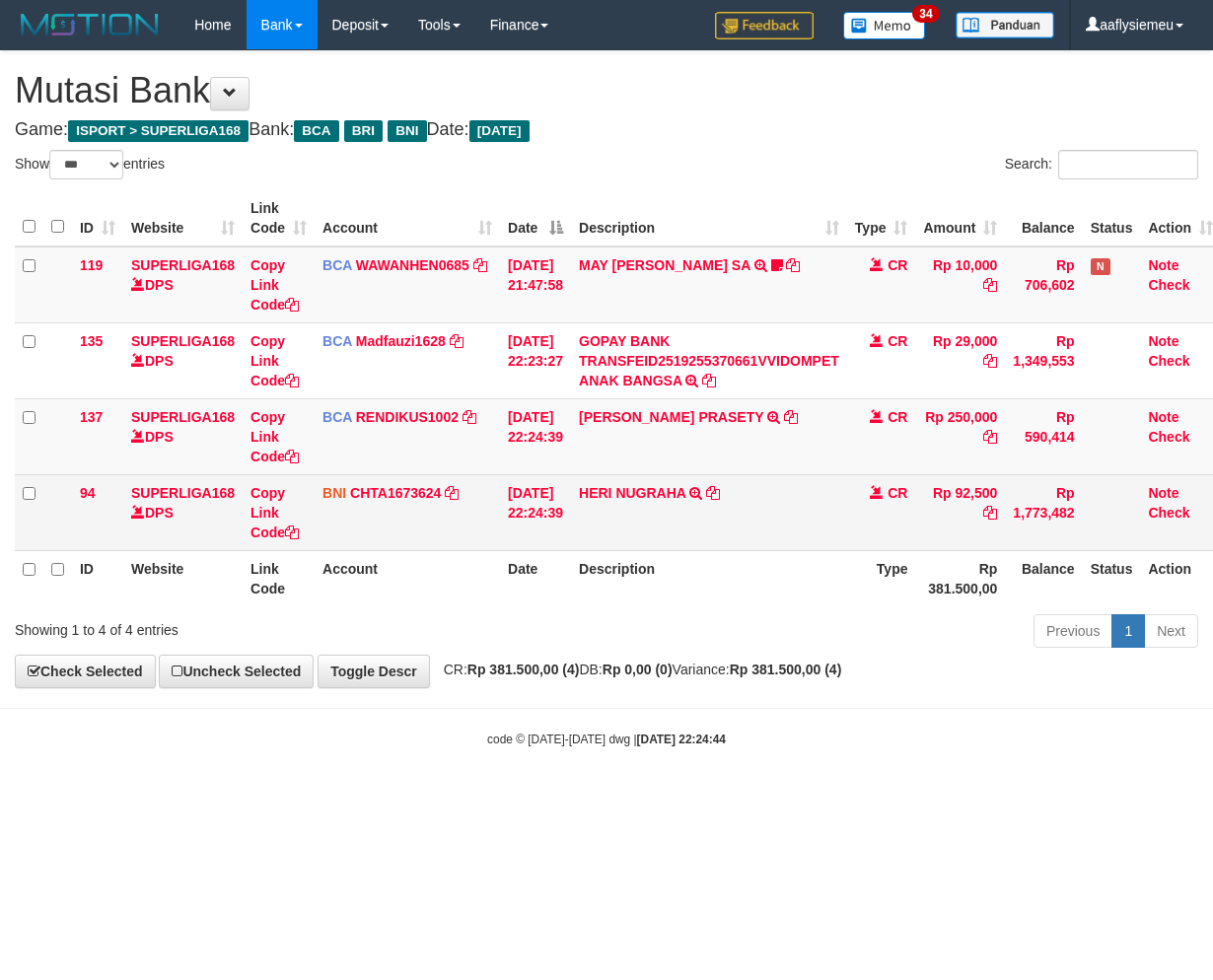 scroll, scrollTop: 0, scrollLeft: 0, axis: both 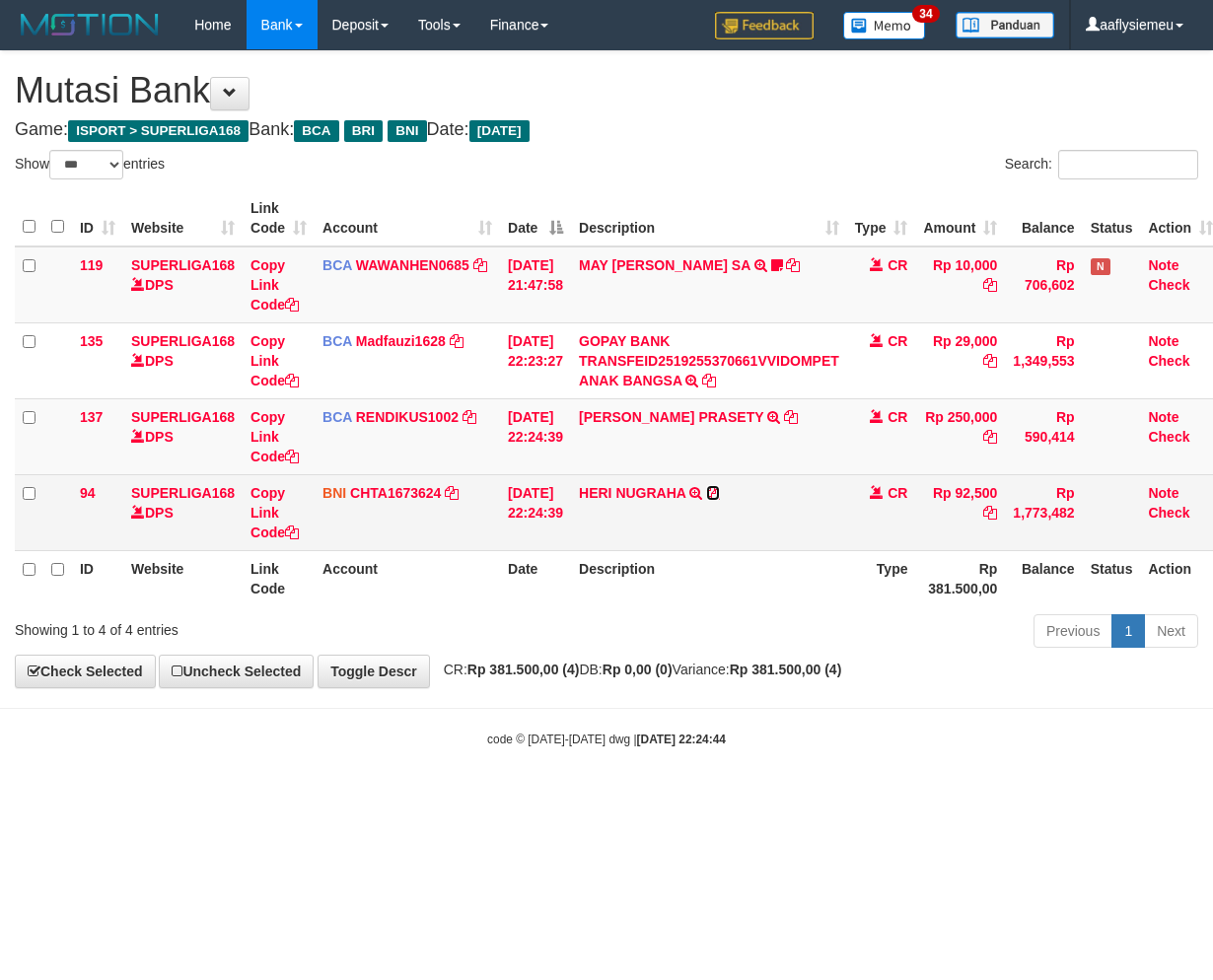 click at bounding box center (713, 493) 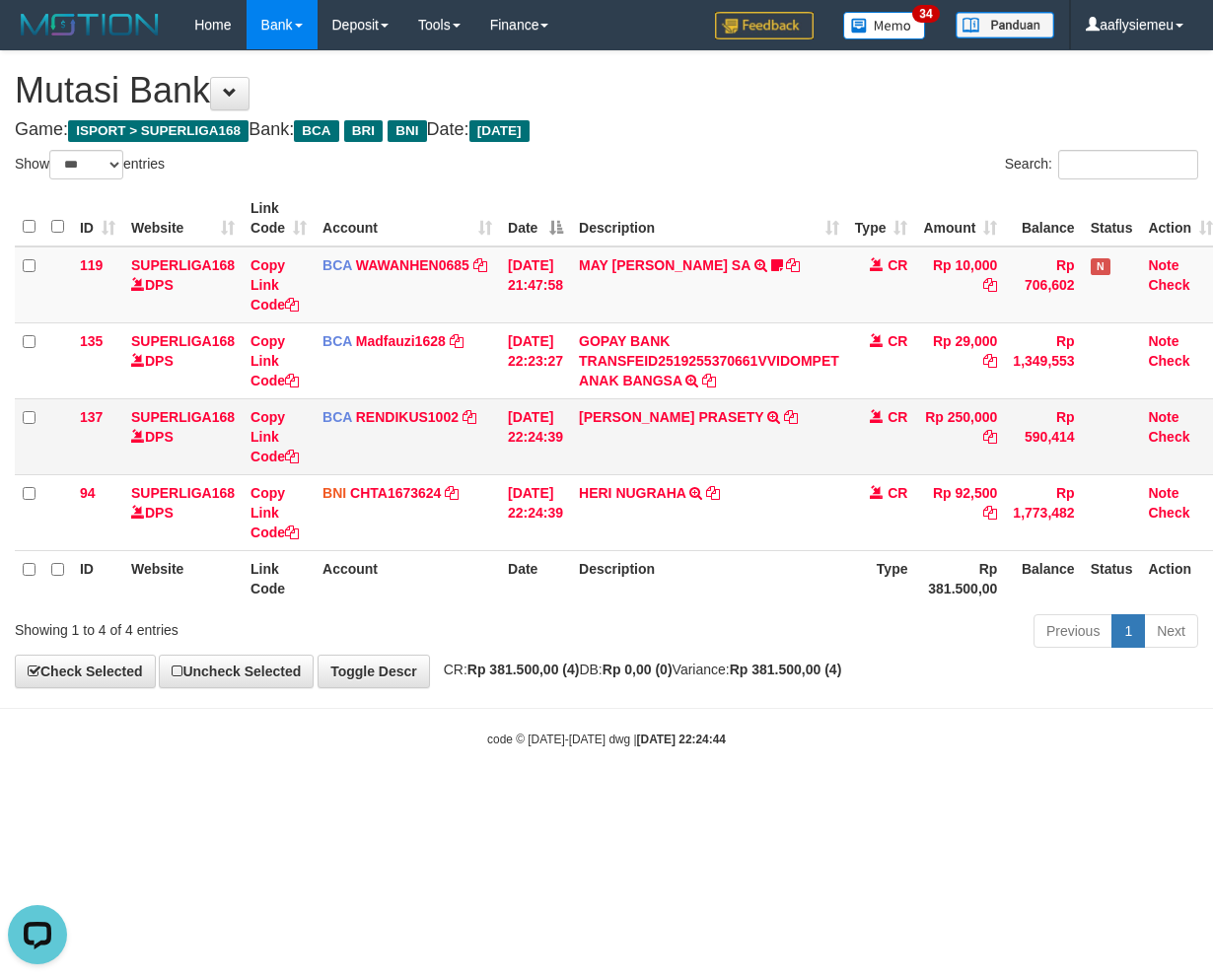 scroll, scrollTop: 0, scrollLeft: 0, axis: both 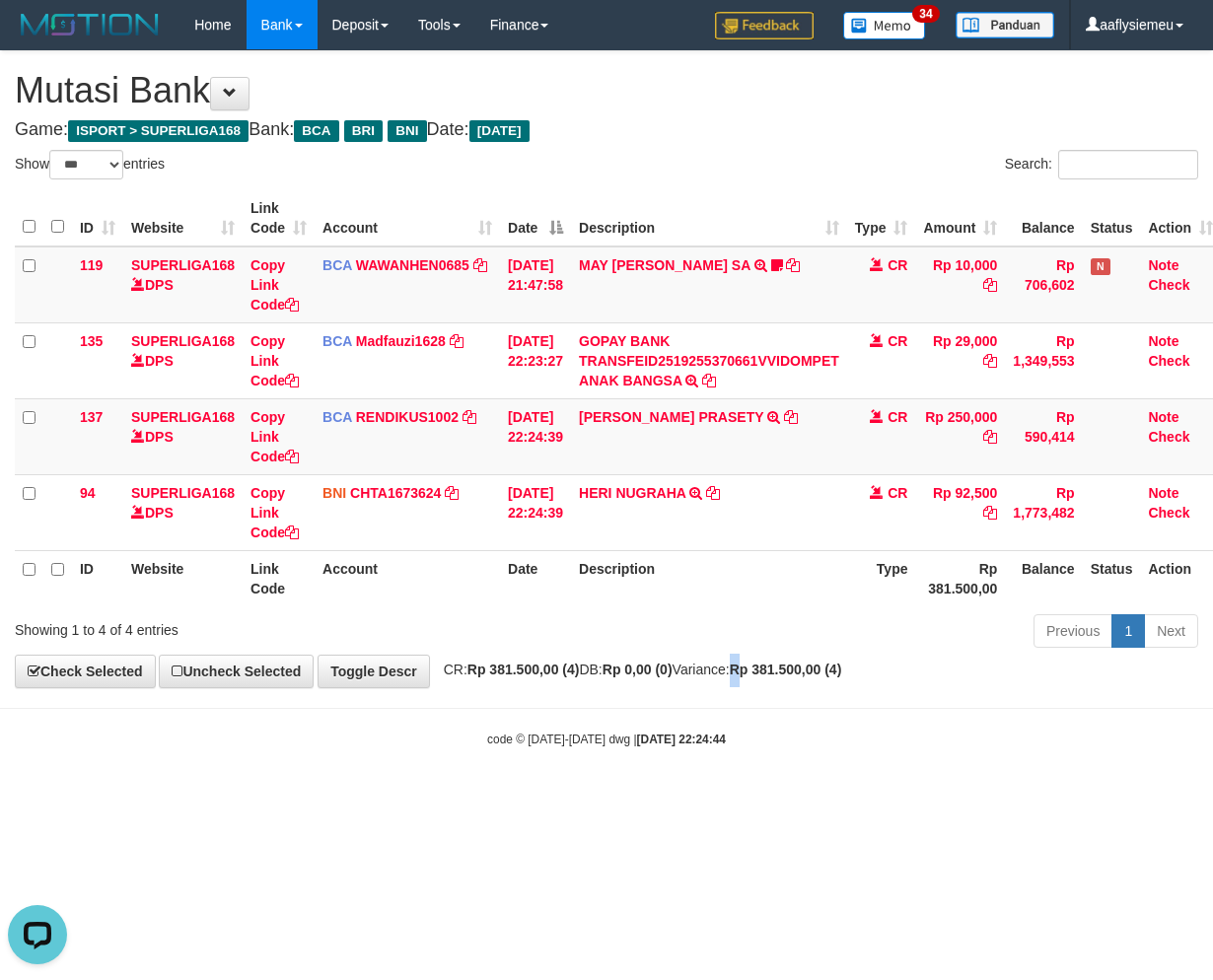drag, startPoint x: 795, startPoint y: 670, endPoint x: 959, endPoint y: 613, distance: 173.62316 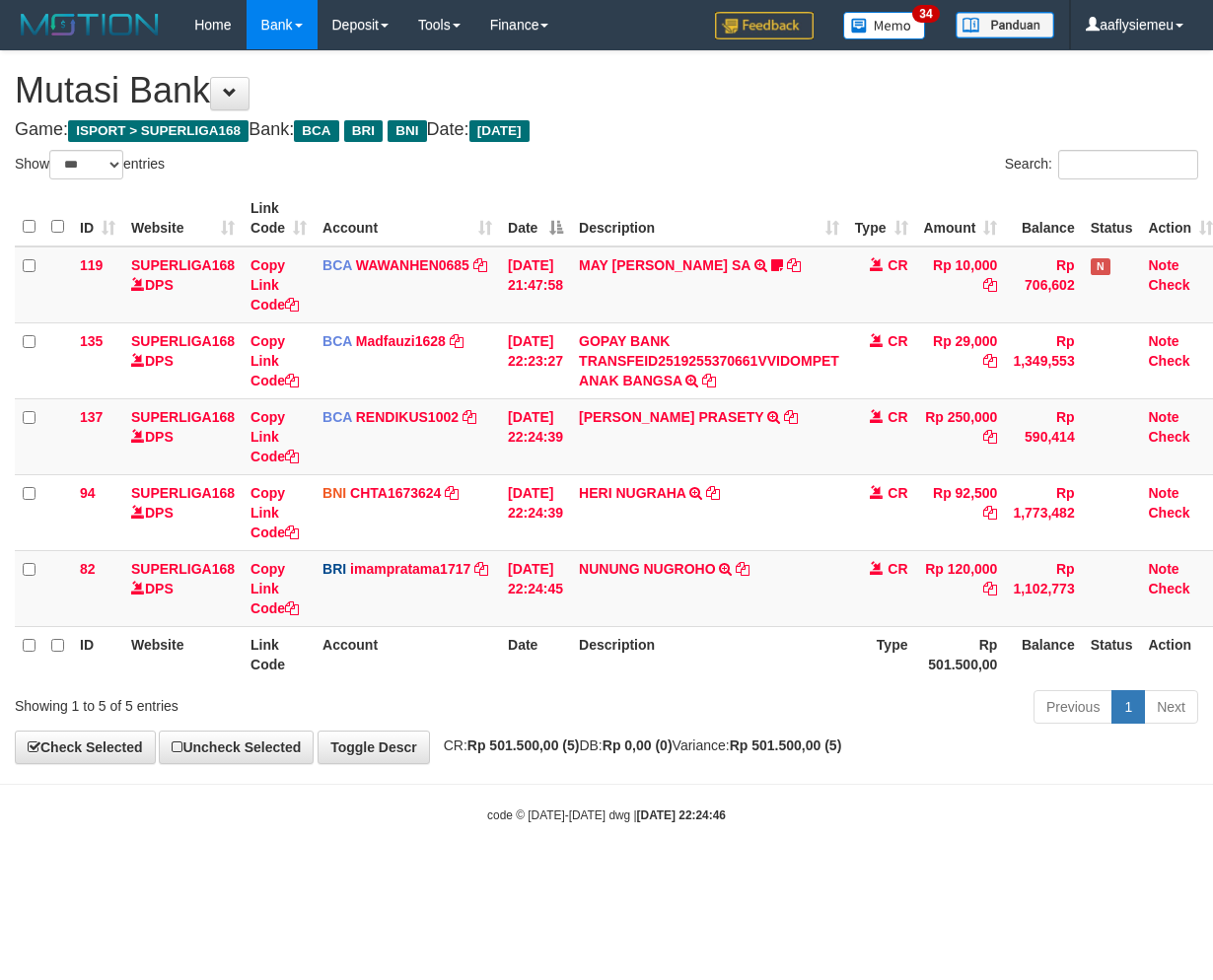 select on "***" 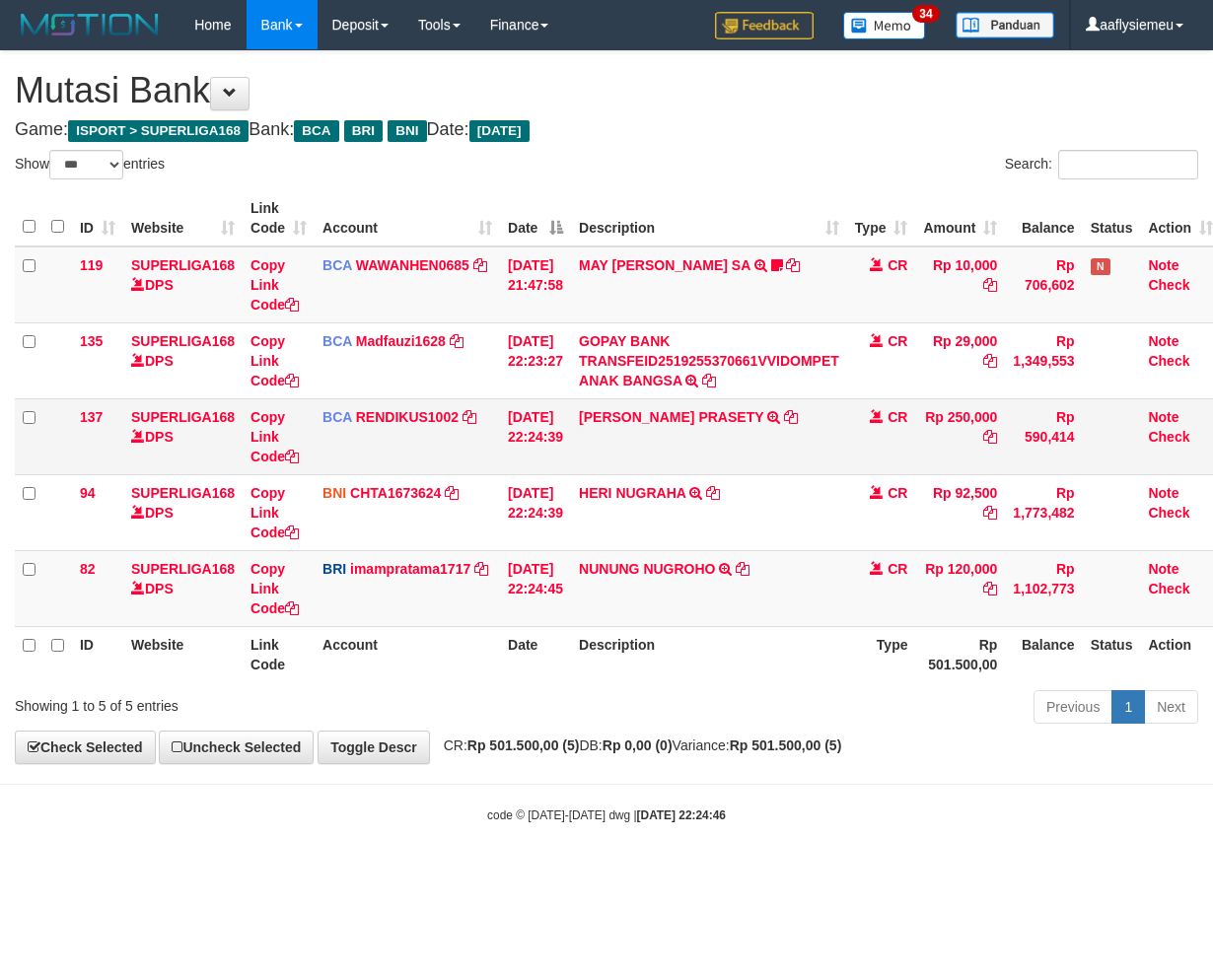 scroll, scrollTop: 0, scrollLeft: 0, axis: both 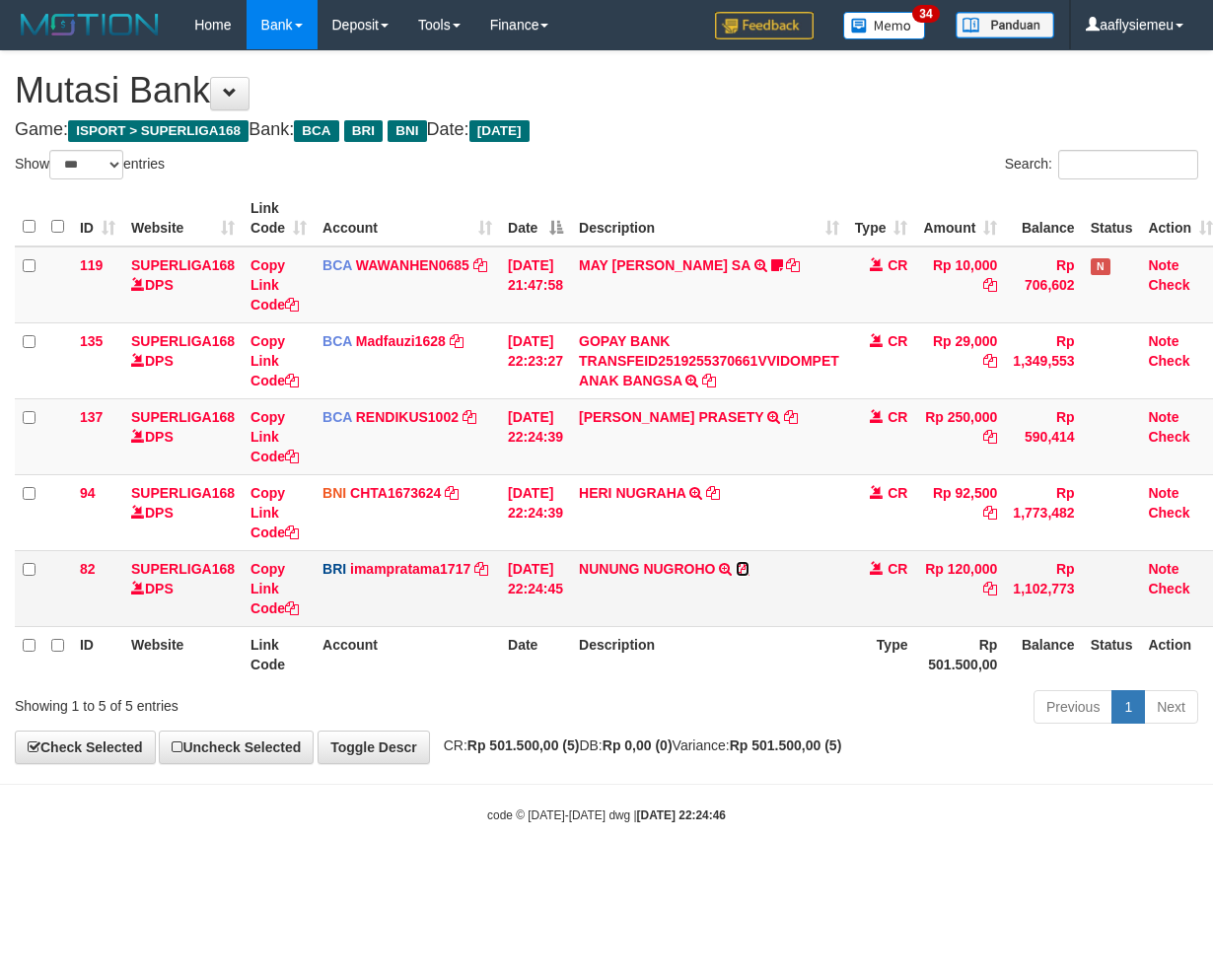 click at bounding box center (743, 569) 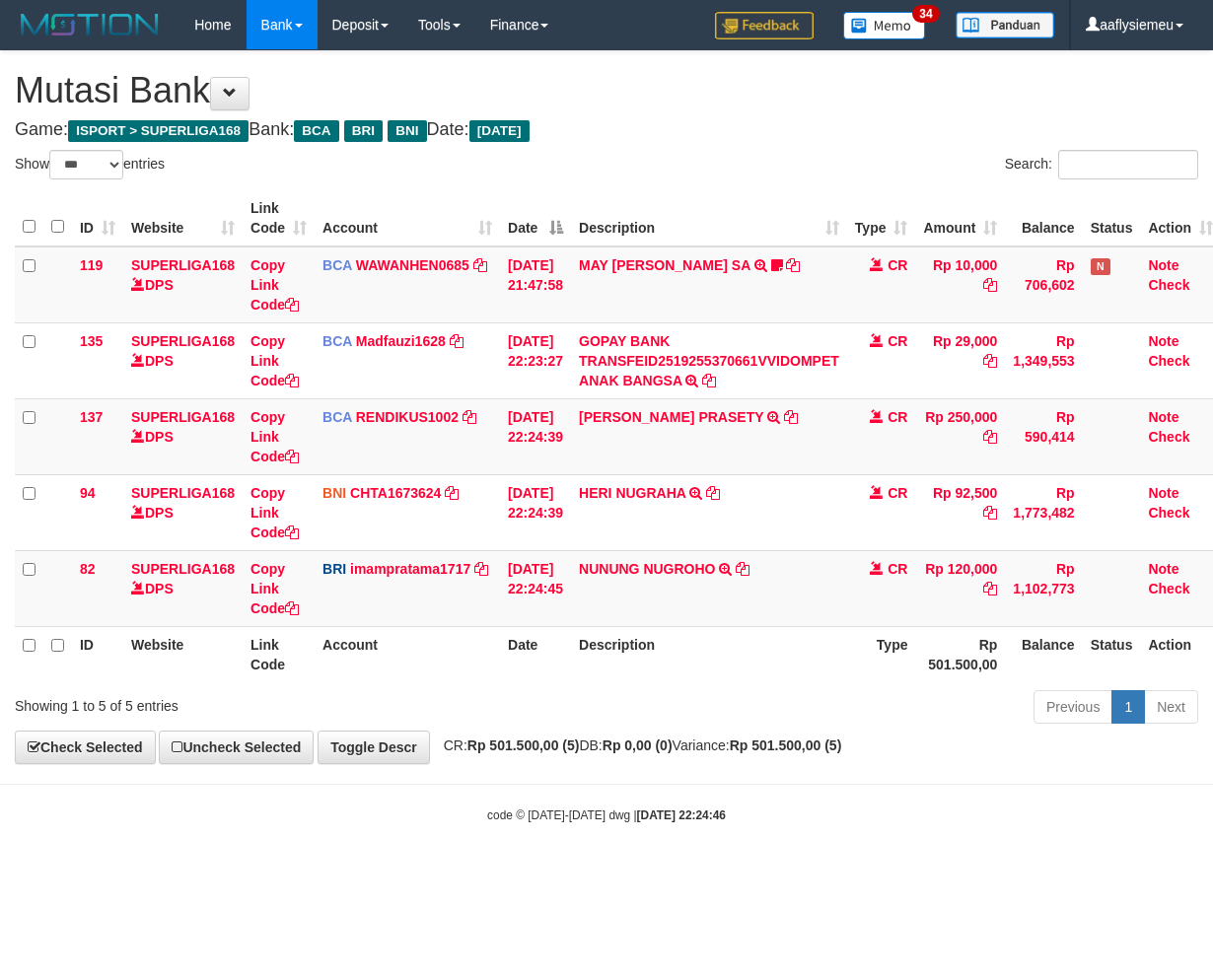 click on "Previous 1 Next" at bounding box center (860, 709) 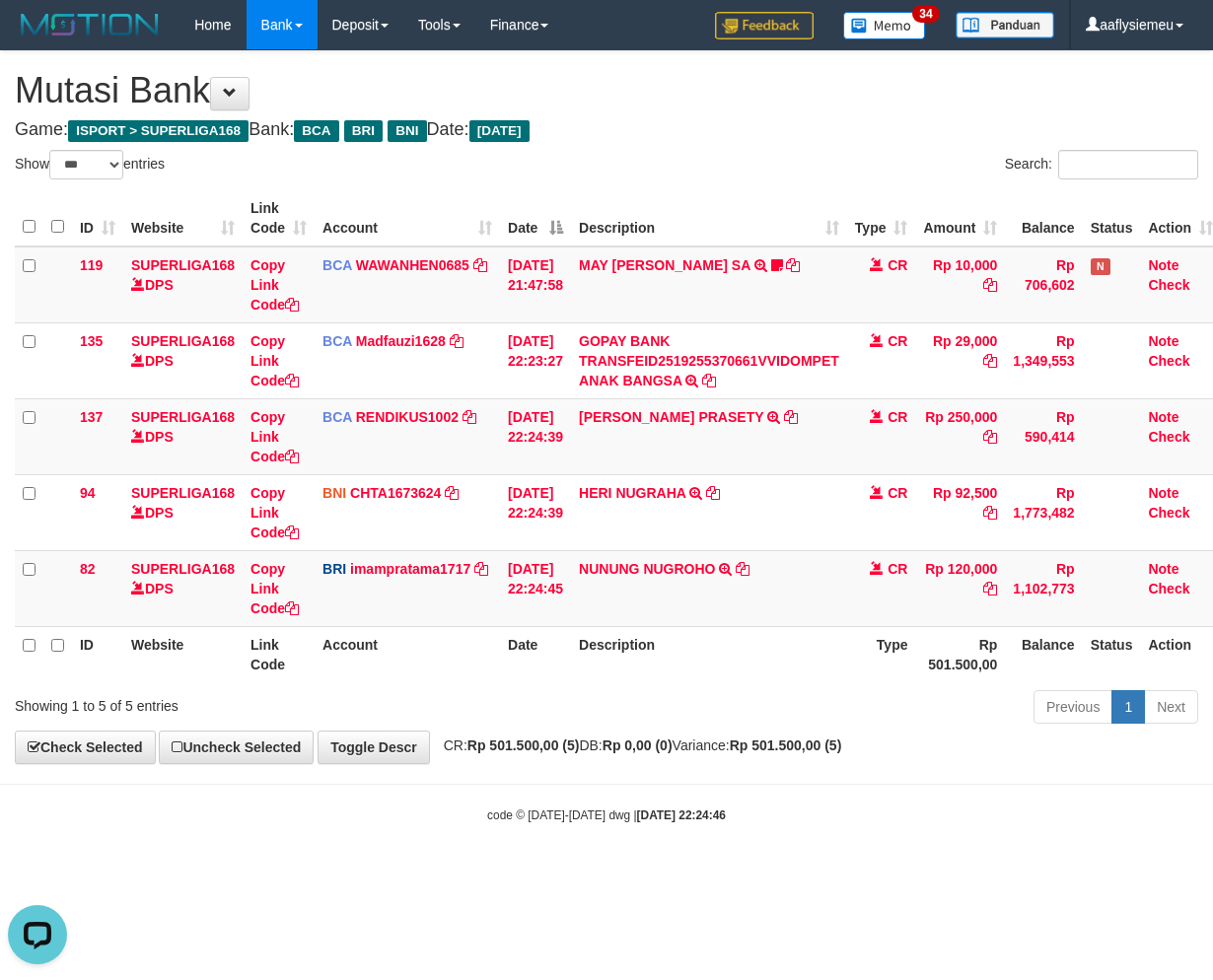 scroll, scrollTop: 0, scrollLeft: 0, axis: both 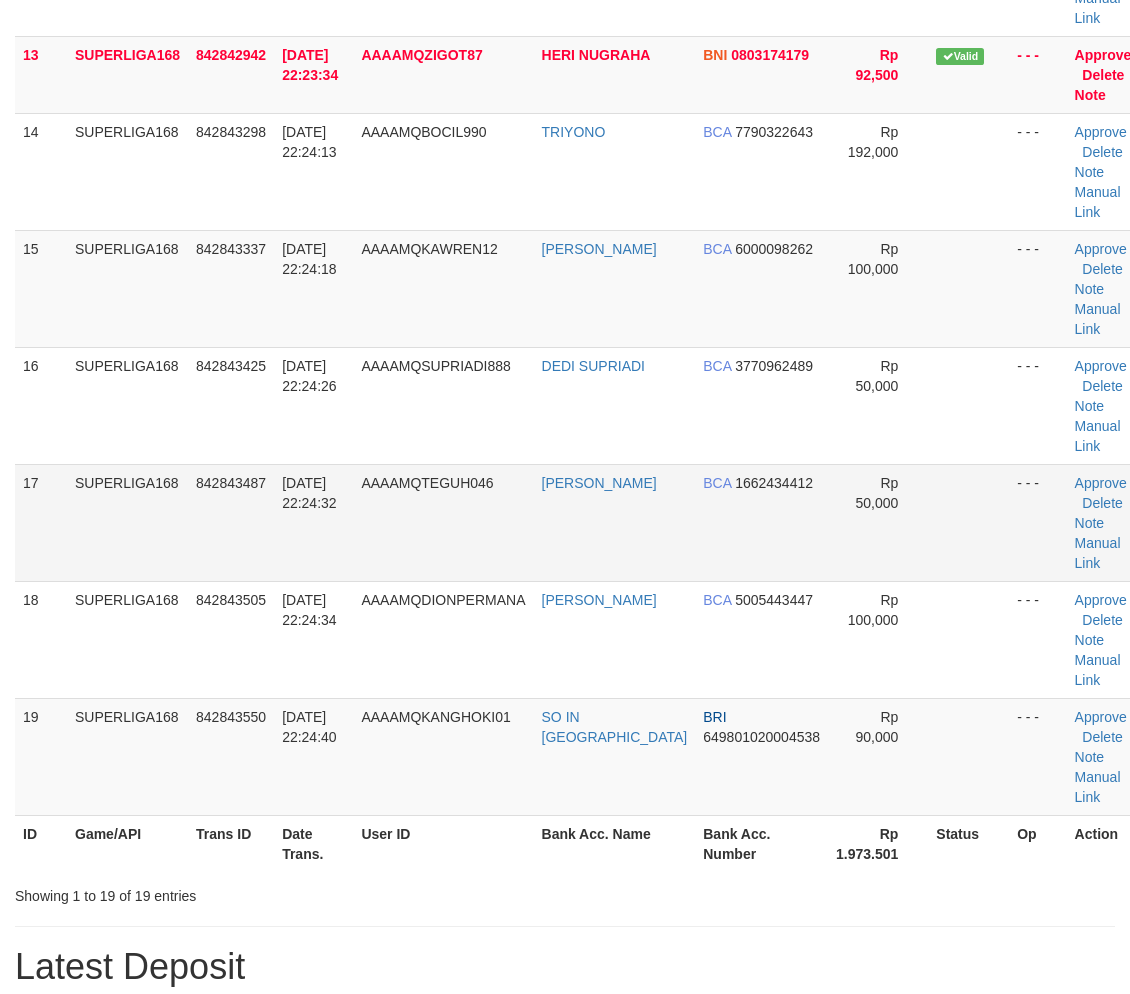 drag, startPoint x: 517, startPoint y: 520, endPoint x: 480, endPoint y: 530, distance: 38.327538 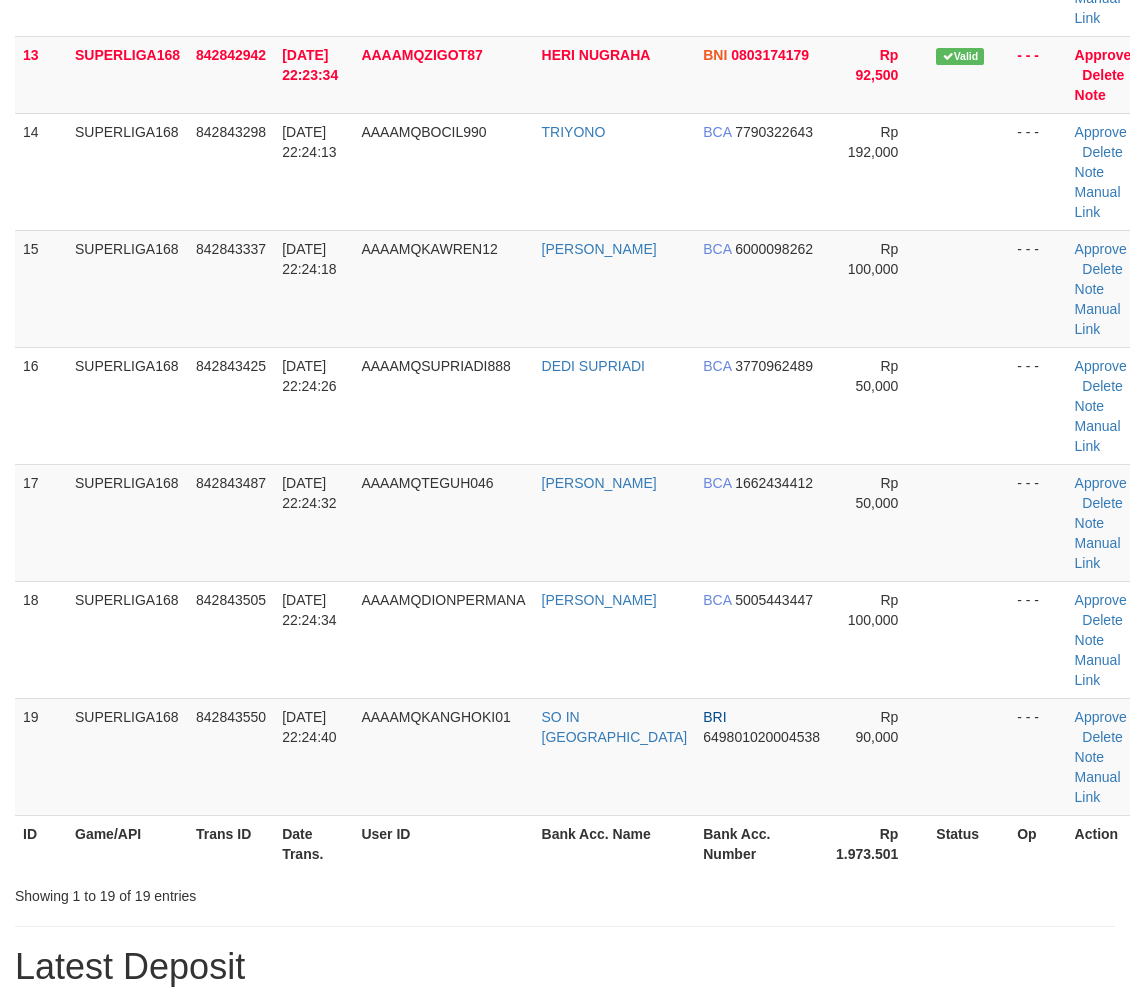 scroll, scrollTop: 364, scrollLeft: 0, axis: vertical 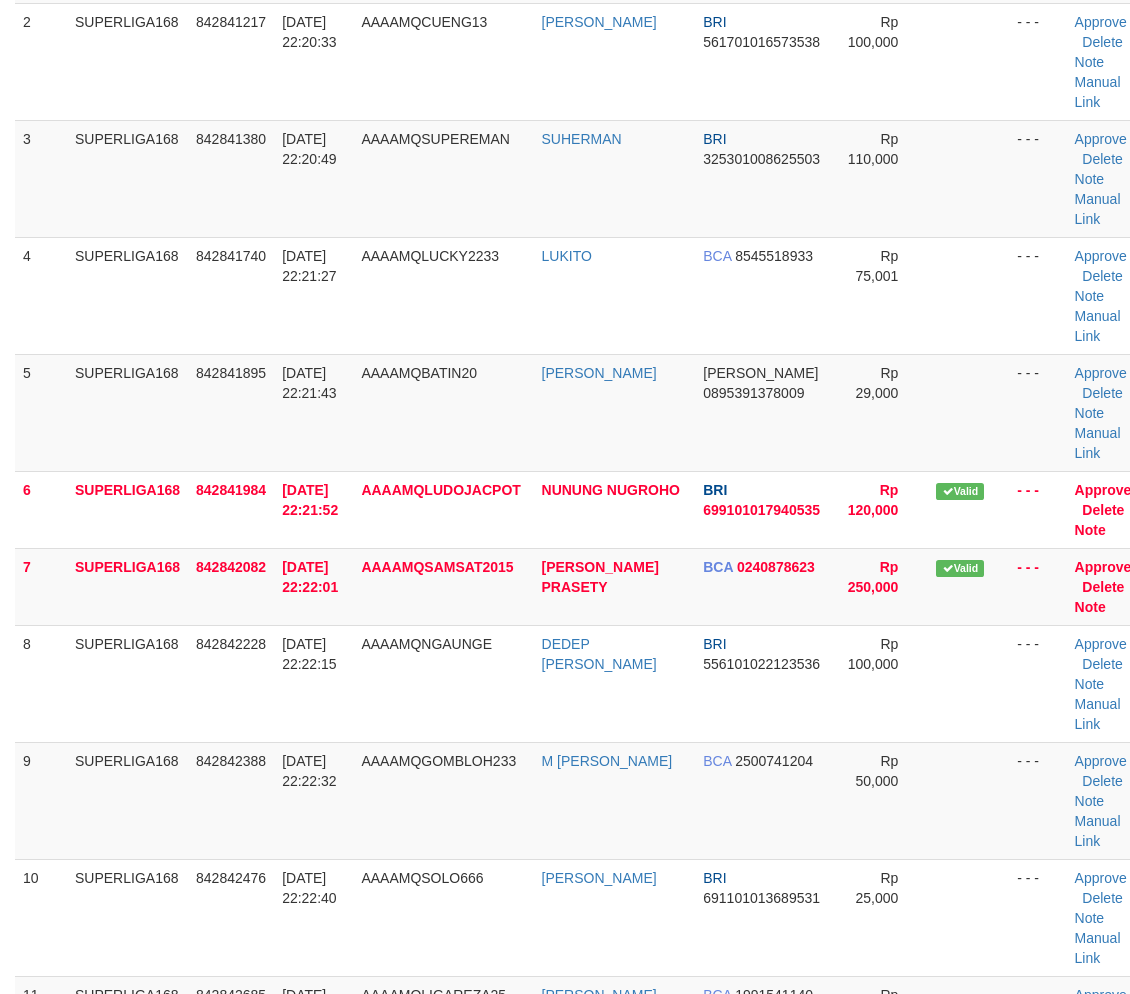 drag, startPoint x: 38, startPoint y: 581, endPoint x: 1, endPoint y: 582, distance: 37.01351 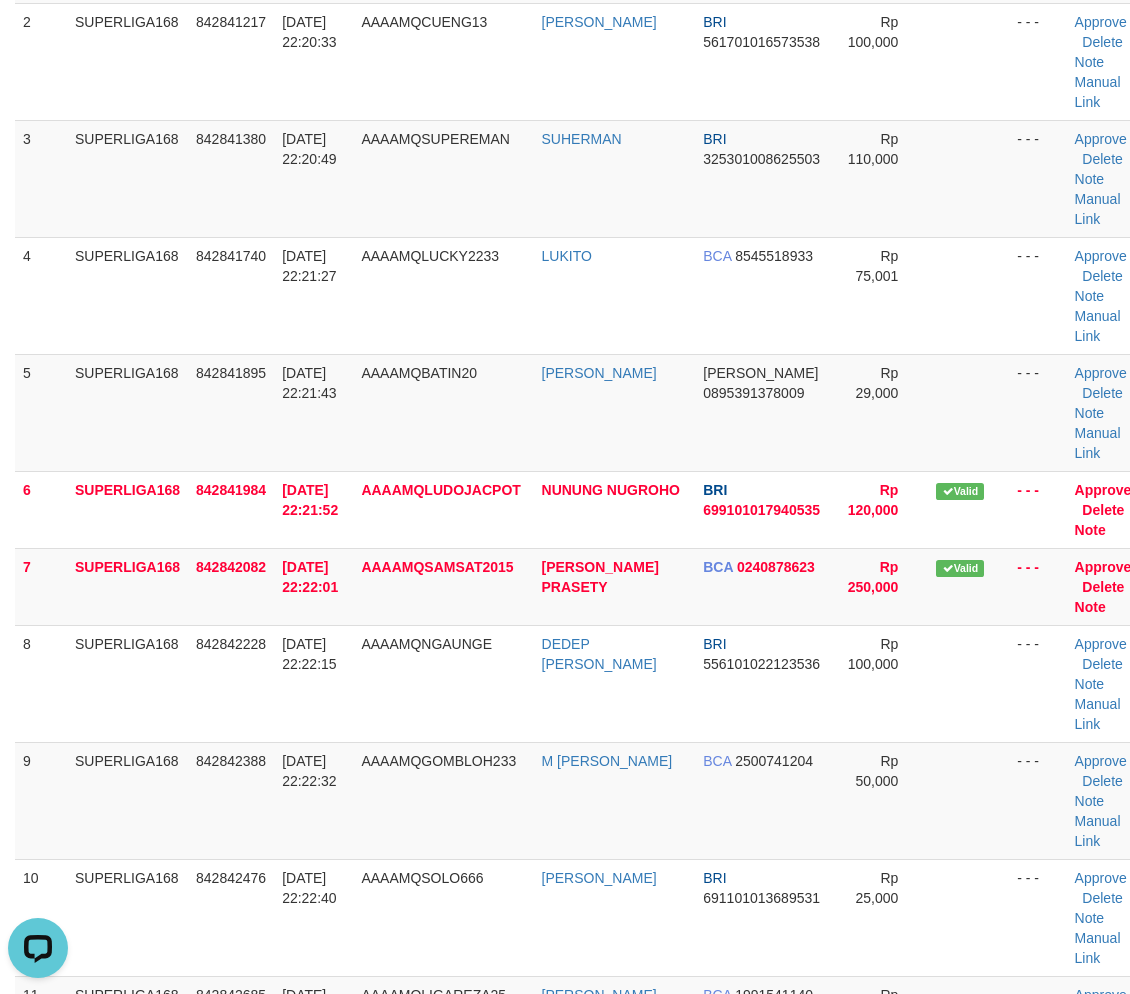 scroll, scrollTop: 0, scrollLeft: 0, axis: both 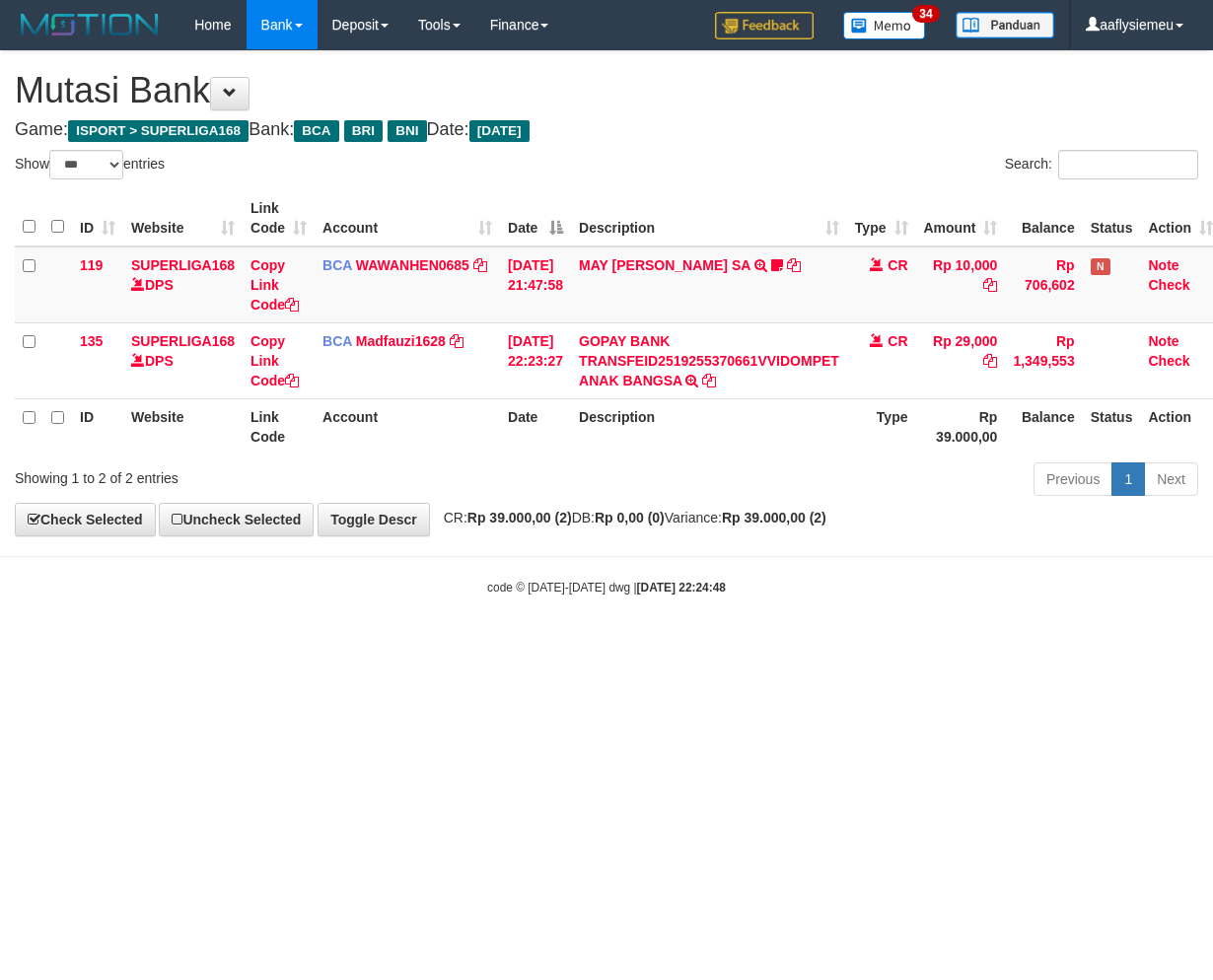 select on "***" 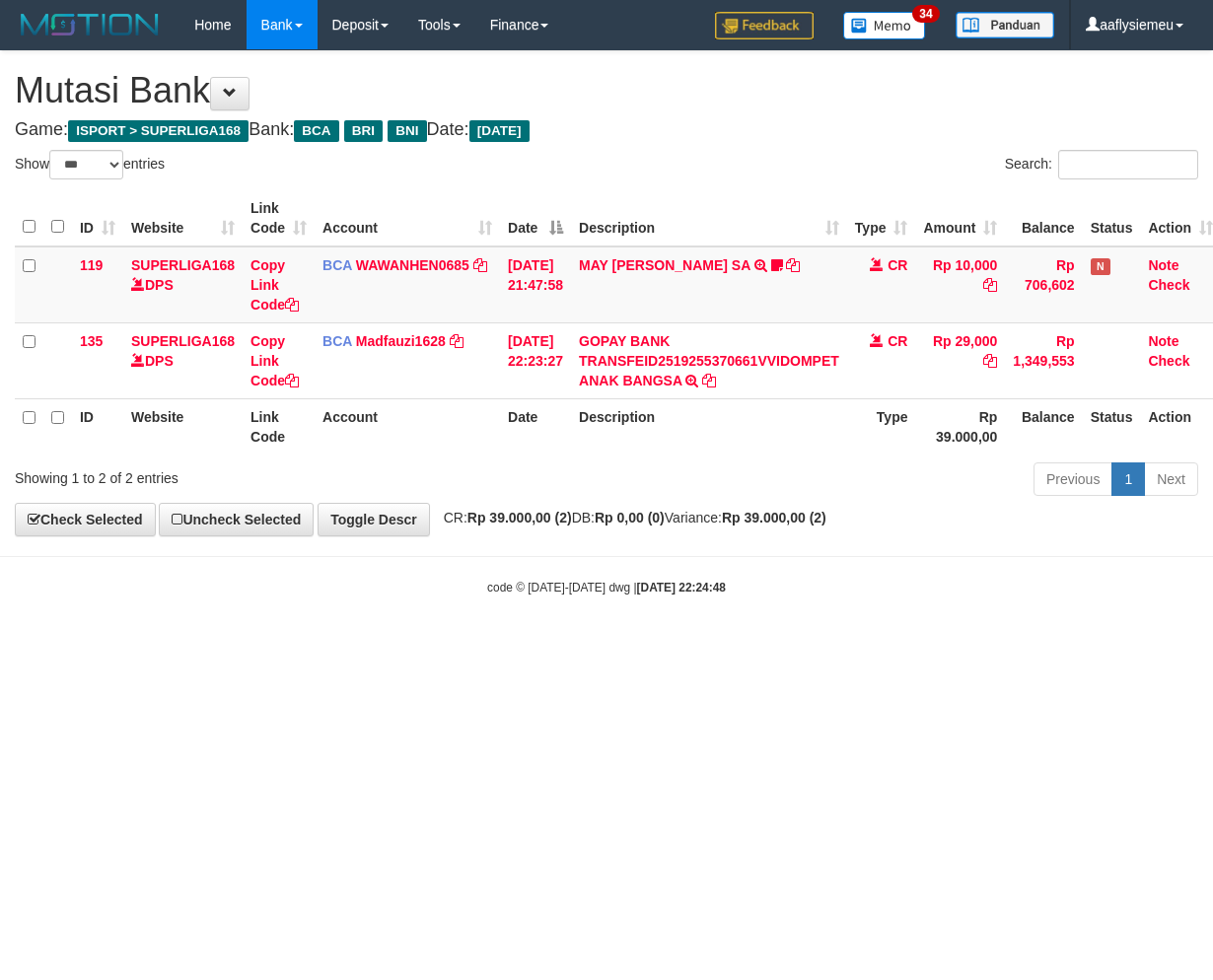 scroll, scrollTop: 0, scrollLeft: 0, axis: both 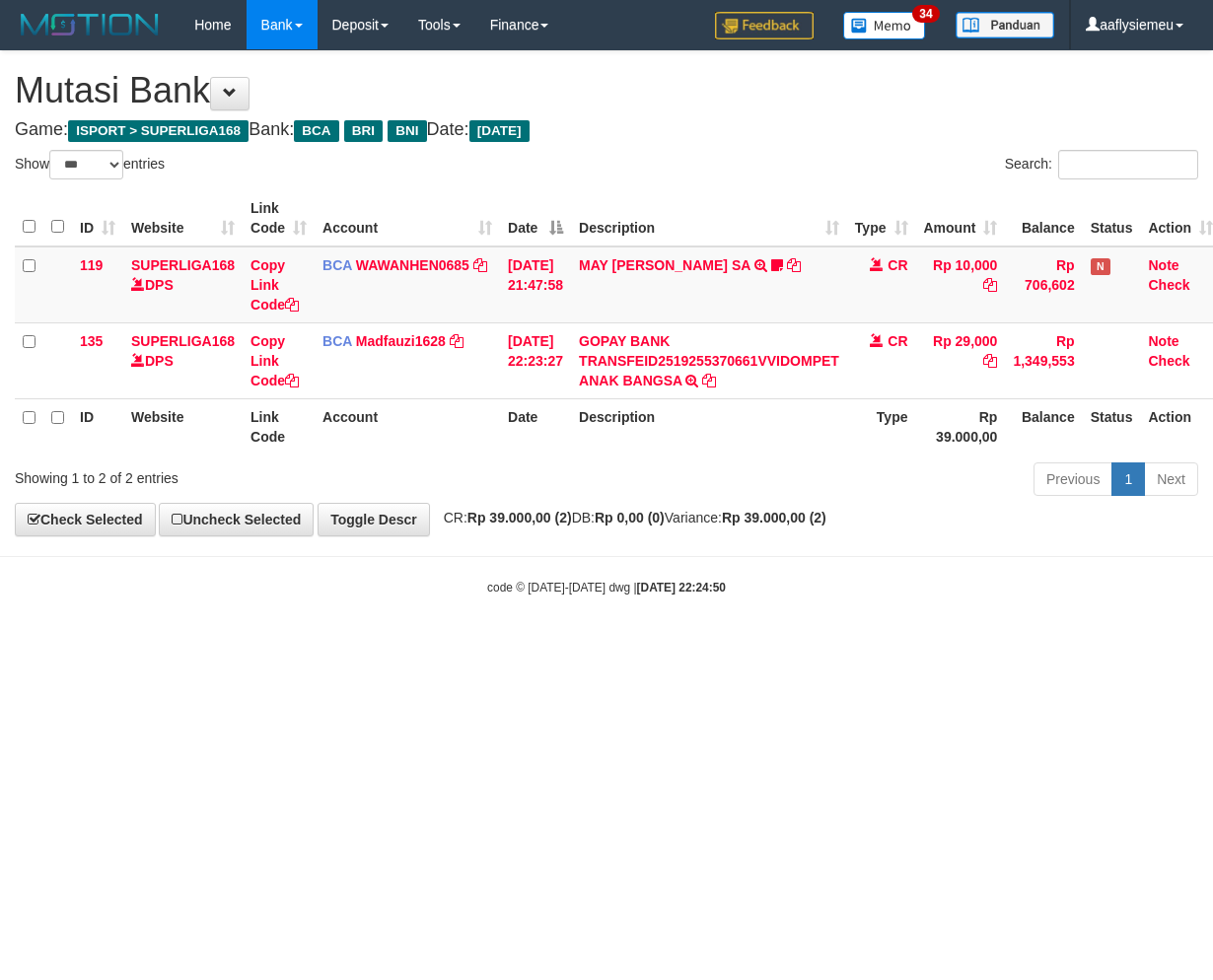 select on "***" 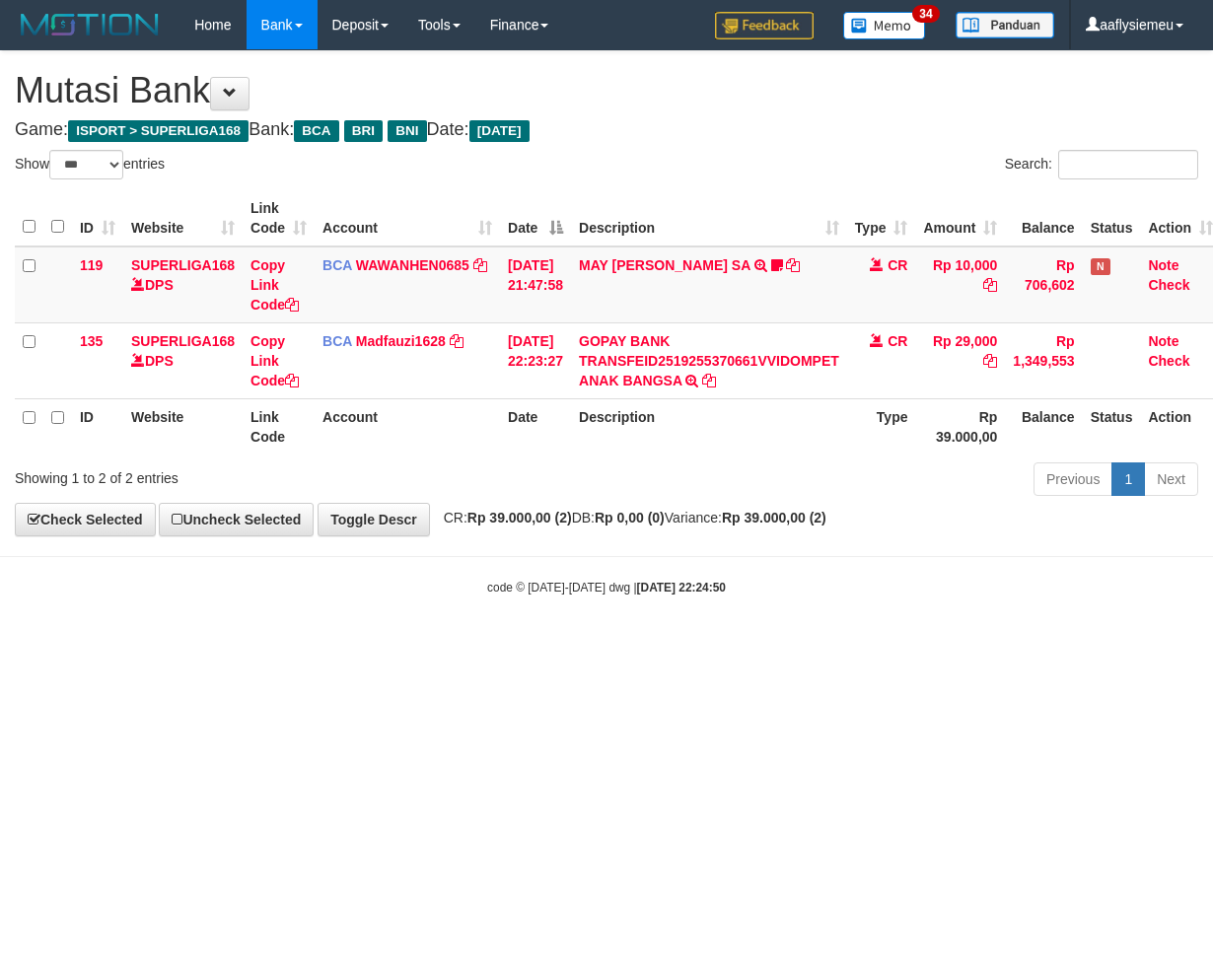 scroll, scrollTop: 0, scrollLeft: 0, axis: both 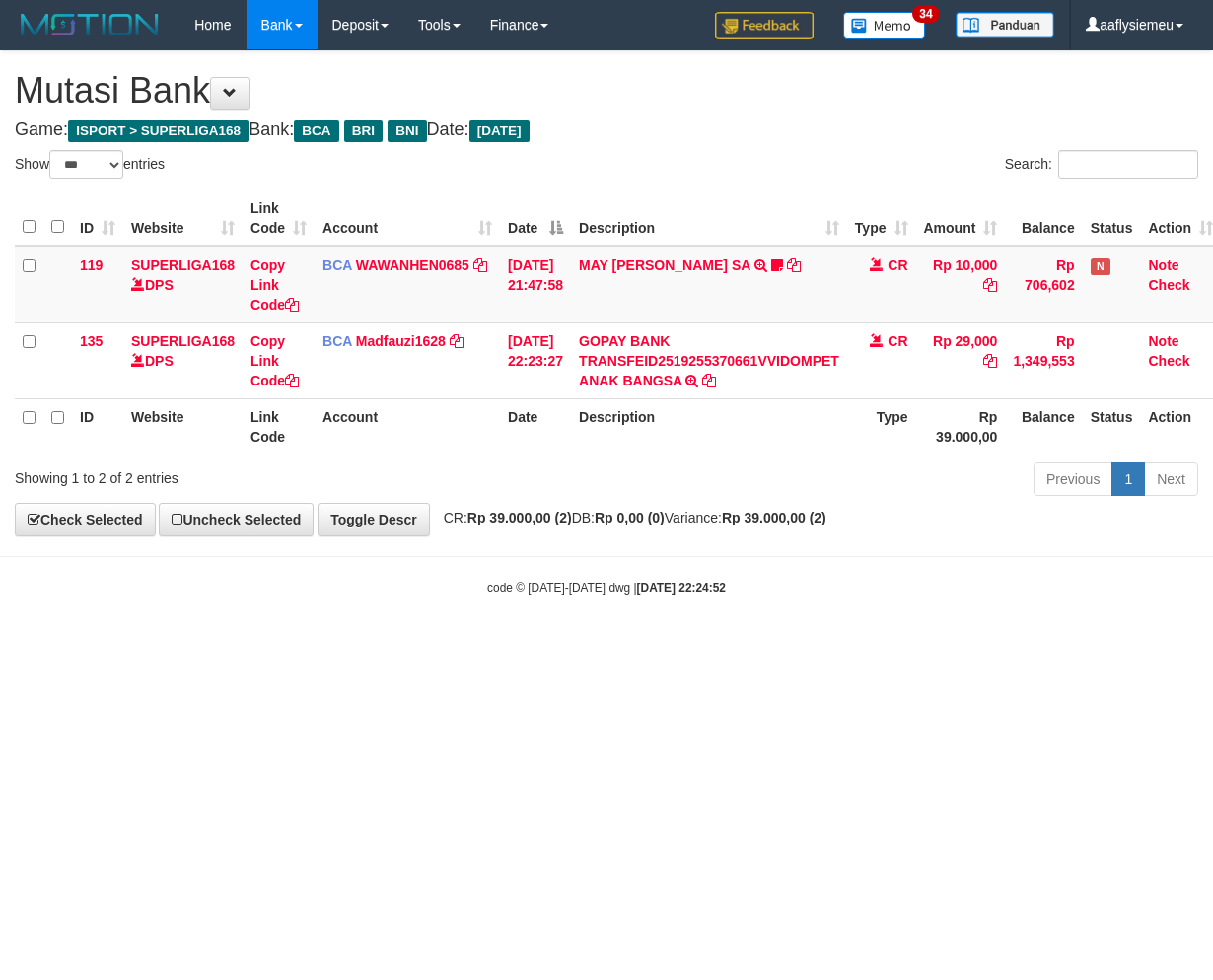 select on "***" 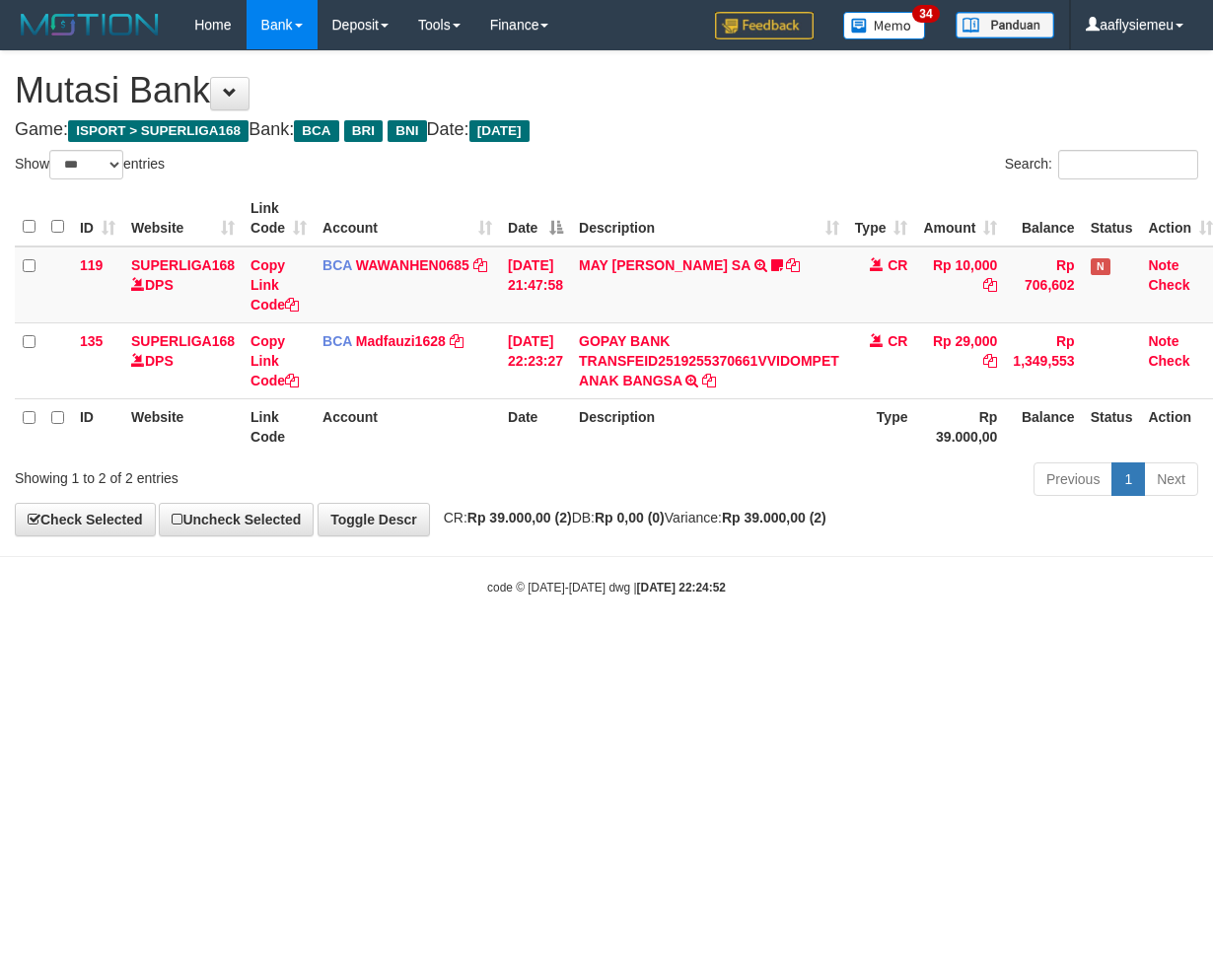 scroll, scrollTop: 0, scrollLeft: 0, axis: both 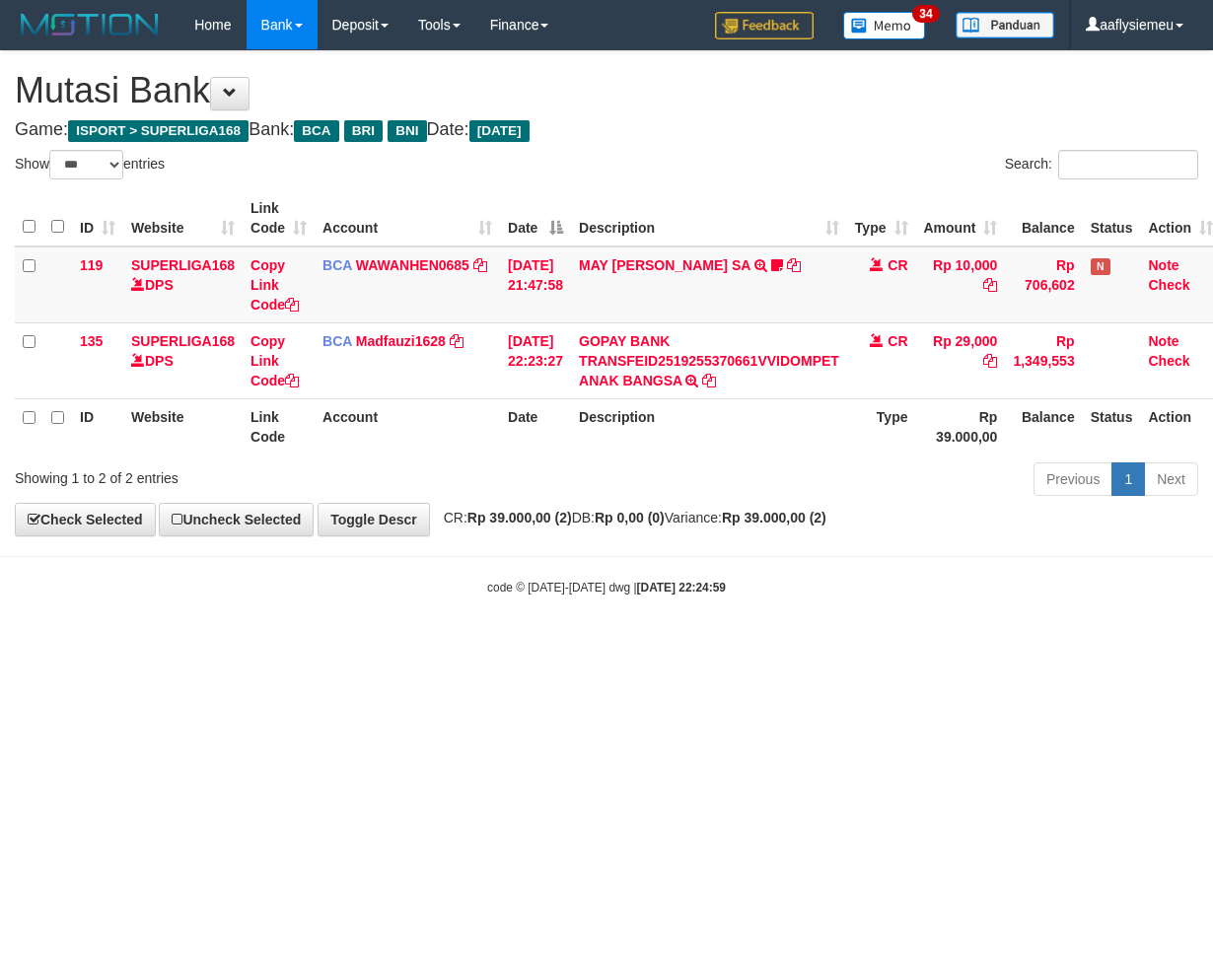 select on "***" 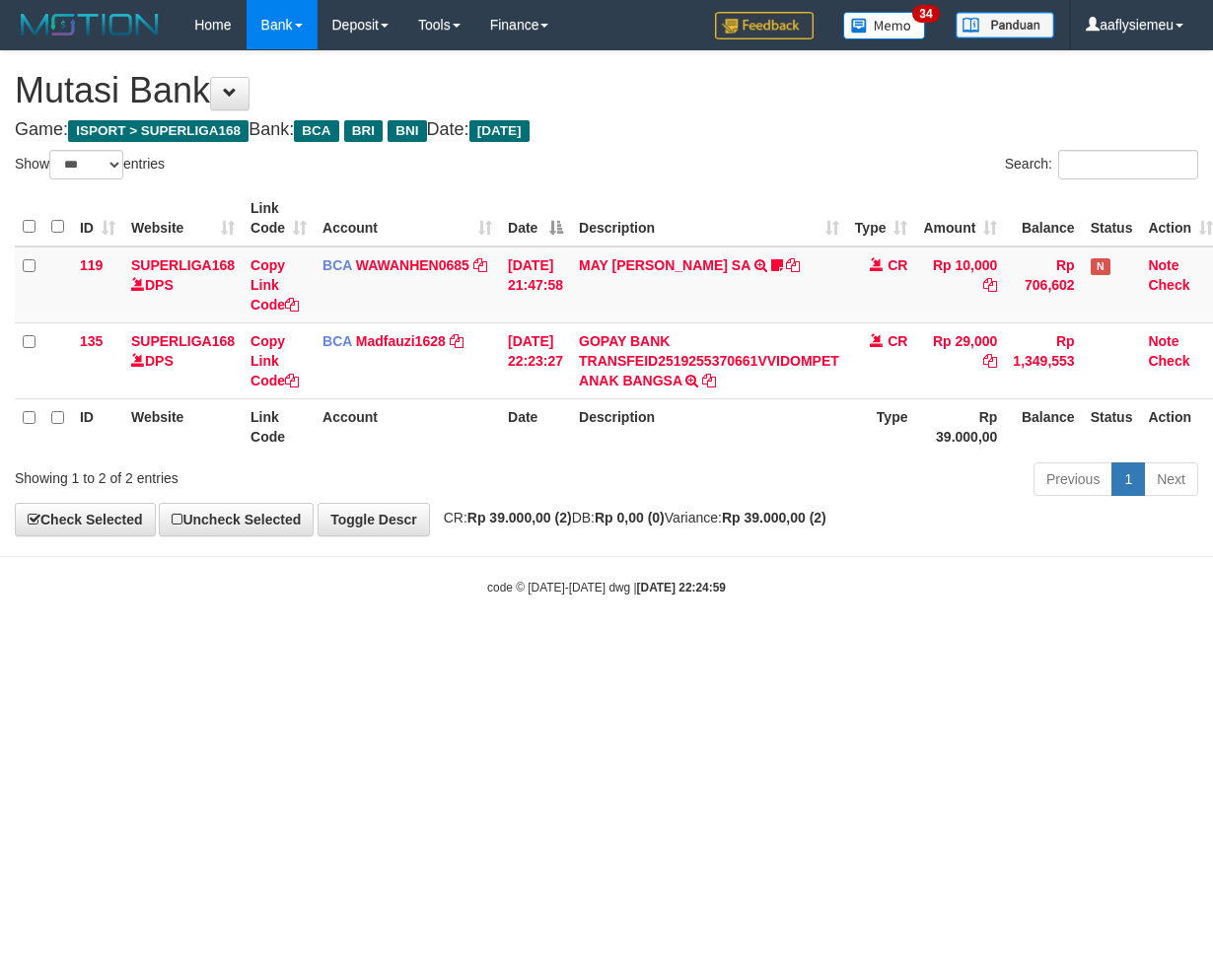 scroll, scrollTop: 0, scrollLeft: 0, axis: both 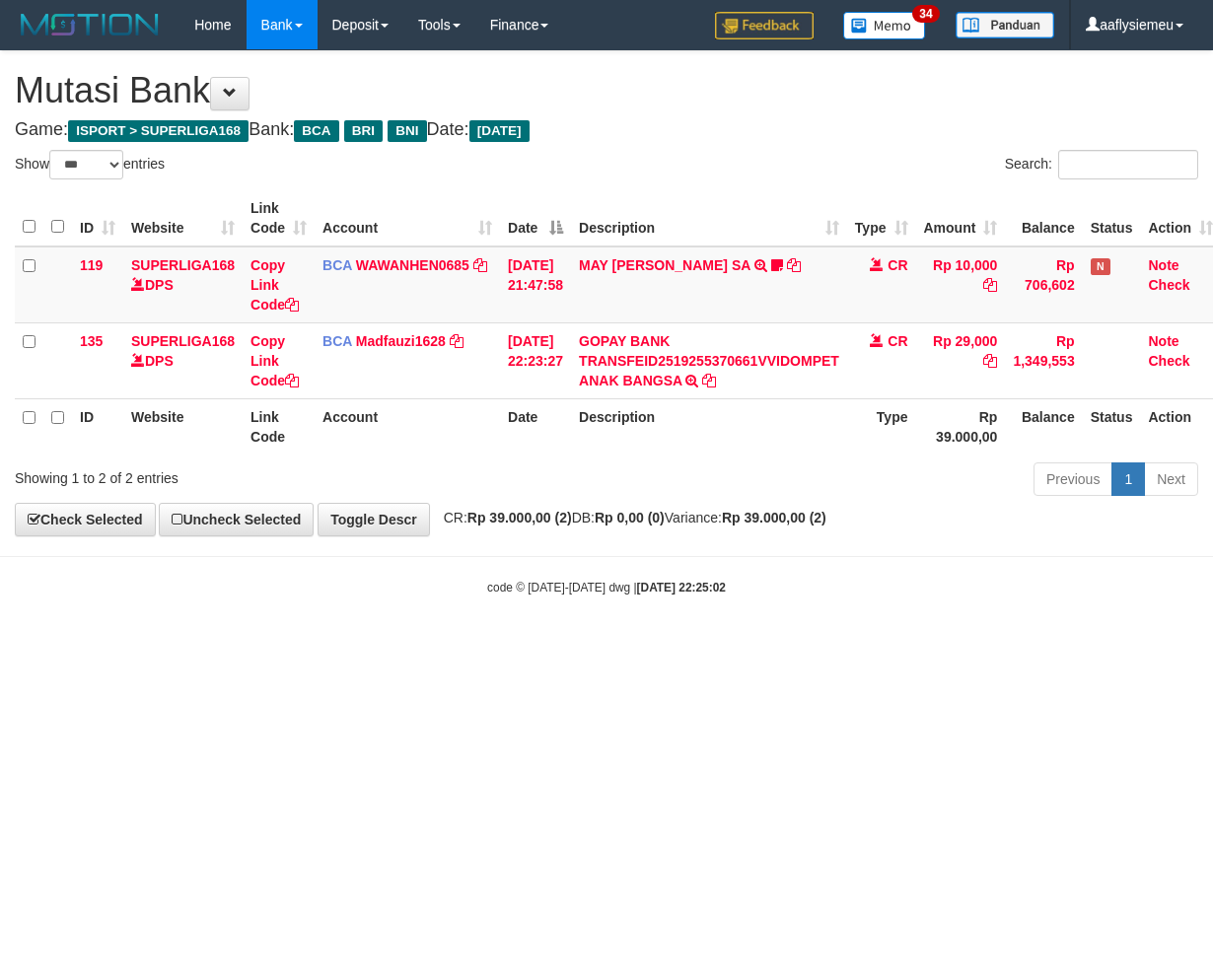 select on "***" 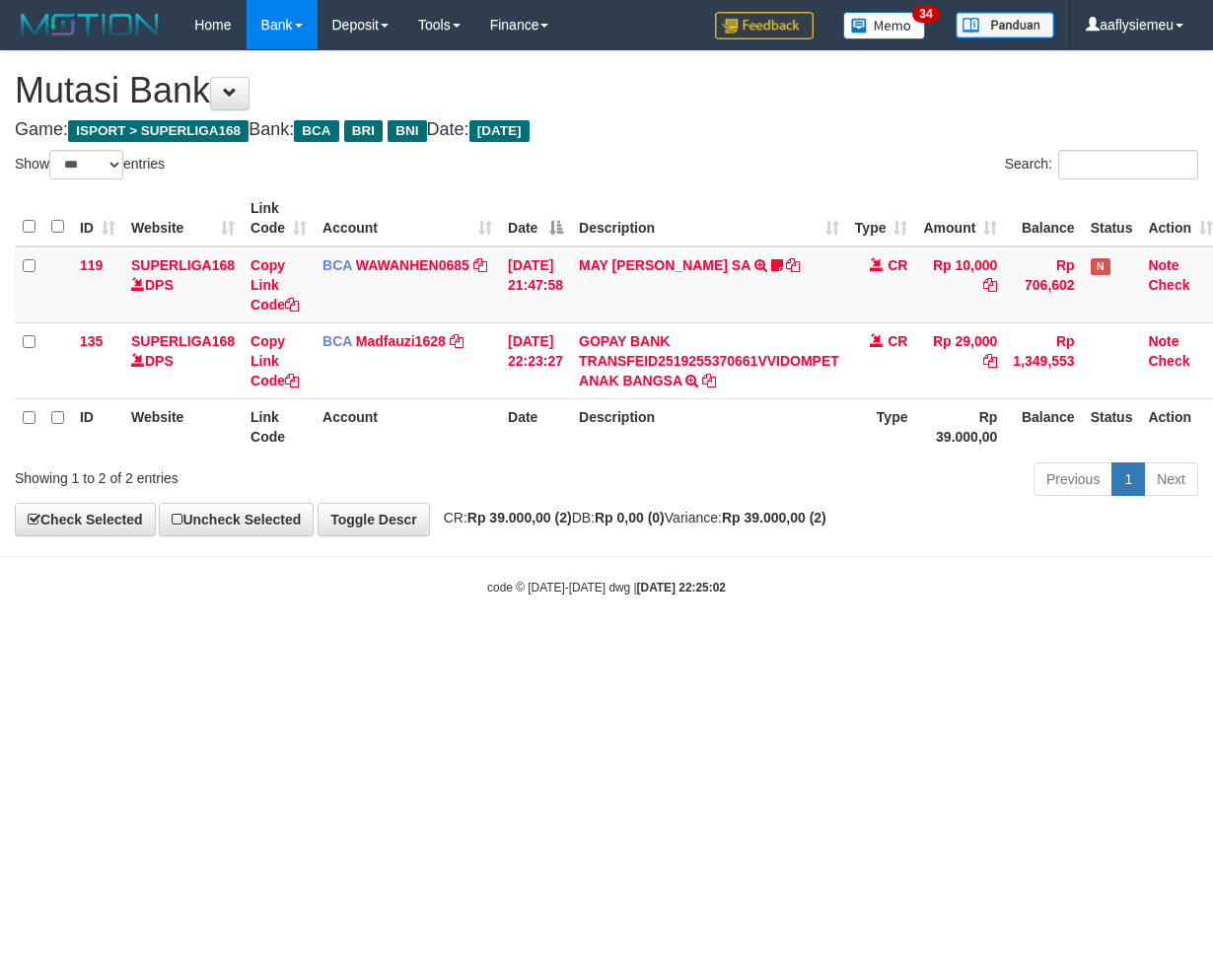 scroll, scrollTop: 0, scrollLeft: 0, axis: both 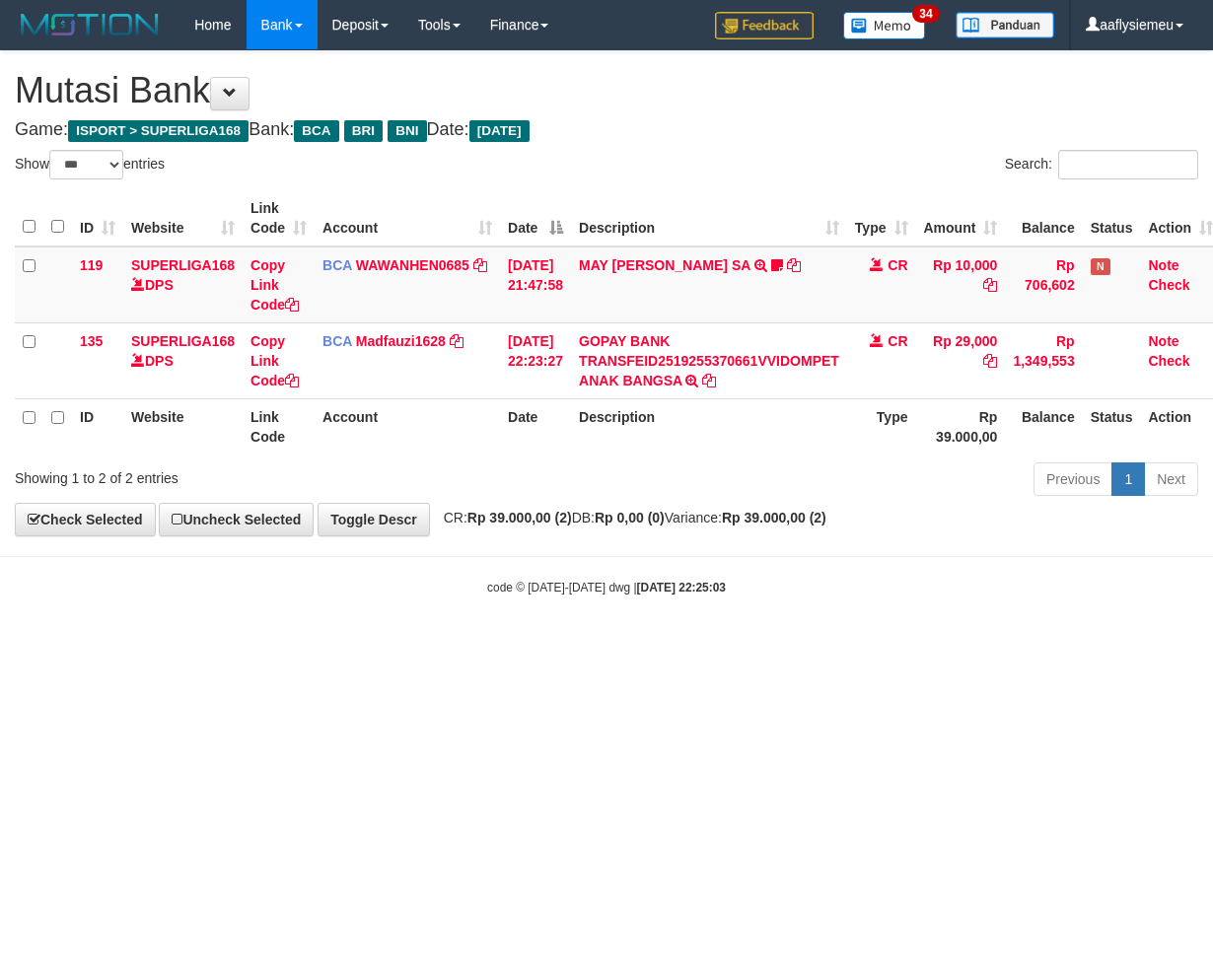 select on "***" 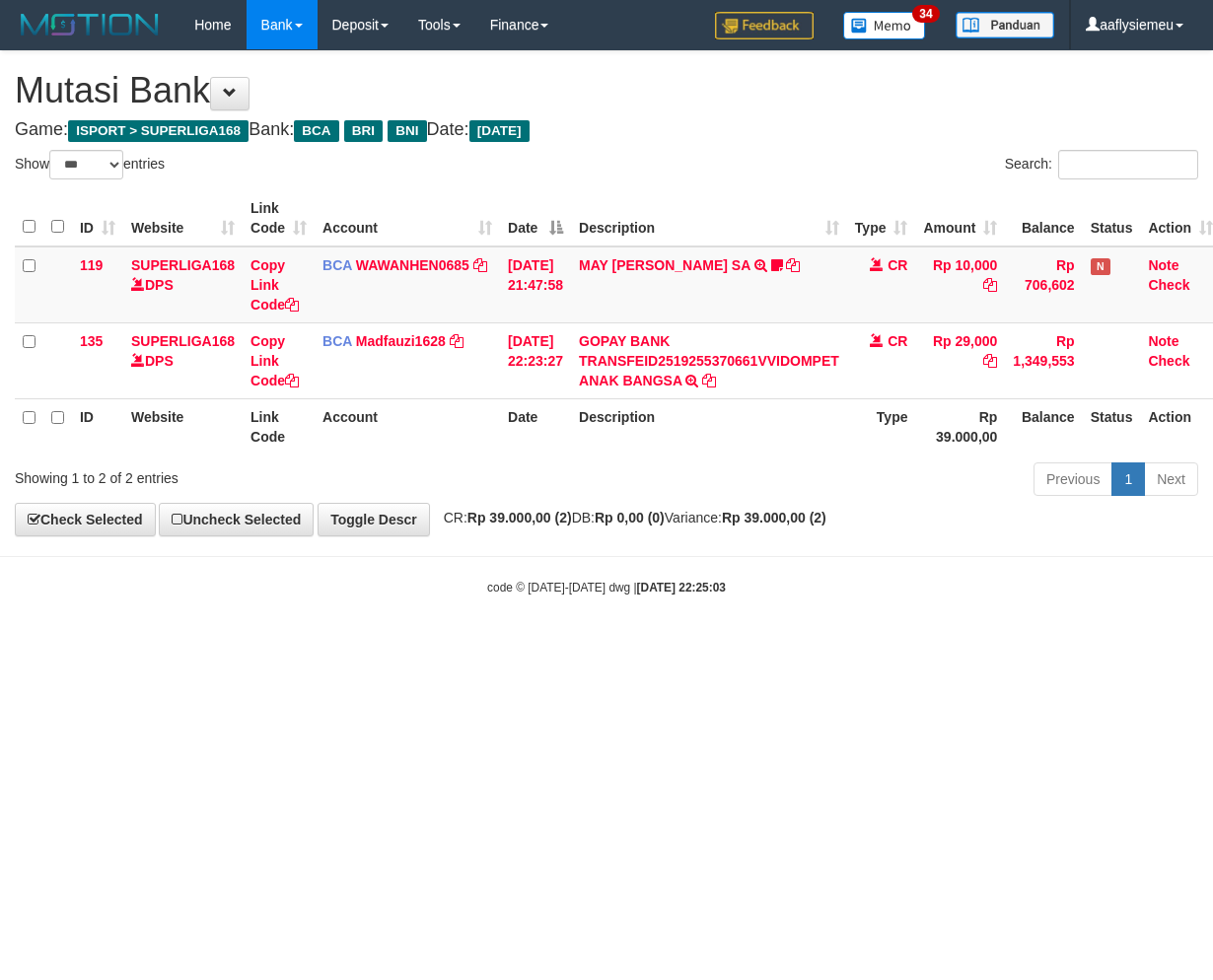 scroll, scrollTop: 0, scrollLeft: 0, axis: both 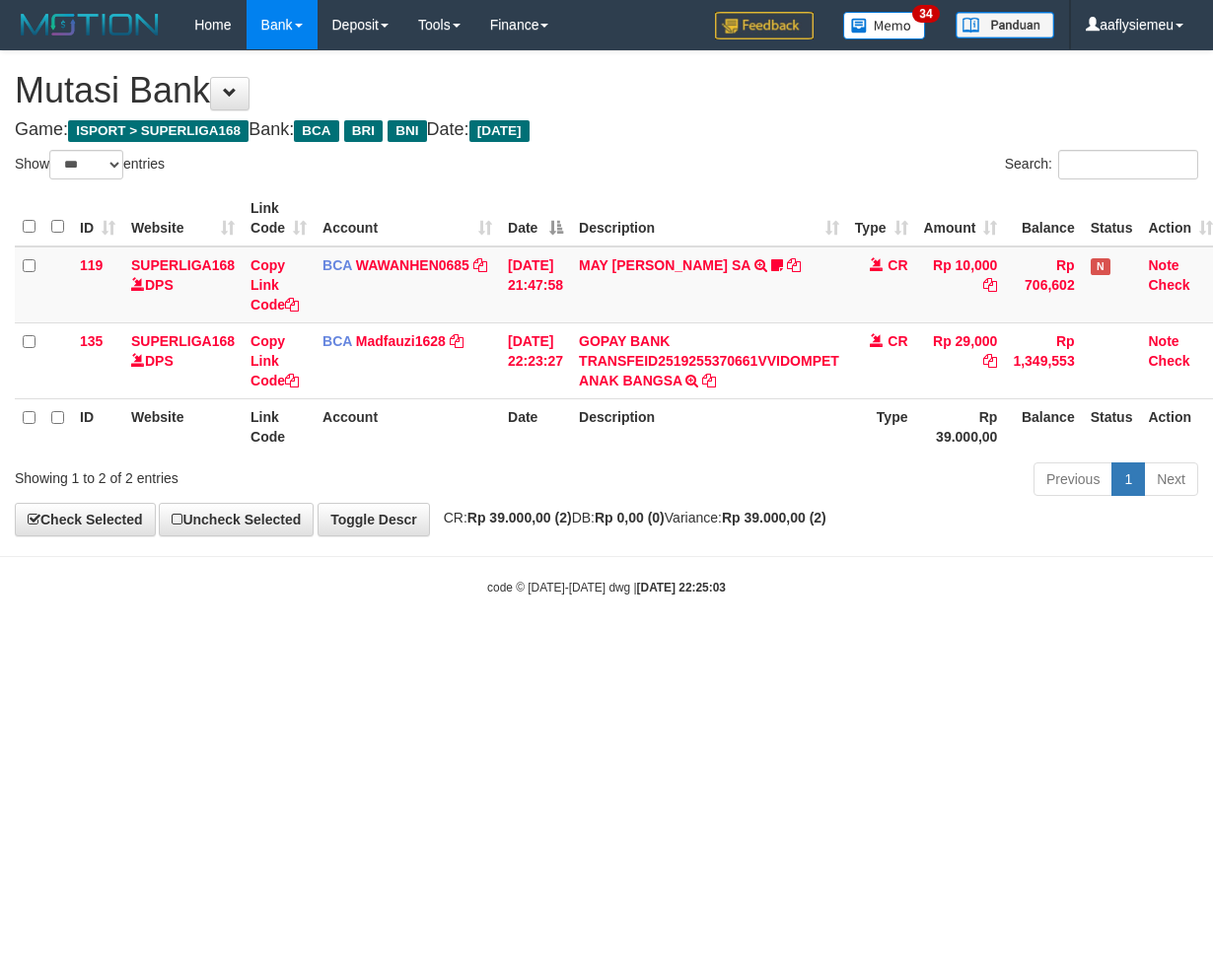 select on "***" 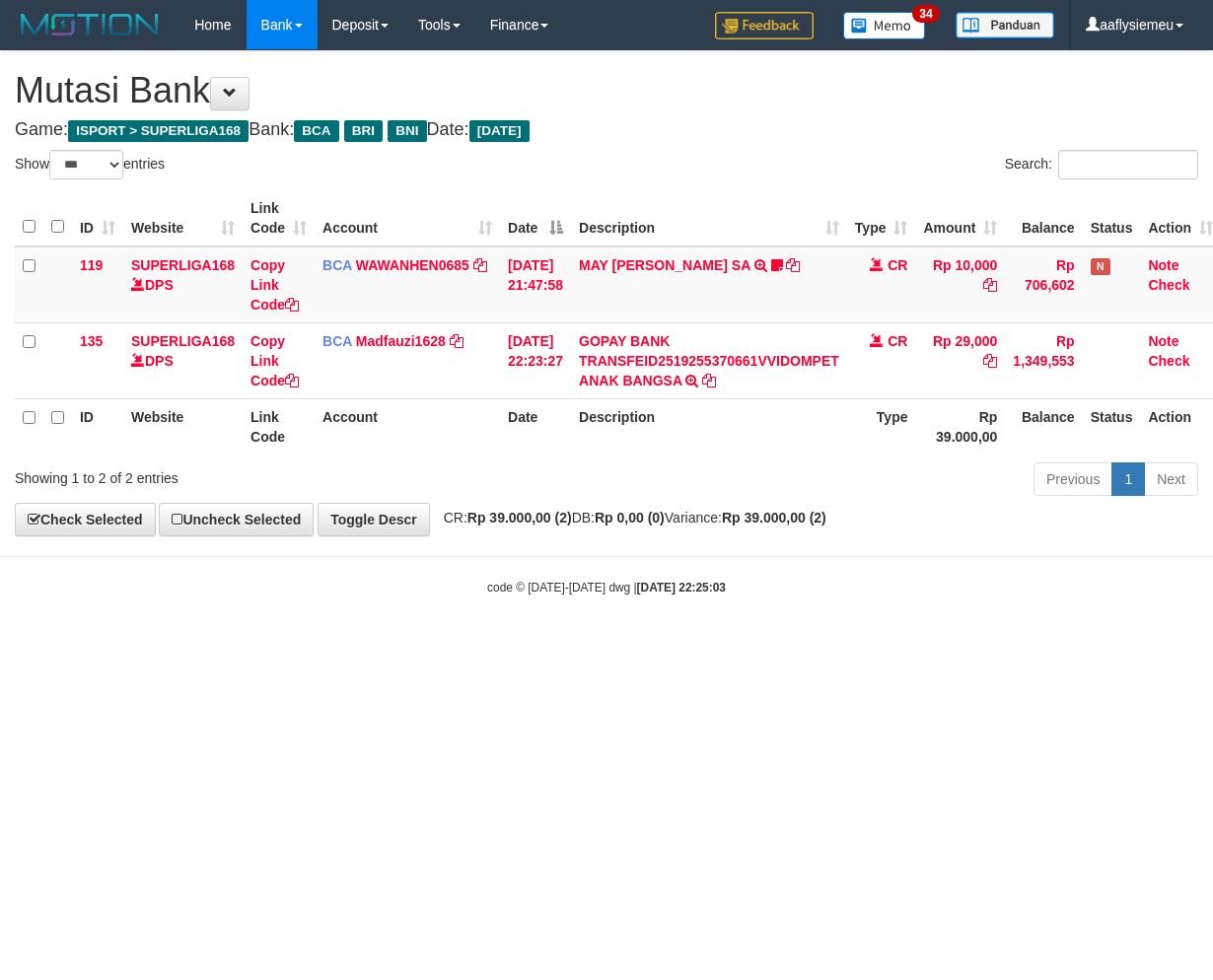 scroll, scrollTop: 0, scrollLeft: 0, axis: both 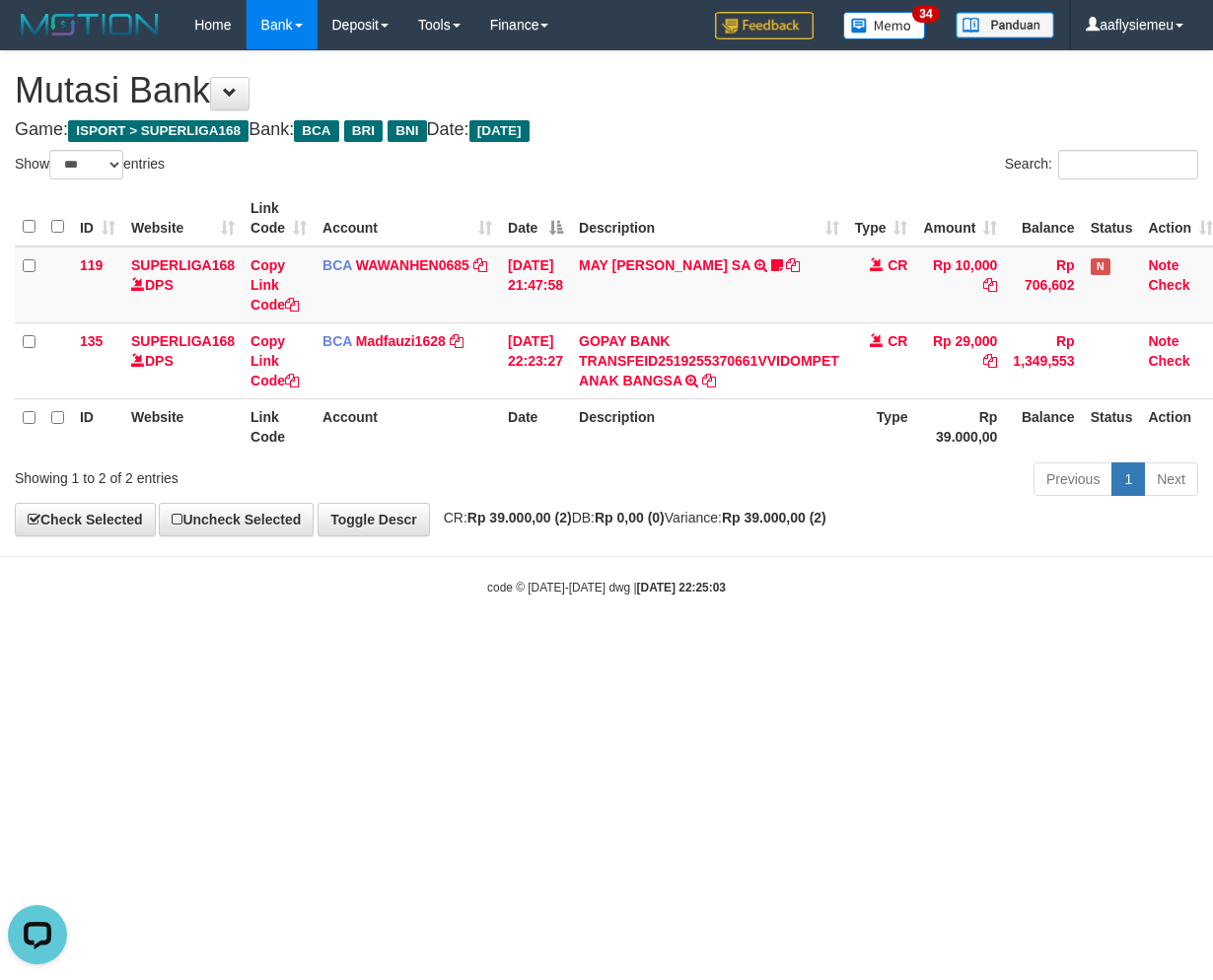 drag, startPoint x: 714, startPoint y: 661, endPoint x: 1206, endPoint y: 573, distance: 499.80796 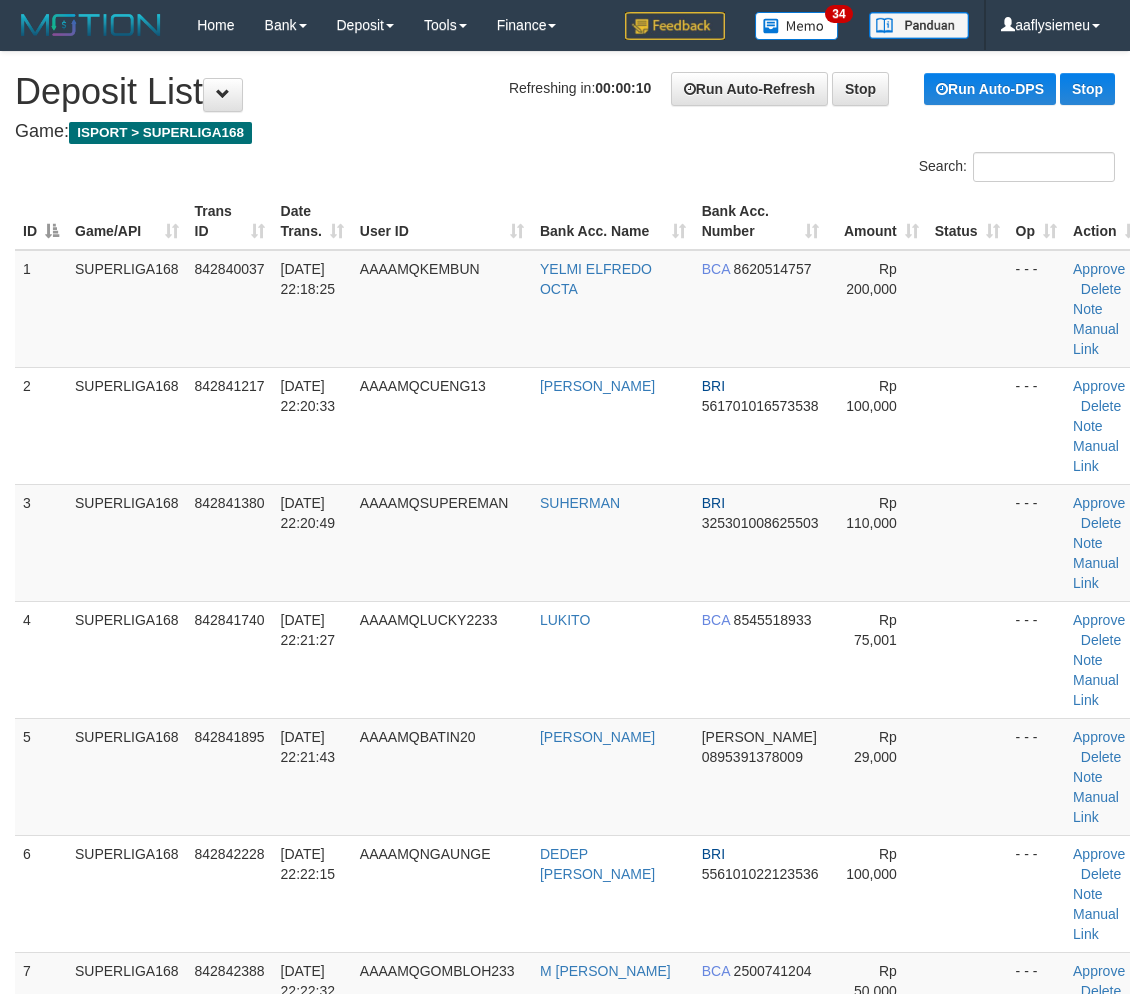 scroll, scrollTop: 0, scrollLeft: 0, axis: both 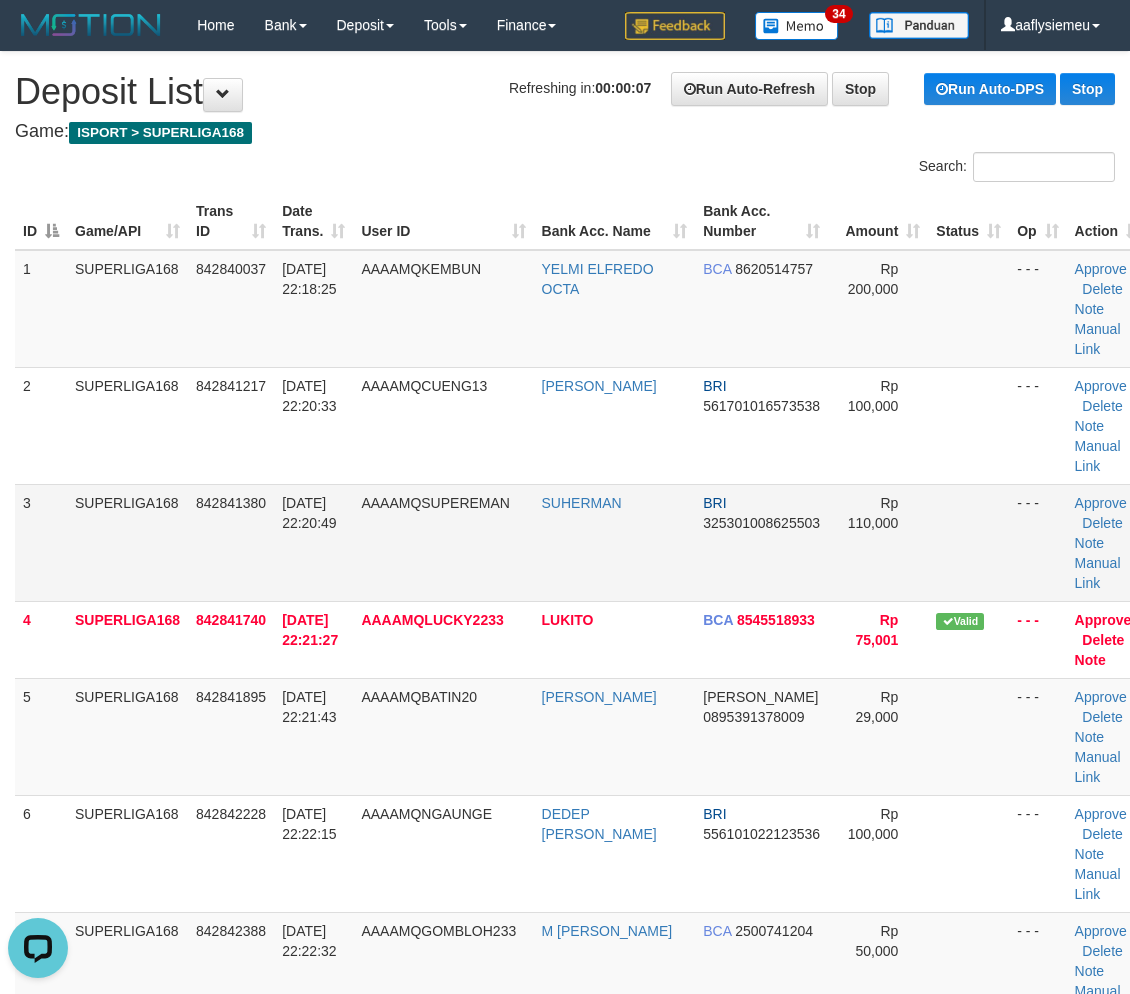 click on "1
SUPERLIGA168
842840037
11/07/2025 22:18:25
AAAAMQKEMBUN
YELMI ELFREDO OCTA
BCA
8620514757
Rp 200,000
- - -
Approve
Delete
Note
Manual Link
2
SUPERLIGA168
842841217
11/07/2025 22:20:33
AAAAMQCUENG13
FIKI SUSADI
BRI
561701016573538
BRI" at bounding box center (581, 1496) 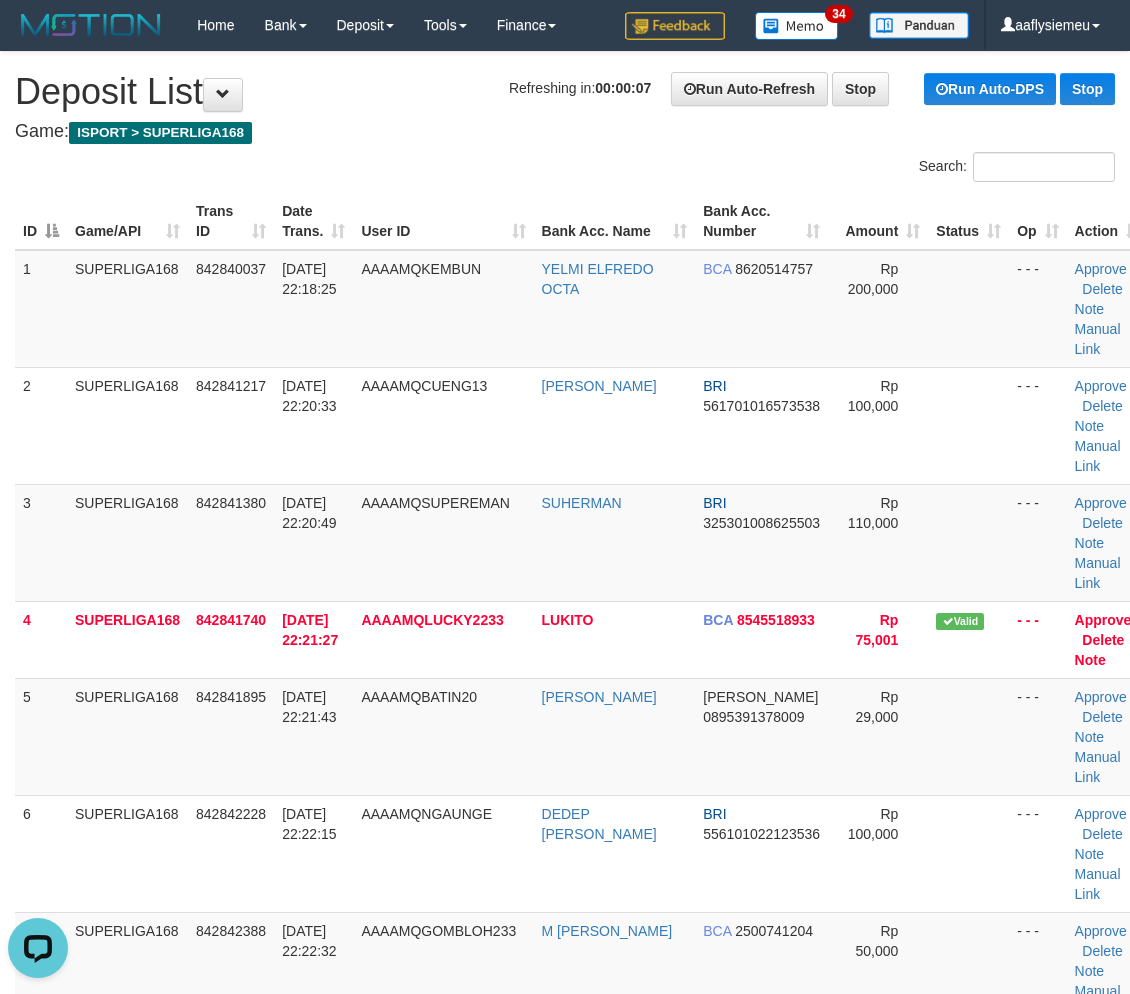 click on "ID Game/API Trans ID Date Trans. User ID Bank Acc. Name Bank Acc. Number Amount Status Op Action
1
SUPERLIGA168
842840037
11/07/2025 22:18:25
AAAAMQKEMBUN
YELMI ELFREDO OCTA
BCA
8620514757
Rp 200,000
- - -
Approve
Delete
Note
Manual Link
2
SUPERLIGA168
842841217
11/07/2025 22:20:33
AAAAMQCUENG13" at bounding box center (565, 1495) 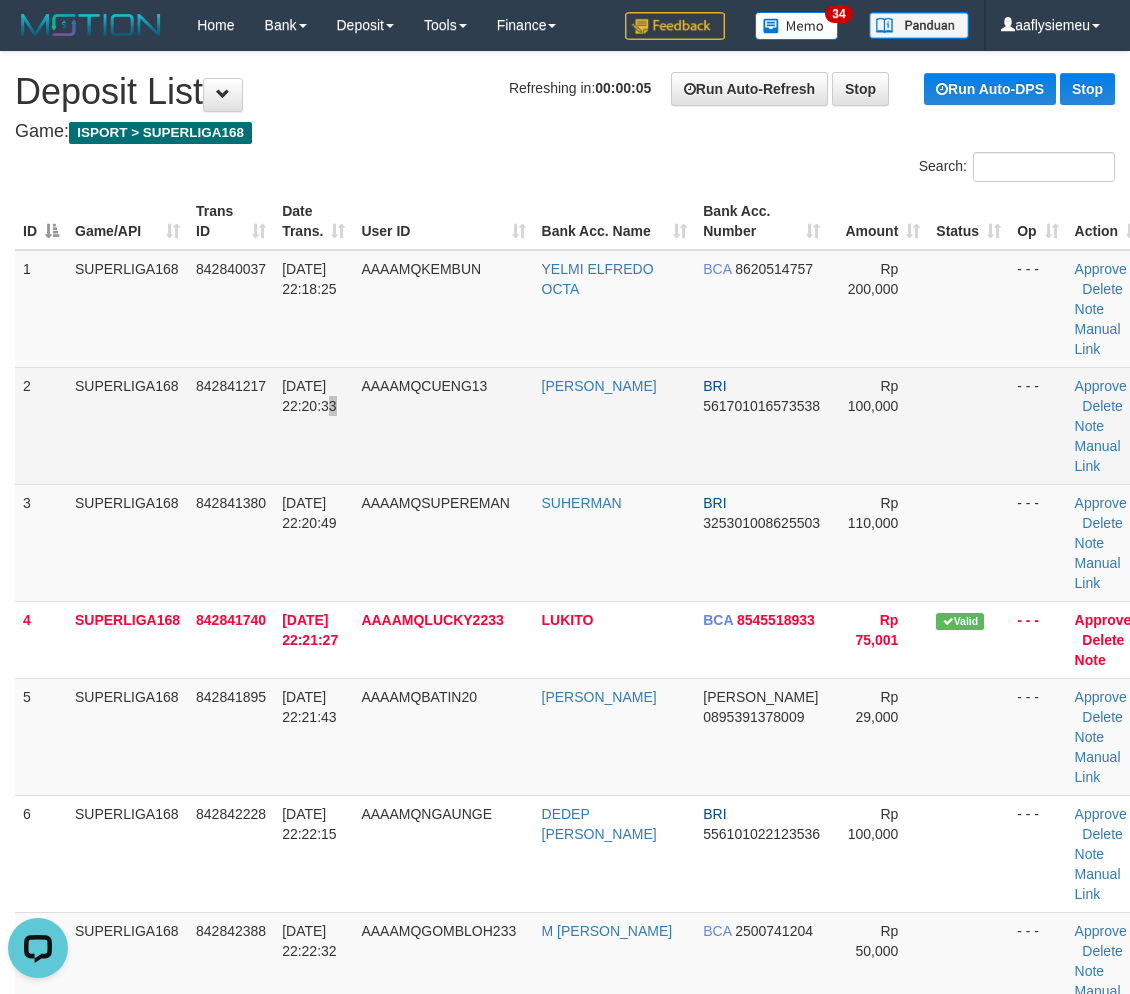 click on "[DATE] 22:20:33" at bounding box center [313, 425] 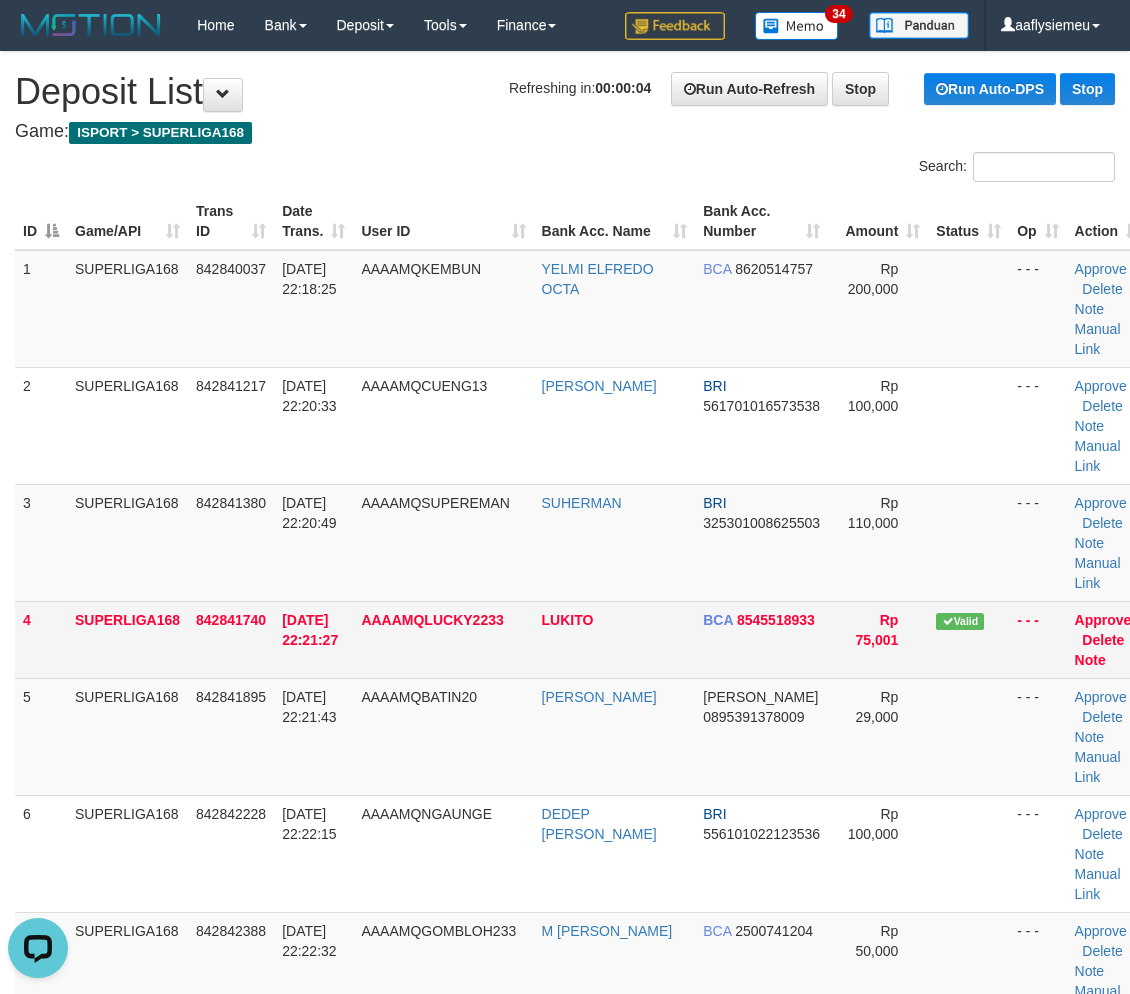 drag, startPoint x: 297, startPoint y: 575, endPoint x: 74, endPoint y: 648, distance: 234.64441 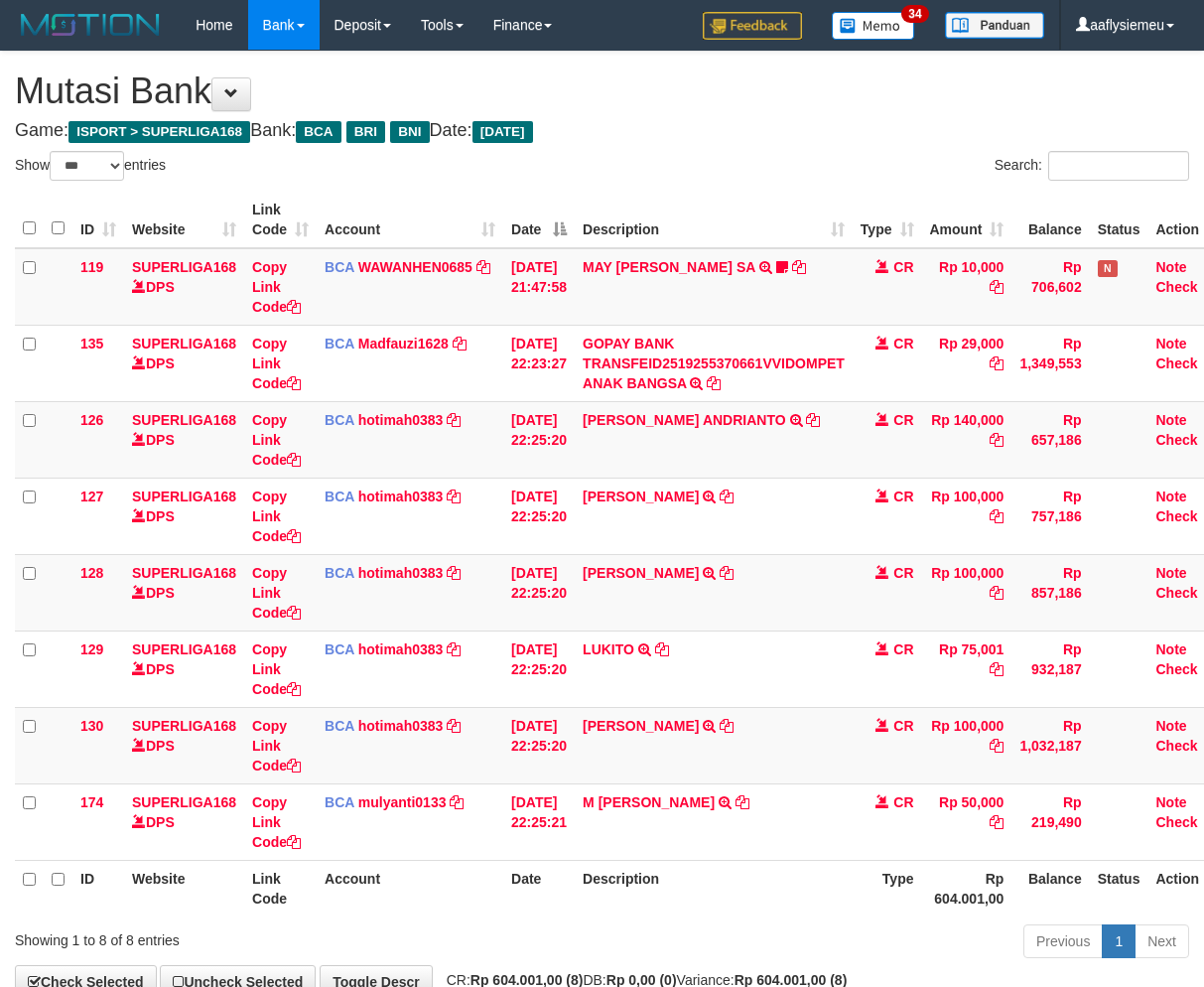 select on "***" 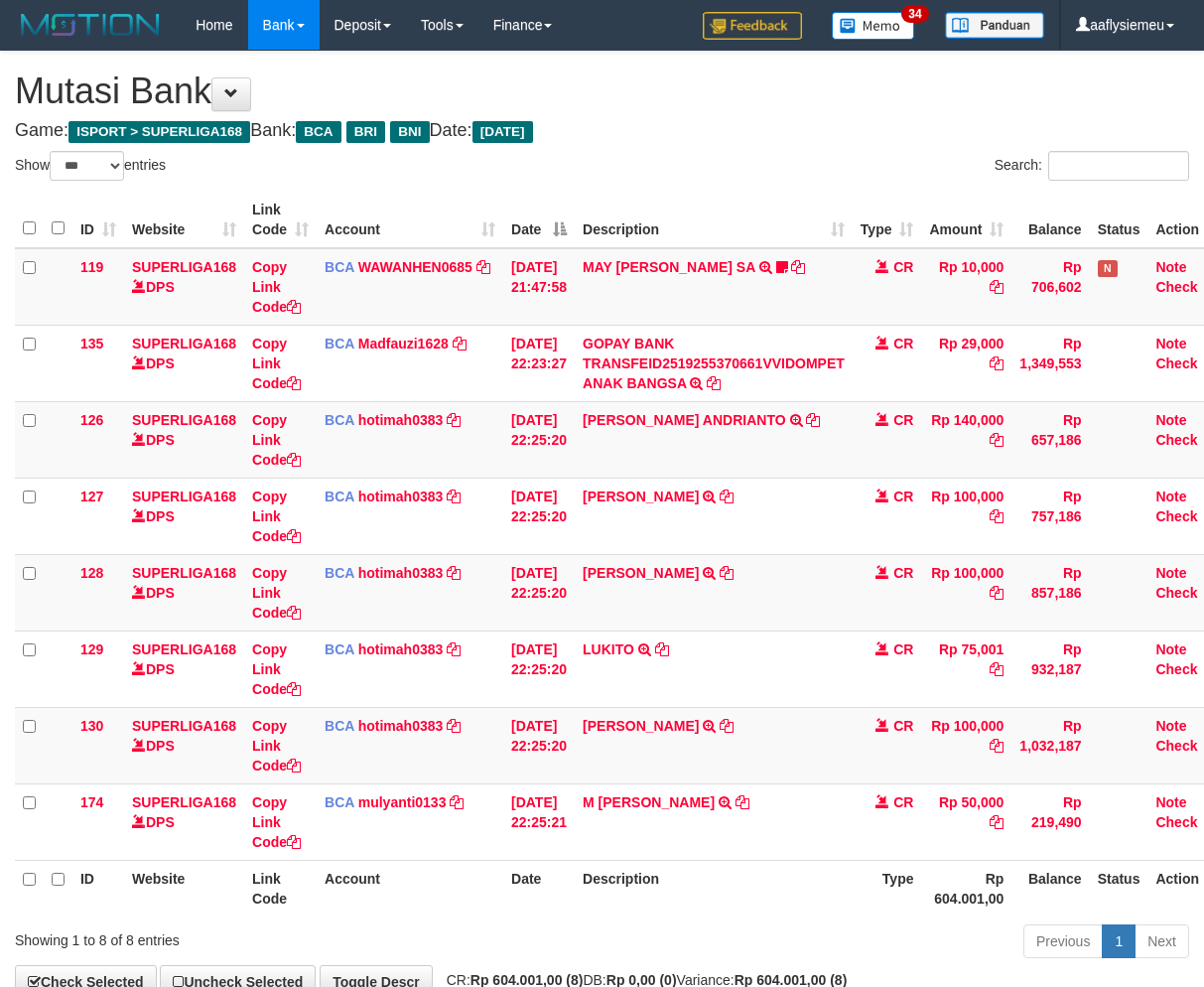 scroll, scrollTop: 0, scrollLeft: 0, axis: both 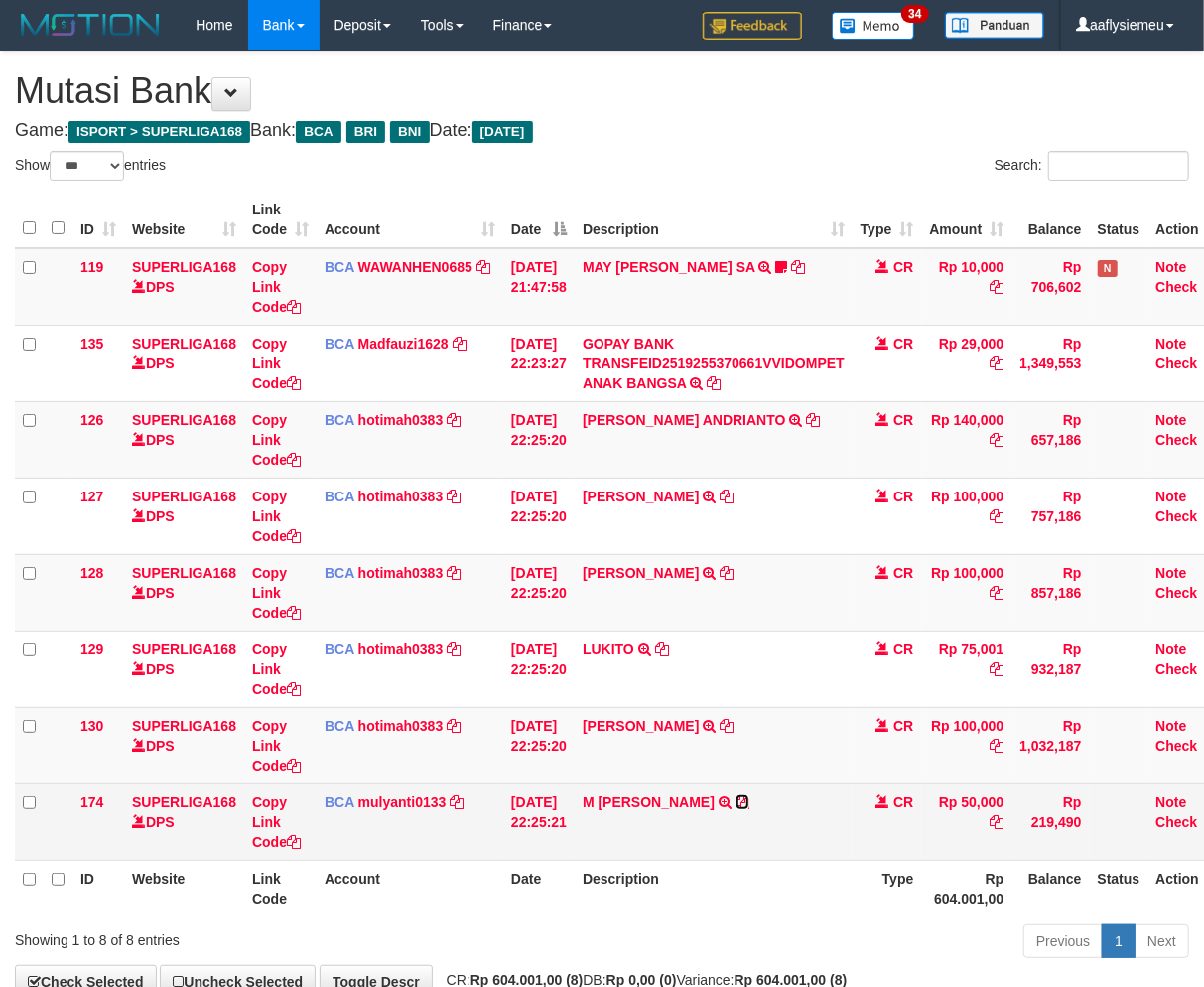 click at bounding box center [742, 802] 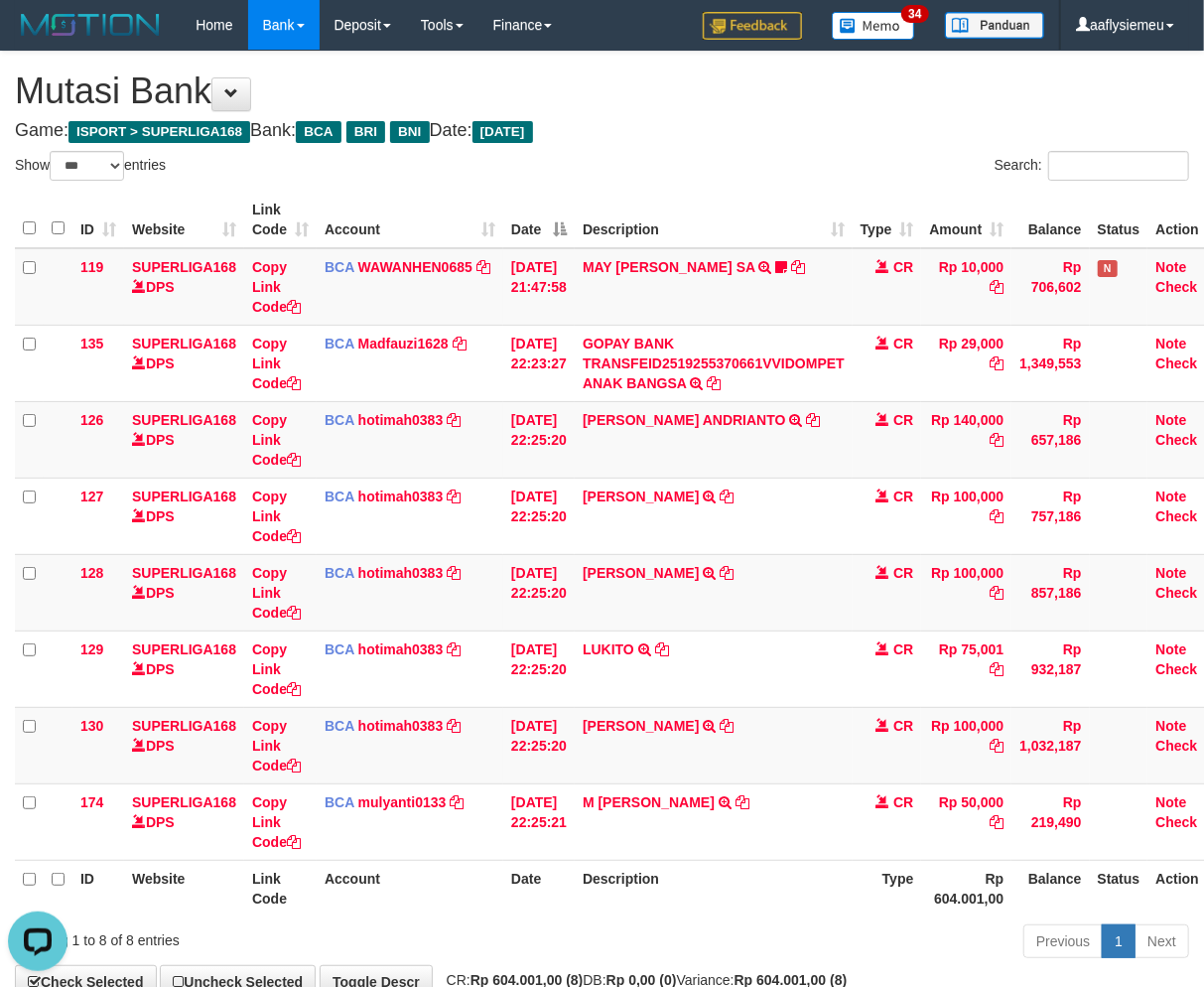 scroll, scrollTop: 0, scrollLeft: 0, axis: both 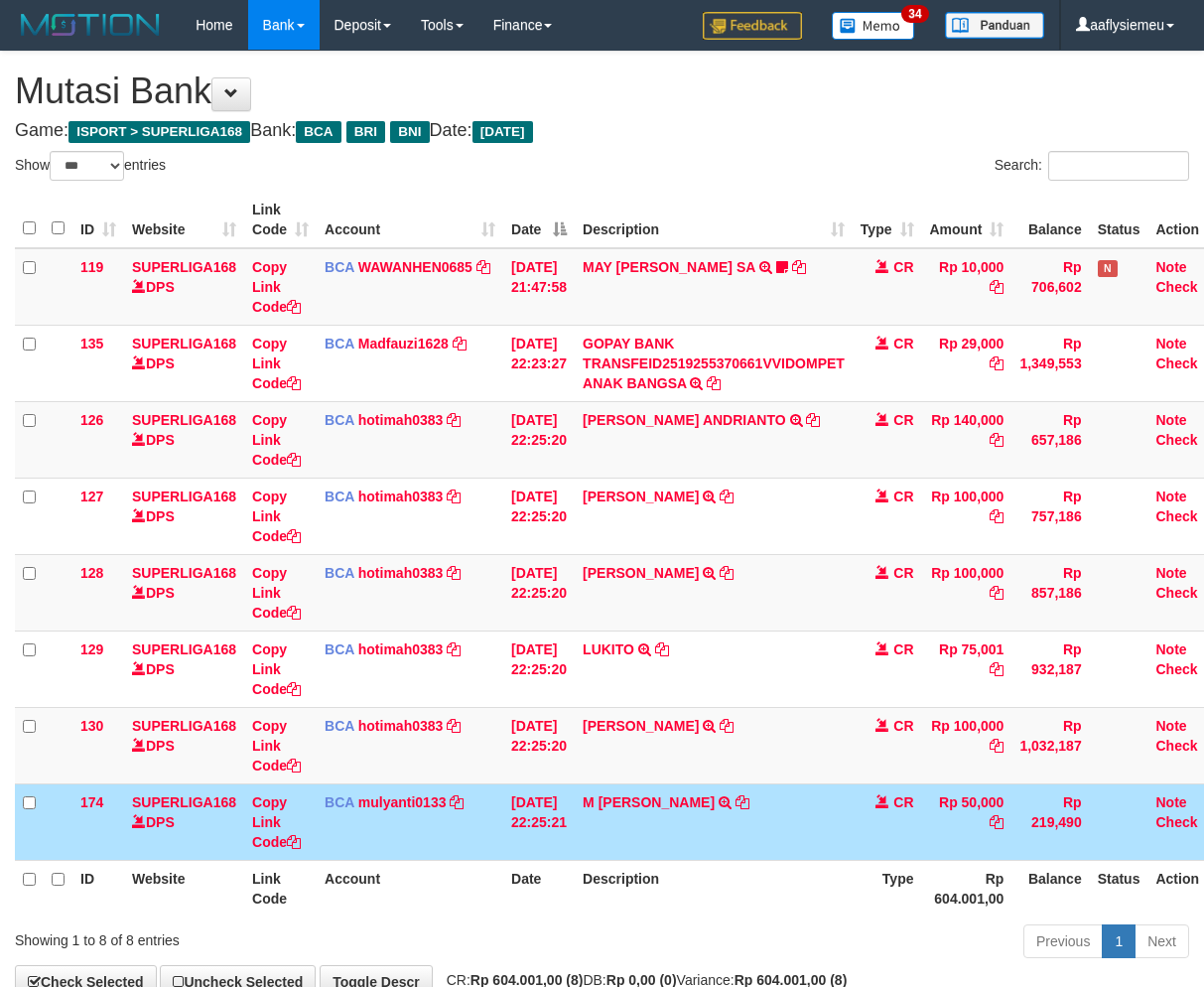 select on "***" 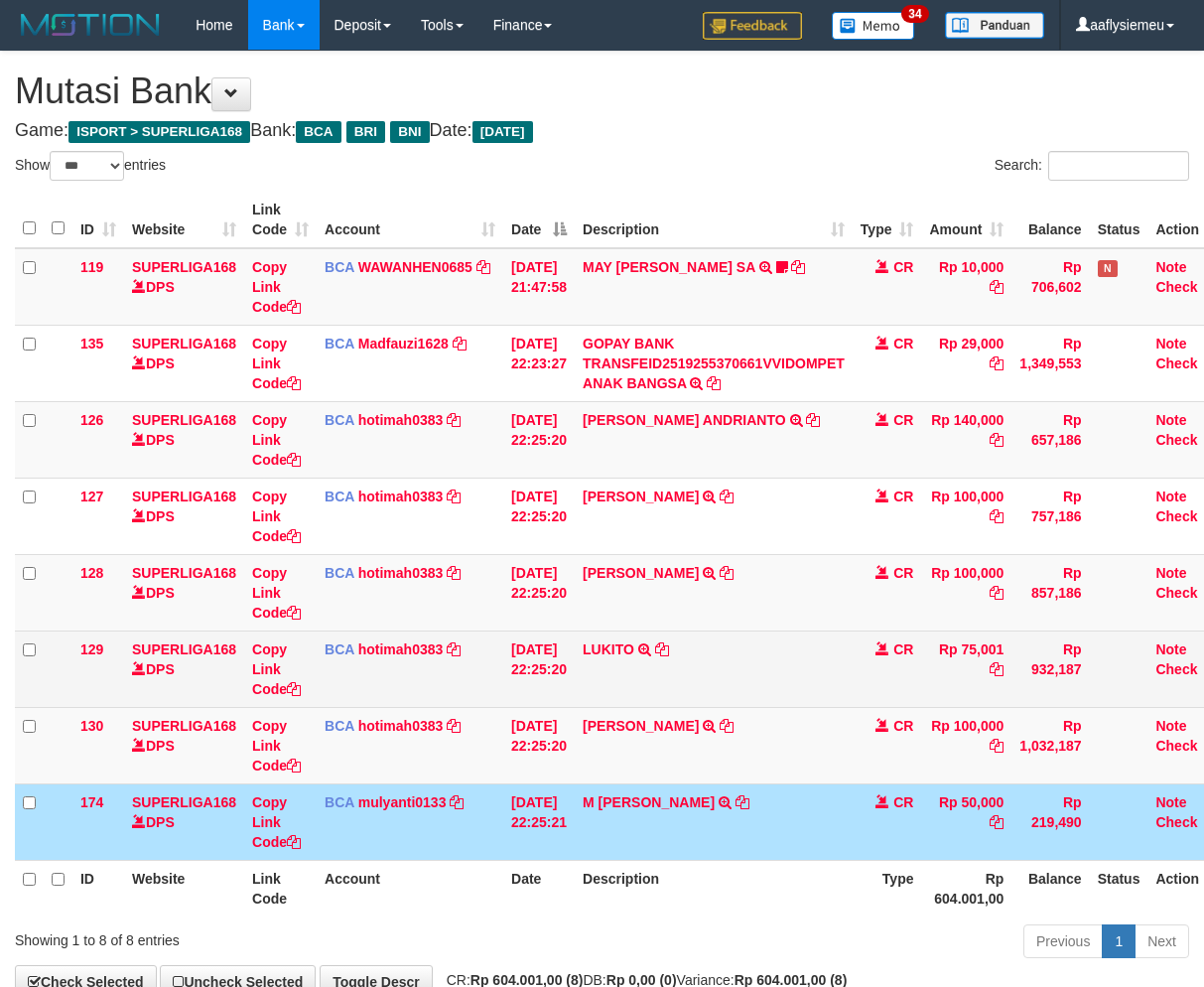scroll, scrollTop: 0, scrollLeft: 0, axis: both 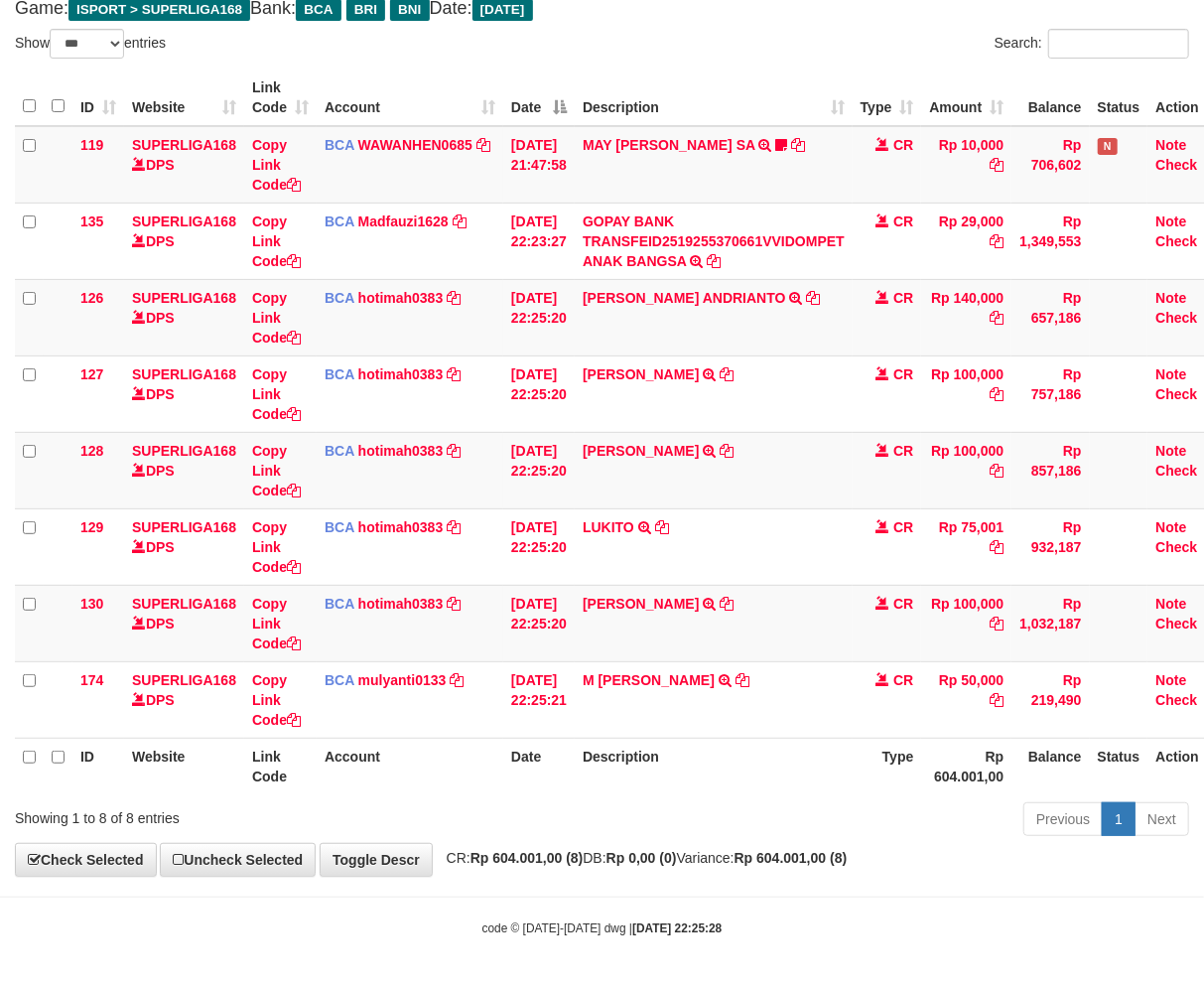 click on "ID Website Link Code Account Date Description Type Amount Balance Status Action
119
SUPERLIGA168    DPS
Copy Link Code
BCA
WAWANHEN0685
DPS
WAWAN HENDRATNO
mutasi_20250711_3096 | 119
mutasi_20250711_3096 | 119
11/07/2025 21:47:58
MAY LINDA SA            TRSF E-BANKING CR 1107/FTSCY/WS95051
10000.002025071155843046 TRFDN-MAY LINDA SAESPAY DEBIT INDONE    falcon79 BELUM LOGIN
CR
Rp 10,000
Rp 706,602
N
Note
Check
135
SUPERLIGA168    DPS
Copy Link Code" at bounding box center (602, 432) 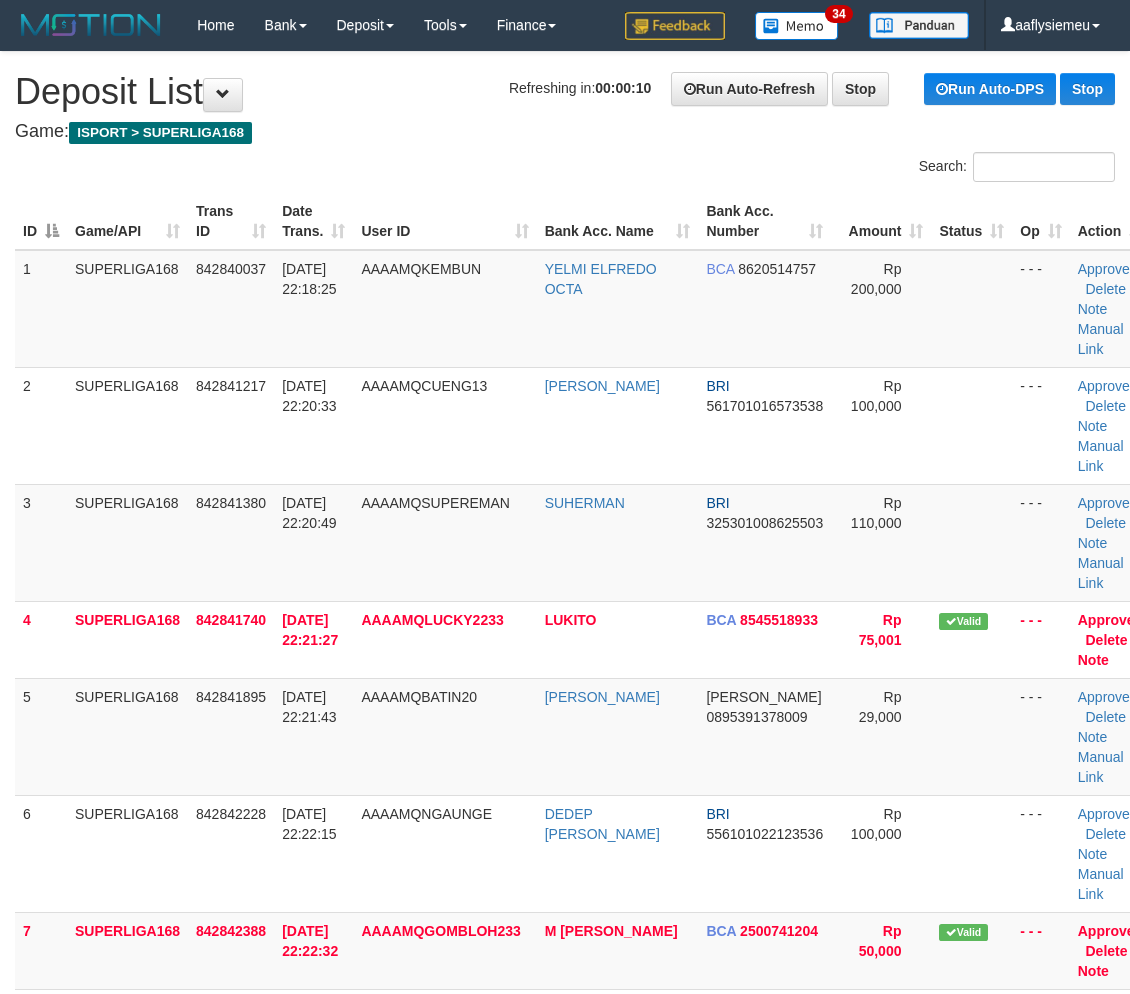 scroll, scrollTop: 0, scrollLeft: 0, axis: both 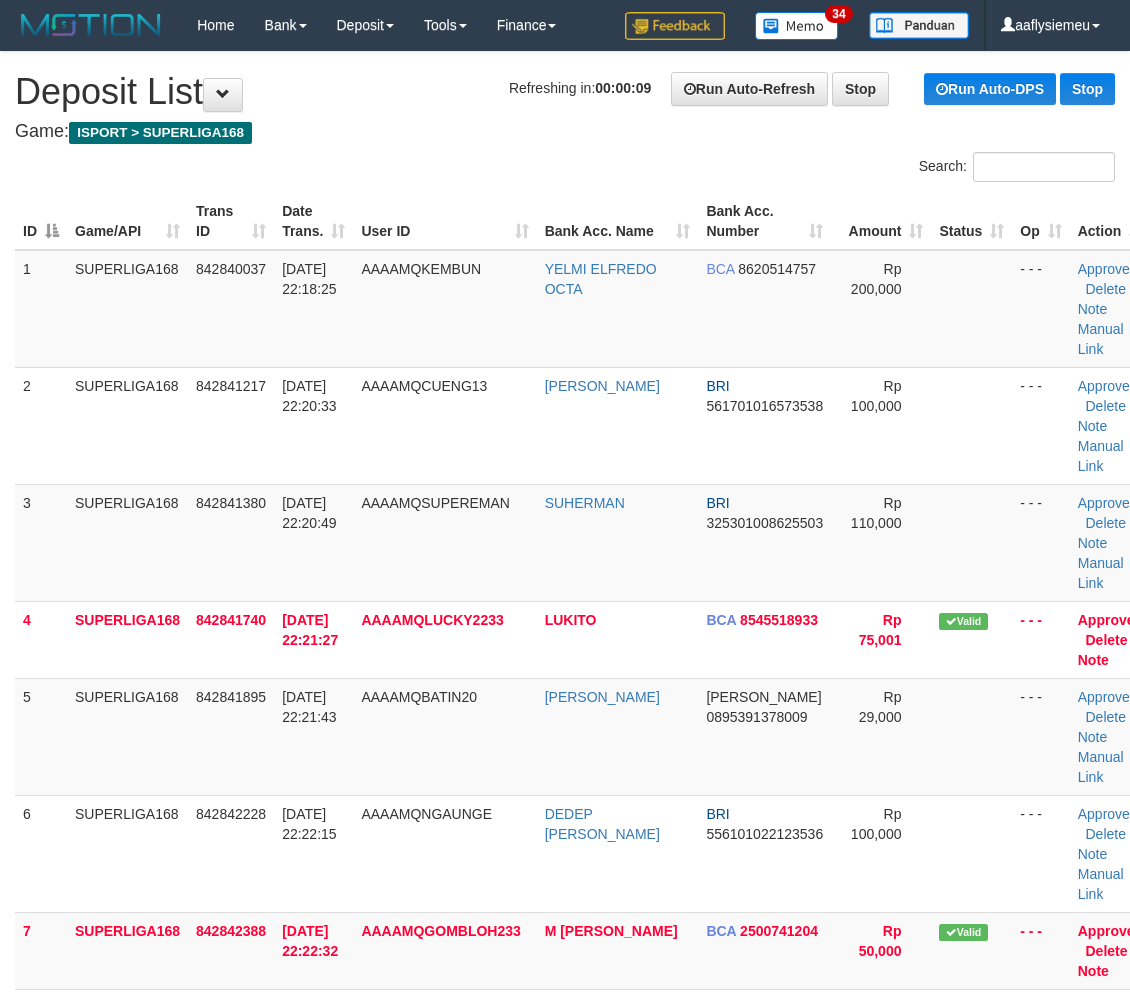 drag, startPoint x: 7, startPoint y: 640, endPoint x: -38, endPoint y: 650, distance: 46.09772 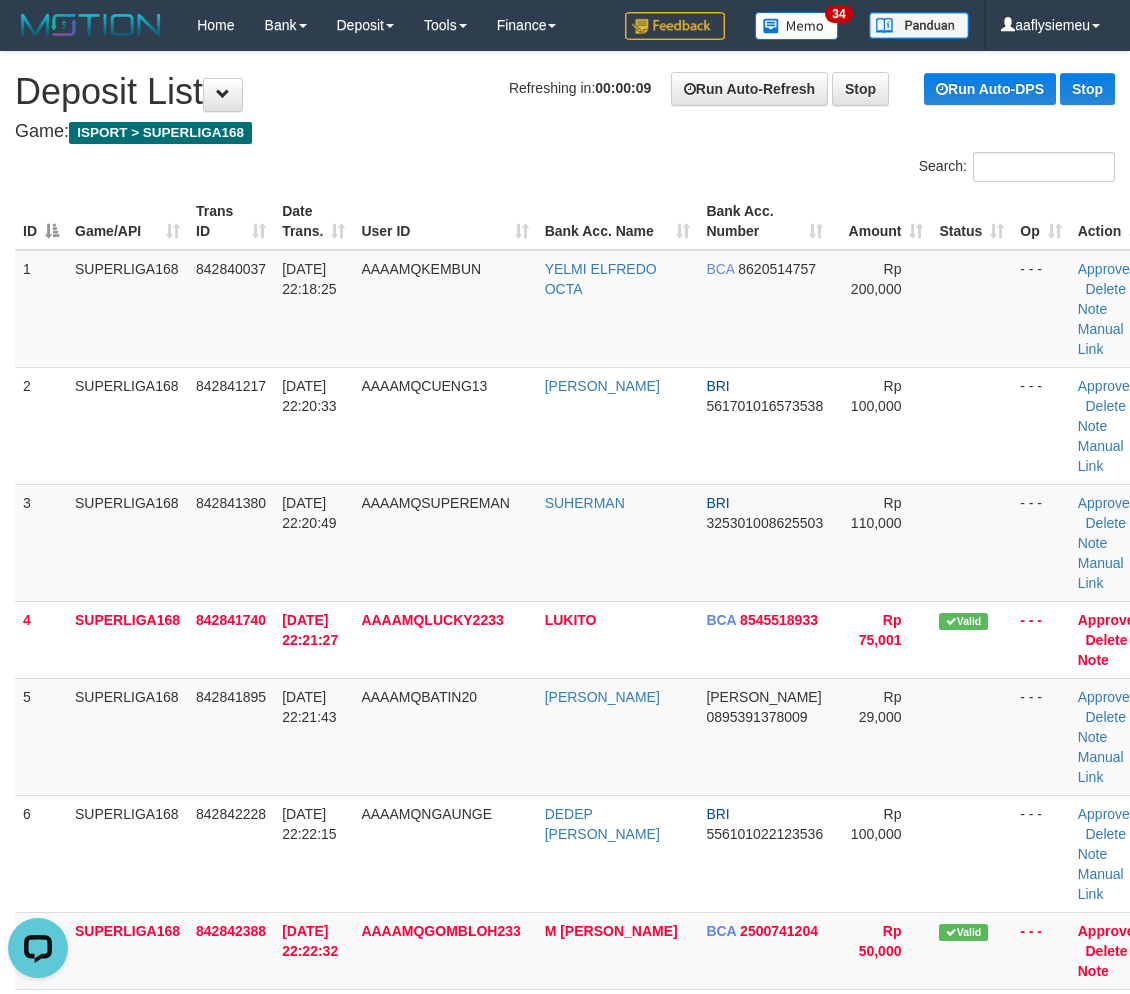 scroll, scrollTop: 0, scrollLeft: 0, axis: both 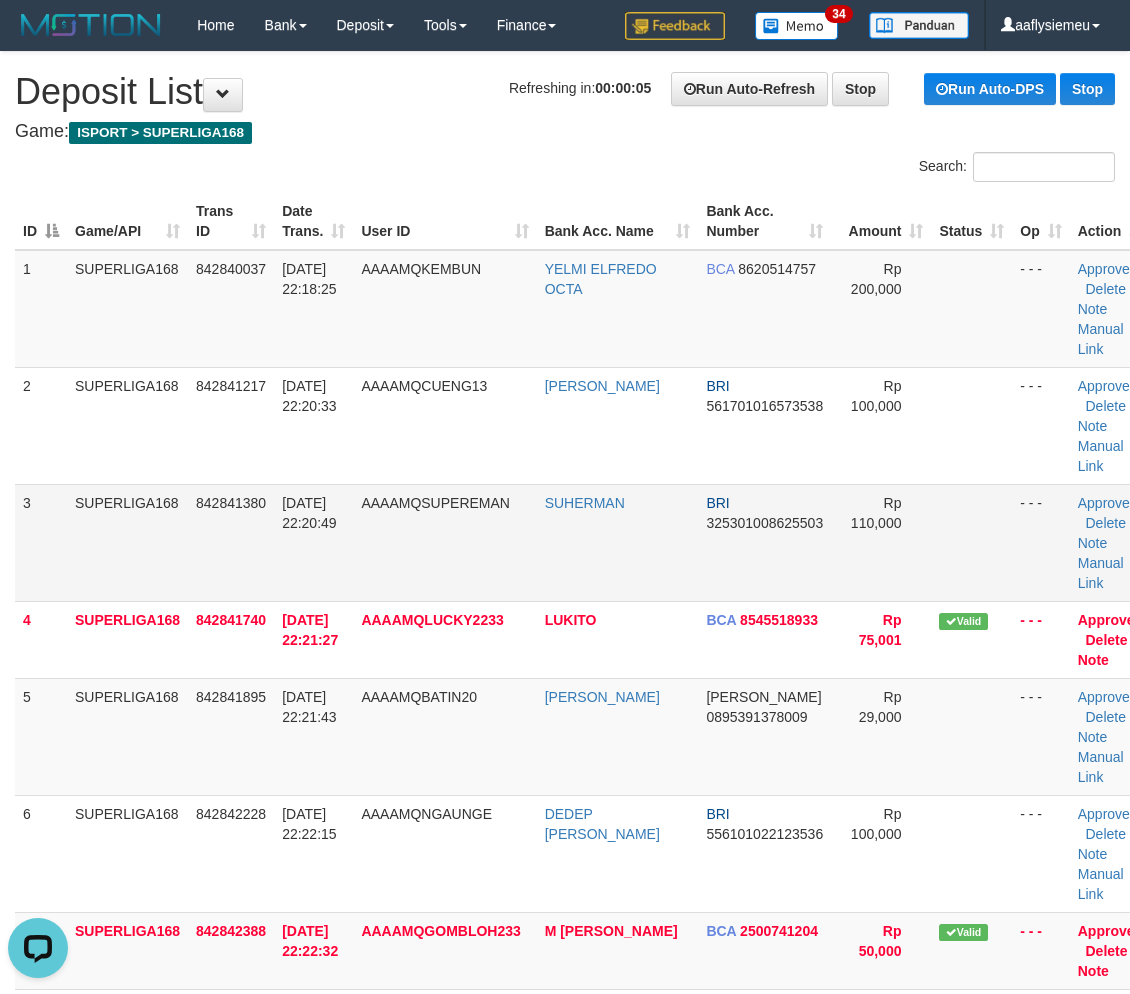 drag, startPoint x: 102, startPoint y: 558, endPoint x: 86, endPoint y: 565, distance: 17.464249 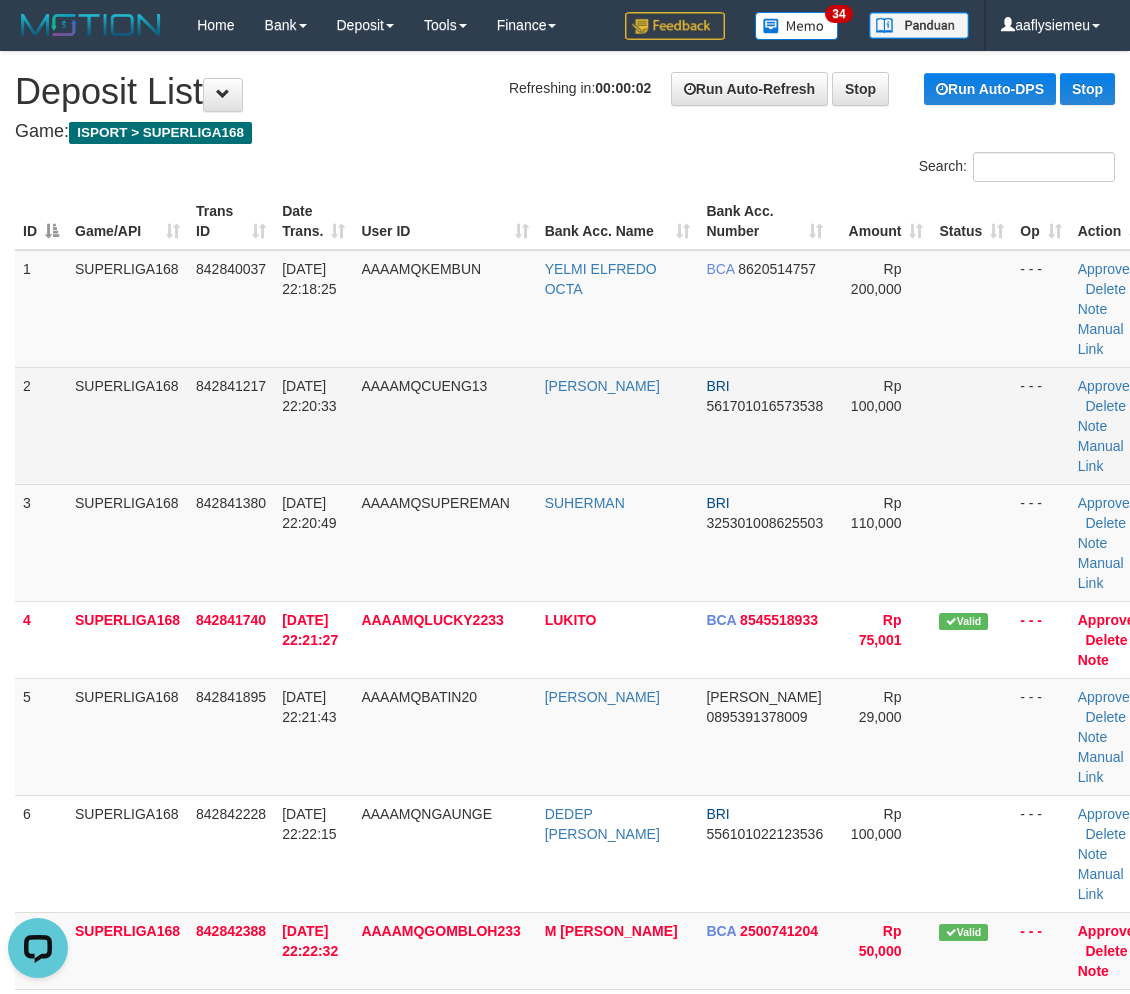click on "842841217" at bounding box center (231, 425) 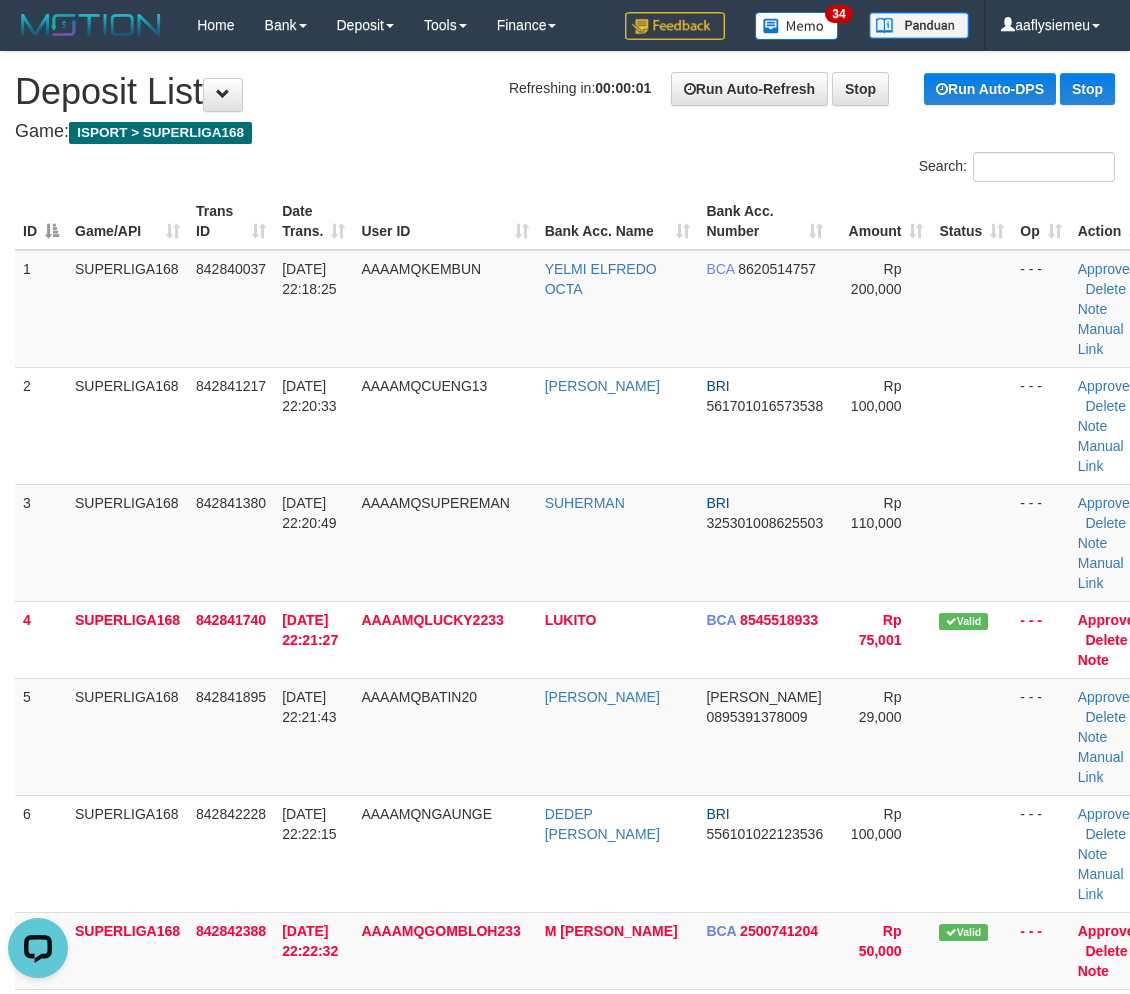 drag, startPoint x: 181, startPoint y: 494, endPoint x: 3, endPoint y: 536, distance: 182.88794 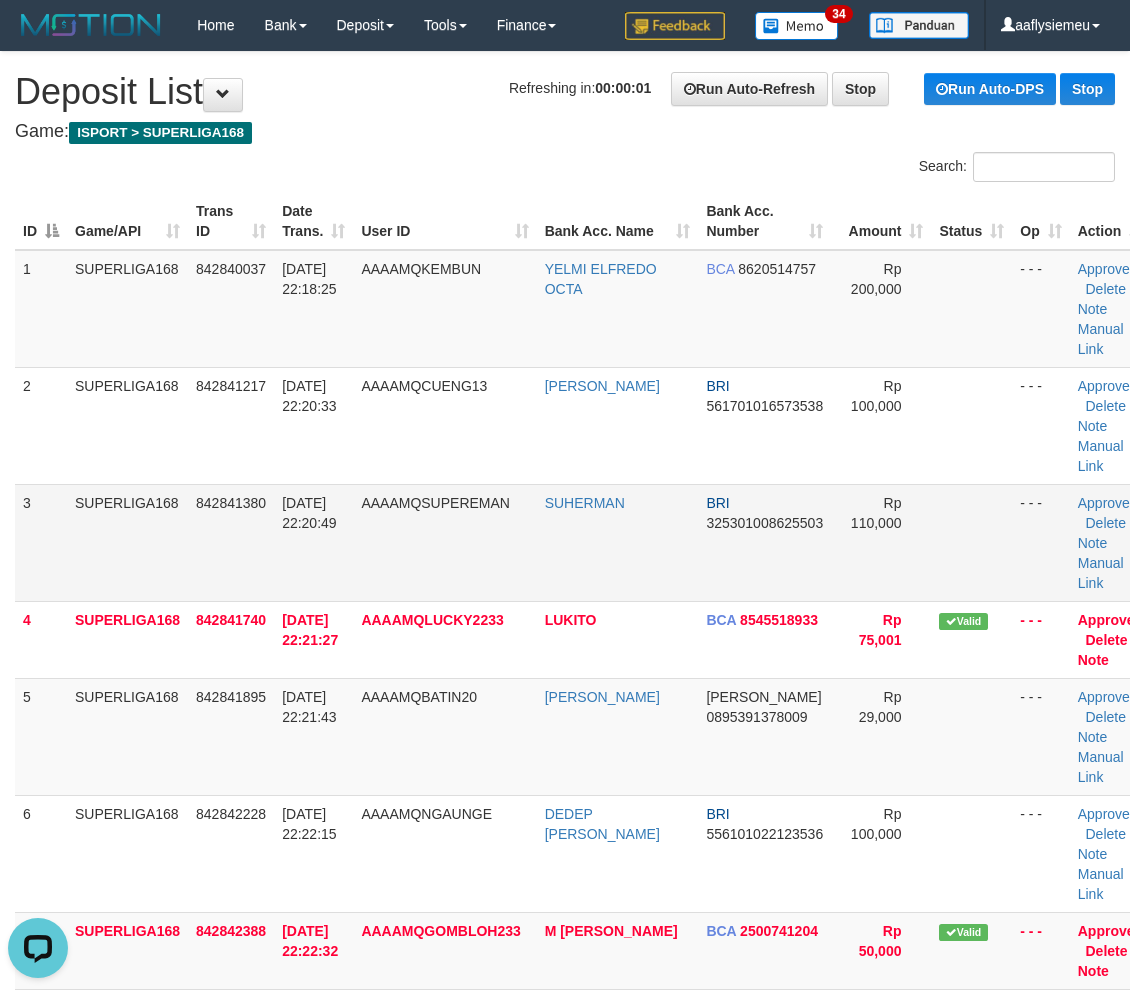 drag, startPoint x: 267, startPoint y: 504, endPoint x: 245, endPoint y: 511, distance: 23.086792 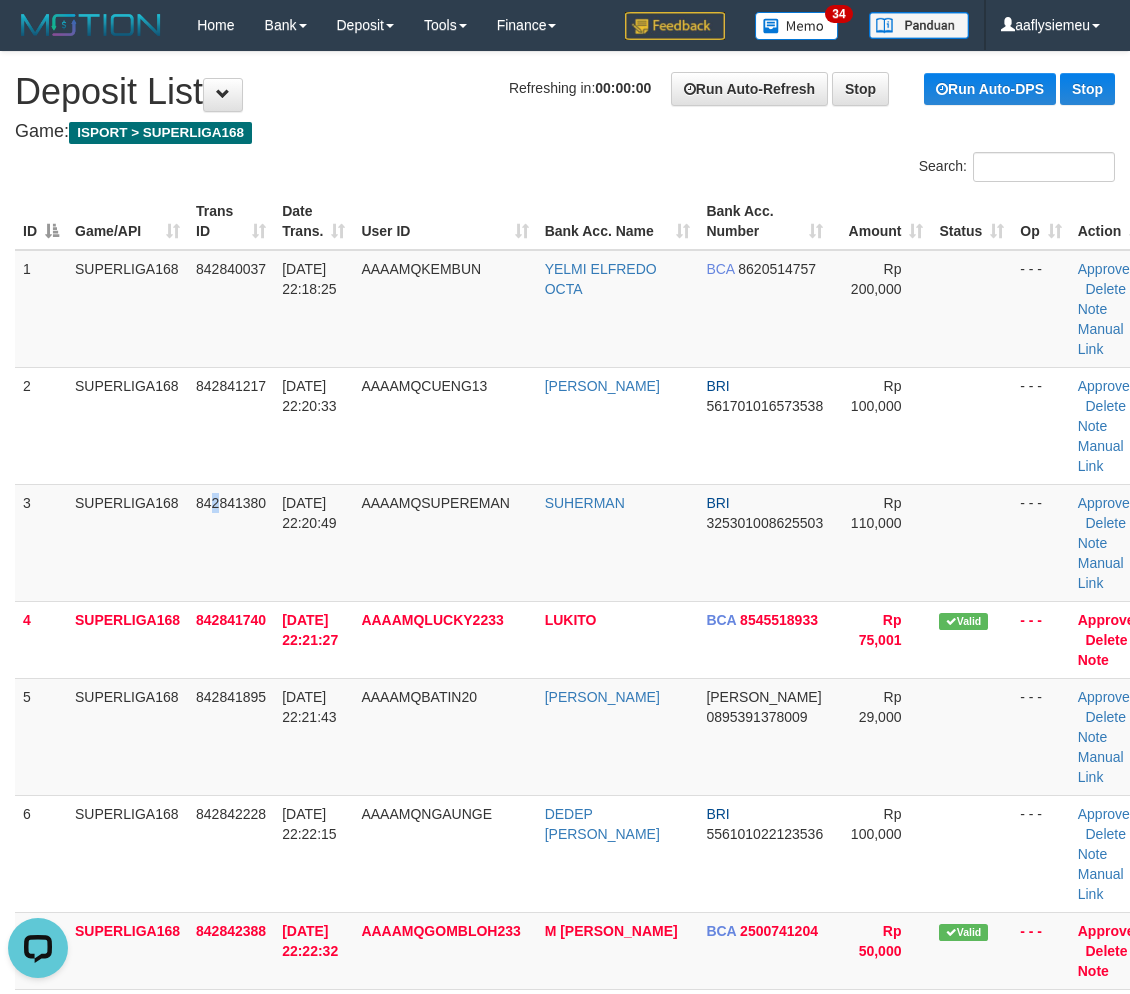 drag, startPoint x: 216, startPoint y: 541, endPoint x: 4, endPoint y: 578, distance: 215.20456 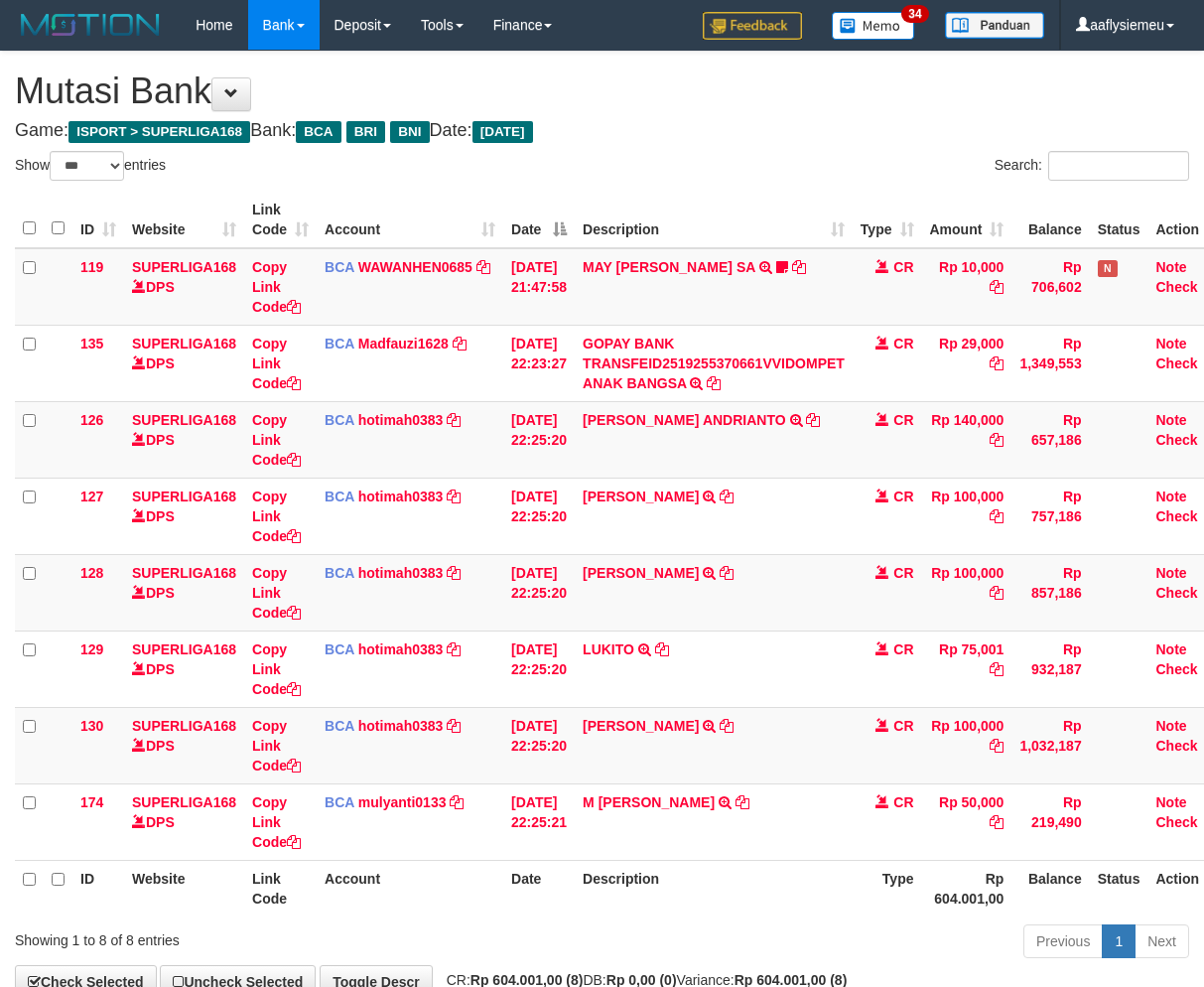 select on "***" 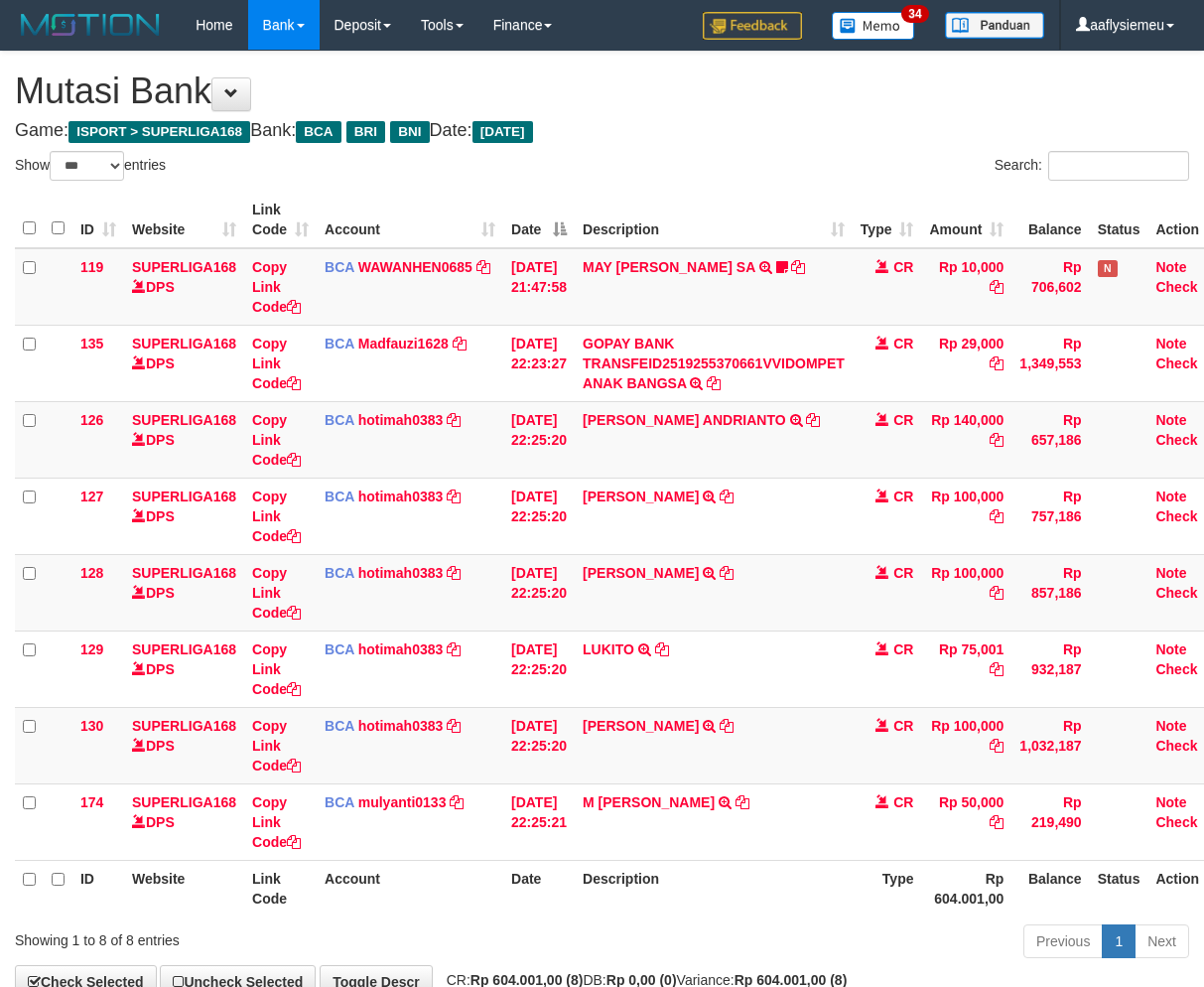 scroll, scrollTop: 122, scrollLeft: 0, axis: vertical 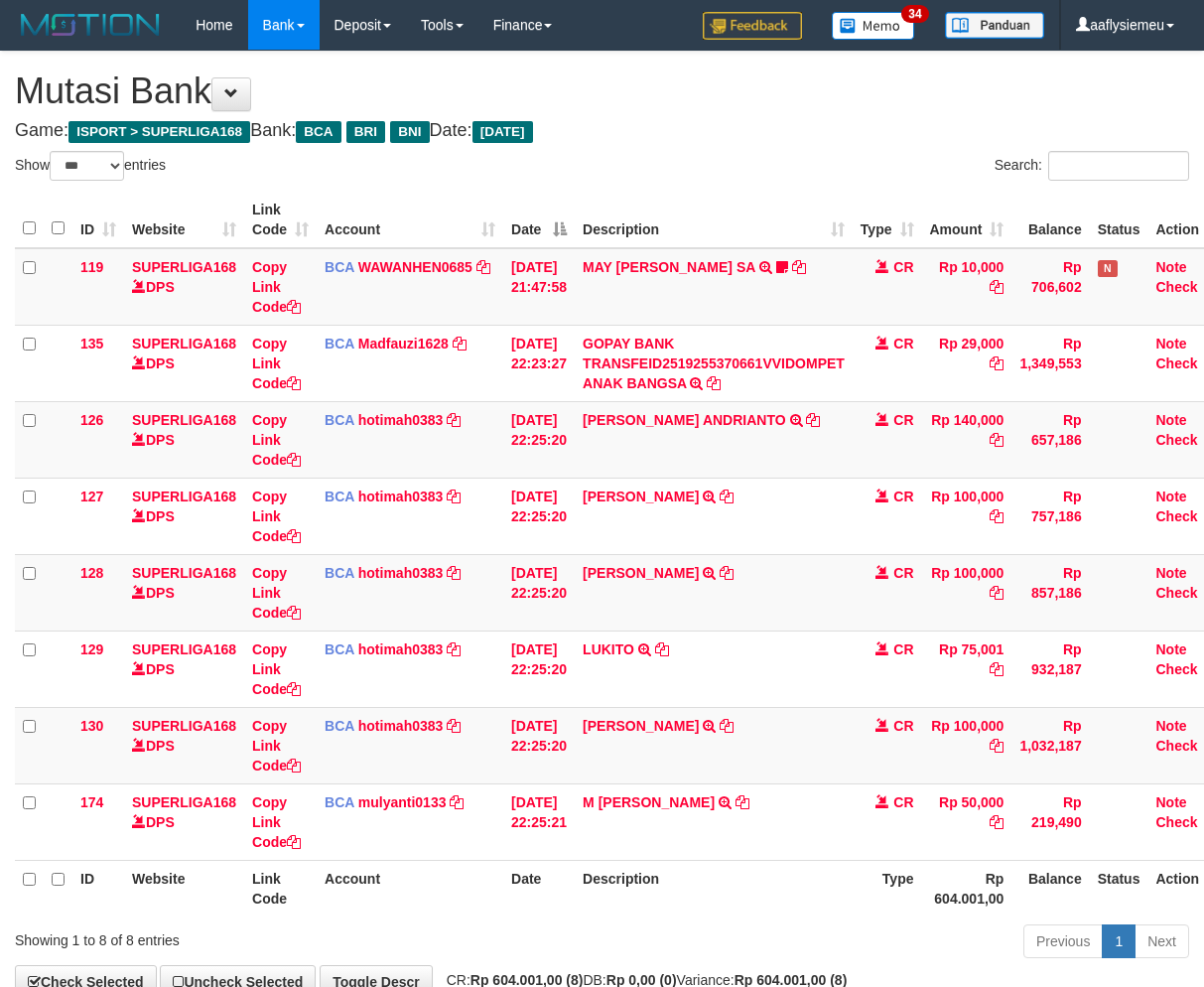 select on "***" 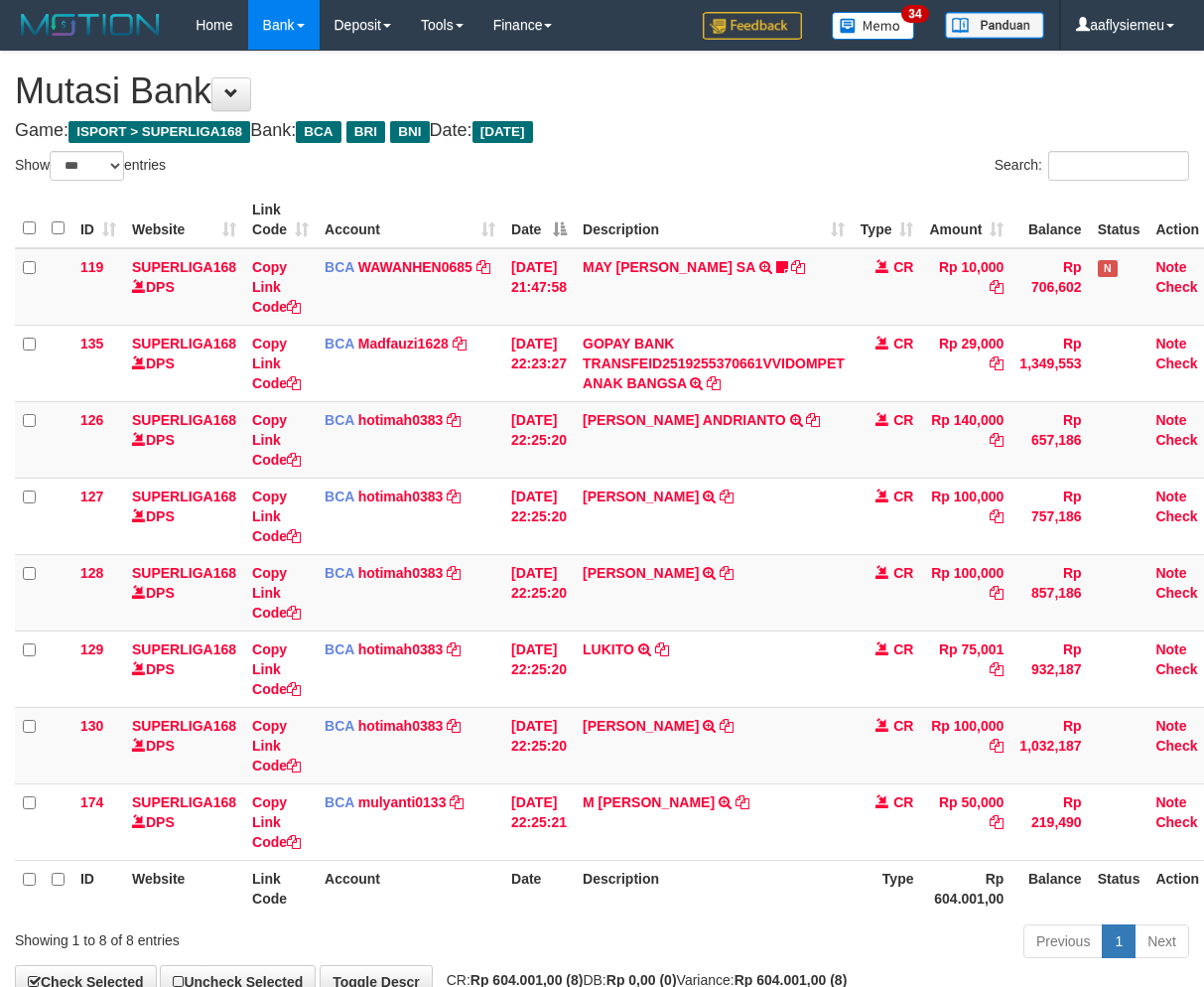 scroll, scrollTop: 122, scrollLeft: 0, axis: vertical 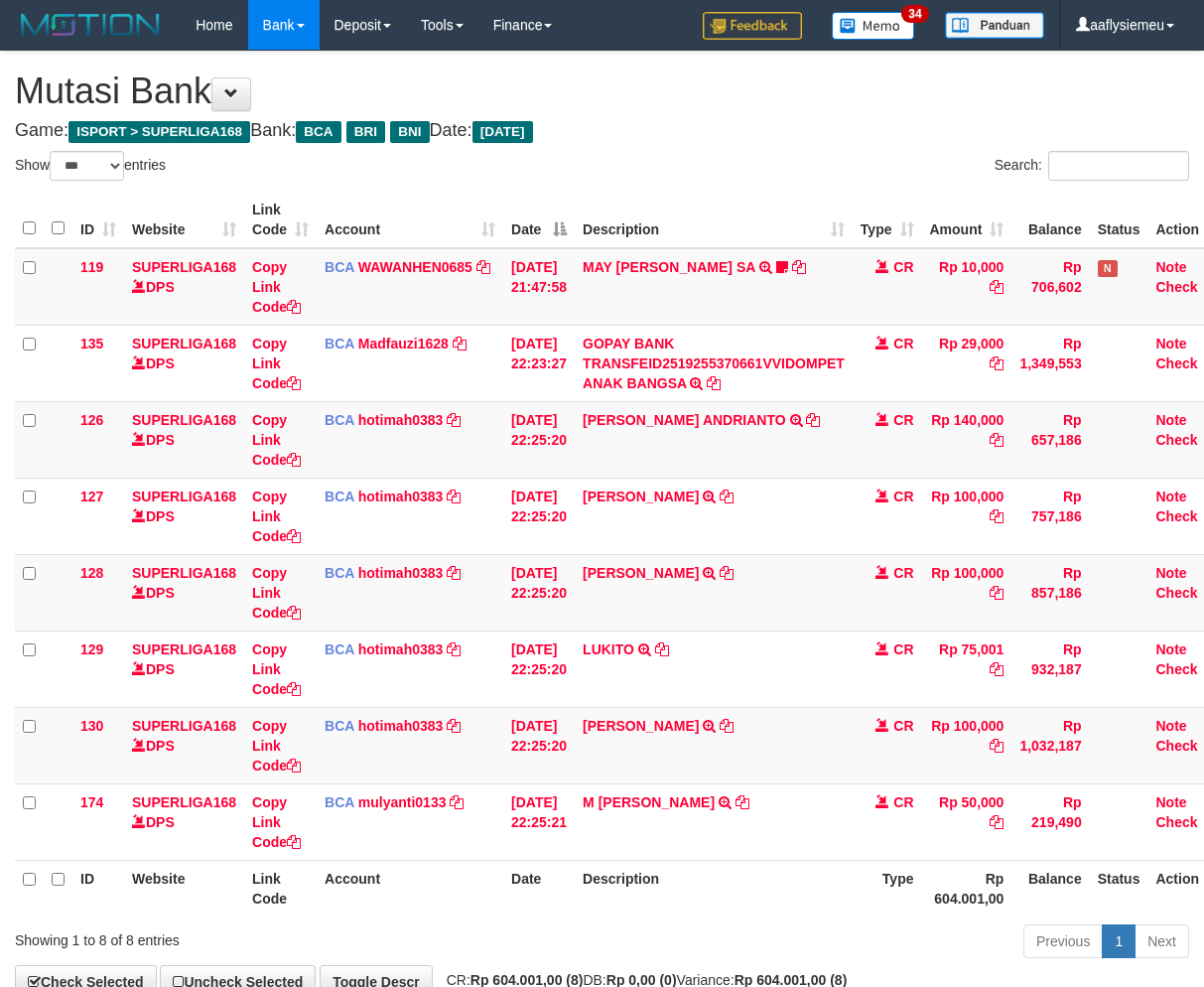 select on "***" 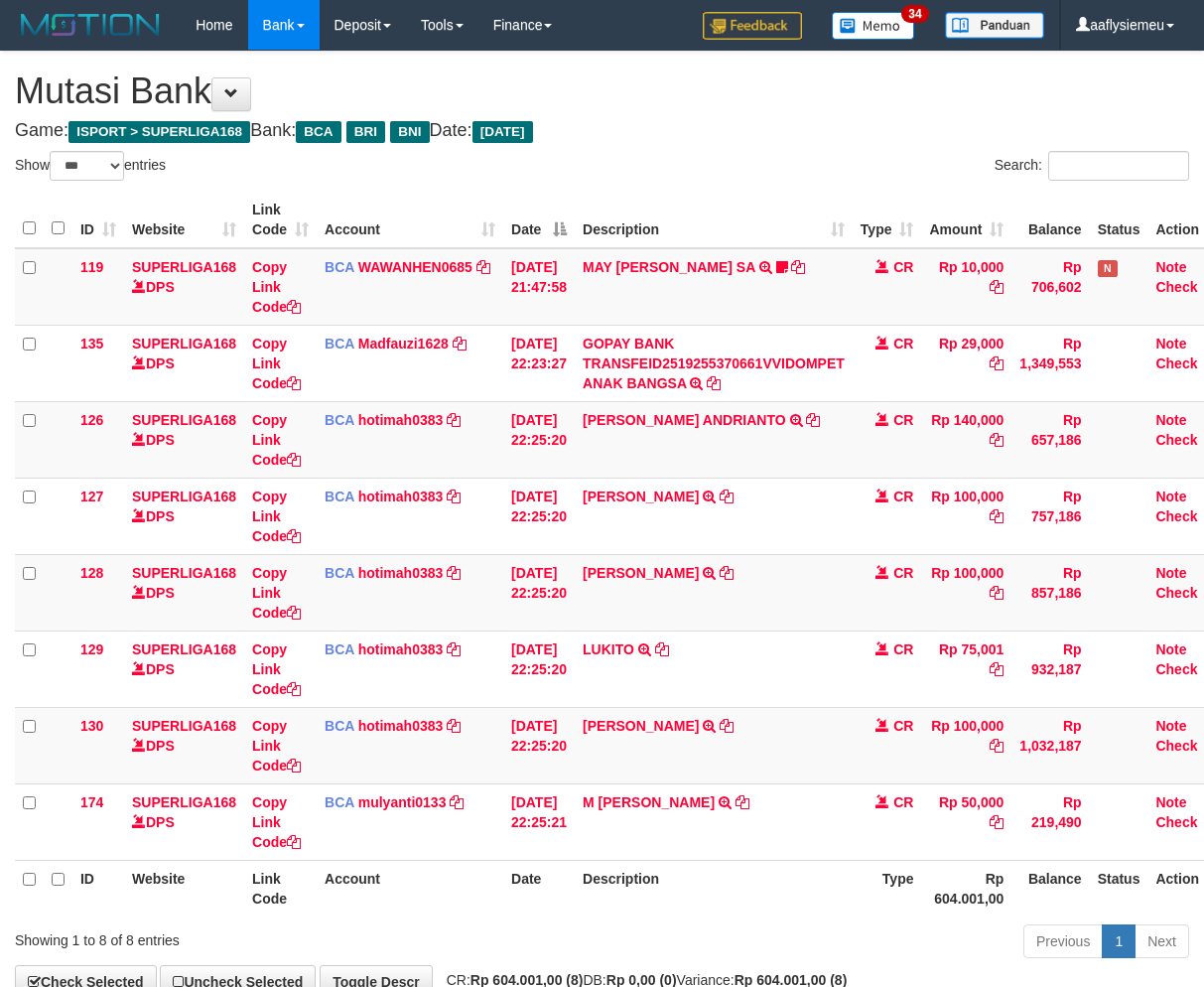 scroll, scrollTop: 122, scrollLeft: 0, axis: vertical 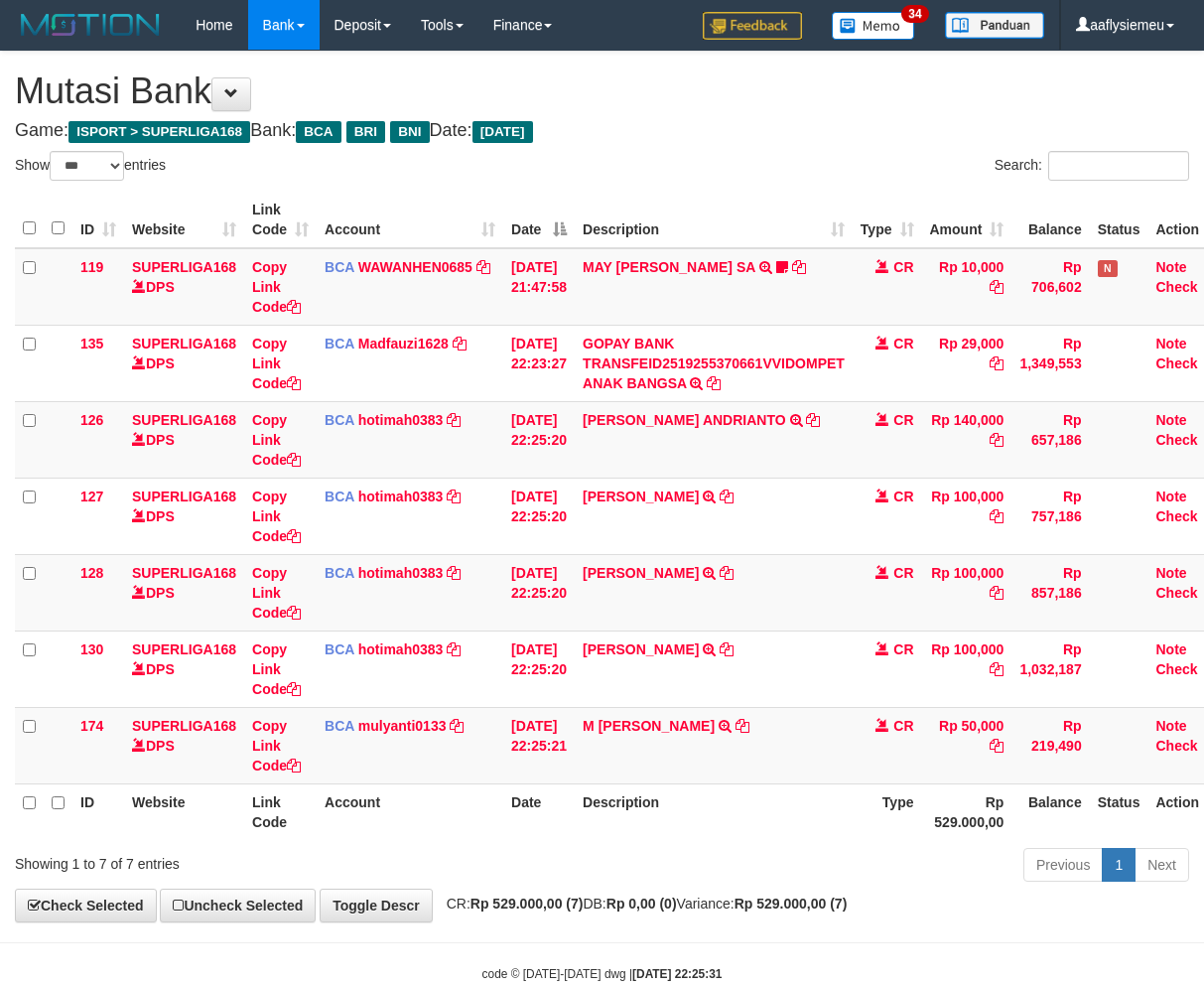 select on "***" 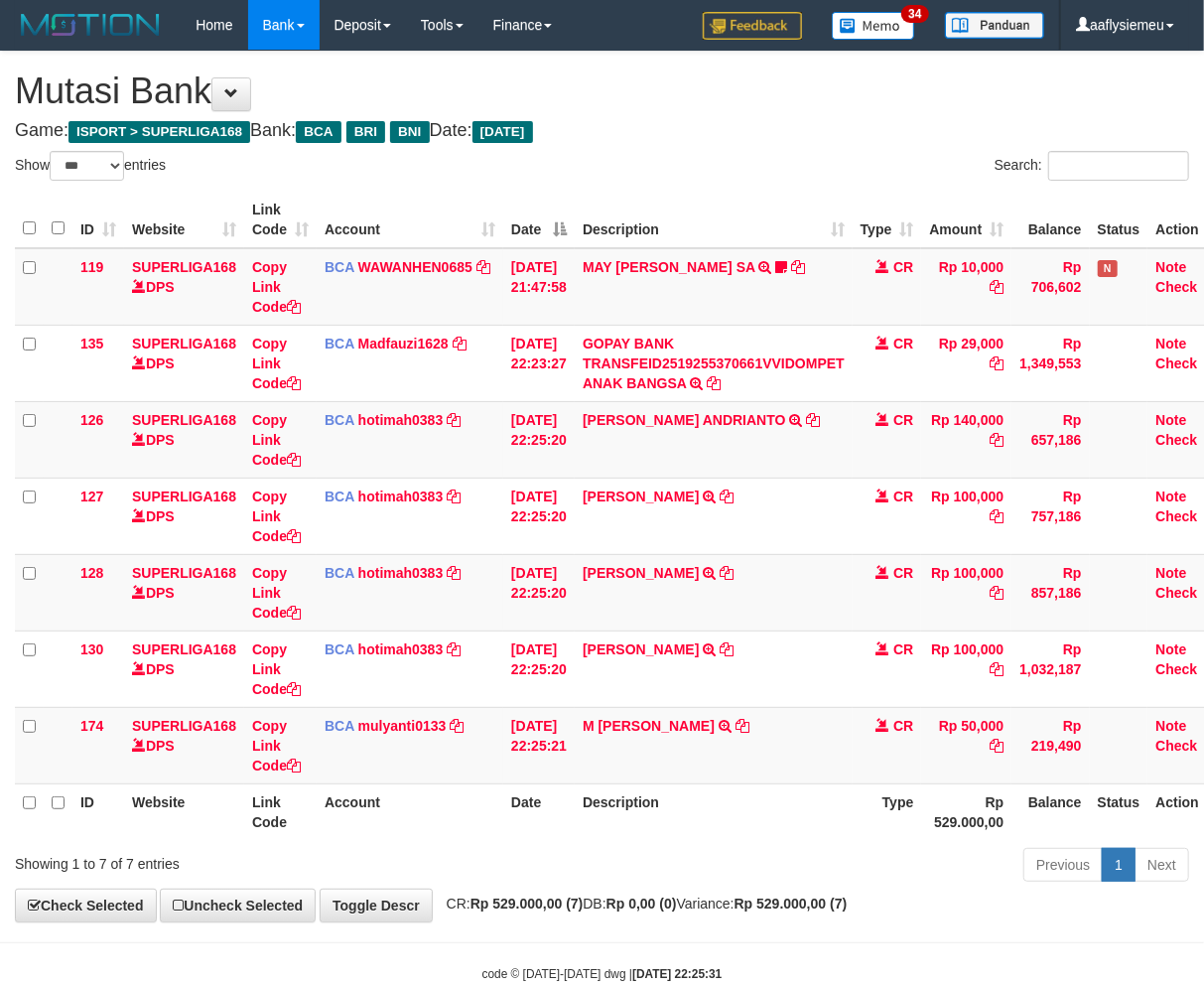 scroll, scrollTop: 46, scrollLeft: 0, axis: vertical 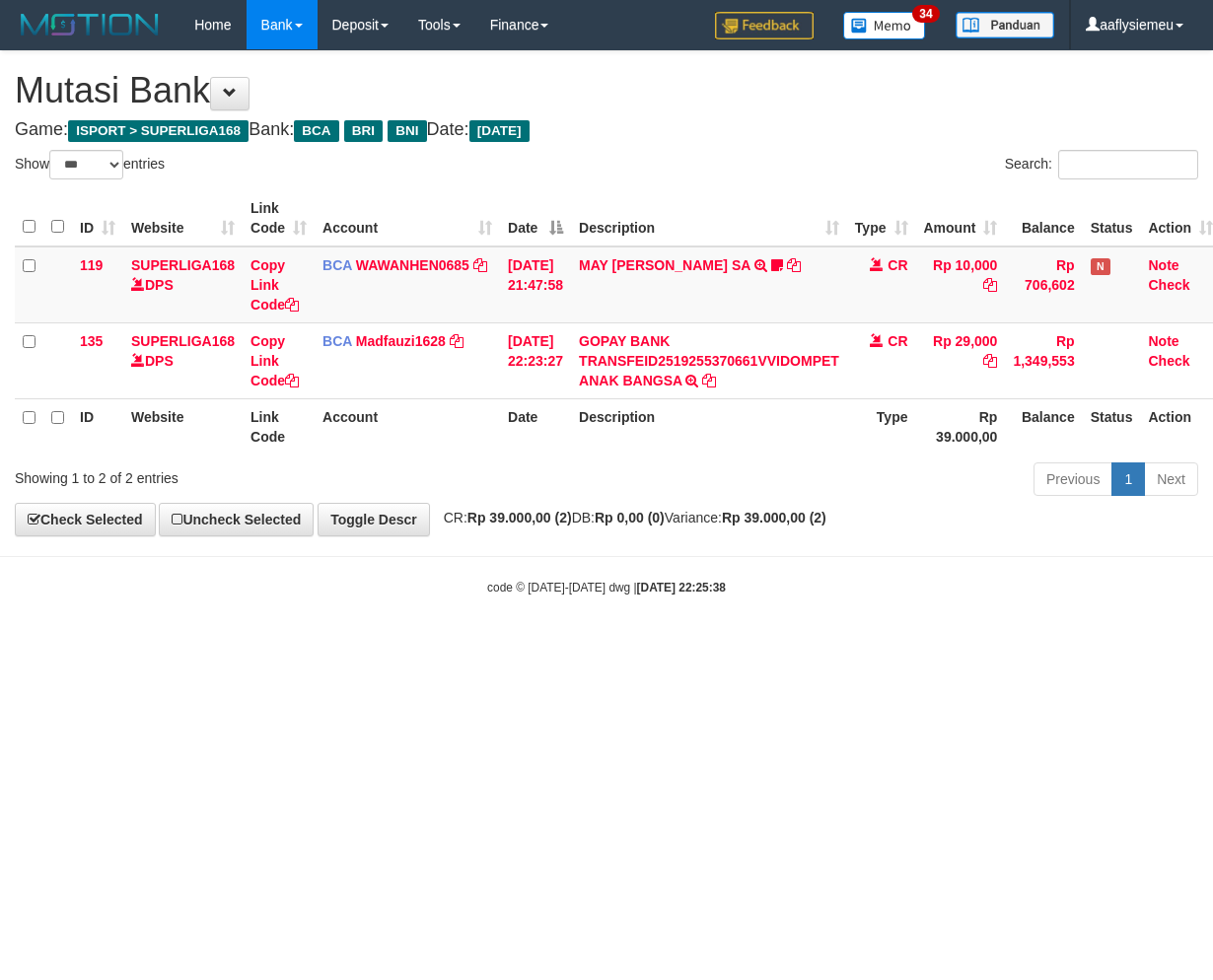 select on "***" 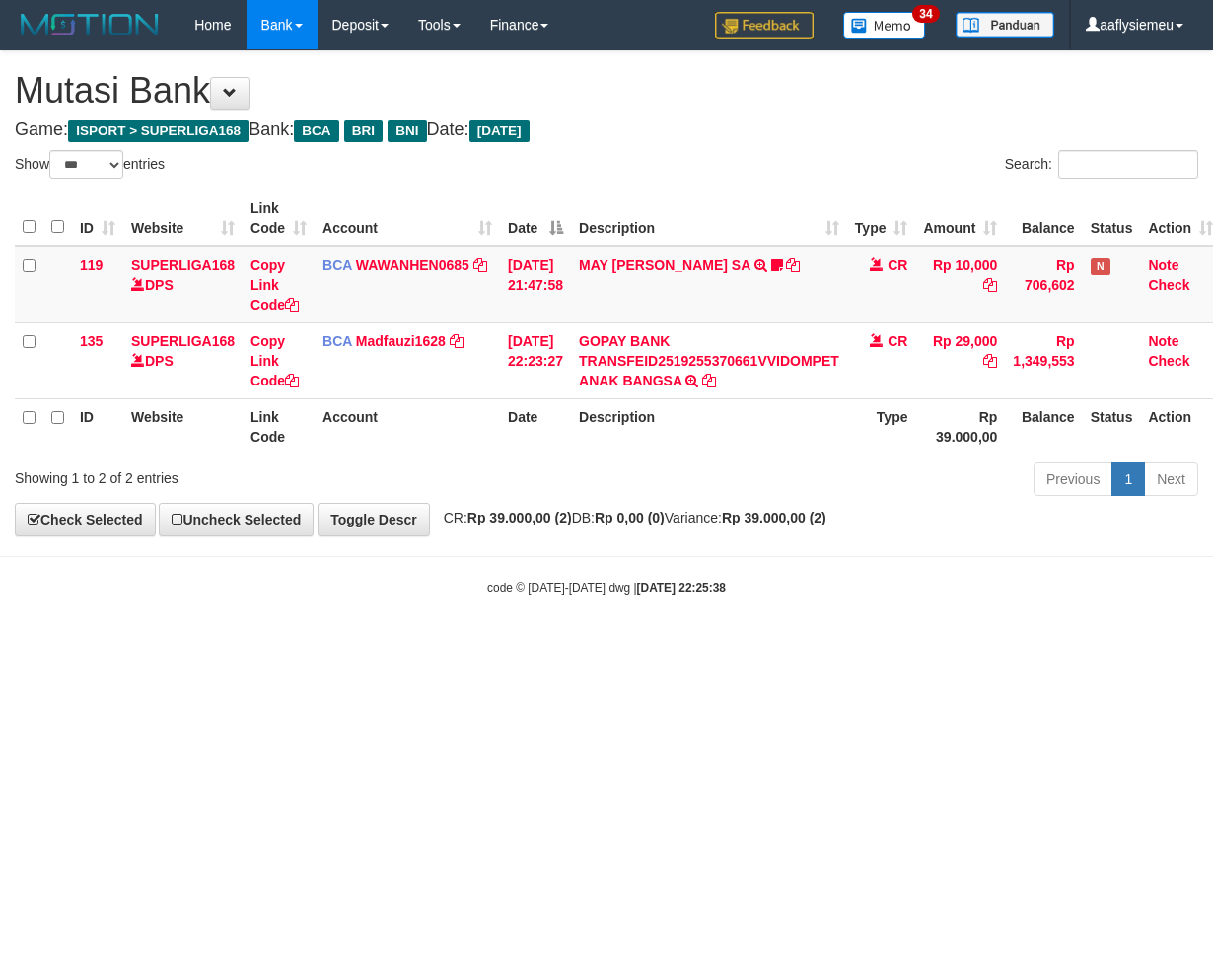 scroll, scrollTop: 0, scrollLeft: 15, axis: horizontal 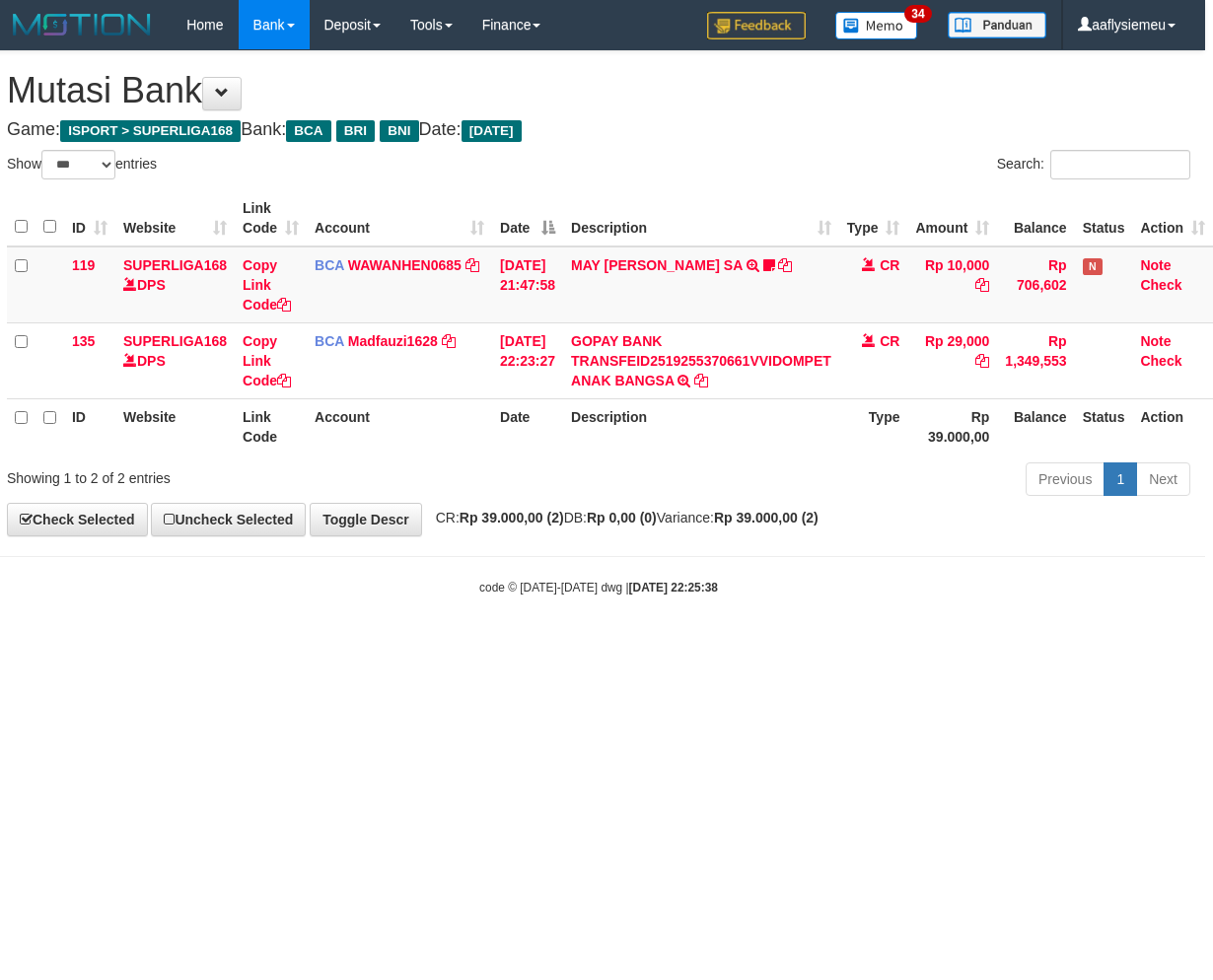 click on "Toggle navigation
Home
Bank
Account List
Load
By Website
Group
[ISPORT]													SUPERLIGA168
By Load Group (DPS)" at bounding box center (599, 322) 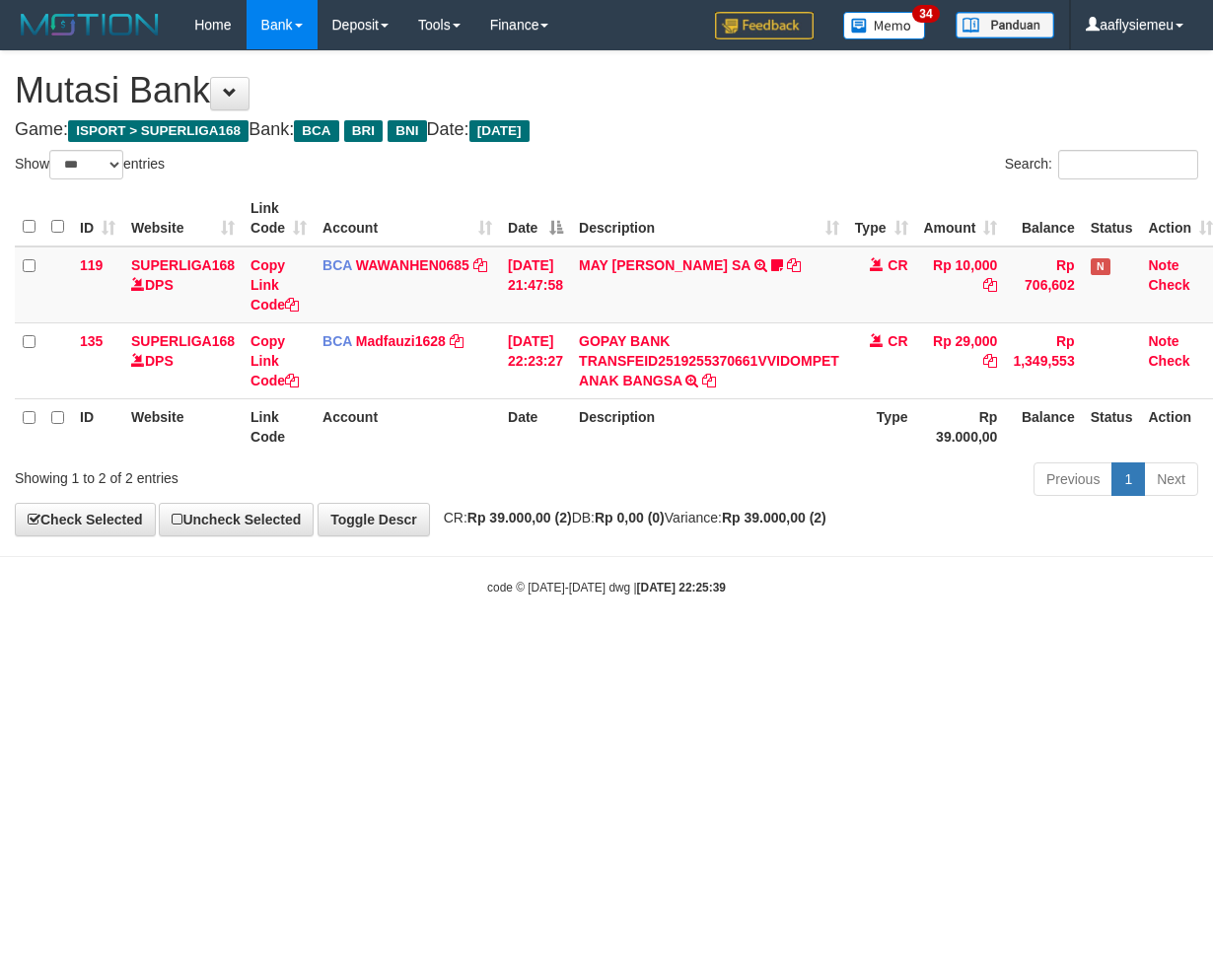 select on "***" 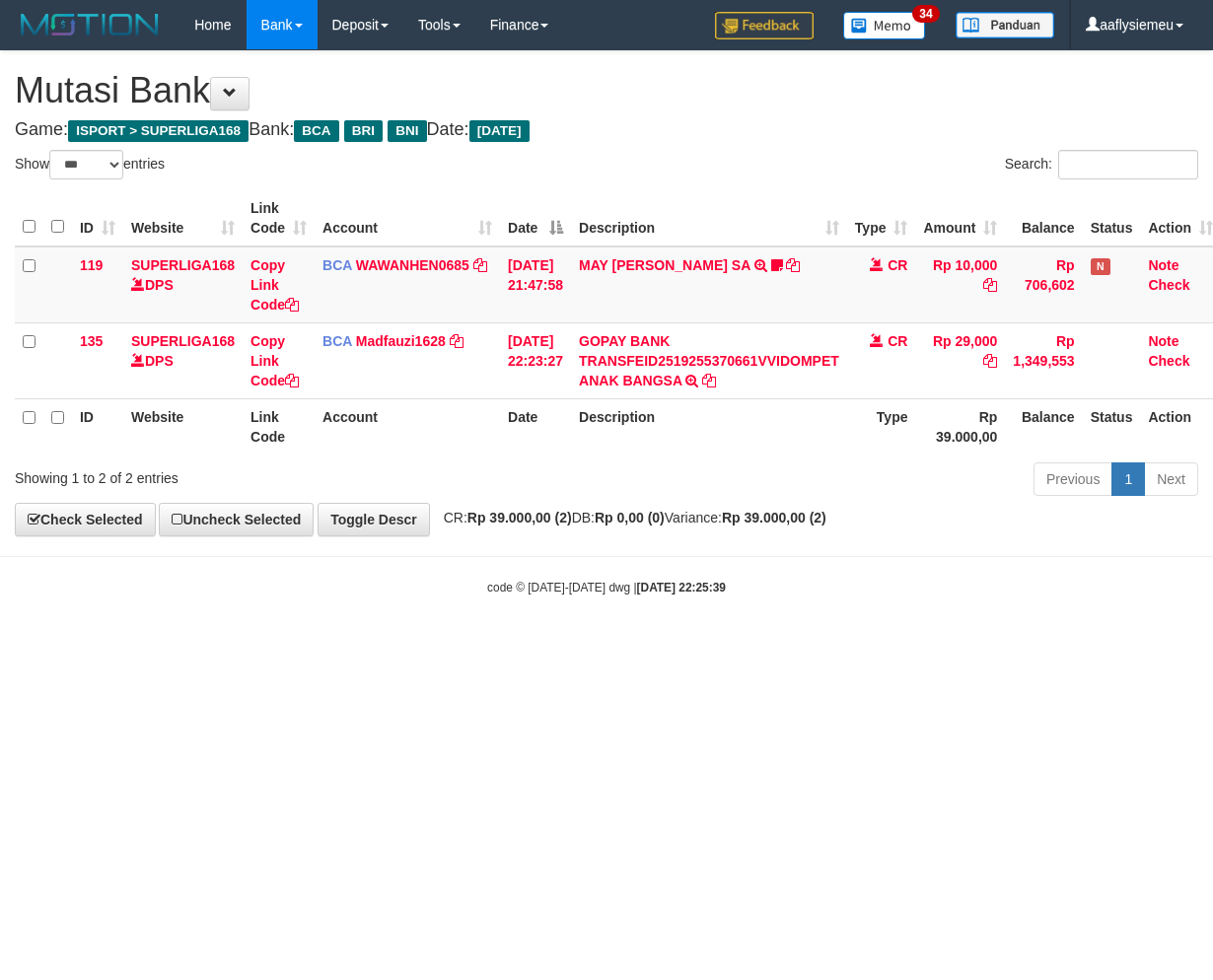 scroll, scrollTop: 0, scrollLeft: 15, axis: horizontal 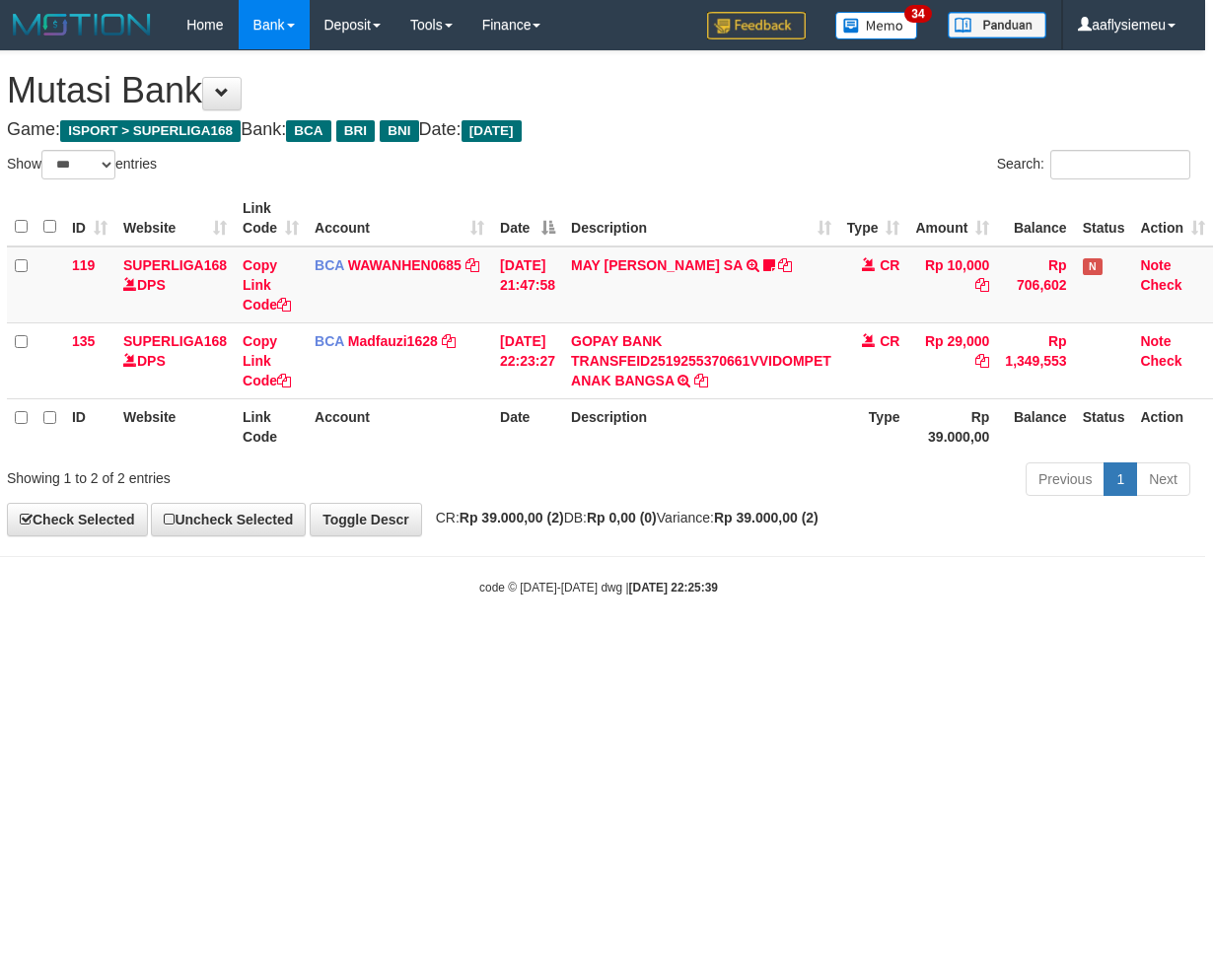 click on "Toggle navigation
Home
Bank
Account List
Load
By Website
Group
[ISPORT]													SUPERLIGA168
By Load Group (DPS)" at bounding box center [599, 322] 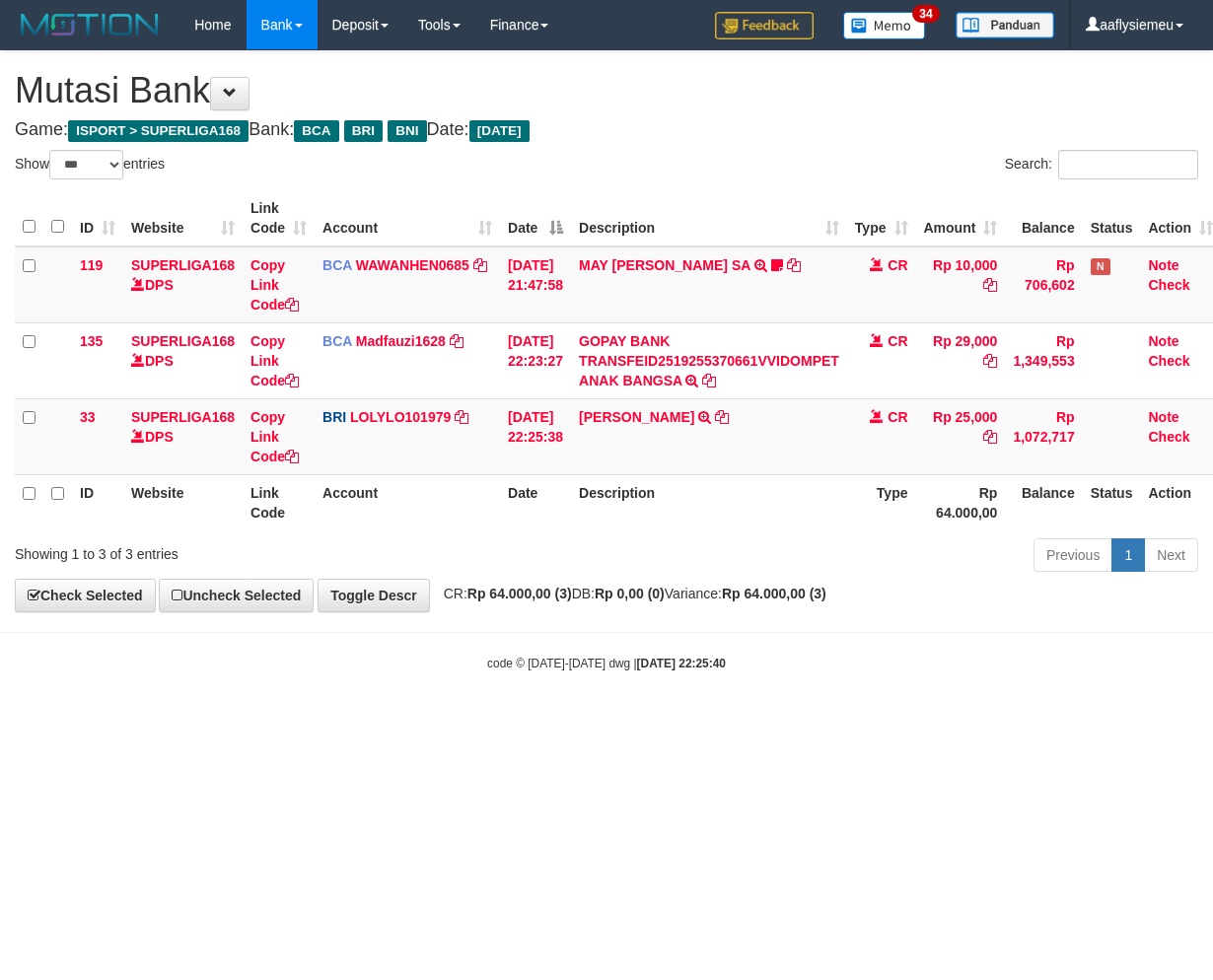 select on "***" 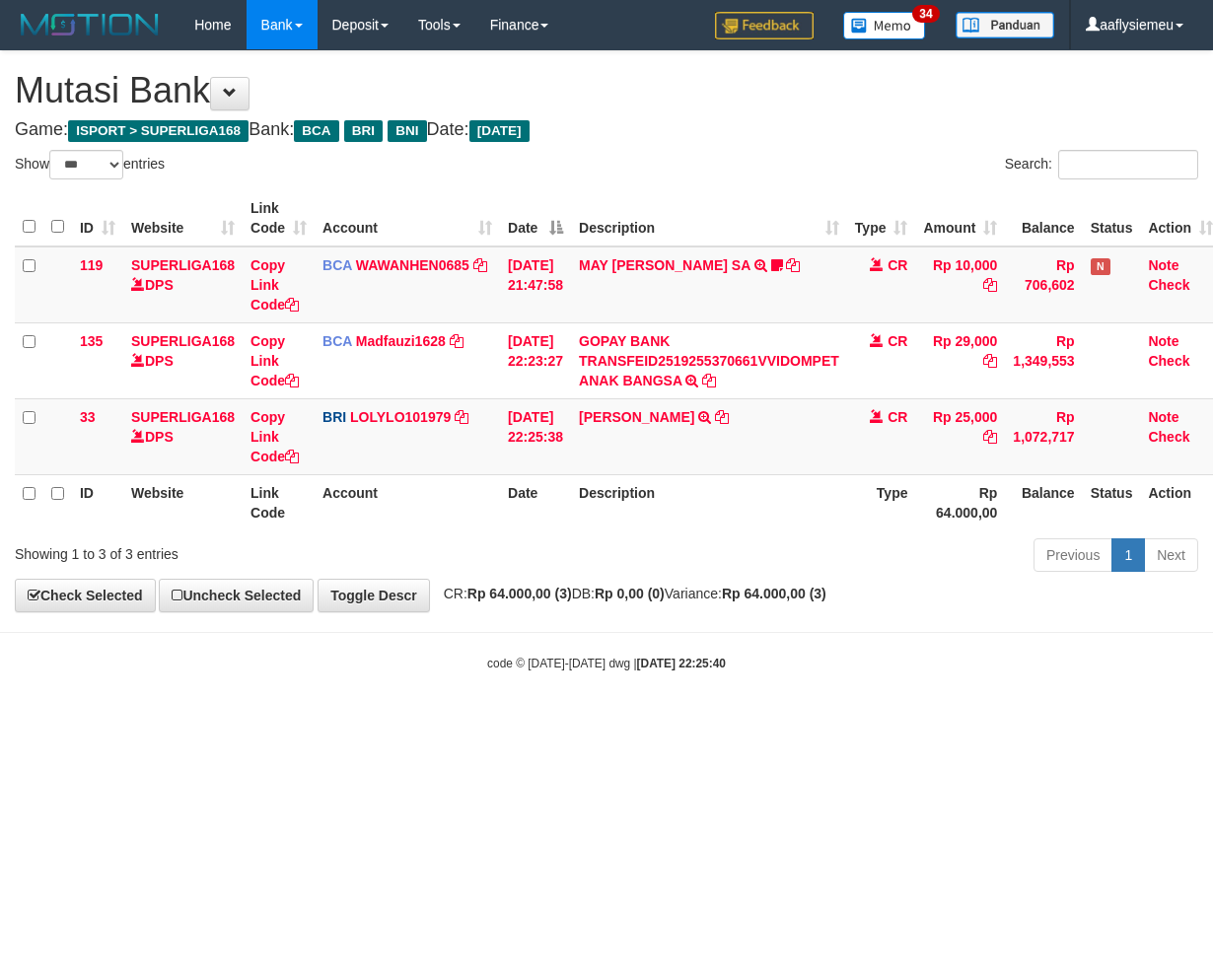scroll, scrollTop: 0, scrollLeft: 15, axis: horizontal 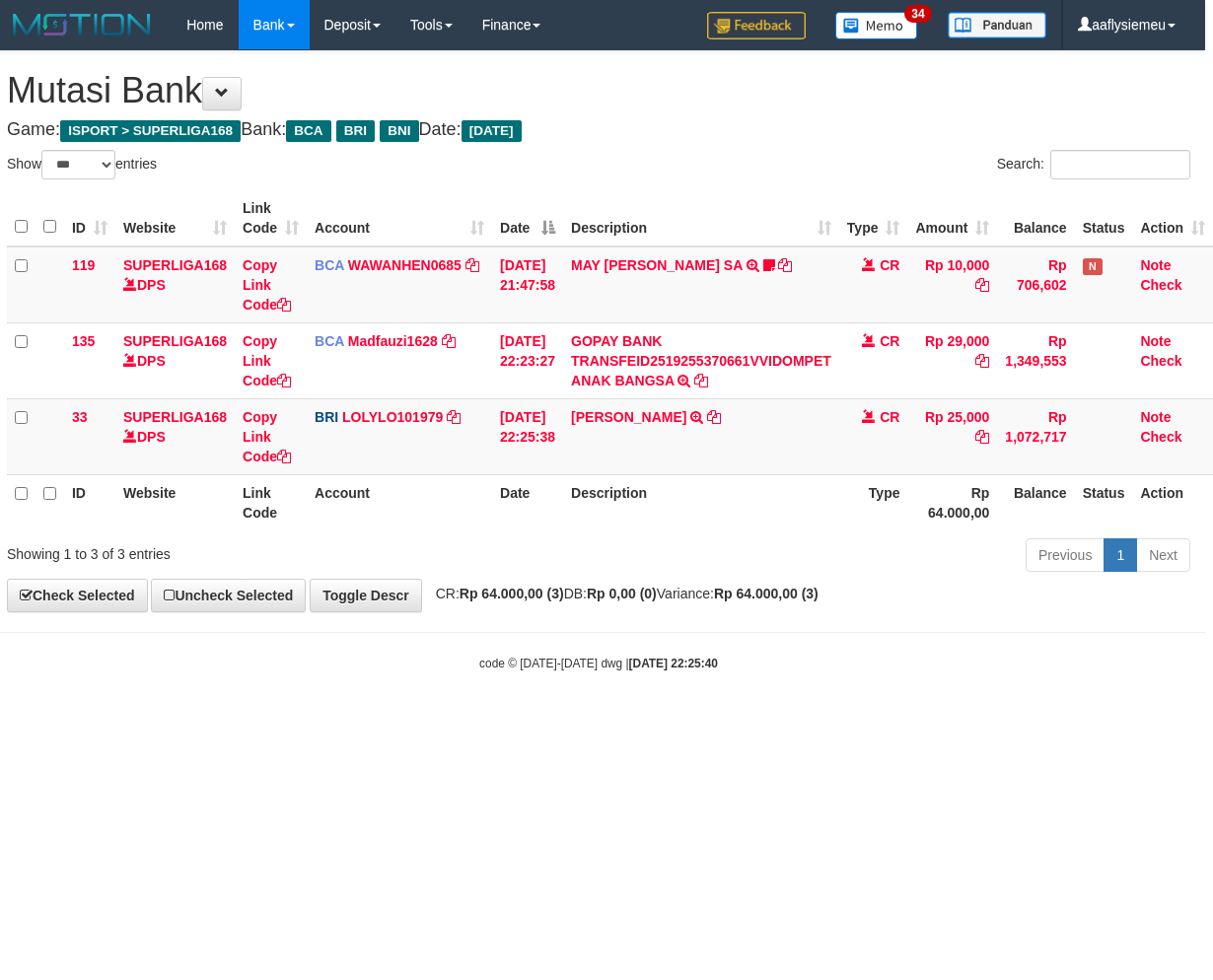 click on "Toggle navigation
Home
Bank
Account List
Load
By Website
Group
[ISPORT]													SUPERLIGA168
By Load Group (DPS)
34" at bounding box center [599, 361] 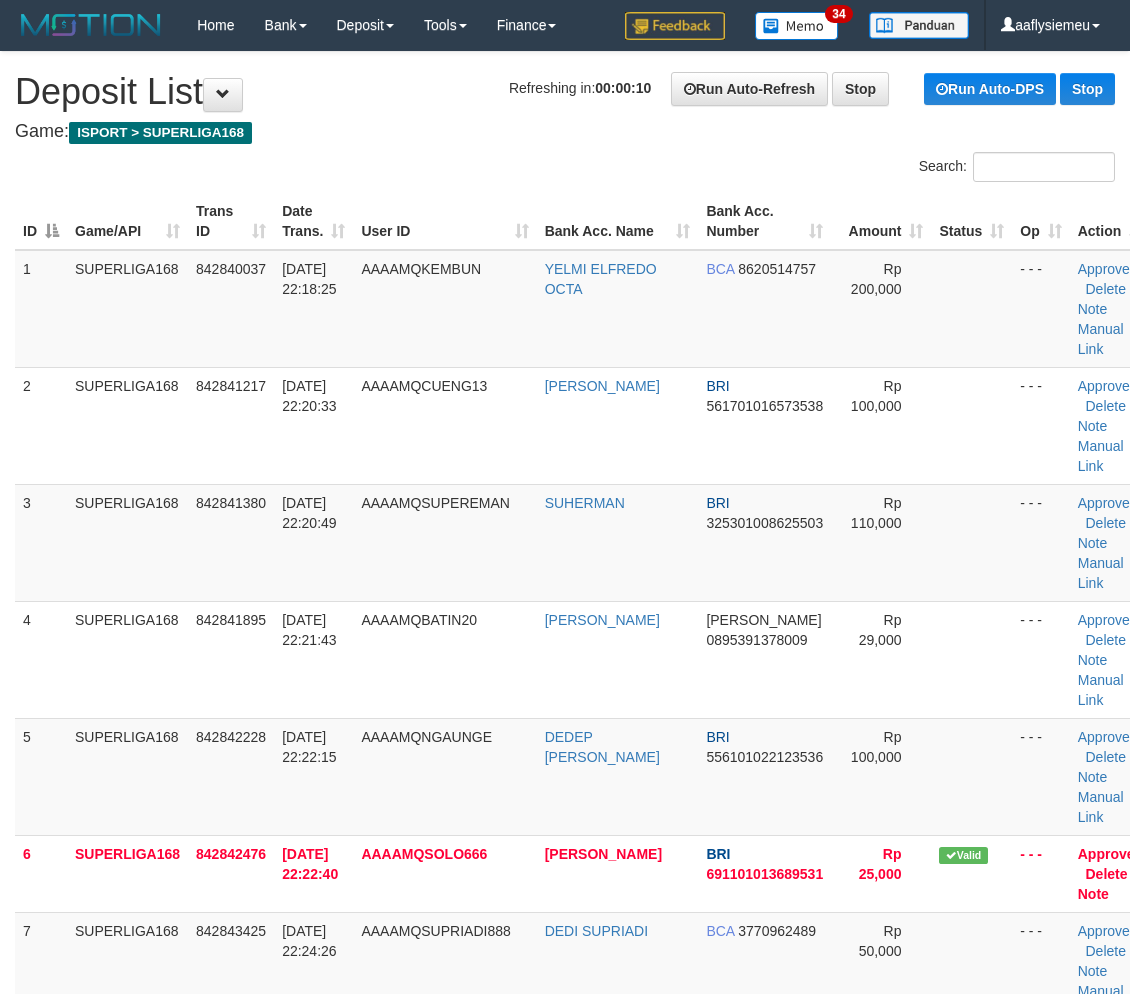 scroll, scrollTop: 0, scrollLeft: 0, axis: both 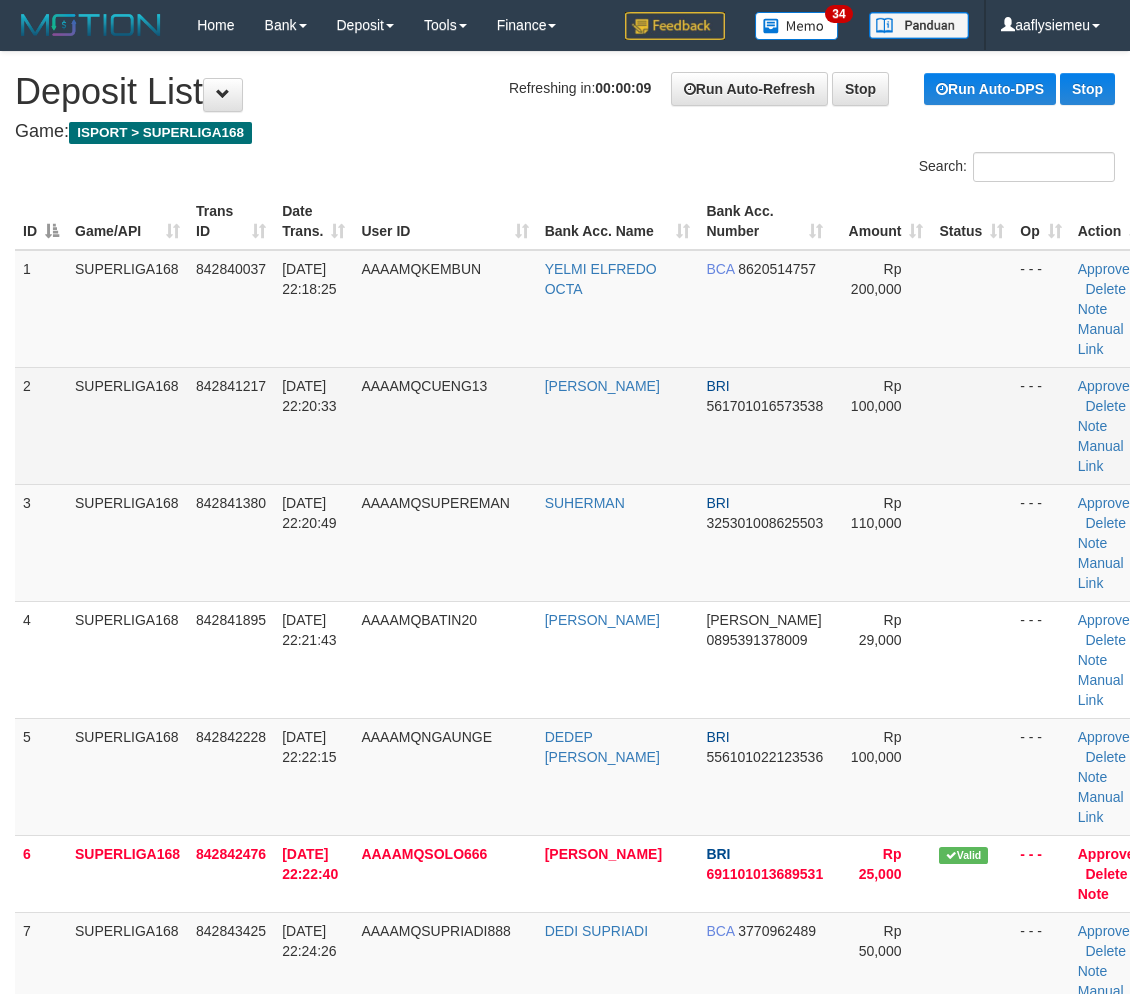 click on "SUPERLIGA168" at bounding box center (127, 425) 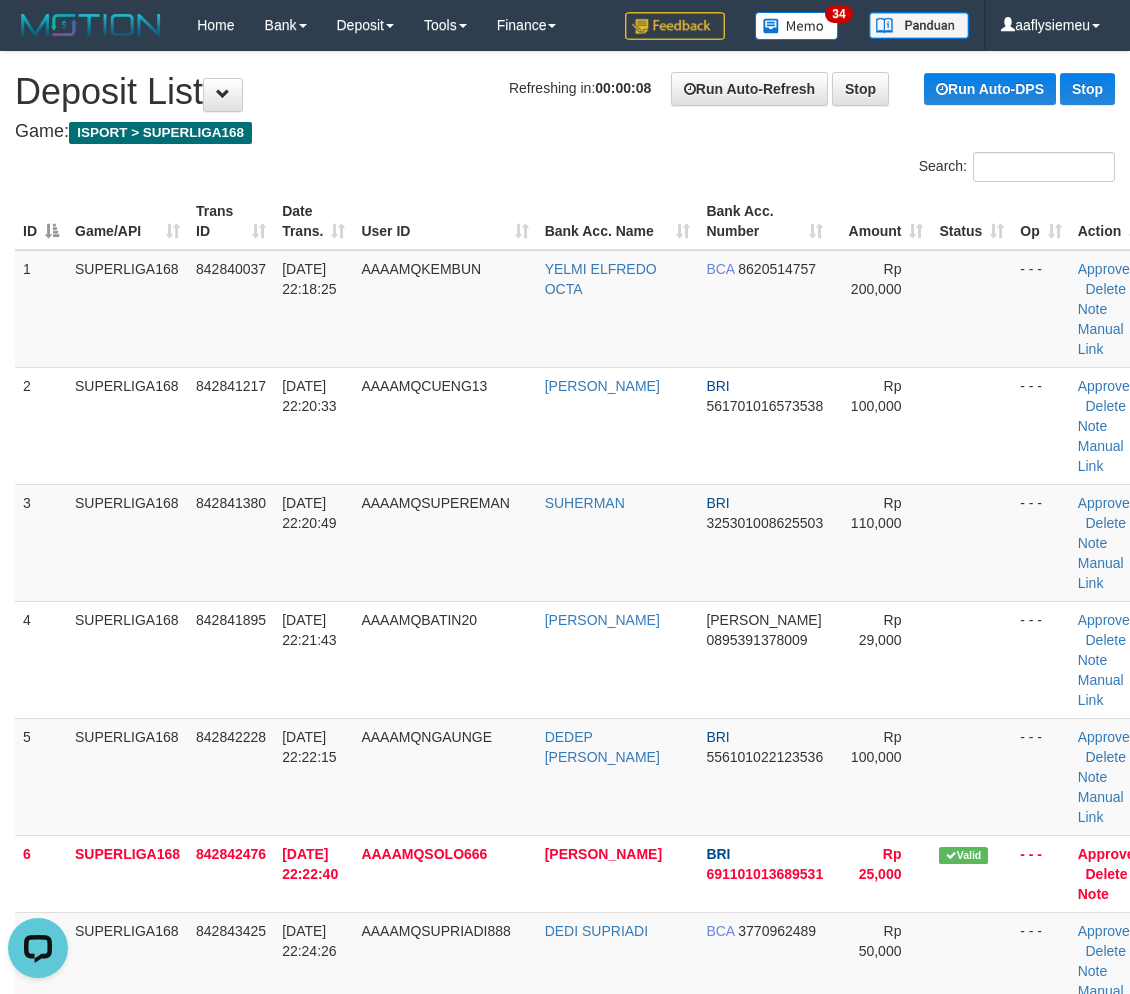 scroll, scrollTop: 0, scrollLeft: 0, axis: both 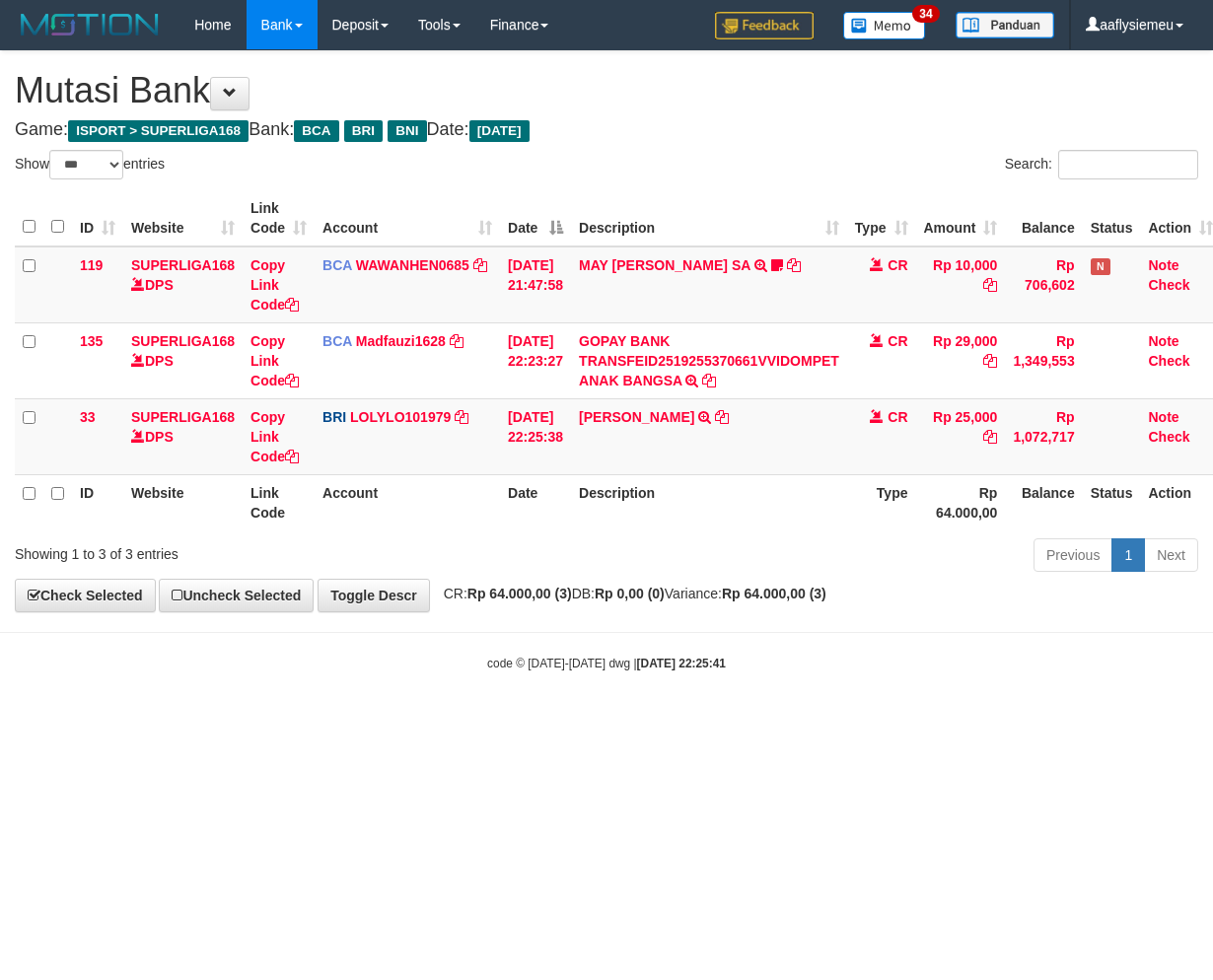 select on "***" 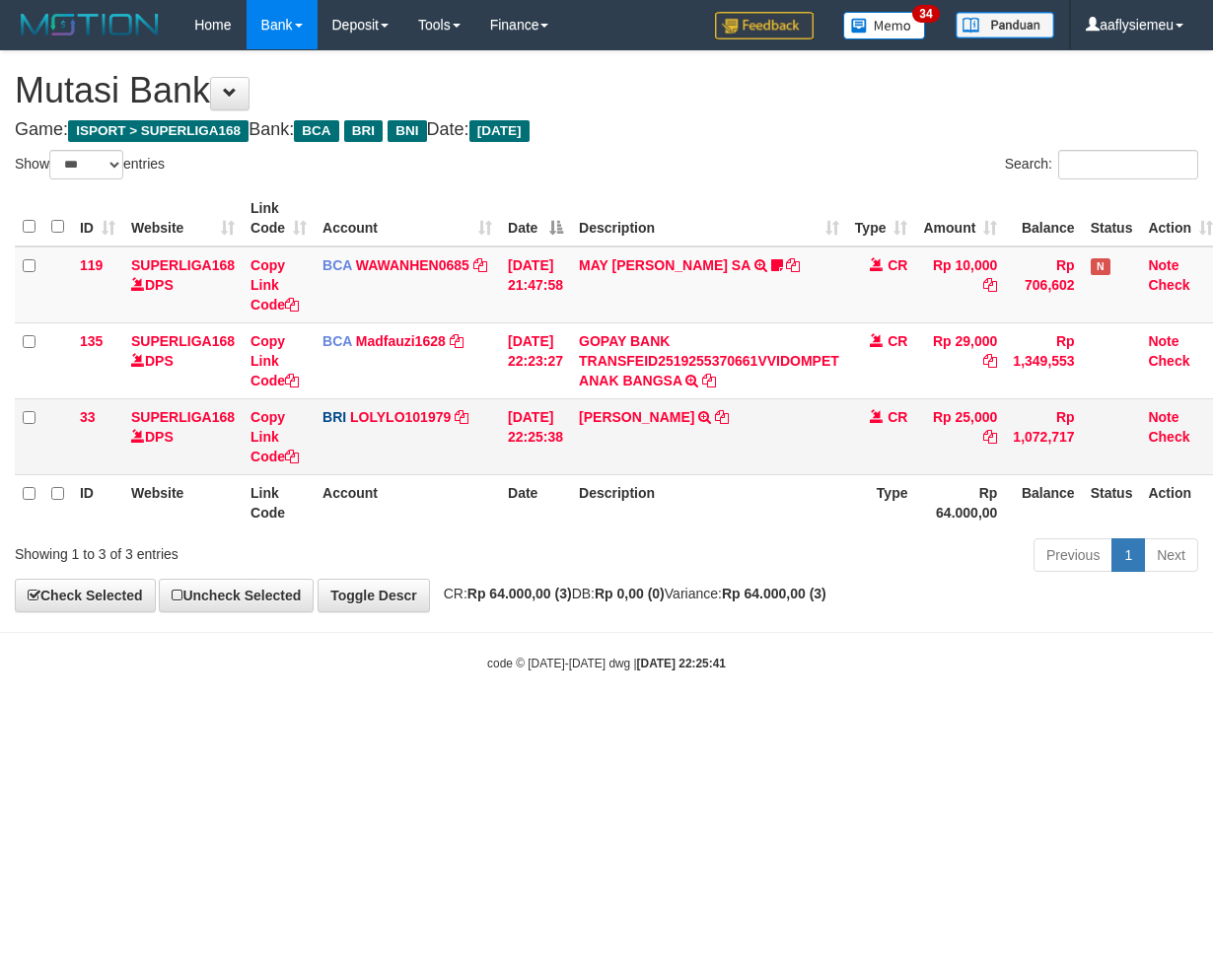 scroll, scrollTop: 0, scrollLeft: 15, axis: horizontal 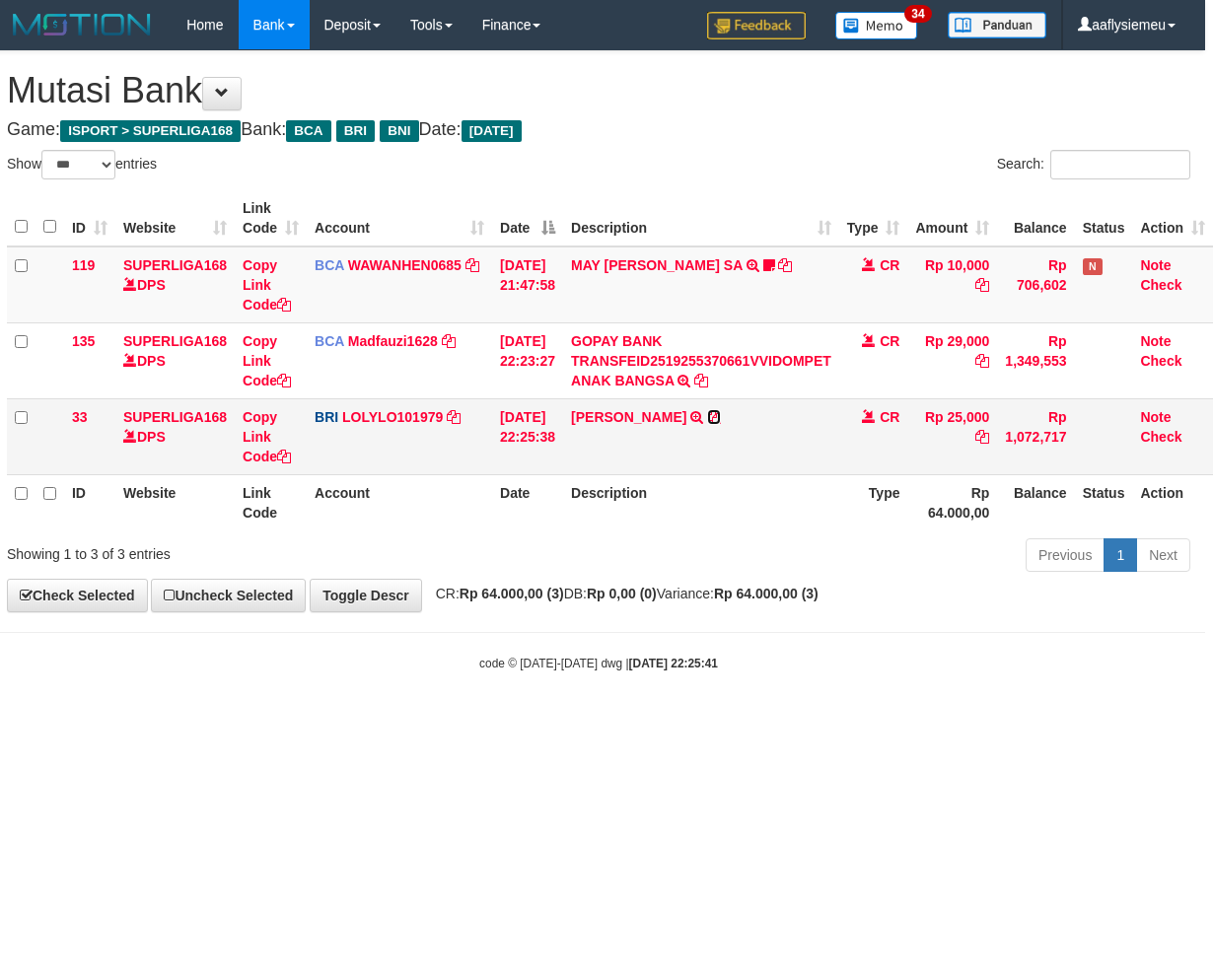 click at bounding box center [714, 417] 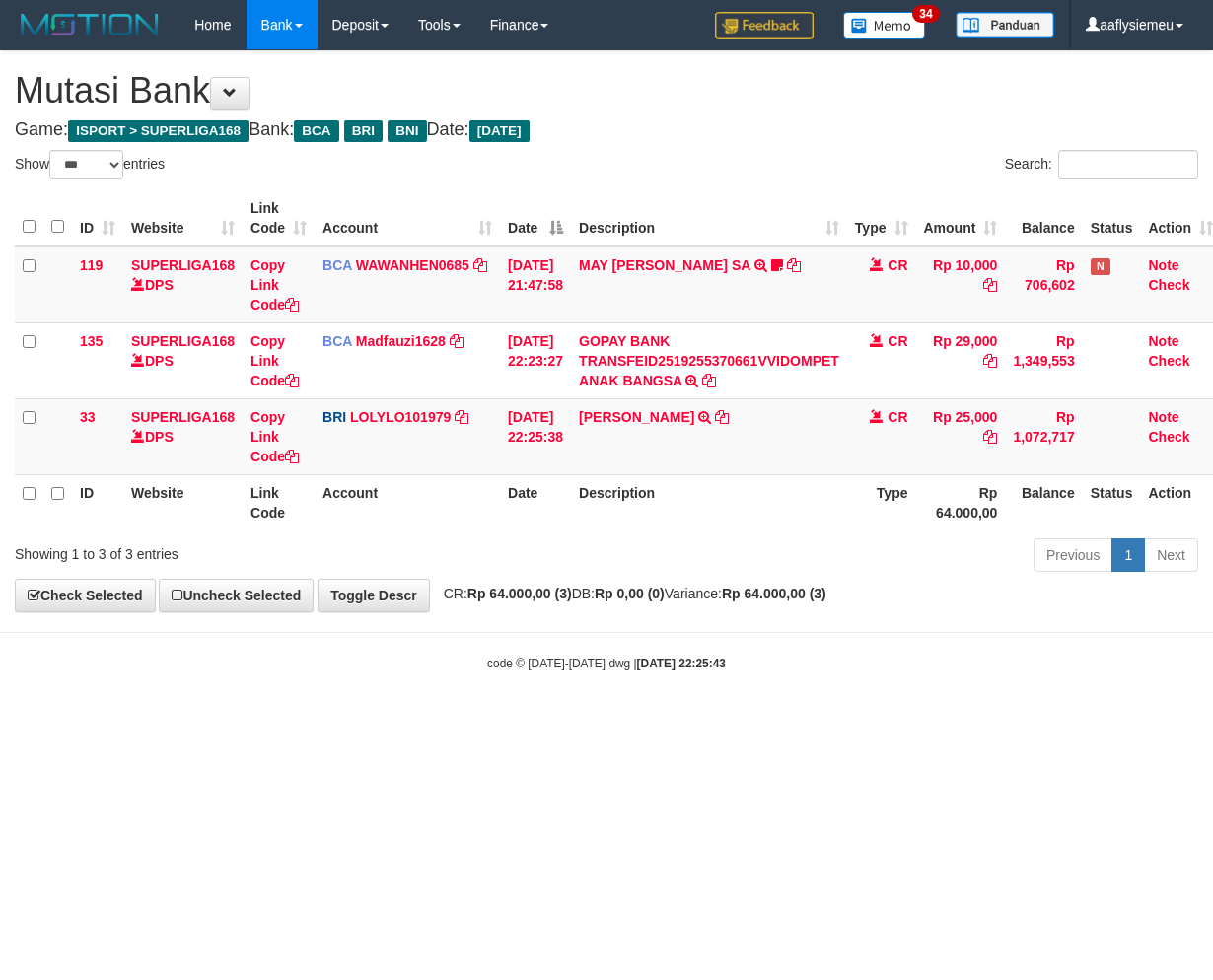 select on "***" 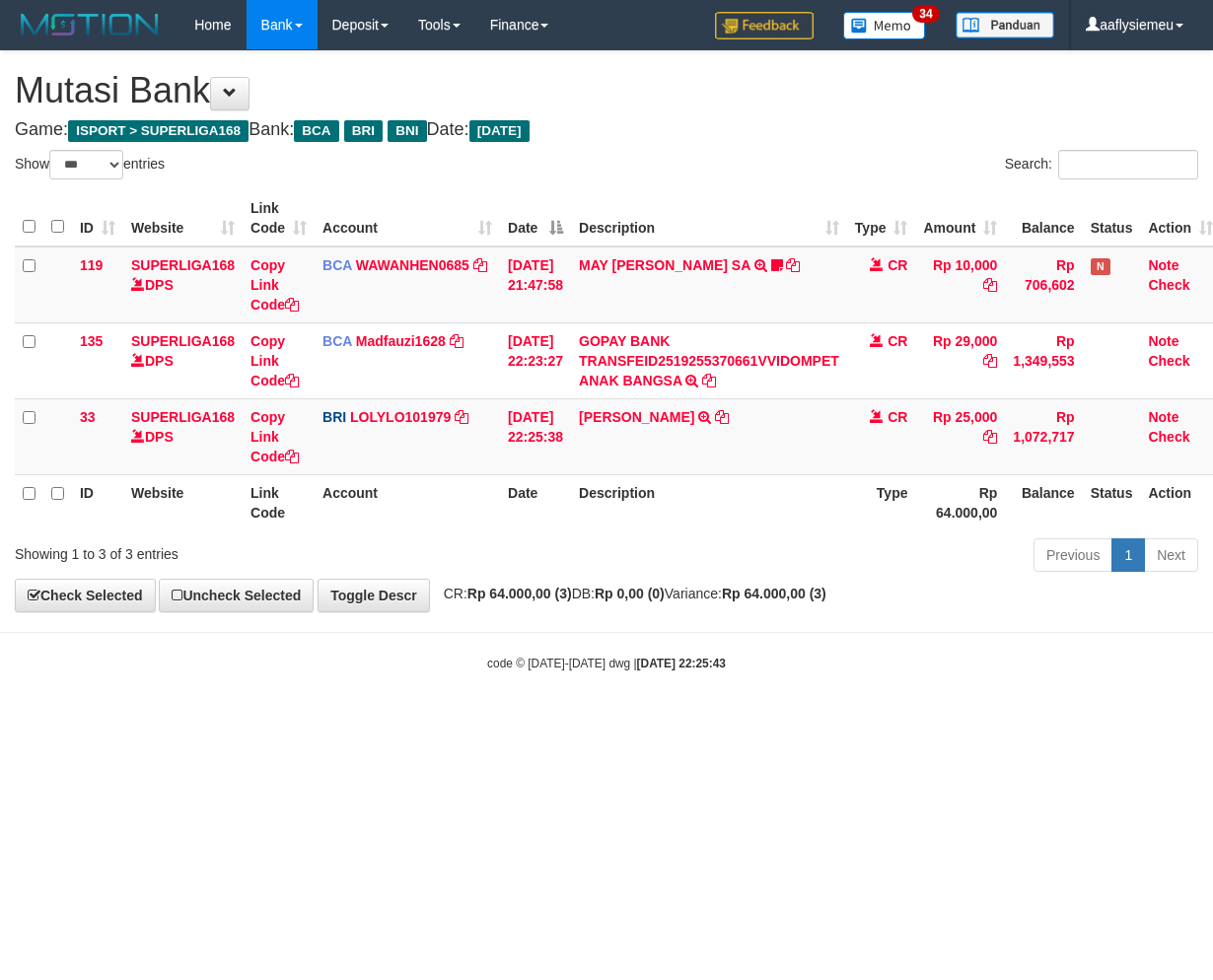 scroll, scrollTop: 0, scrollLeft: 15, axis: horizontal 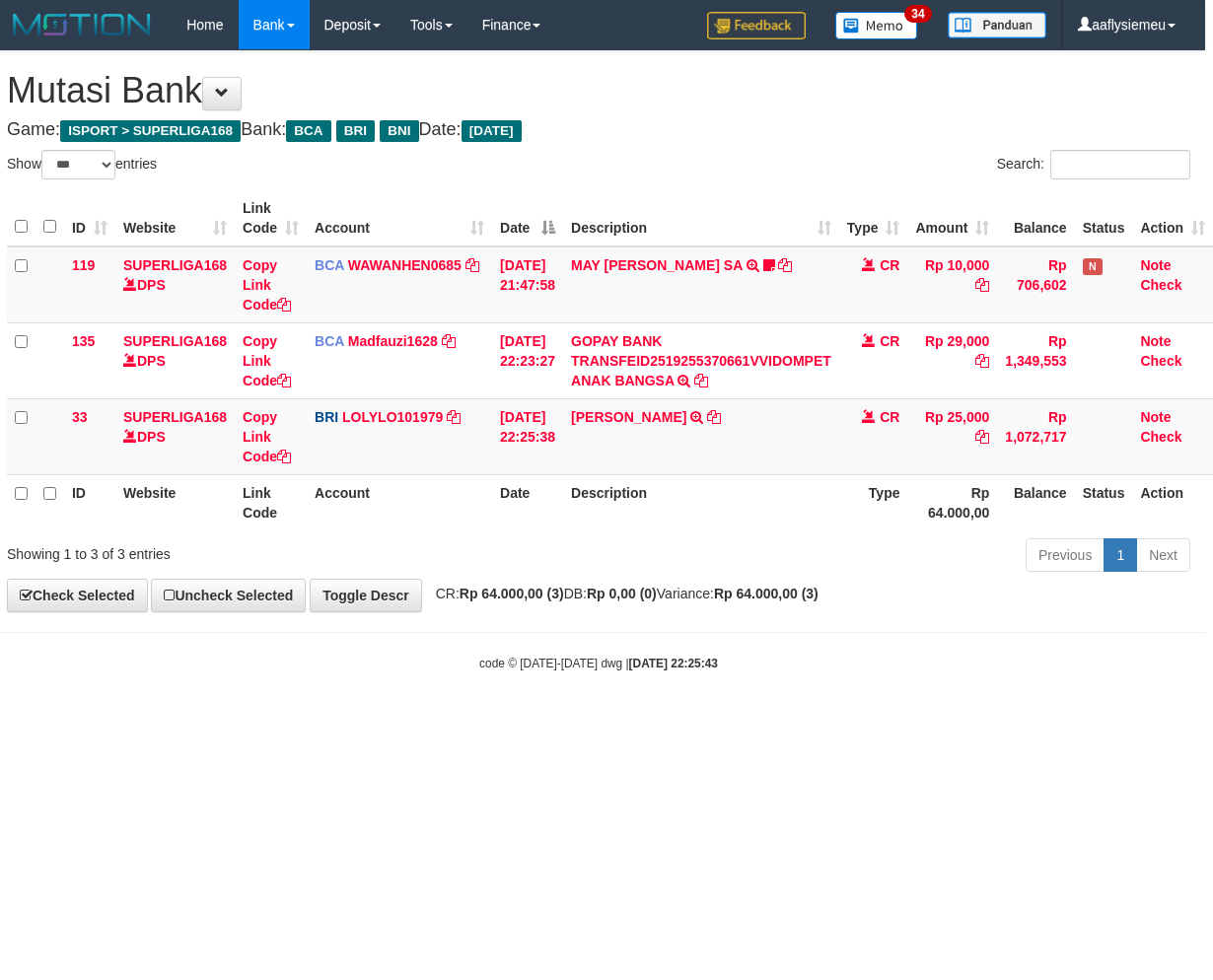 click on "Toggle navigation
Home
Bank
Account List
Load
By Website
Group
[ISPORT]													SUPERLIGA168
By Load Group (DPS)" at bounding box center [599, 361] 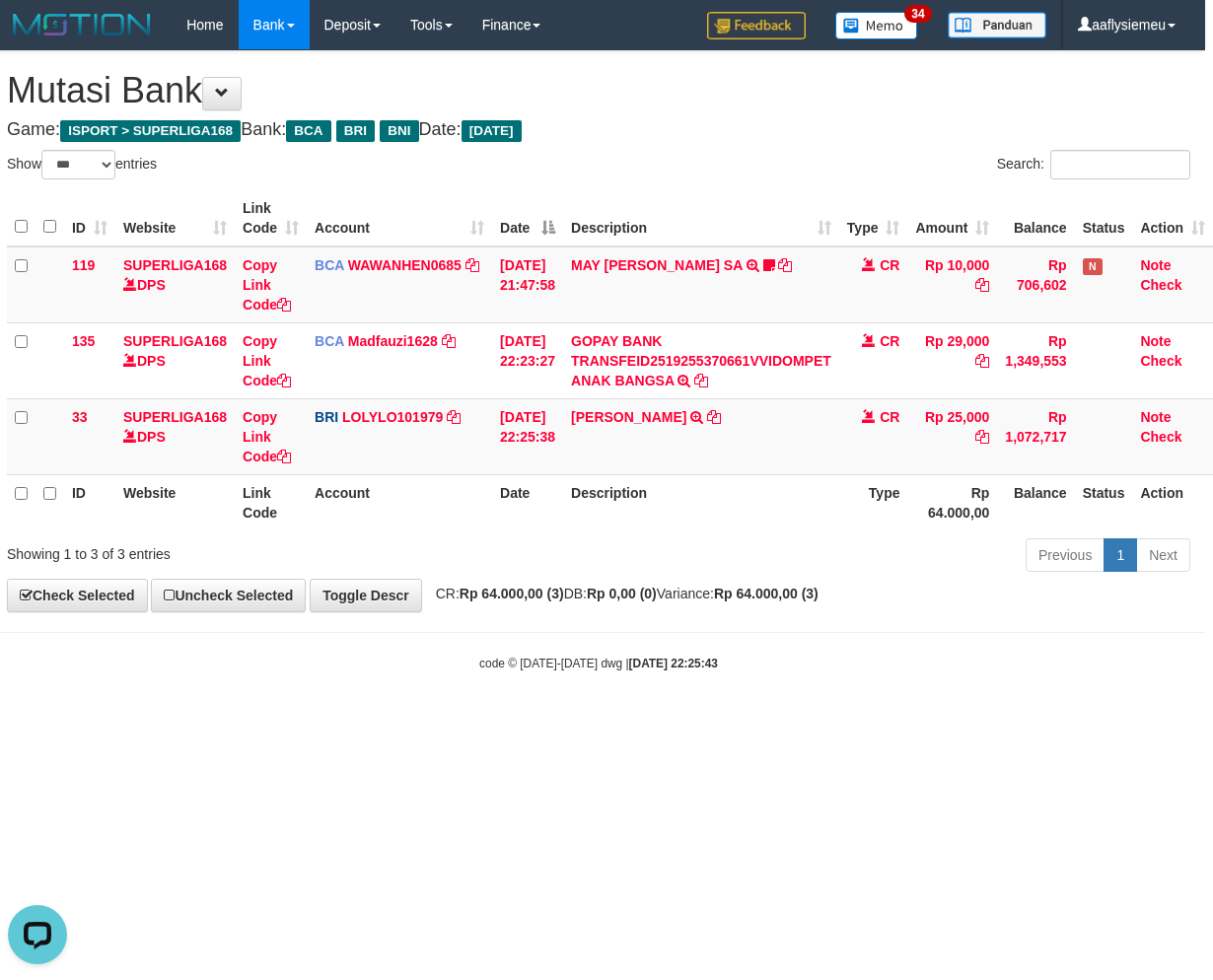 scroll, scrollTop: 0, scrollLeft: 0, axis: both 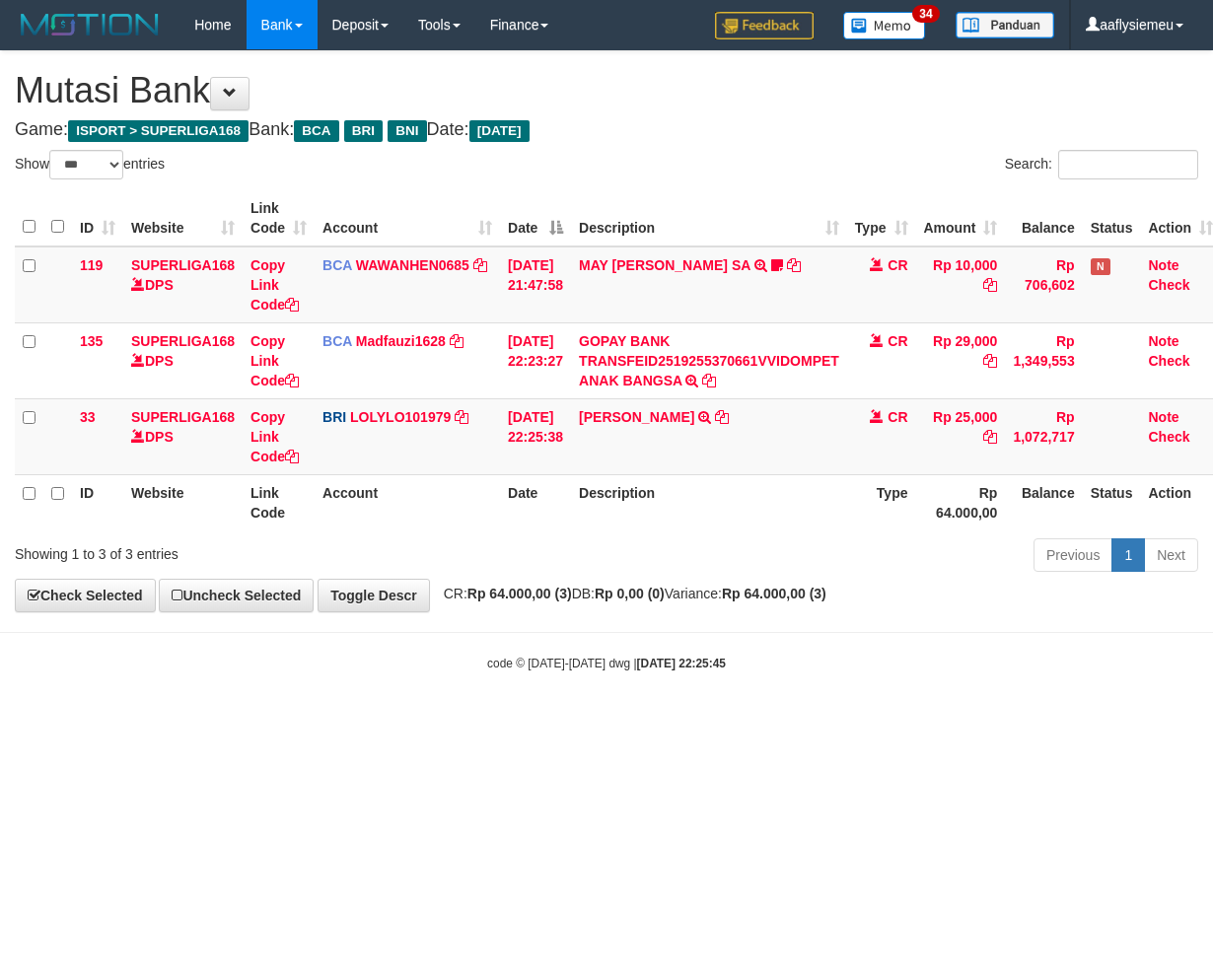 select on "***" 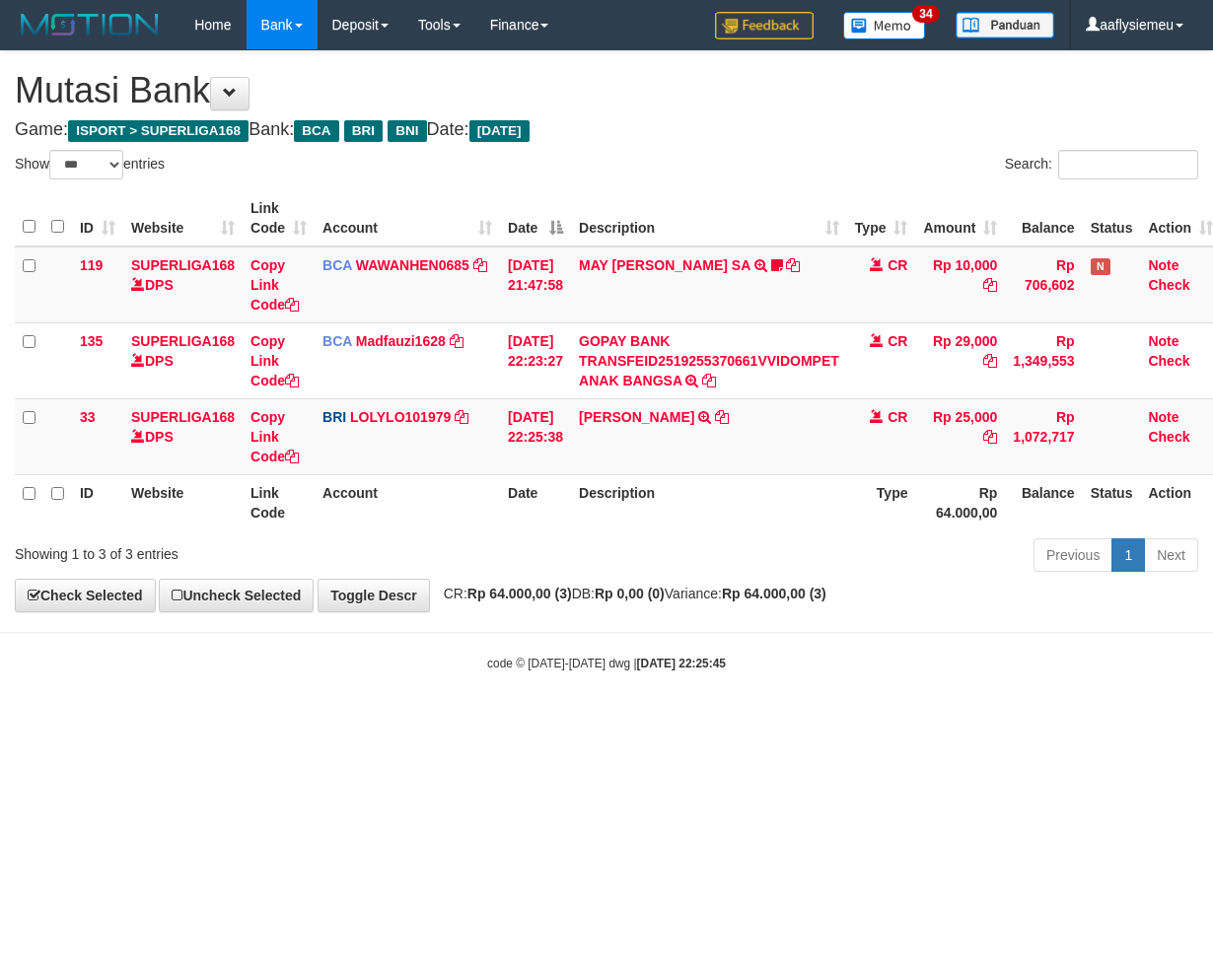 scroll, scrollTop: 0, scrollLeft: 15, axis: horizontal 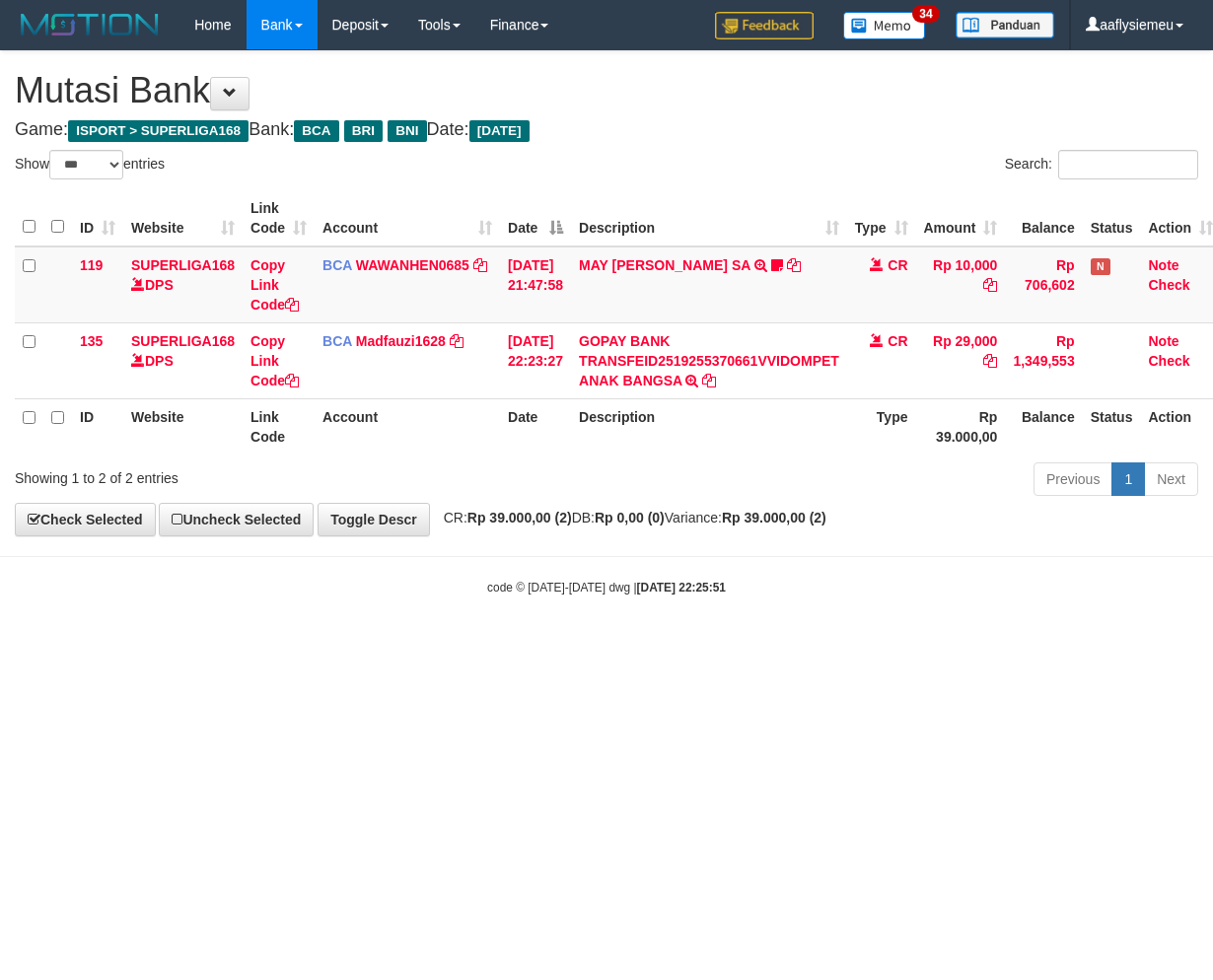 select on "***" 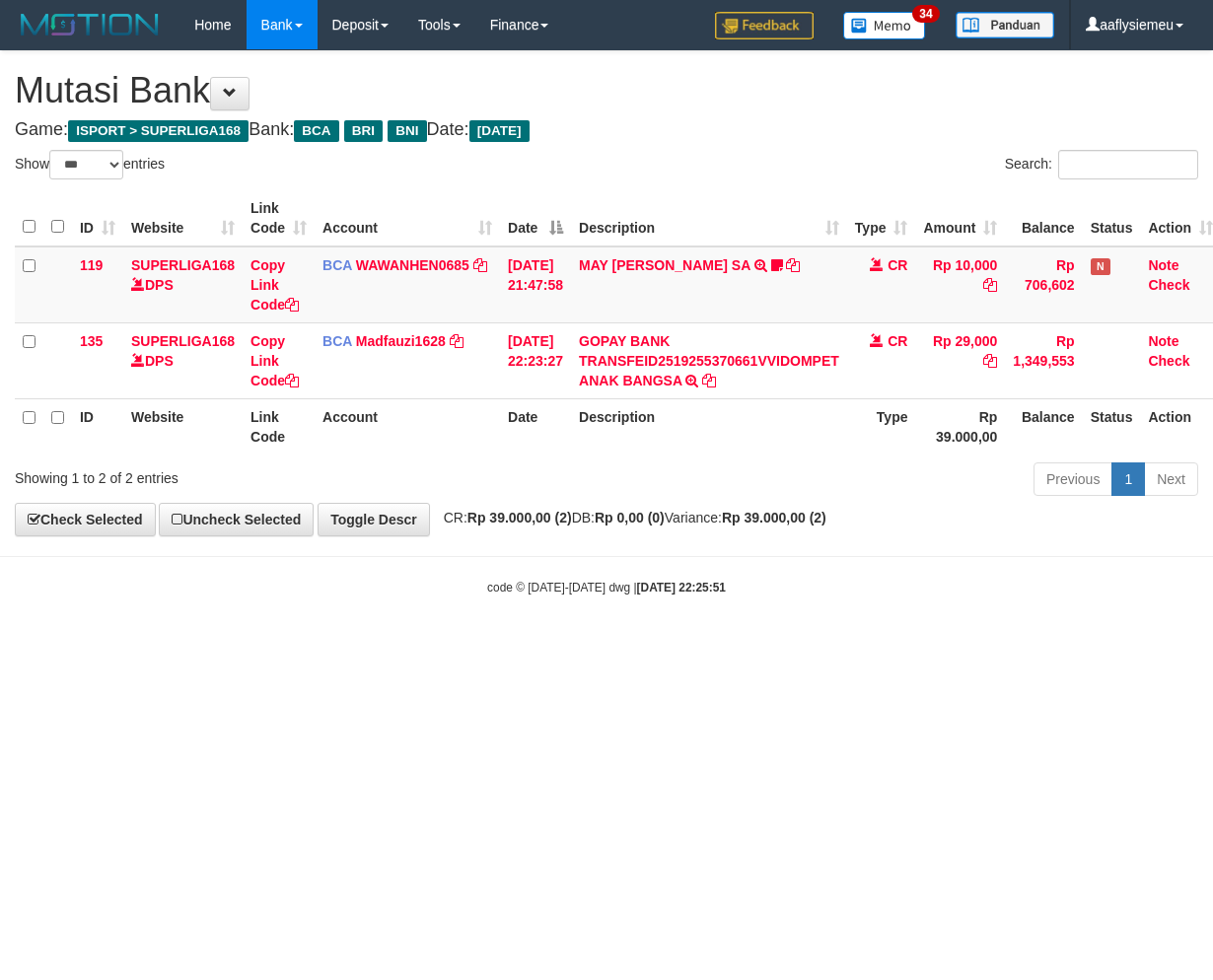 scroll, scrollTop: 0, scrollLeft: 15, axis: horizontal 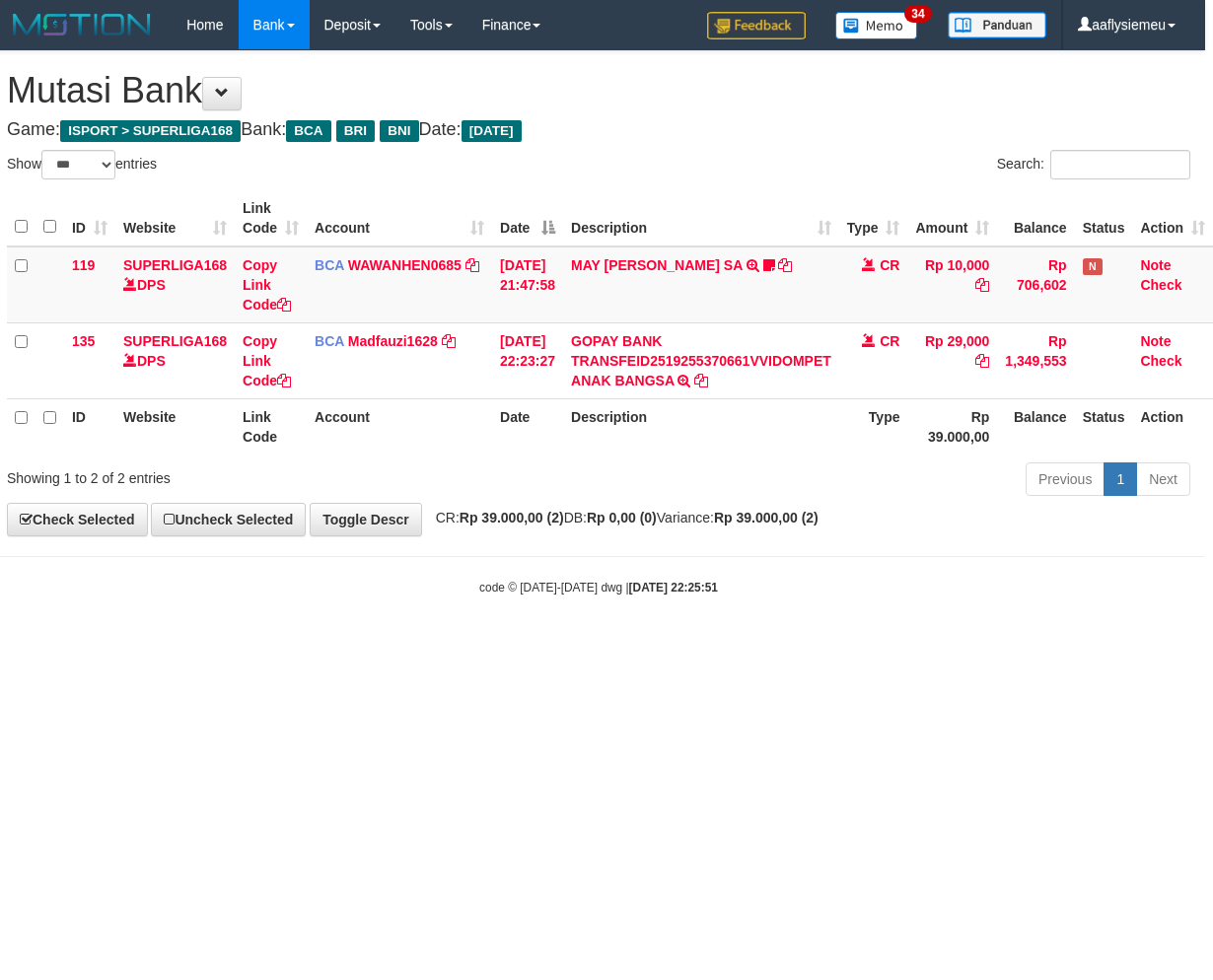 drag, startPoint x: 0, startPoint y: 0, endPoint x: 639, endPoint y: 732, distance: 971.67124 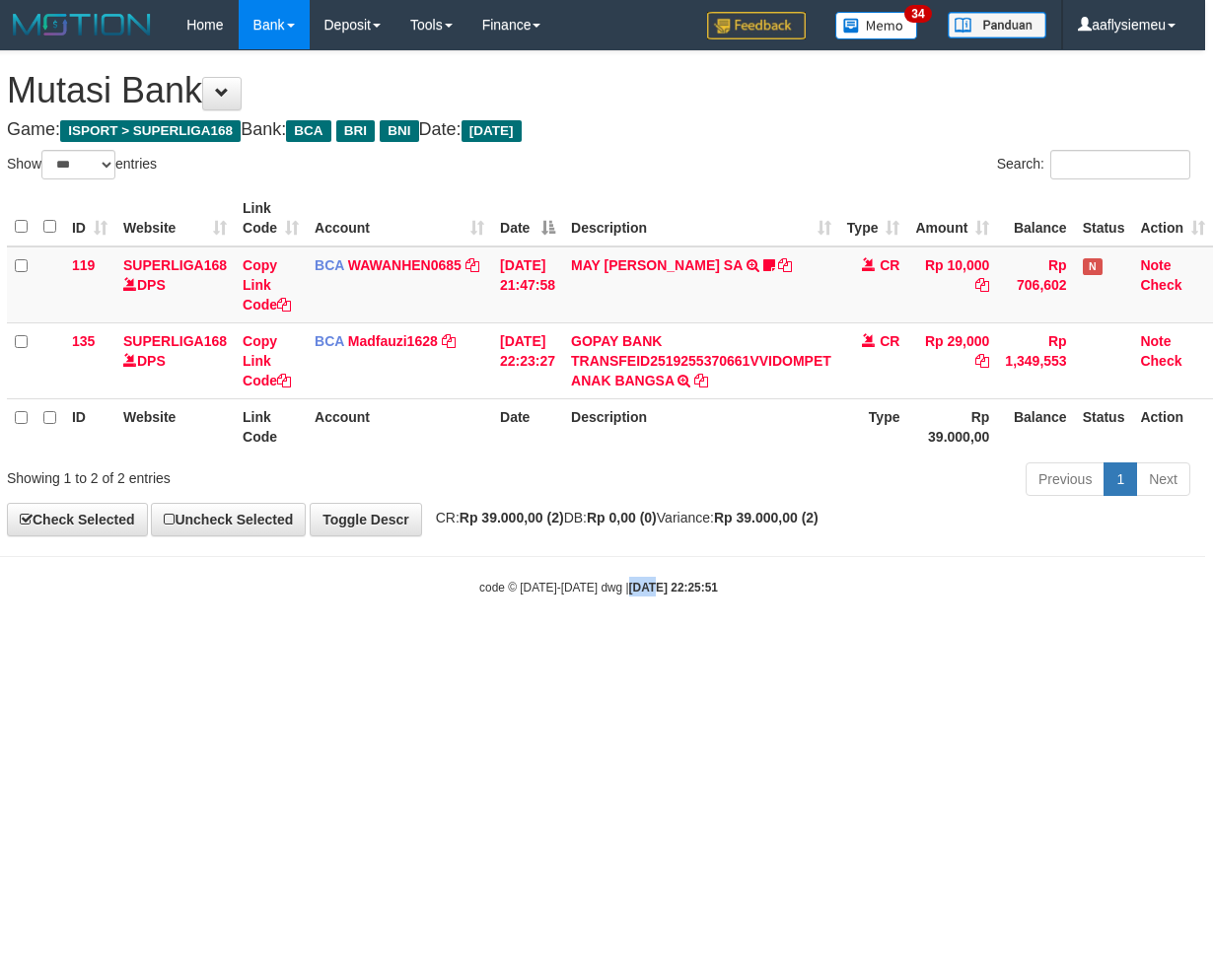 click on "Toggle navigation
Home
Bank
Account List
Load
By Website
Group
[ISPORT]													SUPERLIGA168
By Load Group (DPS)" at bounding box center (599, 322) 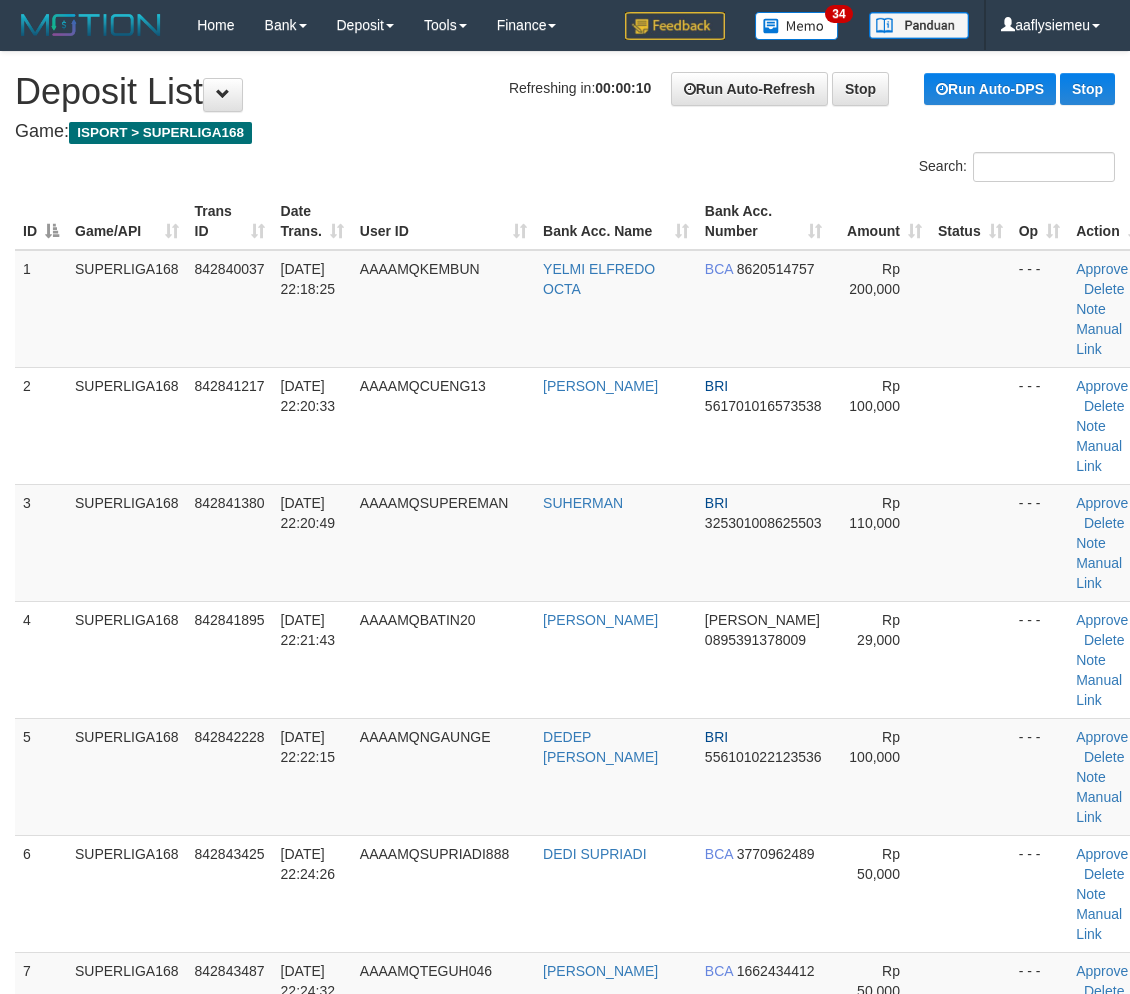 scroll, scrollTop: 0, scrollLeft: 0, axis: both 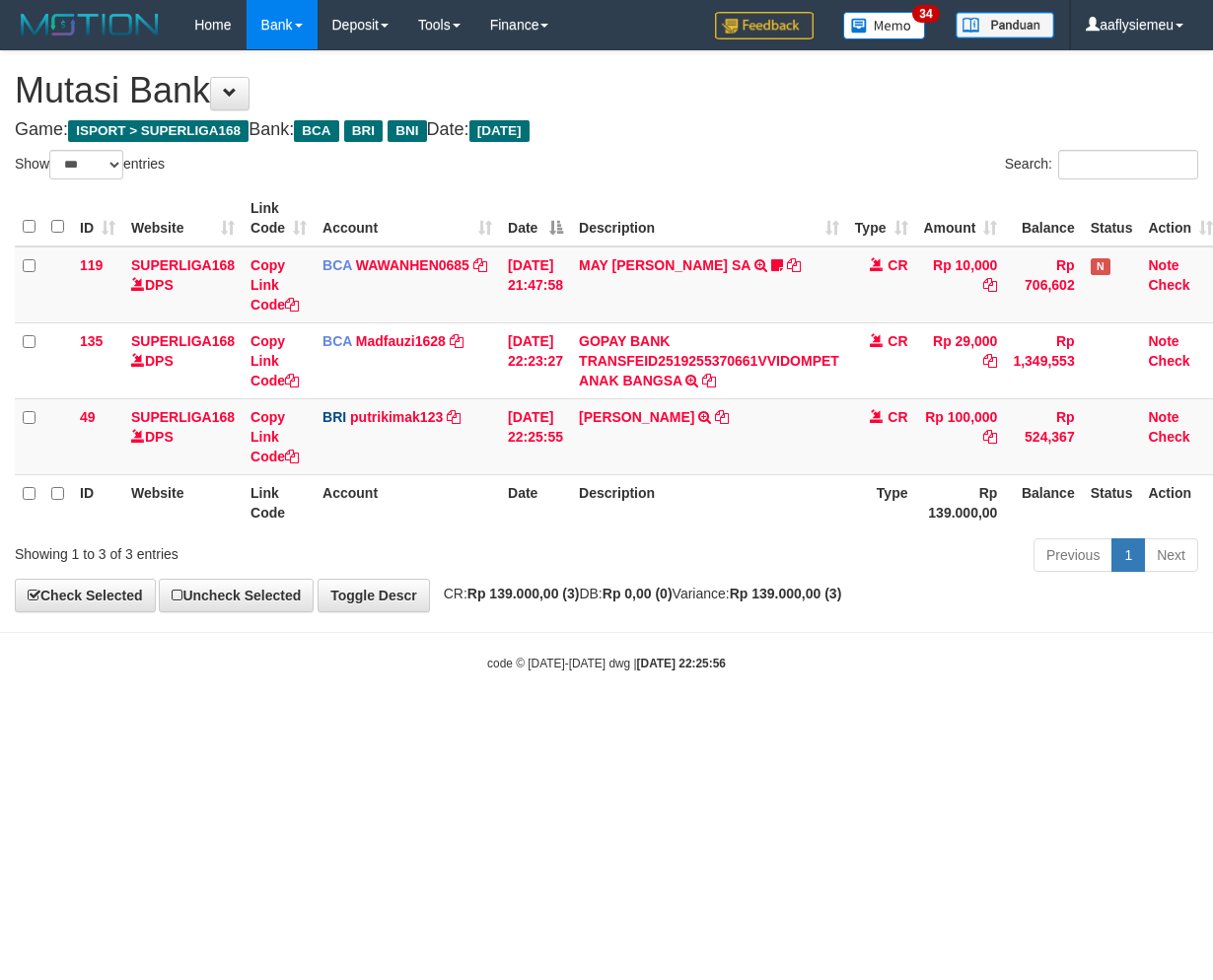 select on "***" 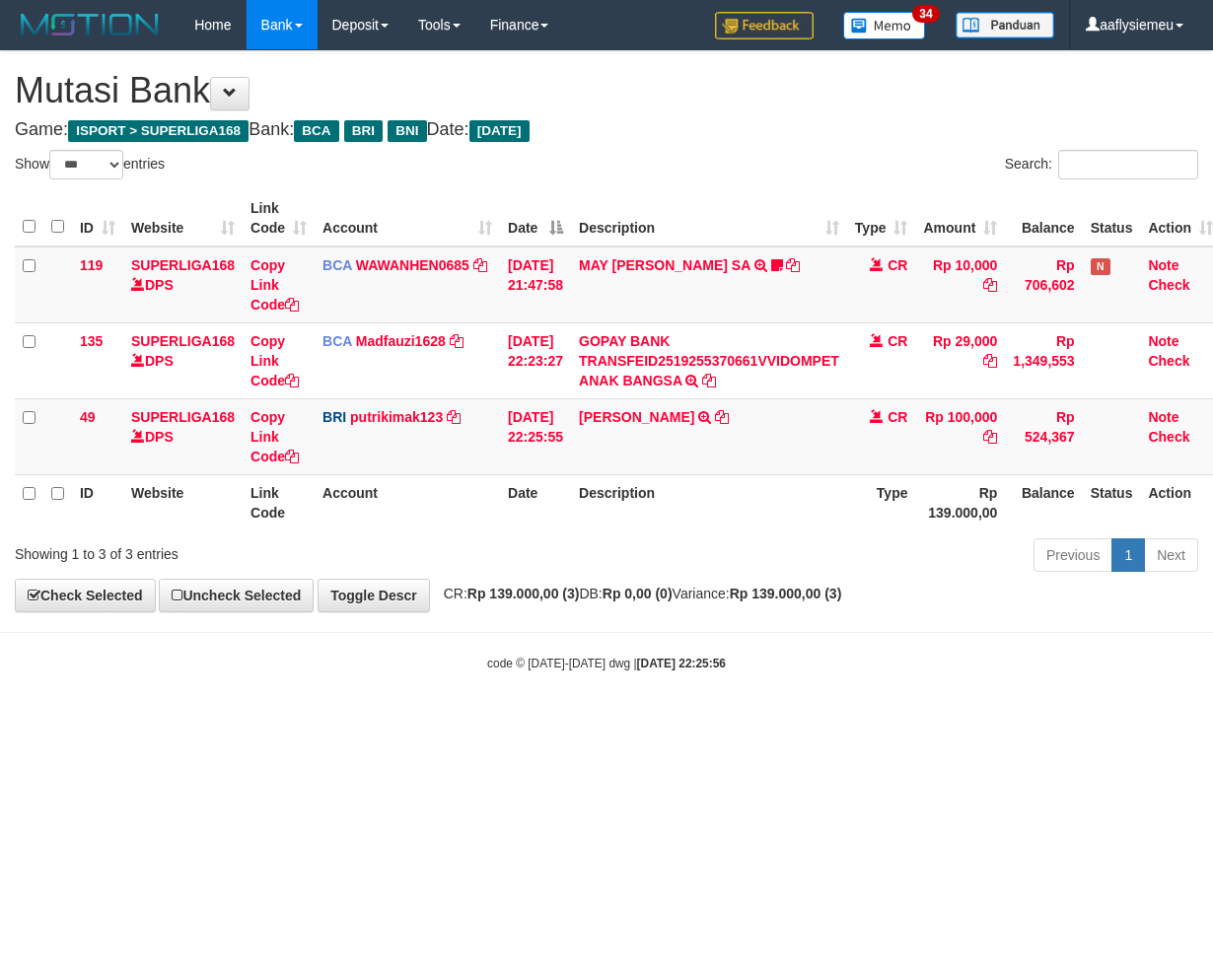 scroll, scrollTop: 0, scrollLeft: 15, axis: horizontal 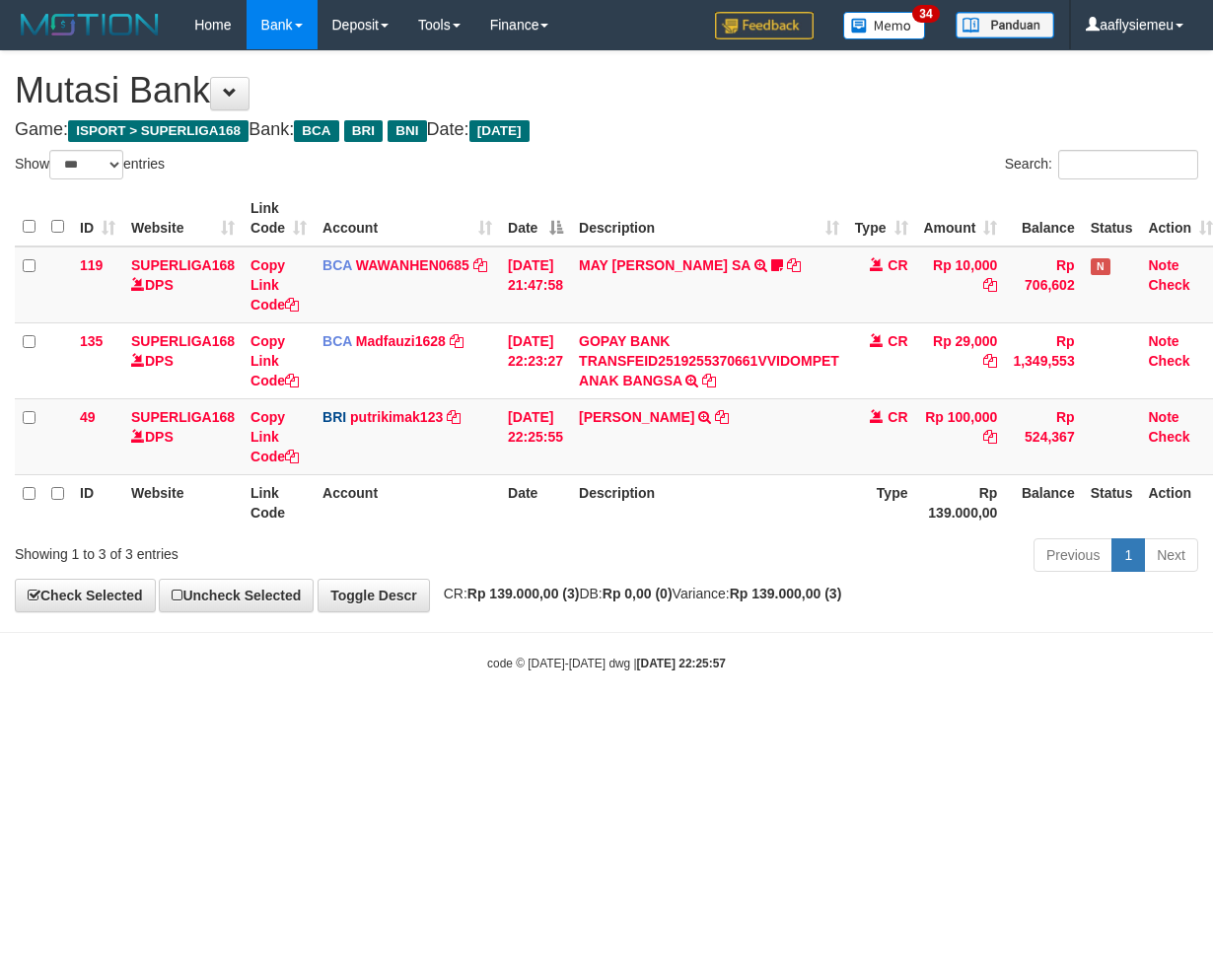 select on "***" 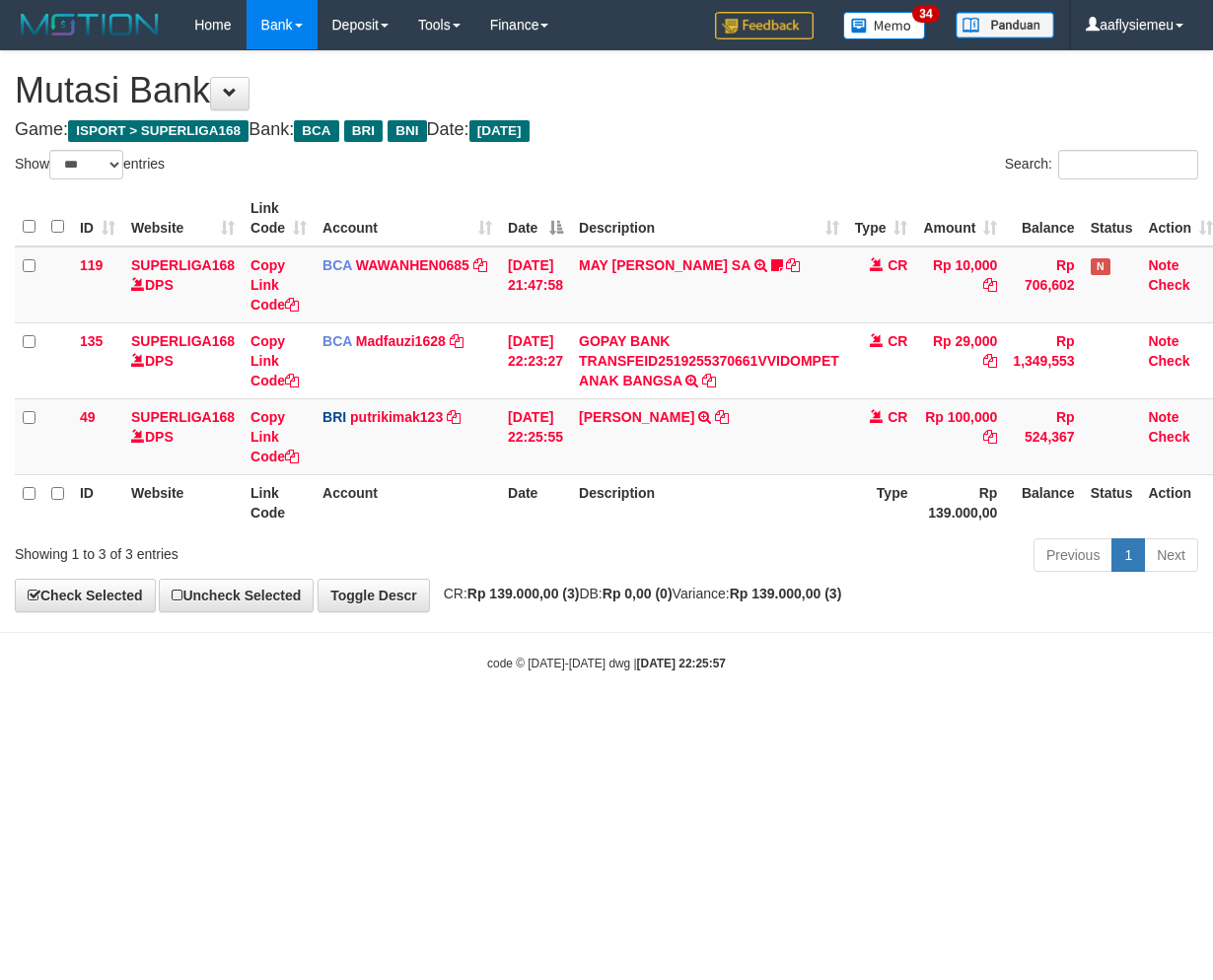 scroll, scrollTop: 0, scrollLeft: 15, axis: horizontal 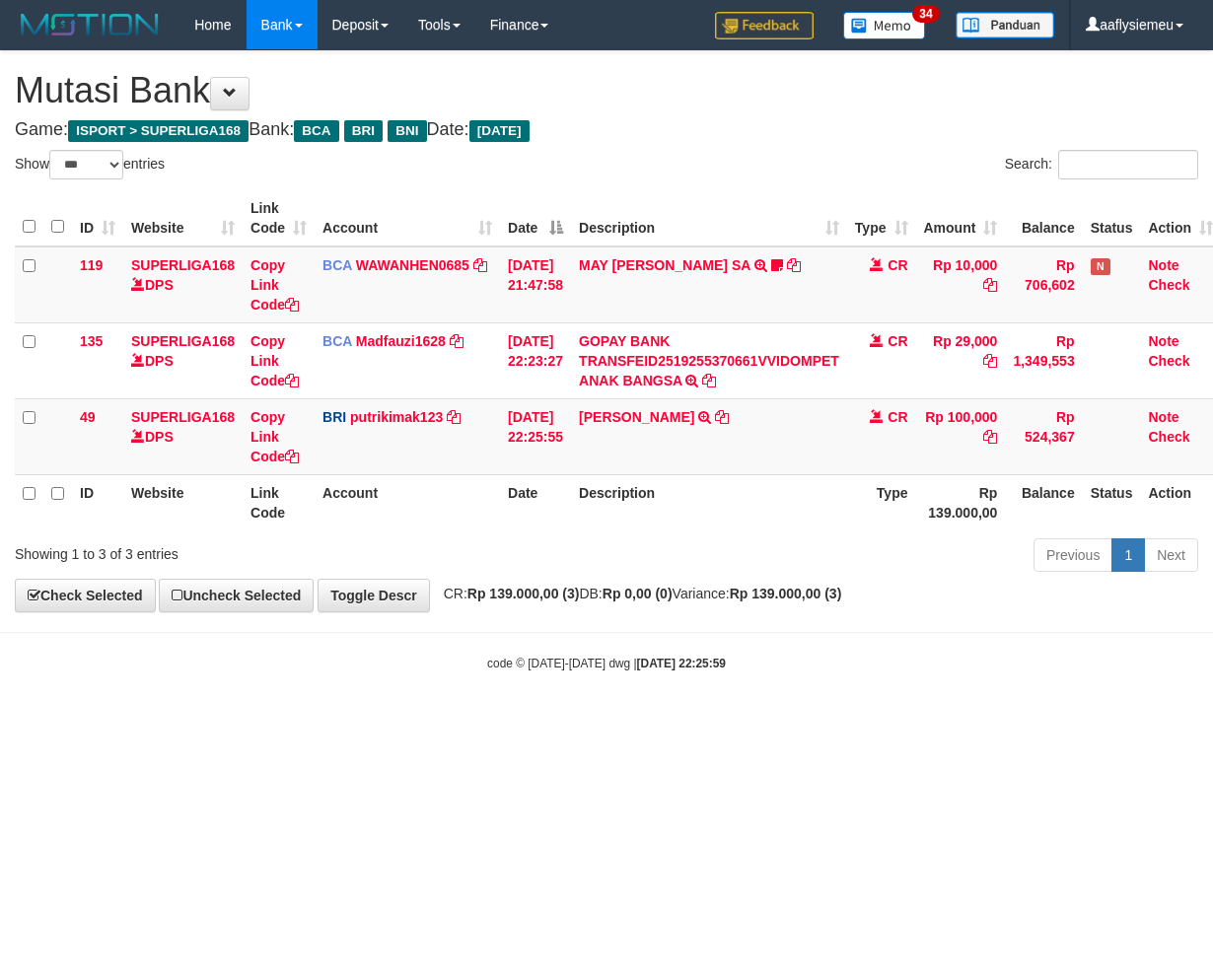 select on "***" 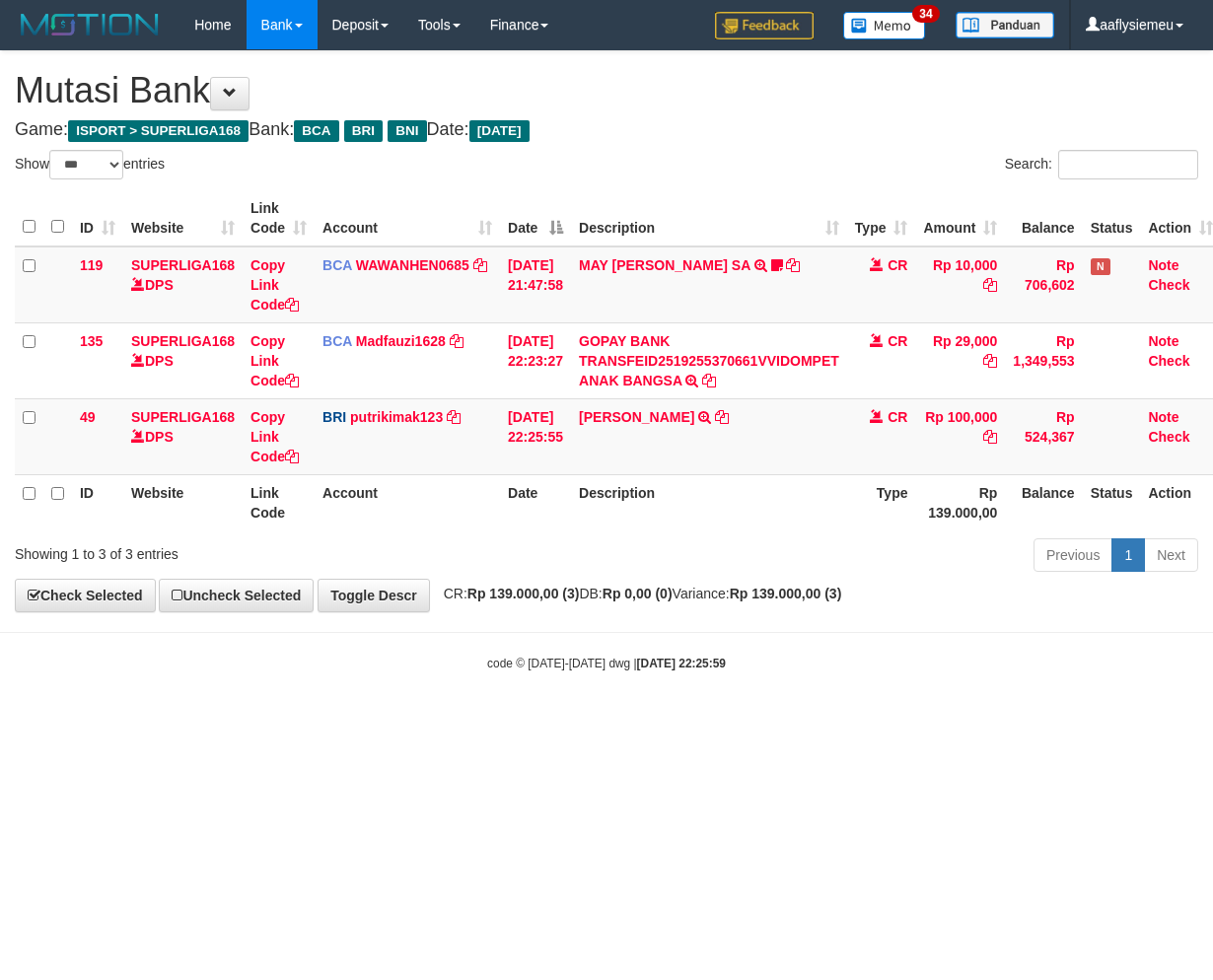 scroll, scrollTop: 0, scrollLeft: 15, axis: horizontal 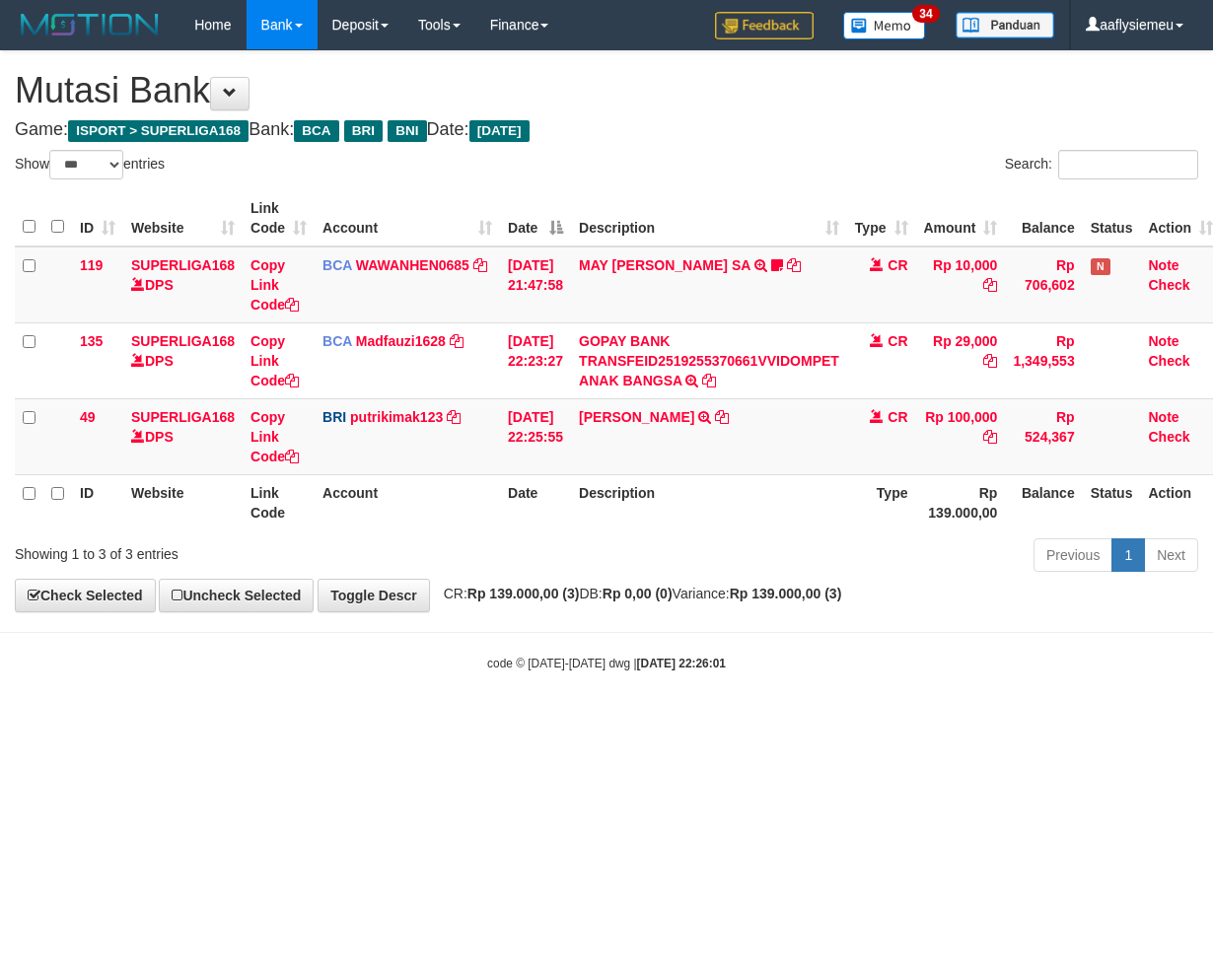 select on "***" 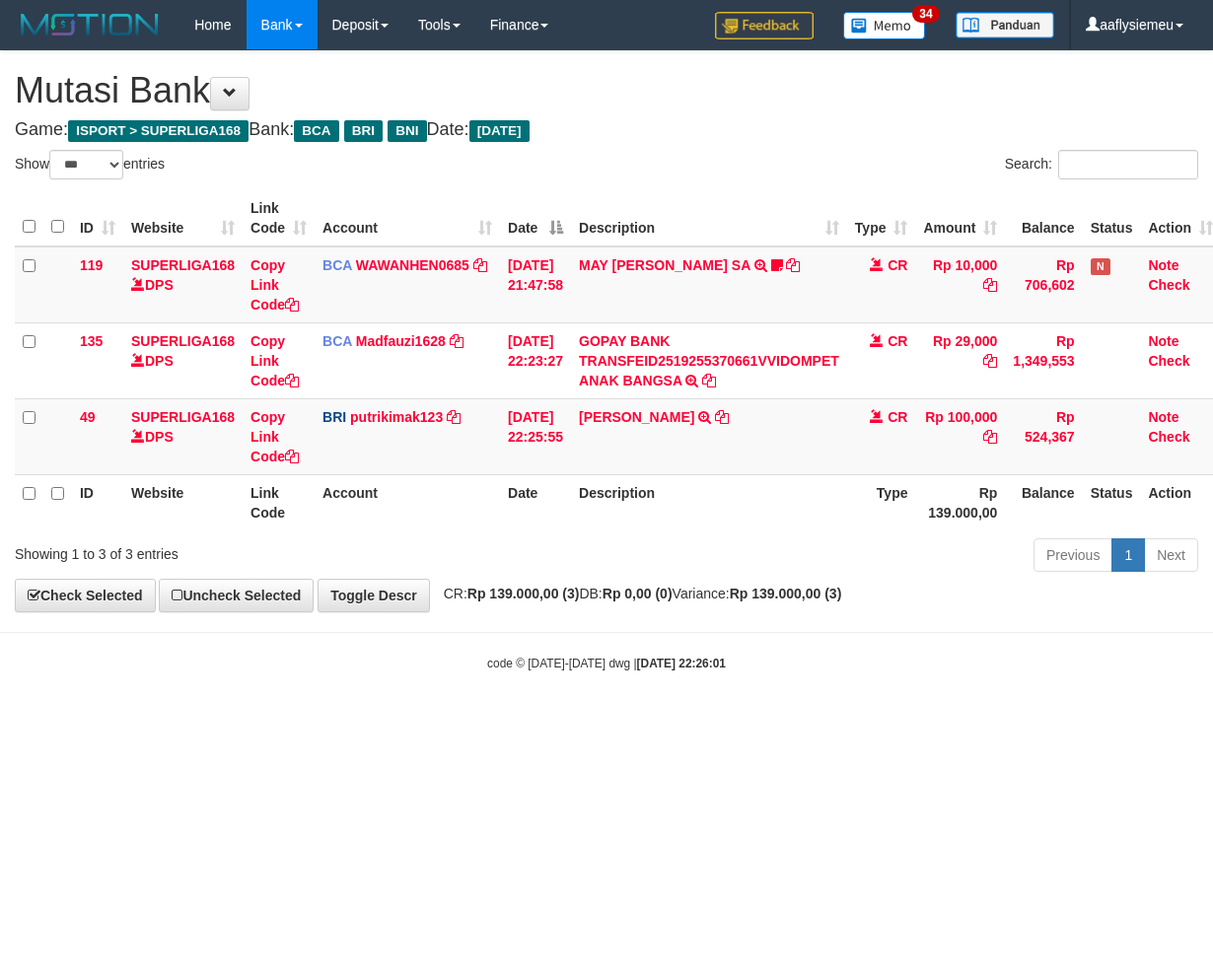 scroll, scrollTop: 0, scrollLeft: 15, axis: horizontal 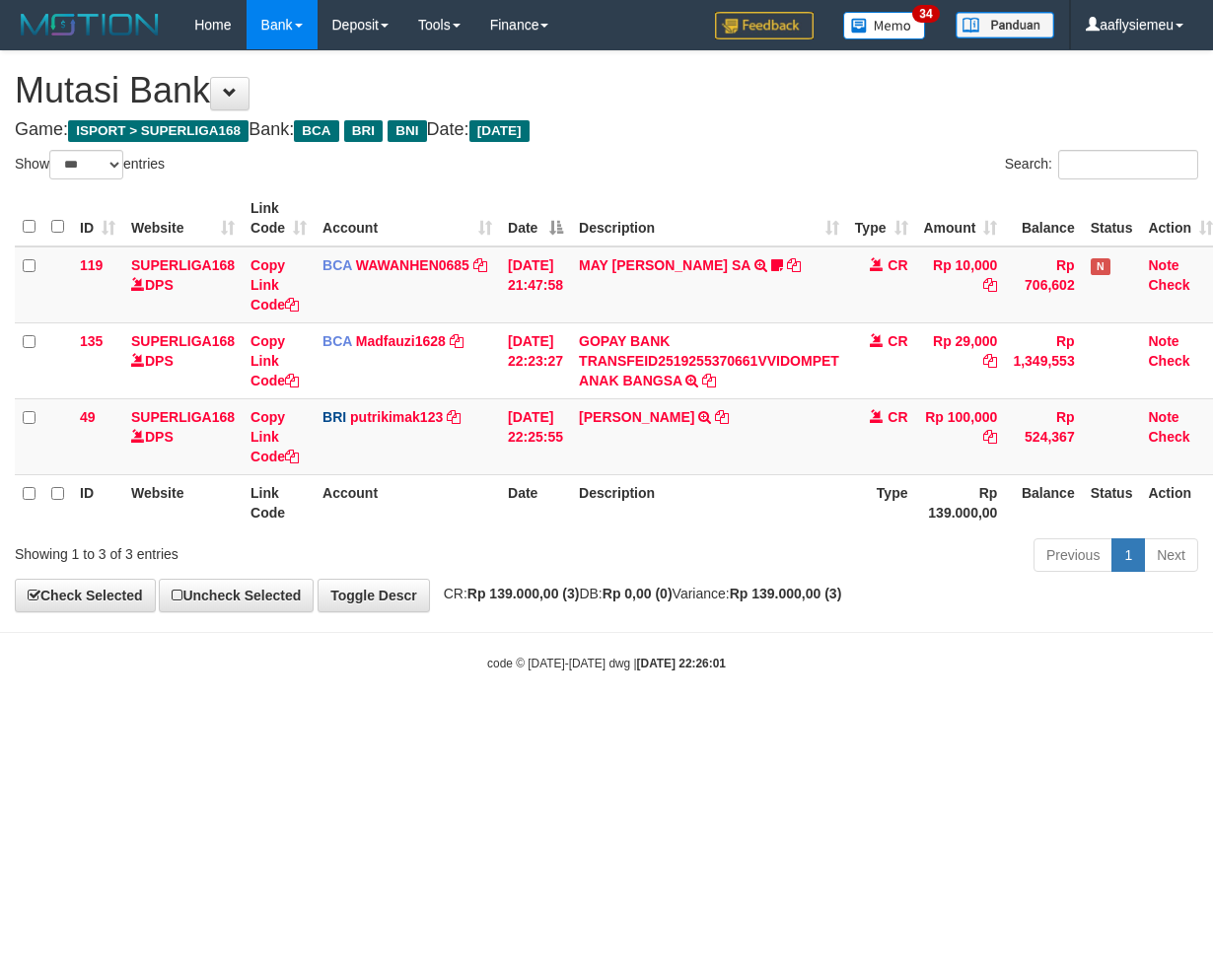 select on "***" 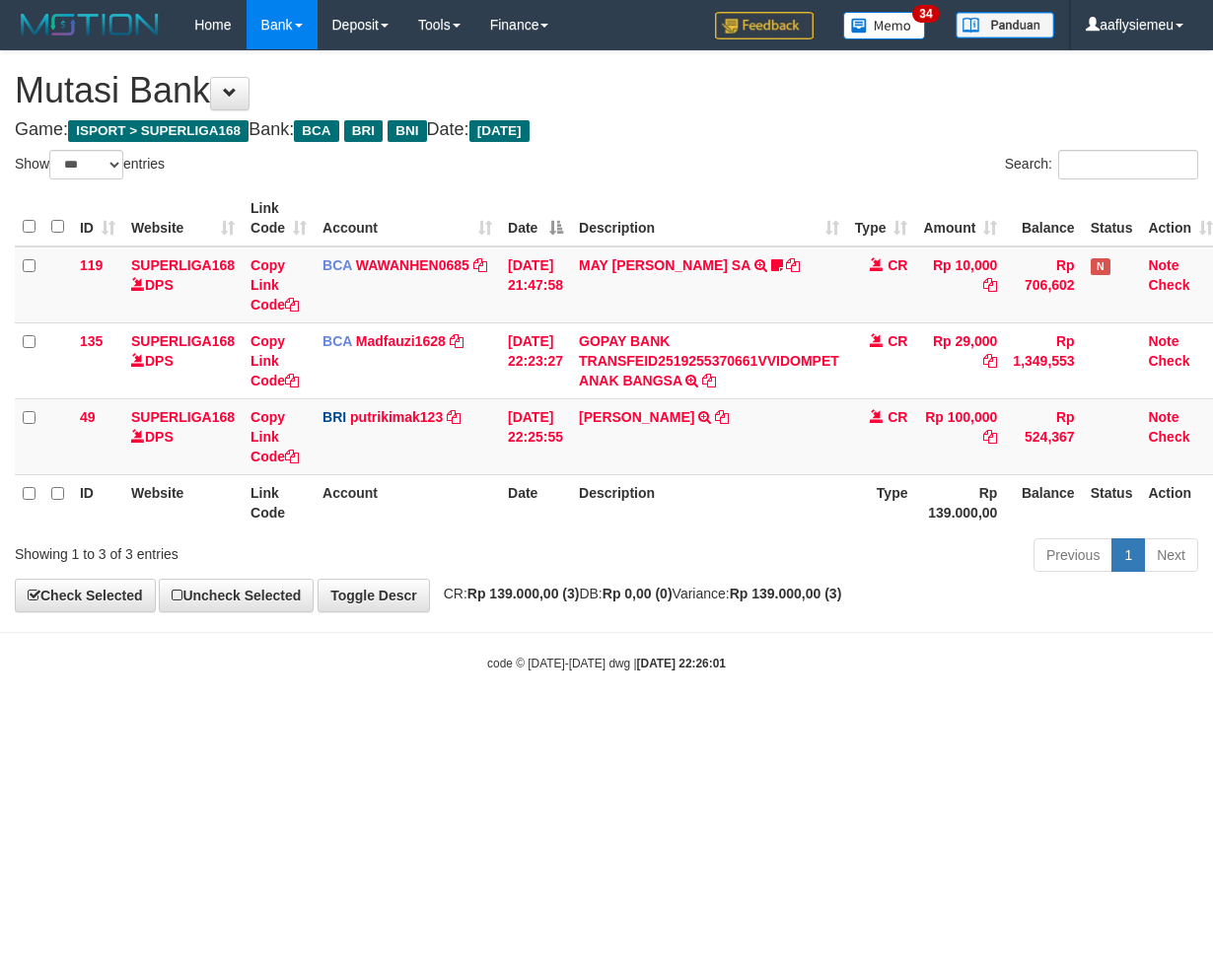 scroll, scrollTop: 0, scrollLeft: 15, axis: horizontal 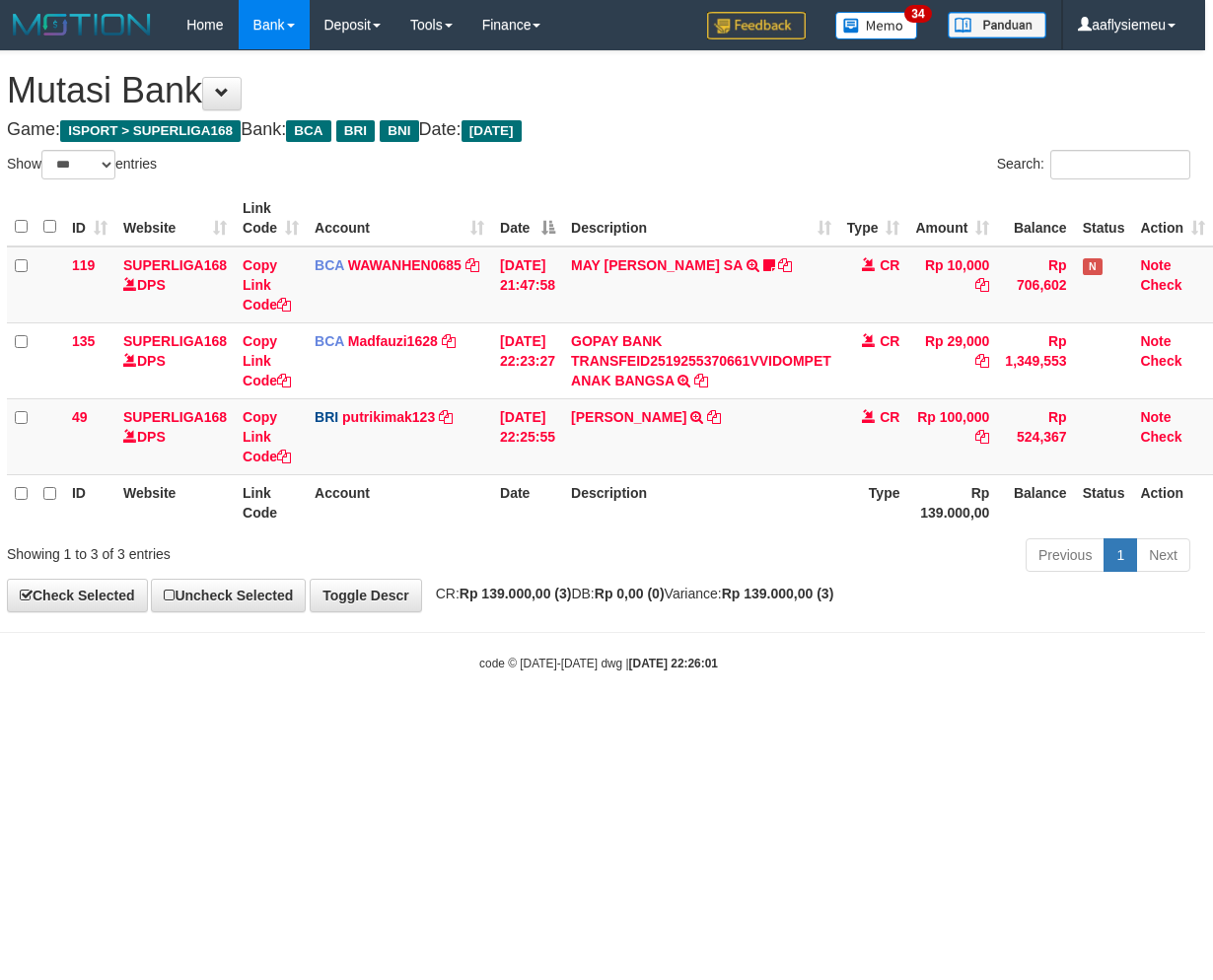 click on "**********" at bounding box center [599, 331] 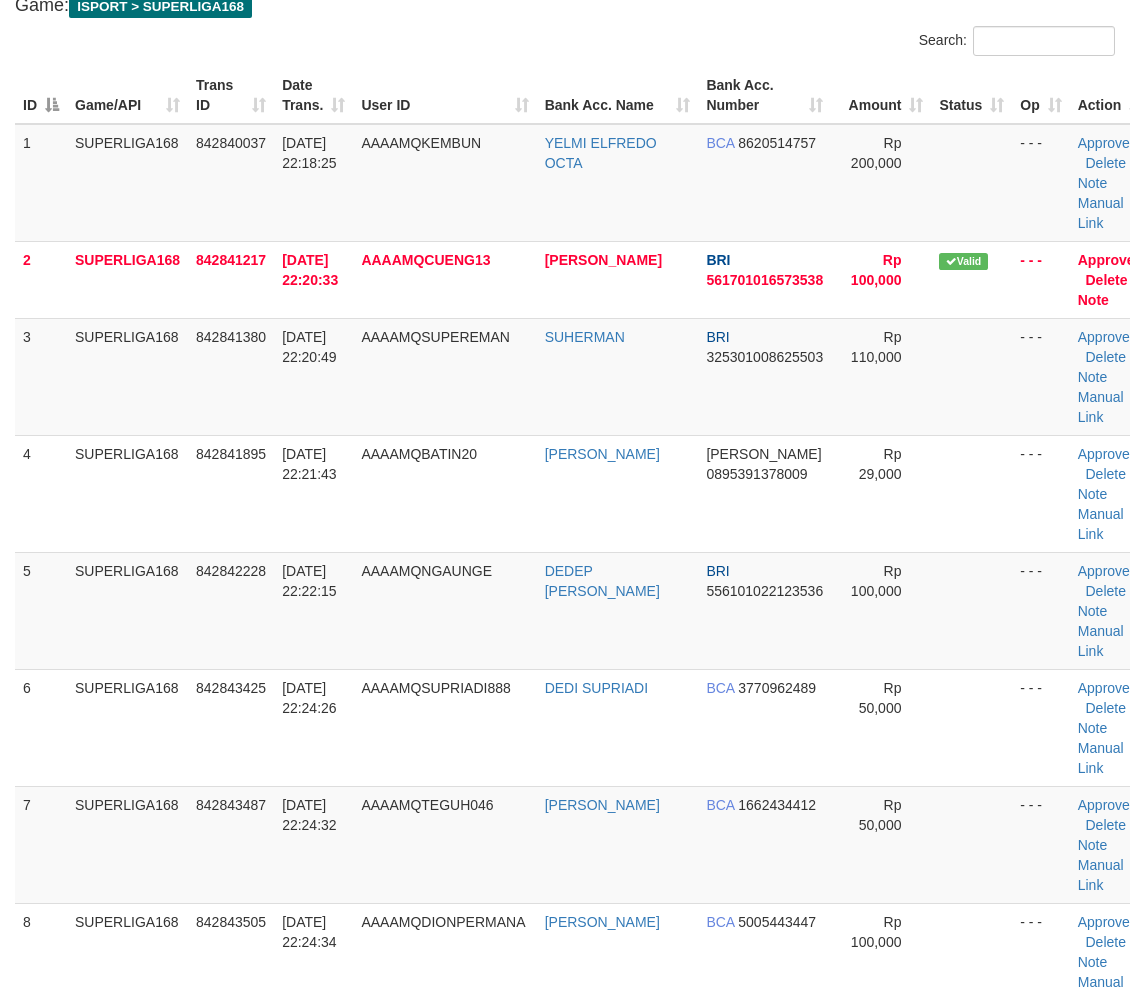 scroll, scrollTop: 444, scrollLeft: 0, axis: vertical 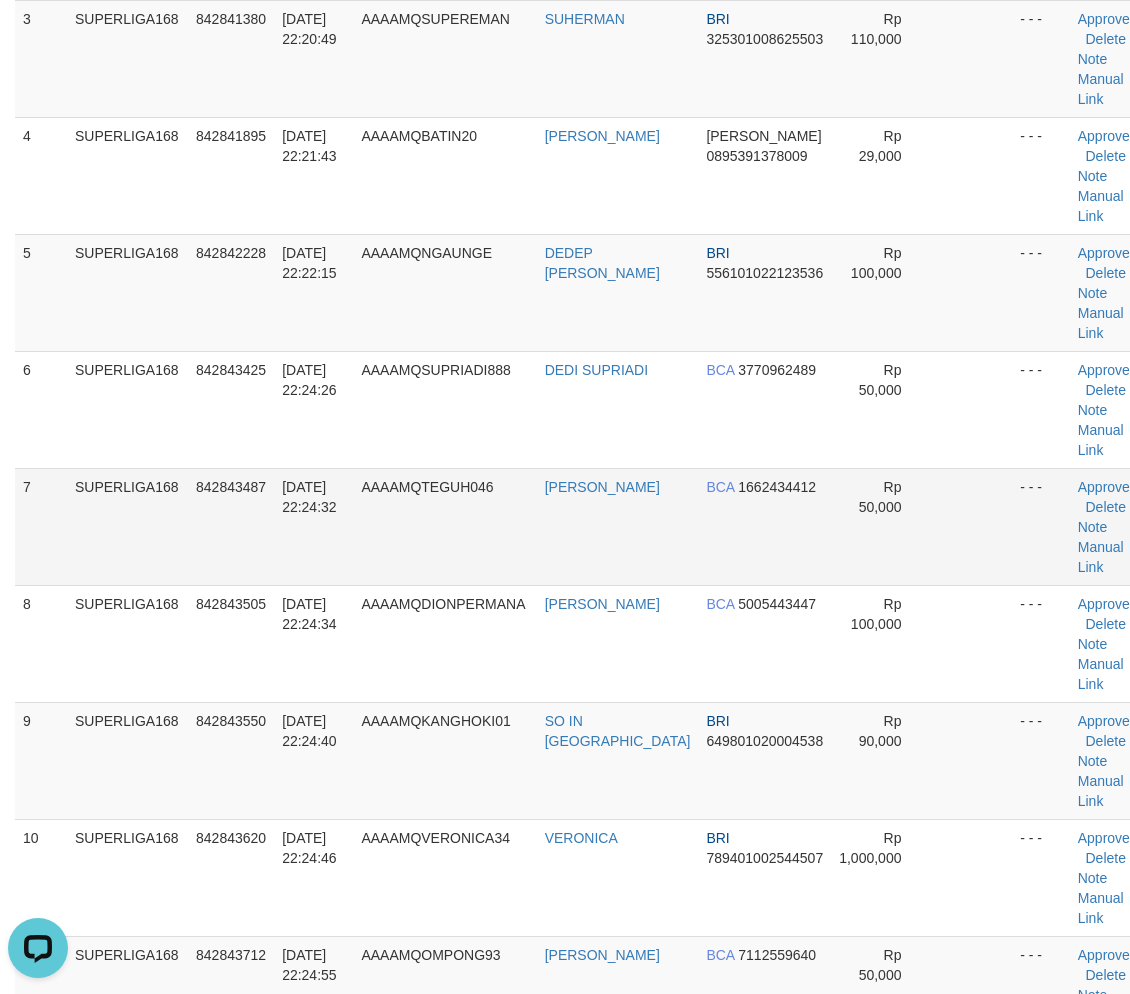 drag, startPoint x: 316, startPoint y: 416, endPoint x: 542, endPoint y: 512, distance: 245.5443 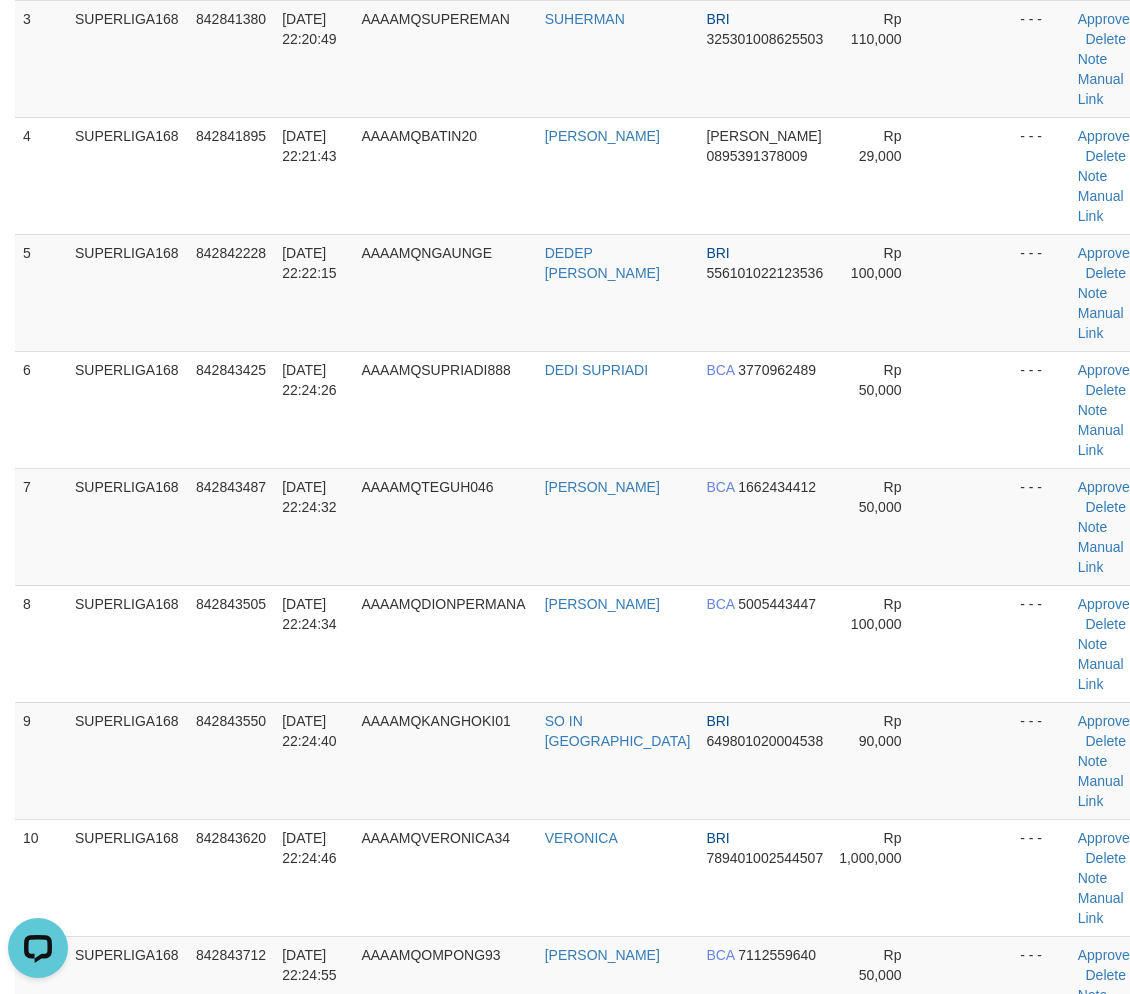 scroll, scrollTop: 1143, scrollLeft: 0, axis: vertical 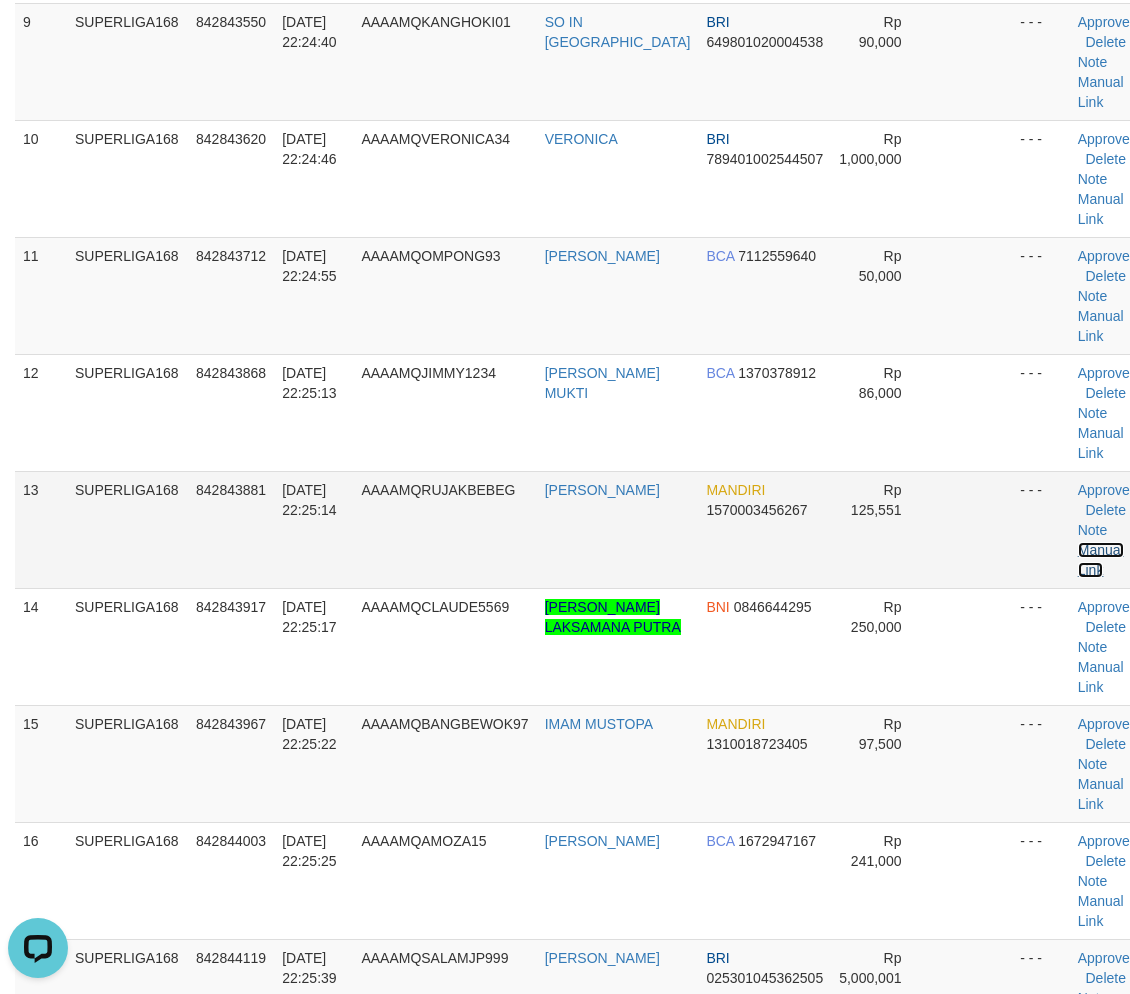 click on "Manual Link" at bounding box center [1101, 560] 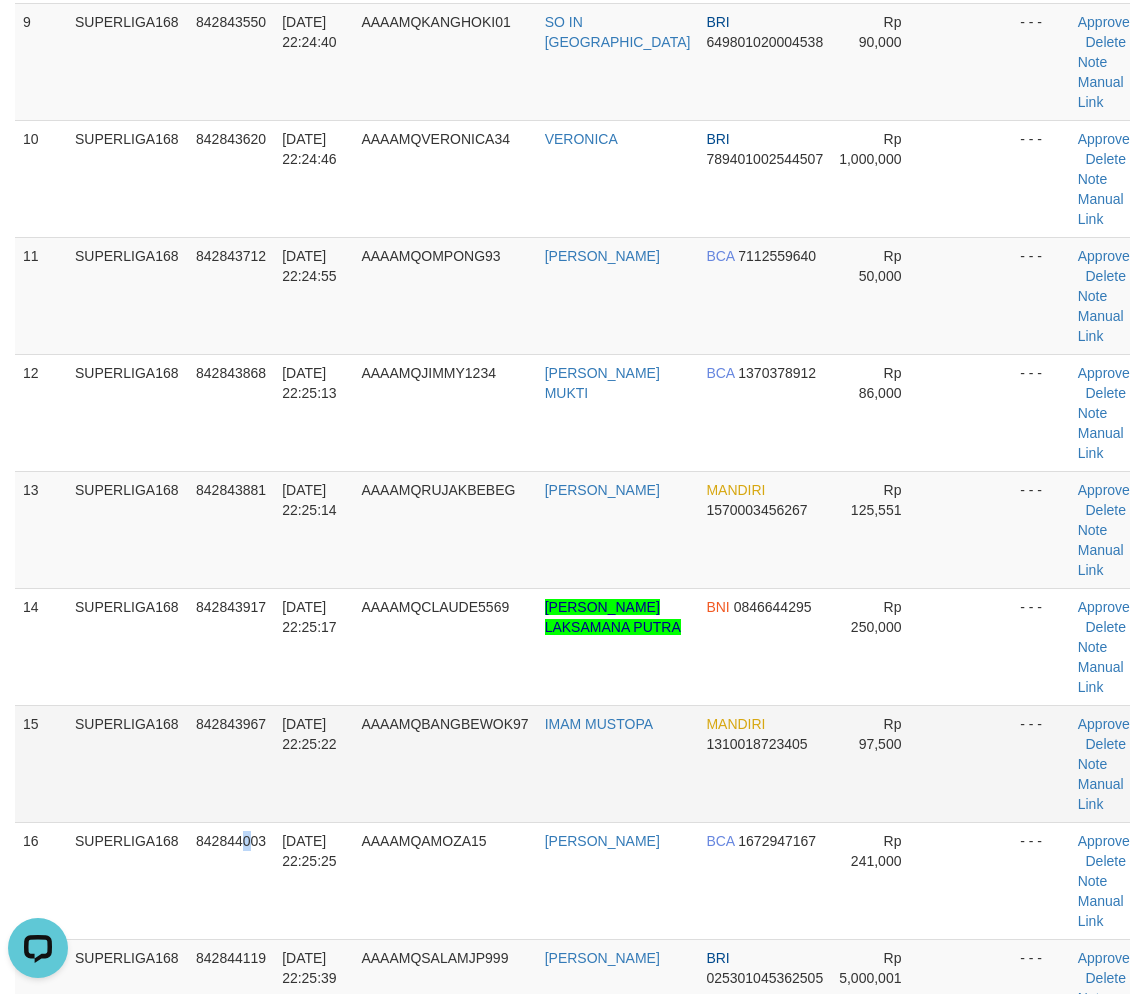 drag, startPoint x: 248, startPoint y: 884, endPoint x: 65, endPoint y: 721, distance: 245.06734 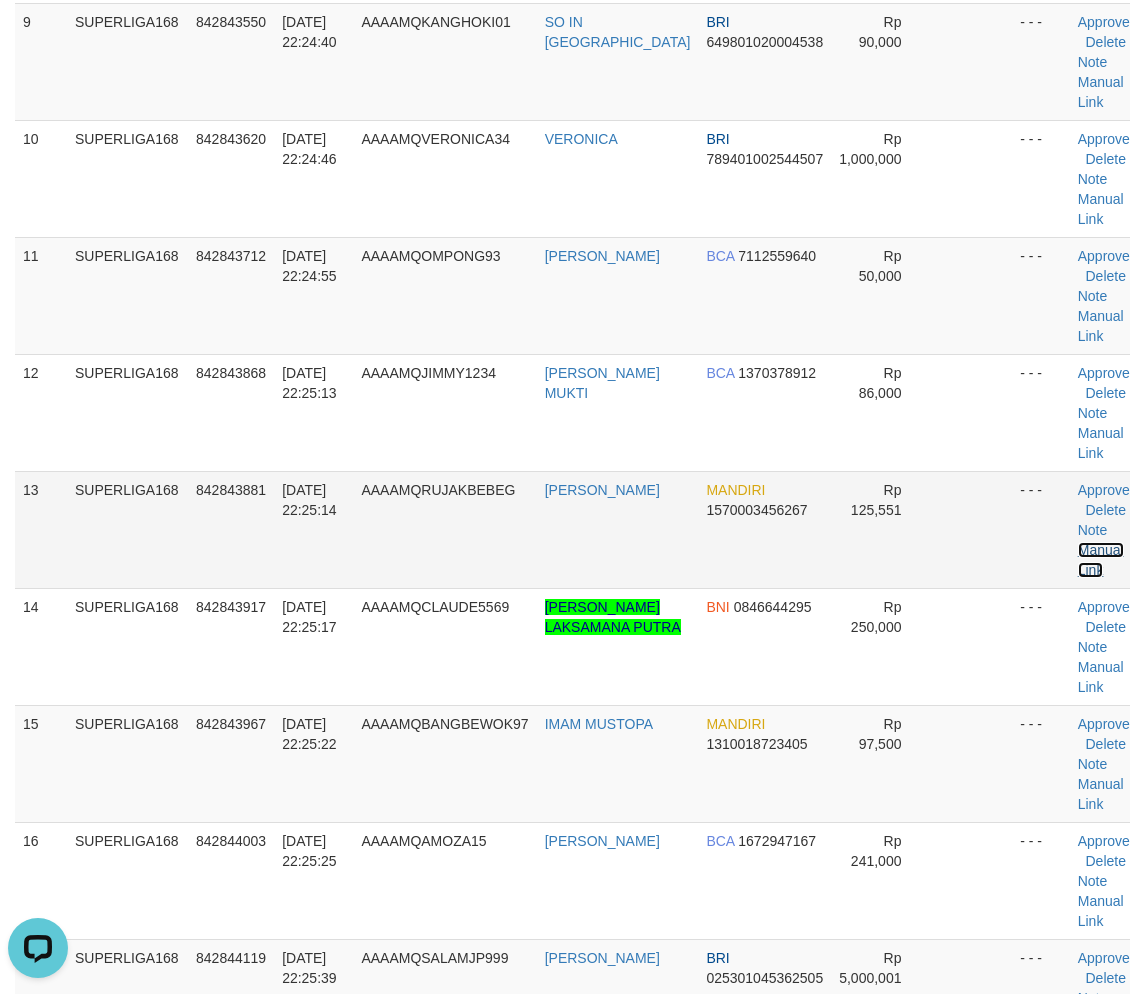 click on "Manual Link" at bounding box center (1101, 560) 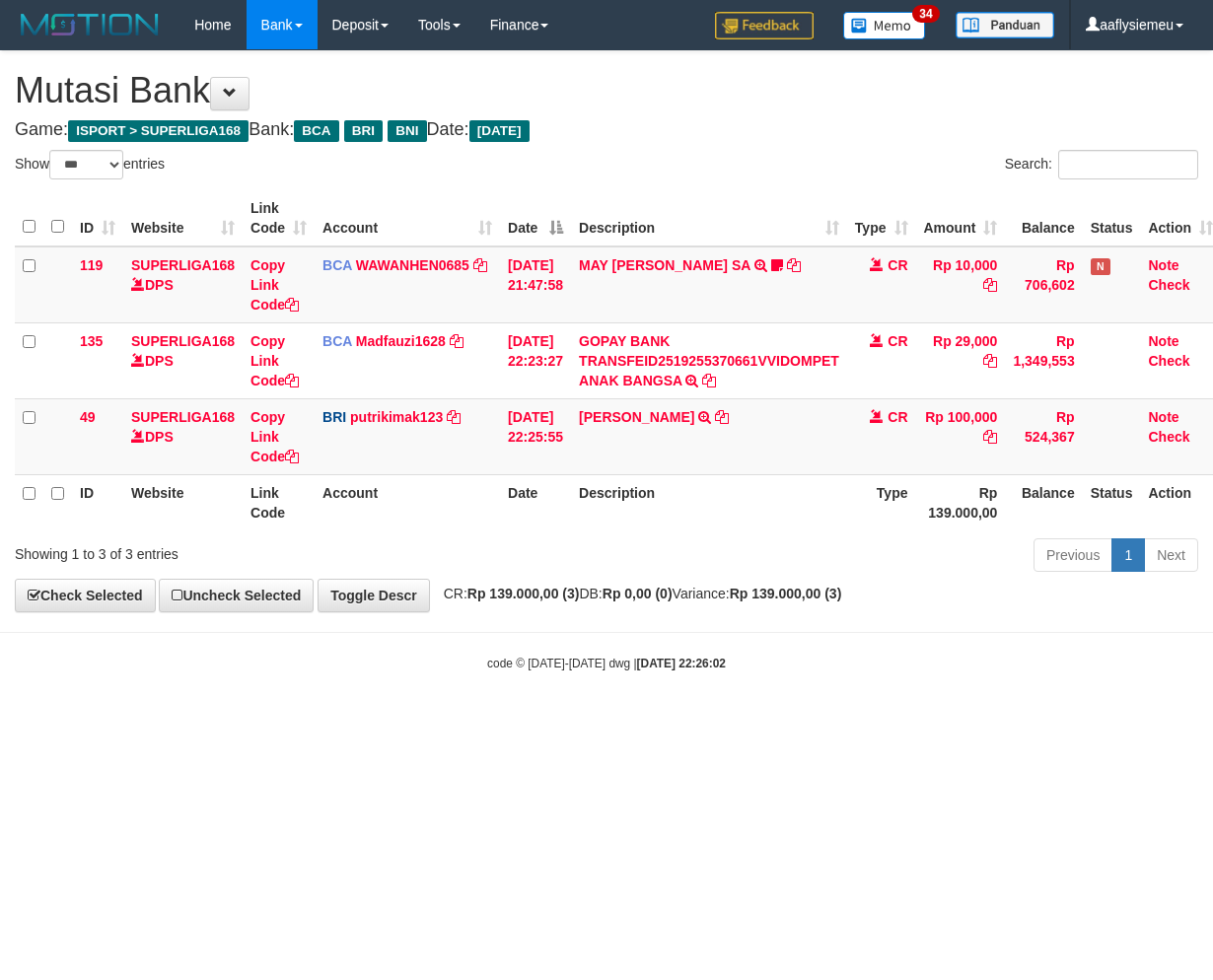 select on "***" 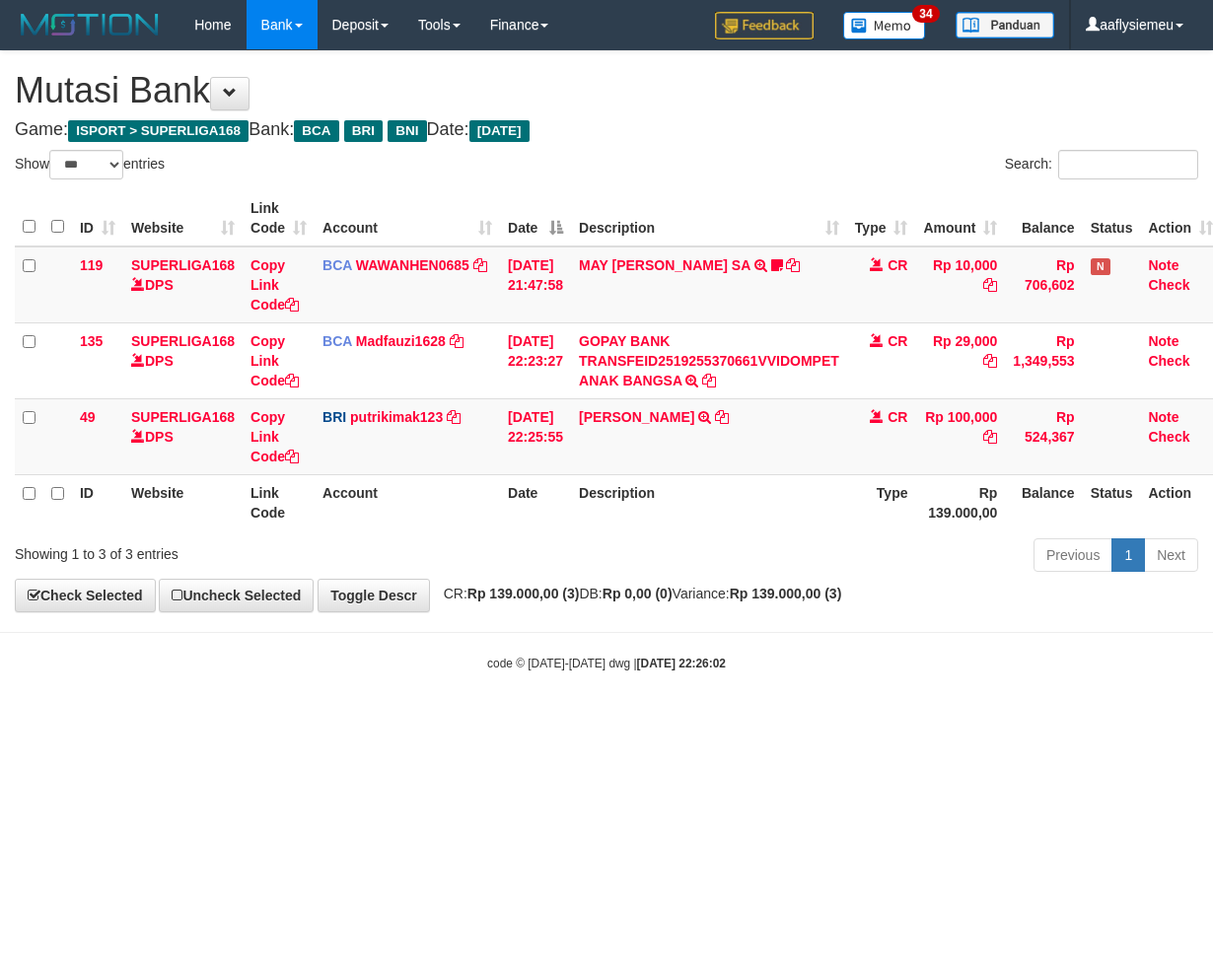 scroll, scrollTop: 0, scrollLeft: 15, axis: horizontal 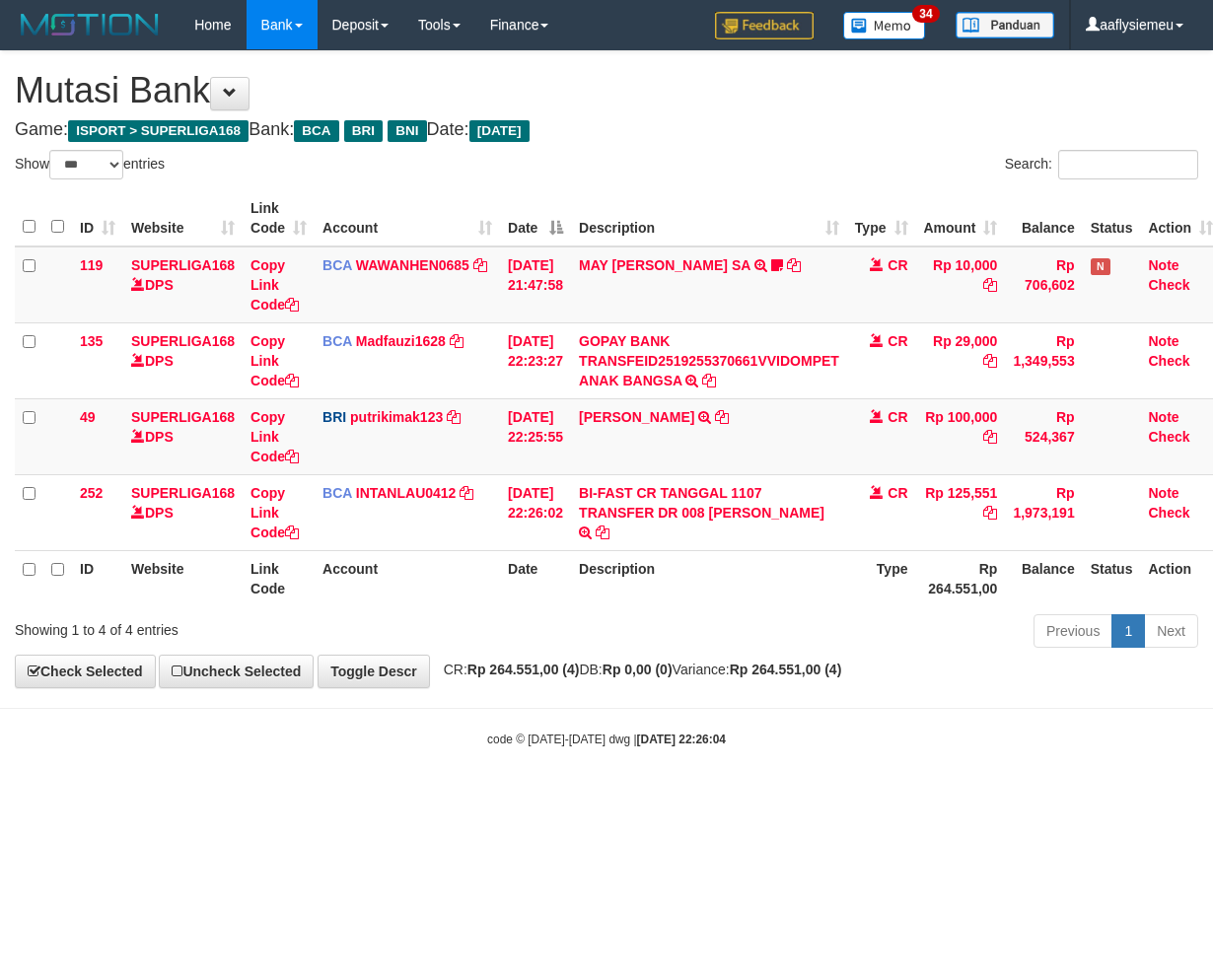 select on "***" 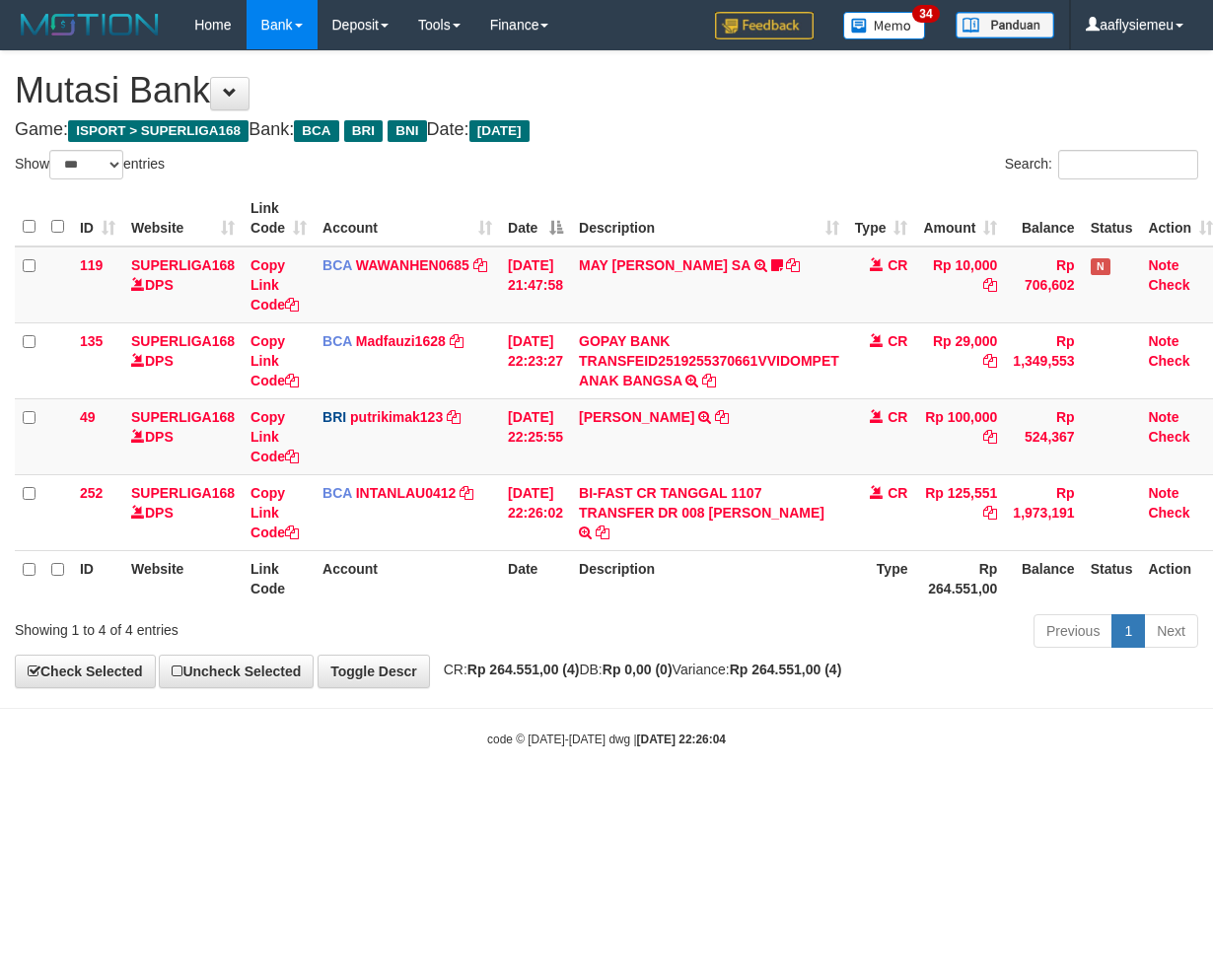 scroll, scrollTop: 0, scrollLeft: 15, axis: horizontal 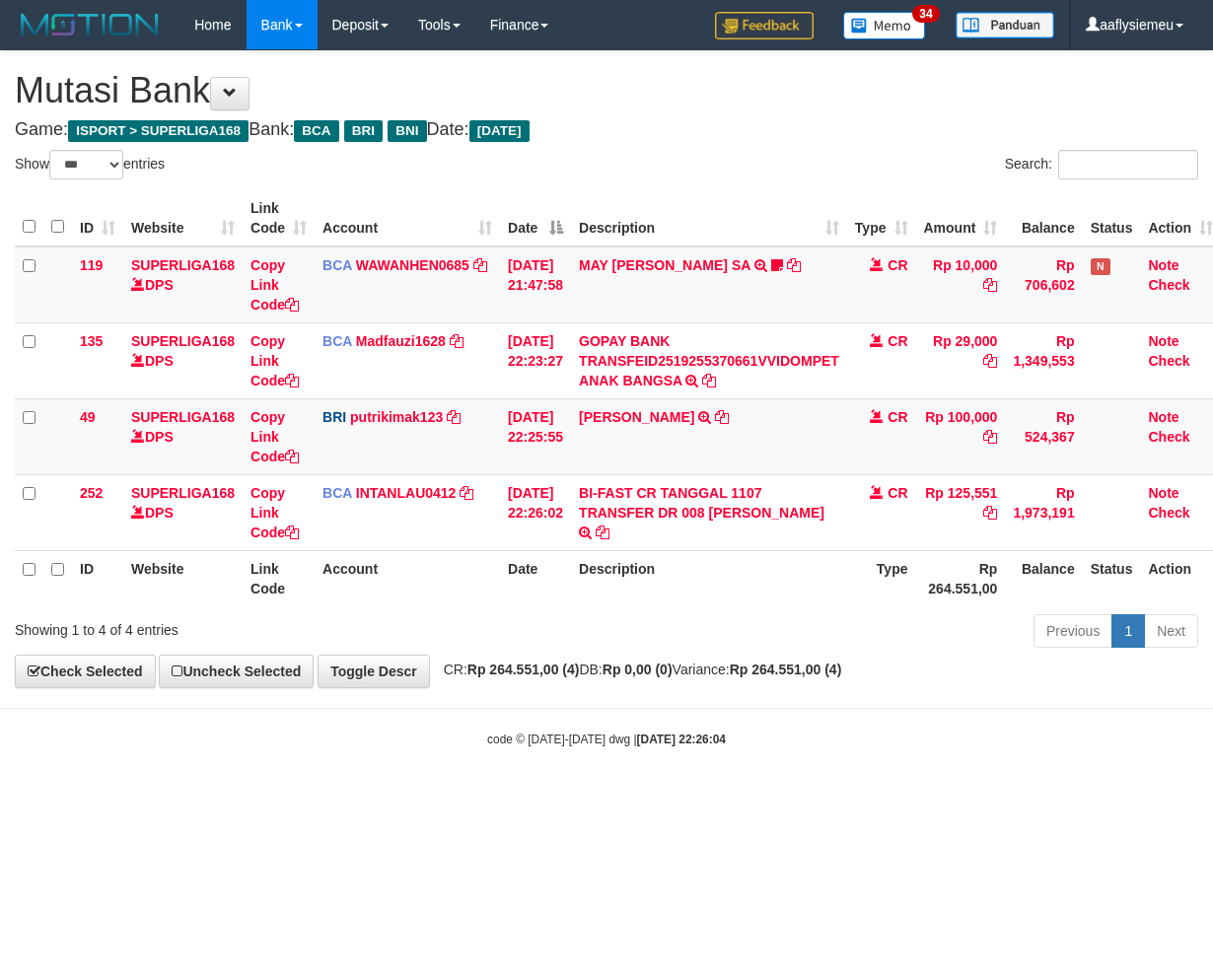 select on "***" 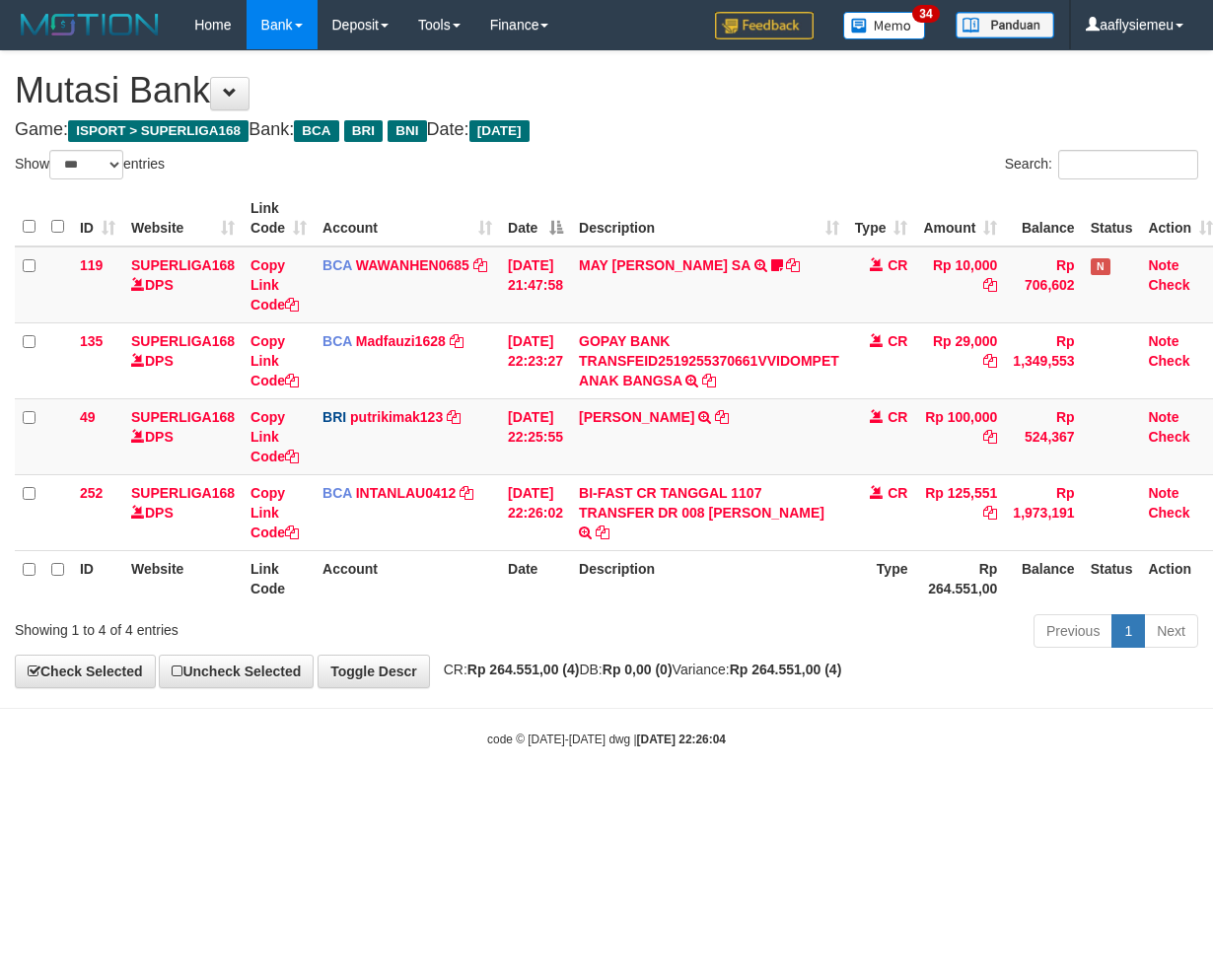scroll, scrollTop: 0, scrollLeft: 15, axis: horizontal 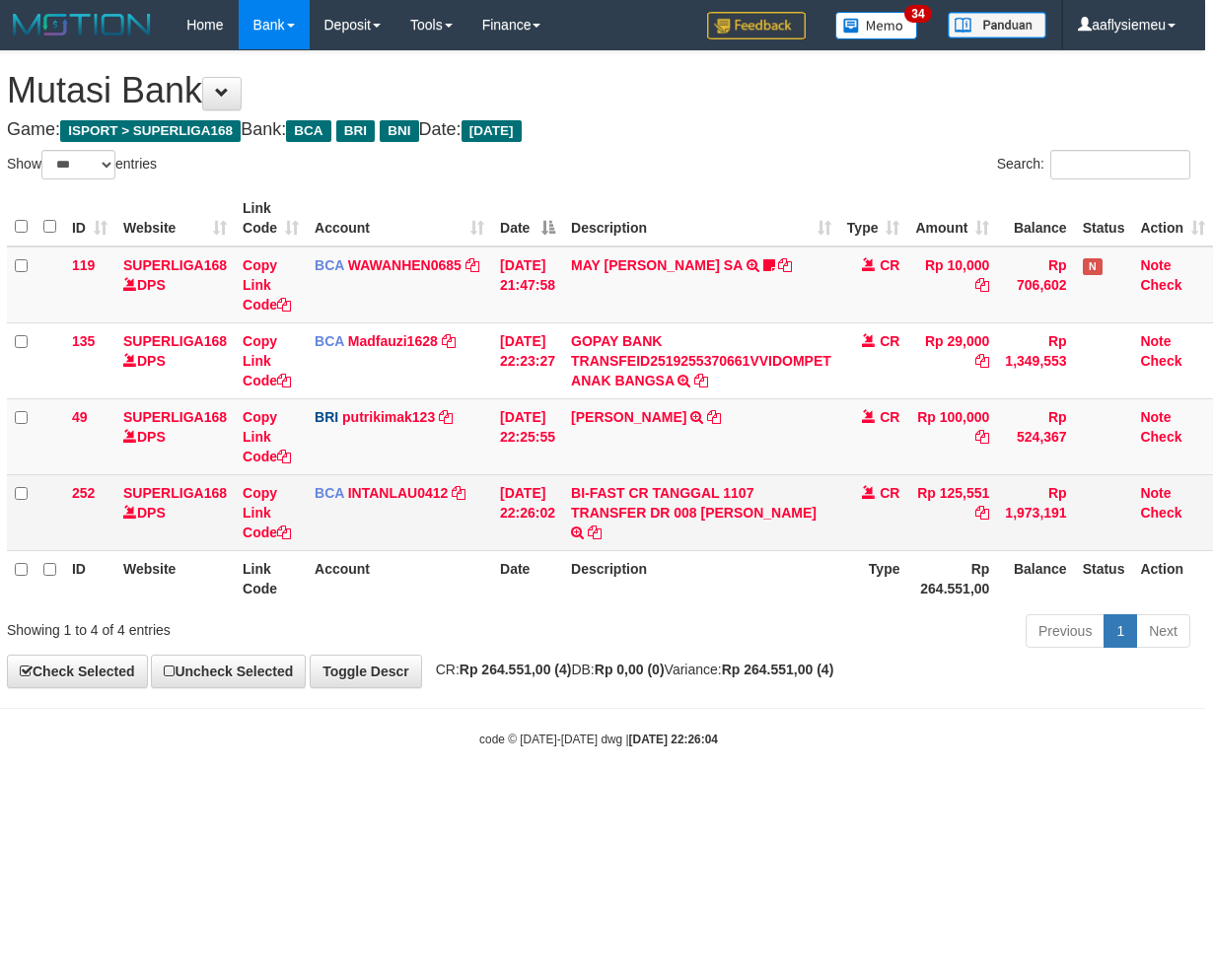 drag, startPoint x: 705, startPoint y: 532, endPoint x: 785, endPoint y: 528, distance: 80.09994 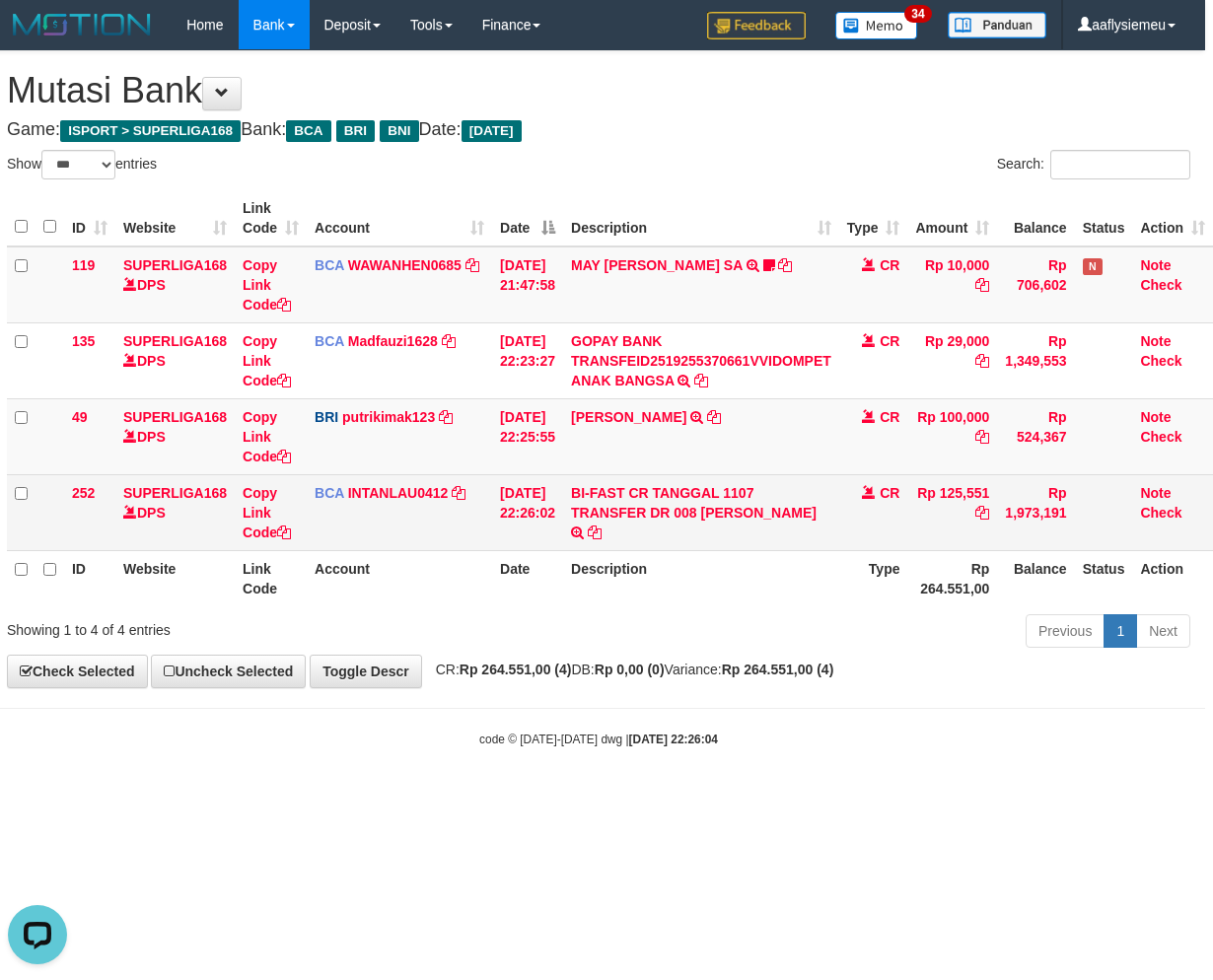 scroll, scrollTop: 0, scrollLeft: 0, axis: both 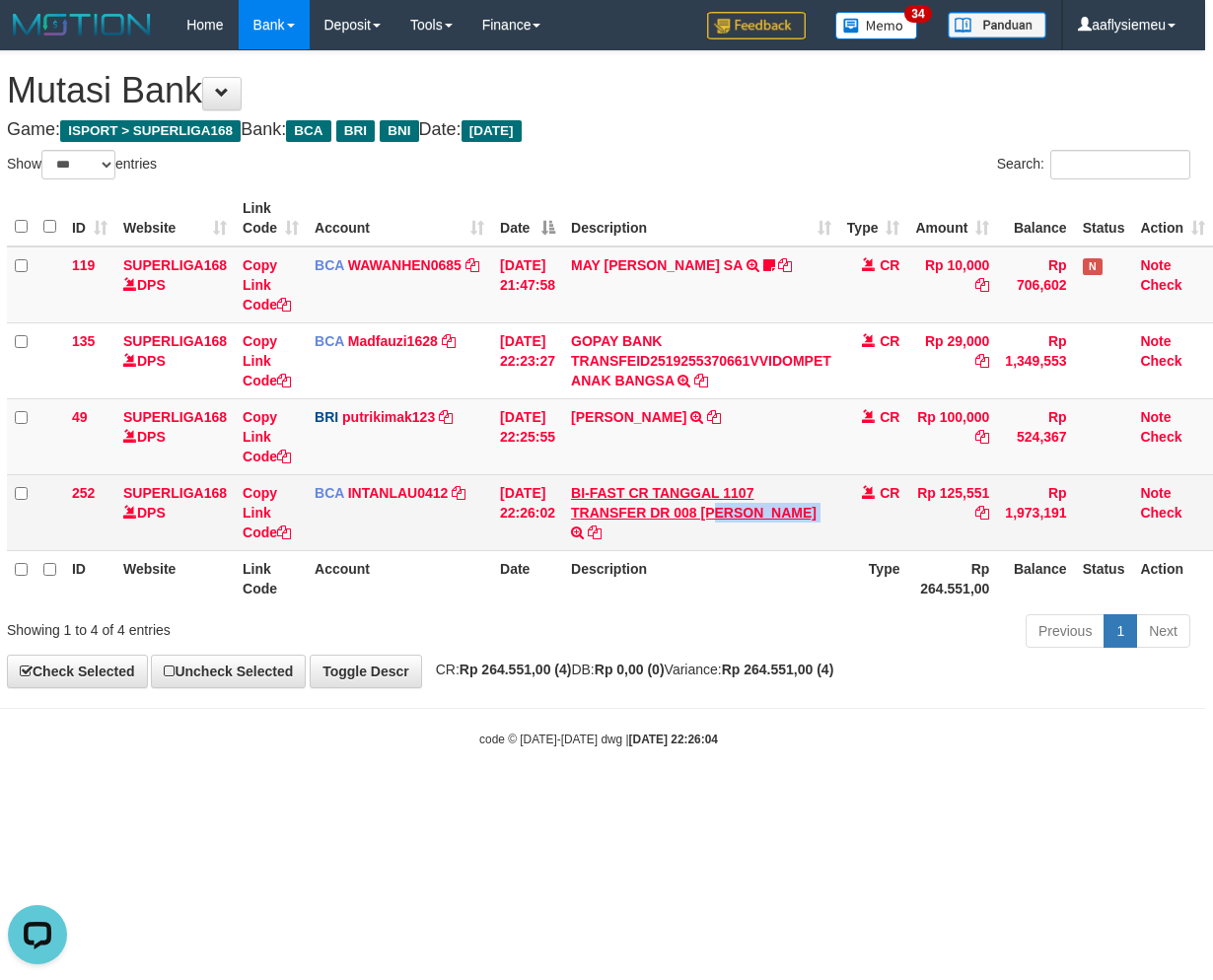 copy on "DUL ROZAK" 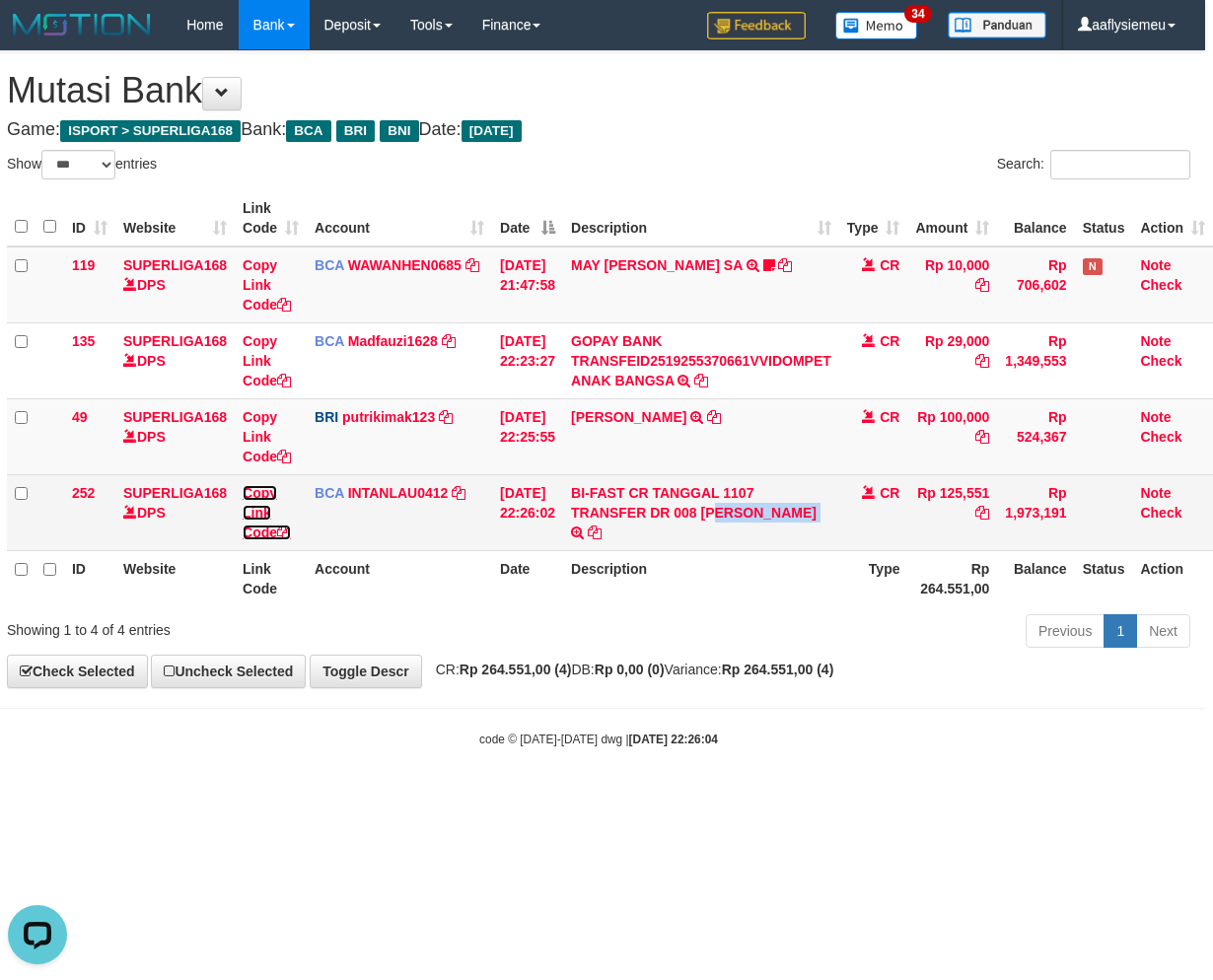 click on "Copy Link Code" at bounding box center (266, 513) 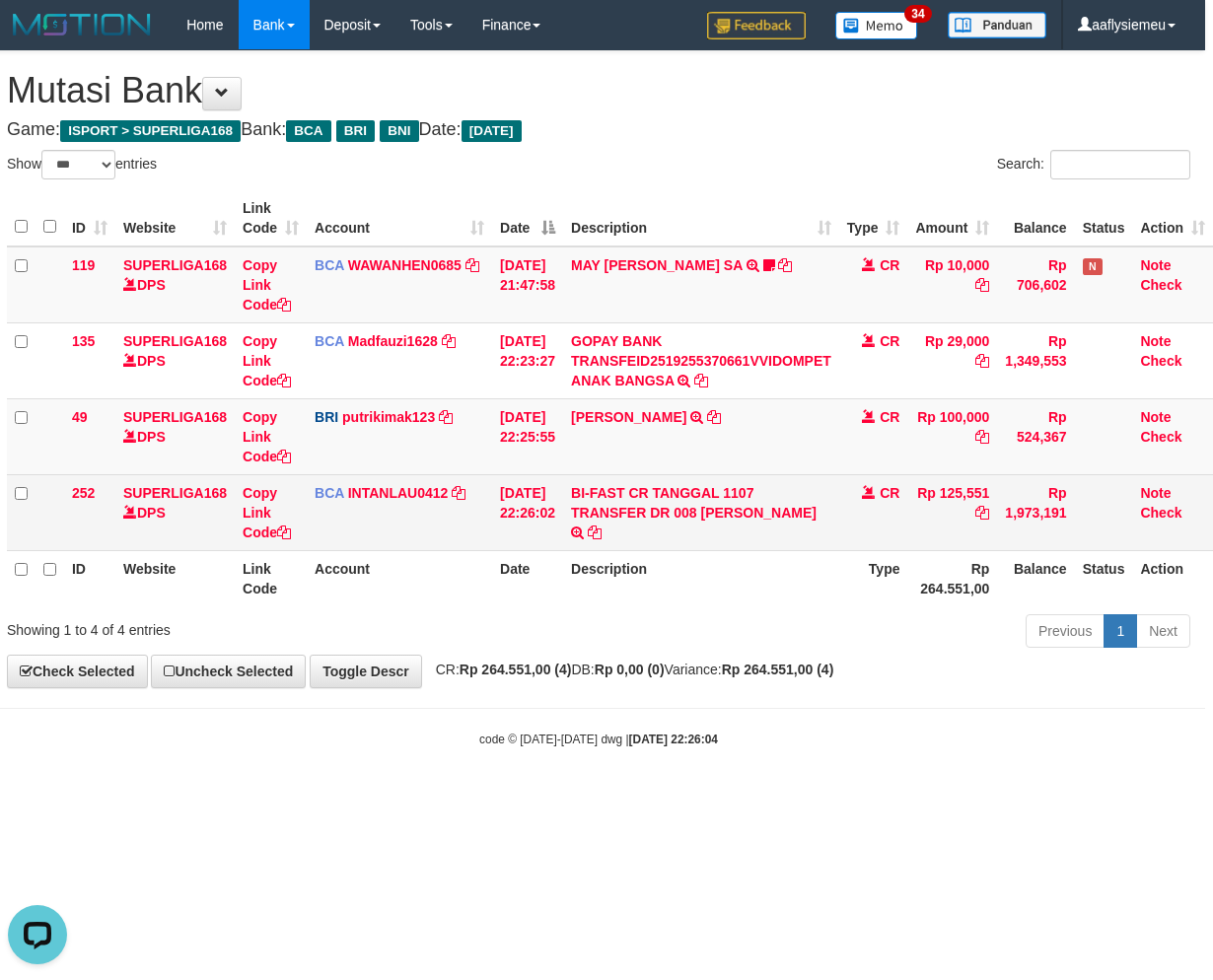 scroll, scrollTop: 293, scrollLeft: 0, axis: vertical 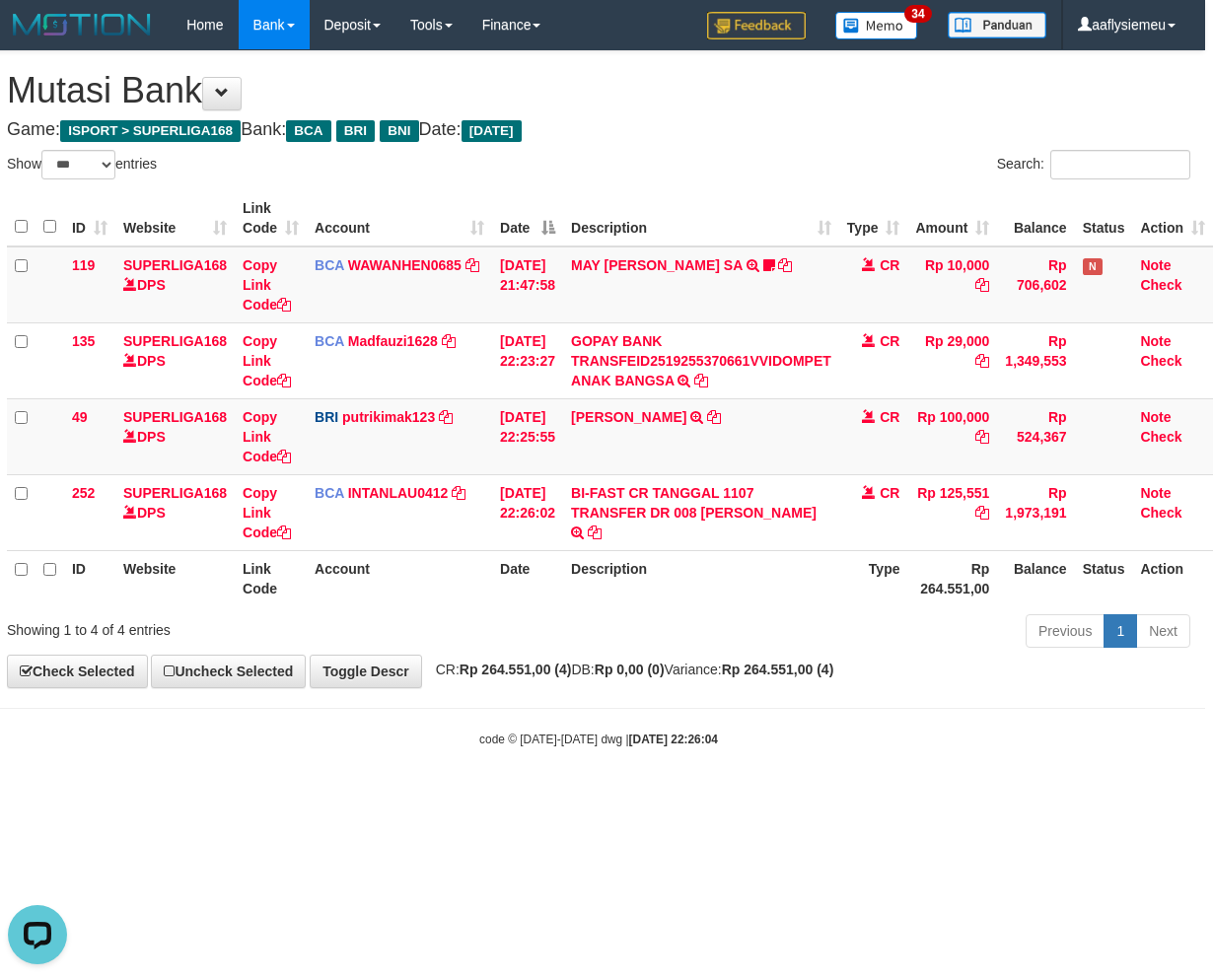 drag, startPoint x: 886, startPoint y: 765, endPoint x: 1037, endPoint y: 734, distance: 154.14928 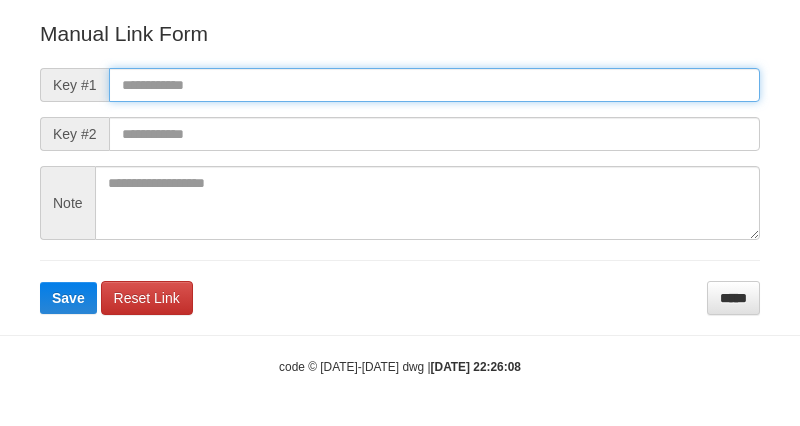 click at bounding box center [434, 85] 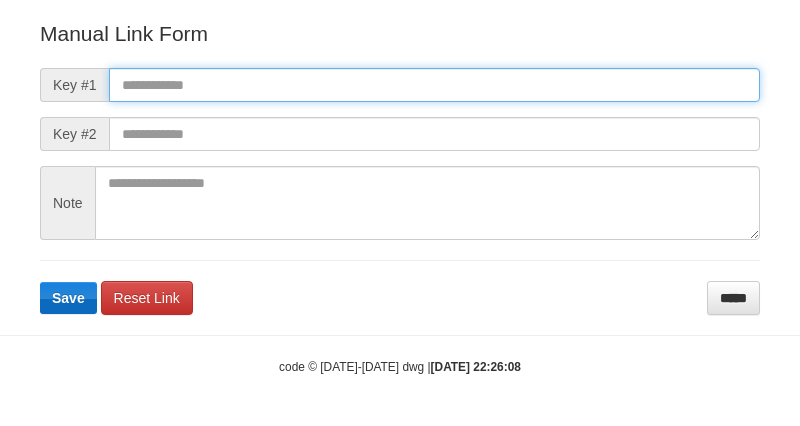 paste on "**********" 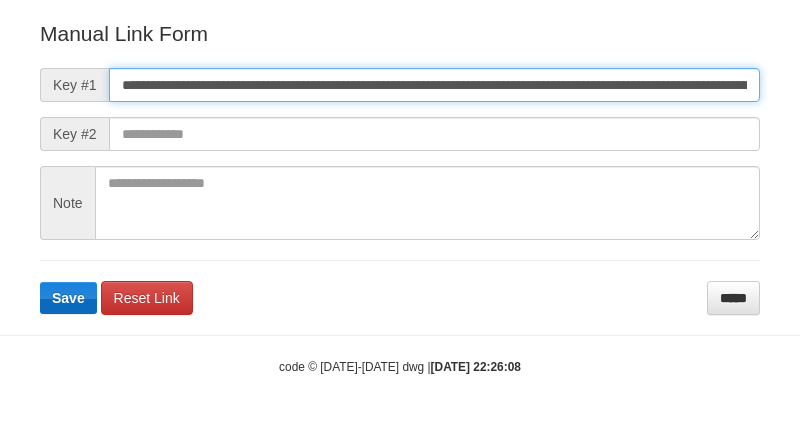 type on "**********" 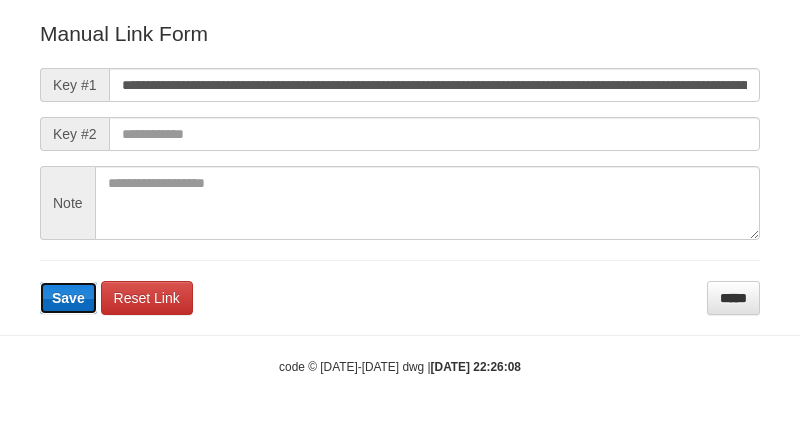 type 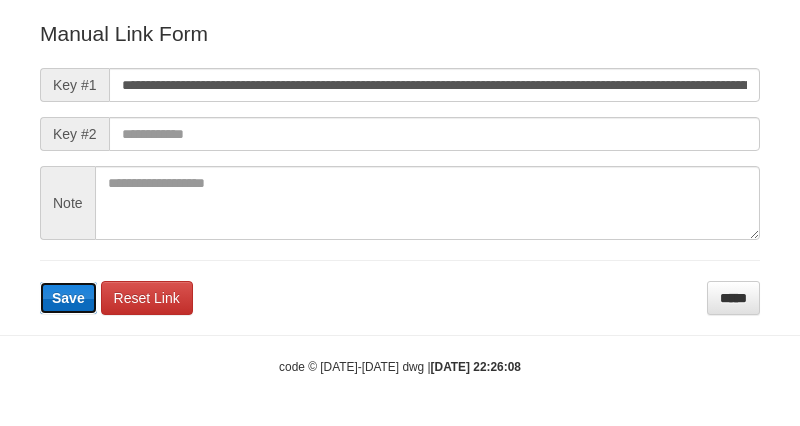 click on "Save" at bounding box center (68, 298) 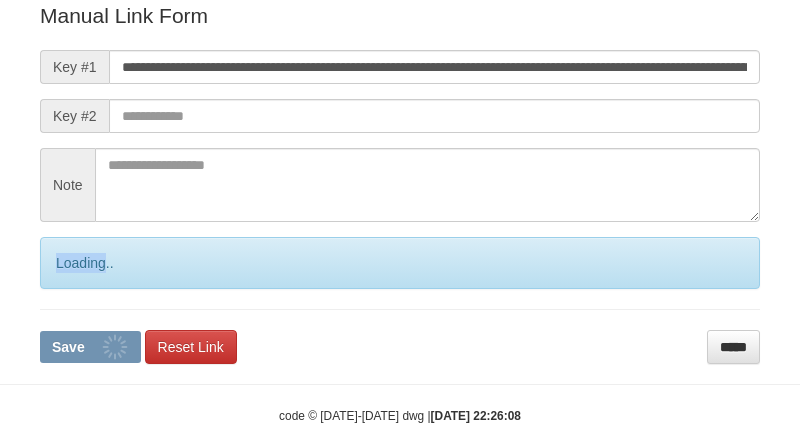 click on "Loading.." at bounding box center (400, 263) 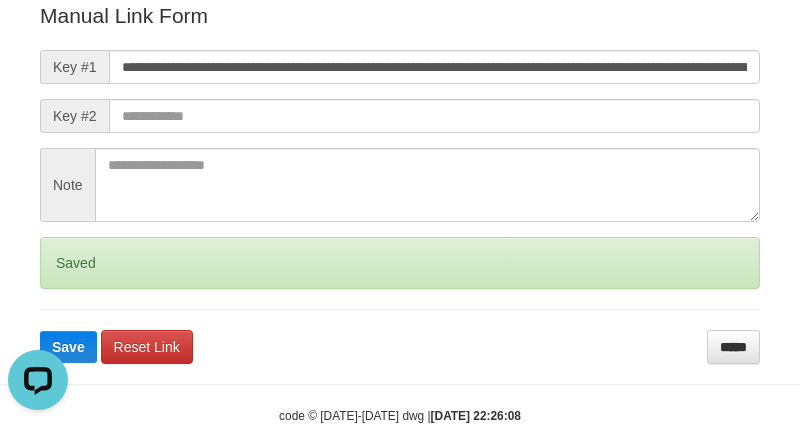 scroll, scrollTop: 0, scrollLeft: 0, axis: both 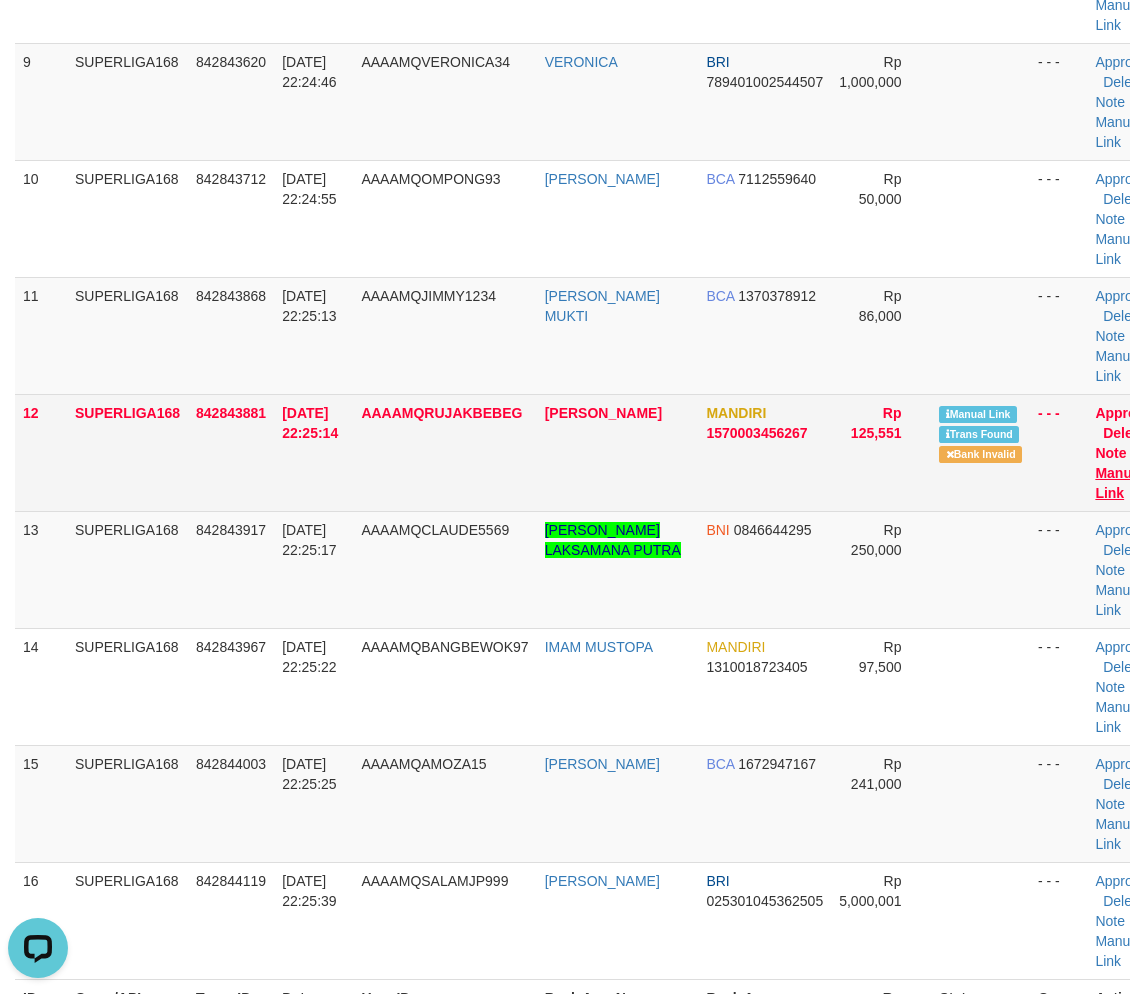 drag, startPoint x: 1094, startPoint y: 486, endPoint x: 1083, endPoint y: 490, distance: 11.7046995 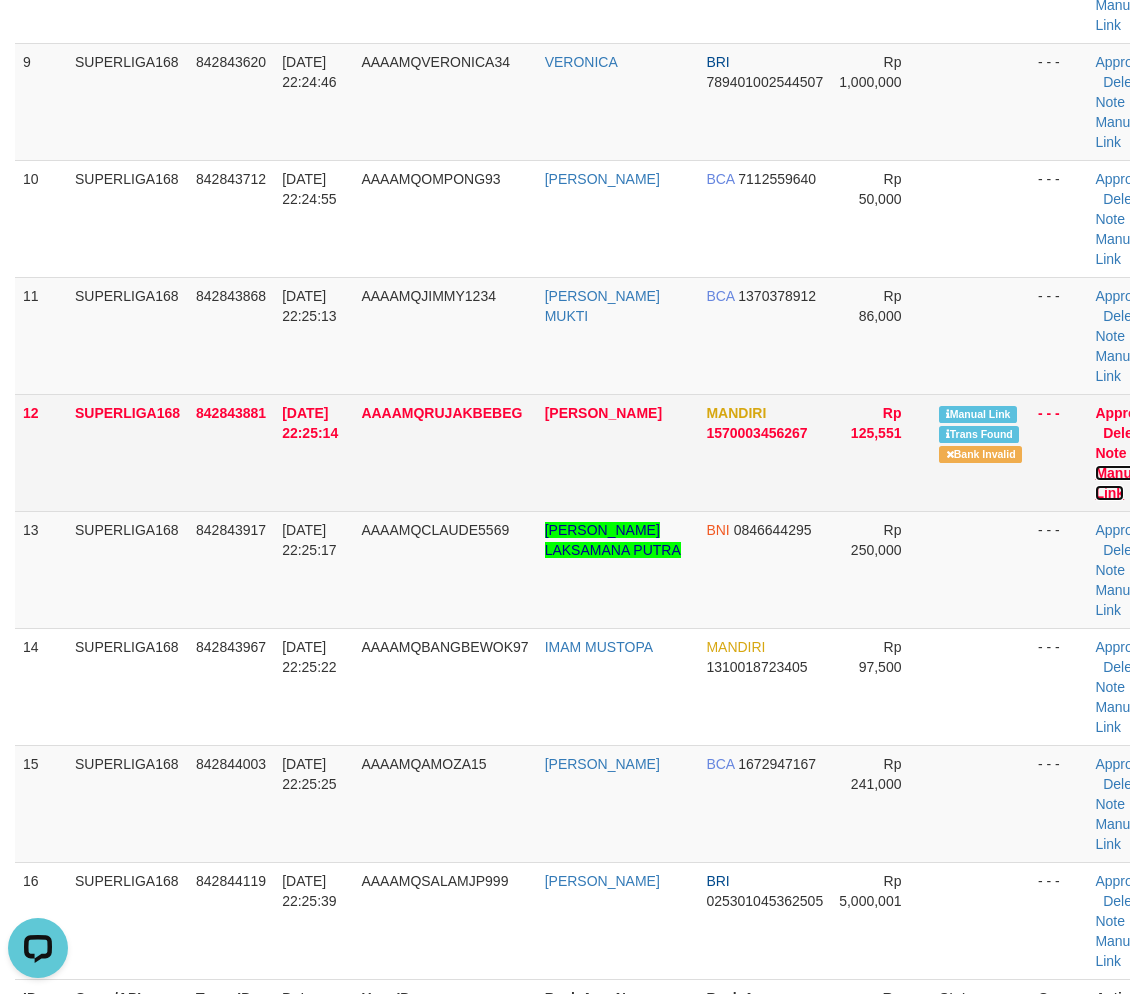 click on "Manual Link" at bounding box center (1119, 483) 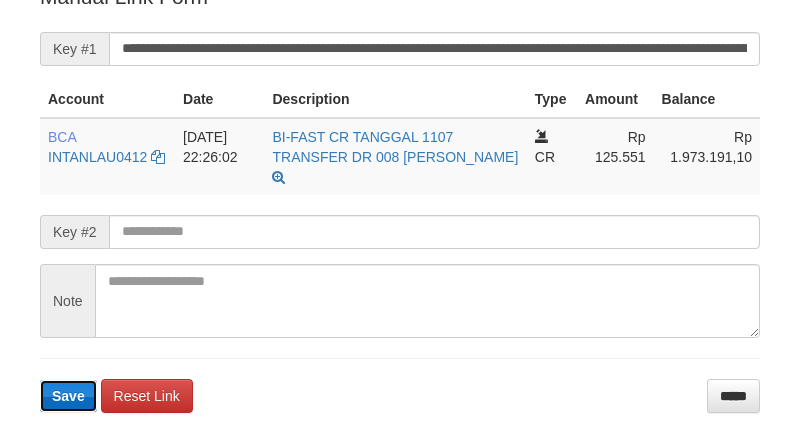 drag, startPoint x: 0, startPoint y: 0, endPoint x: 64, endPoint y: 402, distance: 407.06265 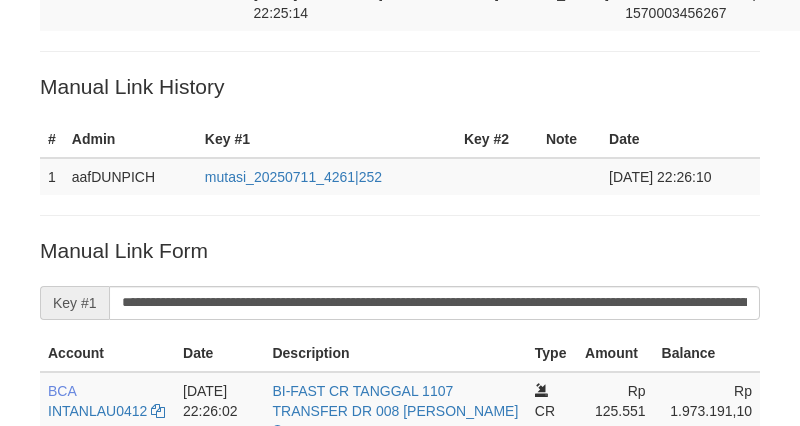 scroll, scrollTop: 555, scrollLeft: 0, axis: vertical 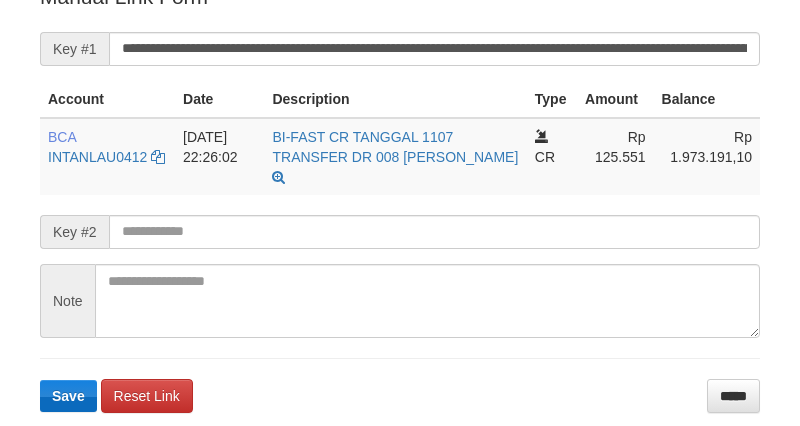 click on "Save" at bounding box center [68, 396] 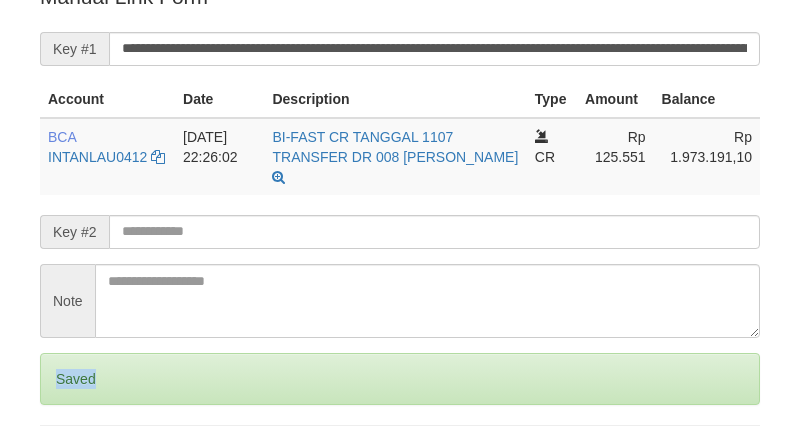 click on "Saved" at bounding box center (400, 379) 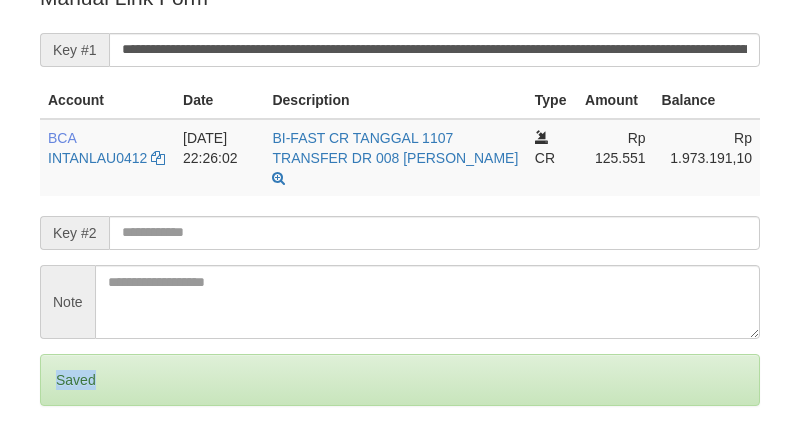 click on "Saved" at bounding box center [400, 380] 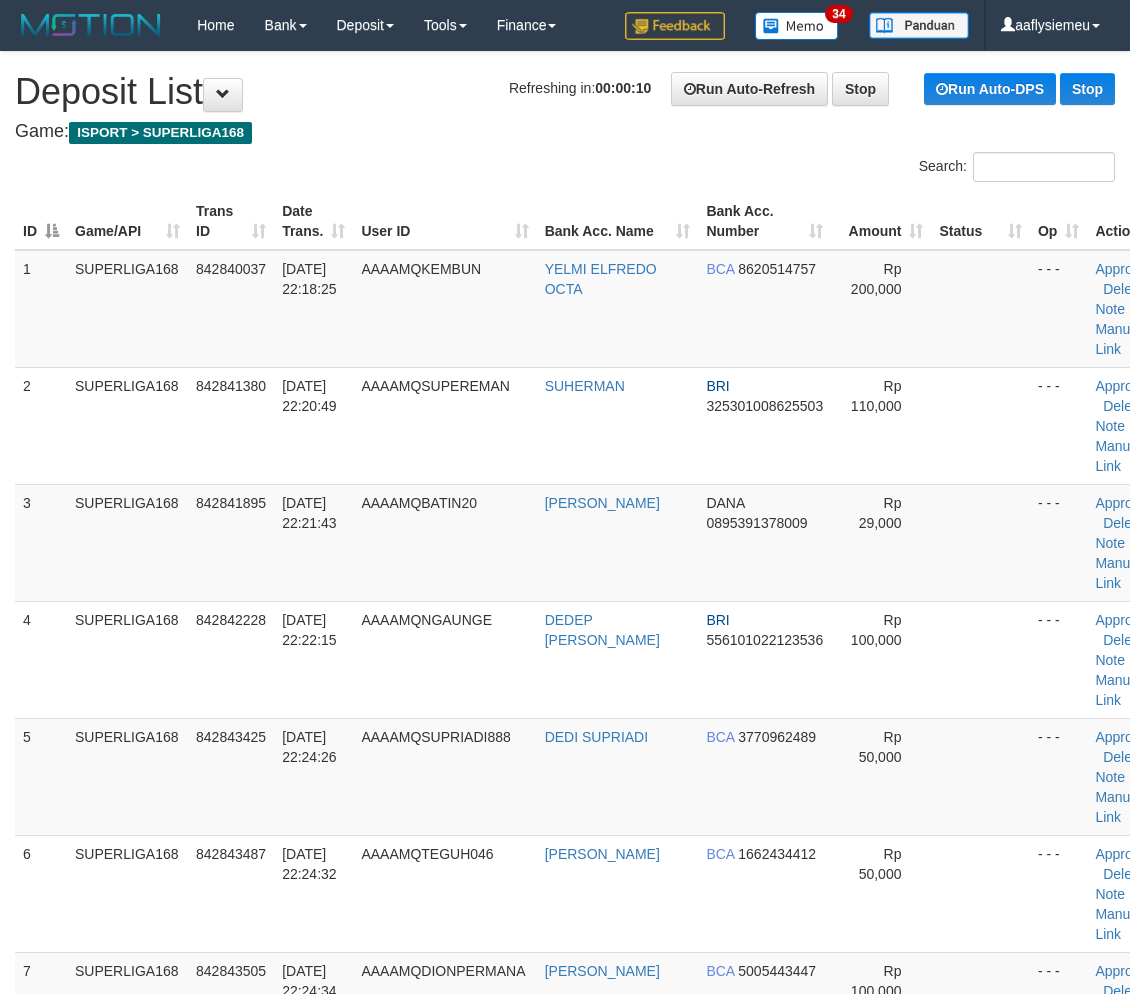 scroll, scrollTop: 1143, scrollLeft: 0, axis: vertical 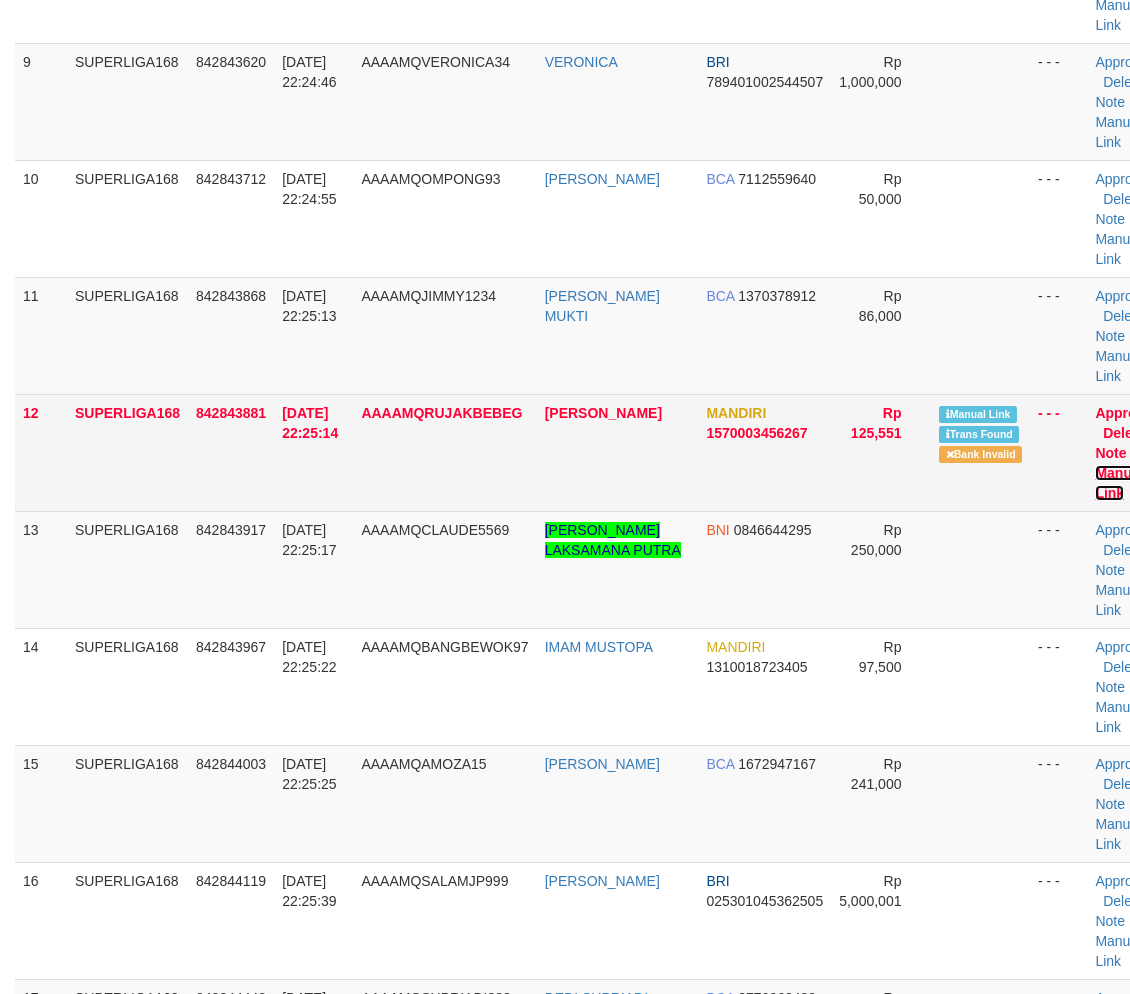 click on "Manual Link" at bounding box center (1119, 483) 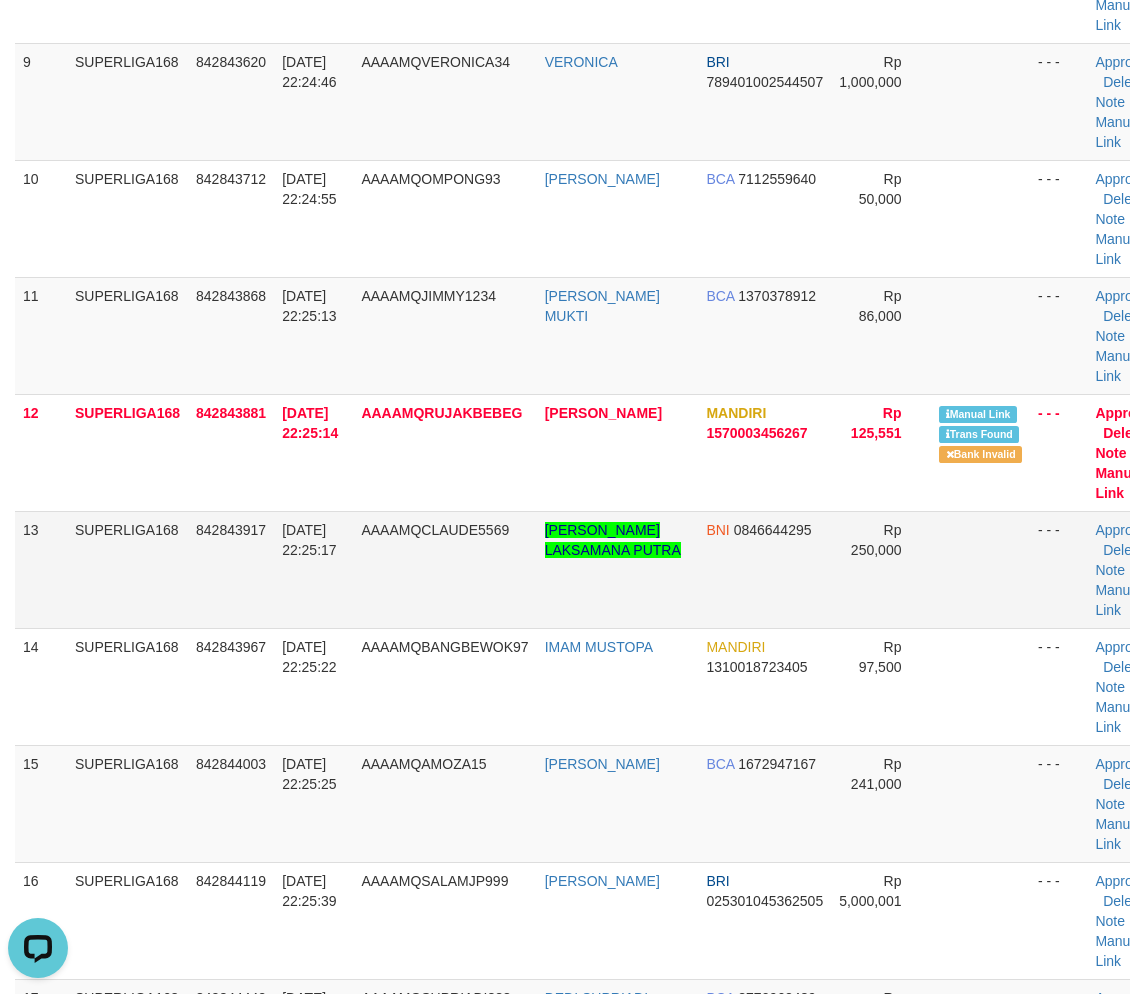 scroll, scrollTop: 0, scrollLeft: 0, axis: both 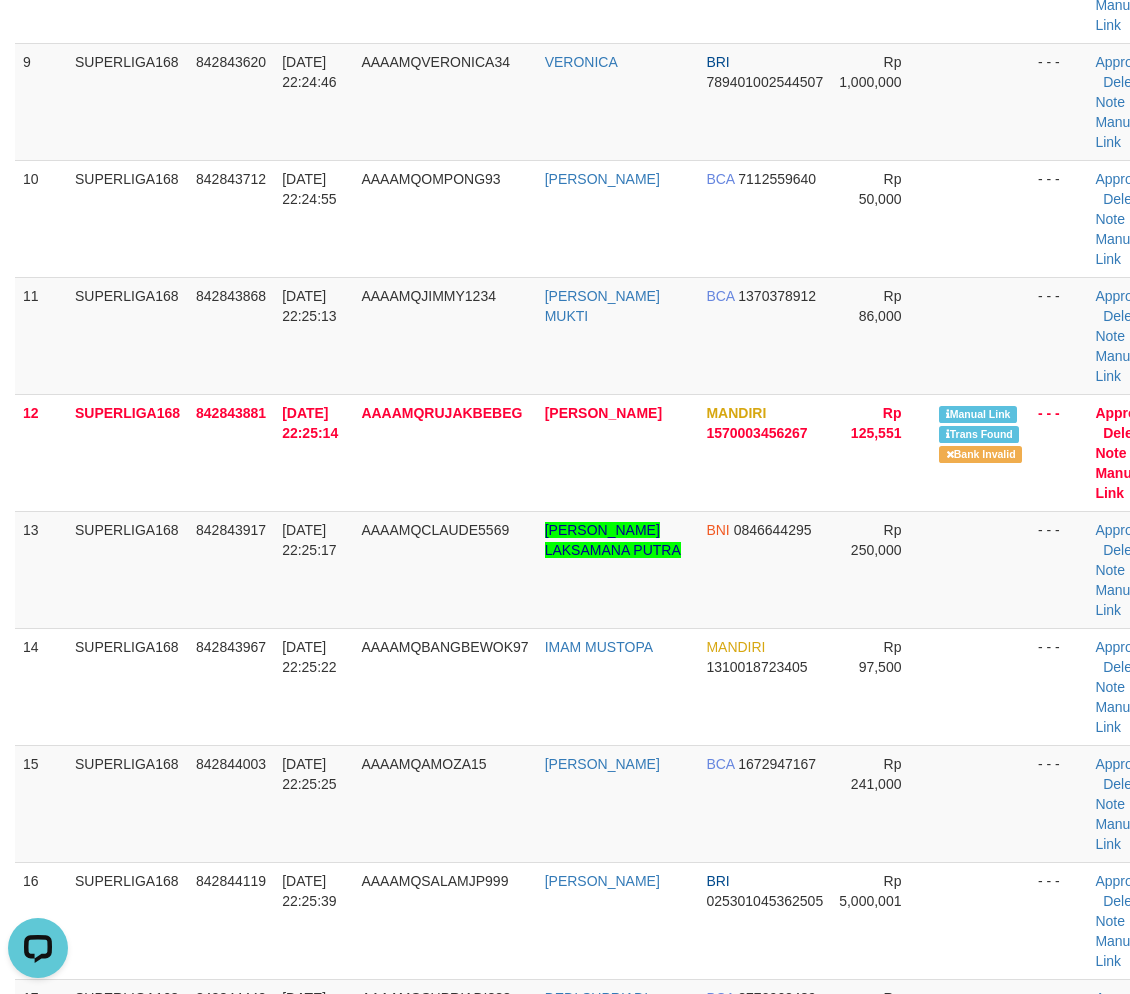 drag, startPoint x: 167, startPoint y: 583, endPoint x: 1, endPoint y: 631, distance: 172.80046 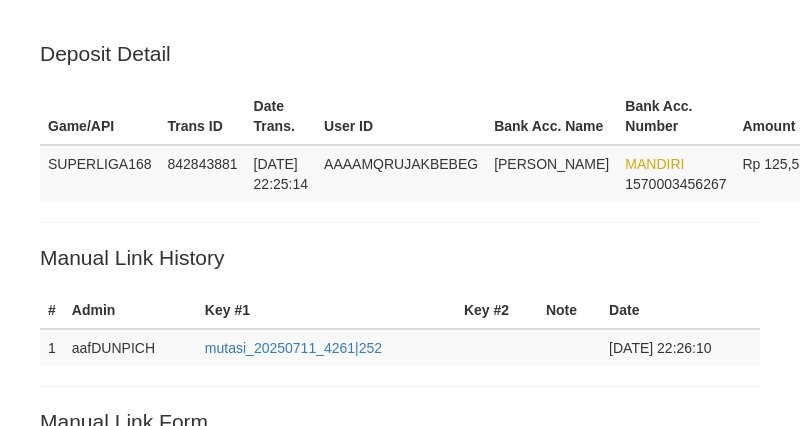 scroll, scrollTop: 425, scrollLeft: 0, axis: vertical 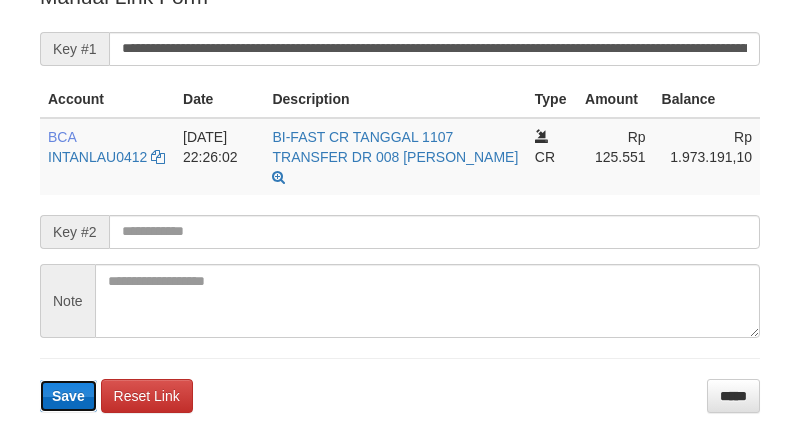 click on "Save" at bounding box center (68, 396) 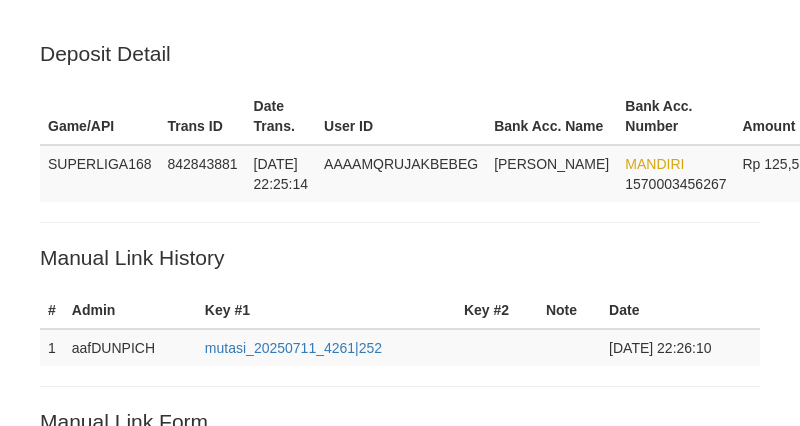 scroll, scrollTop: 423, scrollLeft: 0, axis: vertical 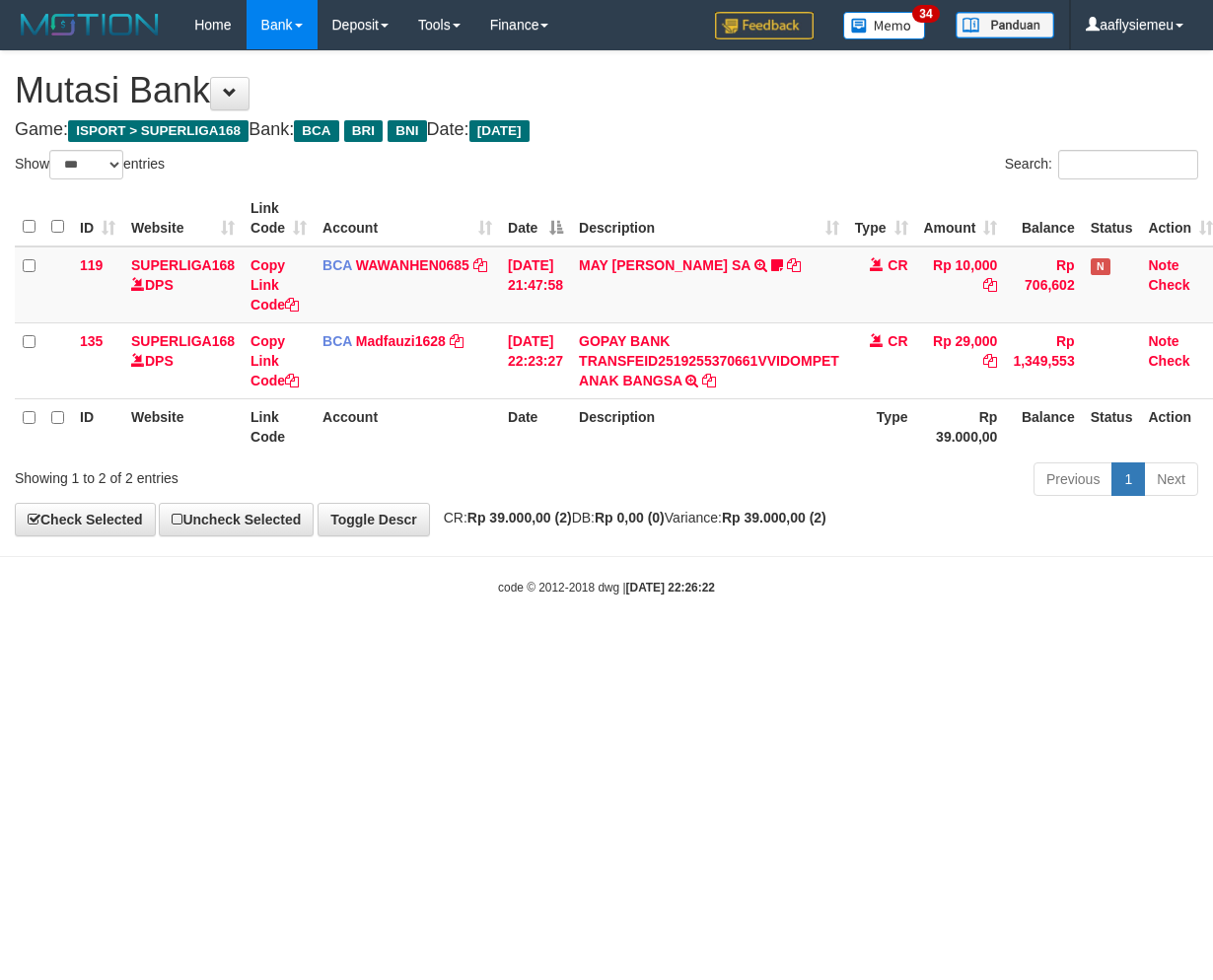 select on "***" 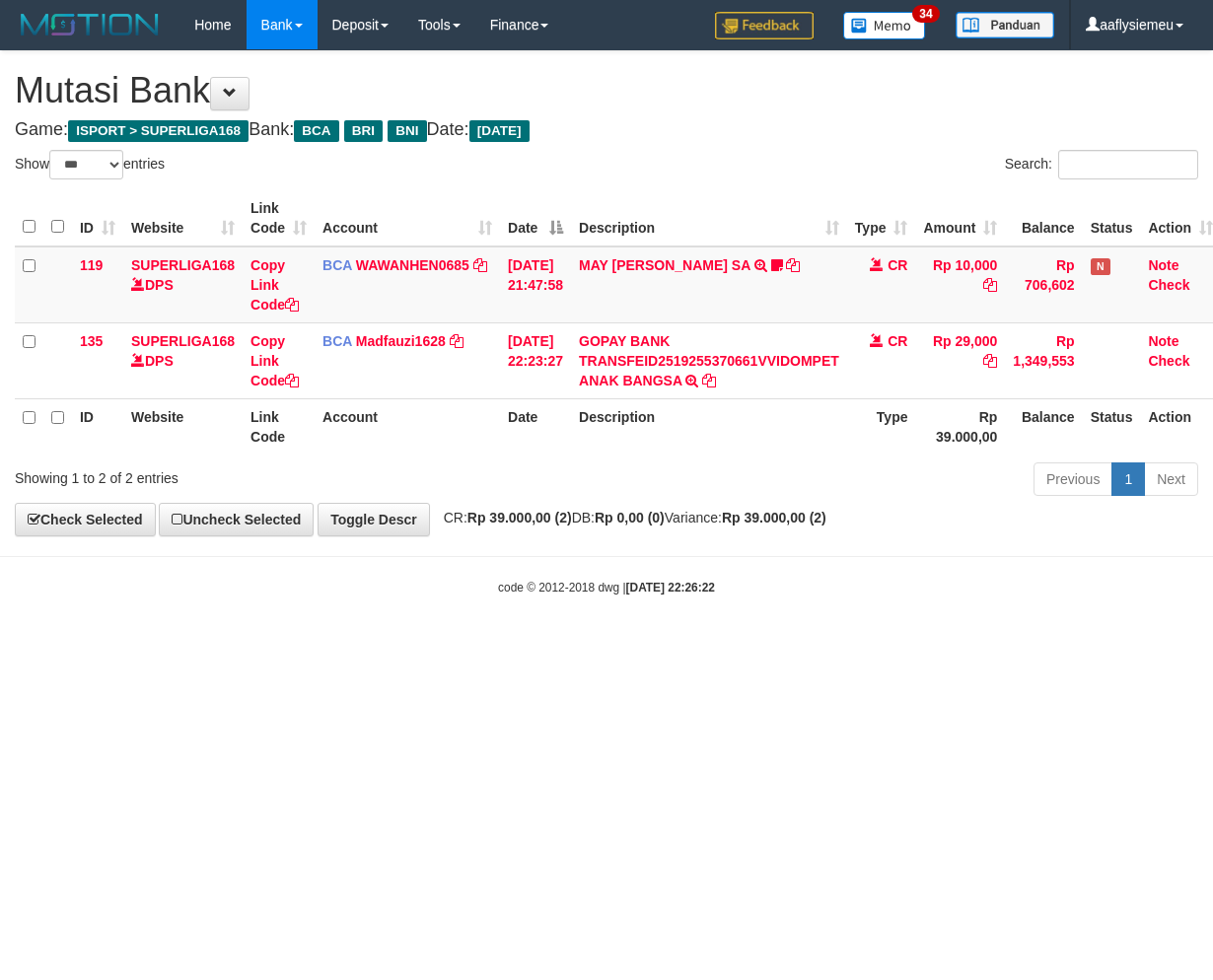 scroll, scrollTop: 0, scrollLeft: 15, axis: horizontal 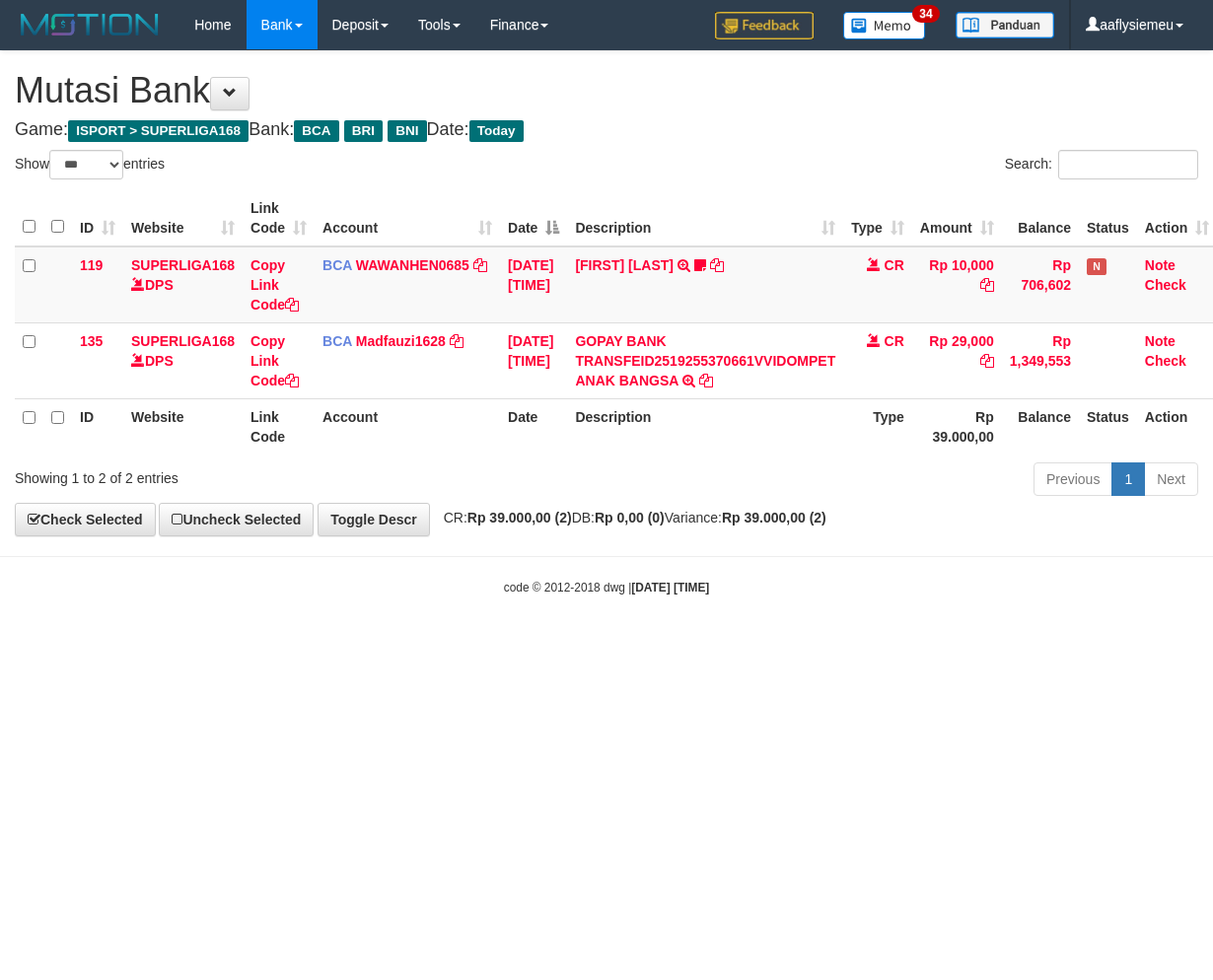 select on "***" 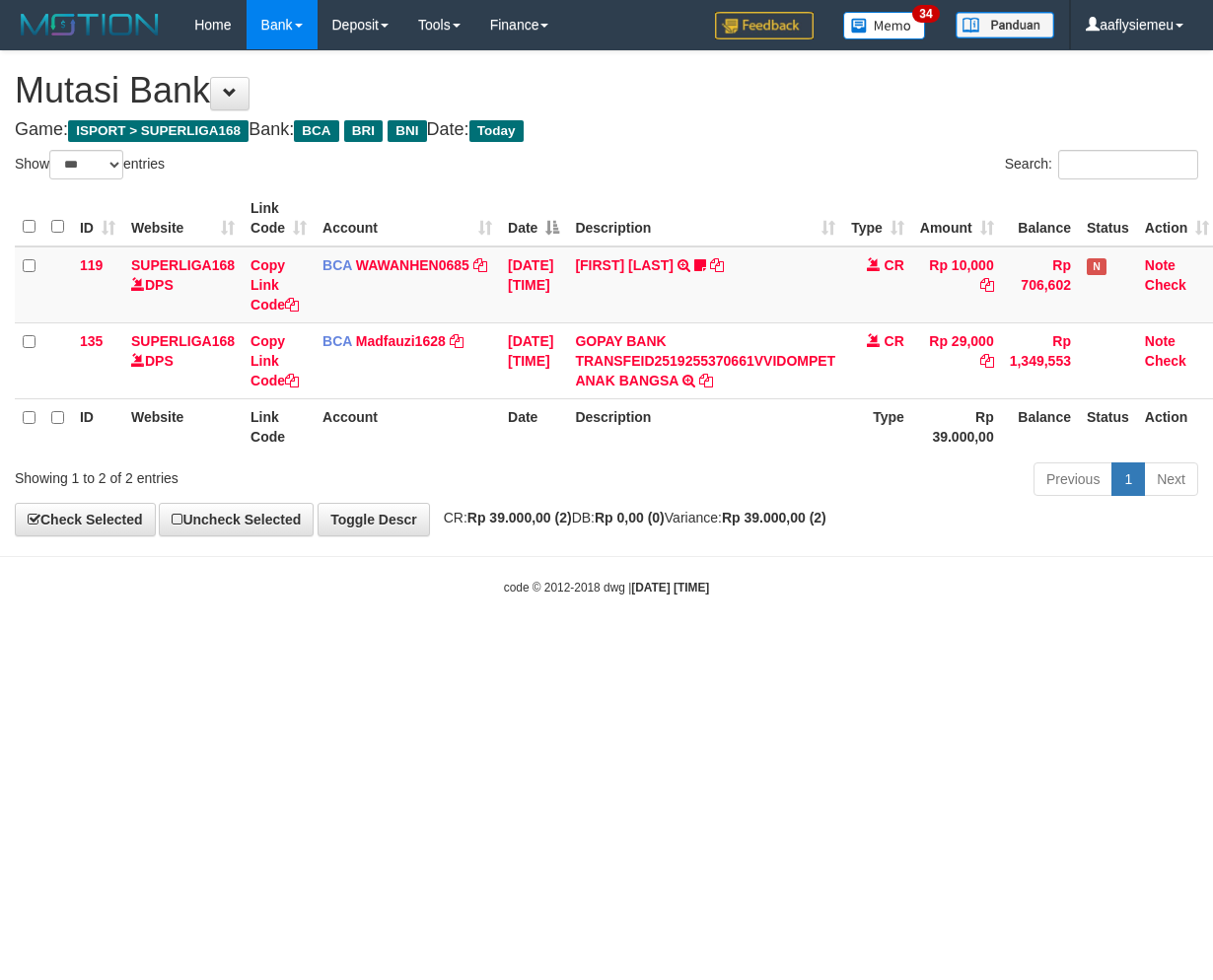 click on "Toggle navigation
Home
Bank
Account List
Load
By Website
Group
[ISPORT]													SUPERLIGA168
By Load Group (DPS)" at bounding box center [606, 322] 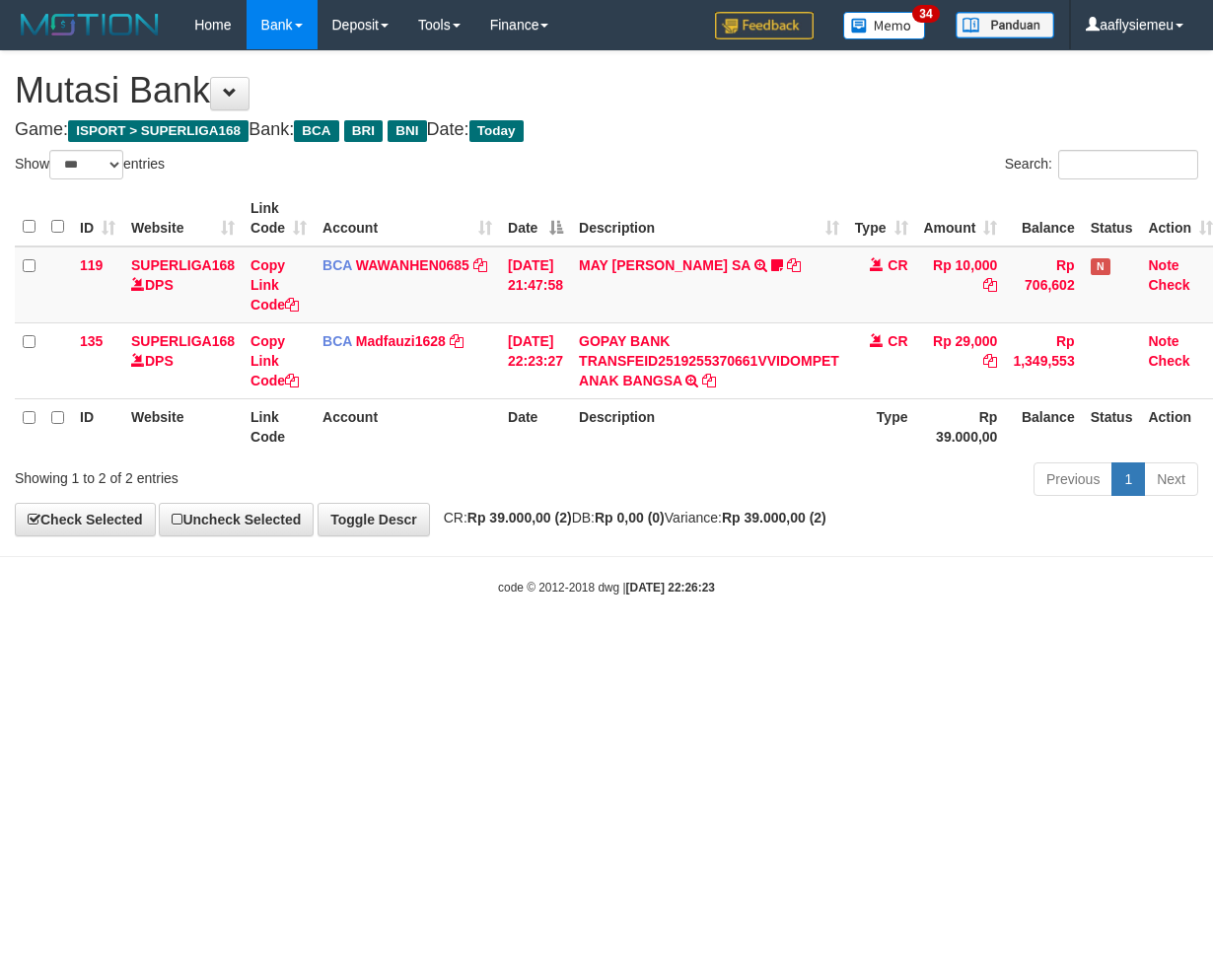 select on "***" 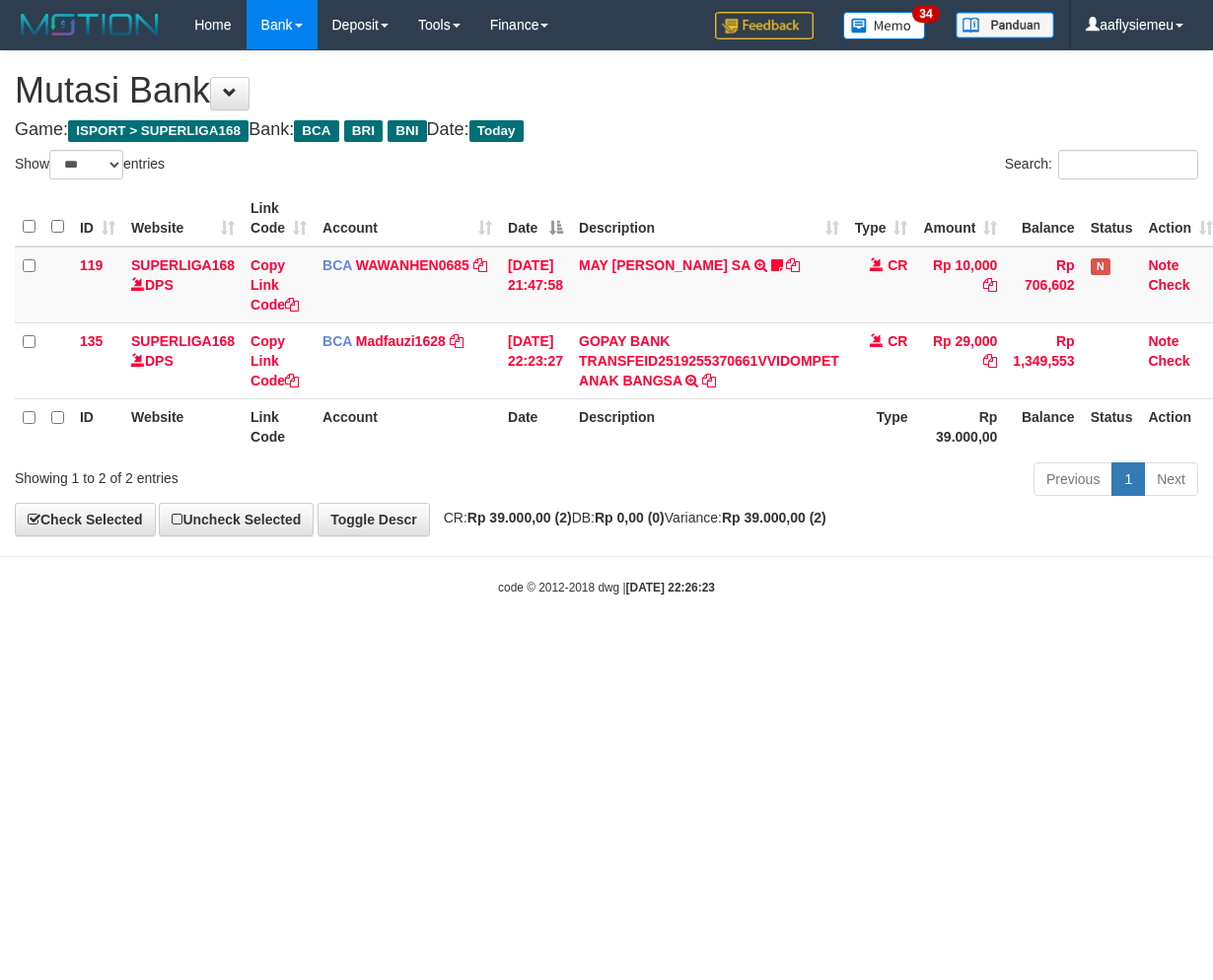 scroll, scrollTop: 0, scrollLeft: 15, axis: horizontal 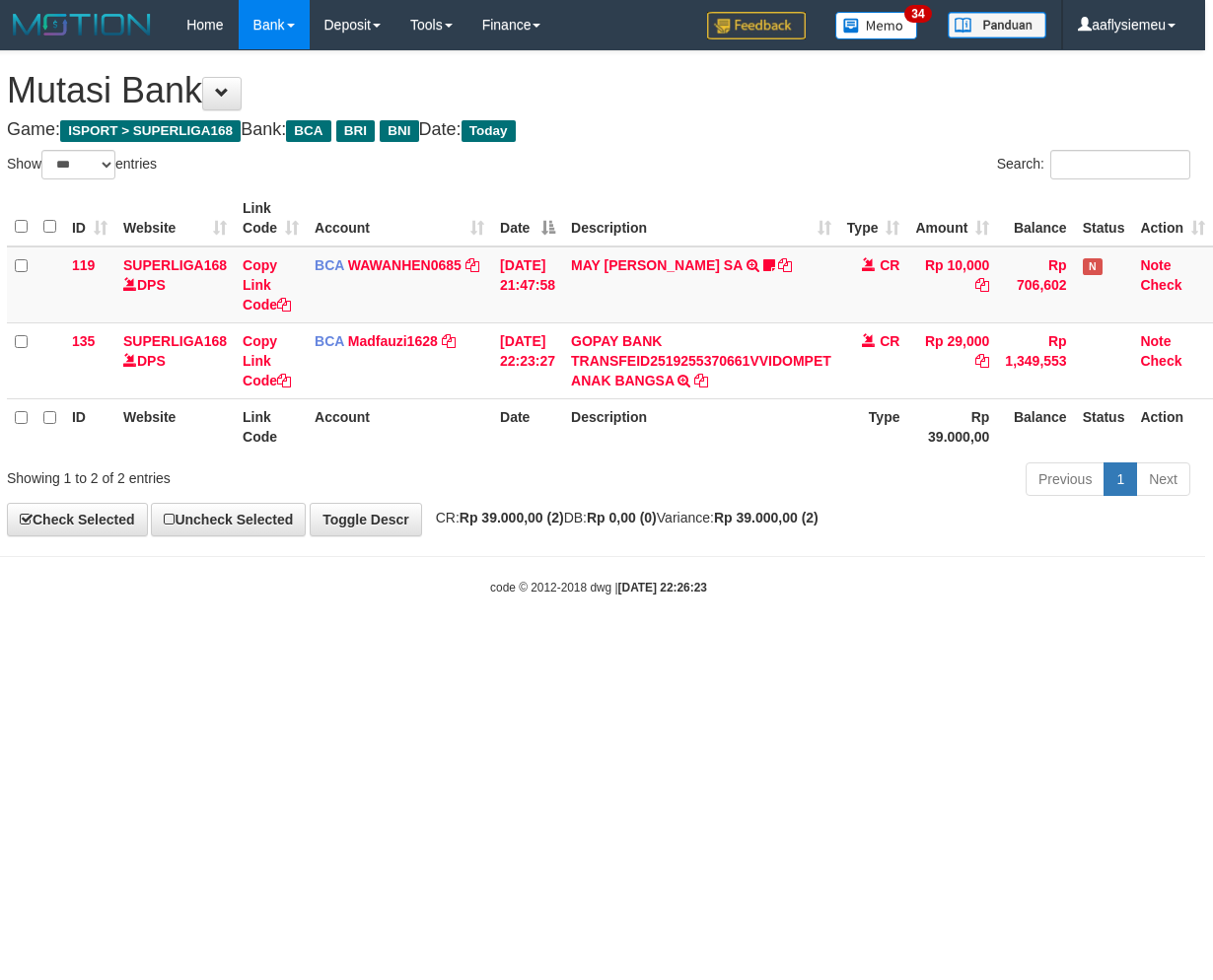 click on "Toggle navigation
Home
Bank
Account List
Load
By Website
Group
[ISPORT]													SUPERLIGA168
By Load Group (DPS)" at bounding box center (599, 322) 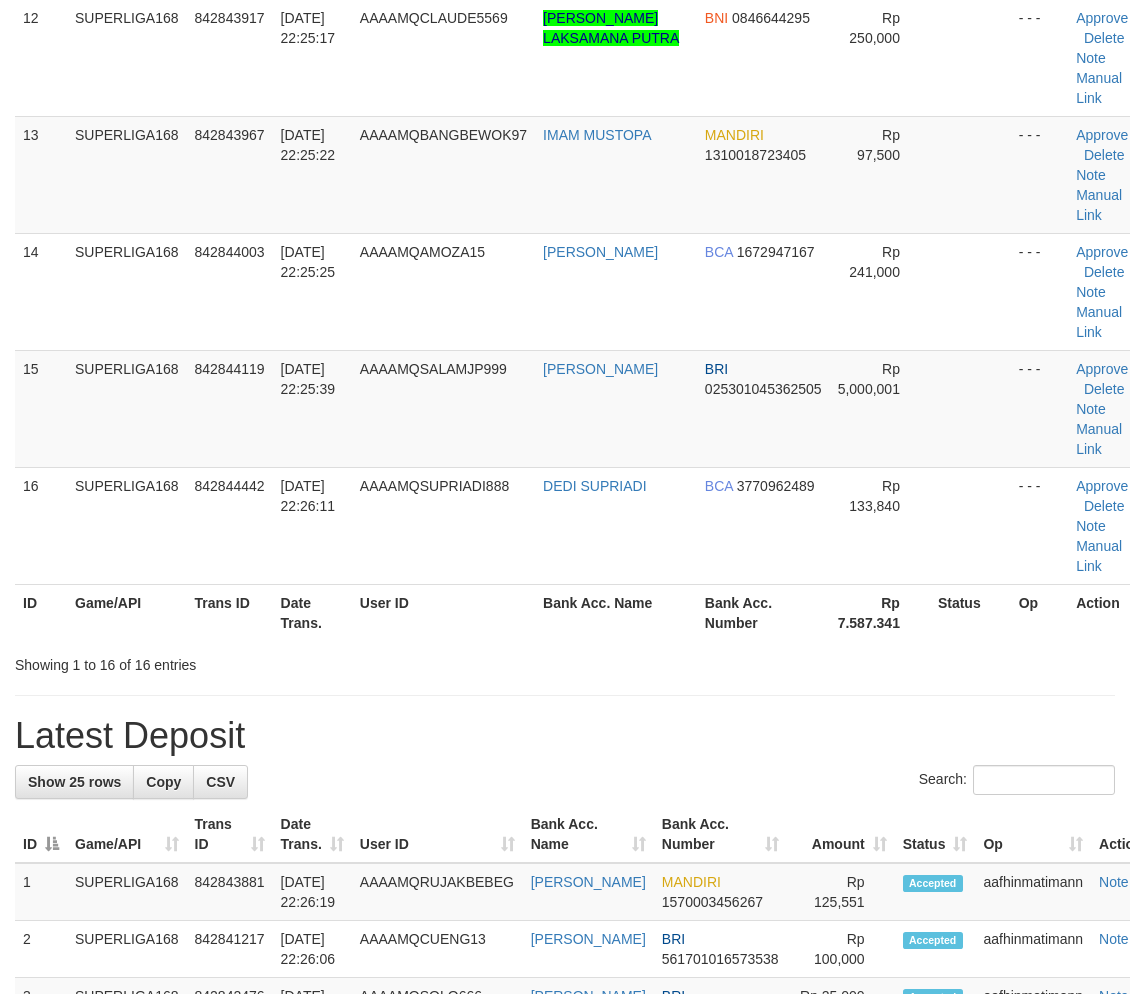 scroll, scrollTop: 1143, scrollLeft: 0, axis: vertical 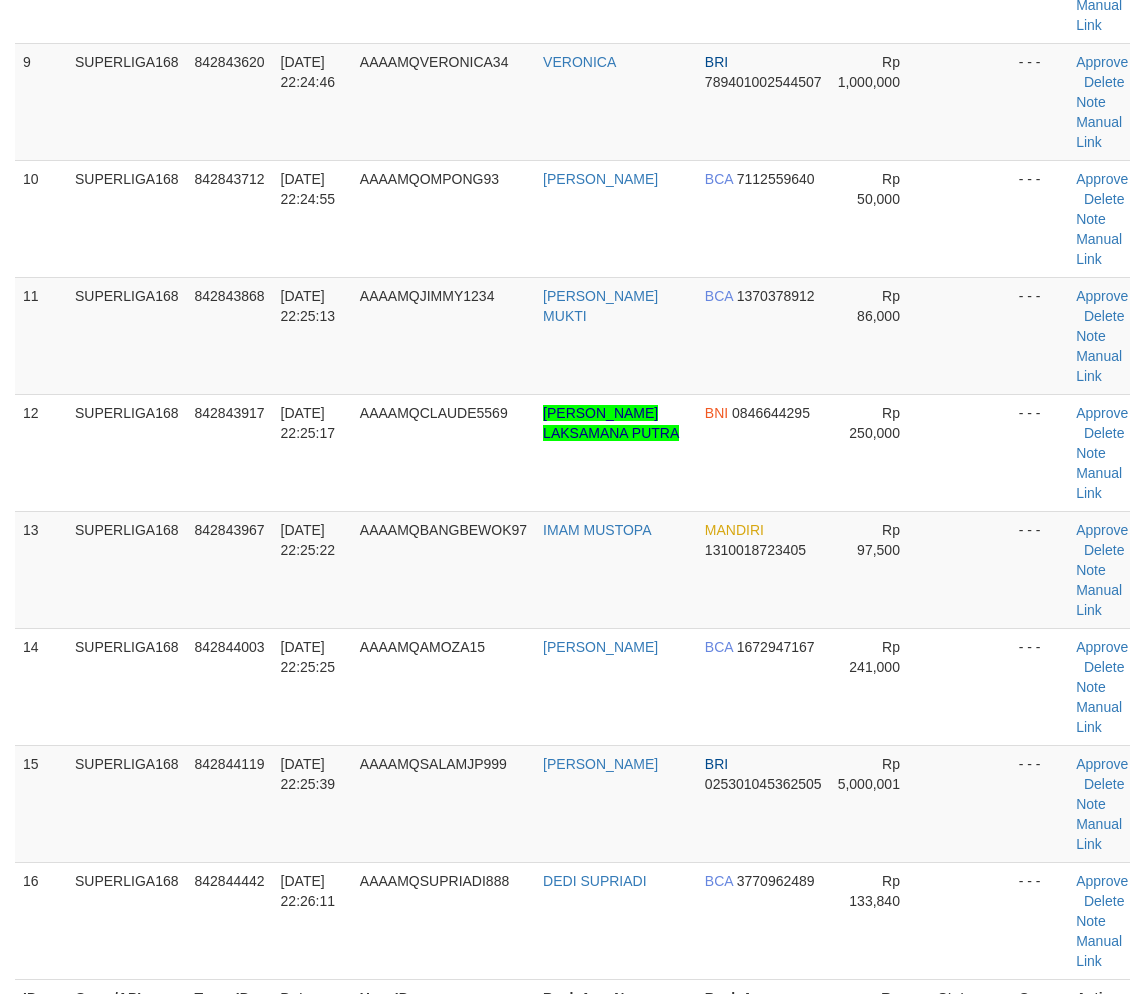 drag, startPoint x: 115, startPoint y: 636, endPoint x: 4, endPoint y: 692, distance: 124.32619 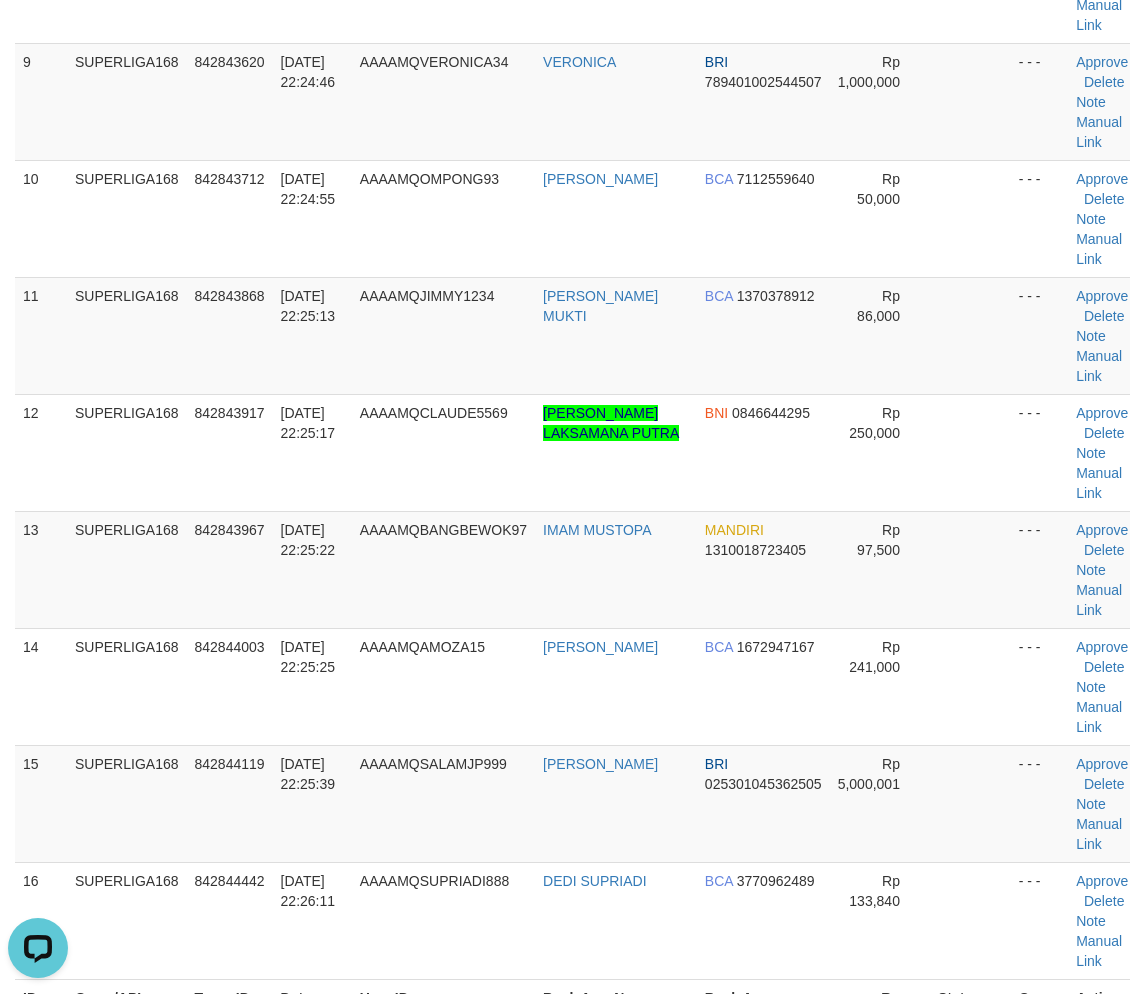 scroll, scrollTop: 0, scrollLeft: 0, axis: both 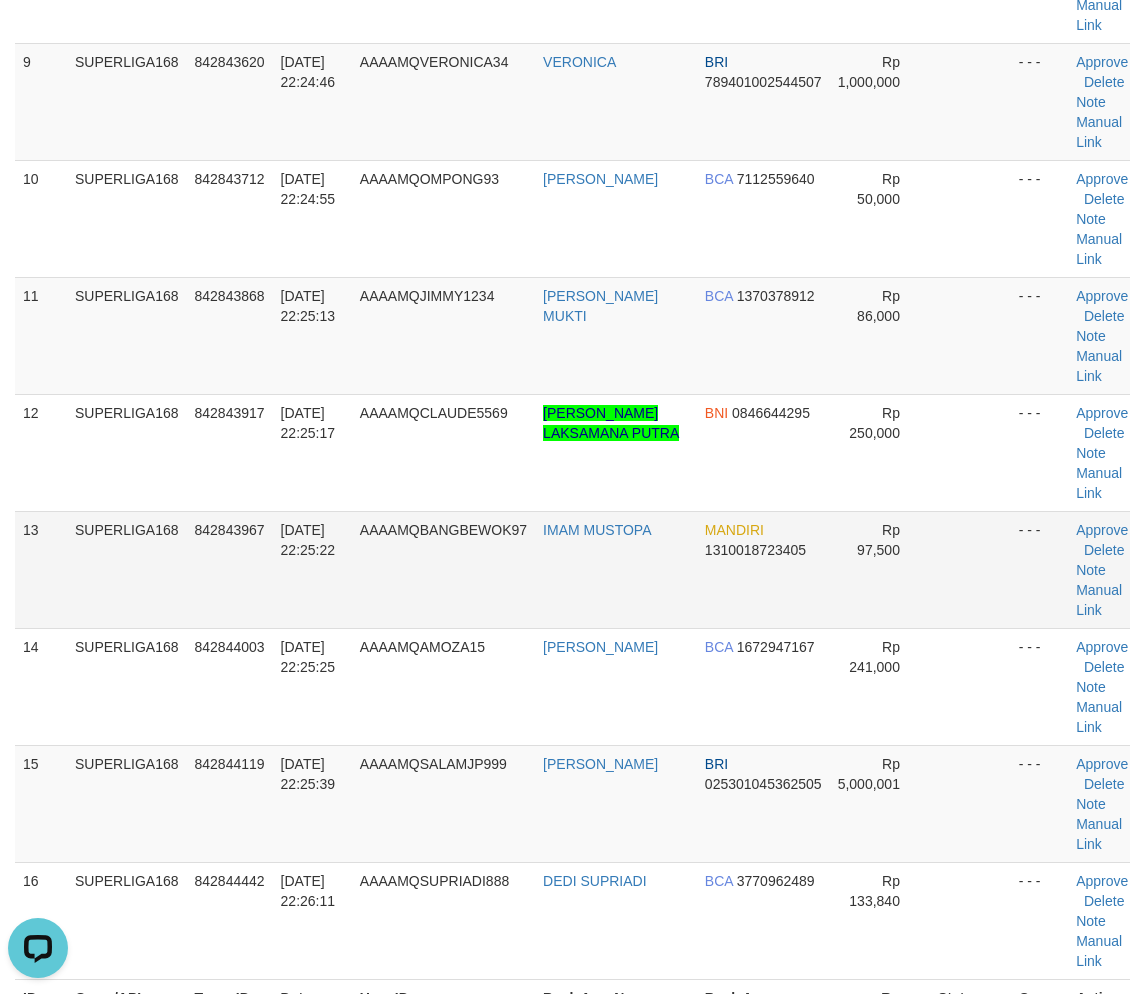 drag, startPoint x: 335, startPoint y: 482, endPoint x: 254, endPoint y: 516, distance: 87.84646 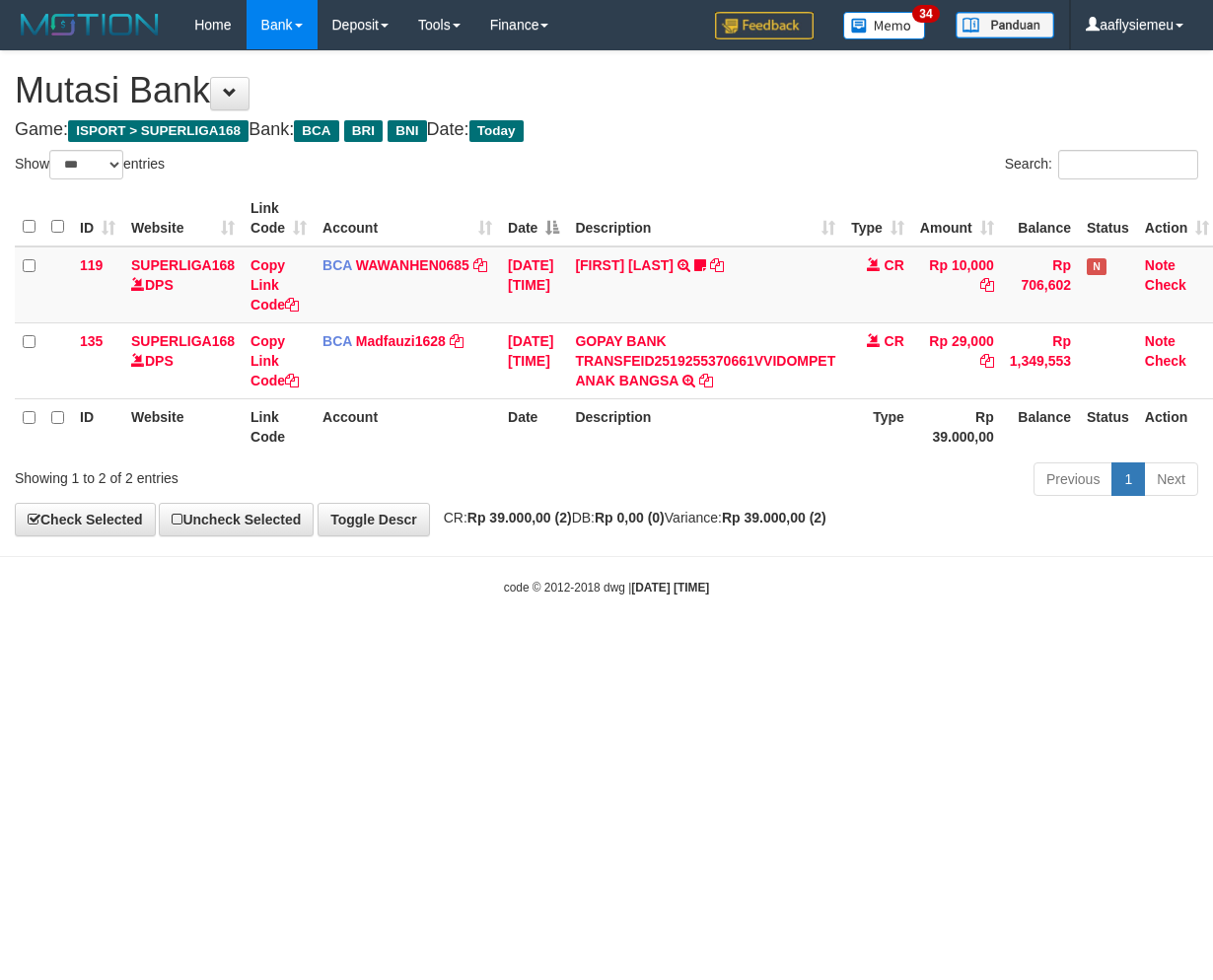 select on "***" 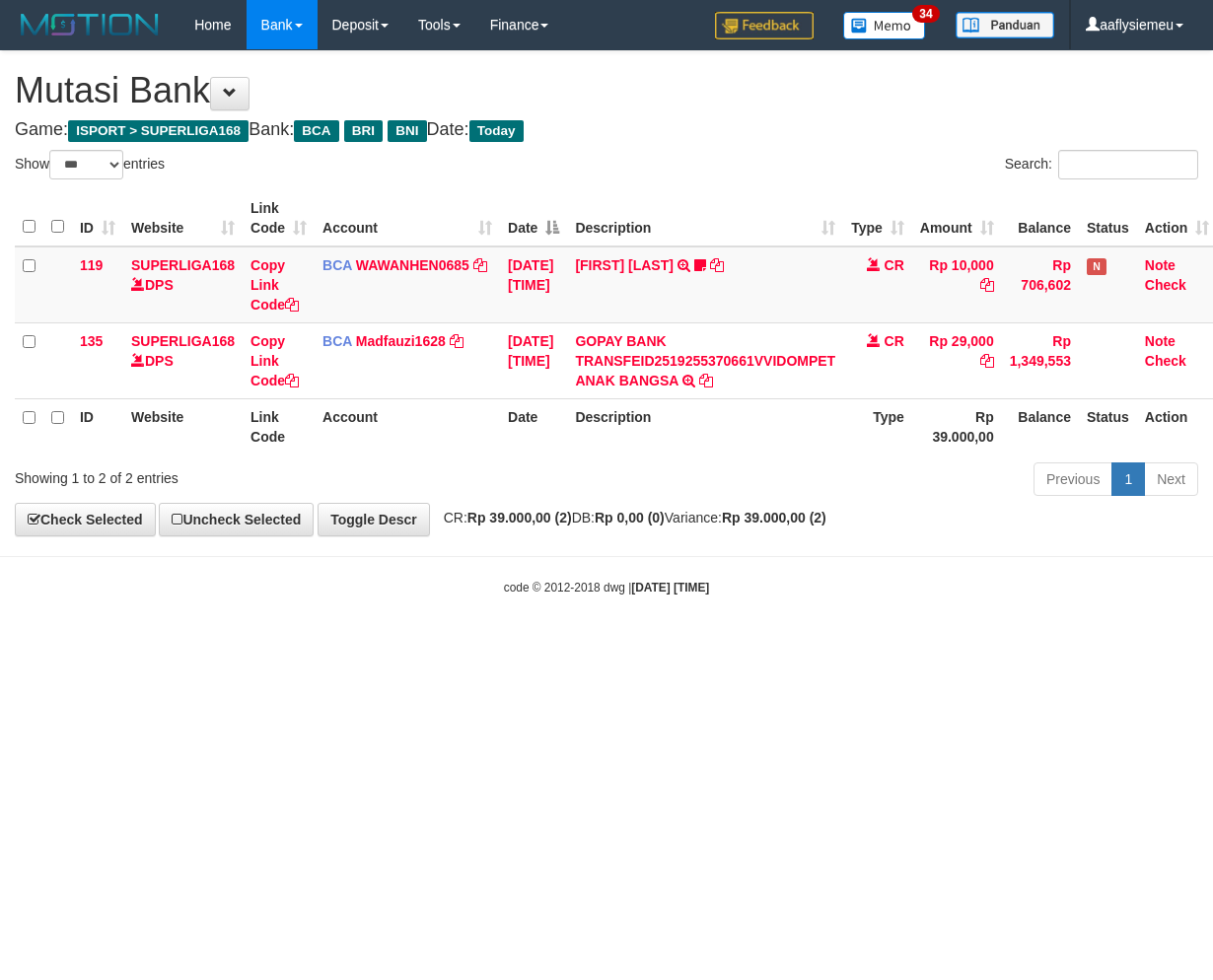 scroll, scrollTop: 0, scrollLeft: 15, axis: horizontal 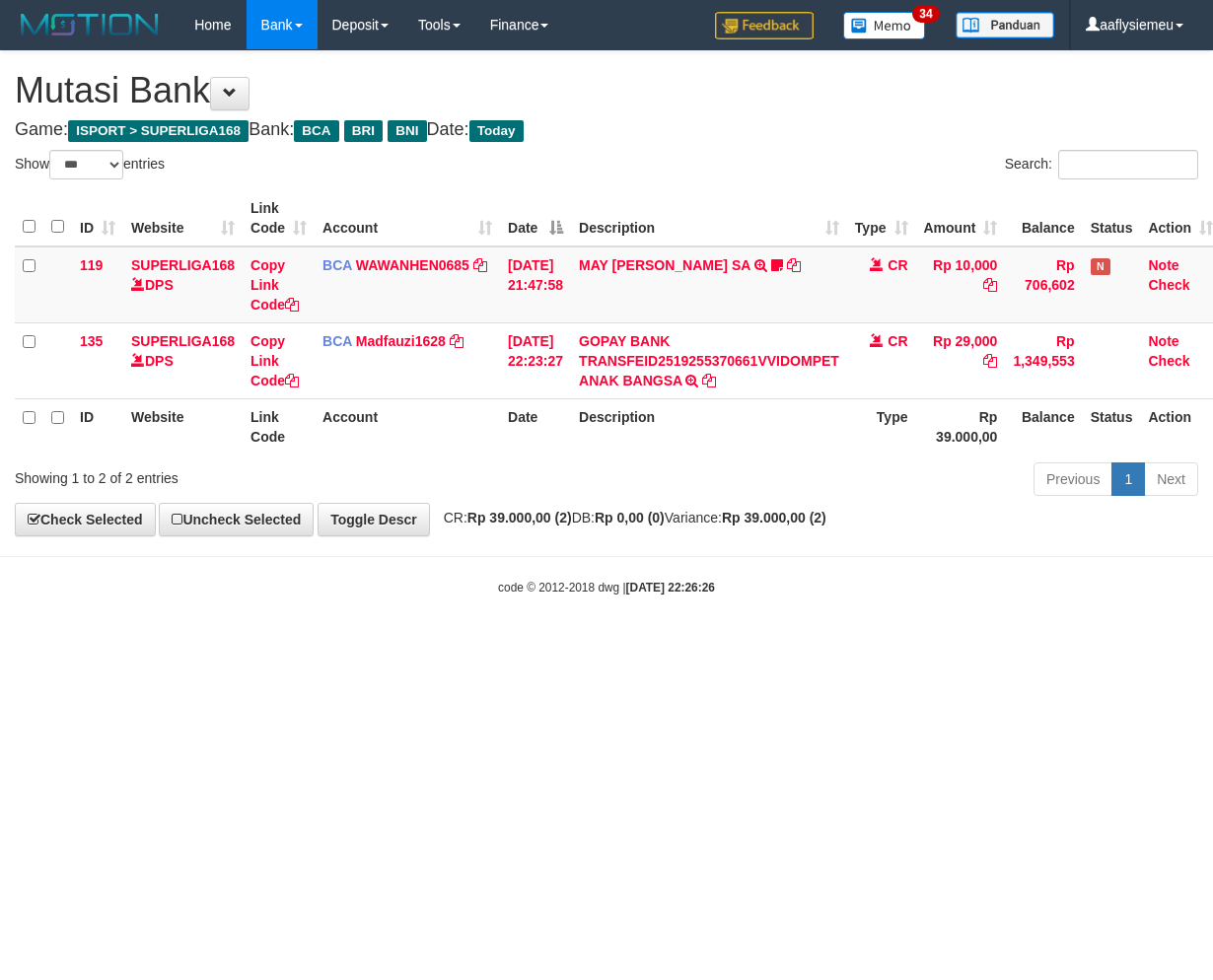 select on "***" 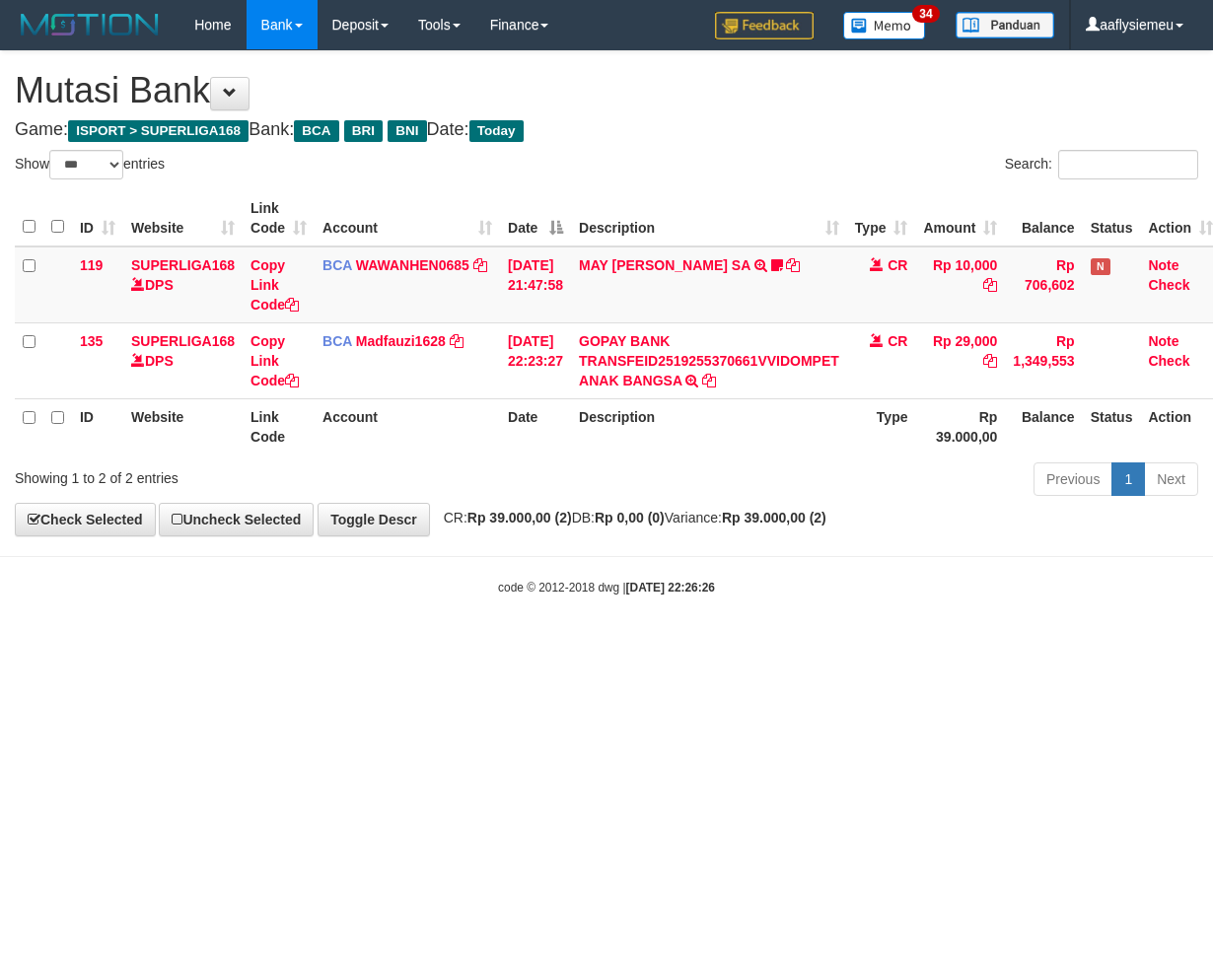 scroll, scrollTop: 0, scrollLeft: 15, axis: horizontal 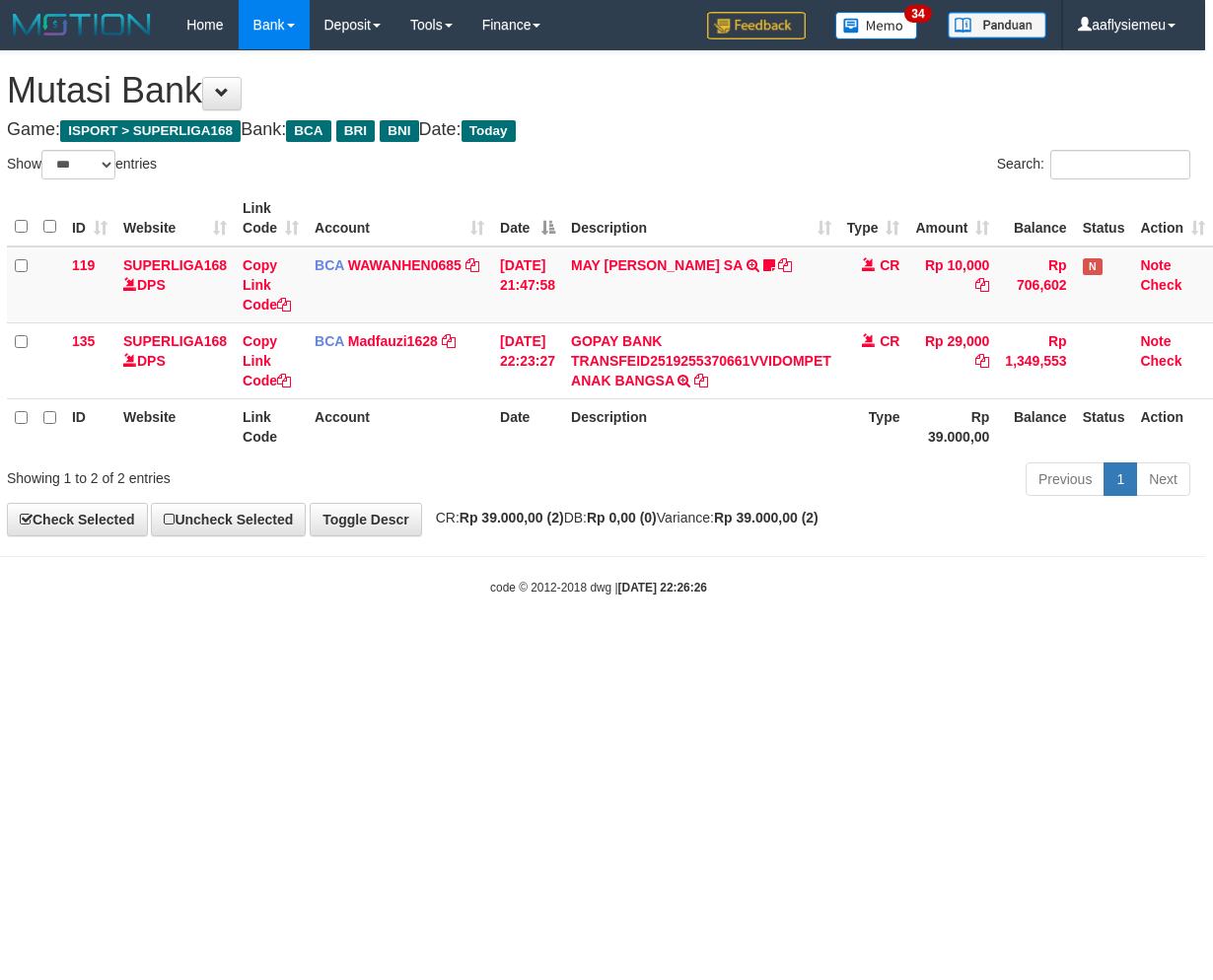 drag, startPoint x: 900, startPoint y: 672, endPoint x: 1205, endPoint y: 639, distance: 306.78005 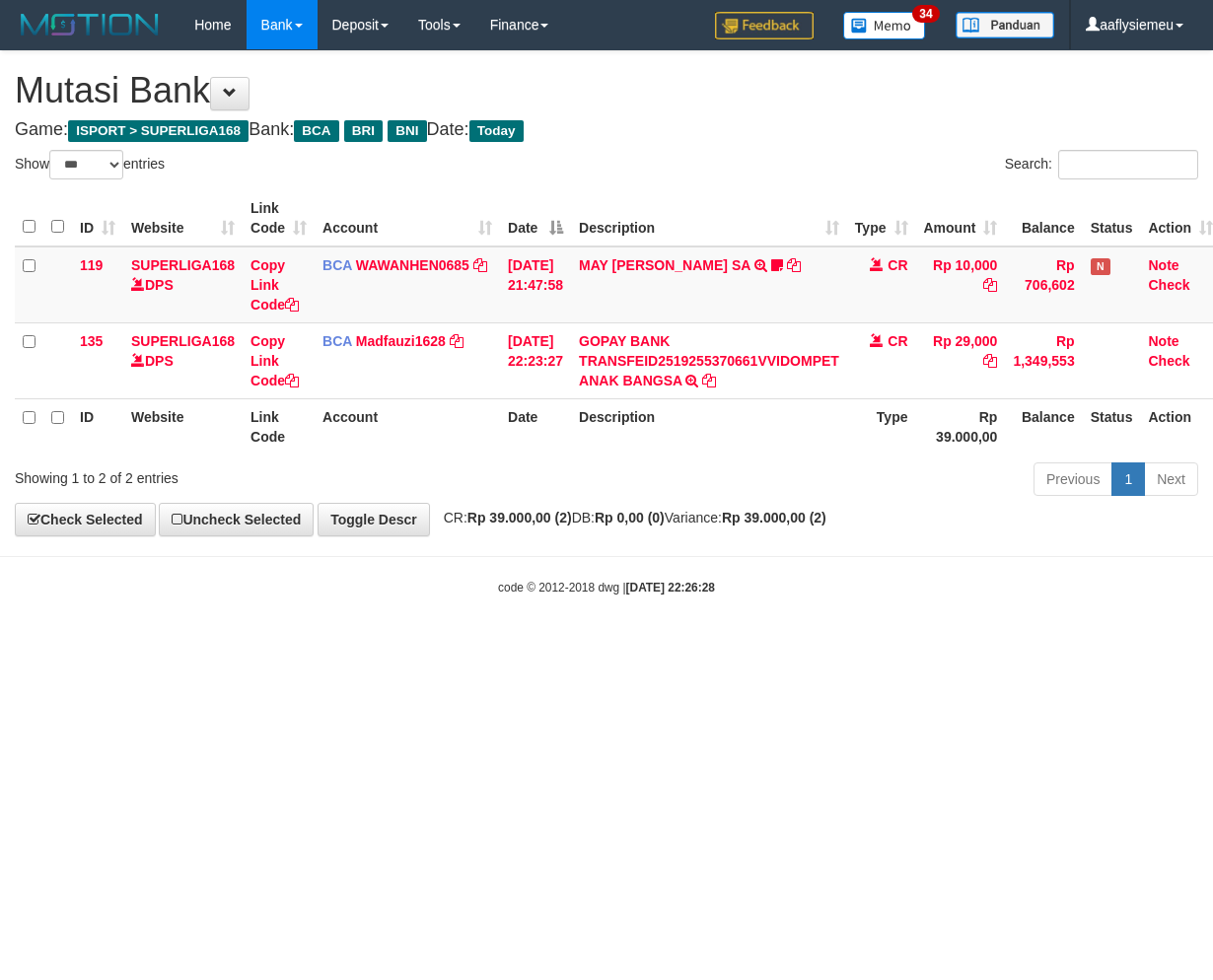 select on "***" 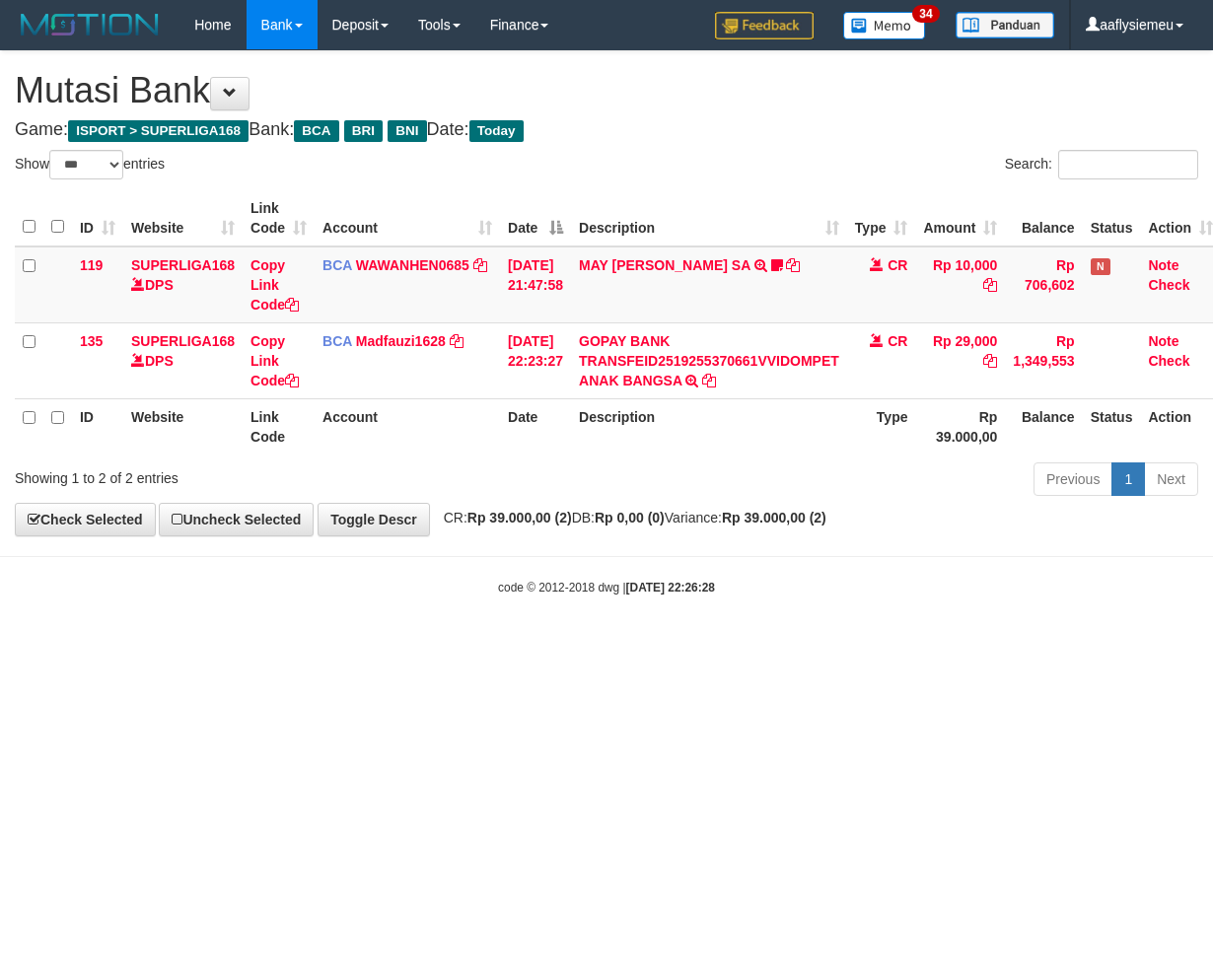 scroll, scrollTop: 0, scrollLeft: 15, axis: horizontal 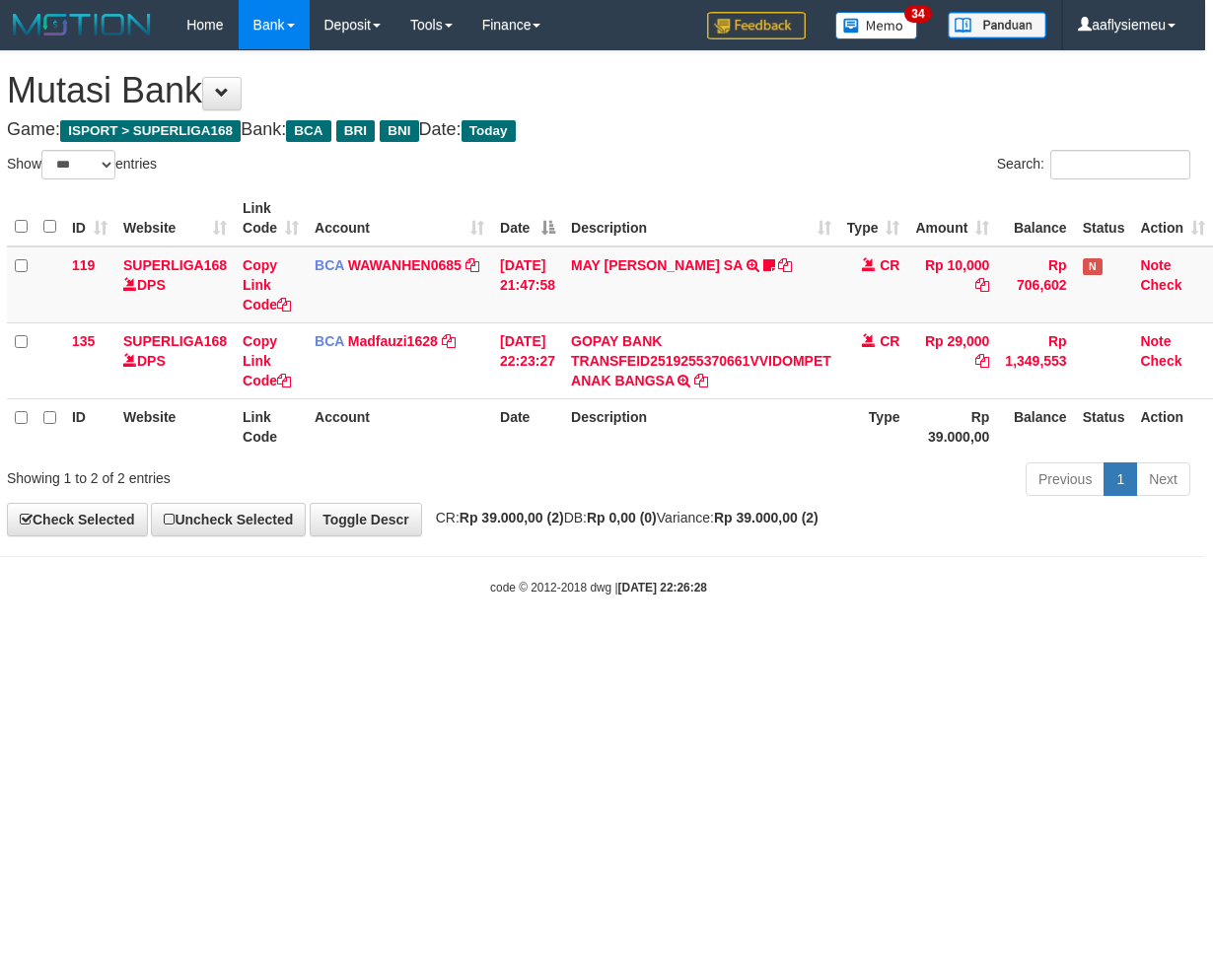 click on "Toggle navigation
Home
Bank
Account List
Load
By Website
Group
[ISPORT]													SUPERLIGA168
By Load Group (DPS)
34" at bounding box center [599, 322] 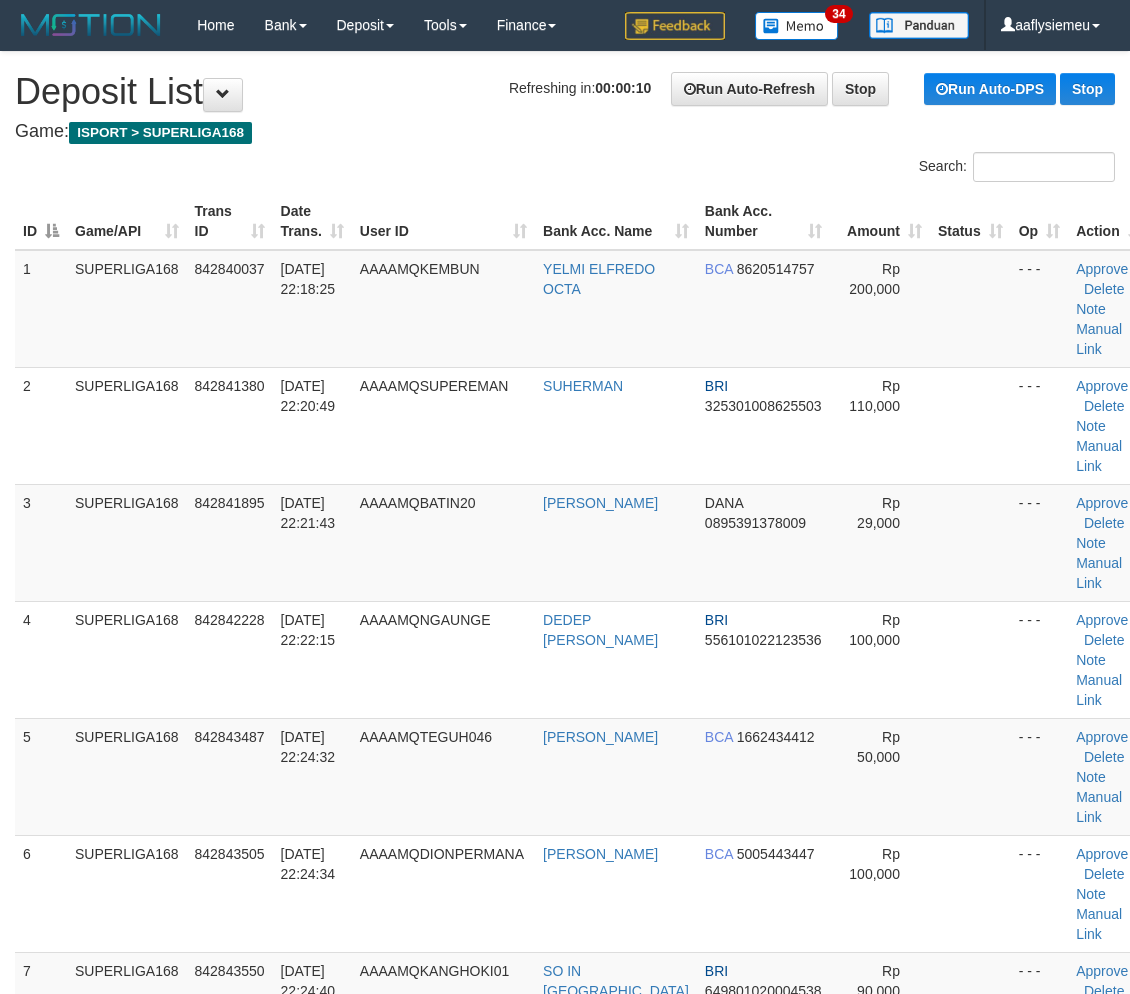 click on "User ID" at bounding box center (443, 2033) 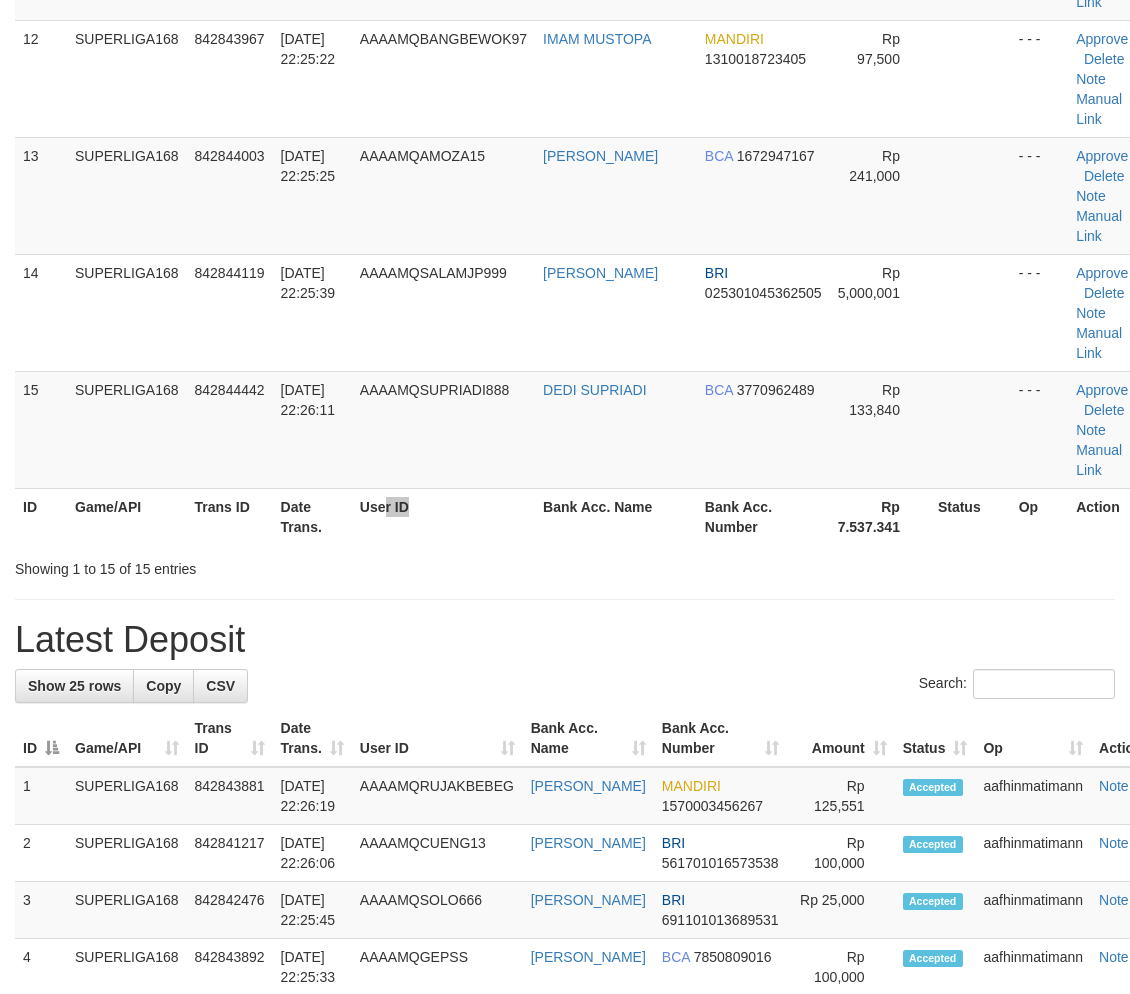 scroll, scrollTop: 921, scrollLeft: 0, axis: vertical 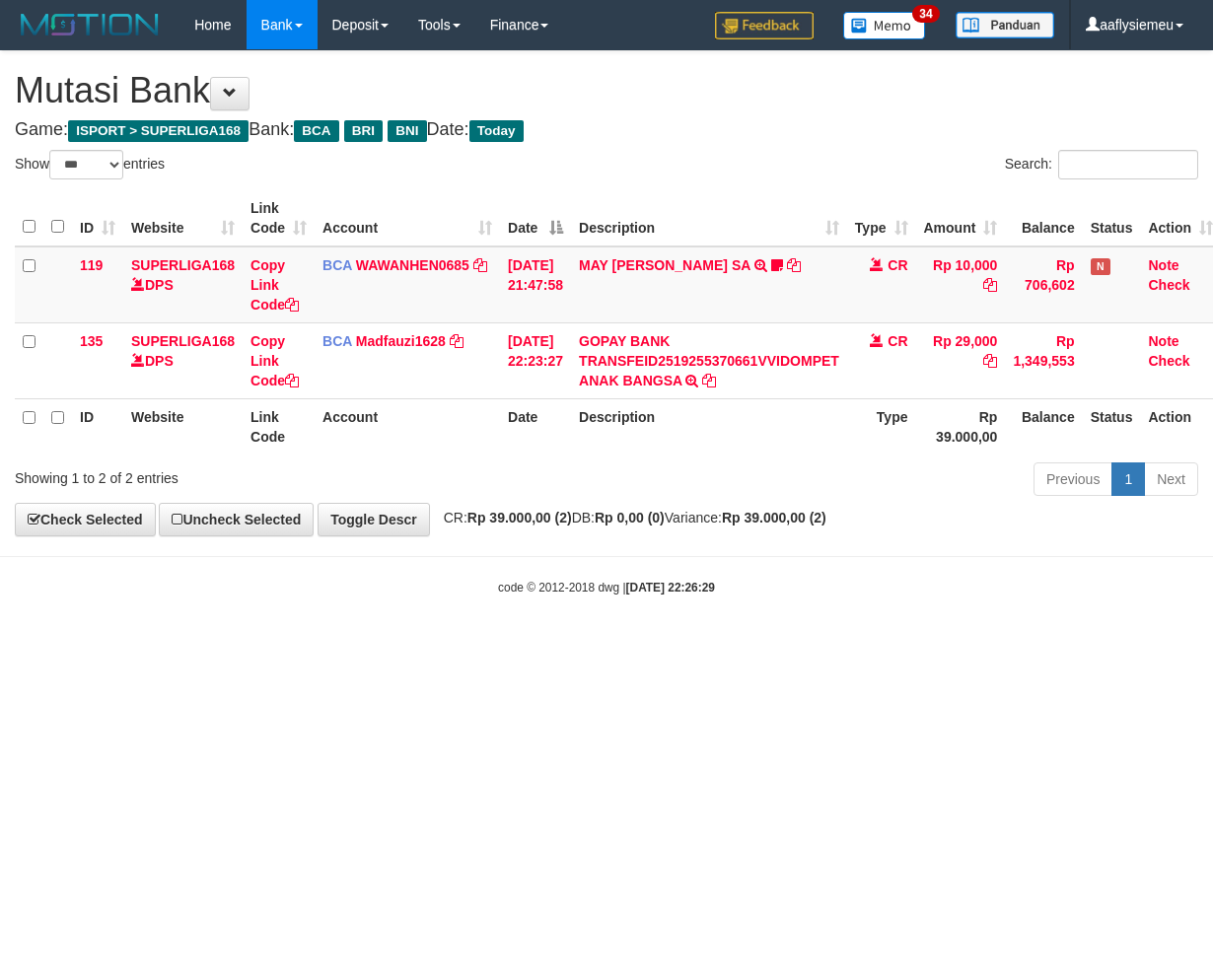 select on "***" 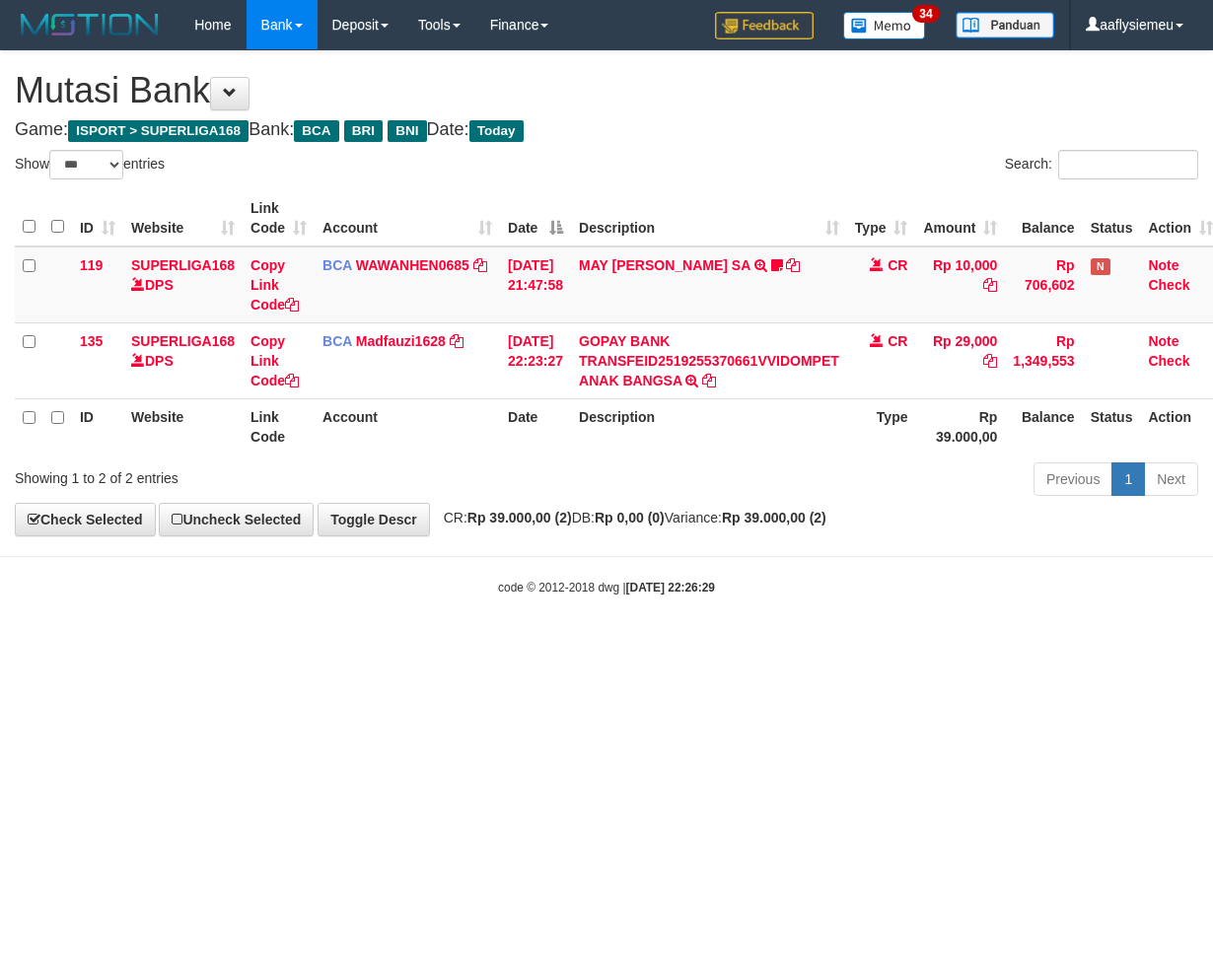 scroll, scrollTop: 0, scrollLeft: 15, axis: horizontal 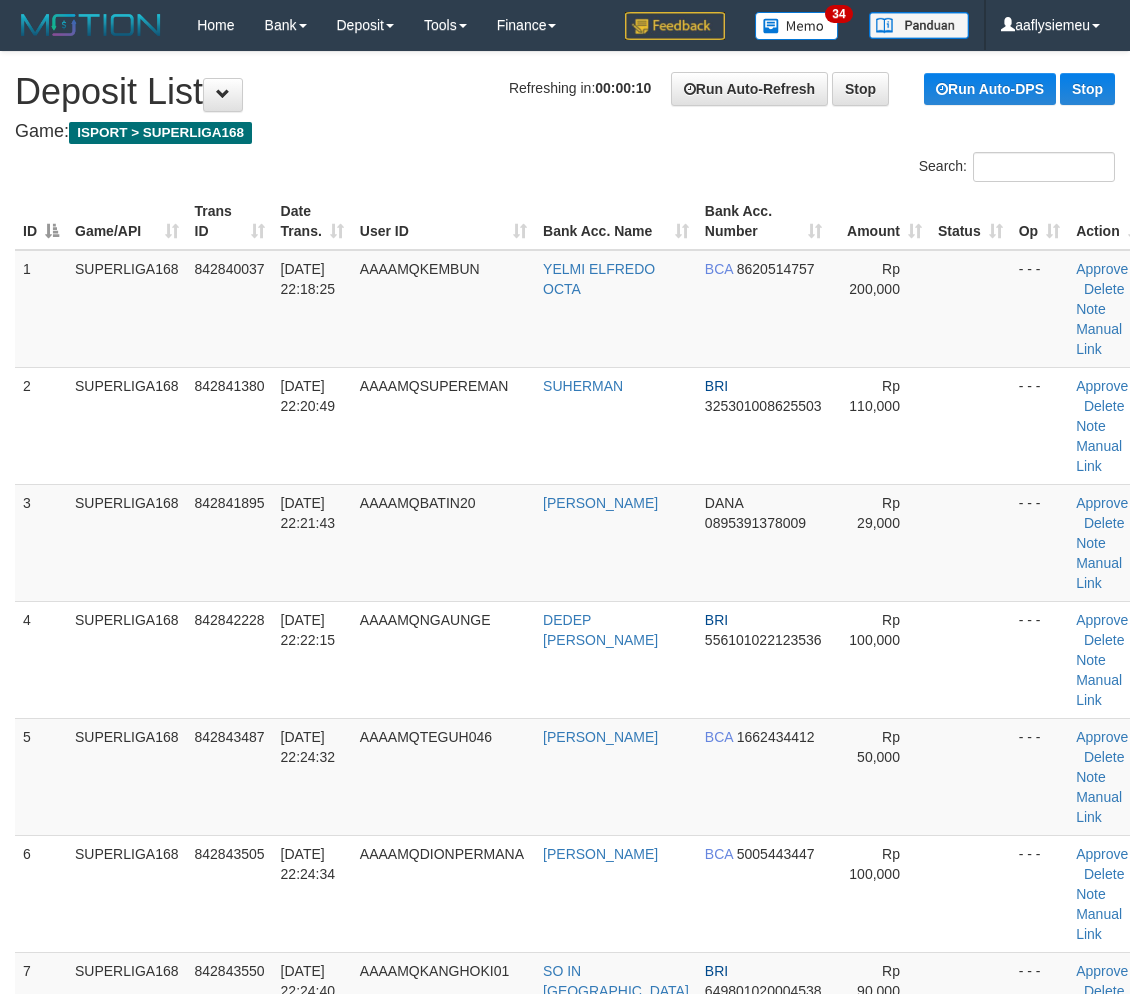 click on "11/07/2025 22:25:39" at bounding box center (308, 1800) 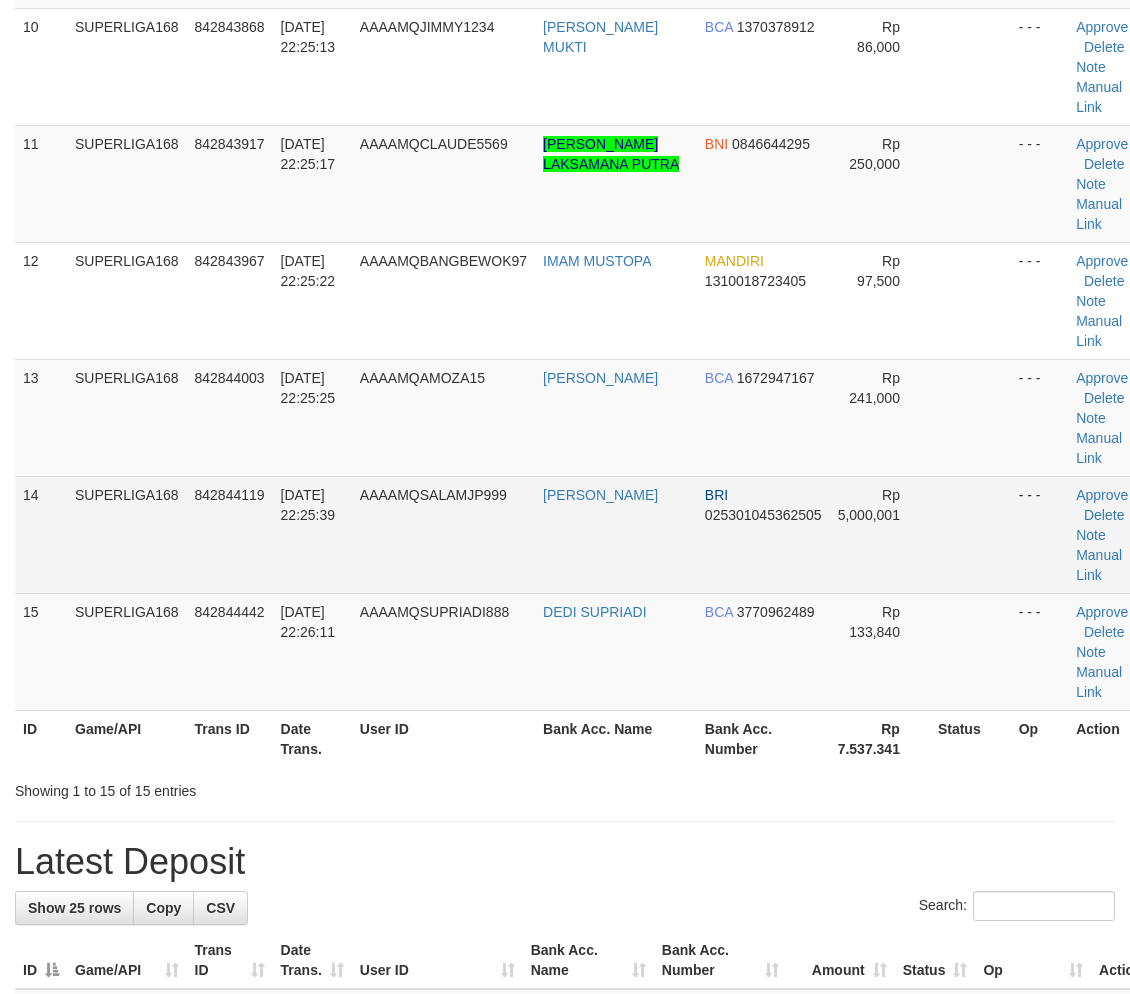 drag, startPoint x: 77, startPoint y: 552, endPoint x: 25, endPoint y: 565, distance: 53.600372 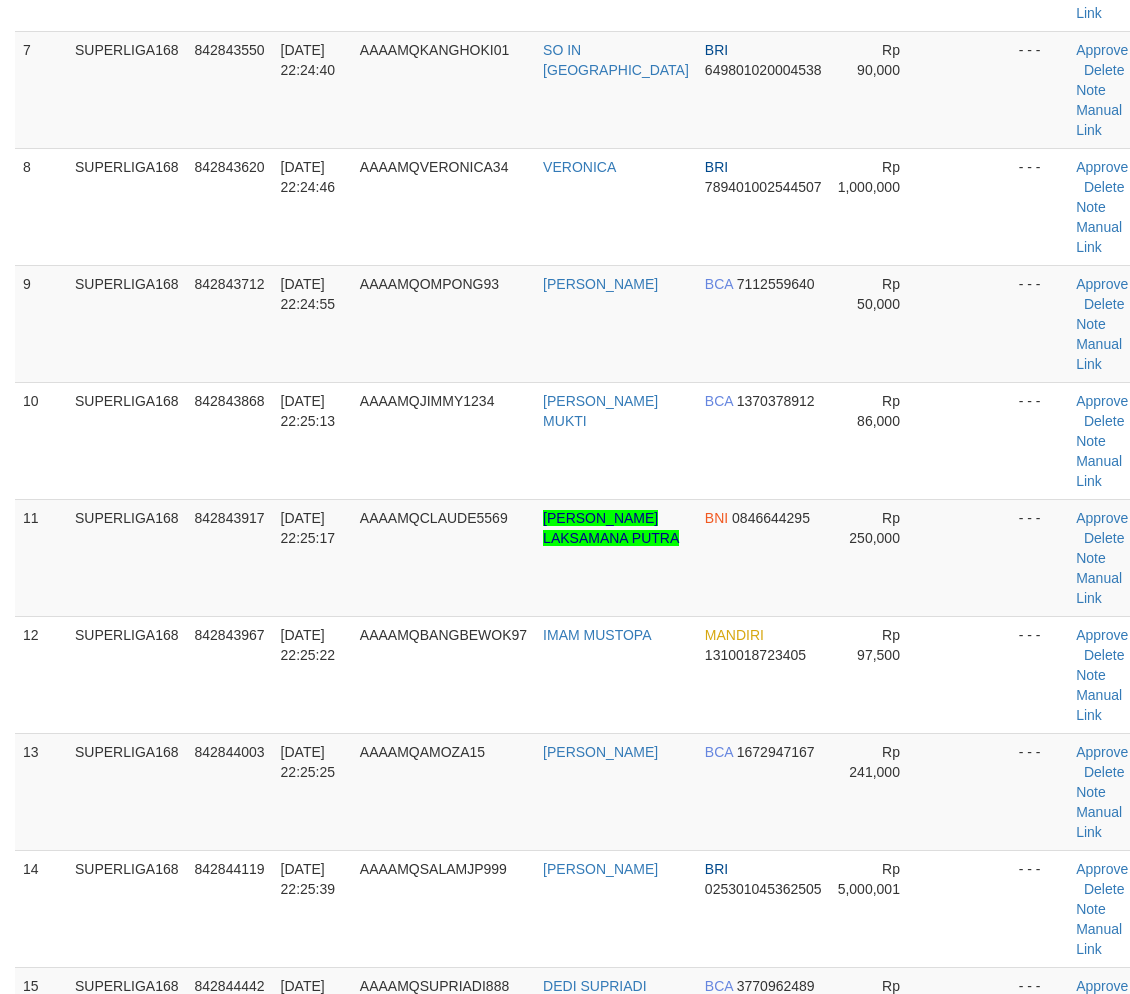 drag, startPoint x: 160, startPoint y: 543, endPoint x: 2, endPoint y: 592, distance: 165.42369 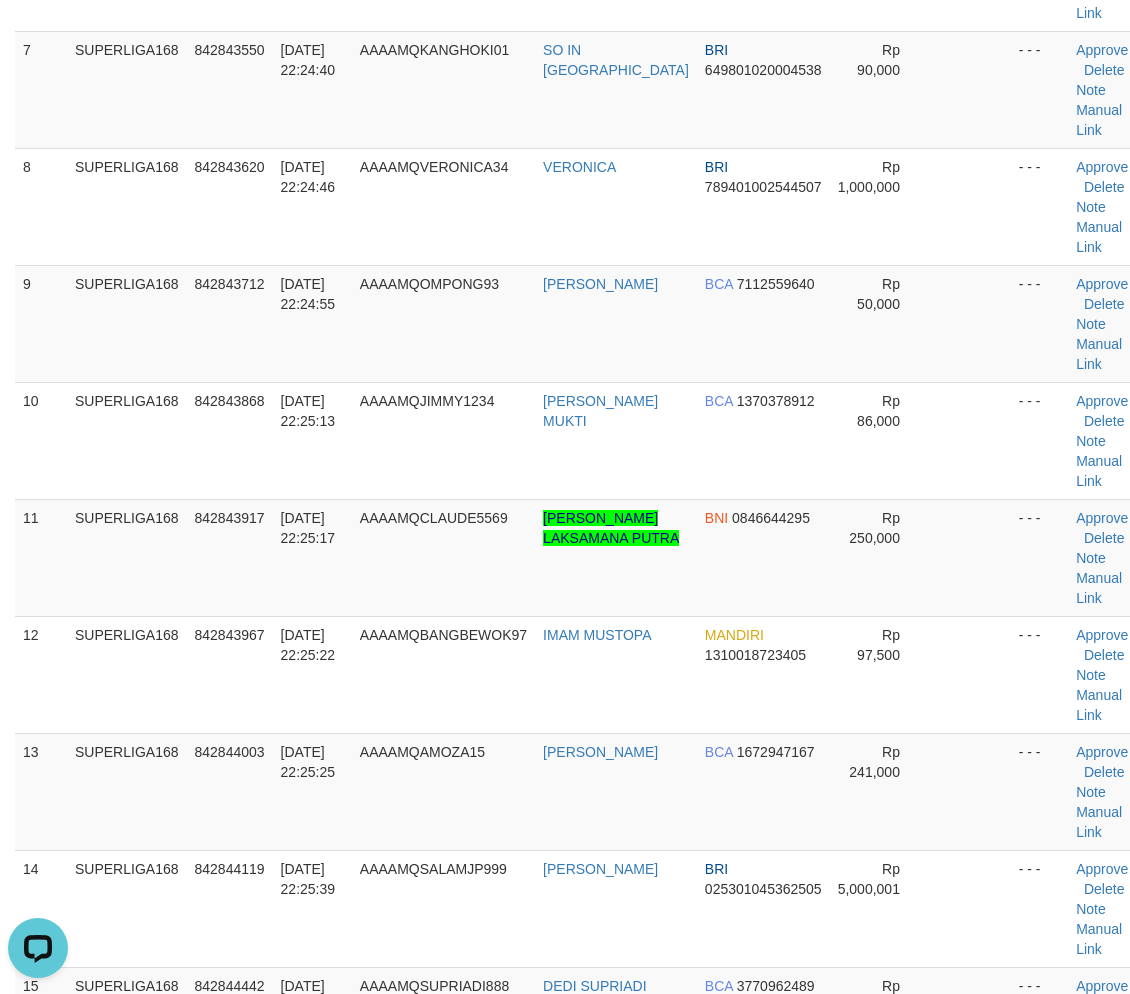 scroll, scrollTop: 0, scrollLeft: 0, axis: both 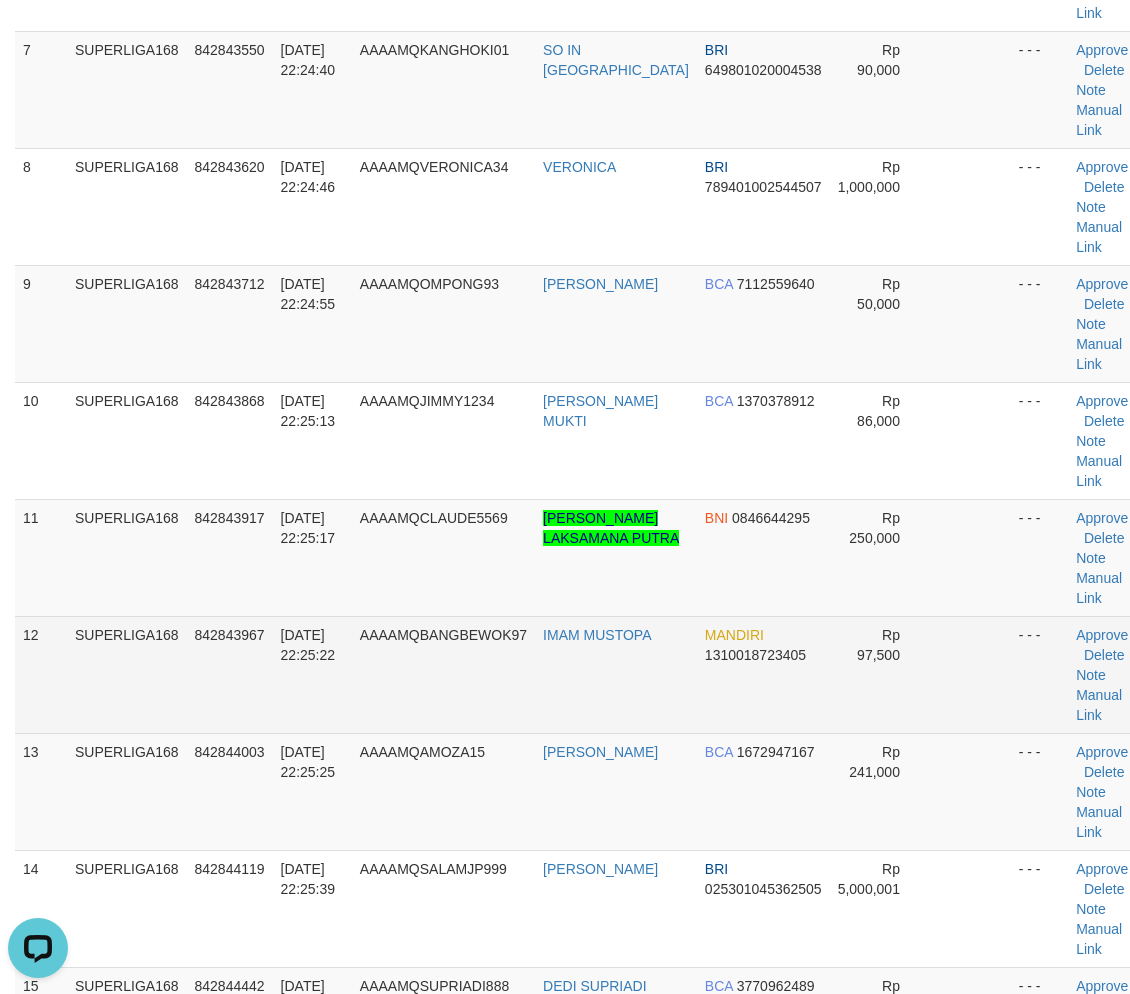 drag, startPoint x: 155, startPoint y: 644, endPoint x: 16, endPoint y: 684, distance: 144.64093 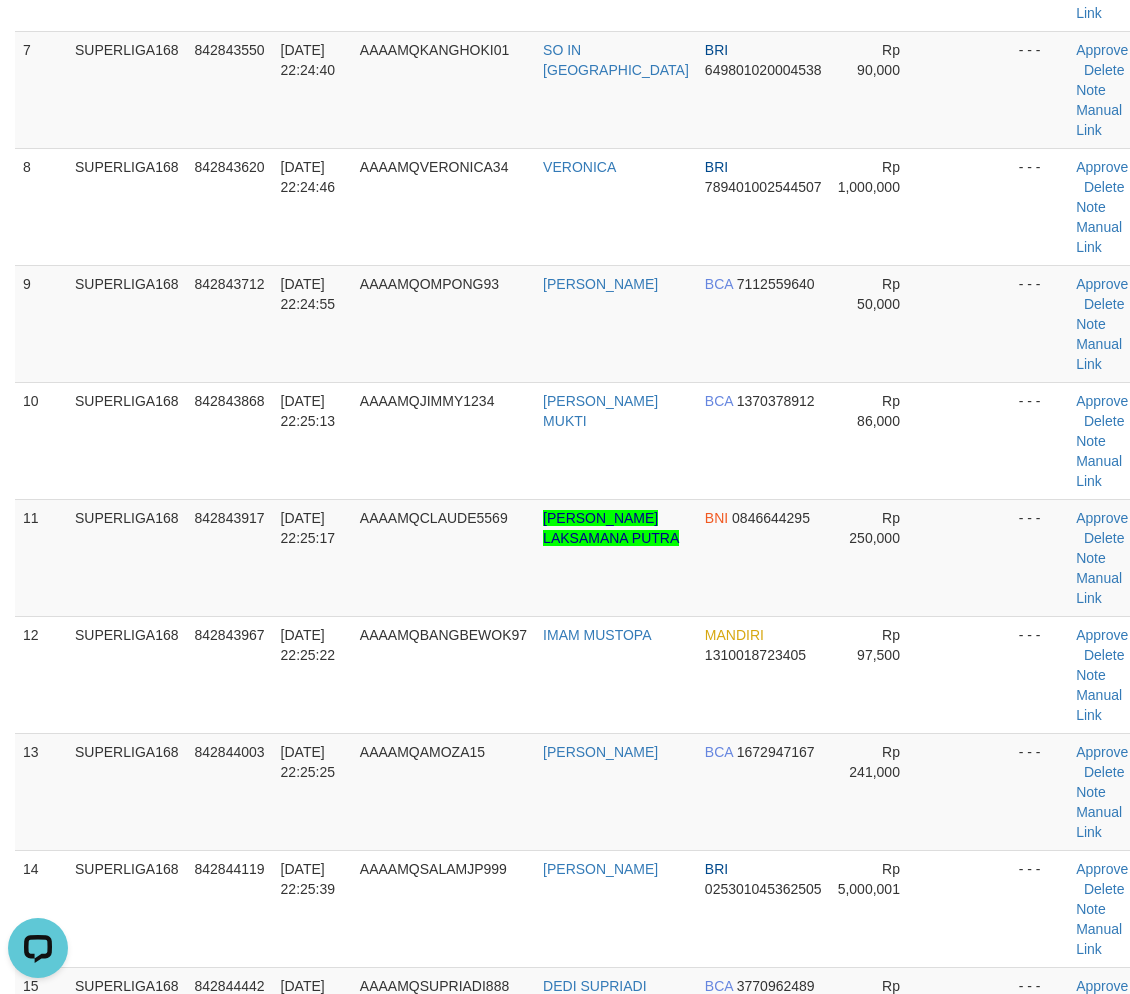 drag, startPoint x: 205, startPoint y: 616, endPoint x: 6, endPoint y: 662, distance: 204.2474 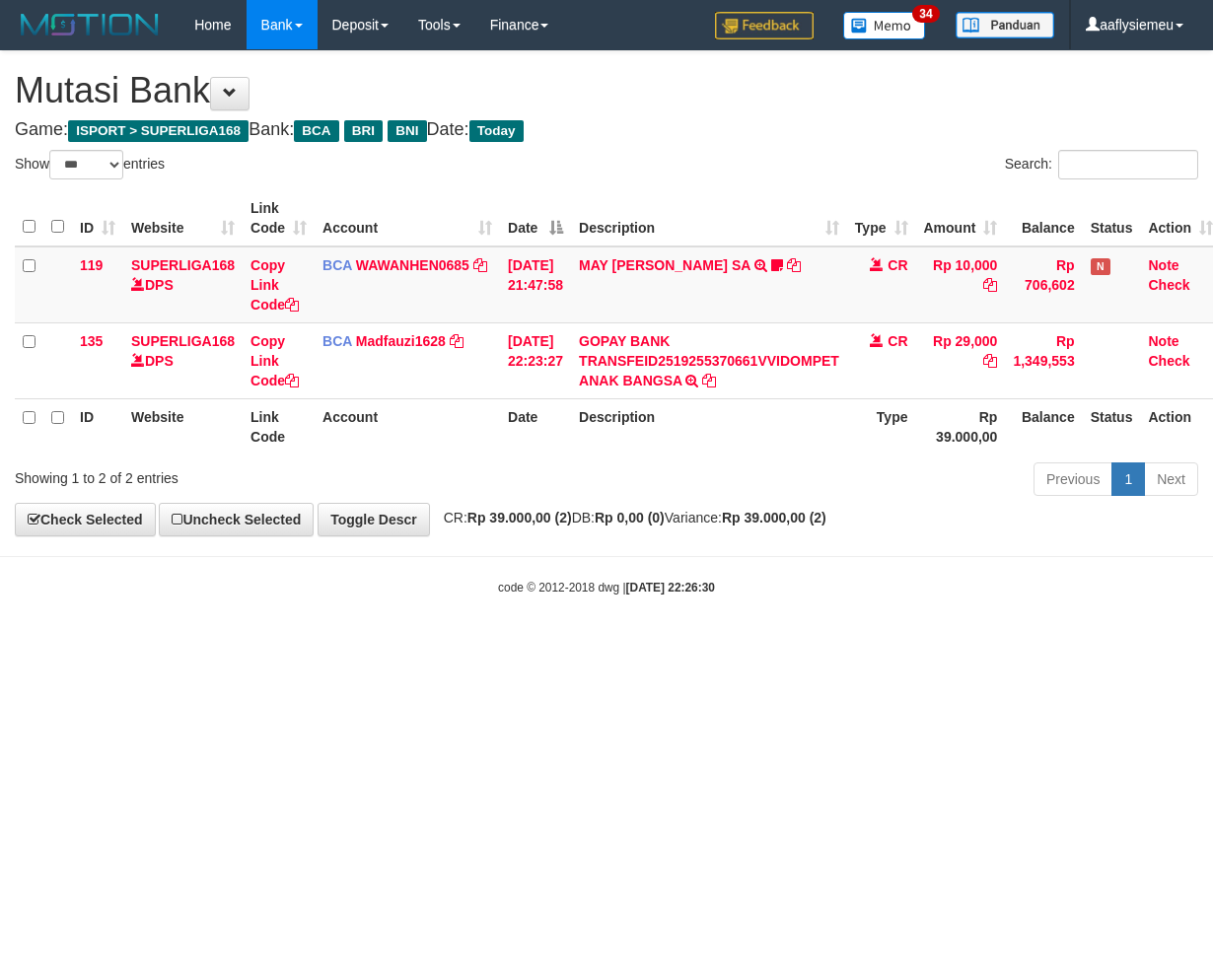 select on "***" 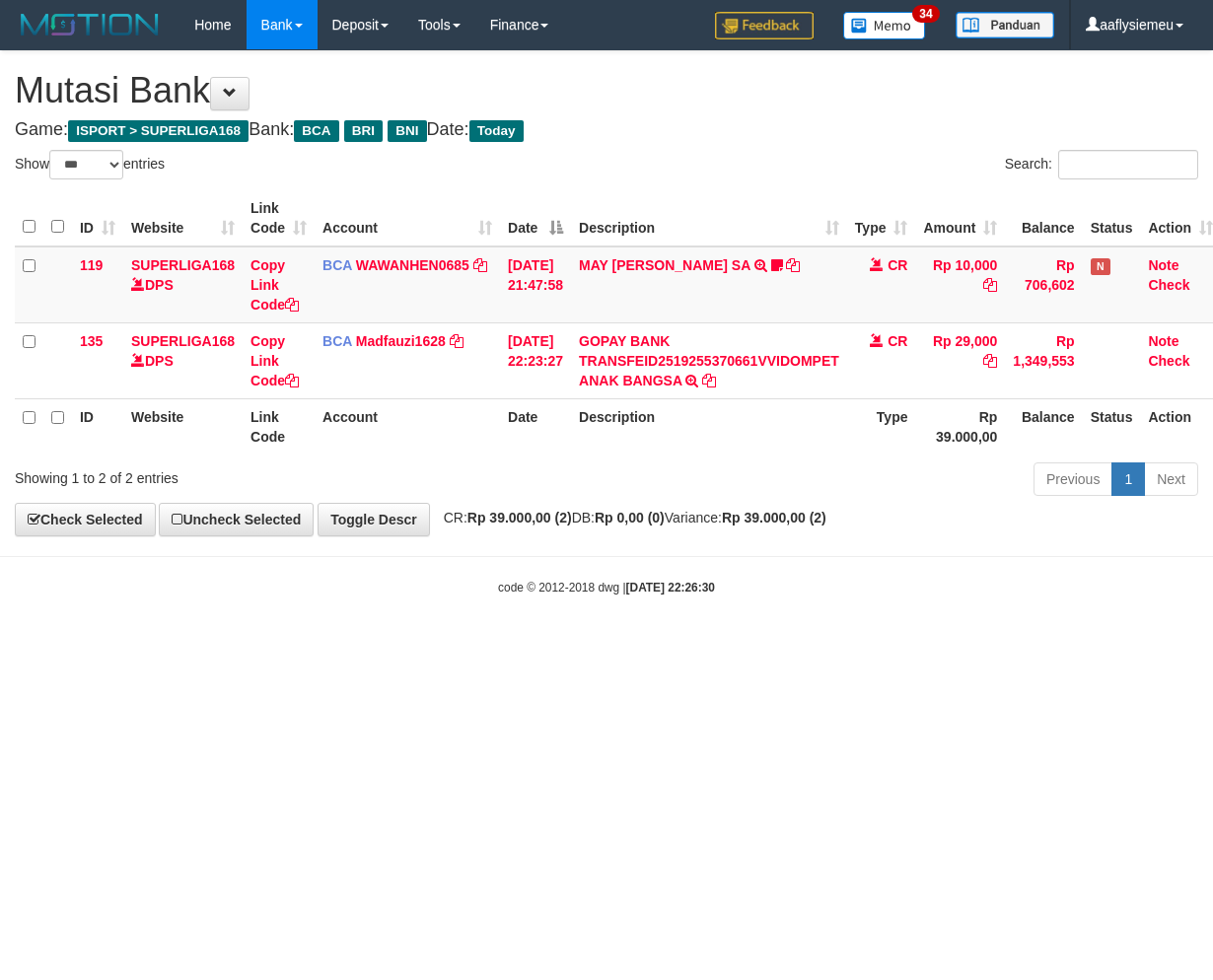 scroll, scrollTop: 0, scrollLeft: 15, axis: horizontal 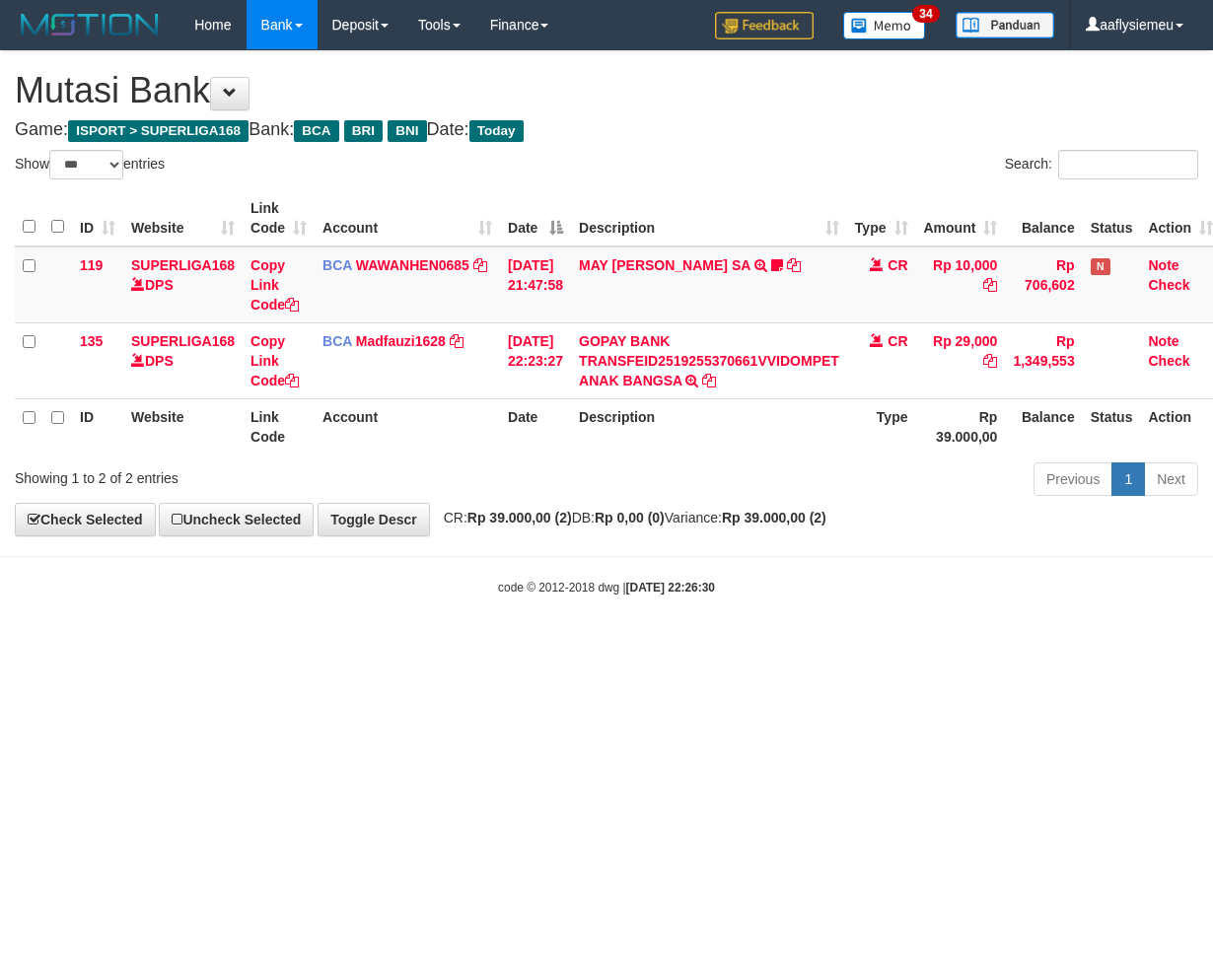 select on "***" 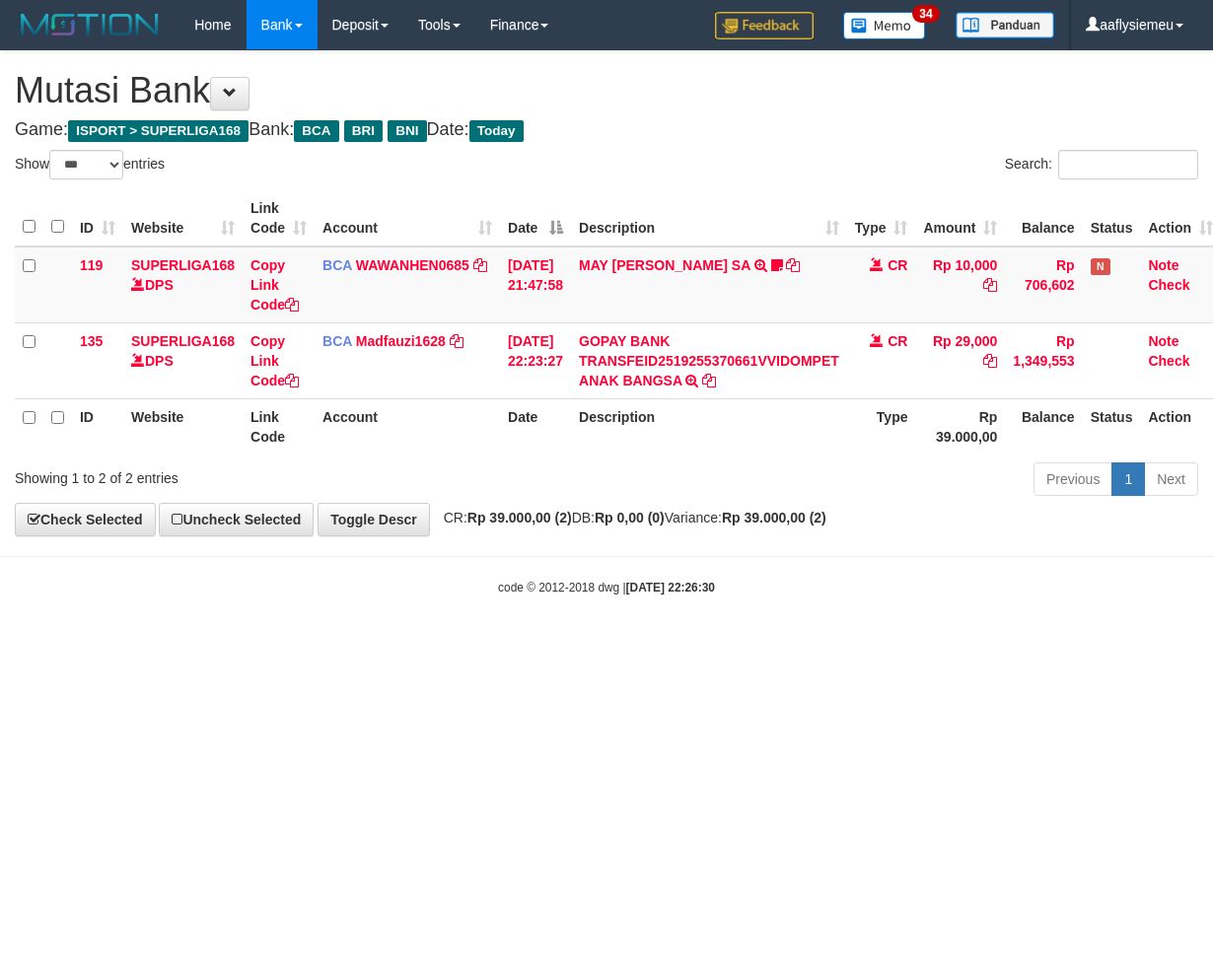 click on "Toggle navigation
Home
Bank
Account List
Load
By Website
Group
[ISPORT]													SUPERLIGA168
By Load Group (DPS)" at bounding box center [606, 322] 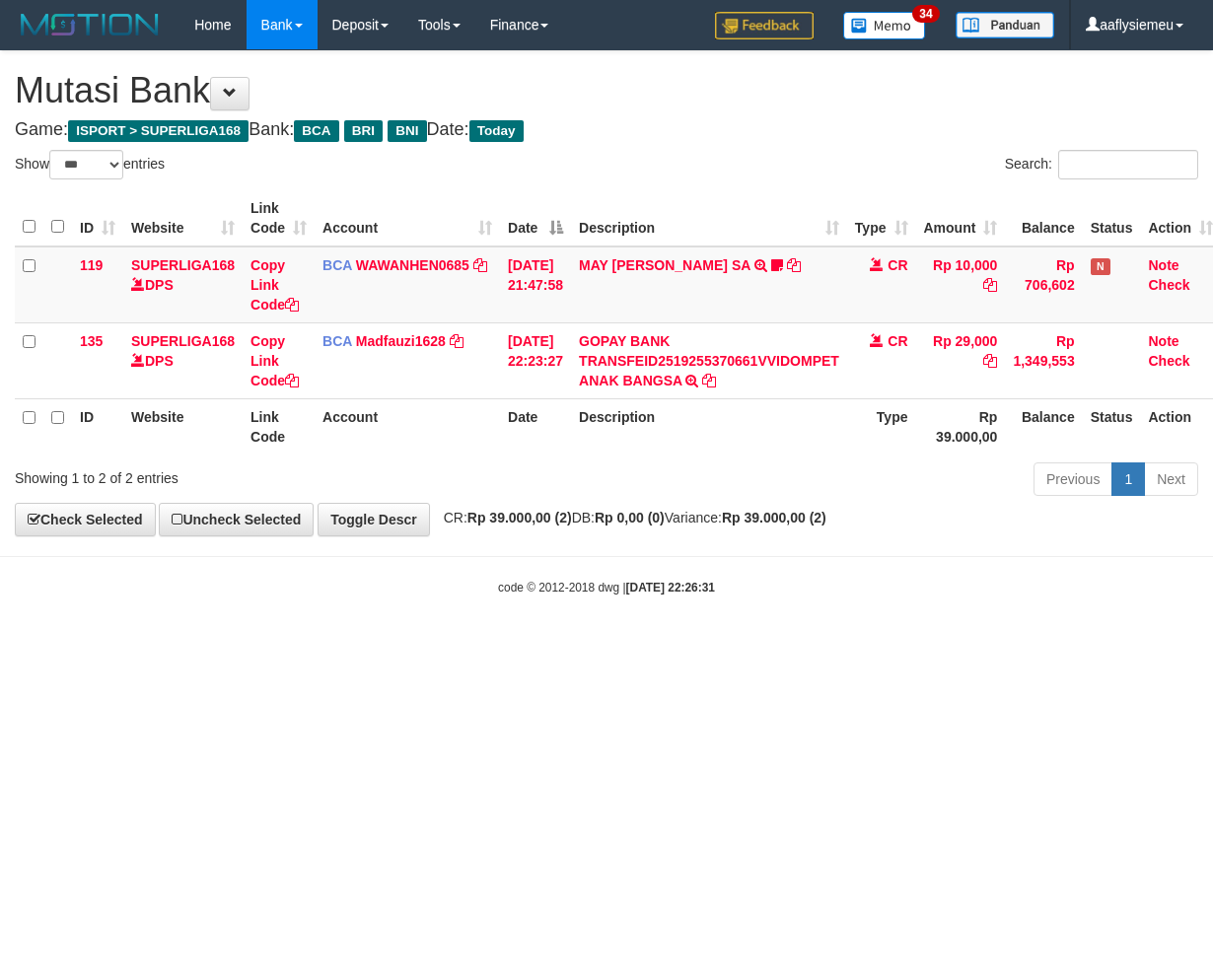 select on "***" 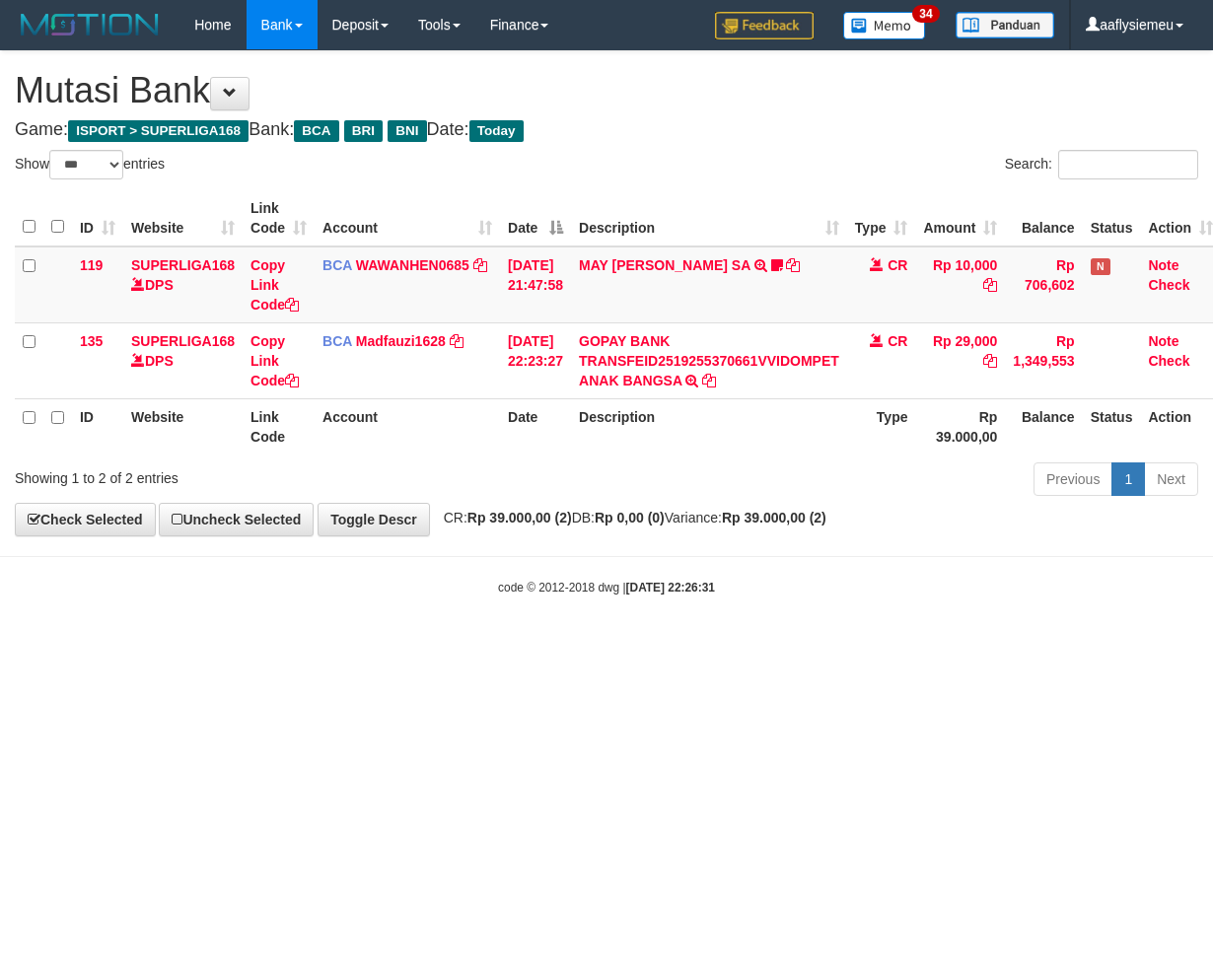 scroll, scrollTop: 0, scrollLeft: 15, axis: horizontal 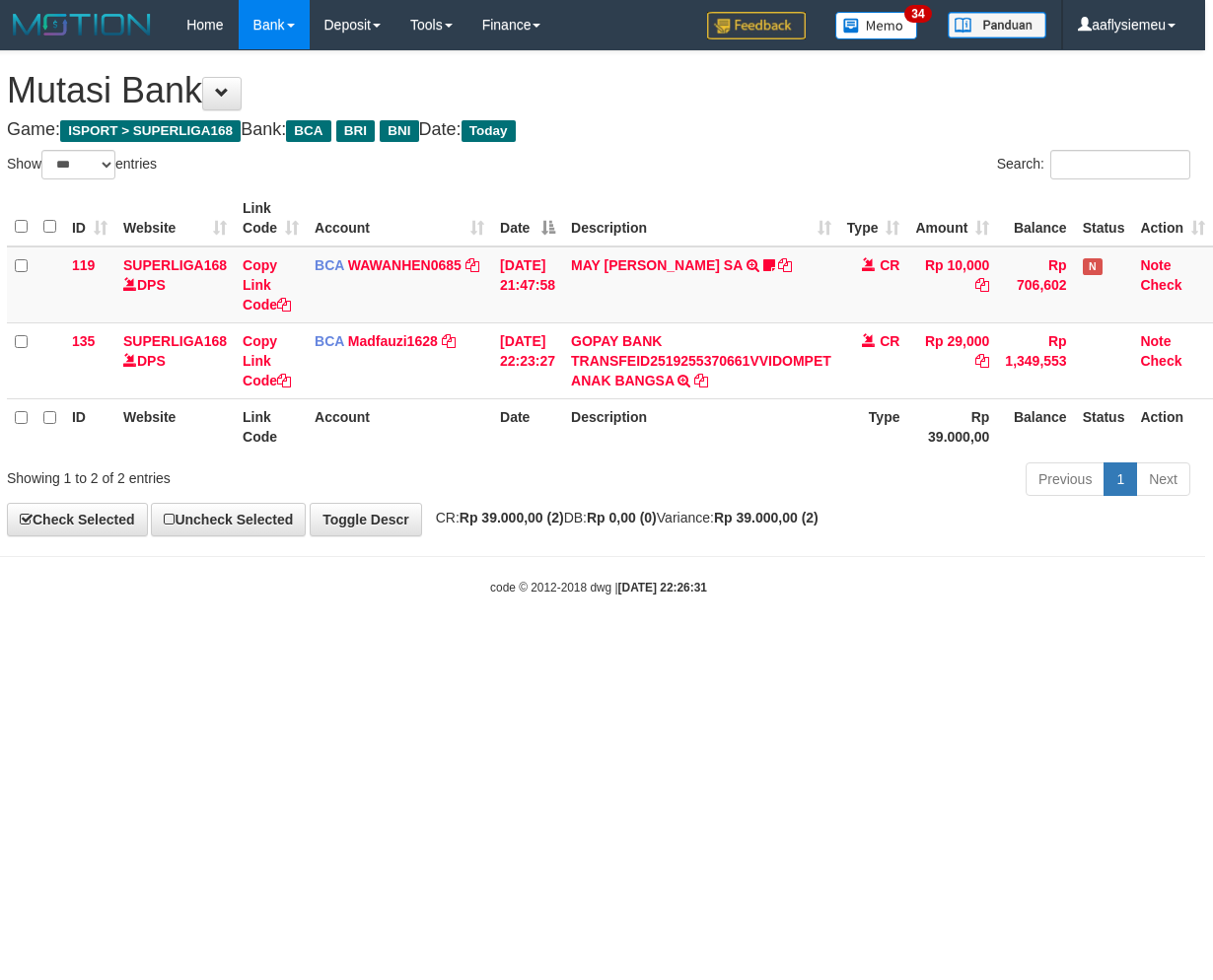 click on "Toggle navigation
Home
Bank
Account List
Load
By Website
Group
[ISPORT]													SUPERLIGA168
By Load Group (DPS)" at bounding box center (599, 322) 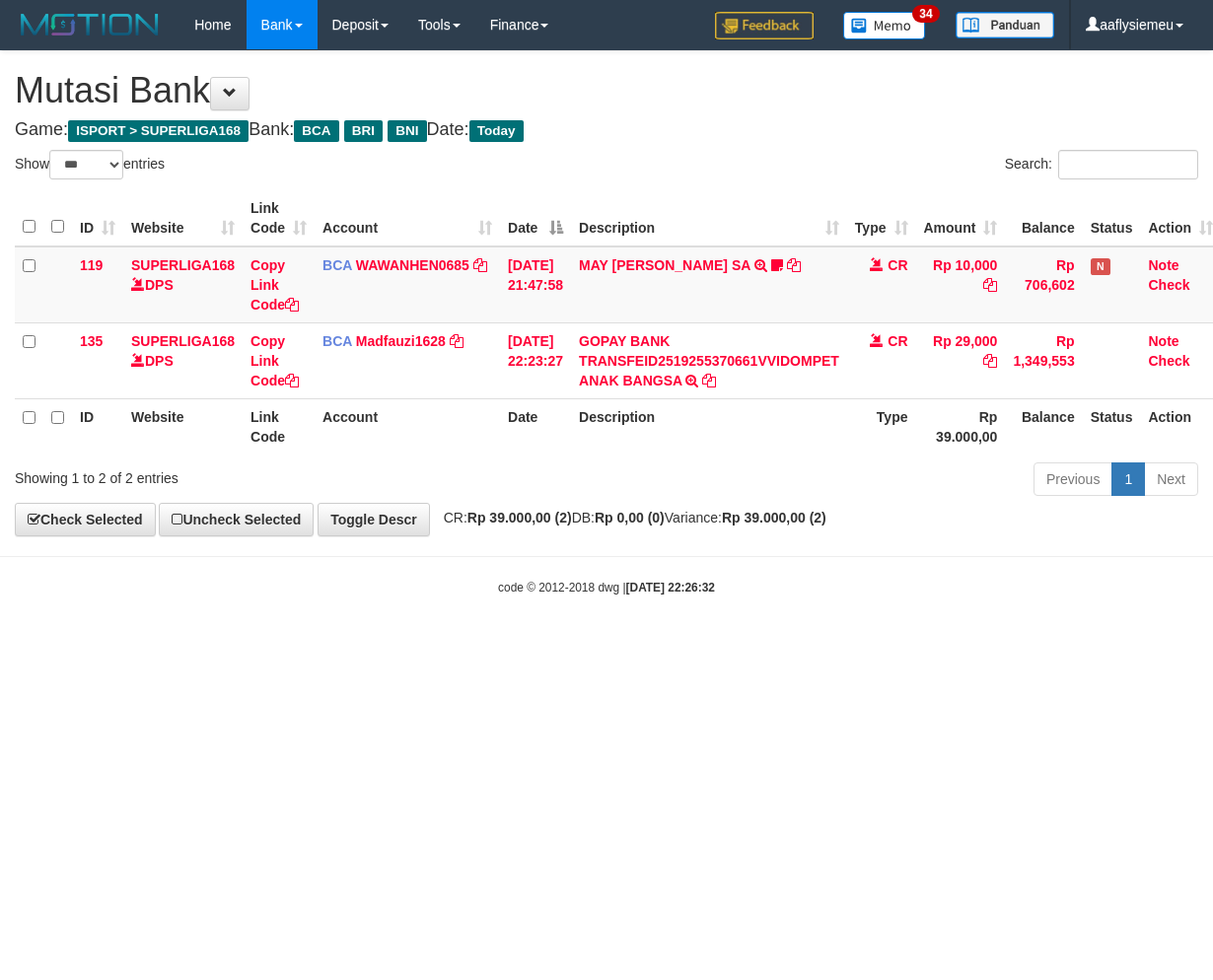 select on "***" 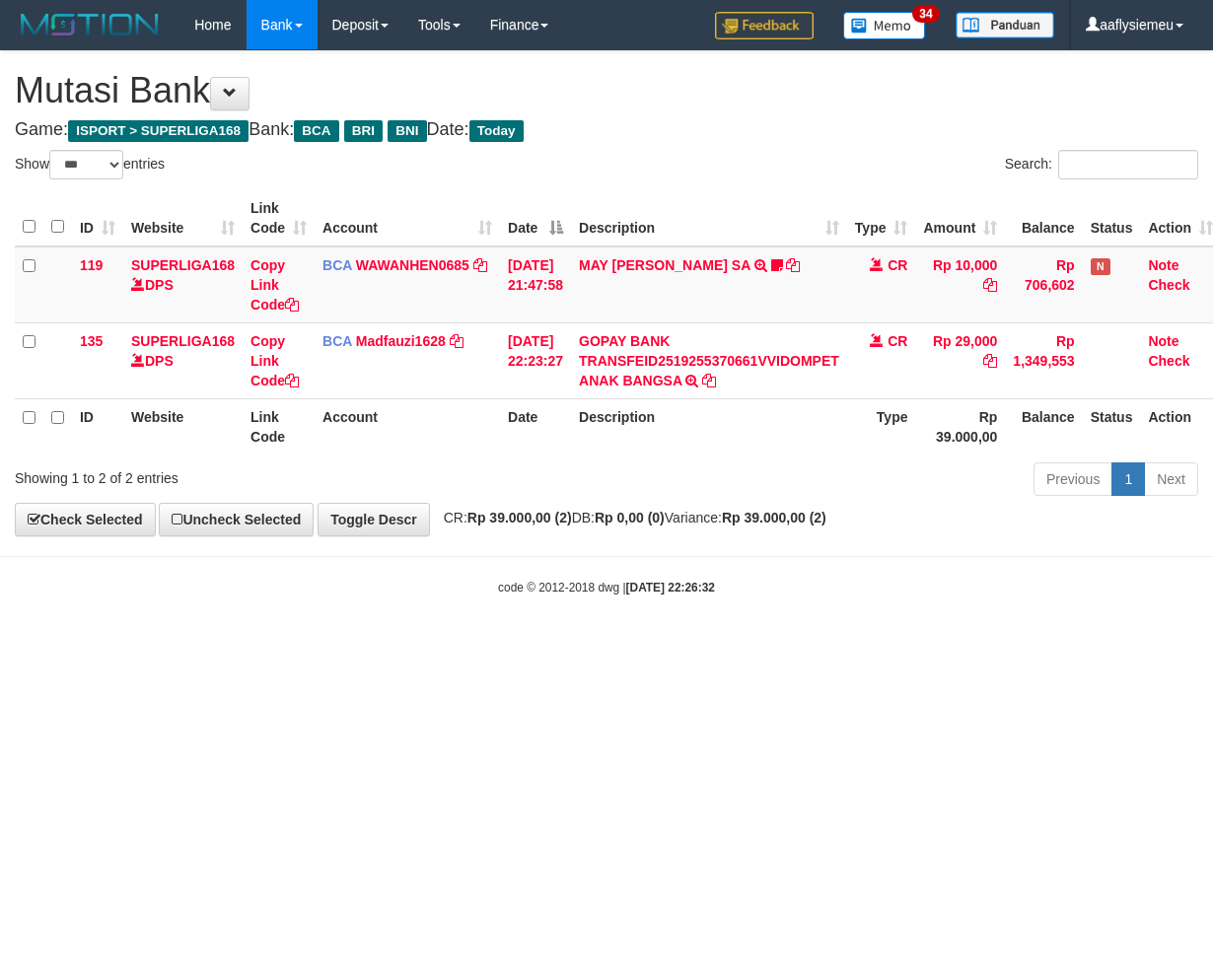 scroll, scrollTop: 0, scrollLeft: 15, axis: horizontal 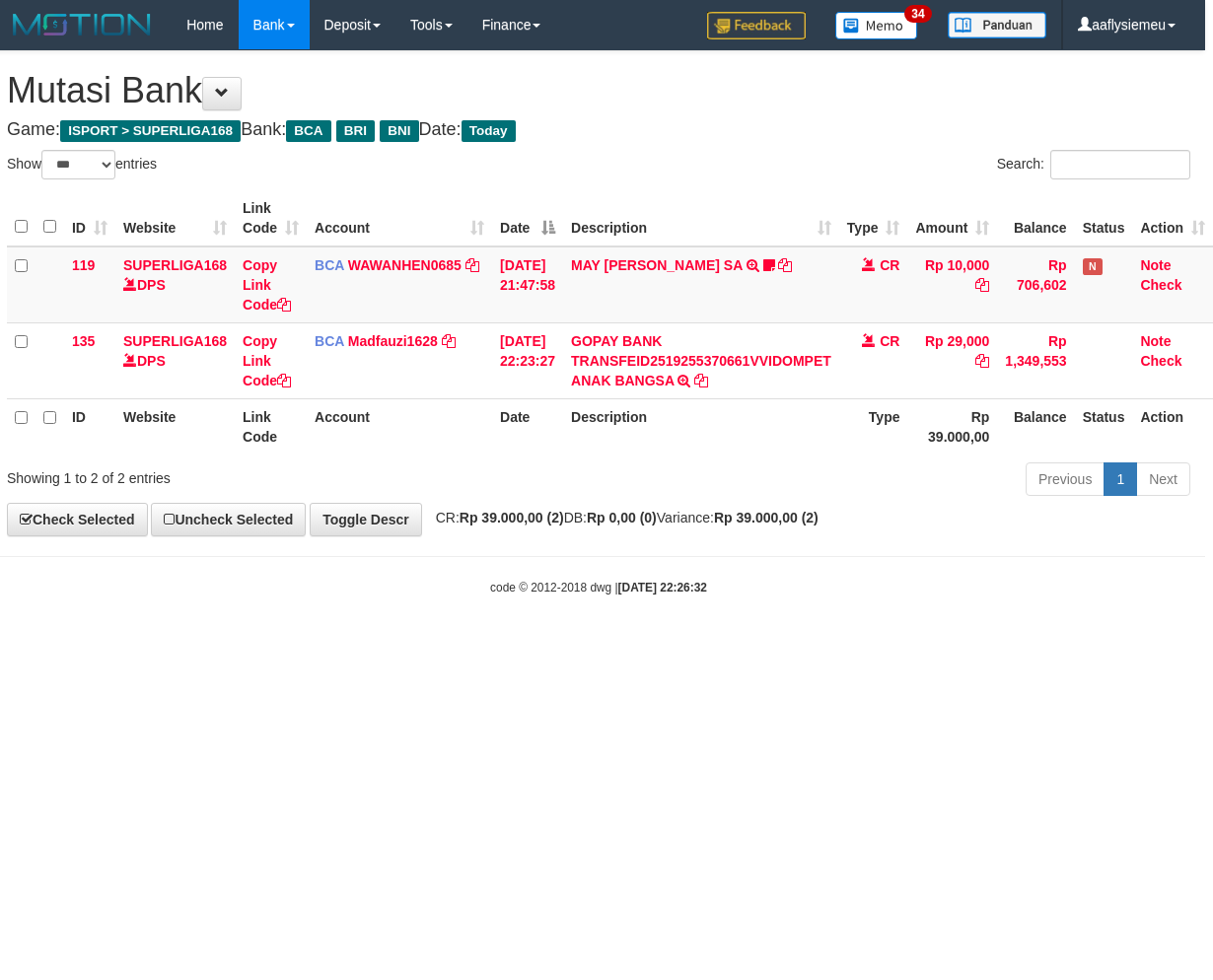 click on "Toggle navigation
Home
Bank
Account List
Load
By Website
Group
[ISPORT]													SUPERLIGA168
By Load Group (DPS)" at bounding box center (599, 322) 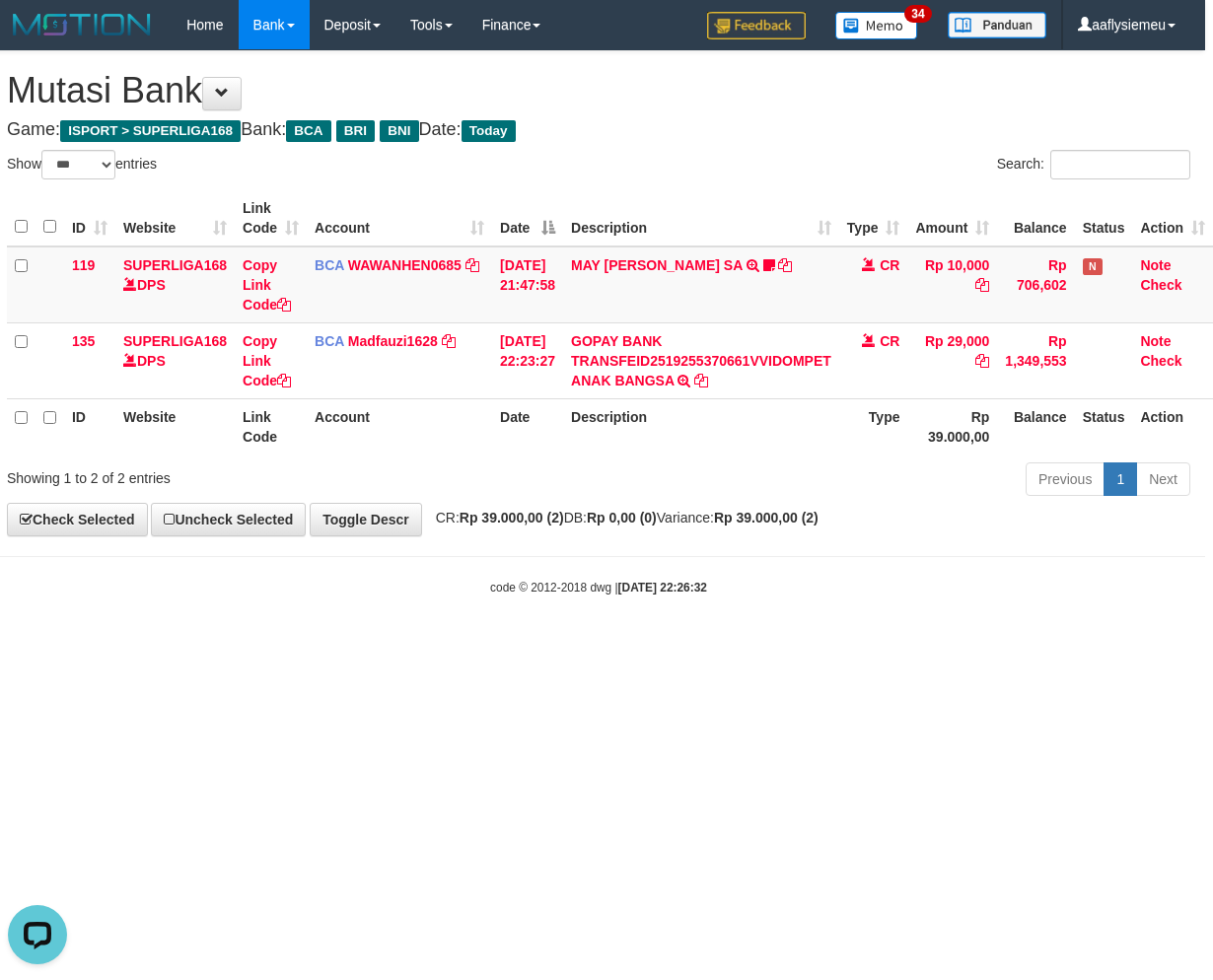 scroll, scrollTop: 0, scrollLeft: 0, axis: both 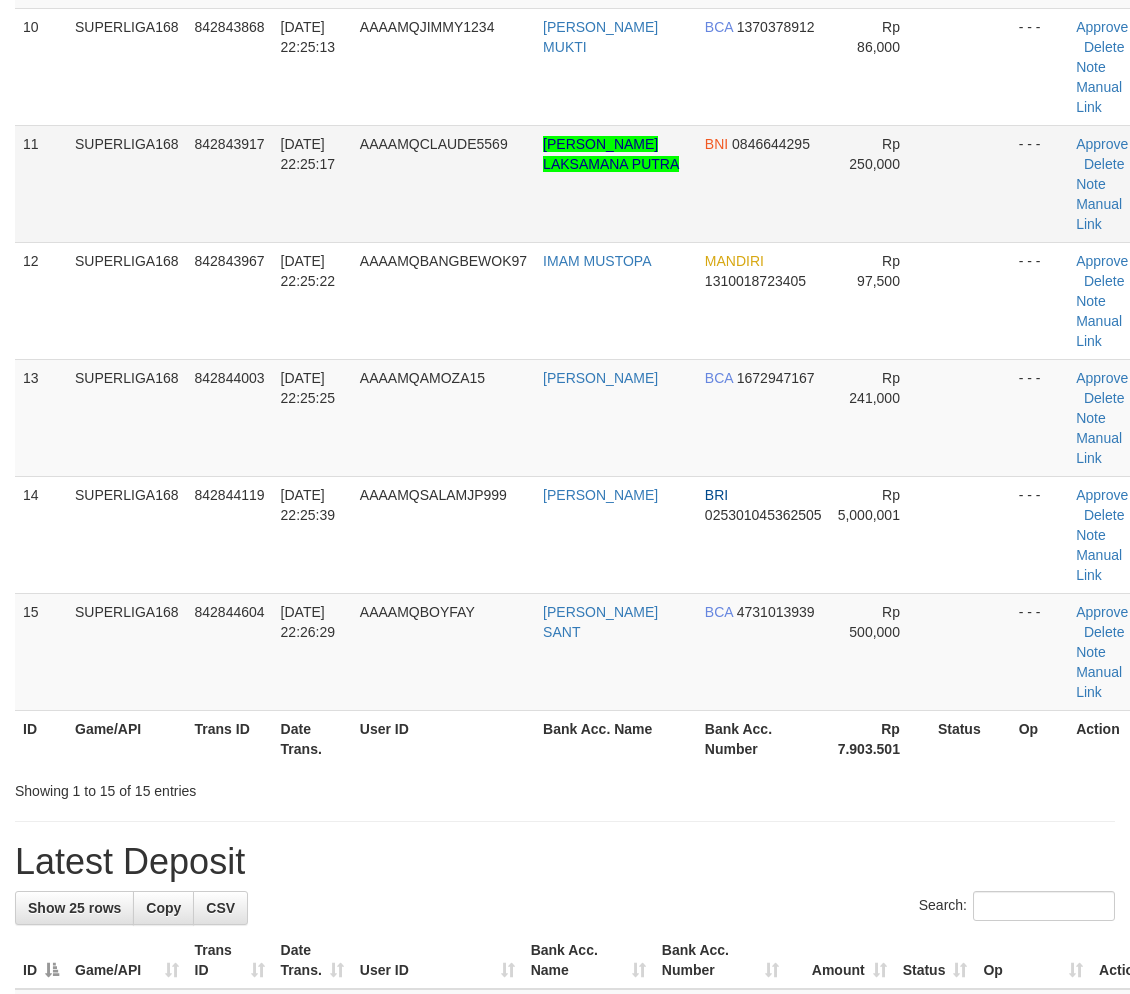 drag, startPoint x: 187, startPoint y: 564, endPoint x: 110, endPoint y: 582, distance: 79.07591 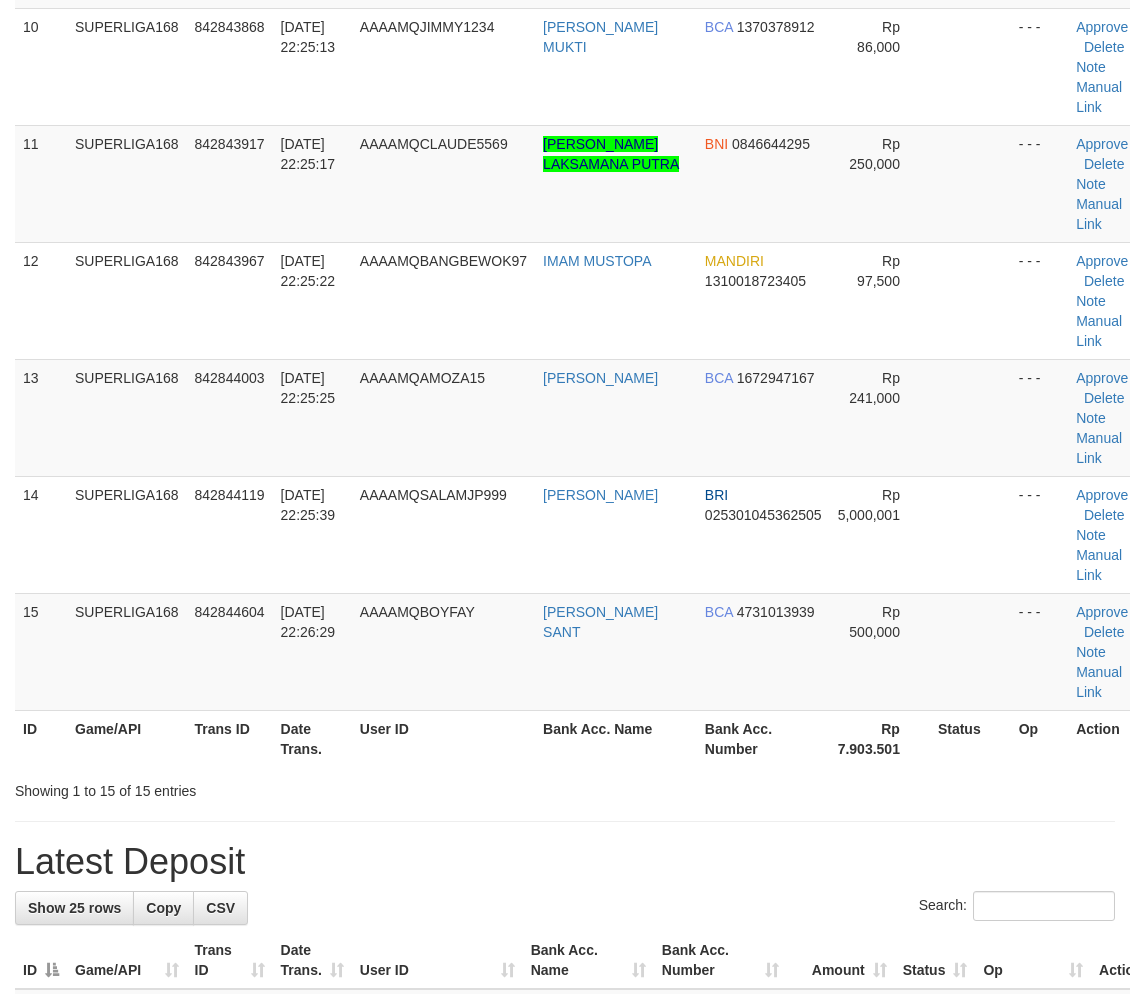 scroll, scrollTop: 921, scrollLeft: 0, axis: vertical 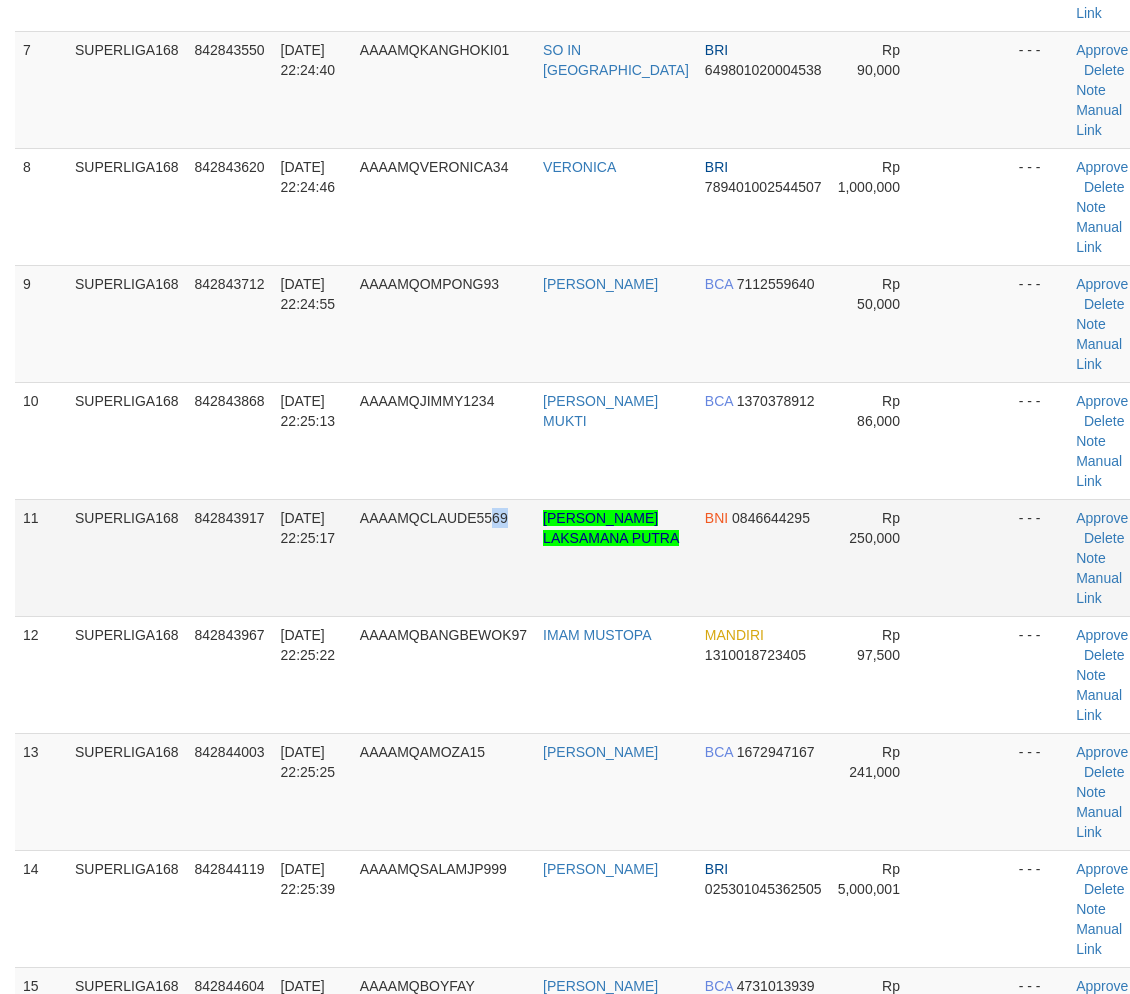 click on "AAAAMQCLAUDE5569" at bounding box center [443, 557] 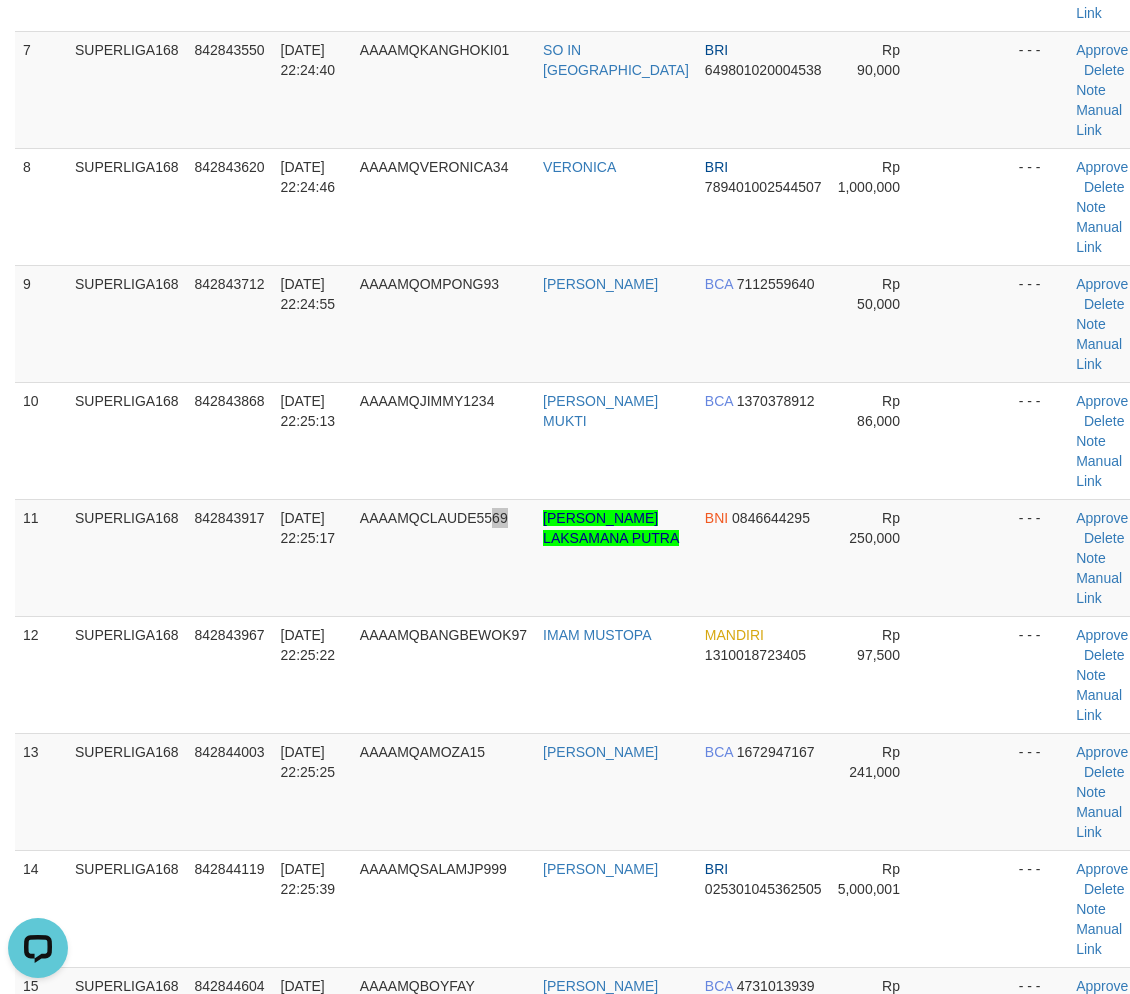 scroll, scrollTop: 0, scrollLeft: 0, axis: both 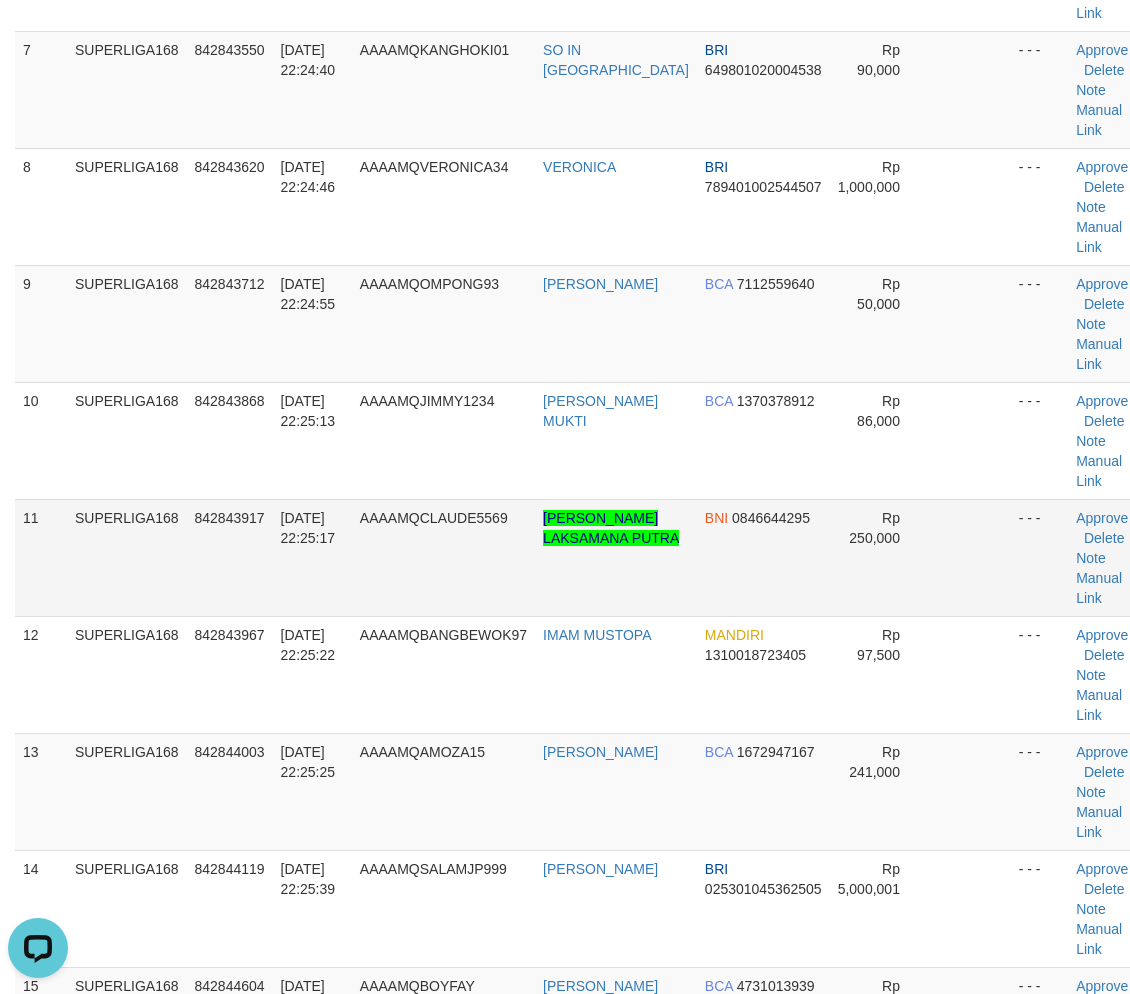 click on "11/07/2025 22:25:17" at bounding box center [308, 528] 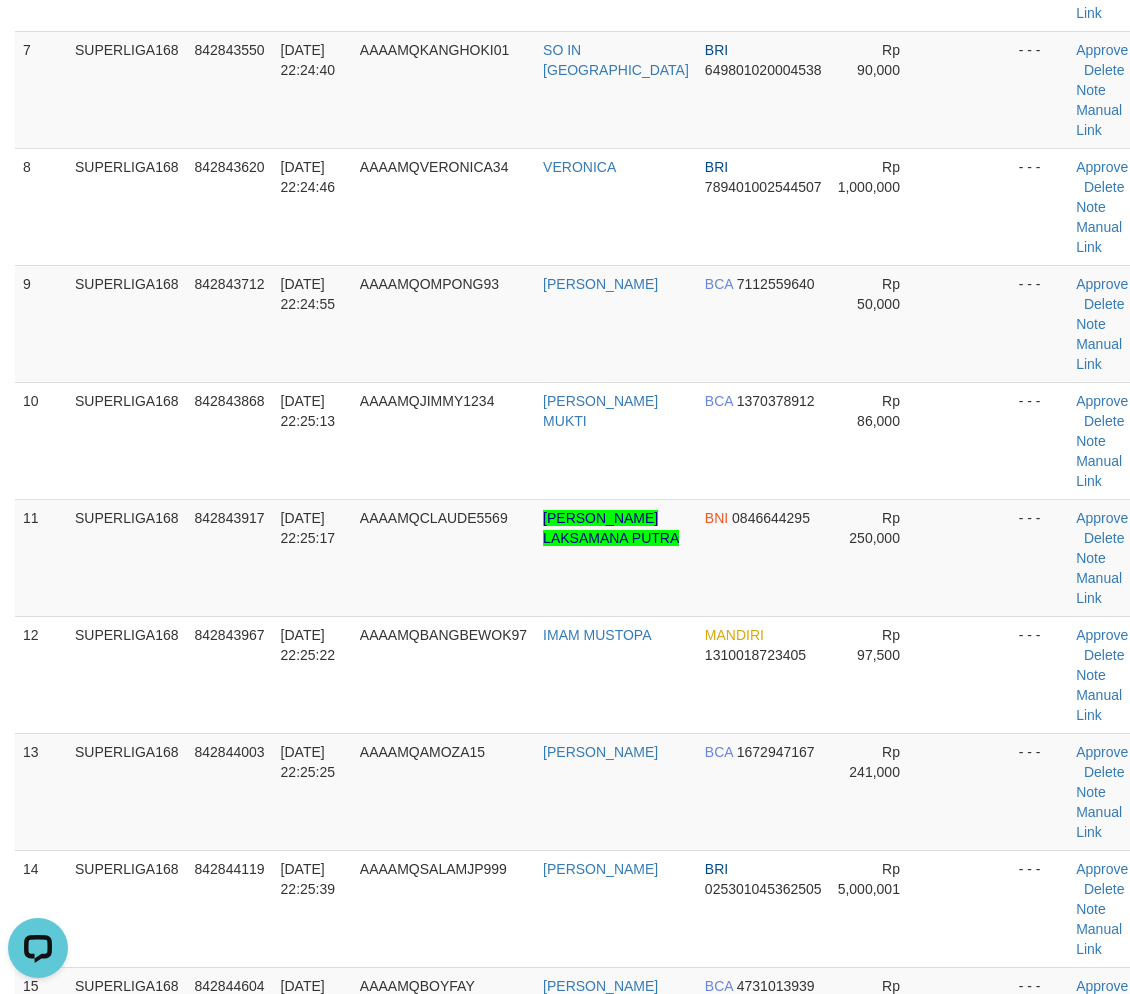 drag, startPoint x: 246, startPoint y: 502, endPoint x: 3, endPoint y: 553, distance: 248.29417 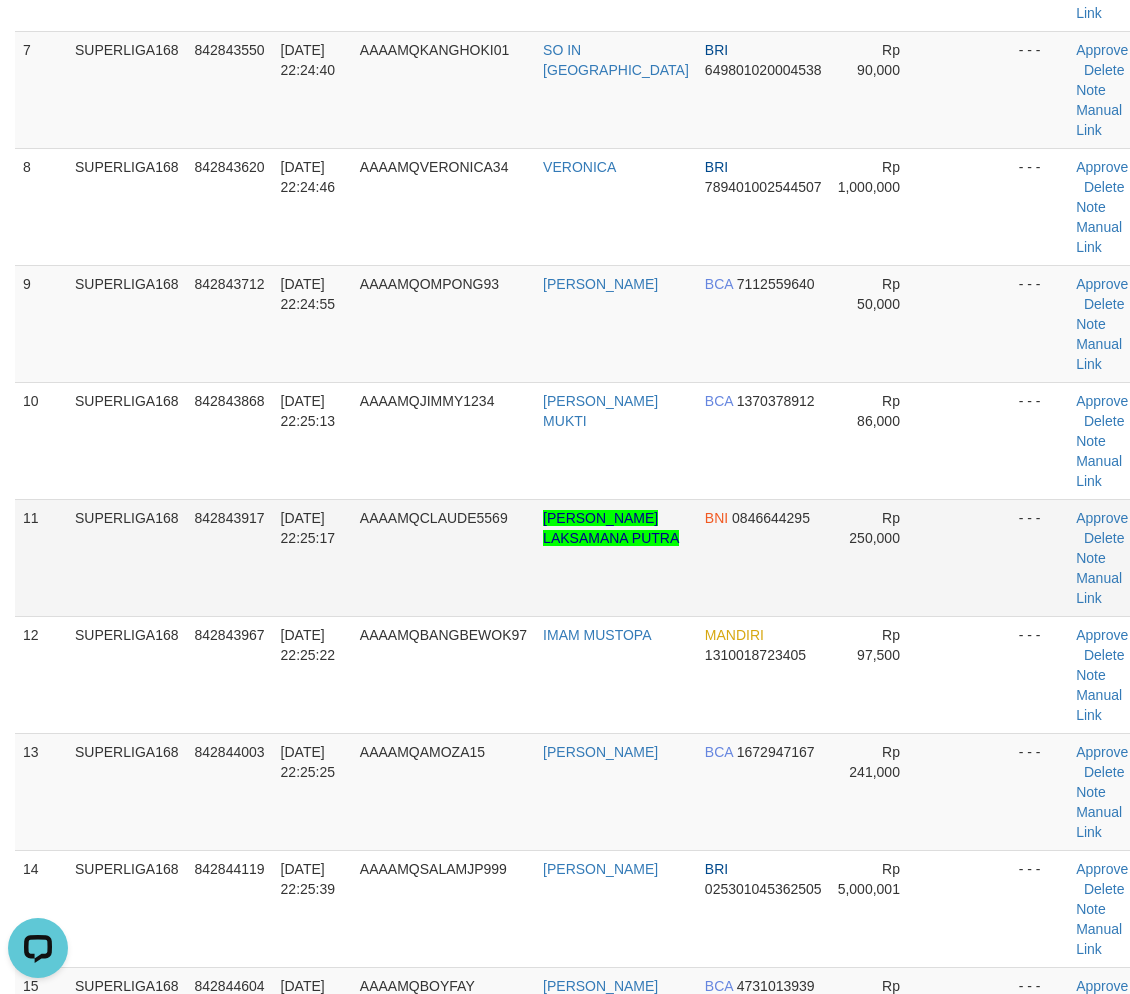 drag, startPoint x: 36, startPoint y: 546, endPoint x: 0, endPoint y: 560, distance: 38.626415 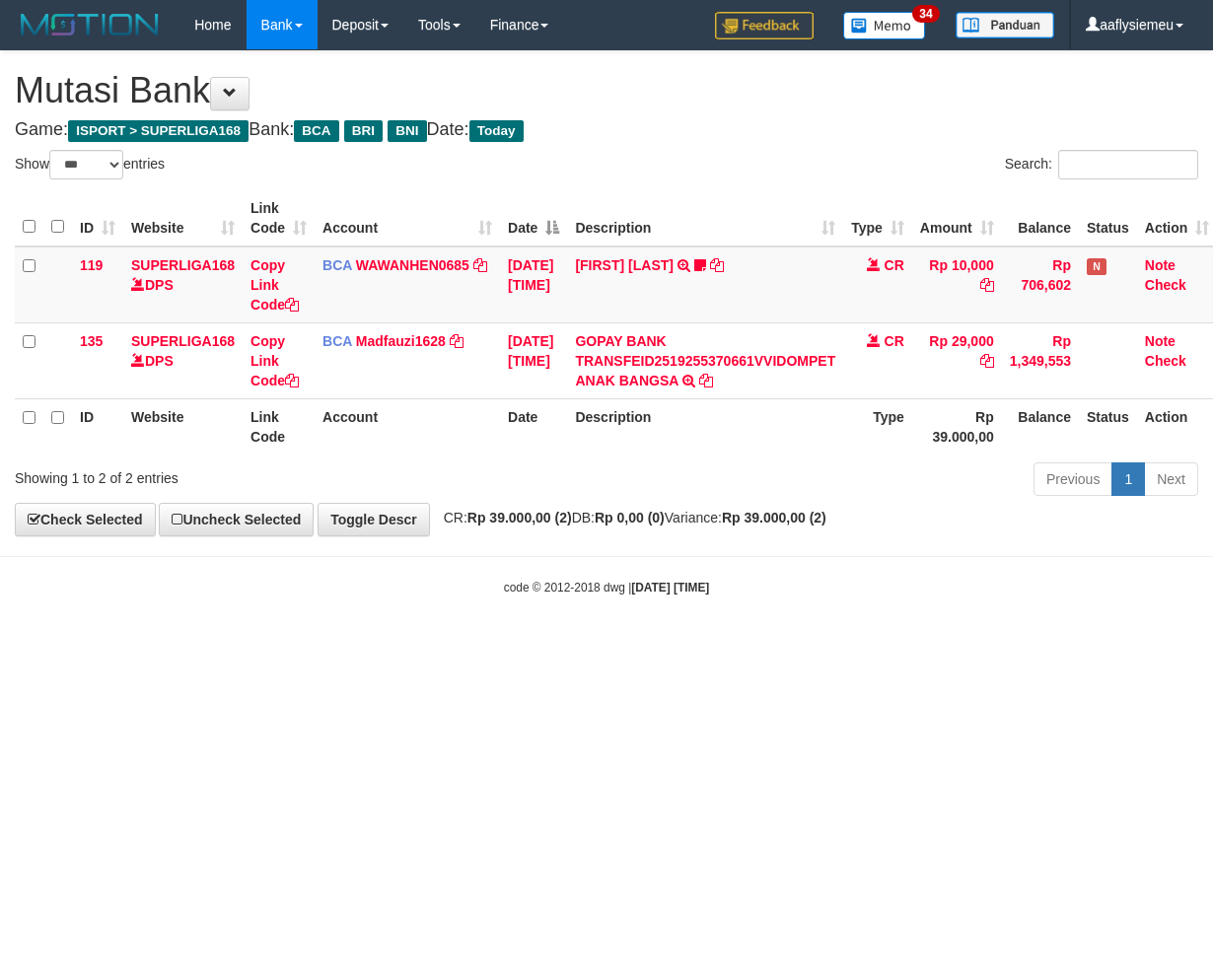 select on "***" 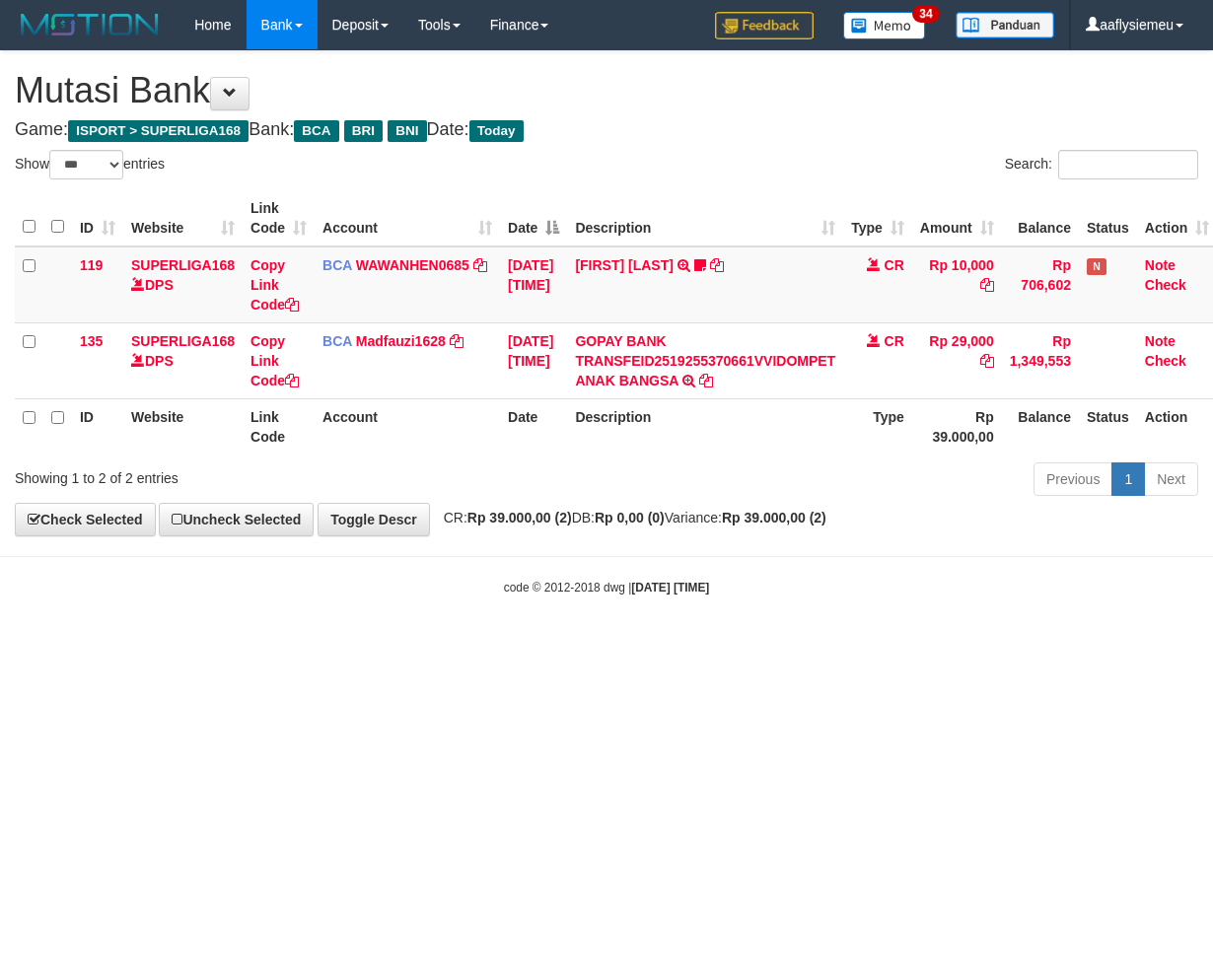 scroll, scrollTop: 0, scrollLeft: 15, axis: horizontal 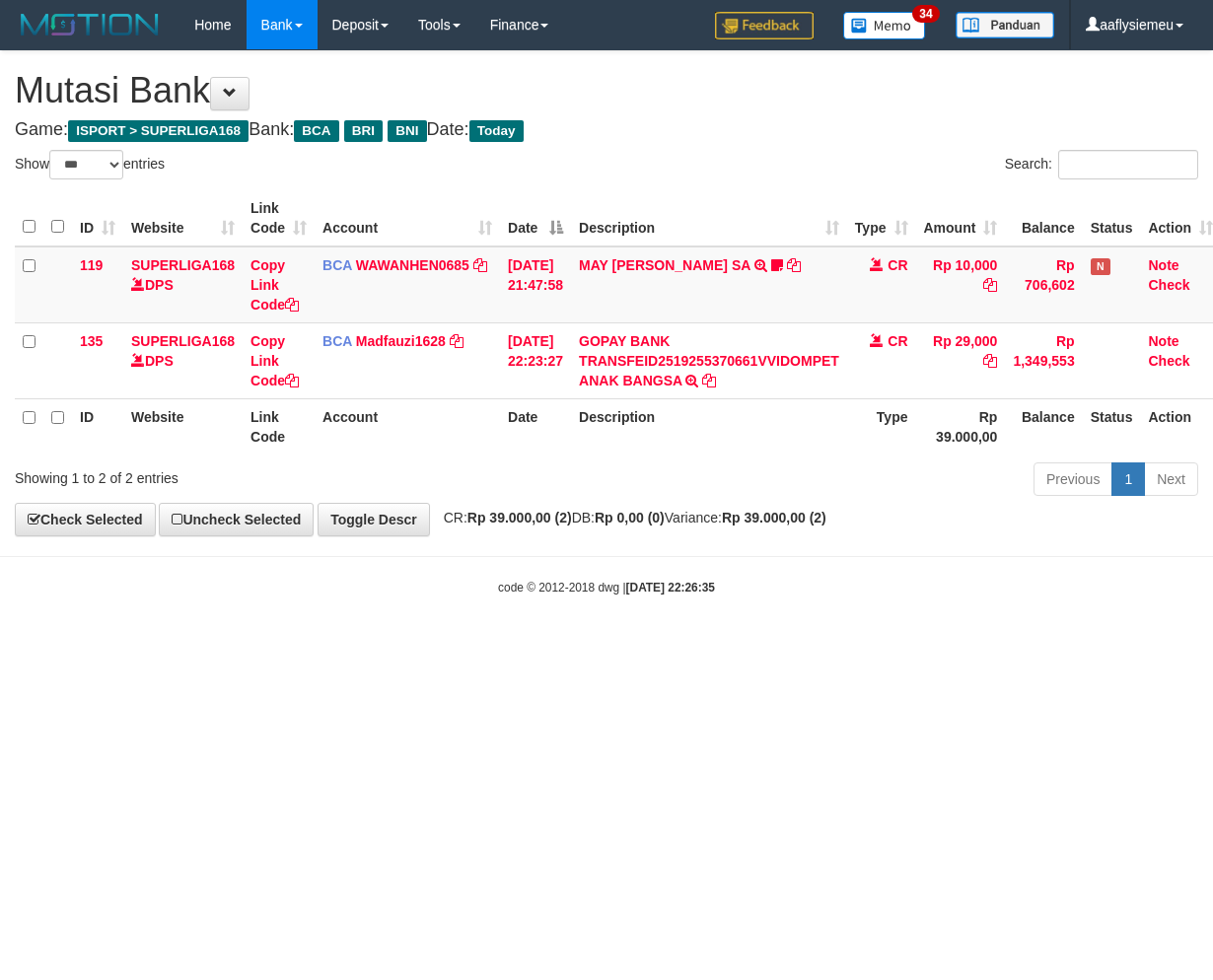 select on "***" 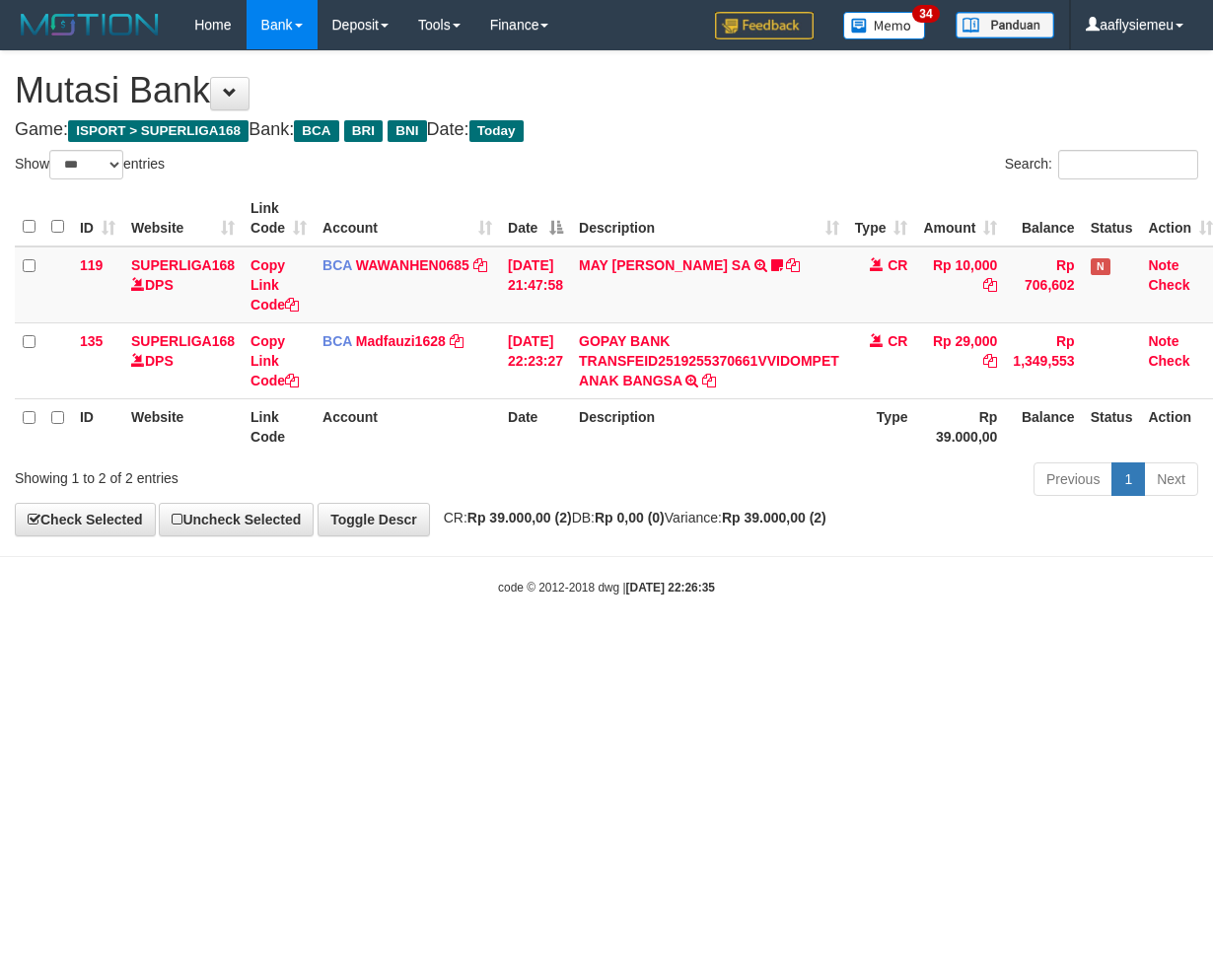 scroll, scrollTop: 0, scrollLeft: 15, axis: horizontal 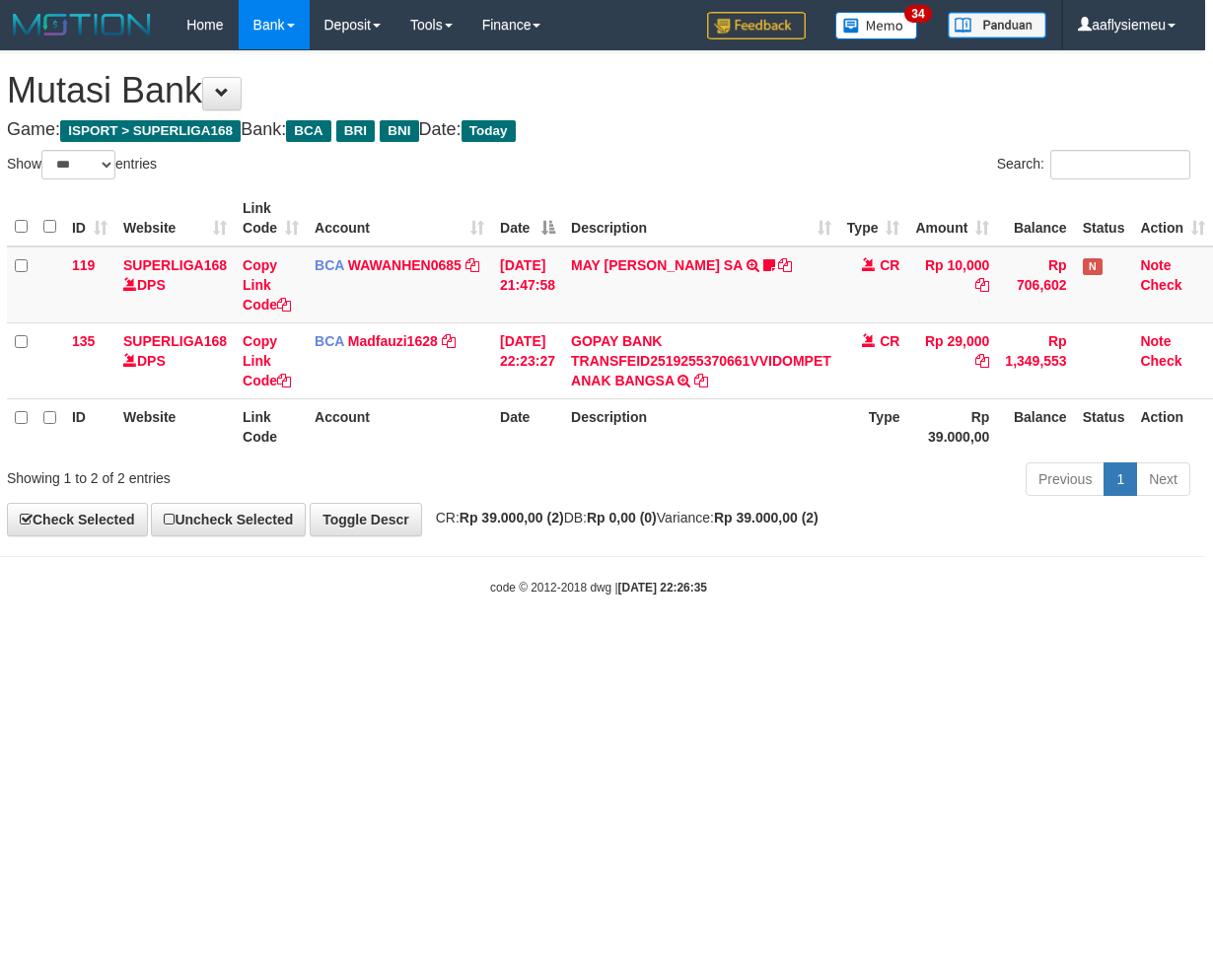 click on "Toggle navigation
Home
Bank
Account List
Load
By Website
Group
[ISPORT]													SUPERLIGA168
By Load Group (DPS)" at bounding box center [599, 322] 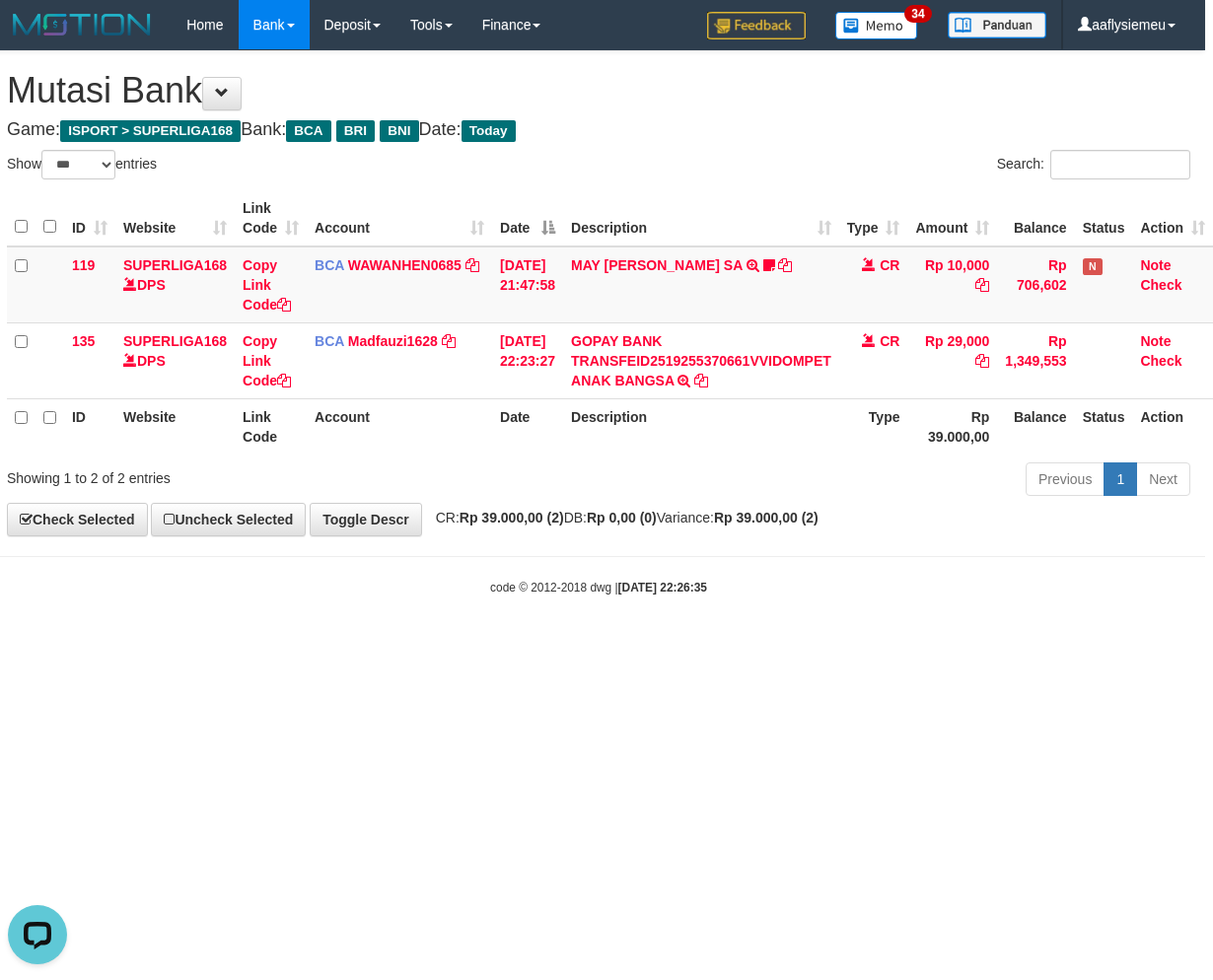 scroll, scrollTop: 0, scrollLeft: 0, axis: both 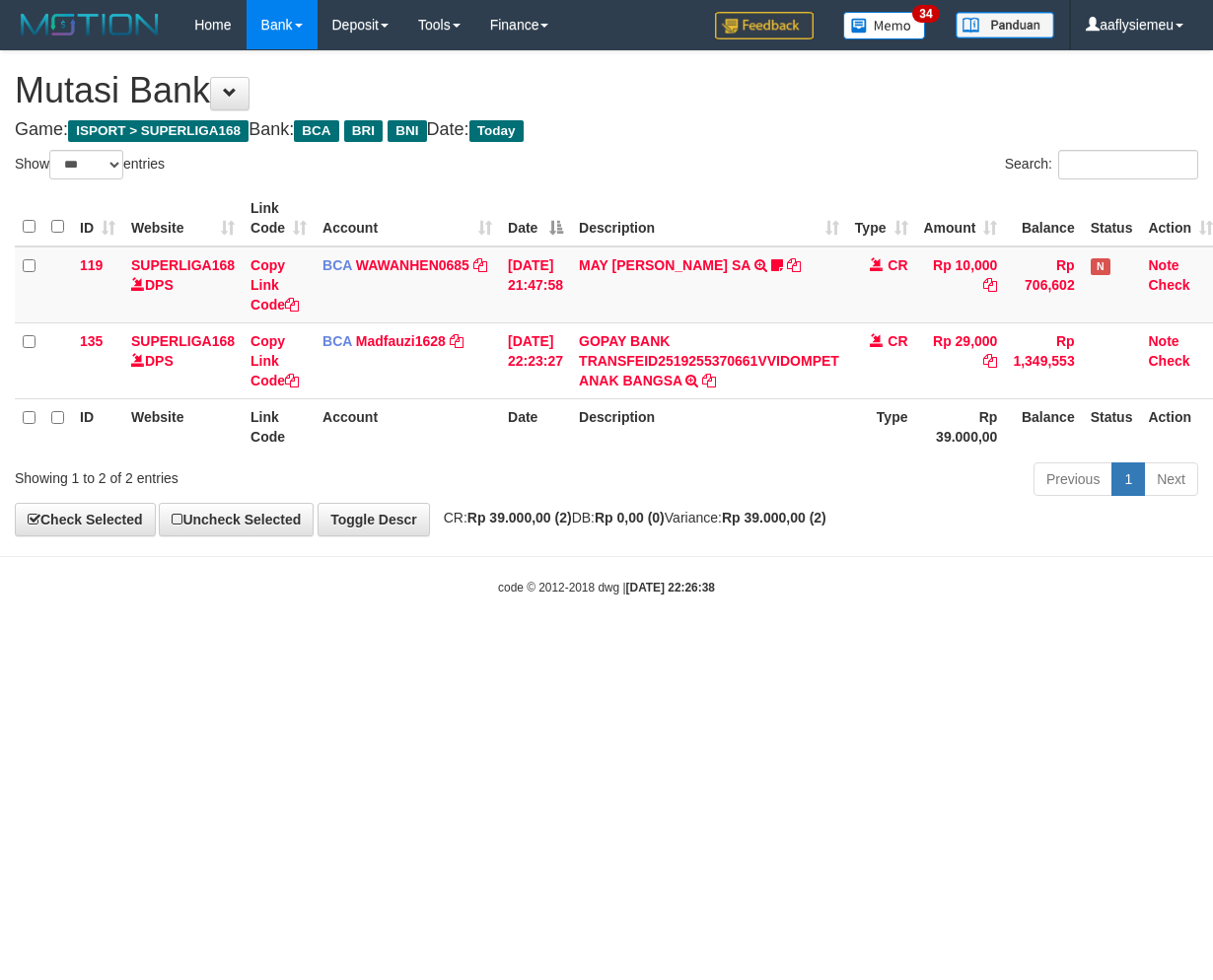 select on "***" 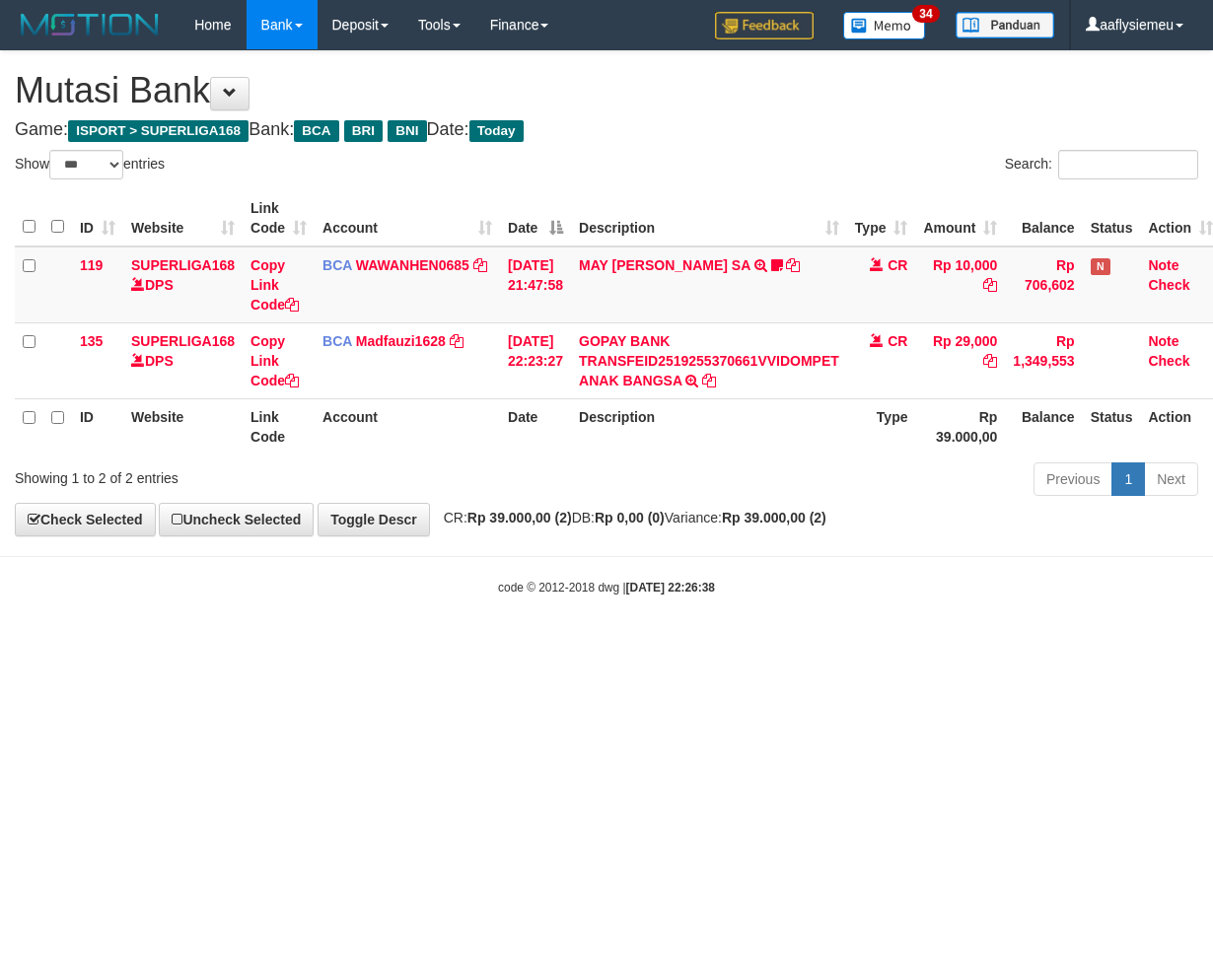 scroll, scrollTop: 0, scrollLeft: 15, axis: horizontal 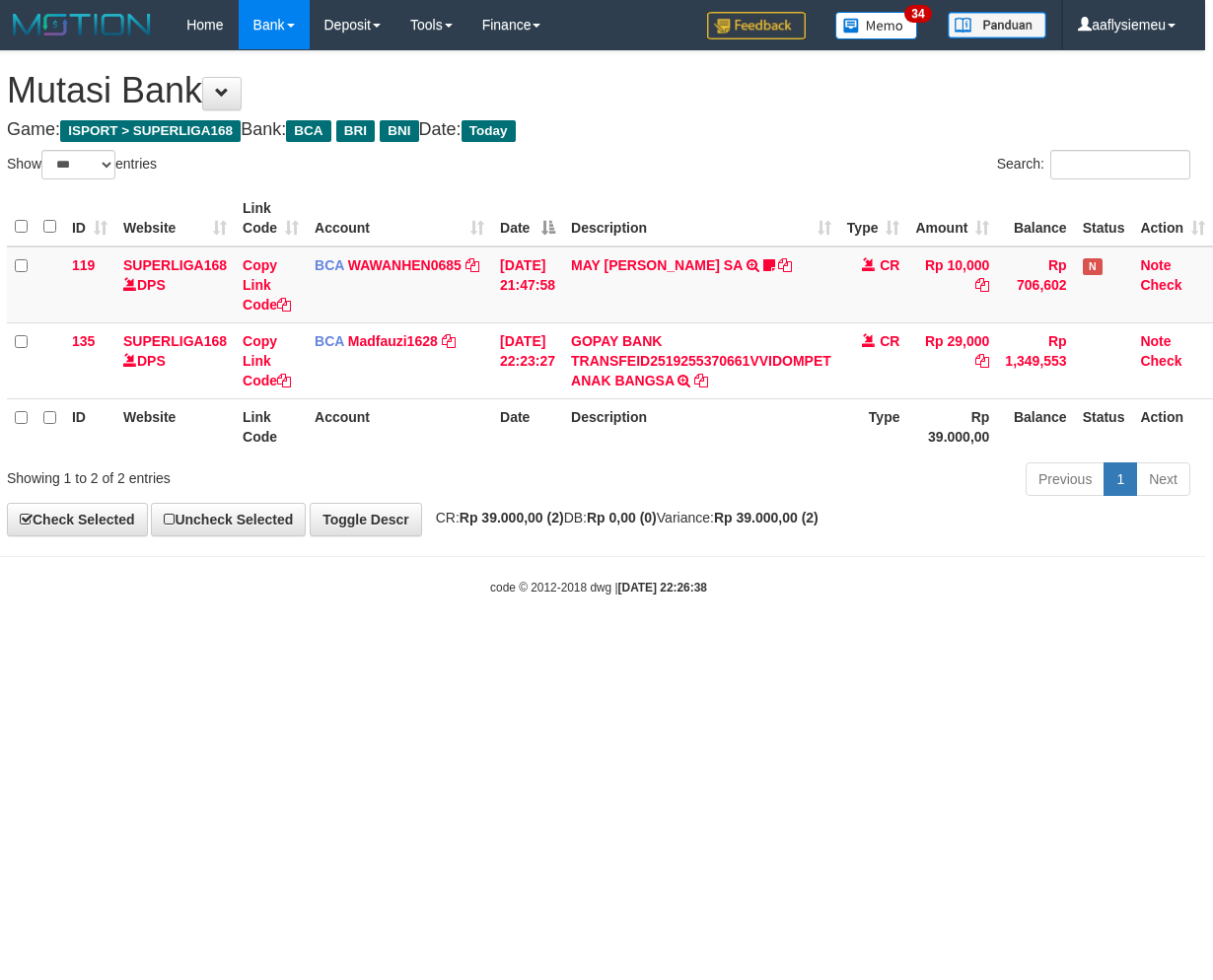 click on "Toggle navigation
Home
Bank
Account List
Load
By Website
Group
[ISPORT]													SUPERLIGA168
By Load Group (DPS)" at bounding box center (599, 322) 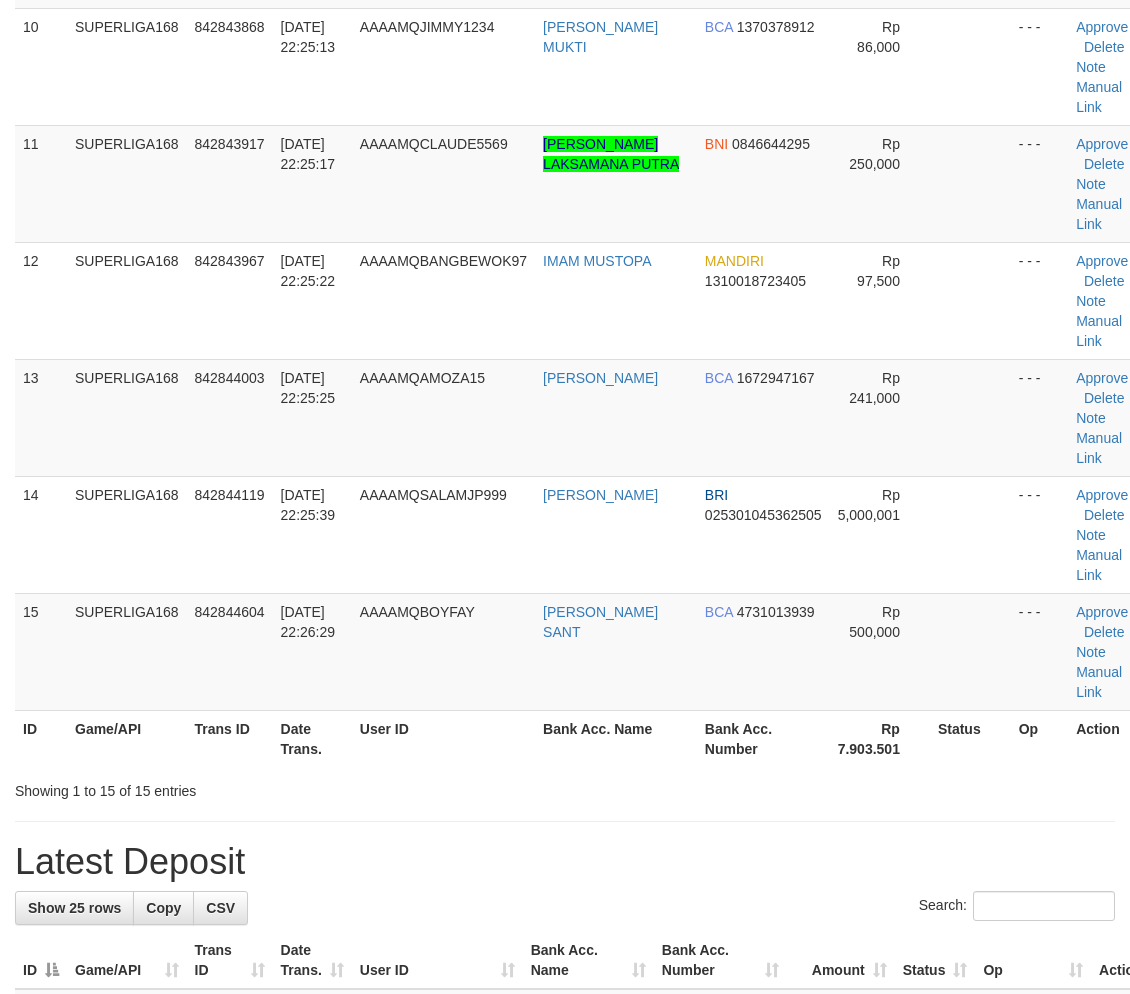 drag, startPoint x: 135, startPoint y: 546, endPoint x: 2, endPoint y: 586, distance: 138.88484 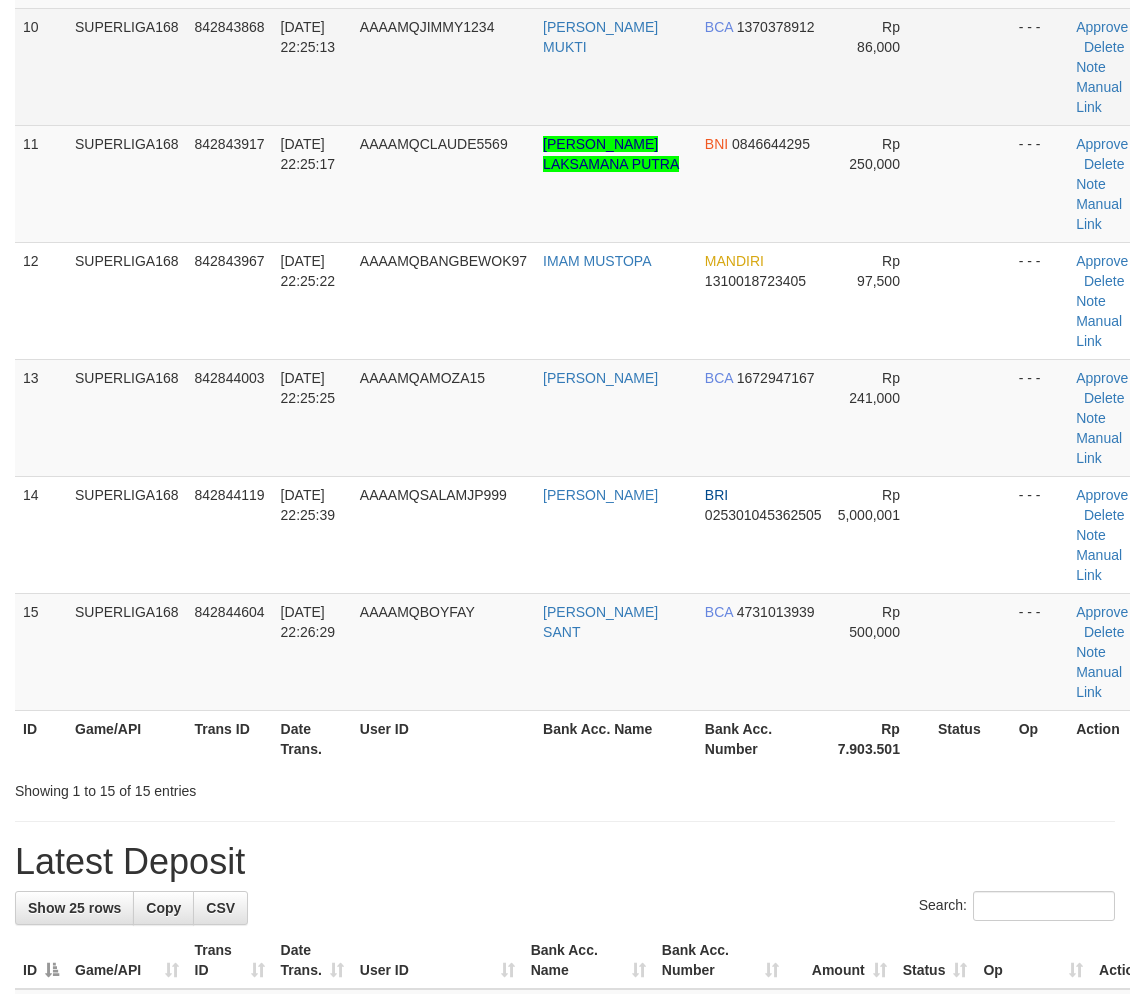 scroll, scrollTop: 921, scrollLeft: 0, axis: vertical 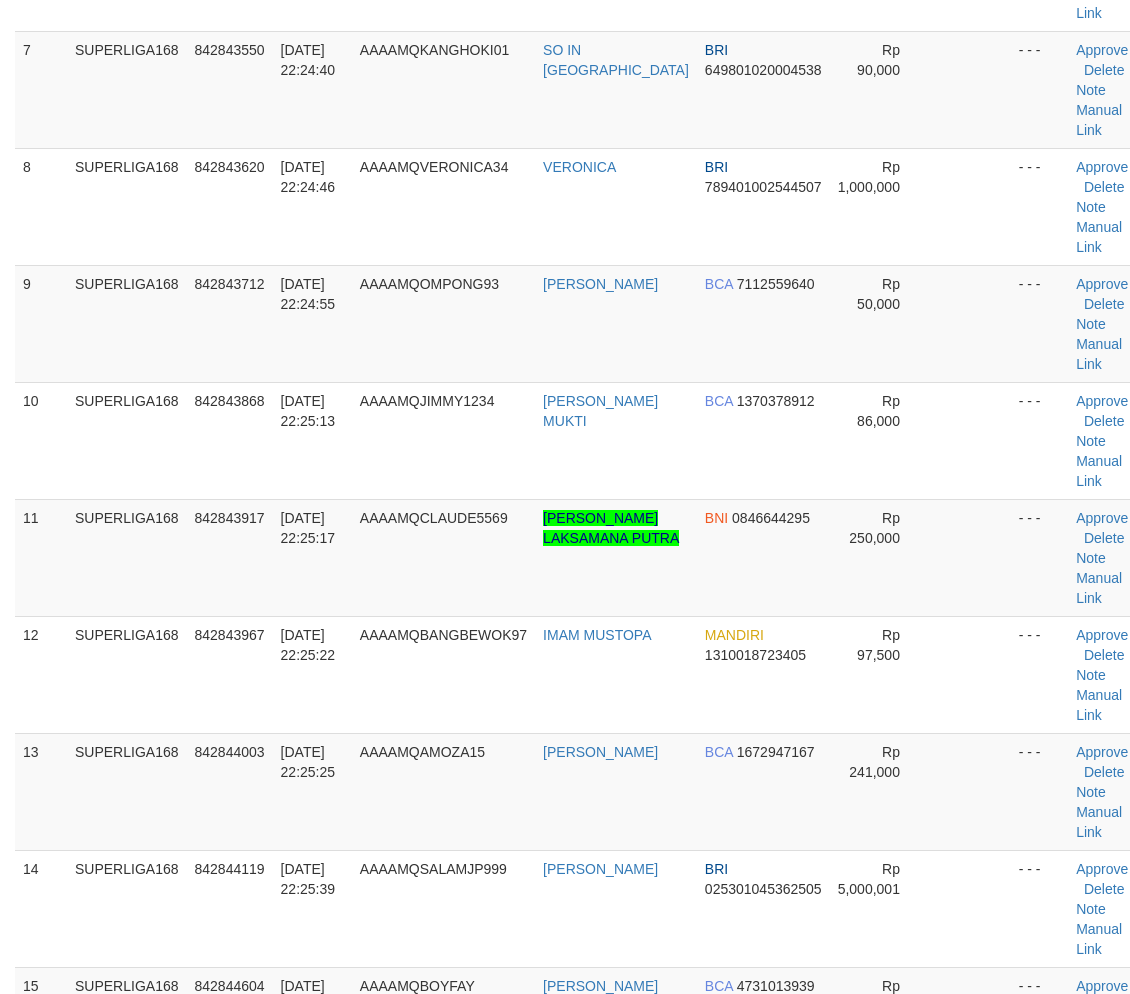 drag, startPoint x: 276, startPoint y: 487, endPoint x: 8, endPoint y: 577, distance: 282.70834 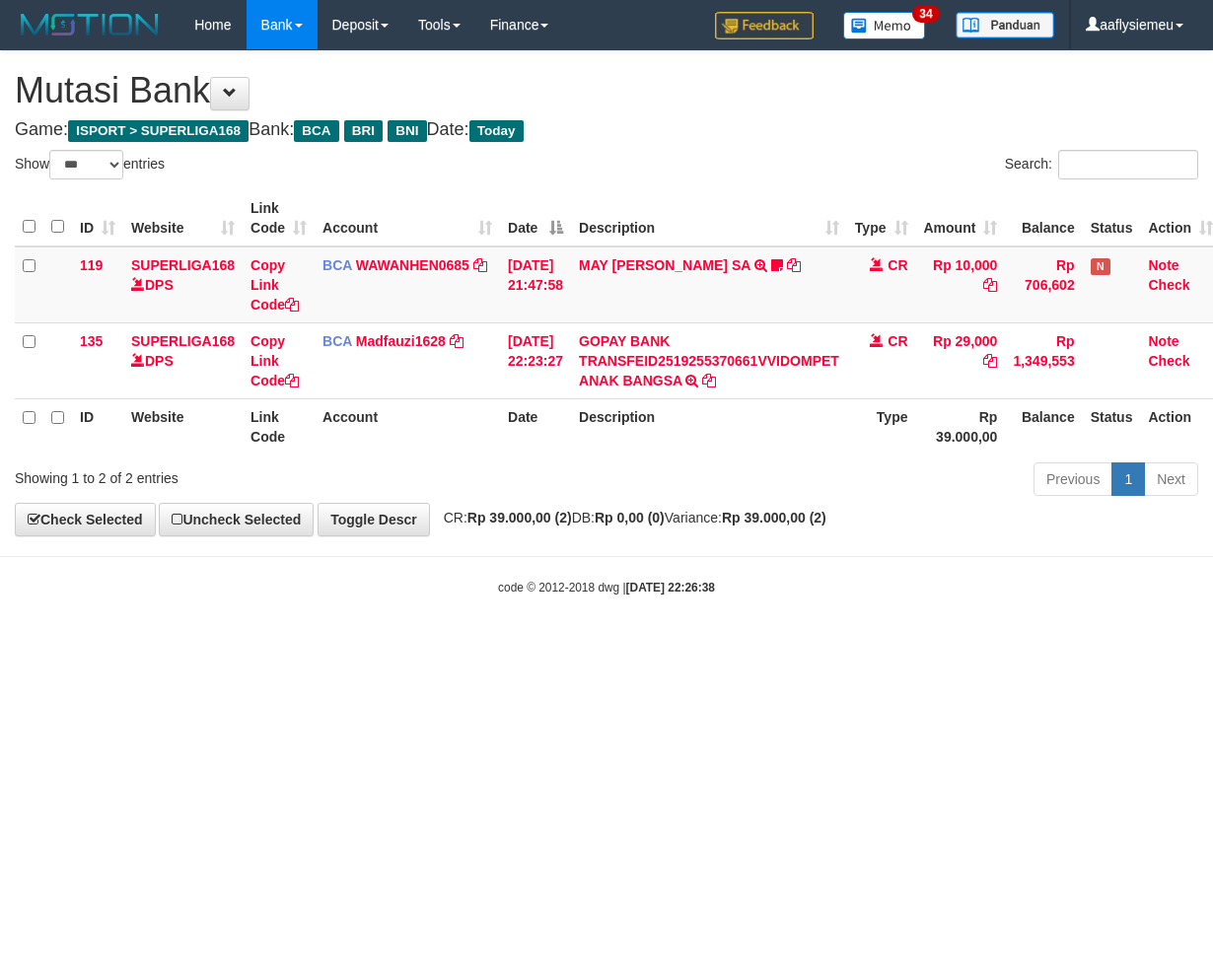 select on "***" 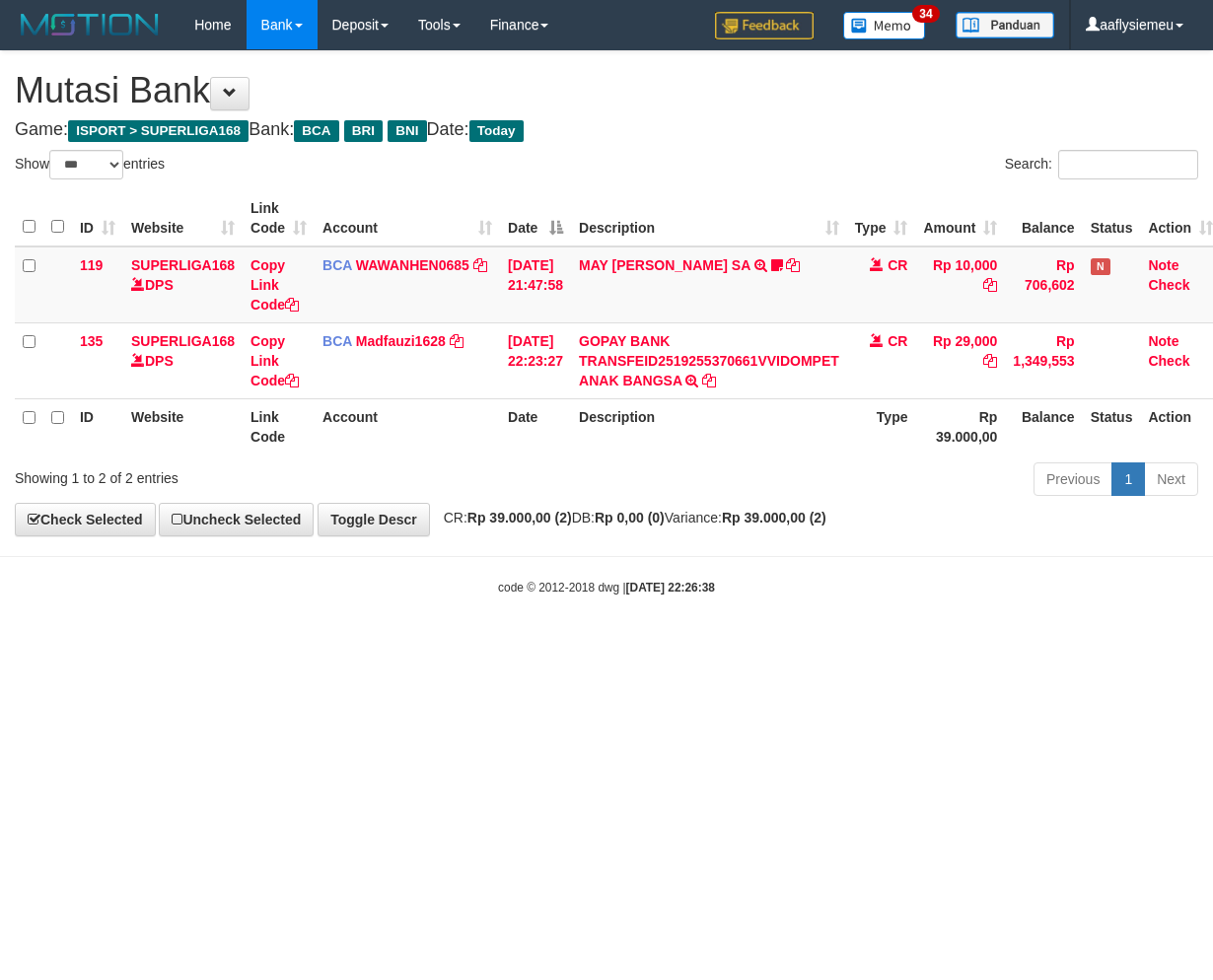 scroll, scrollTop: 0, scrollLeft: 15, axis: horizontal 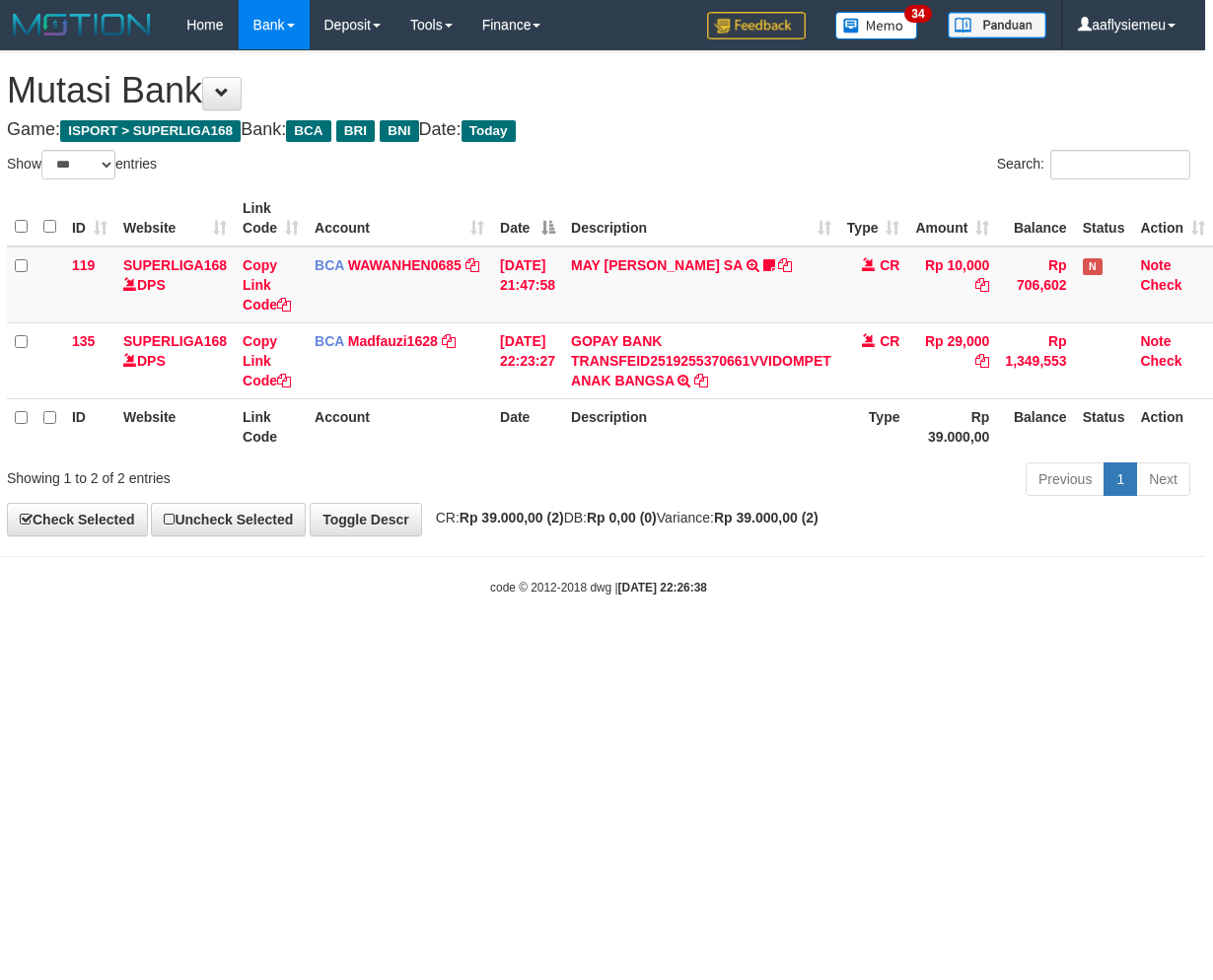 click on "Toggle navigation
Home
Bank
Account List
Load
By Website
Group
[ISPORT]													SUPERLIGA168
By Load Group (DPS)" at bounding box center (599, 322) 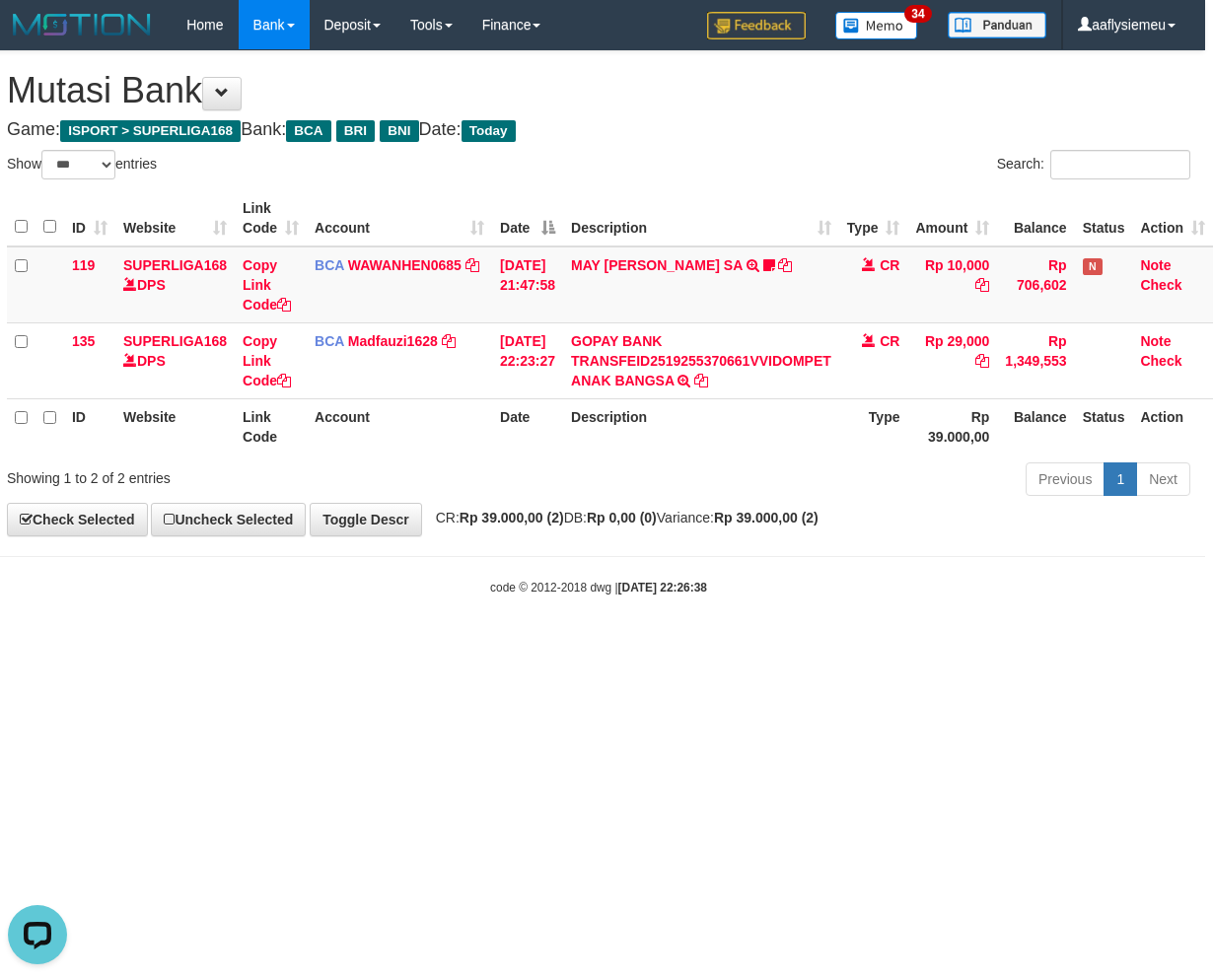 scroll, scrollTop: 0, scrollLeft: 0, axis: both 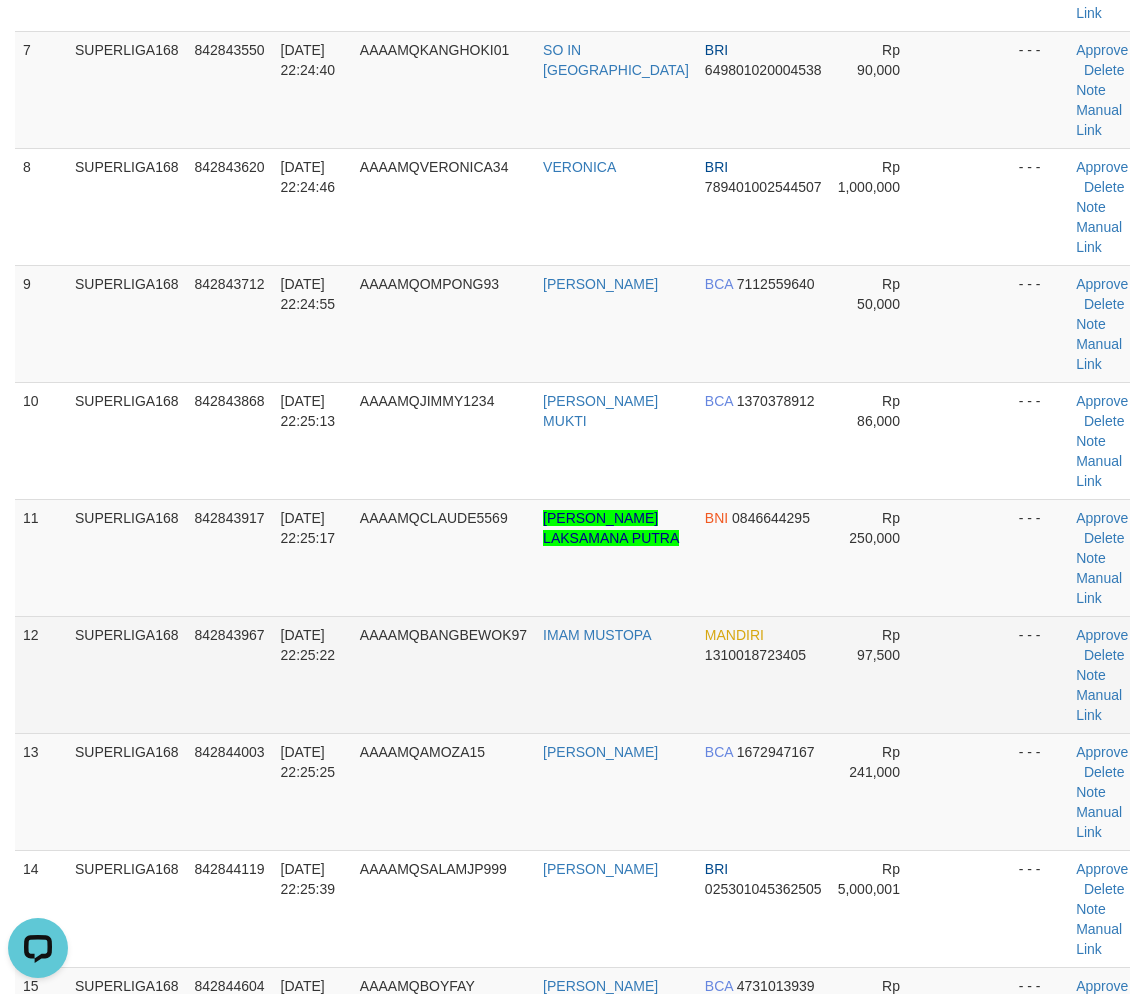 click on "AAAAMQBANGBEWOK97" at bounding box center (443, 674) 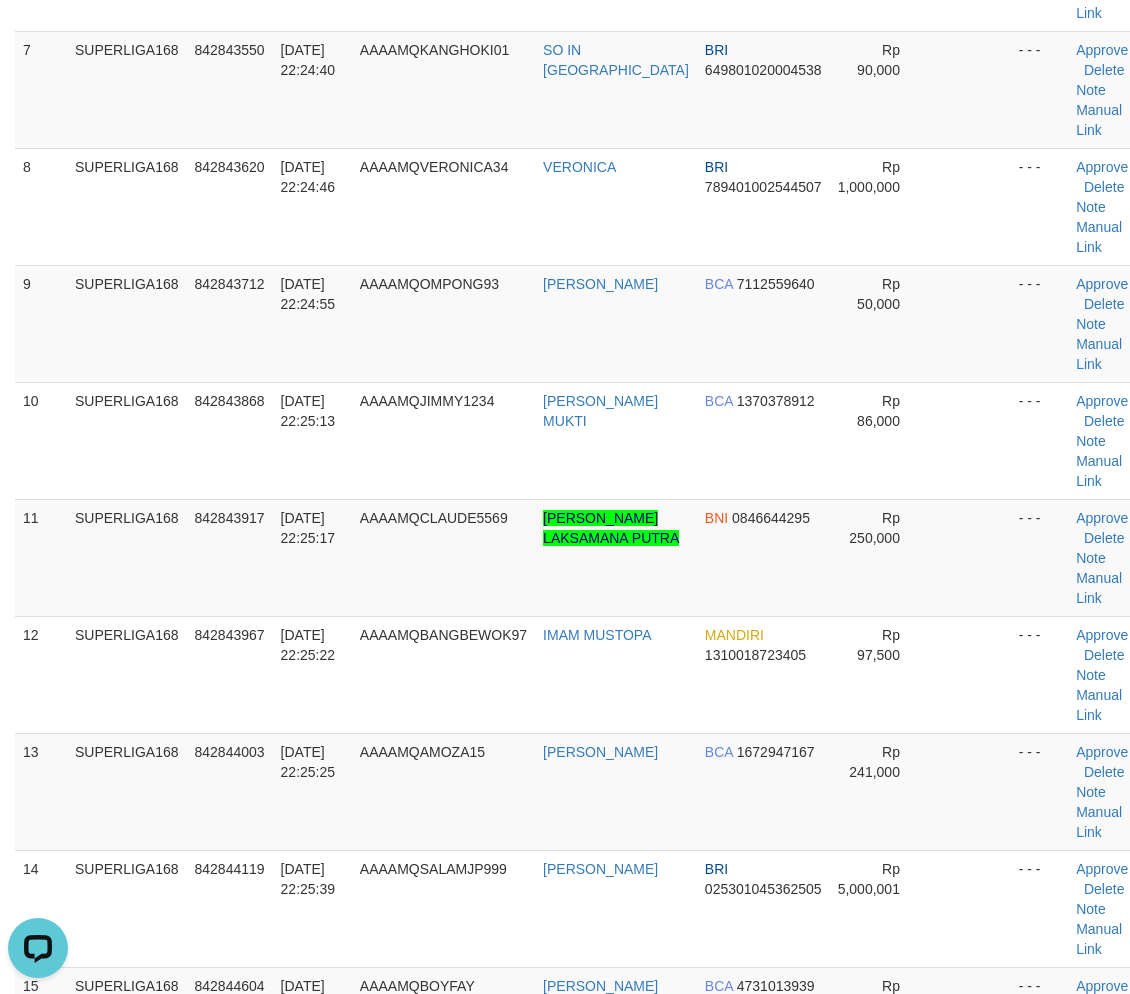 drag, startPoint x: 222, startPoint y: 653, endPoint x: 5, endPoint y: 706, distance: 223.3786 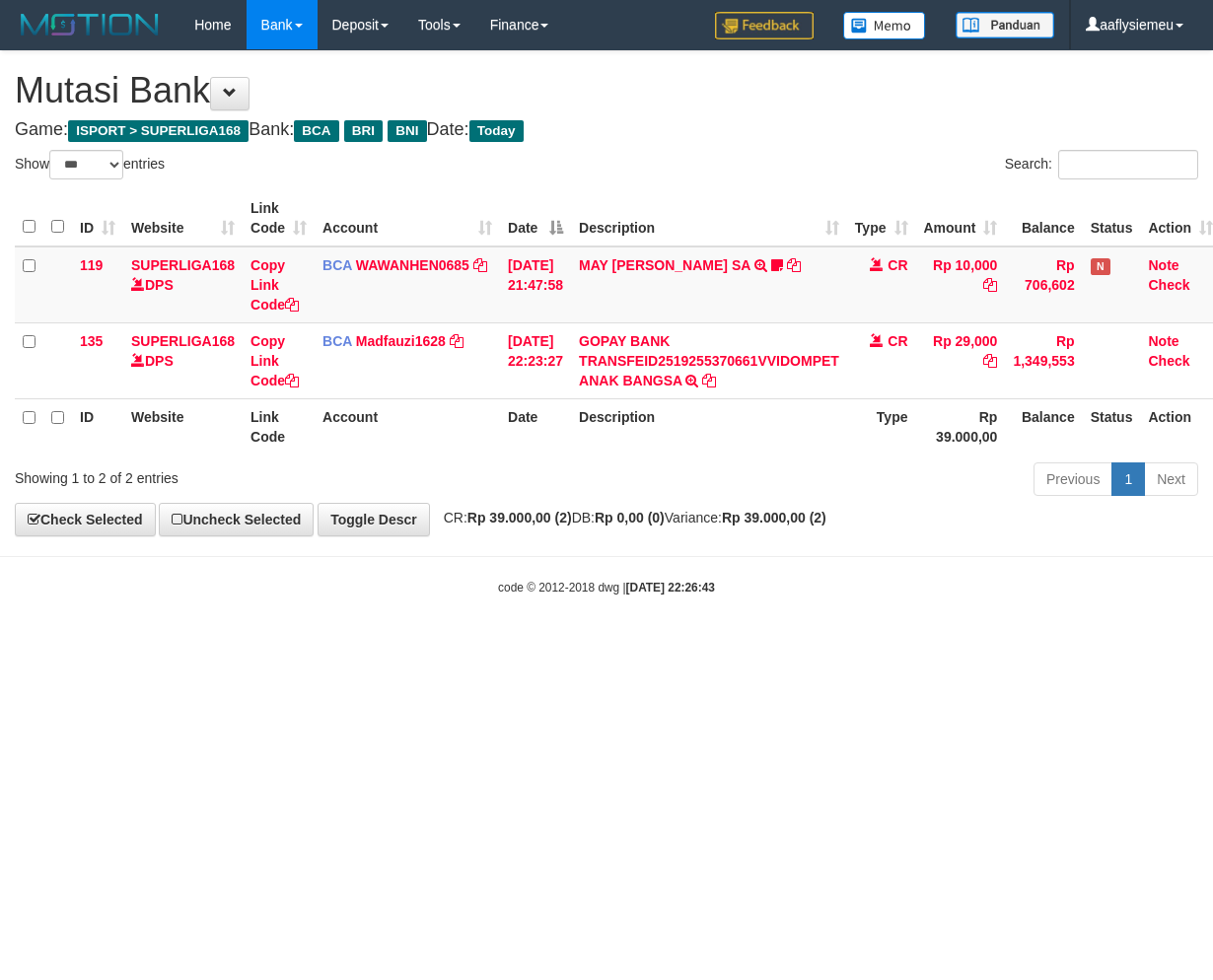 select on "***" 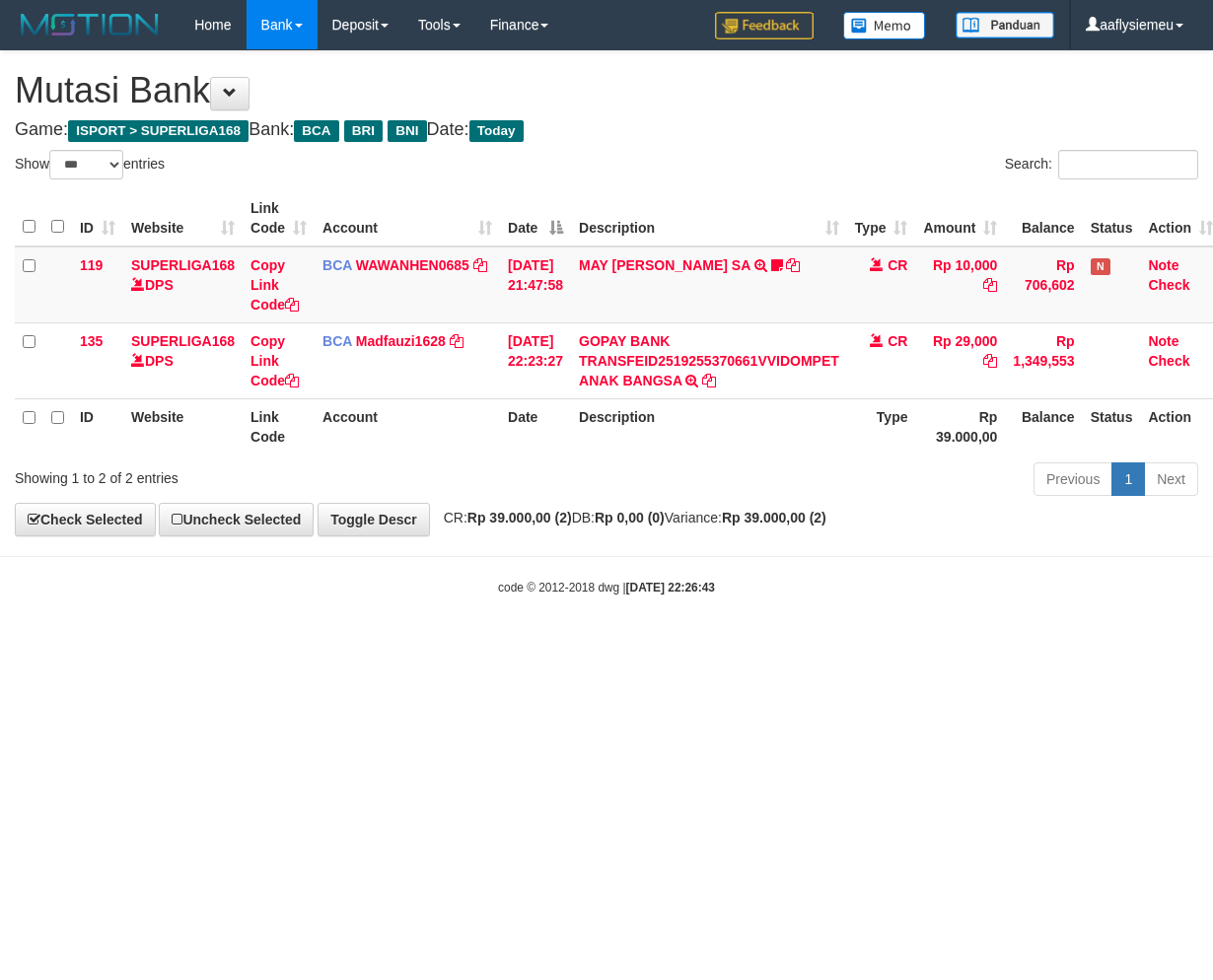 scroll, scrollTop: 0, scrollLeft: 15, axis: horizontal 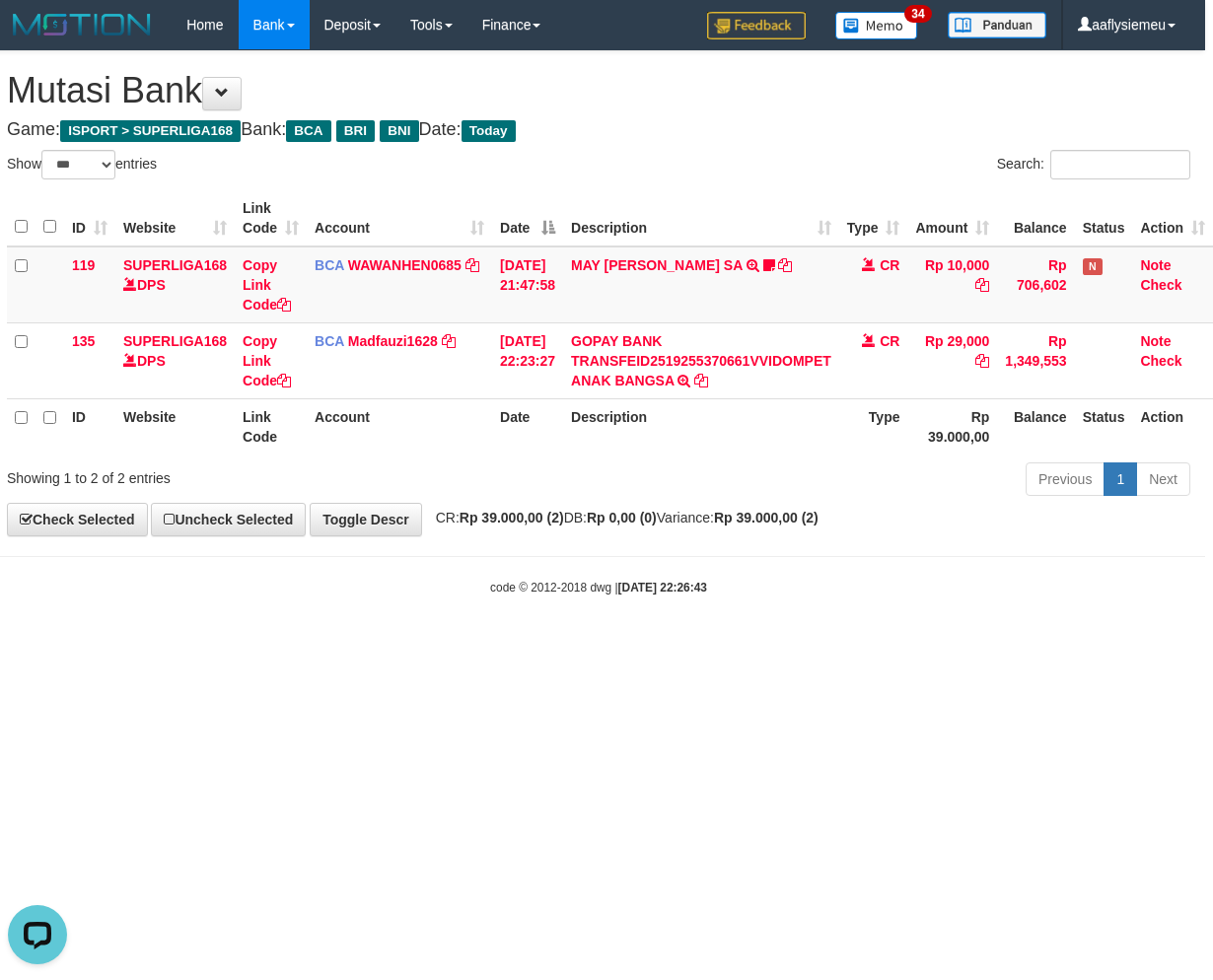 click on "Toggle navigation
Home
Bank
Account List
Load
By Website
Group
[ISPORT]													SUPERLIGA168
By Load Group (DPS)" at bounding box center [599, 322] 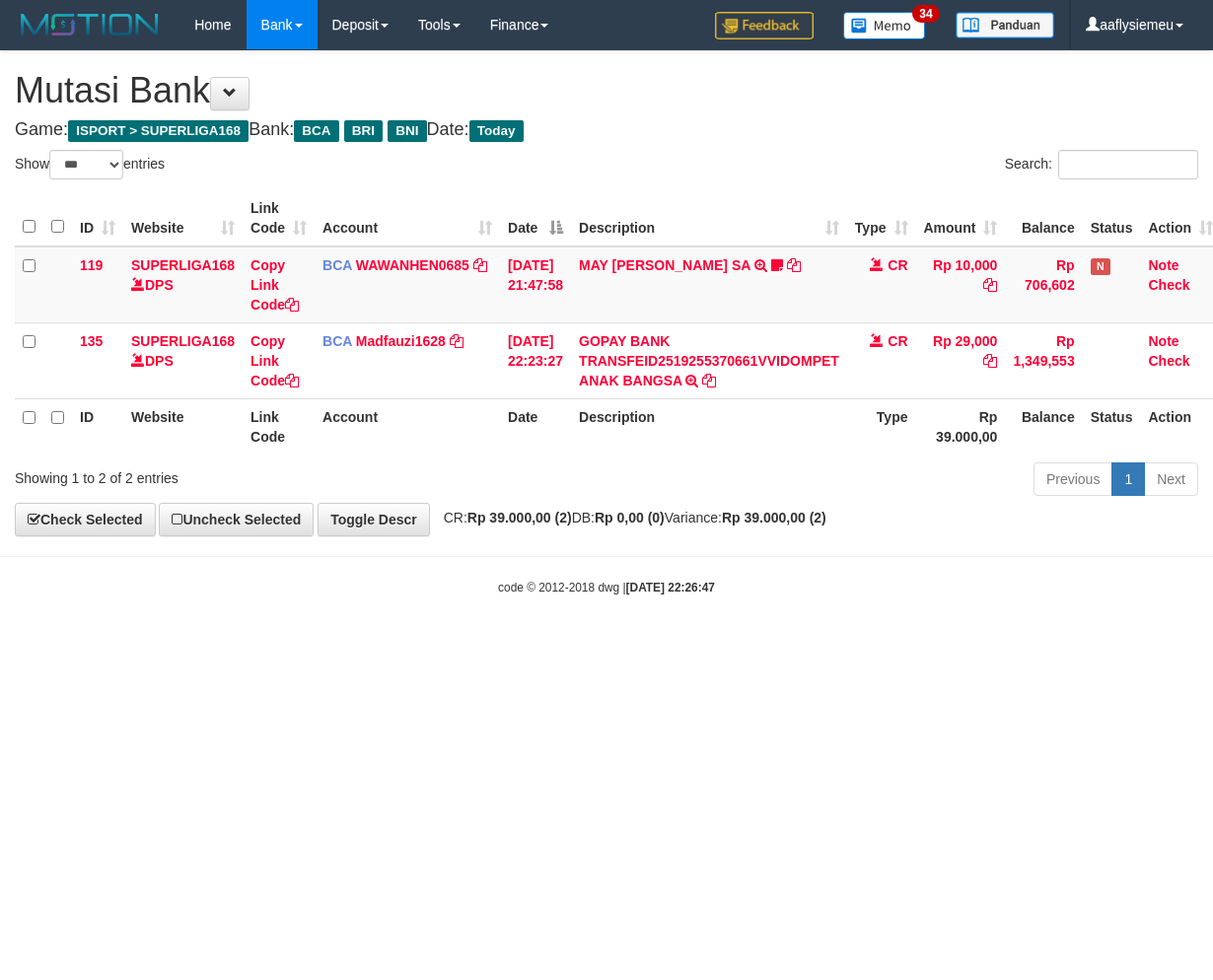 select on "***" 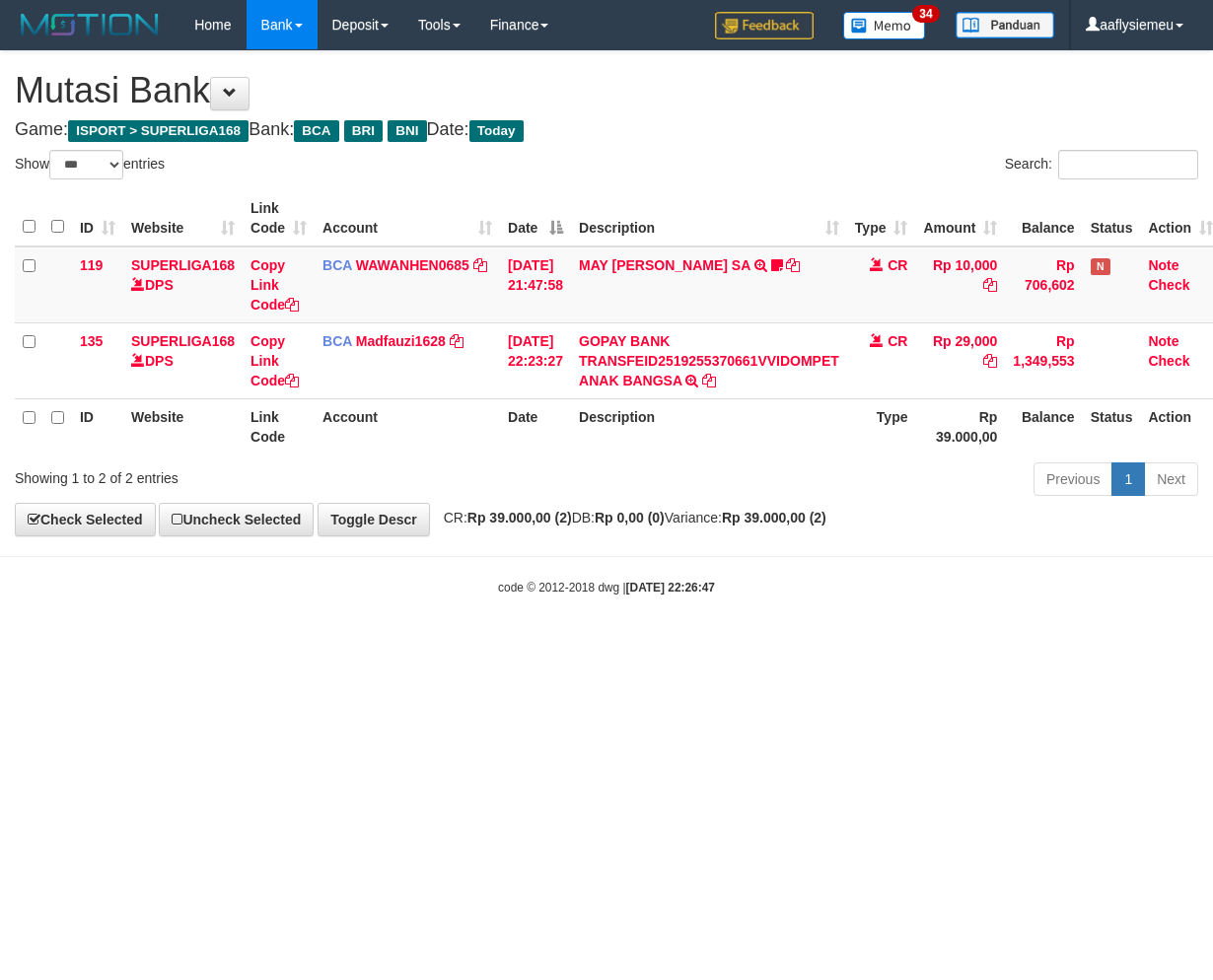scroll, scrollTop: 0, scrollLeft: 15, axis: horizontal 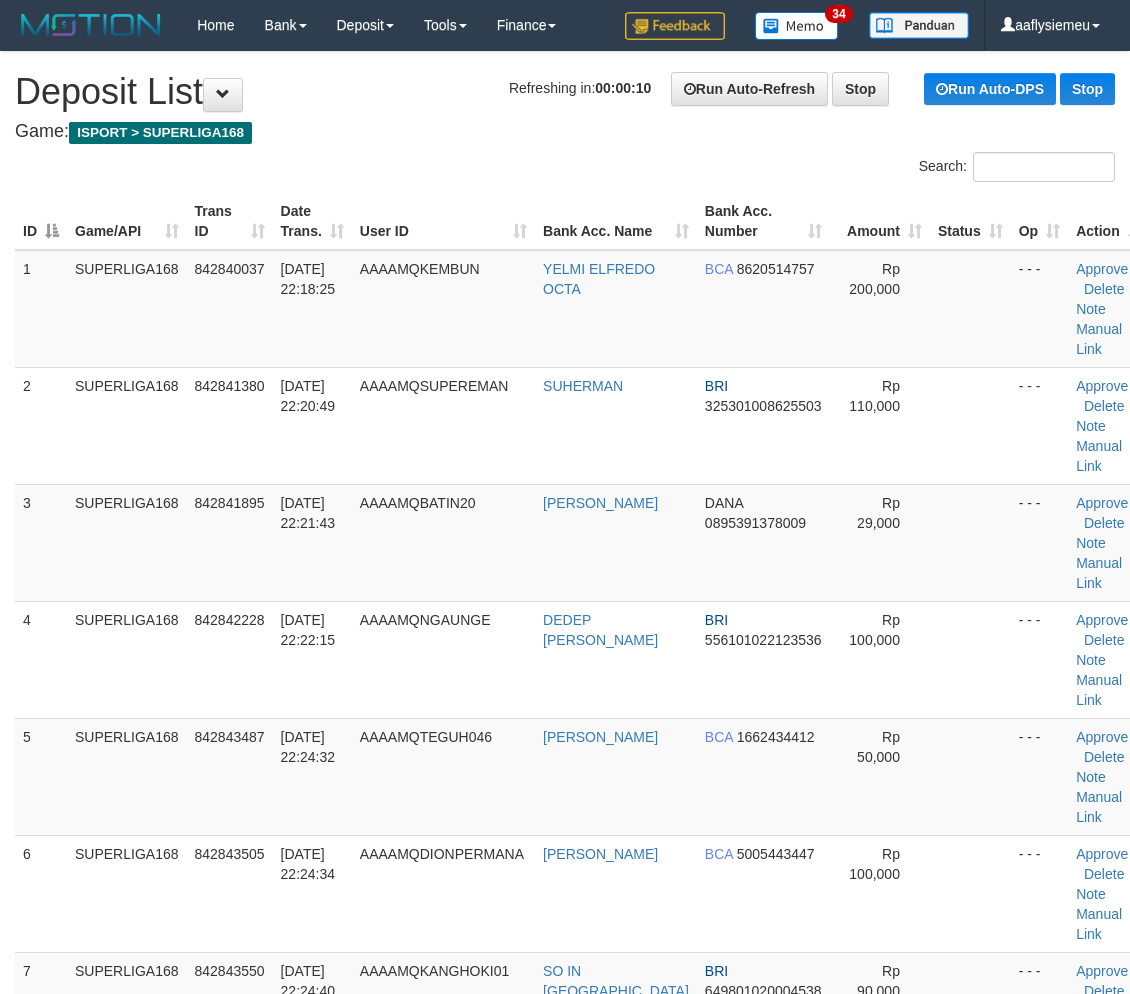 click on "SUPERLIGA168" at bounding box center [127, 1946] 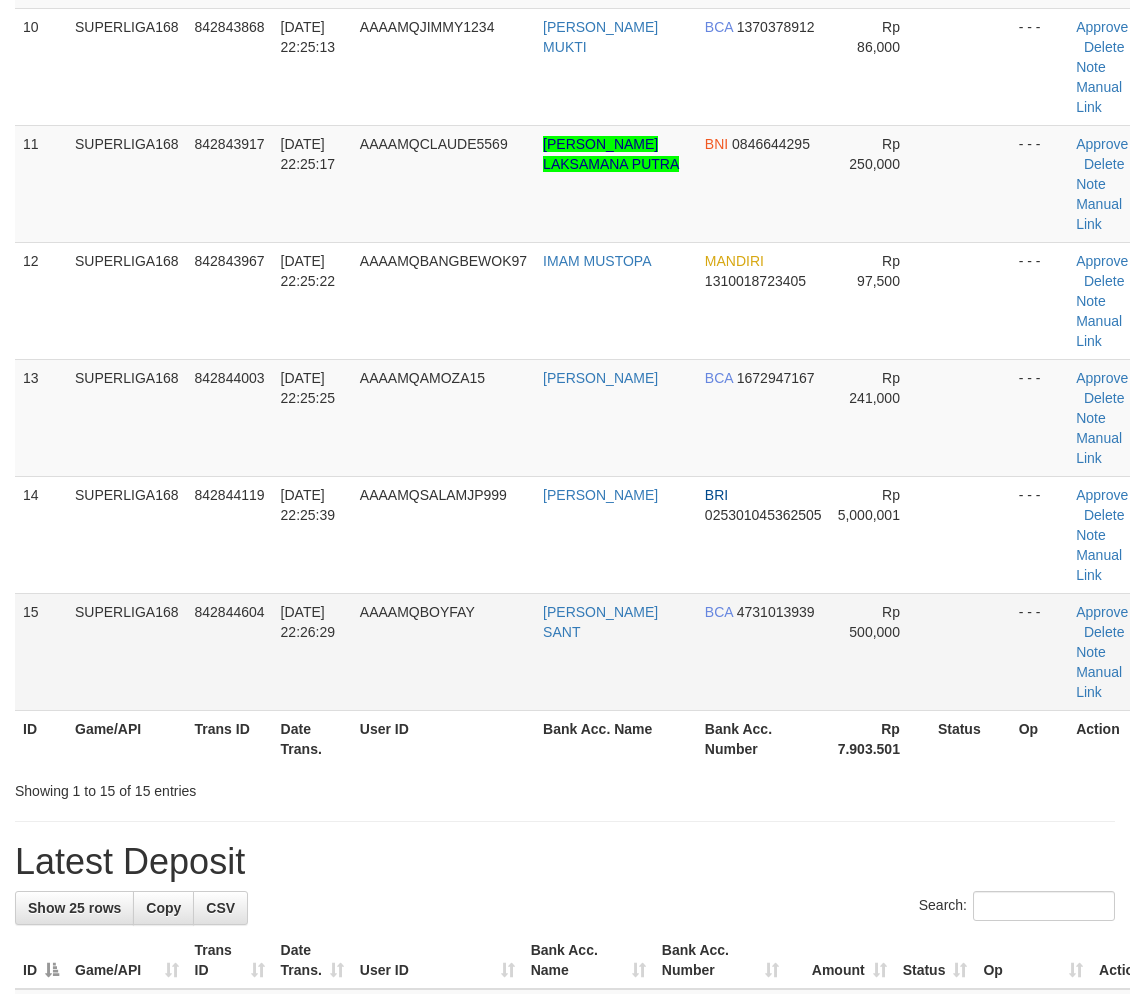 drag, startPoint x: 420, startPoint y: 595, endPoint x: 388, endPoint y: 613, distance: 36.71512 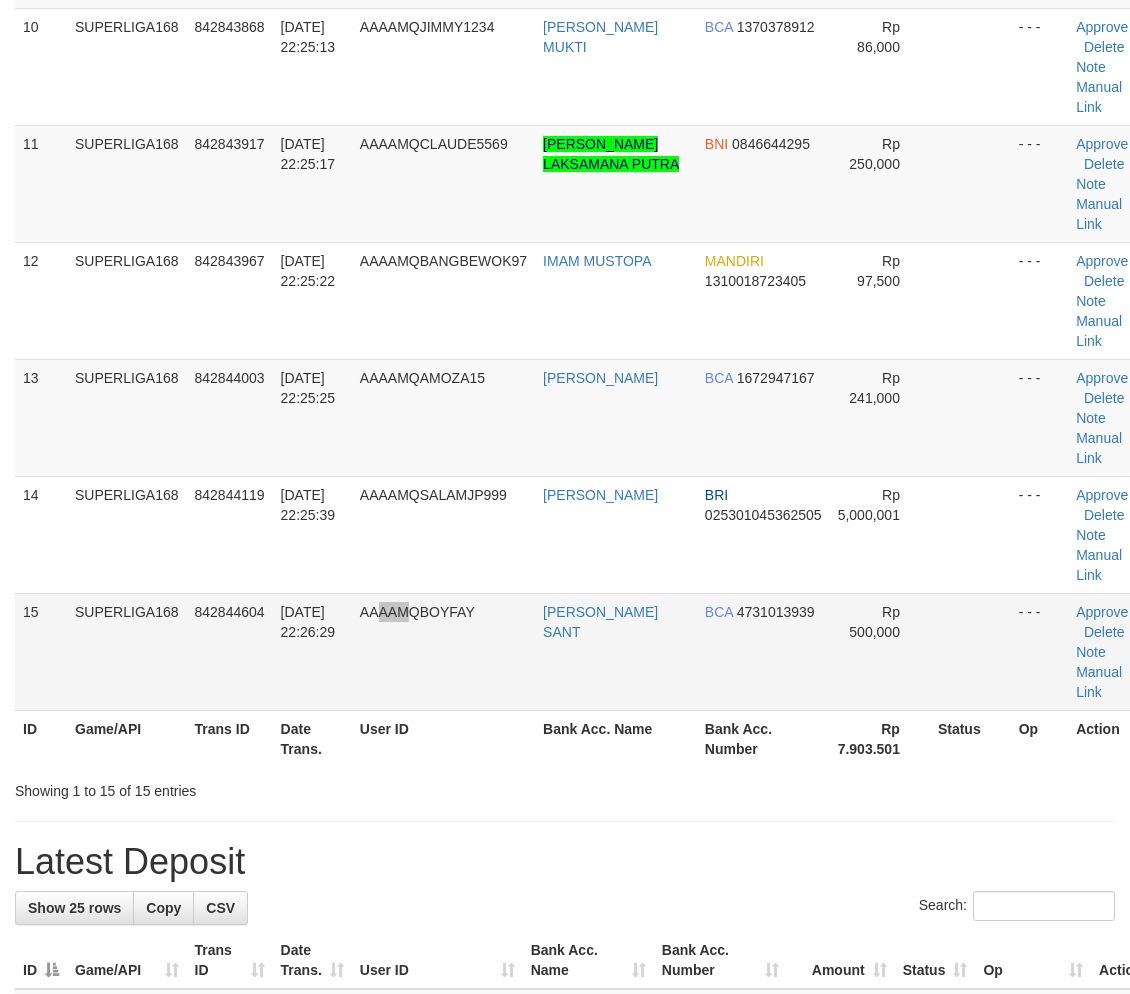 scroll, scrollTop: 921, scrollLeft: 0, axis: vertical 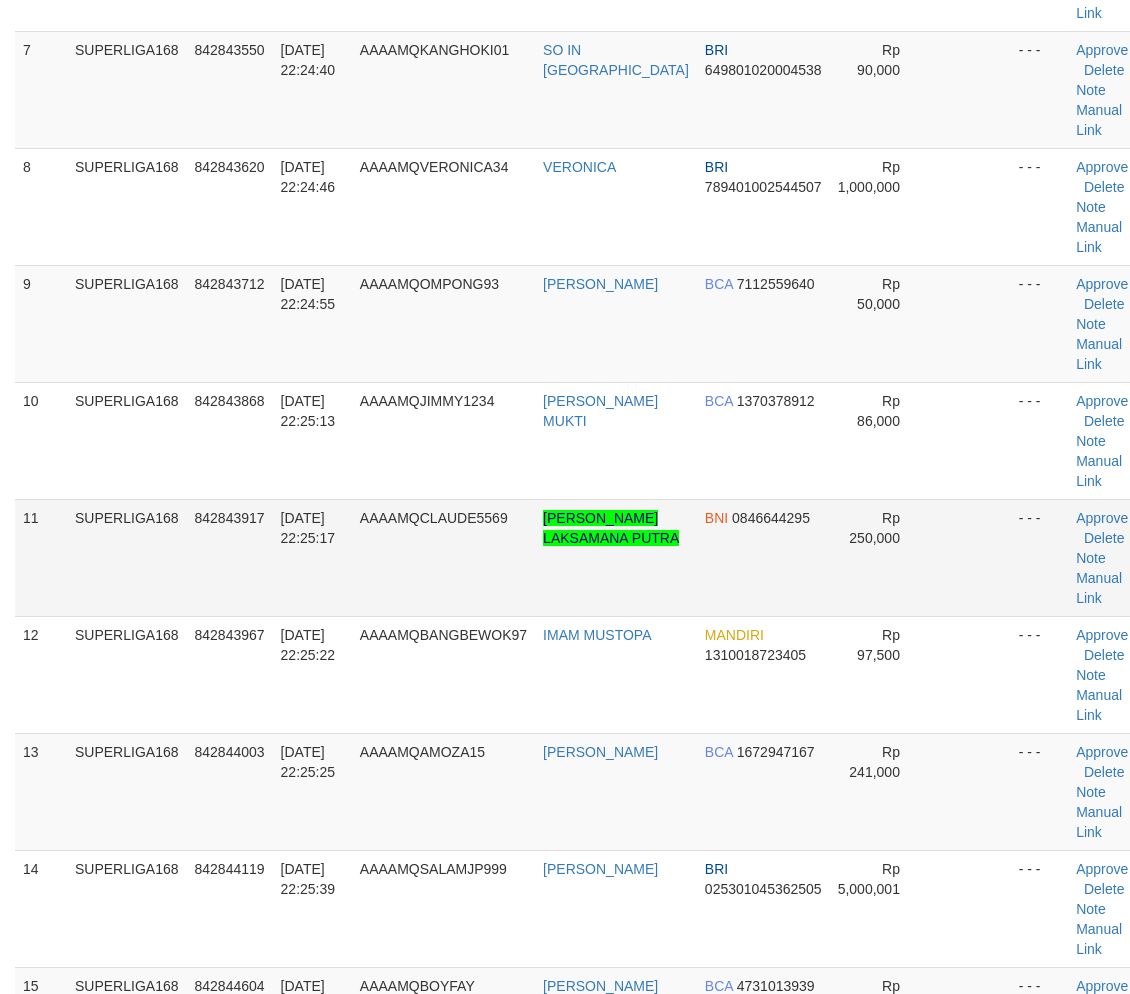 click on "11/07/2025 22:25:17" at bounding box center [312, 557] 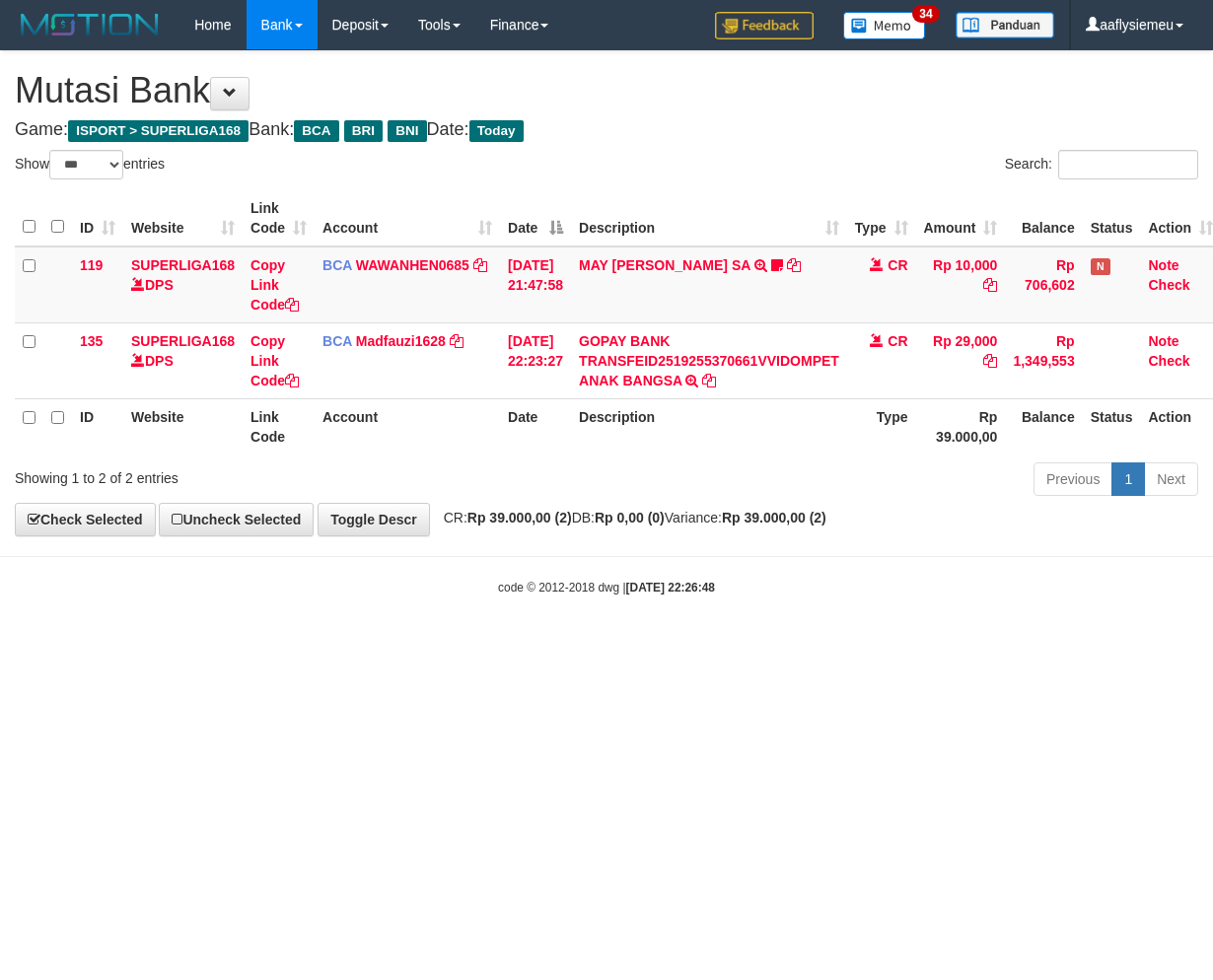 select on "***" 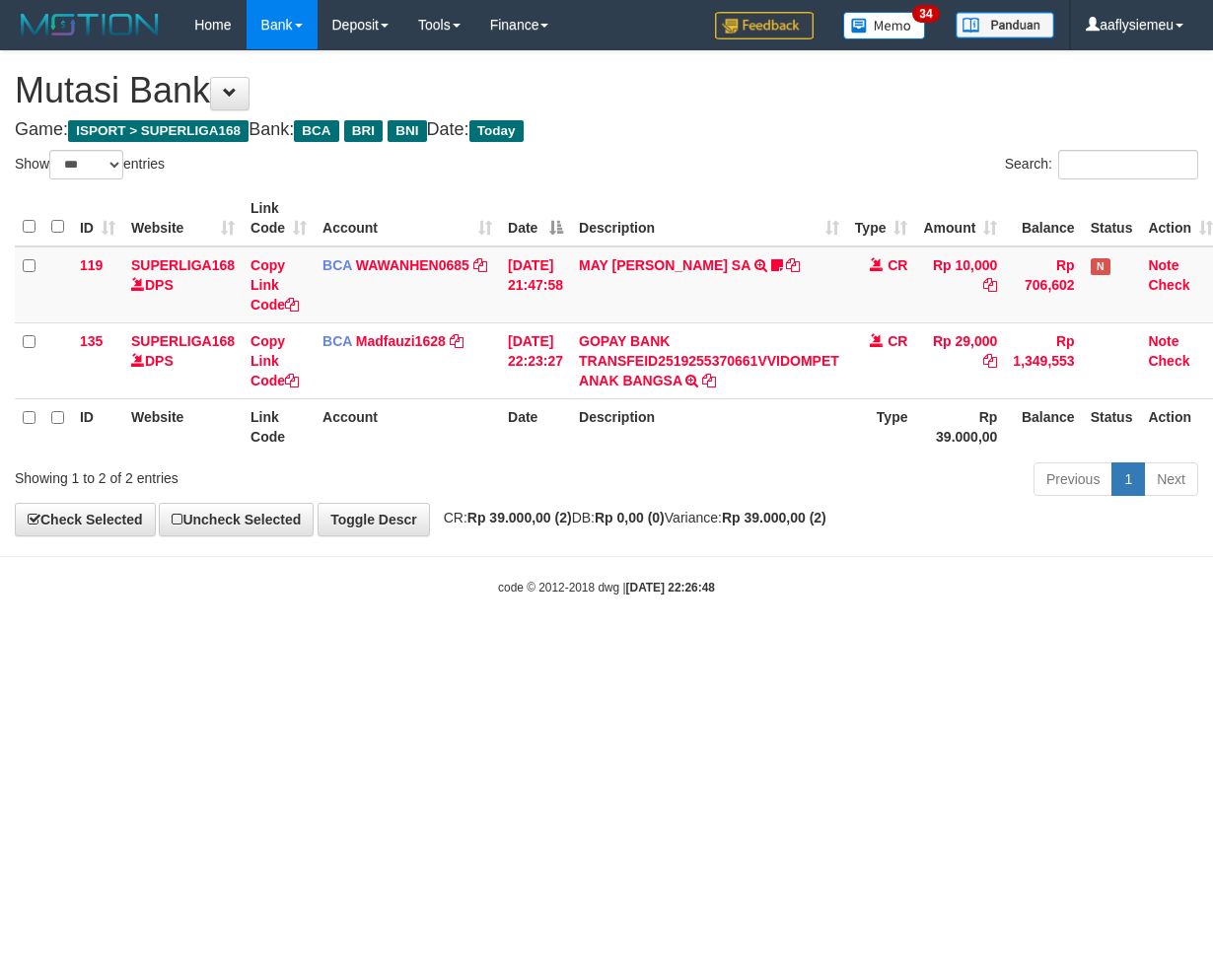scroll, scrollTop: 0, scrollLeft: 15, axis: horizontal 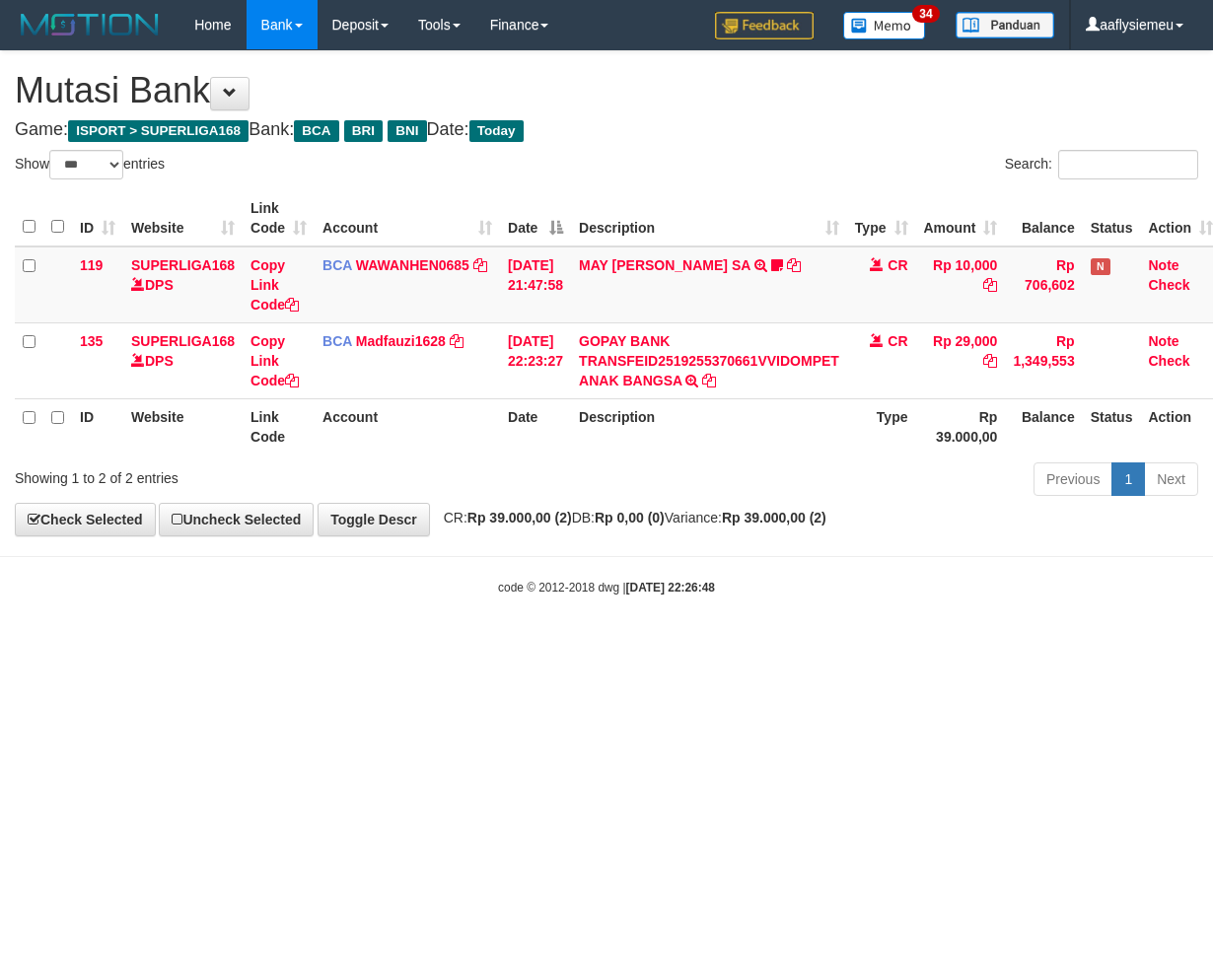 select on "***" 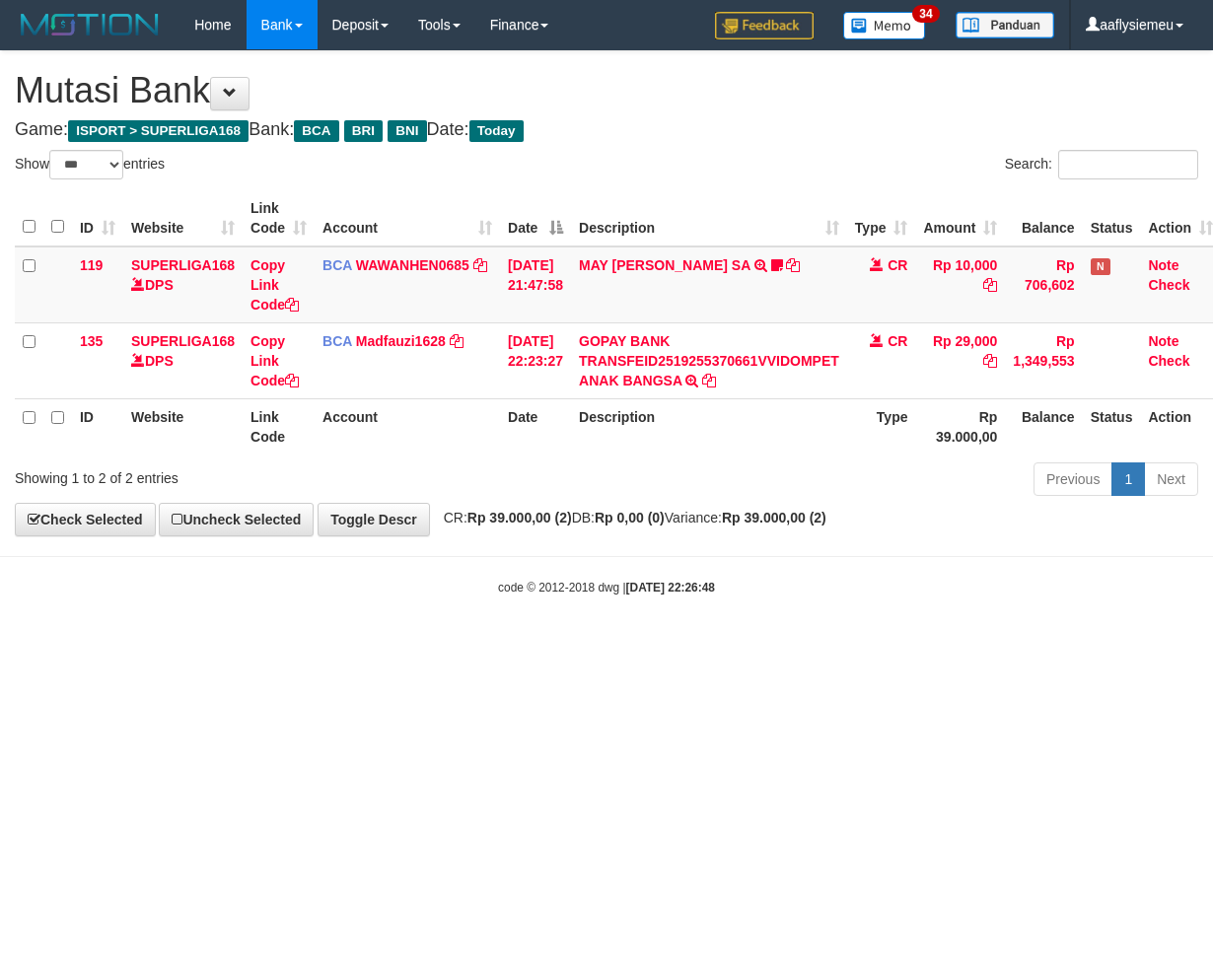 scroll, scrollTop: 0, scrollLeft: 15, axis: horizontal 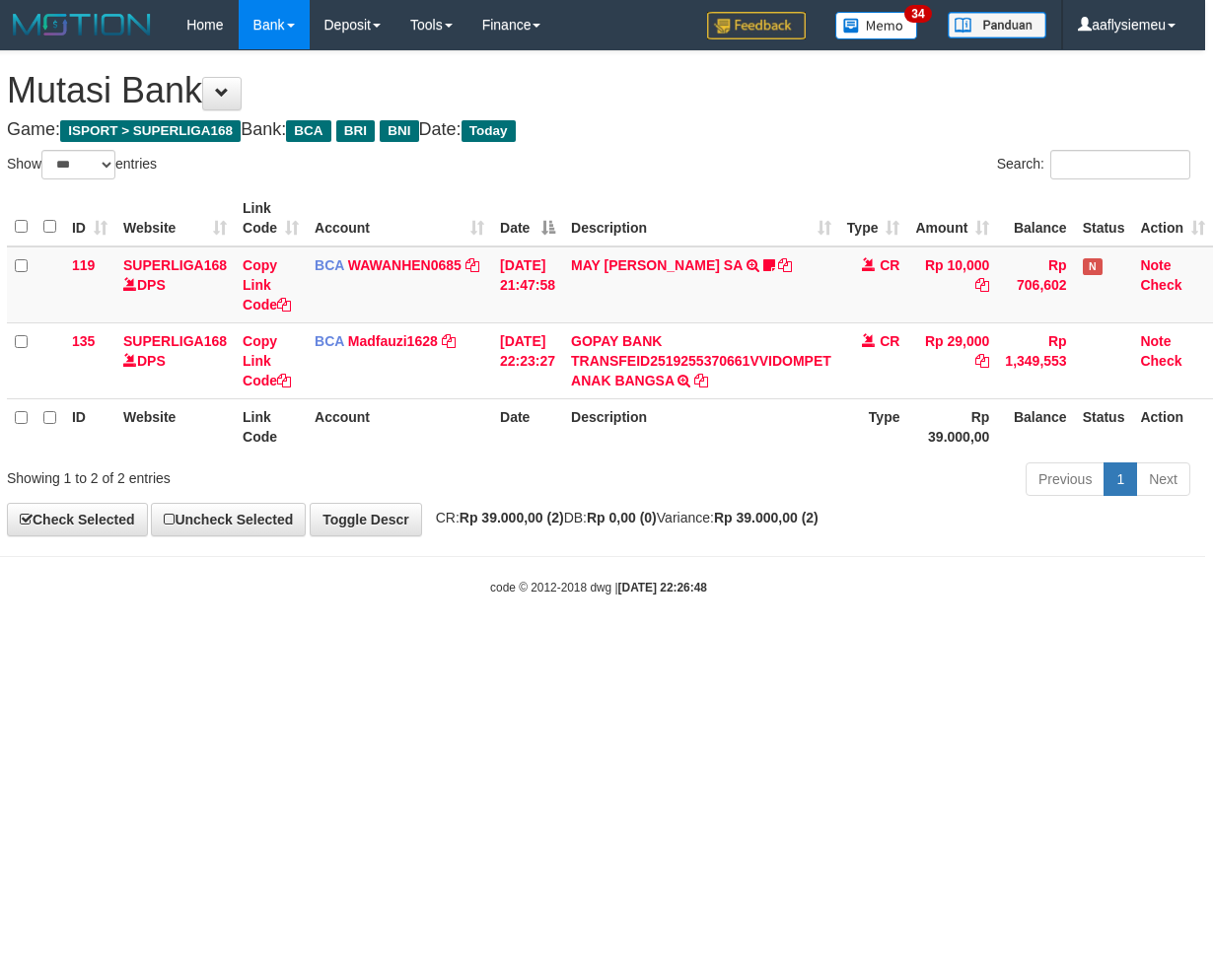 click on "Toggle navigation
Home
Bank
Account List
Load
By Website
Group
[ISPORT]													SUPERLIGA168
By Load Group (DPS)" at bounding box center [599, 322] 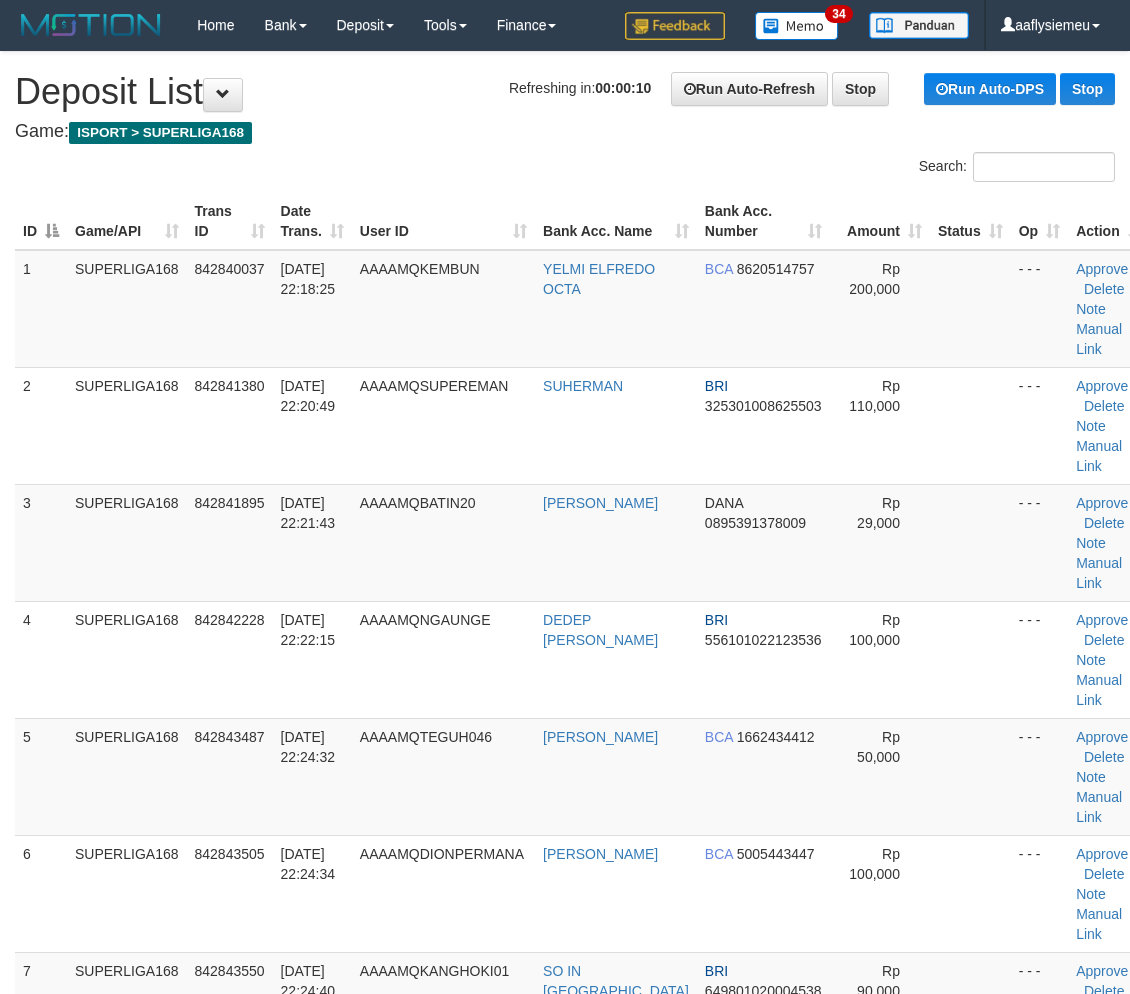 scroll, scrollTop: 1295, scrollLeft: 0, axis: vertical 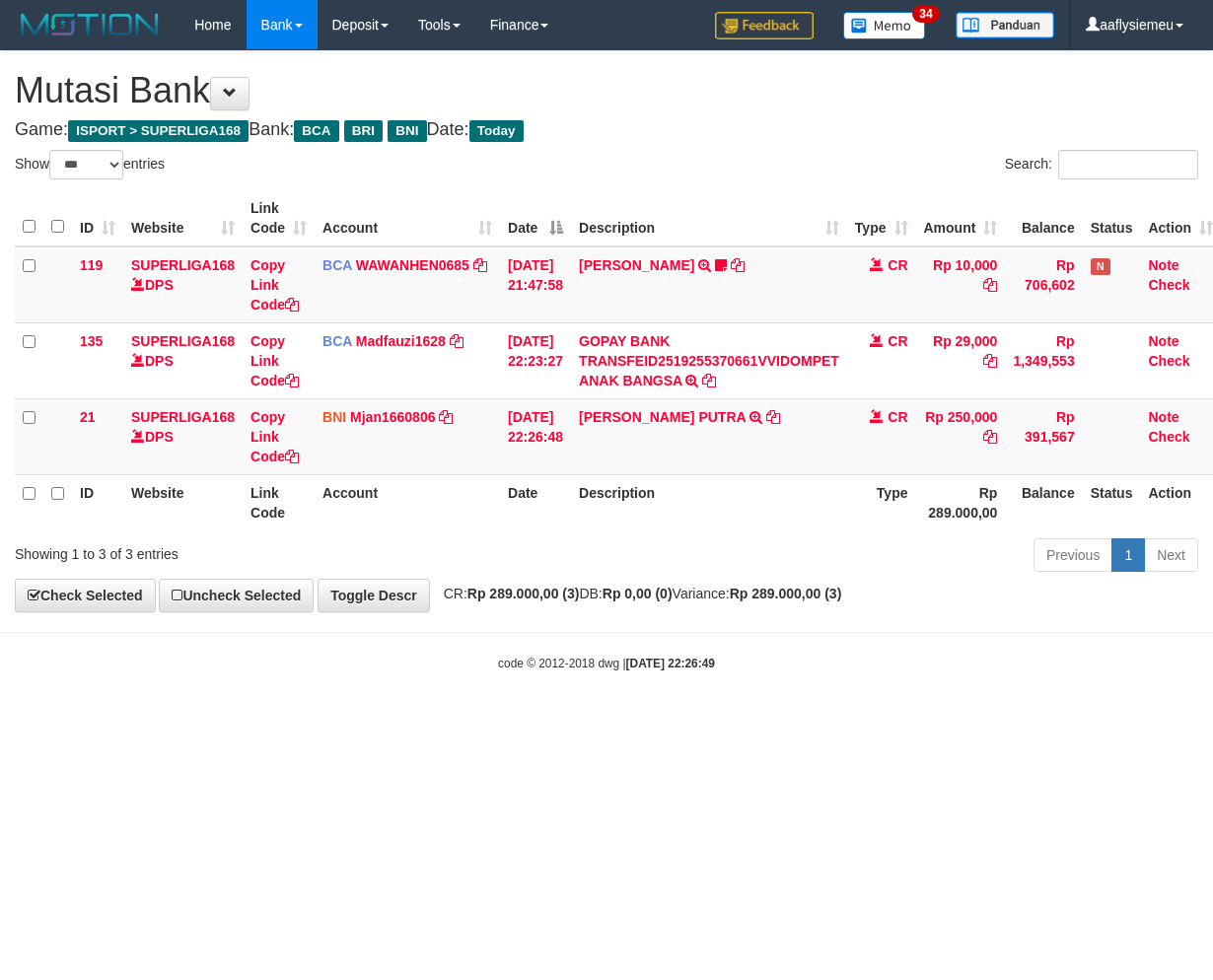 select on "***" 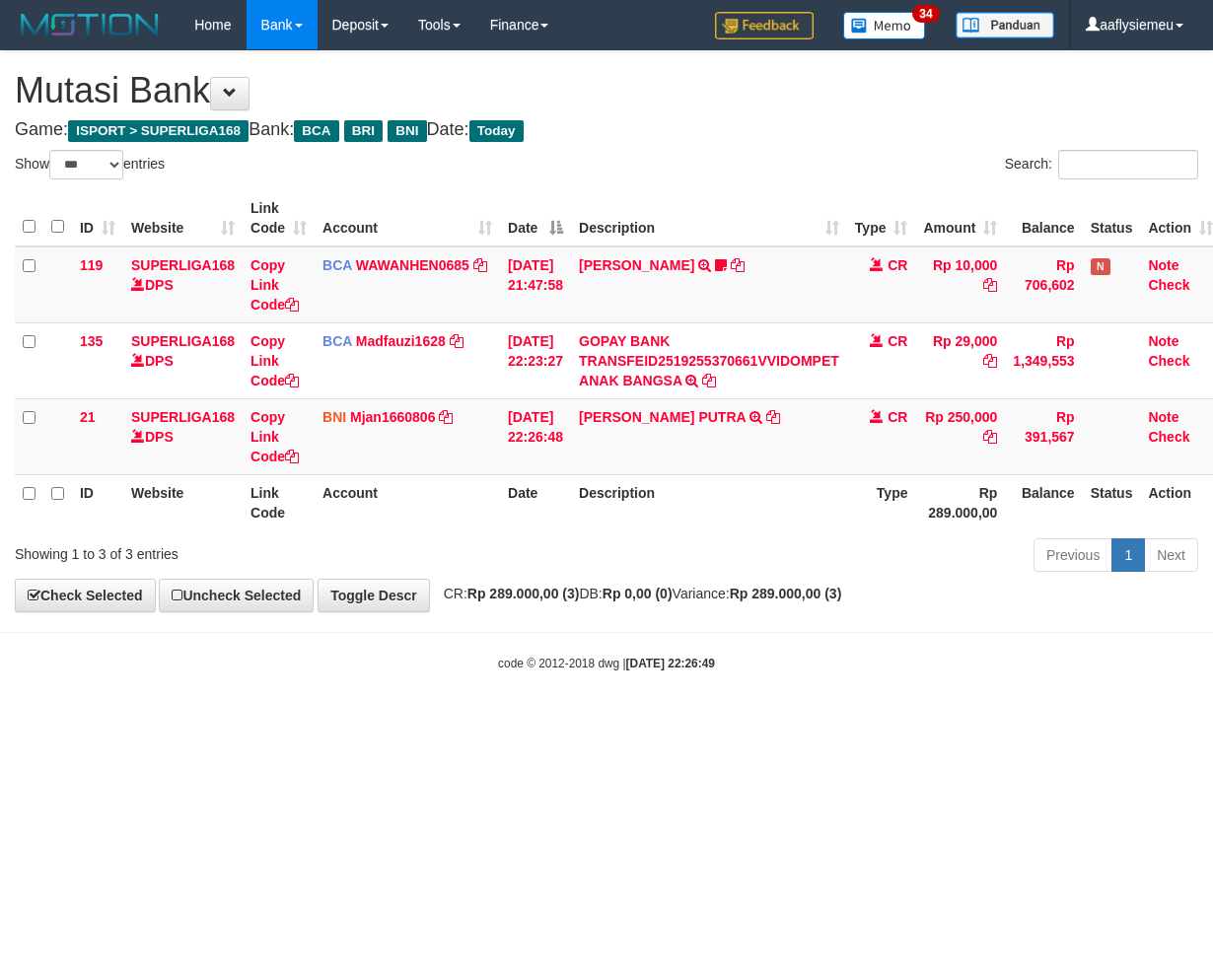 scroll, scrollTop: 0, scrollLeft: 15, axis: horizontal 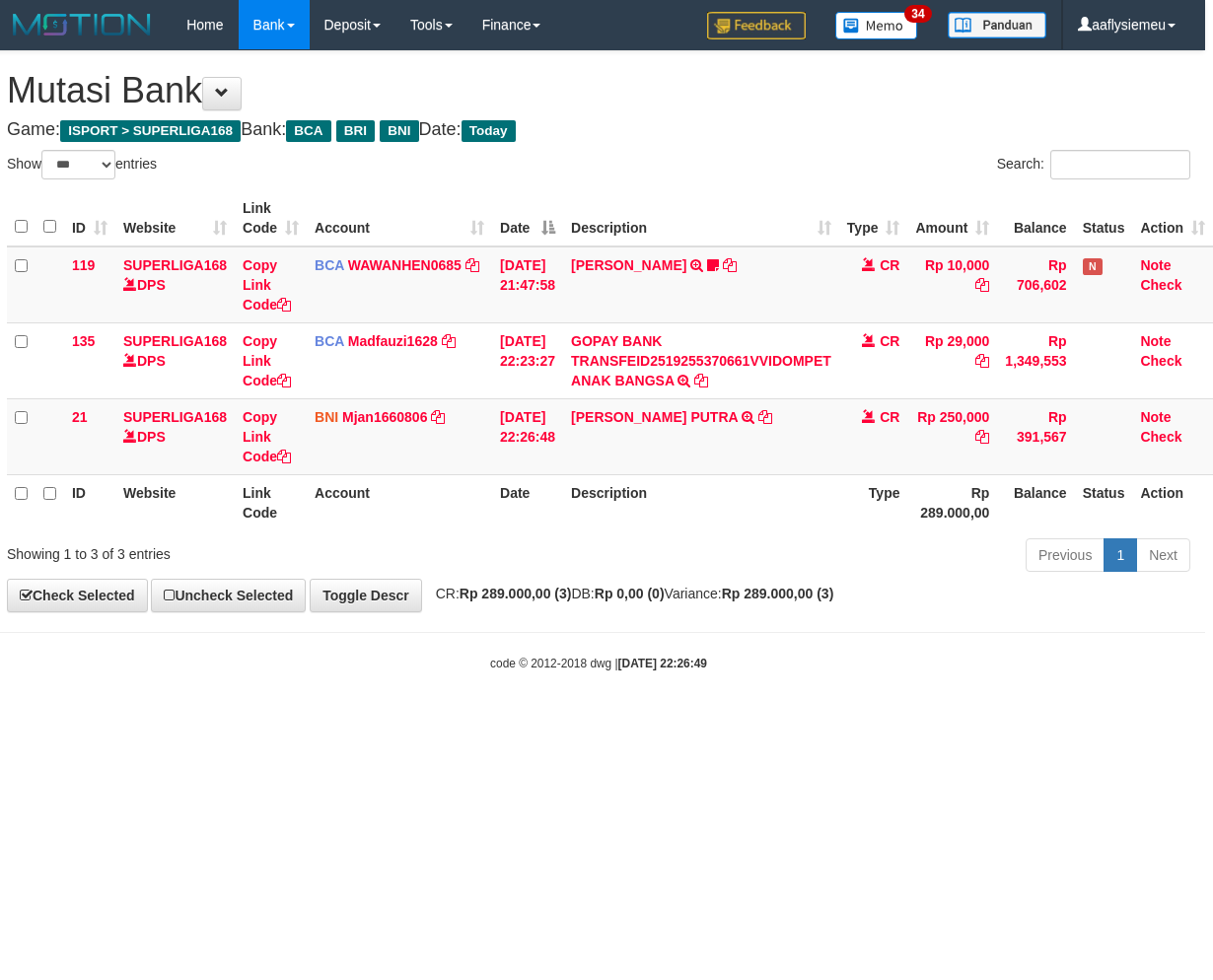 click on "Toggle navigation
Home
Bank
Account List
Load
By Website
Group
[ISPORT]													SUPERLIGA168
By Load Group (DPS)" at bounding box center [599, 361] 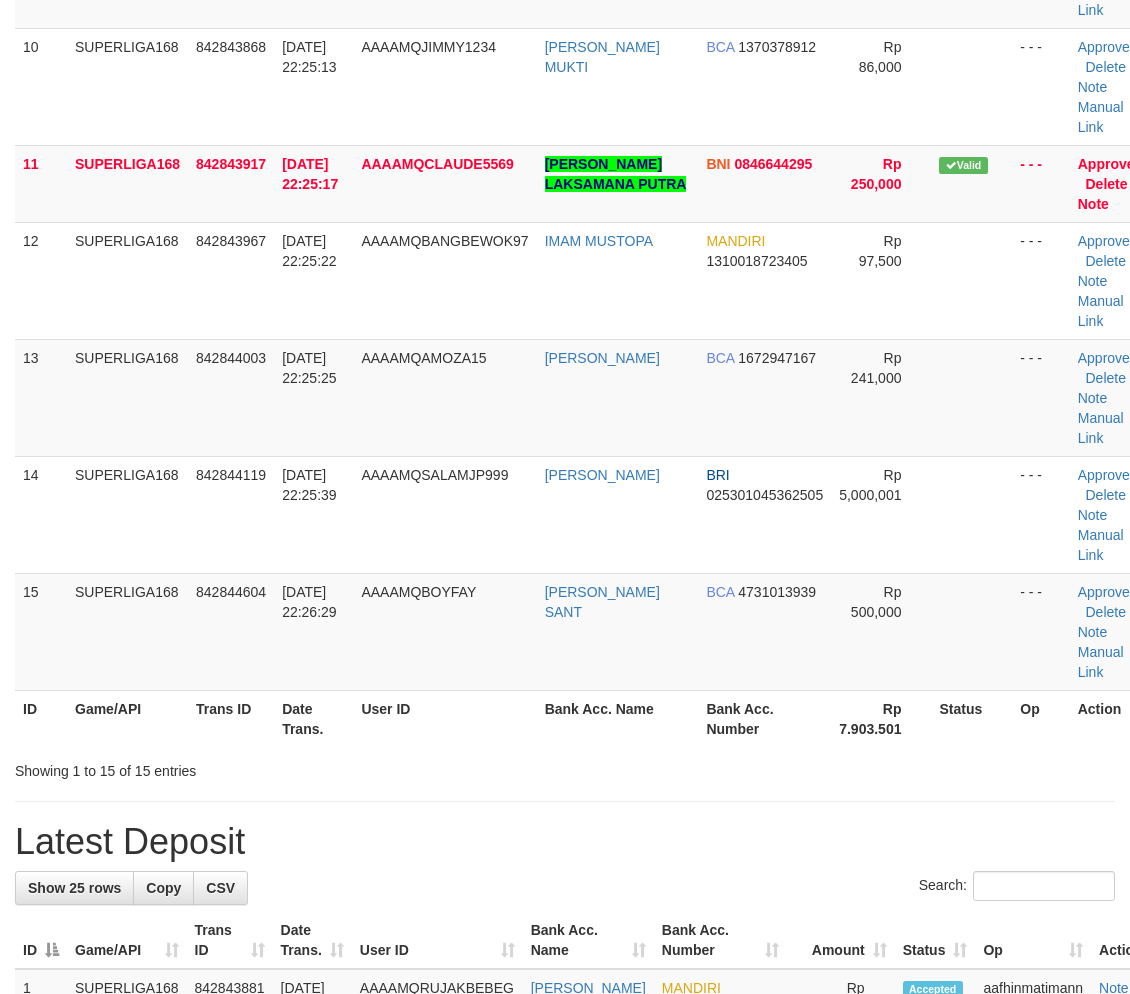 scroll, scrollTop: 921, scrollLeft: 0, axis: vertical 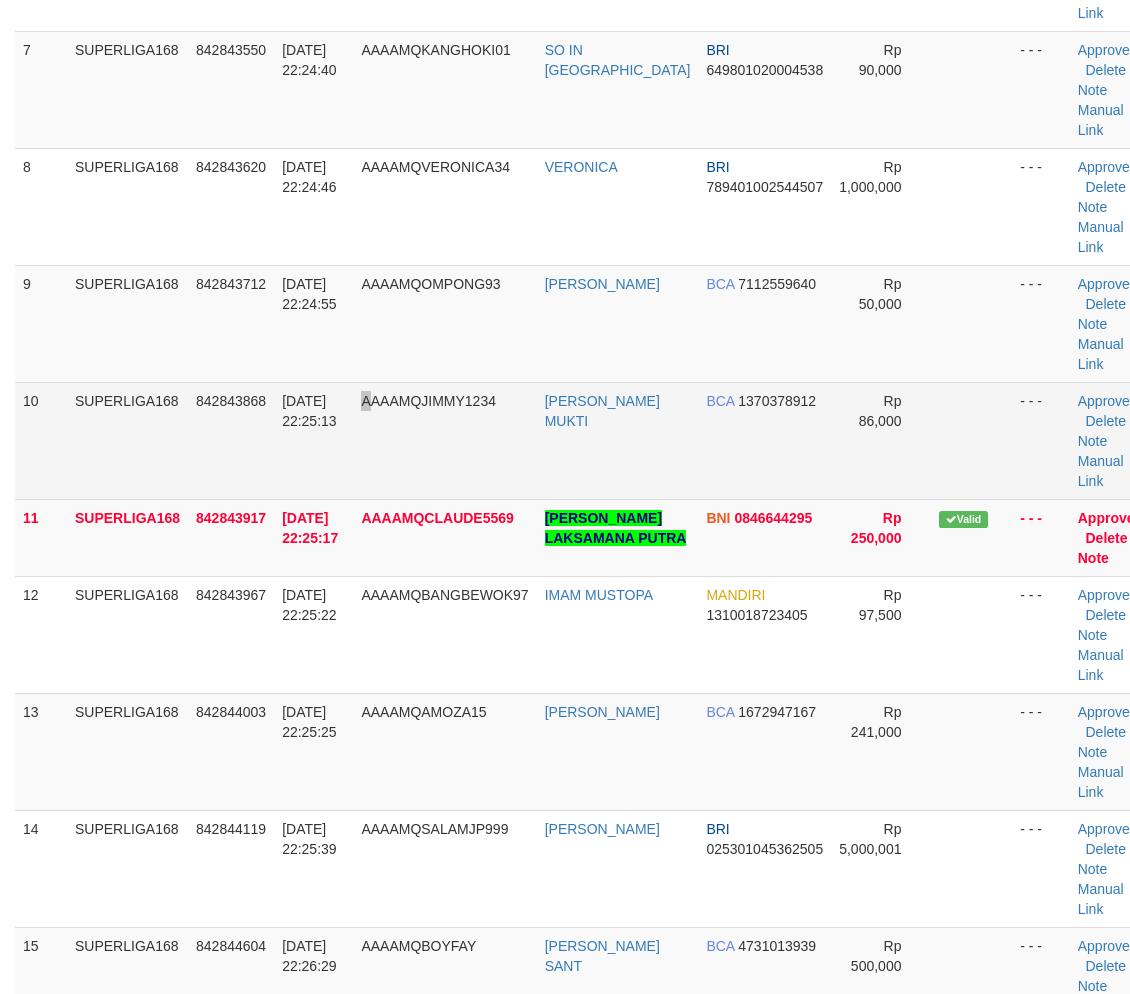 drag, startPoint x: 380, startPoint y: 425, endPoint x: 365, endPoint y: 447, distance: 26.627054 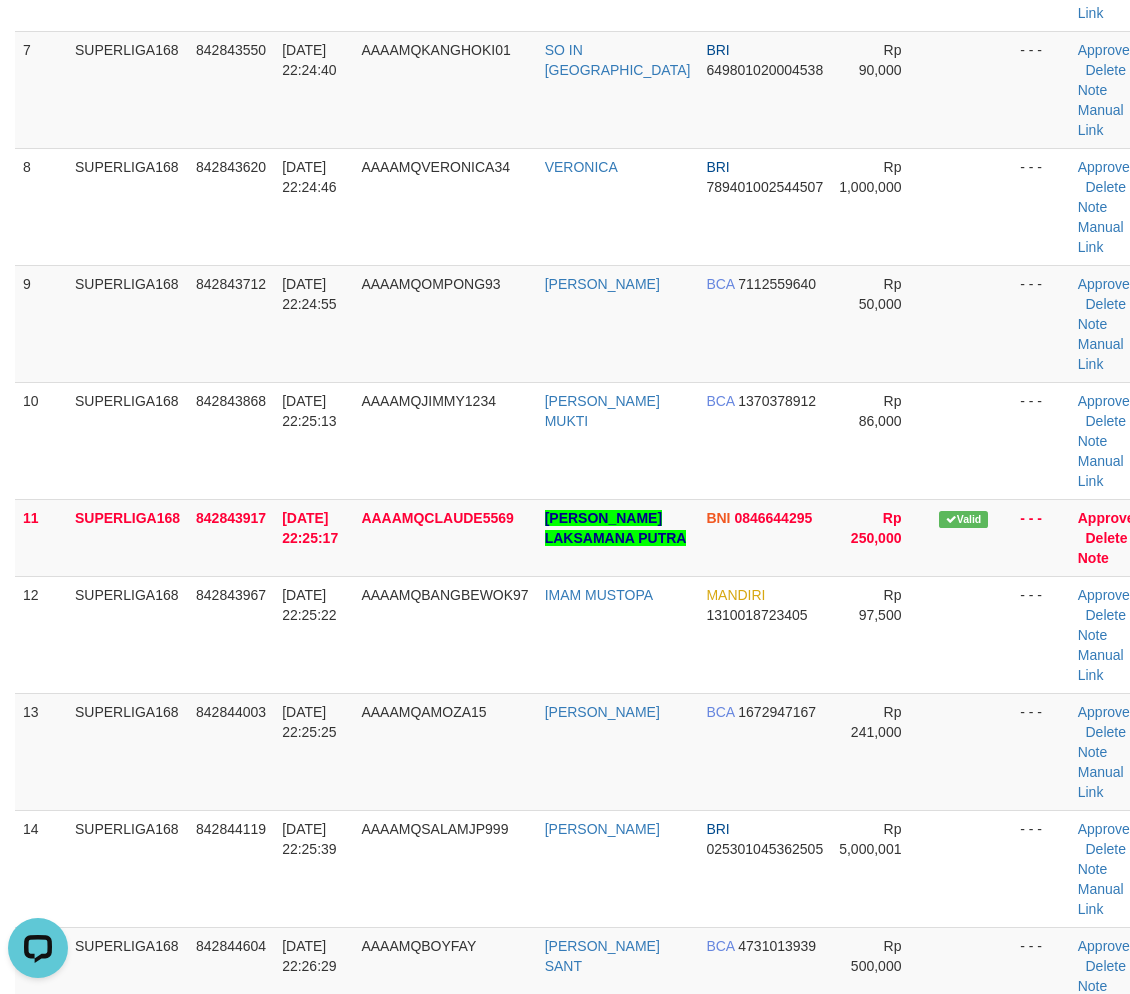 scroll, scrollTop: 0, scrollLeft: 0, axis: both 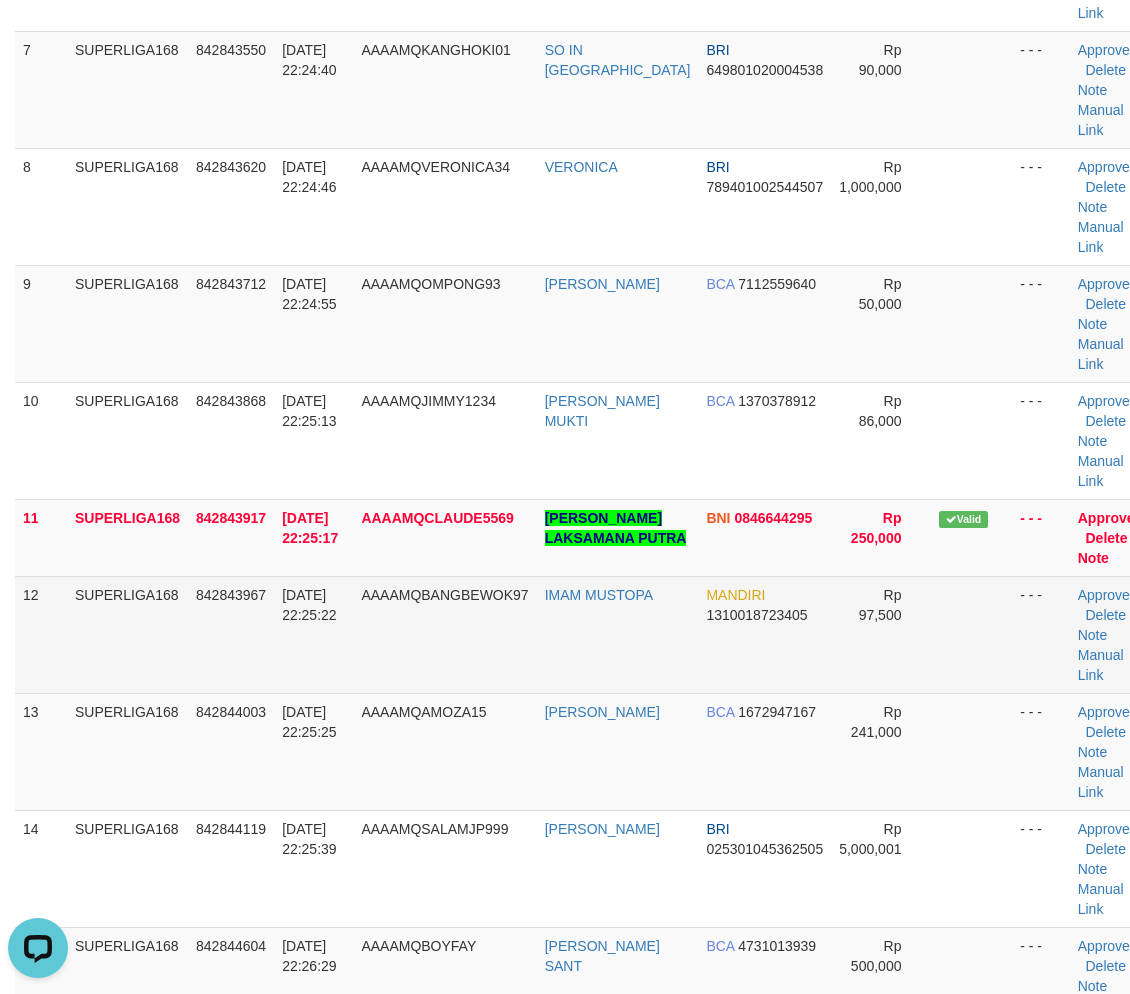 drag, startPoint x: 317, startPoint y: 518, endPoint x: 16, endPoint y: 600, distance: 311.96954 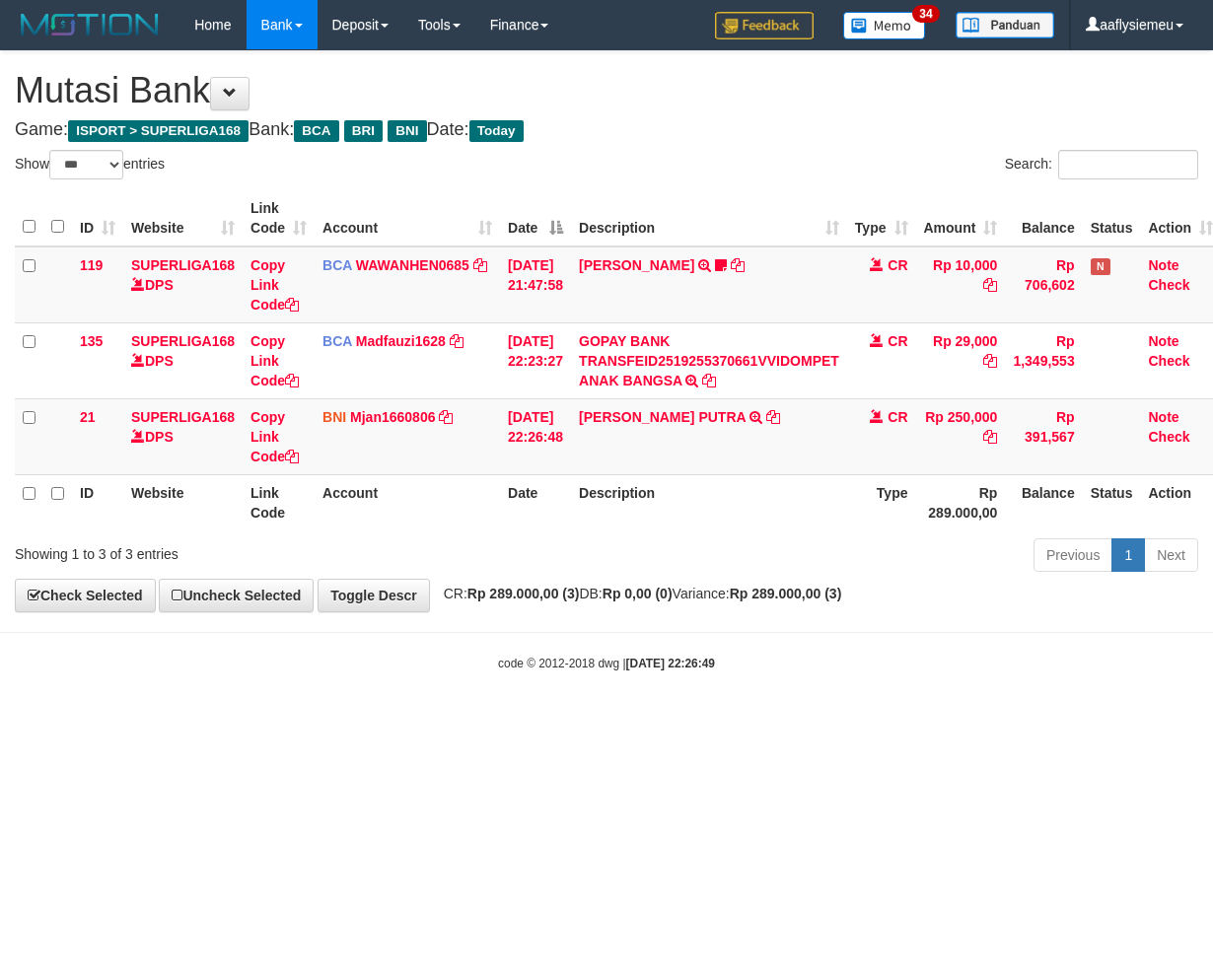 select on "***" 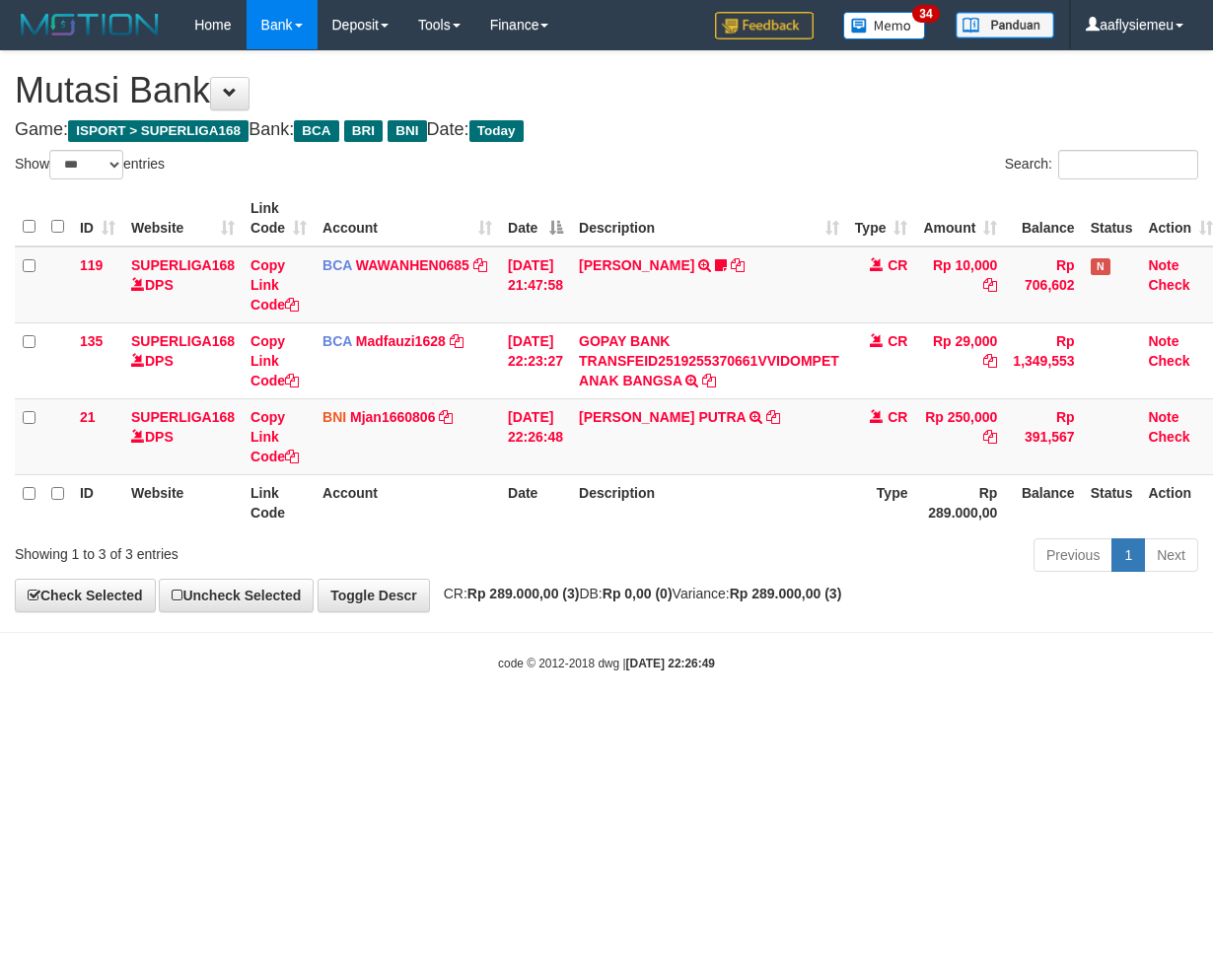 scroll, scrollTop: 0, scrollLeft: 15, axis: horizontal 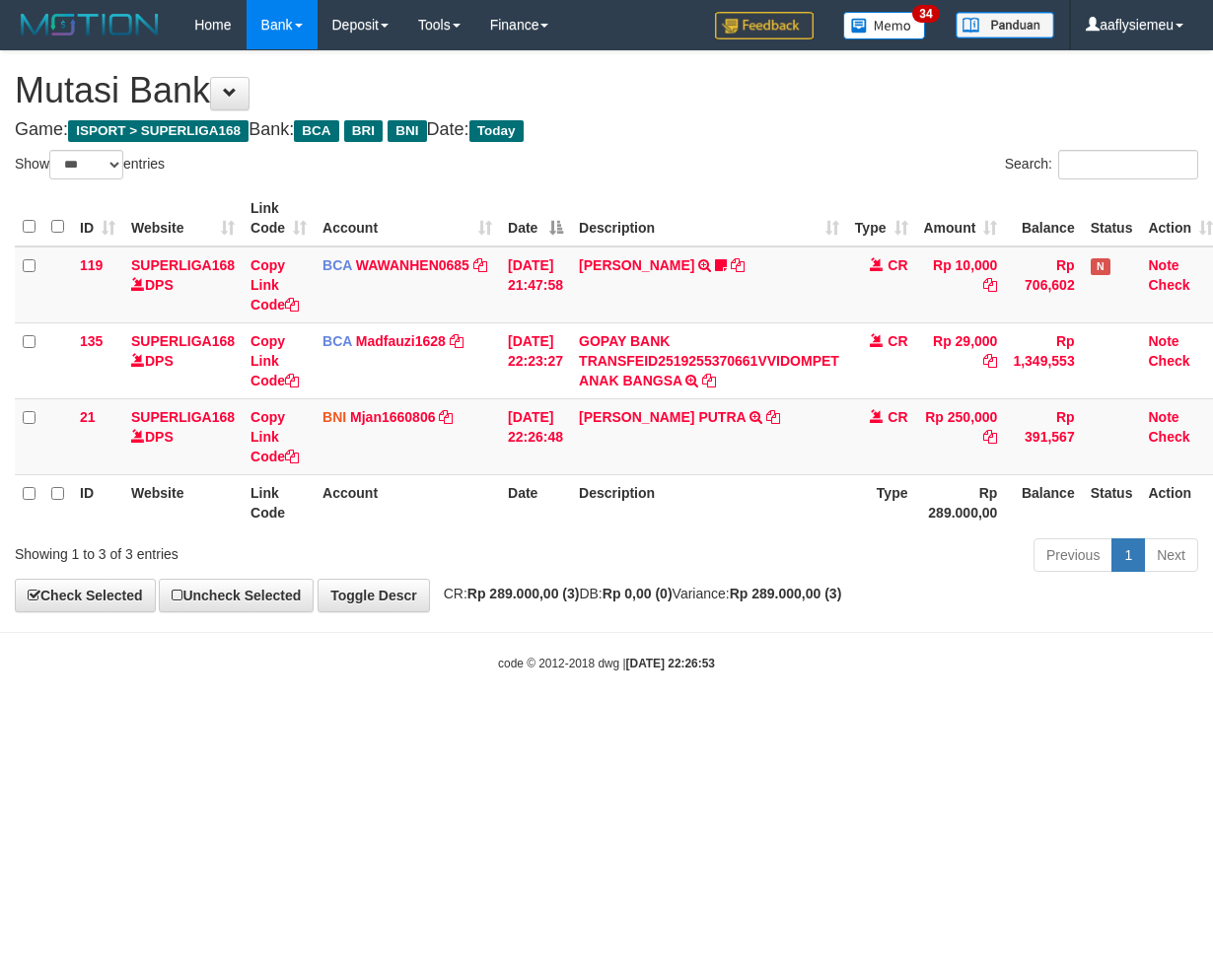 select on "***" 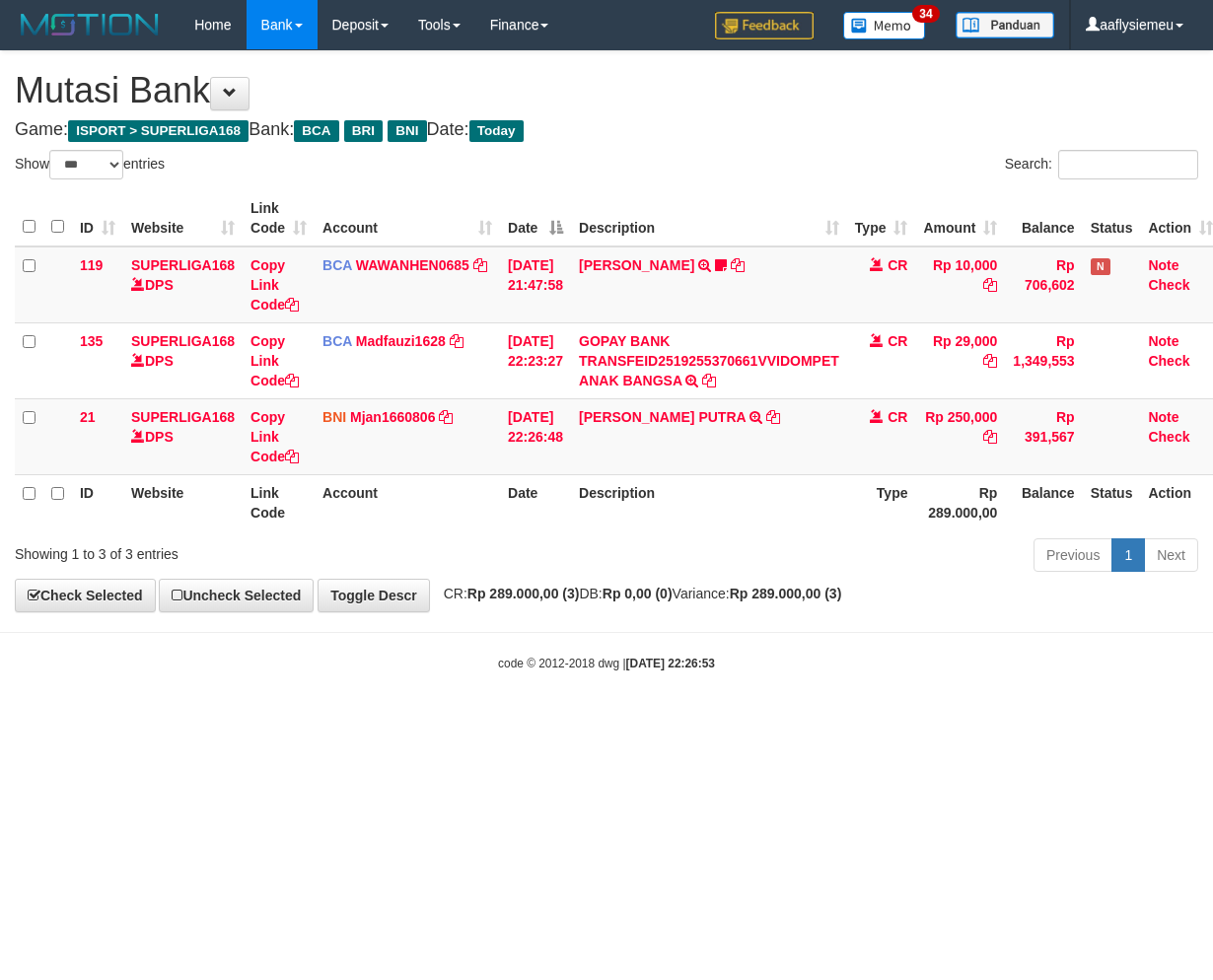 scroll, scrollTop: 0, scrollLeft: 15, axis: horizontal 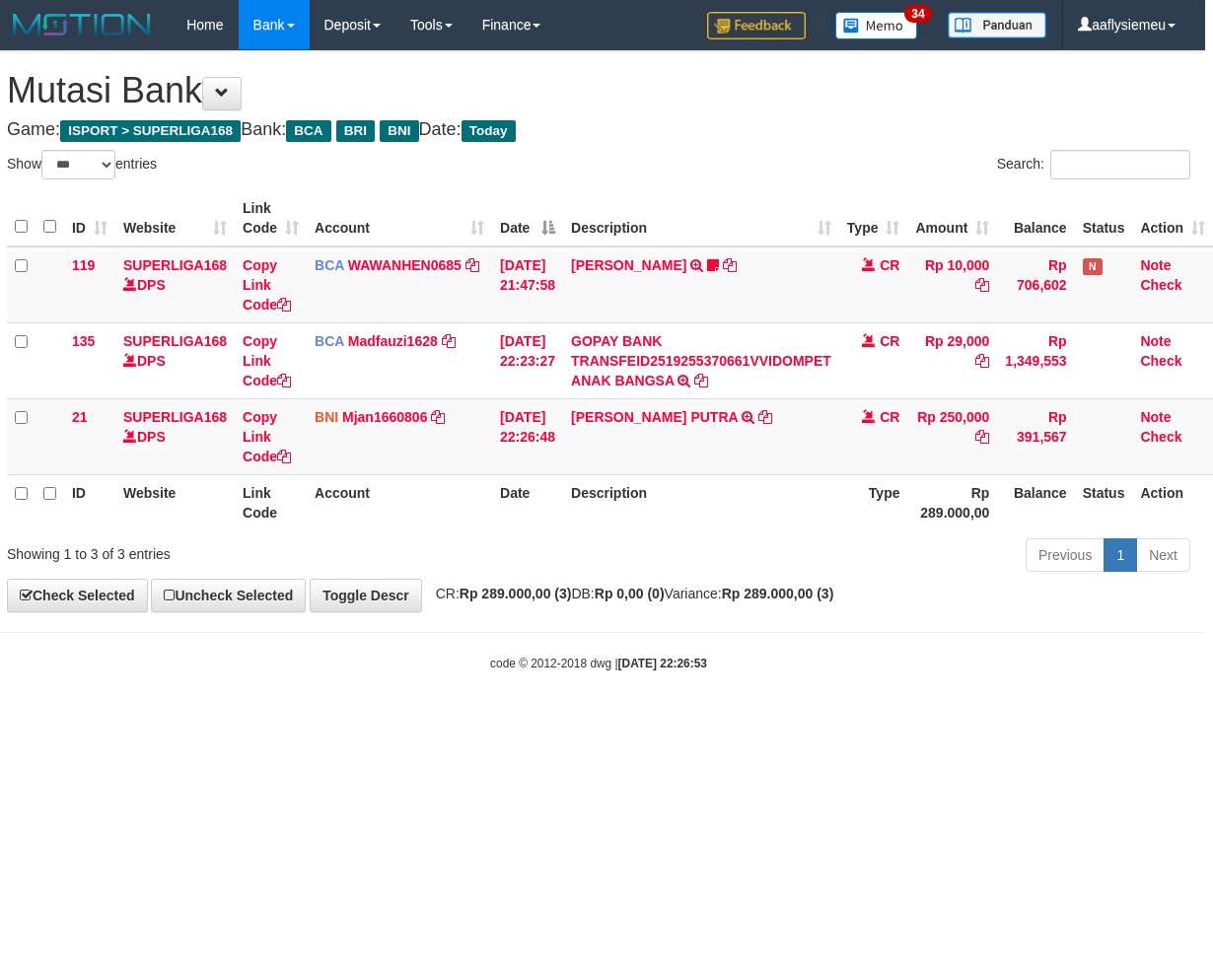 drag, startPoint x: 604, startPoint y: 722, endPoint x: 665, endPoint y: 701, distance: 64.513564 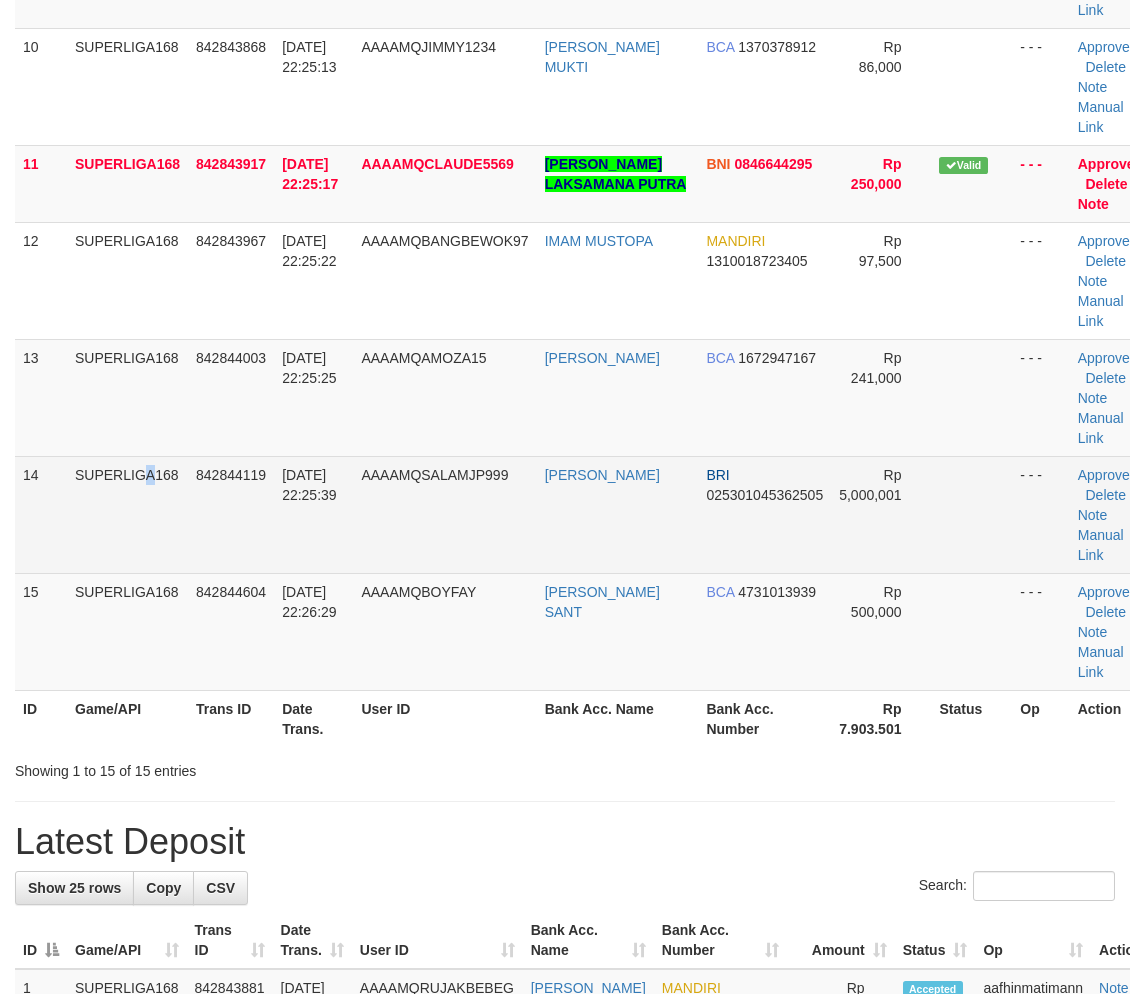 click on "SUPERLIGA168" at bounding box center (127, 514) 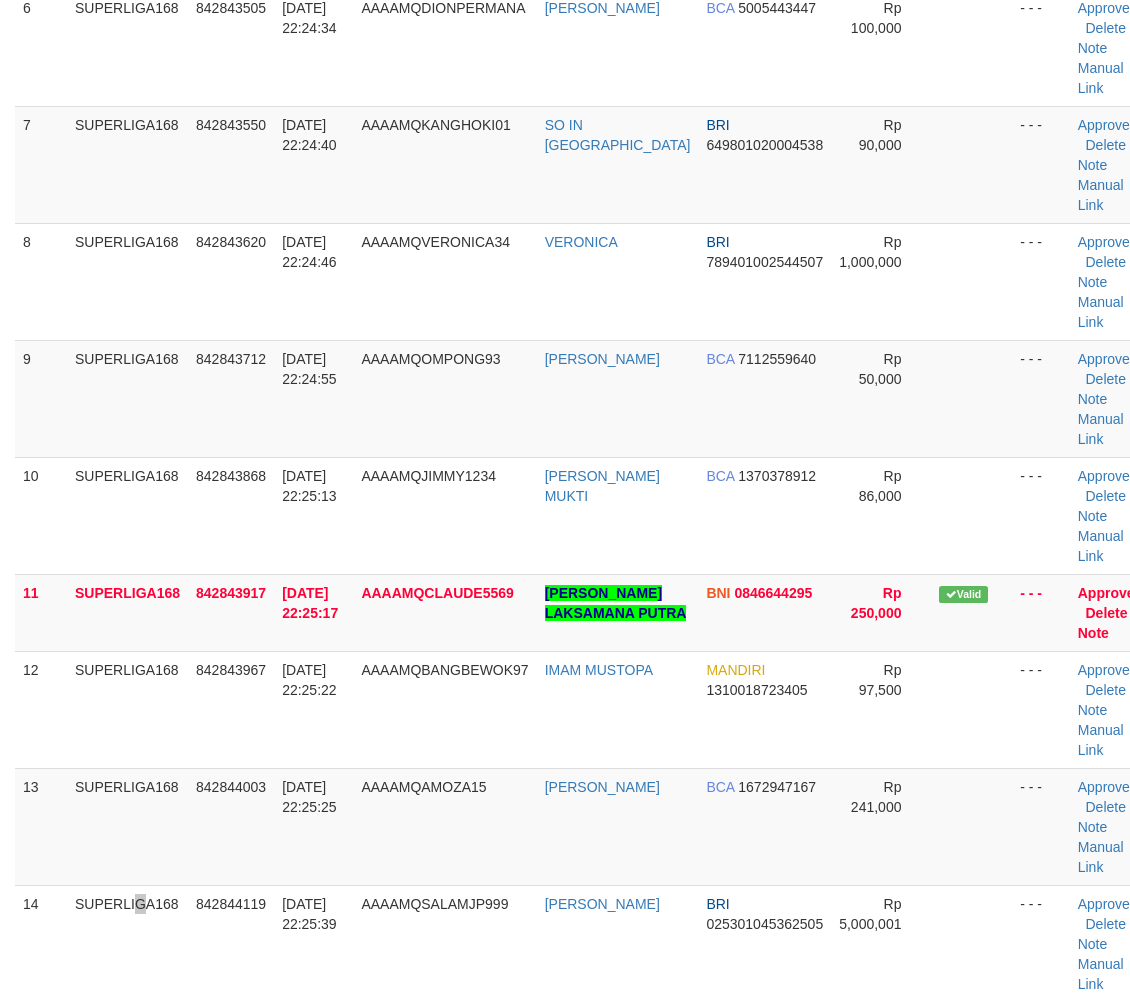 scroll, scrollTop: 810, scrollLeft: 0, axis: vertical 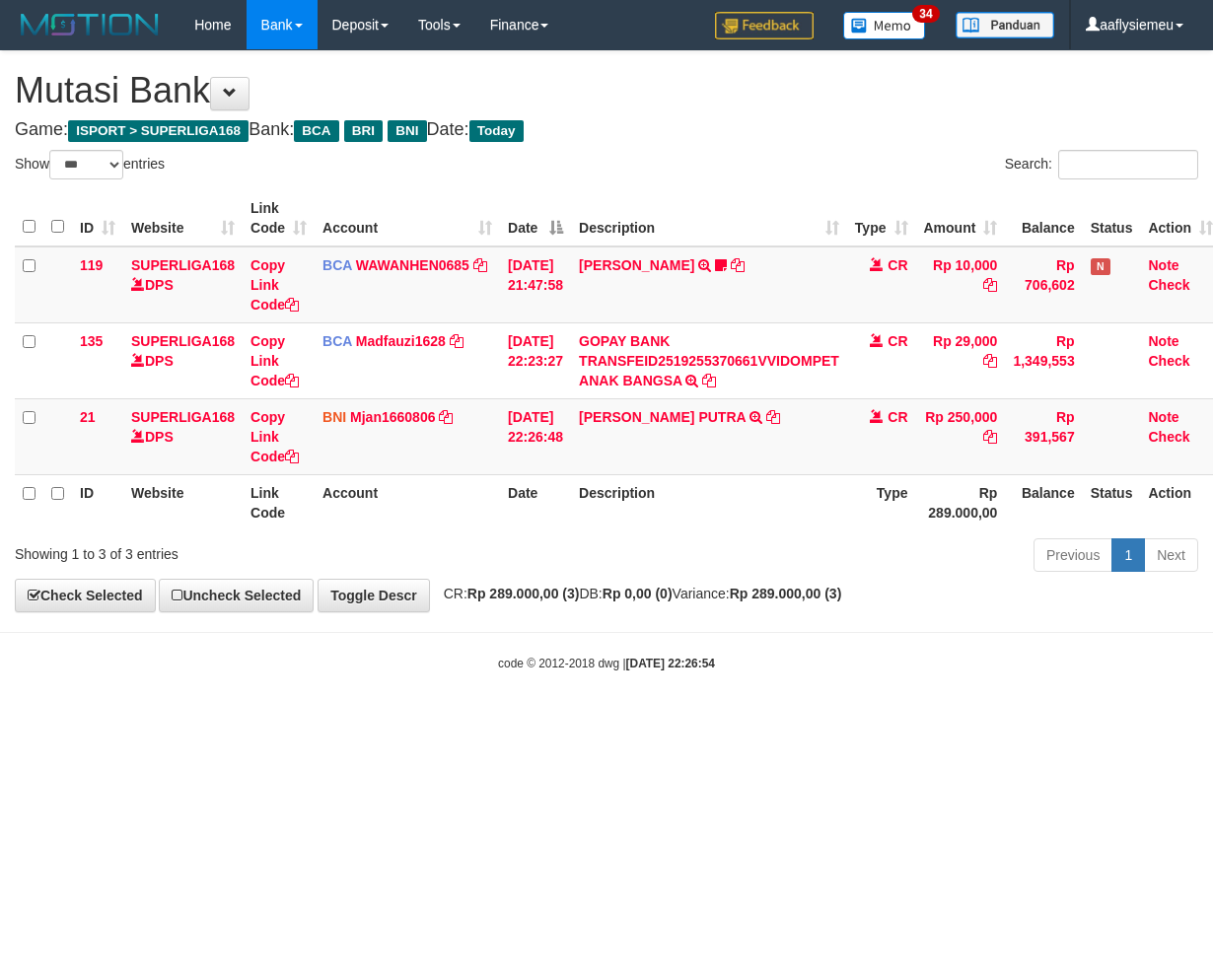 select on "***" 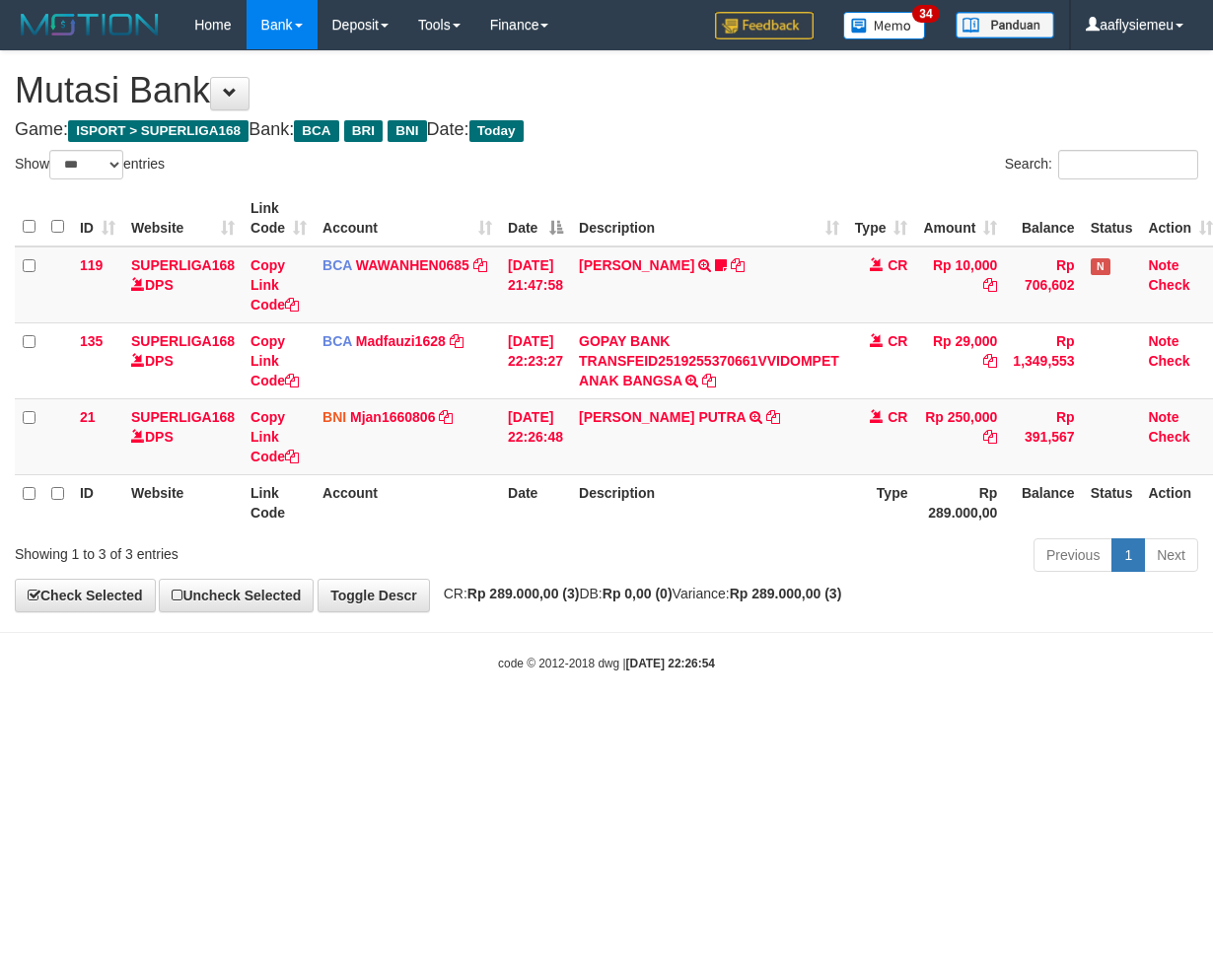 scroll, scrollTop: 0, scrollLeft: 15, axis: horizontal 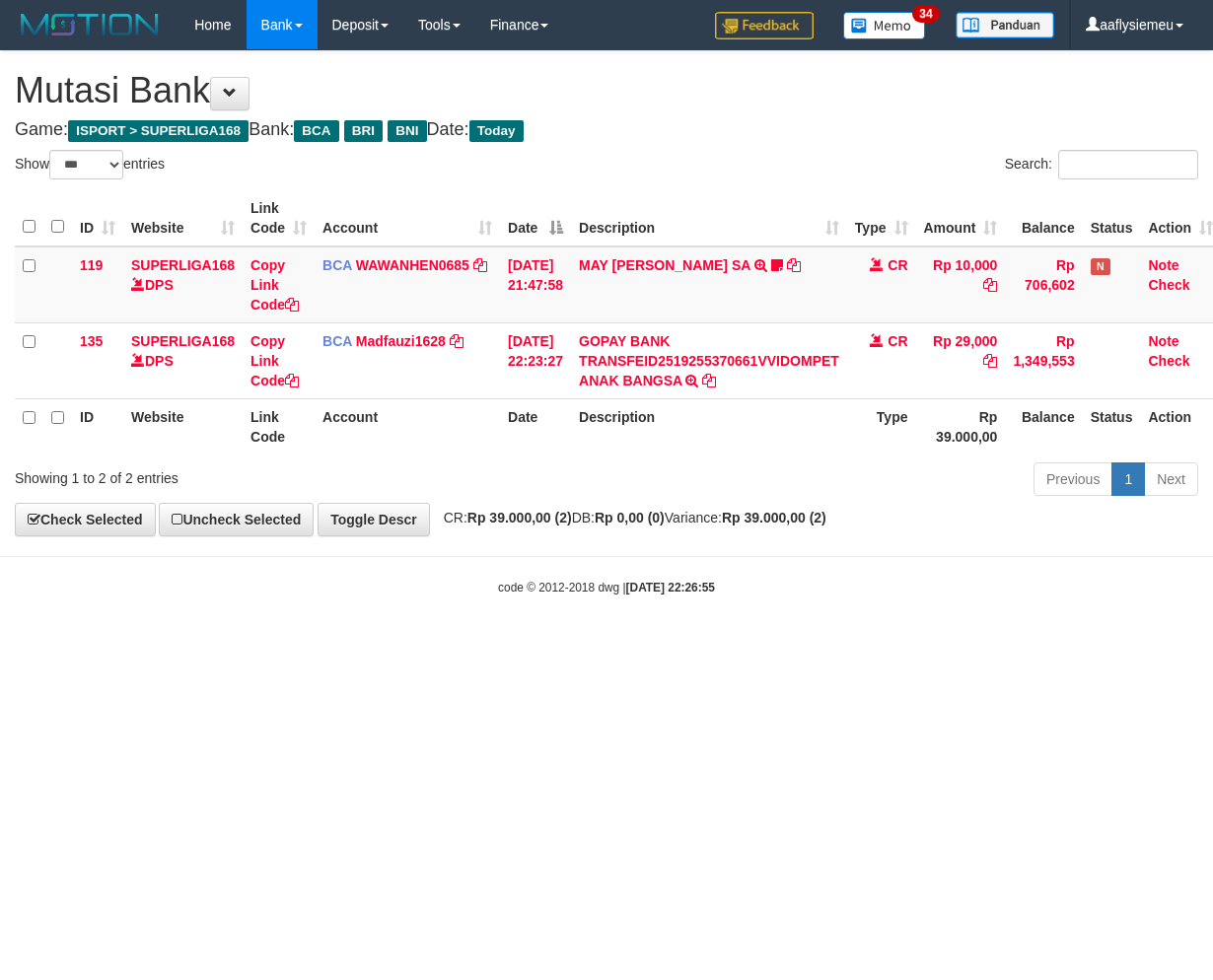 select on "***" 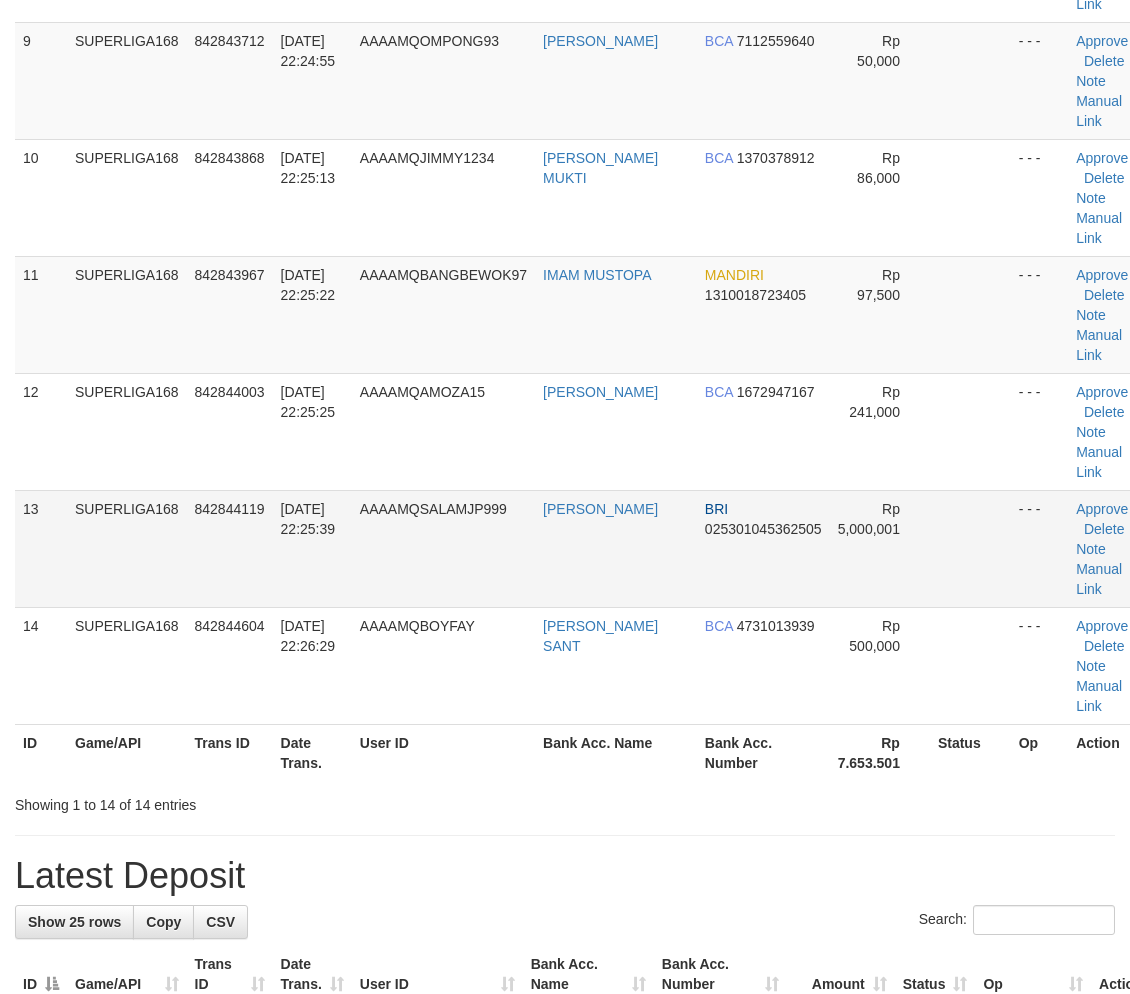 drag, startPoint x: 86, startPoint y: 553, endPoint x: 3, endPoint y: 585, distance: 88.95505 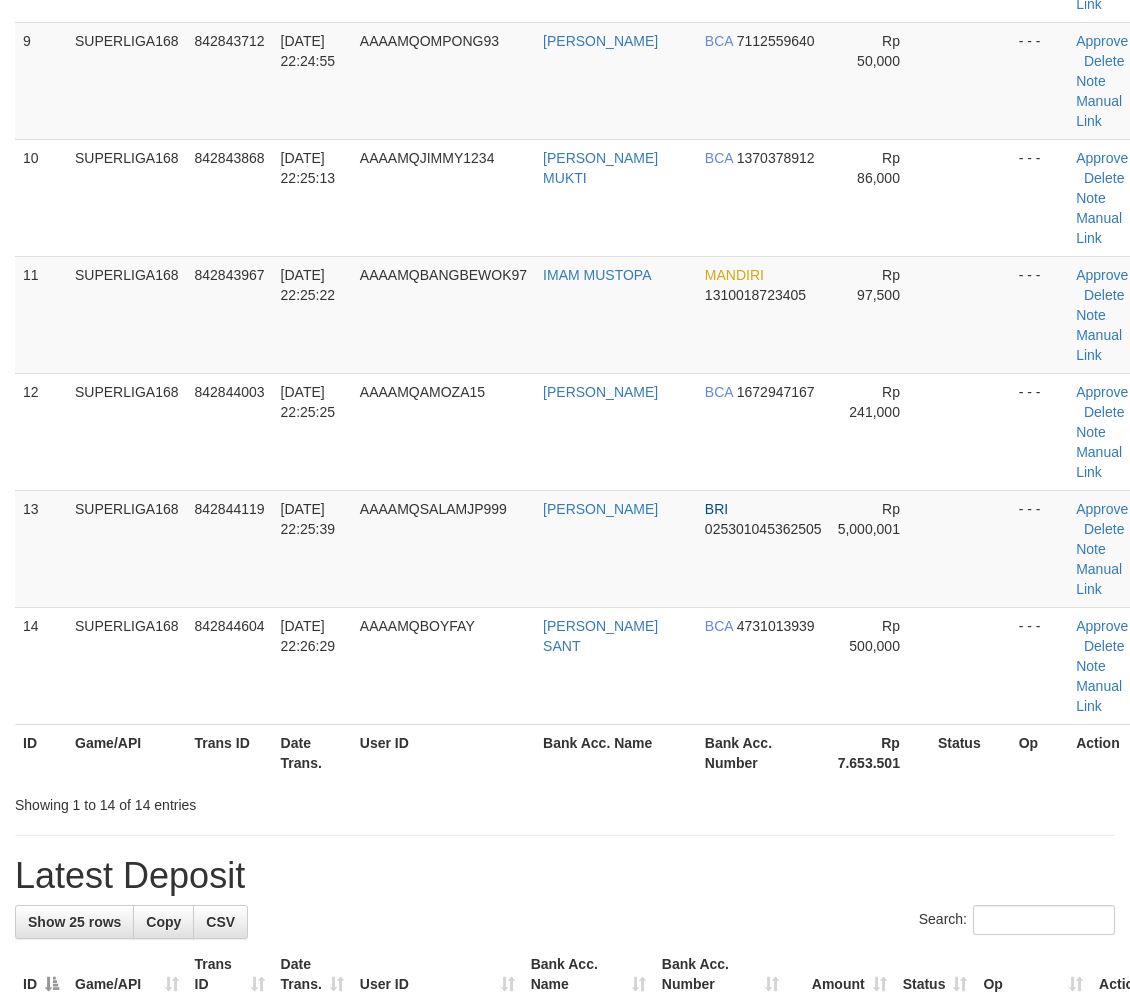 scroll, scrollTop: 810, scrollLeft: 0, axis: vertical 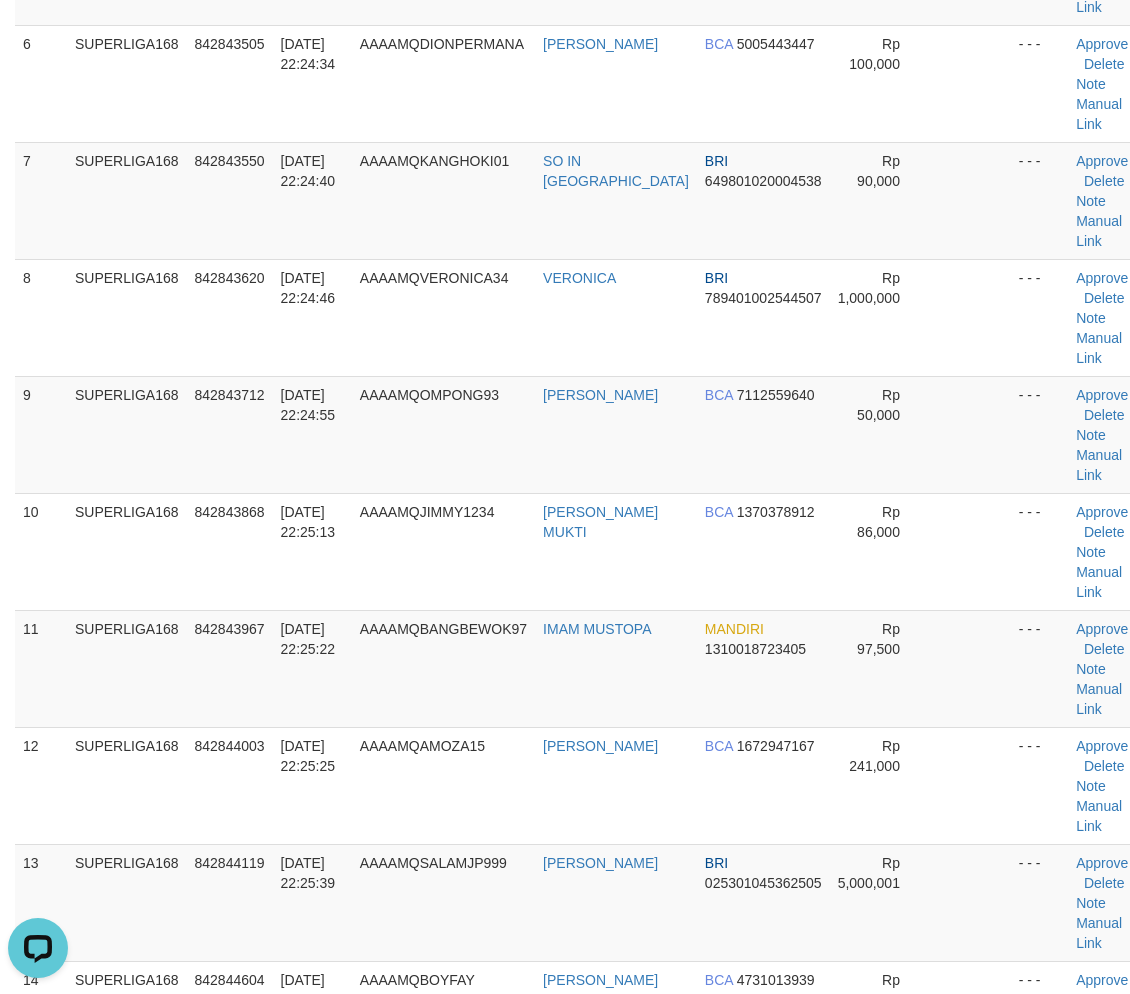click on "ID Game/API Trans ID Date Trans. User ID Bank Acc. Name Bank Acc. Number Amount Status Op Action
1
SUPERLIGA168
842840037
11/07/2025 22:18:25
AAAAMQKEMBUN
YELMI ELFREDO OCTA
BCA
8620514757
Rp 200,000
- - -
Approve
Delete
Note
Manual Link
2
SUPERLIGA168
842841380
11/07/2025 22:20:49
AAAAMQSUPEREMAN
SUHERMAN
BRI Note" at bounding box center [565, 259] 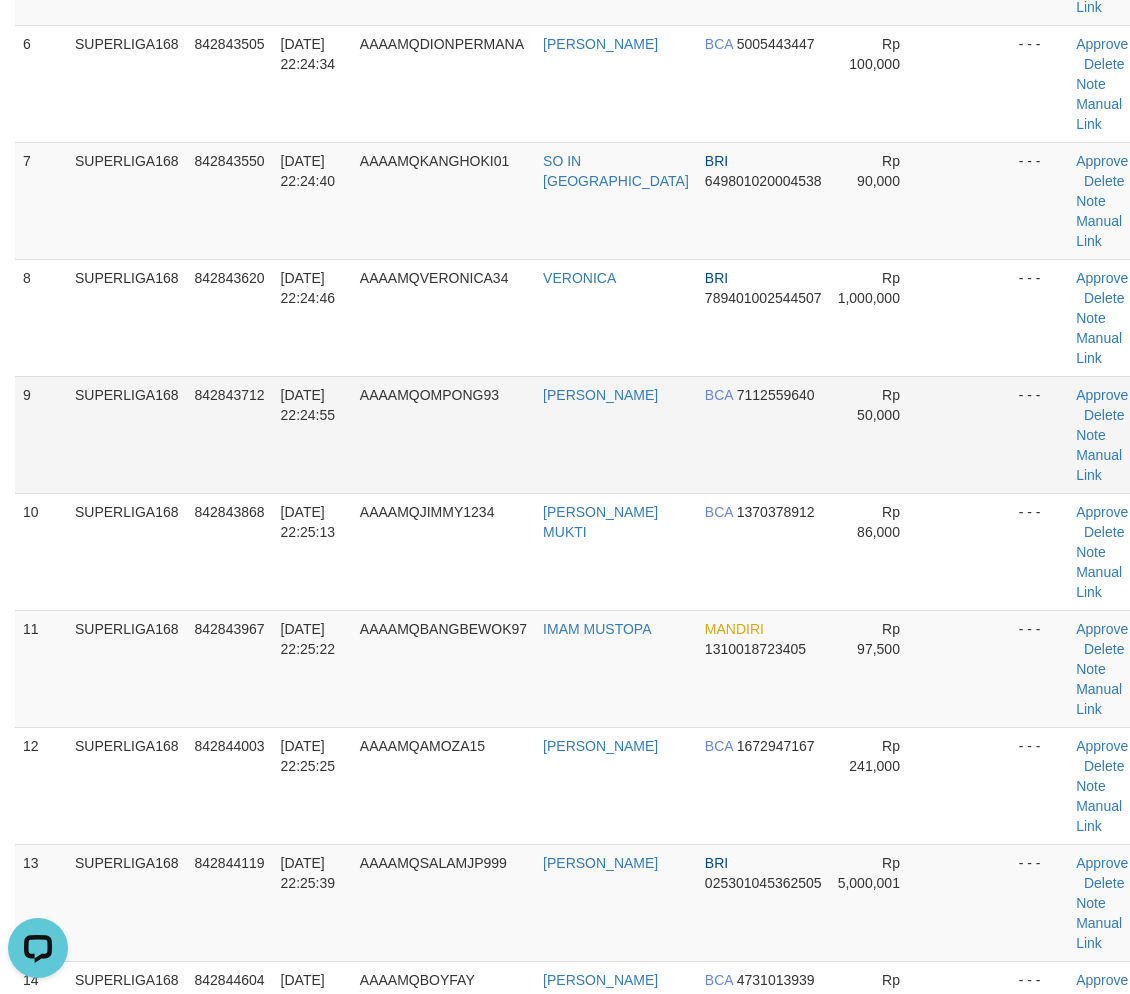 click on "SUPERLIGA168" at bounding box center (127, 434) 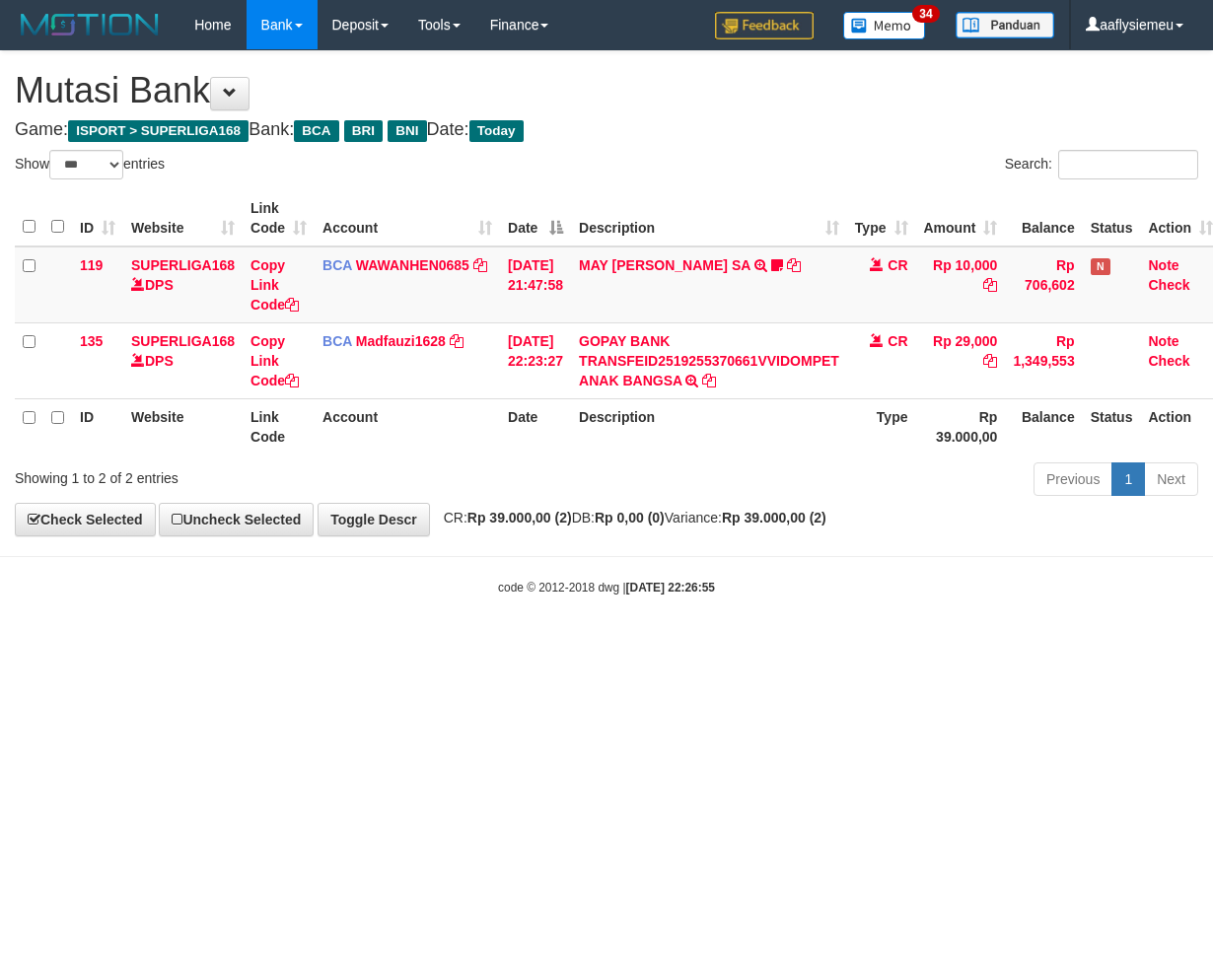 select on "***" 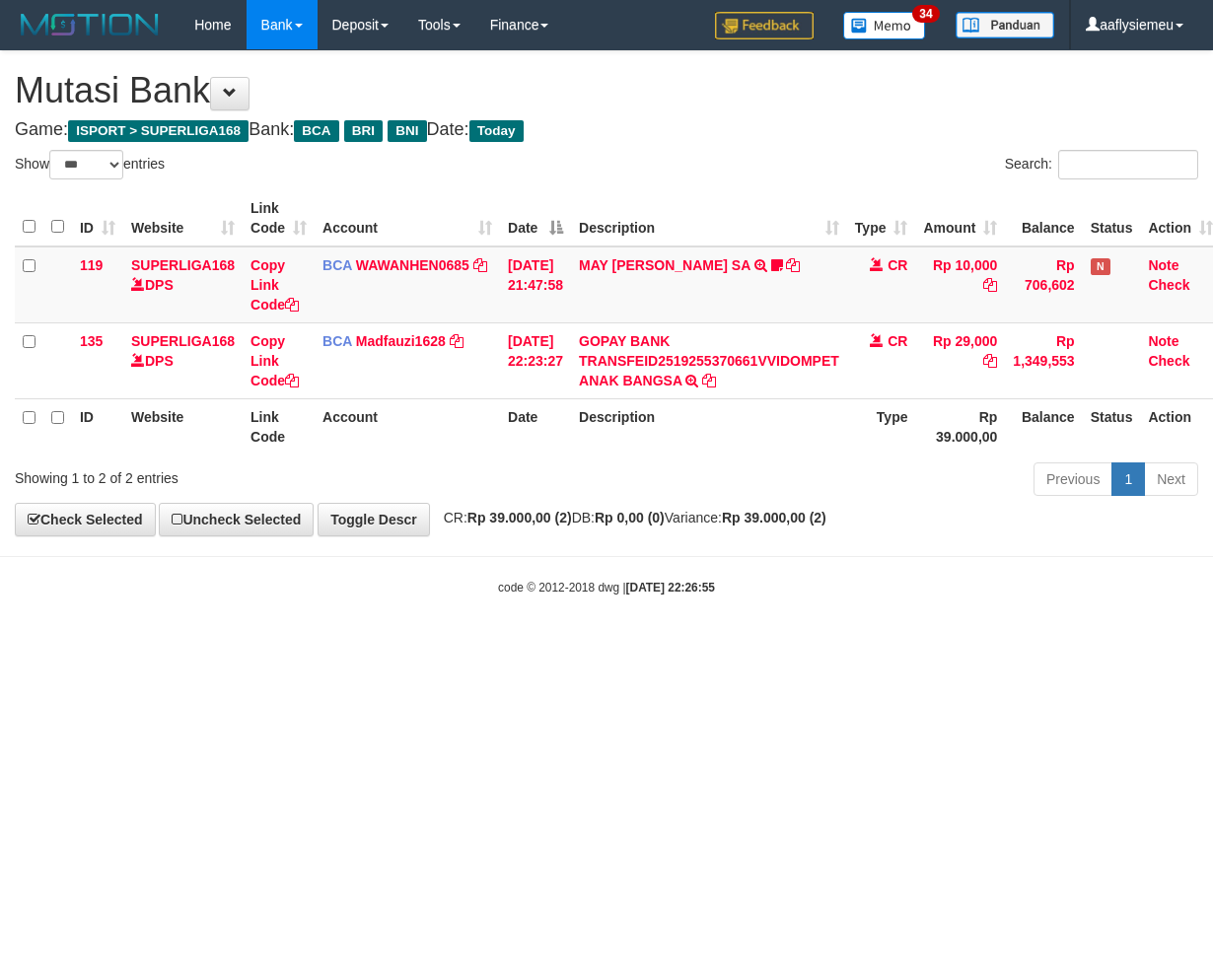 scroll, scrollTop: 0, scrollLeft: 15, axis: horizontal 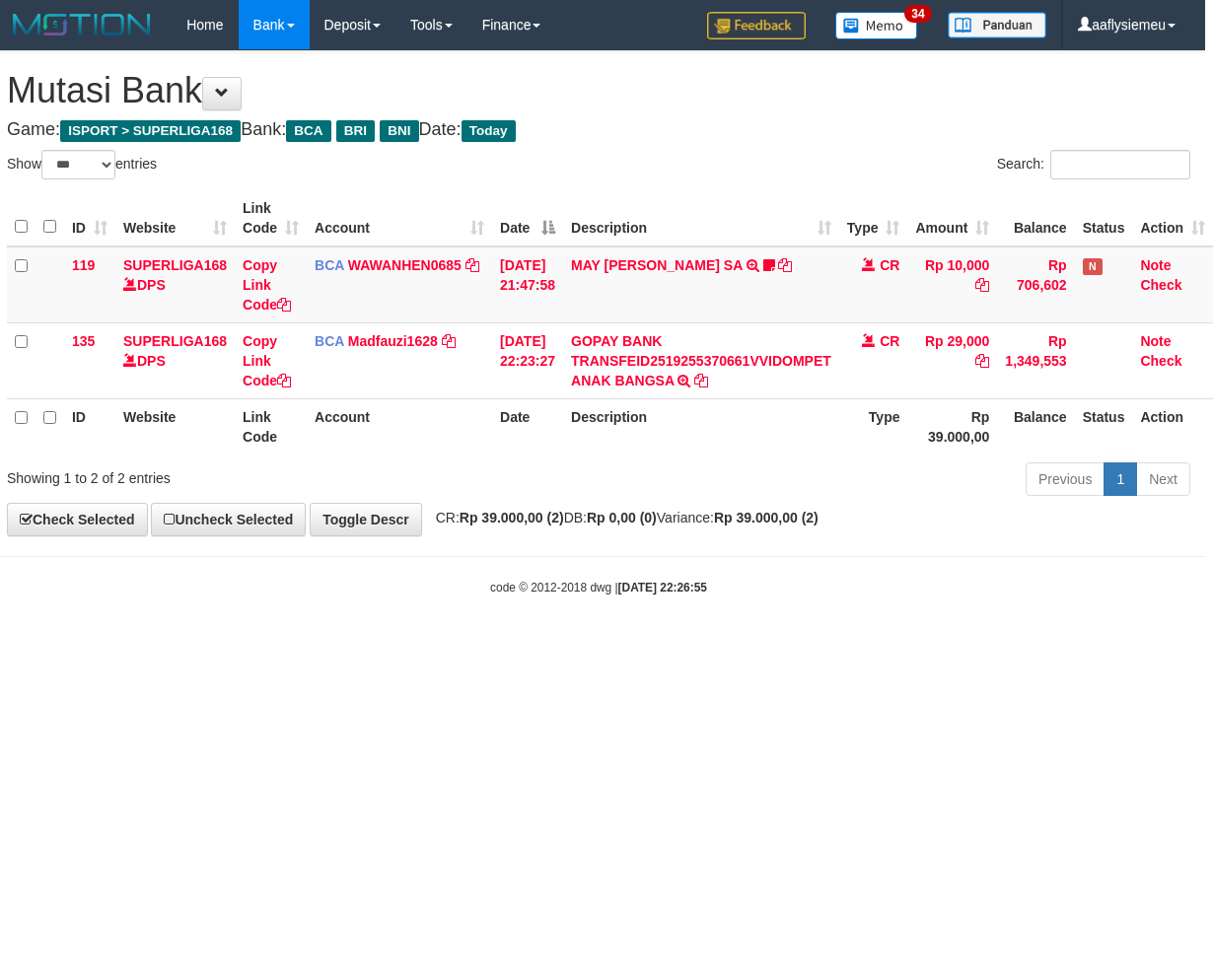 click on "Toggle navigation
Home
Bank
Account List
Load
By Website
Group
[ISPORT]													SUPERLIGA168
By Load Group (DPS)" at bounding box center (599, 322) 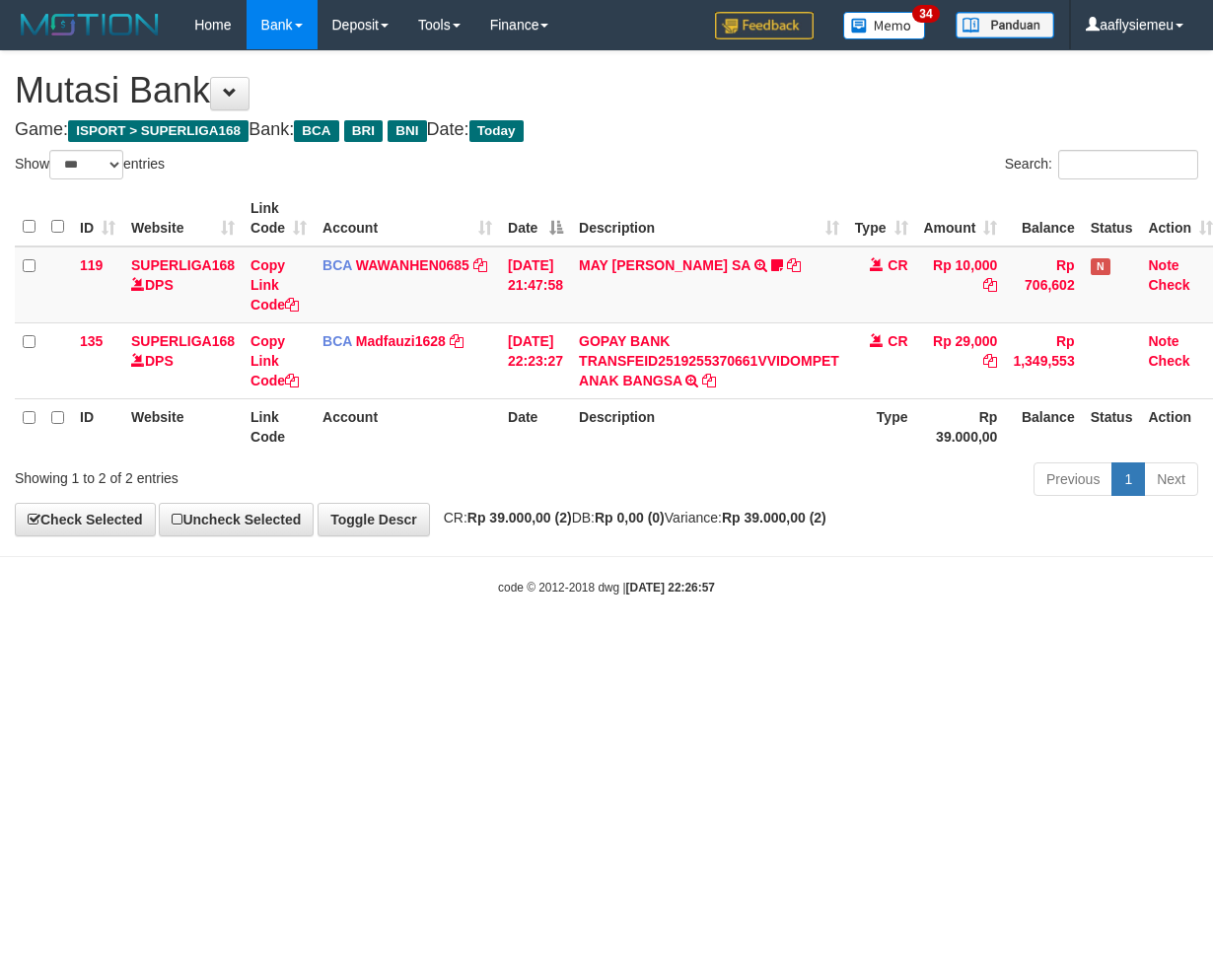 select on "***" 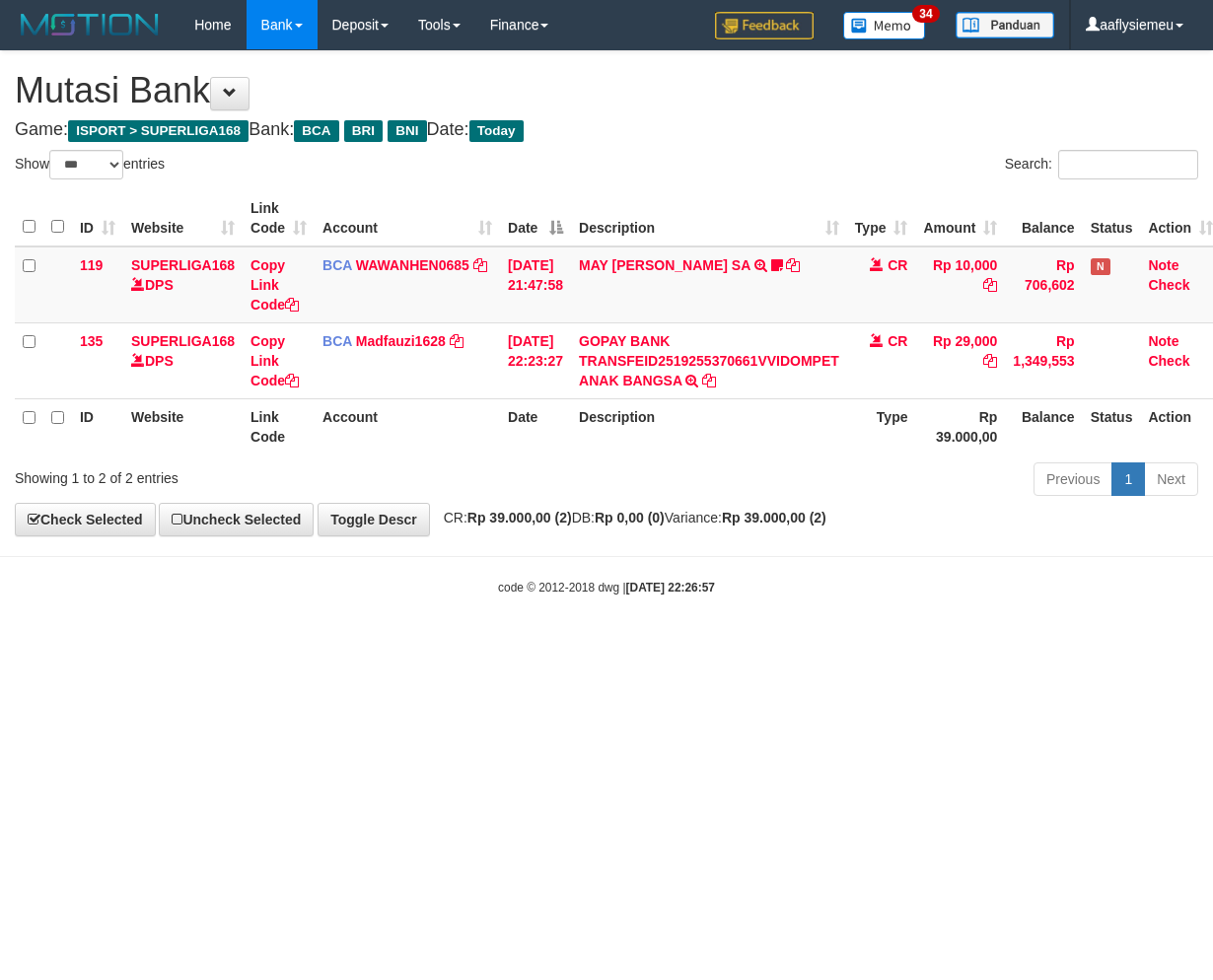 scroll, scrollTop: 0, scrollLeft: 15, axis: horizontal 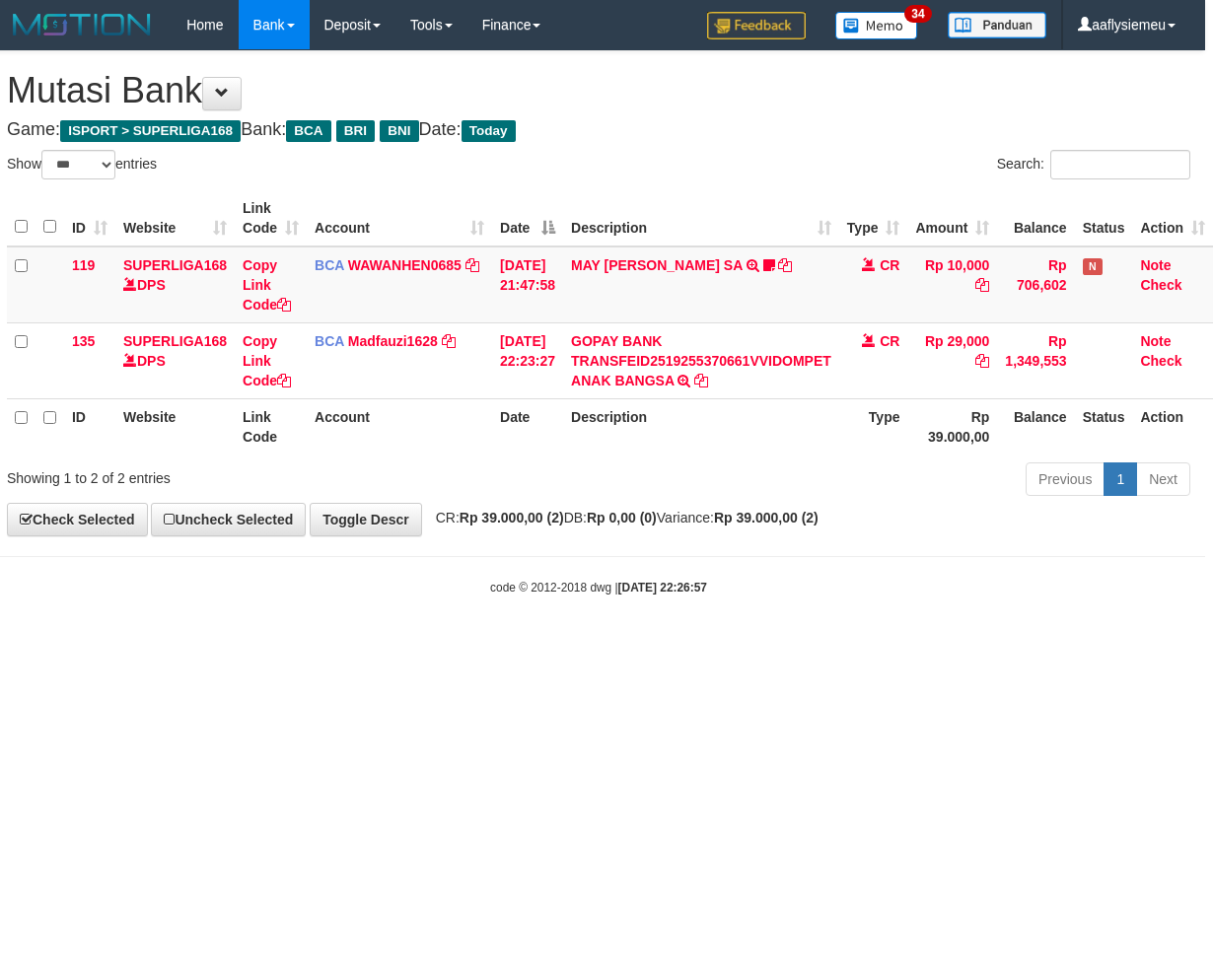 click on "Toggle navigation
Home
Bank
Account List
Load
By Website
Group
[ISPORT]													SUPERLIGA168
By Load Group (DPS)" at bounding box center (599, 322) 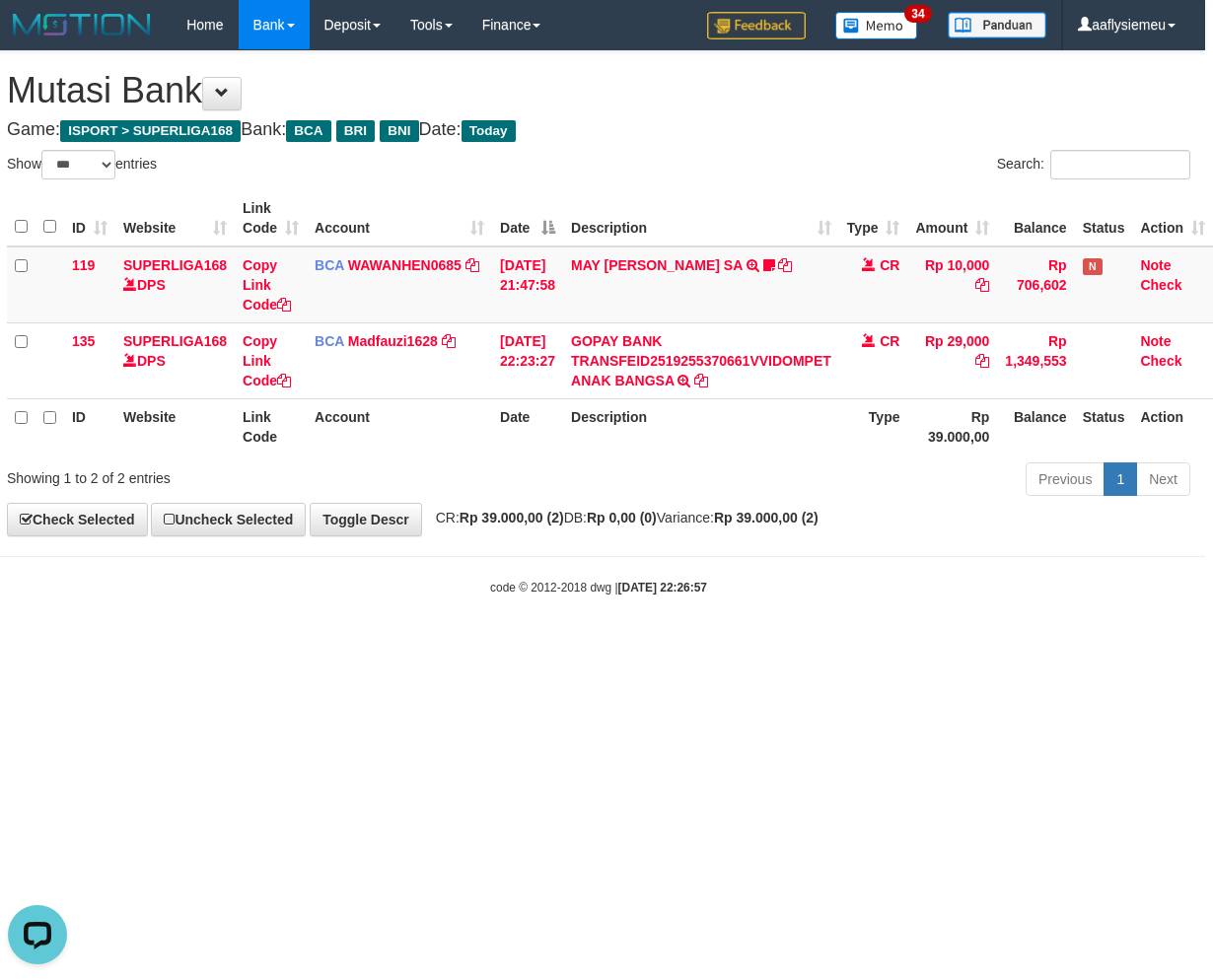 scroll, scrollTop: 0, scrollLeft: 0, axis: both 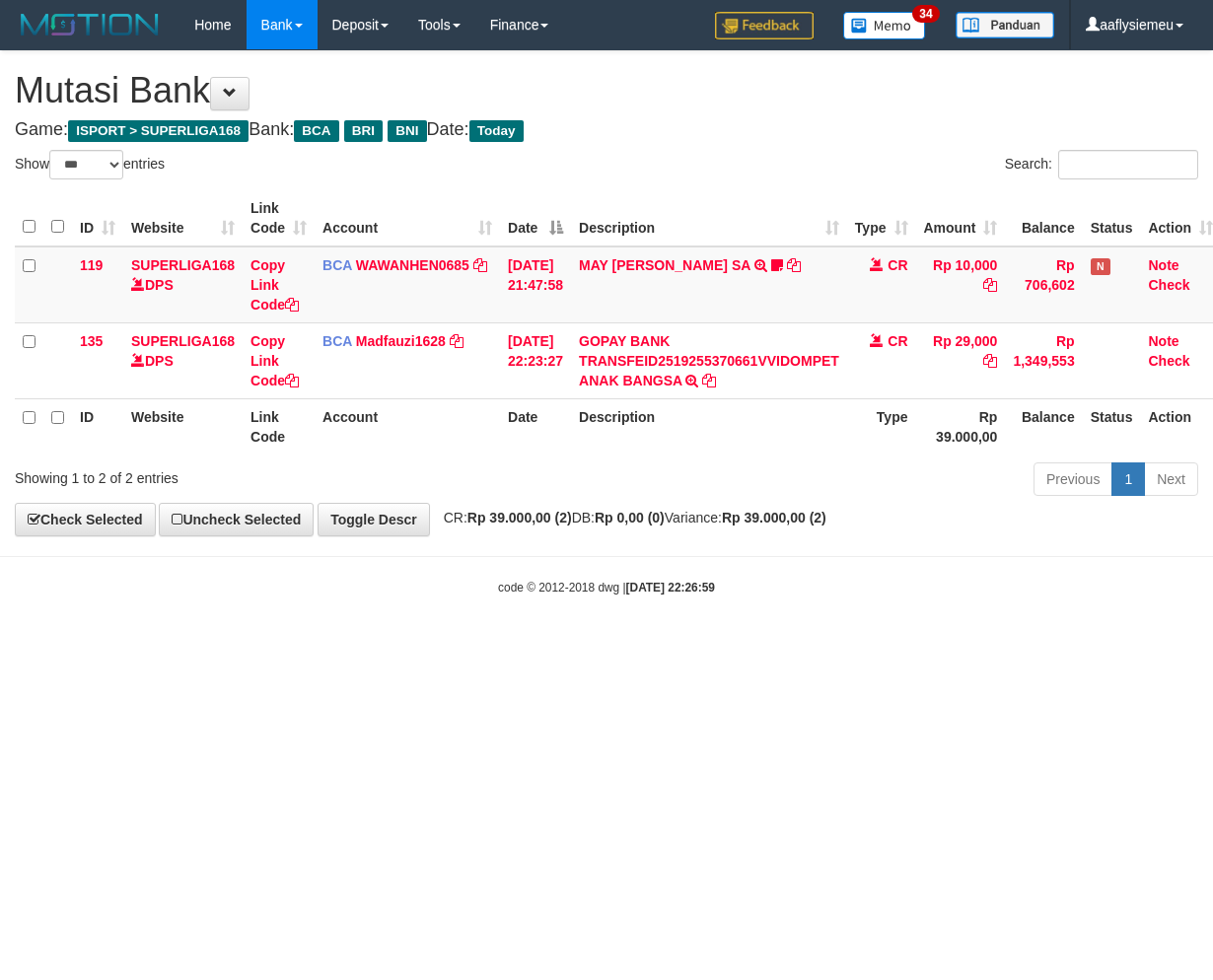 select on "***" 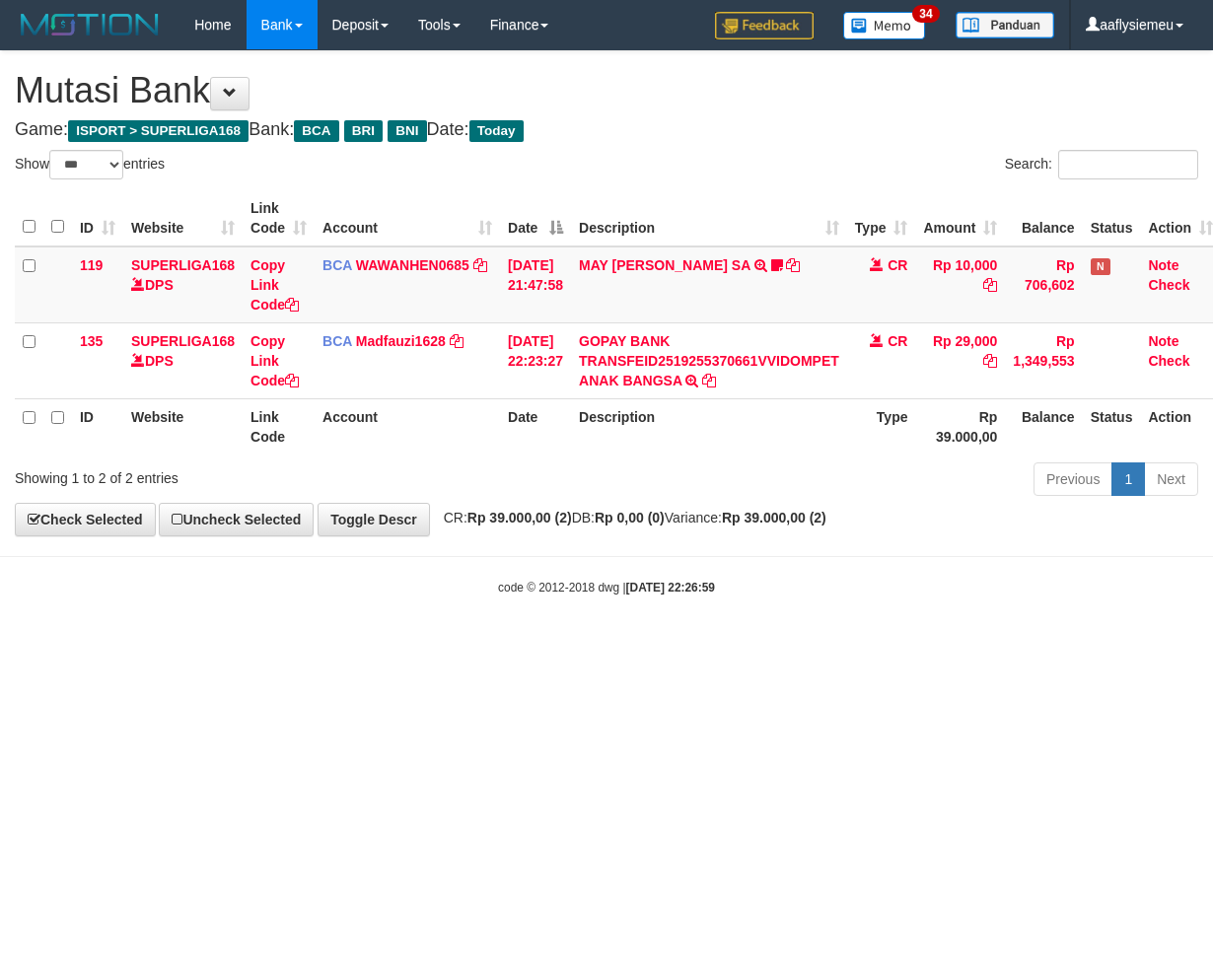 scroll, scrollTop: 0, scrollLeft: 15, axis: horizontal 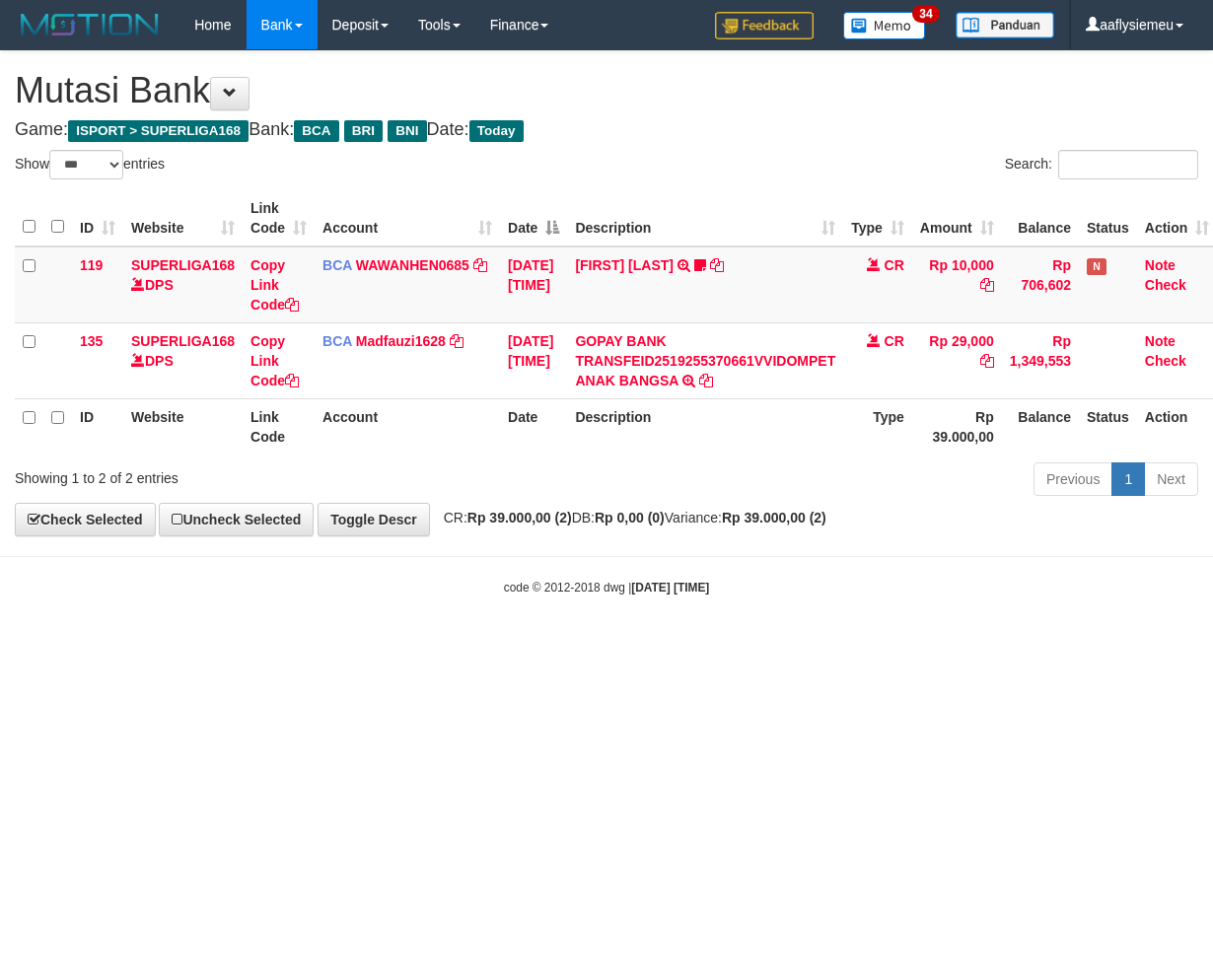 select on "***" 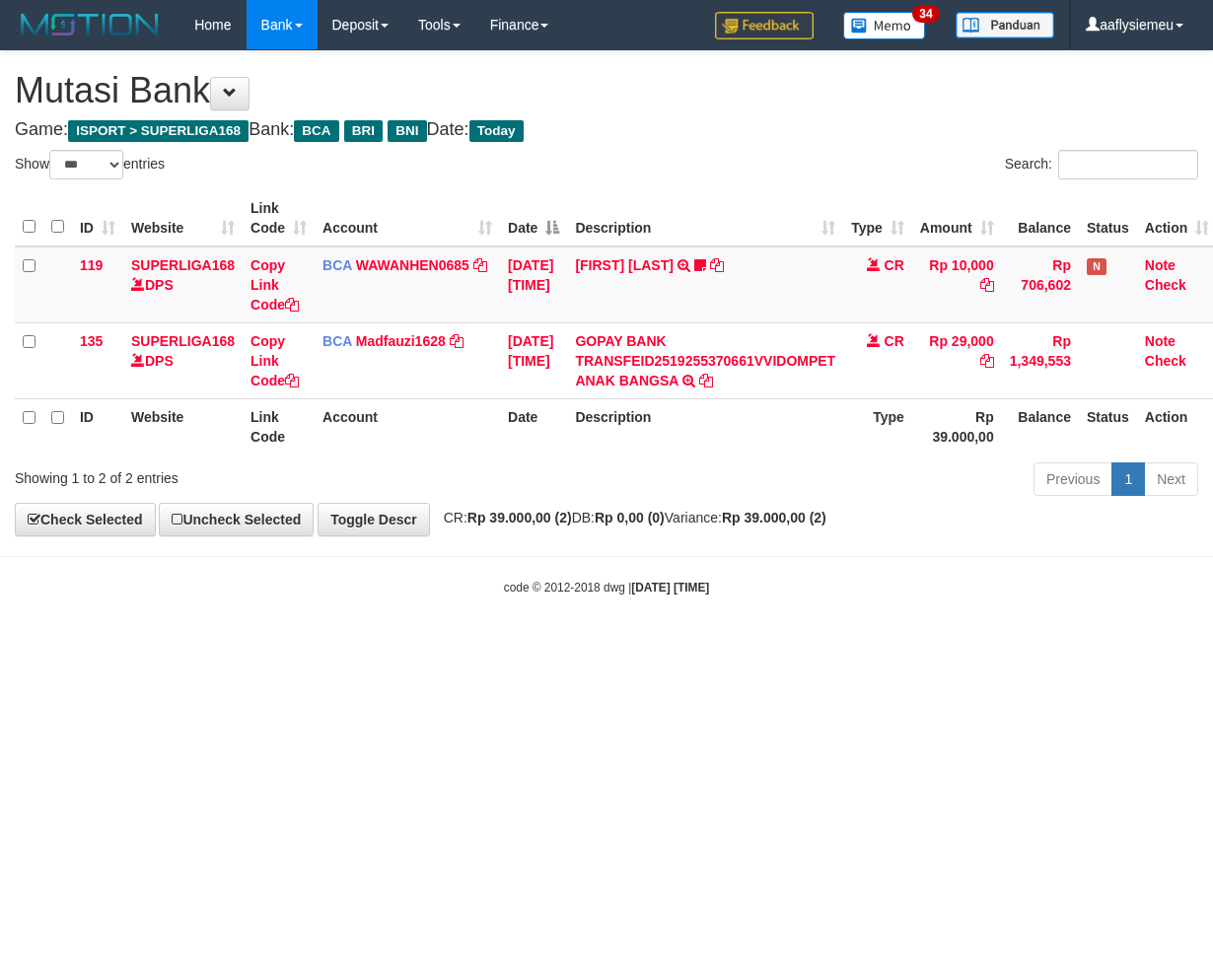scroll, scrollTop: 0, scrollLeft: 15, axis: horizontal 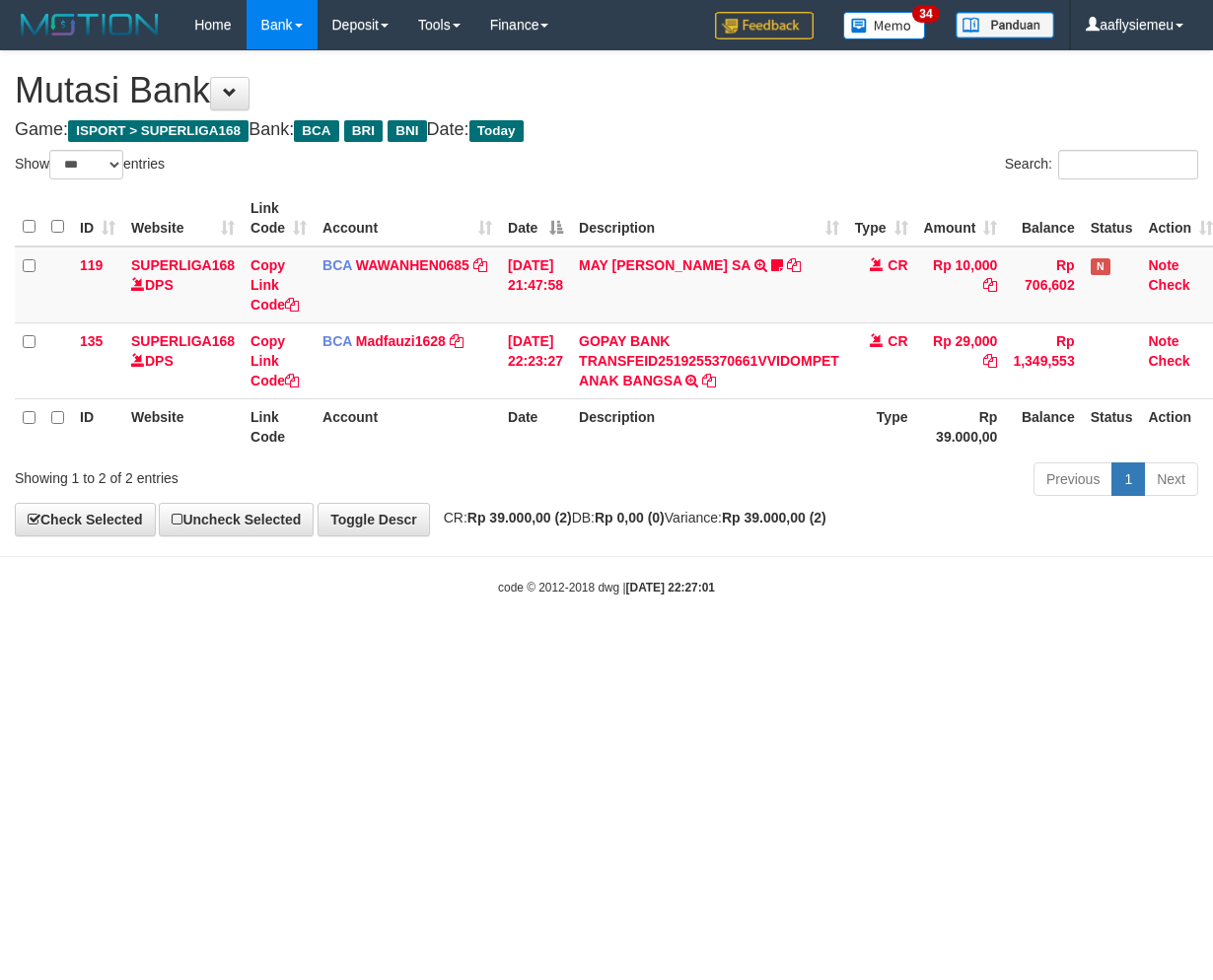 select on "***" 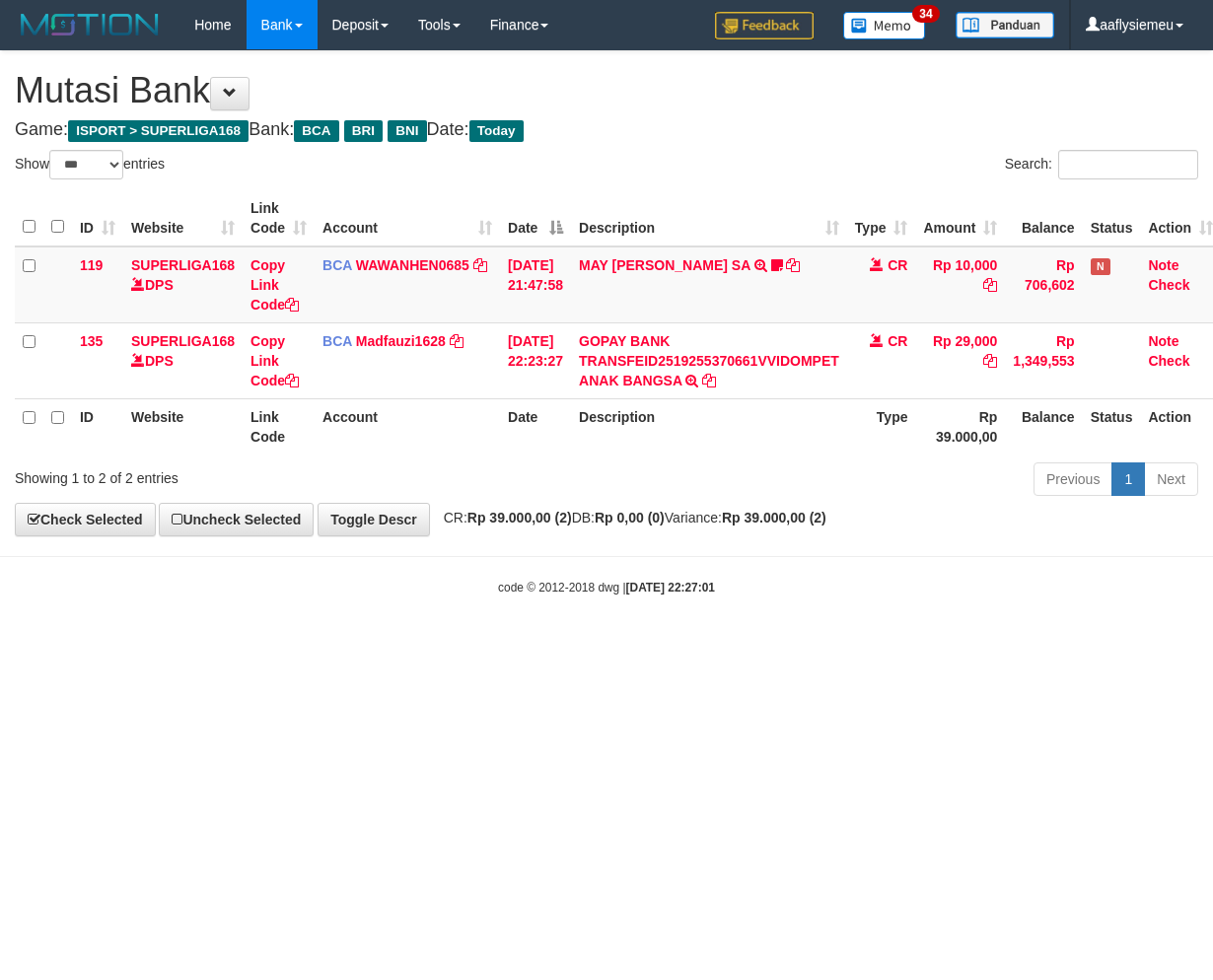 scroll, scrollTop: 0, scrollLeft: 15, axis: horizontal 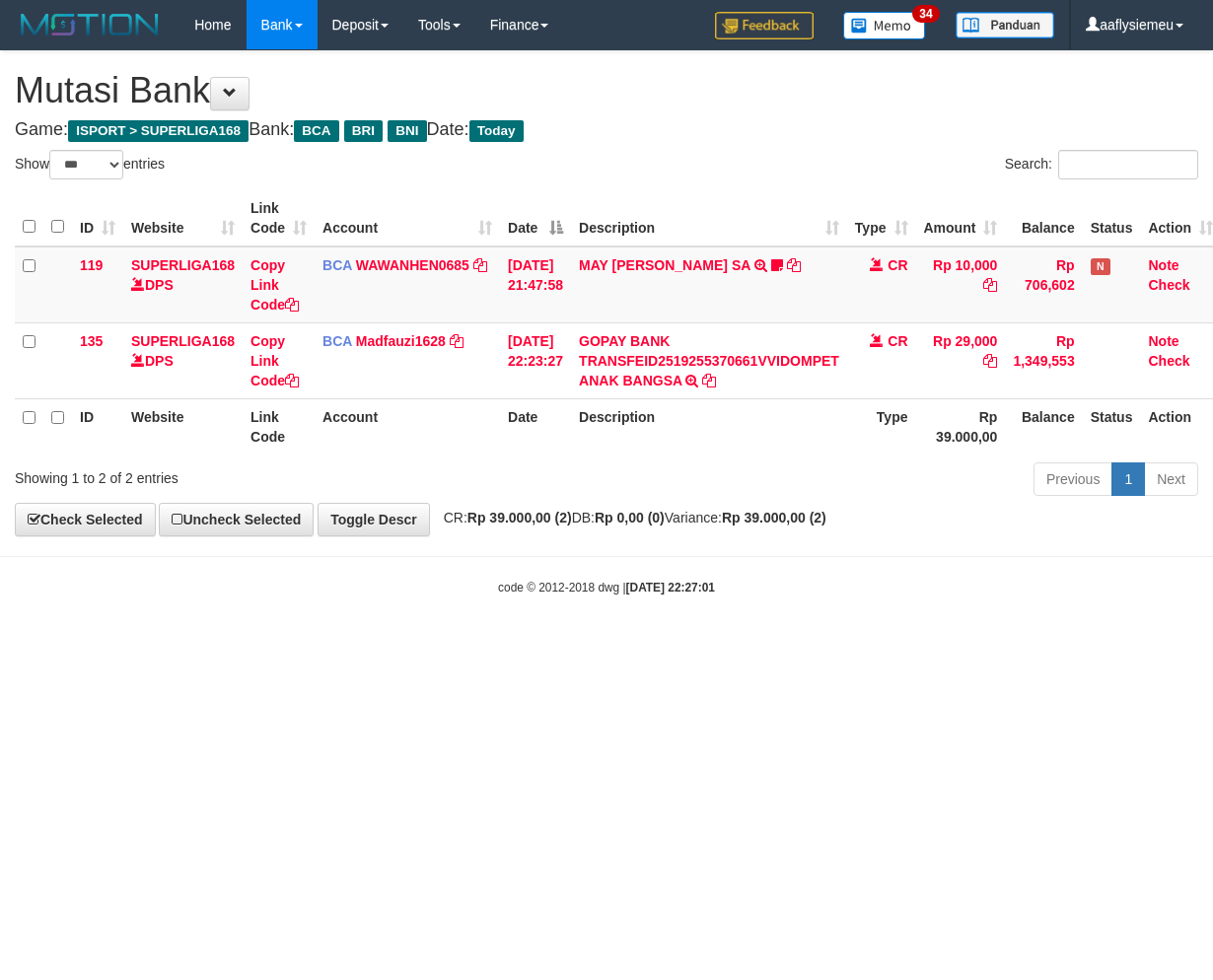 select on "***" 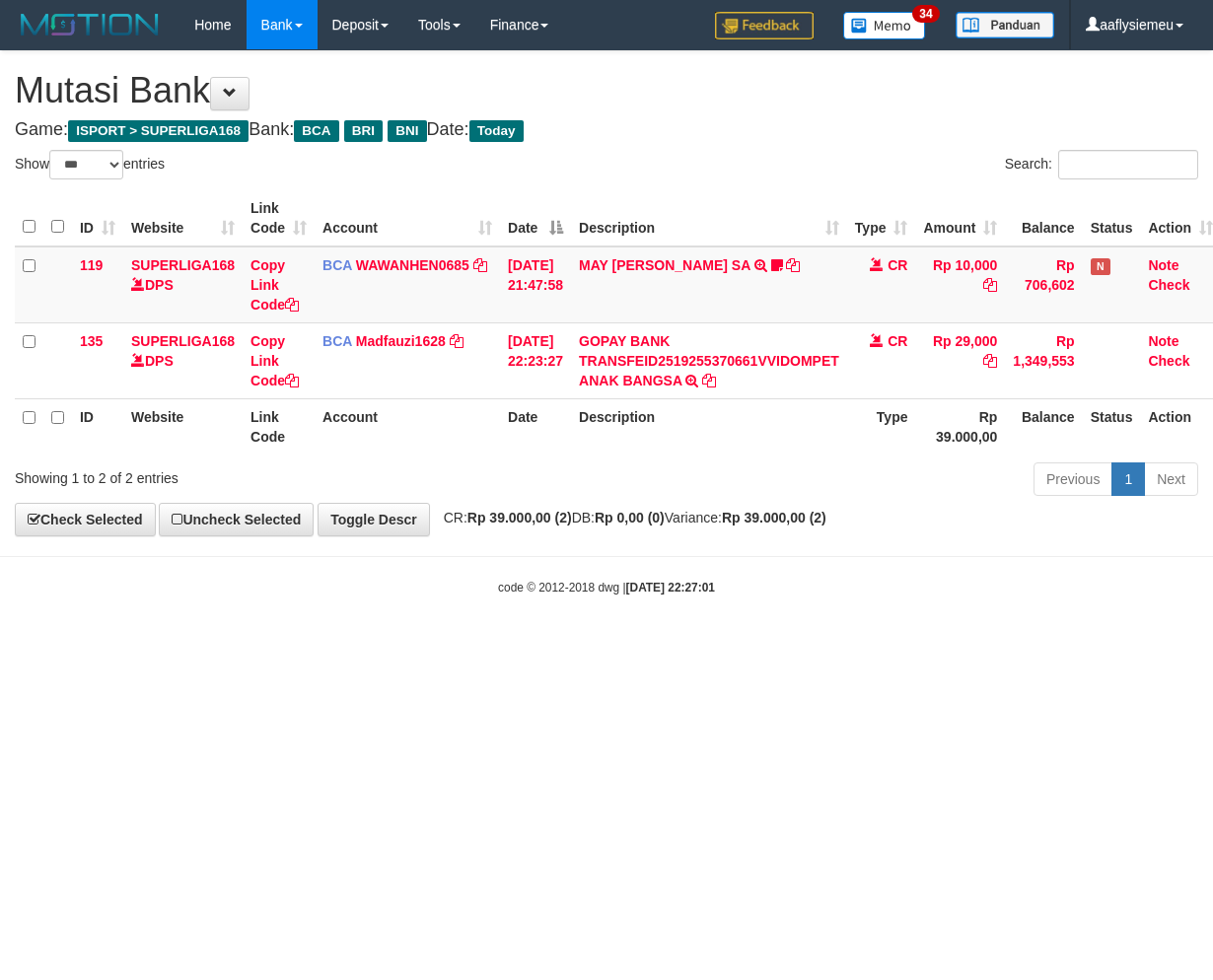 scroll, scrollTop: 0, scrollLeft: 15, axis: horizontal 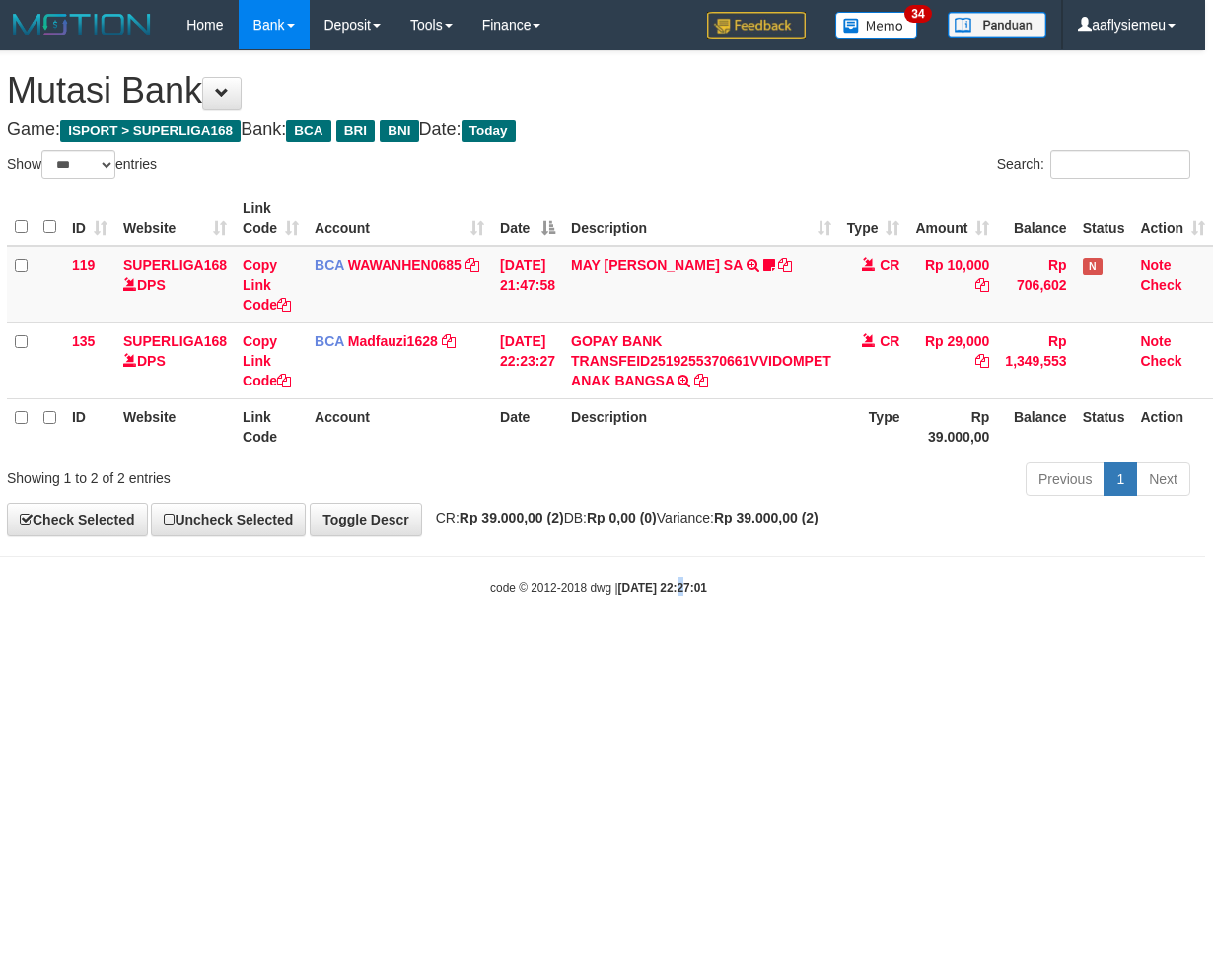 click on "Toggle navigation
Home
Bank
Account List
Load
By Website
Group
[ISPORT]													SUPERLIGA168
By Load Group (DPS)" at bounding box center [599, 322] 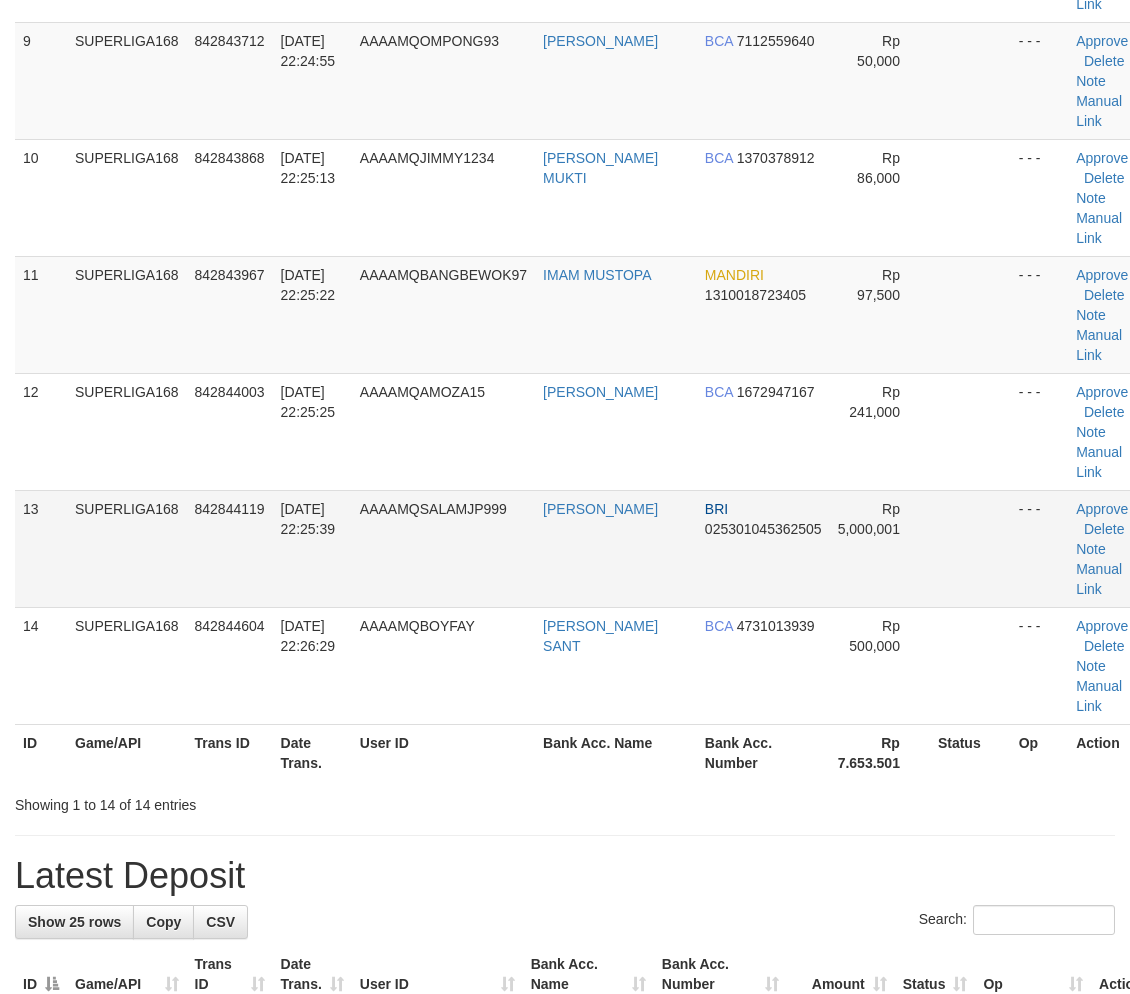 drag, startPoint x: 223, startPoint y: 496, endPoint x: 204, endPoint y: 506, distance: 21.470911 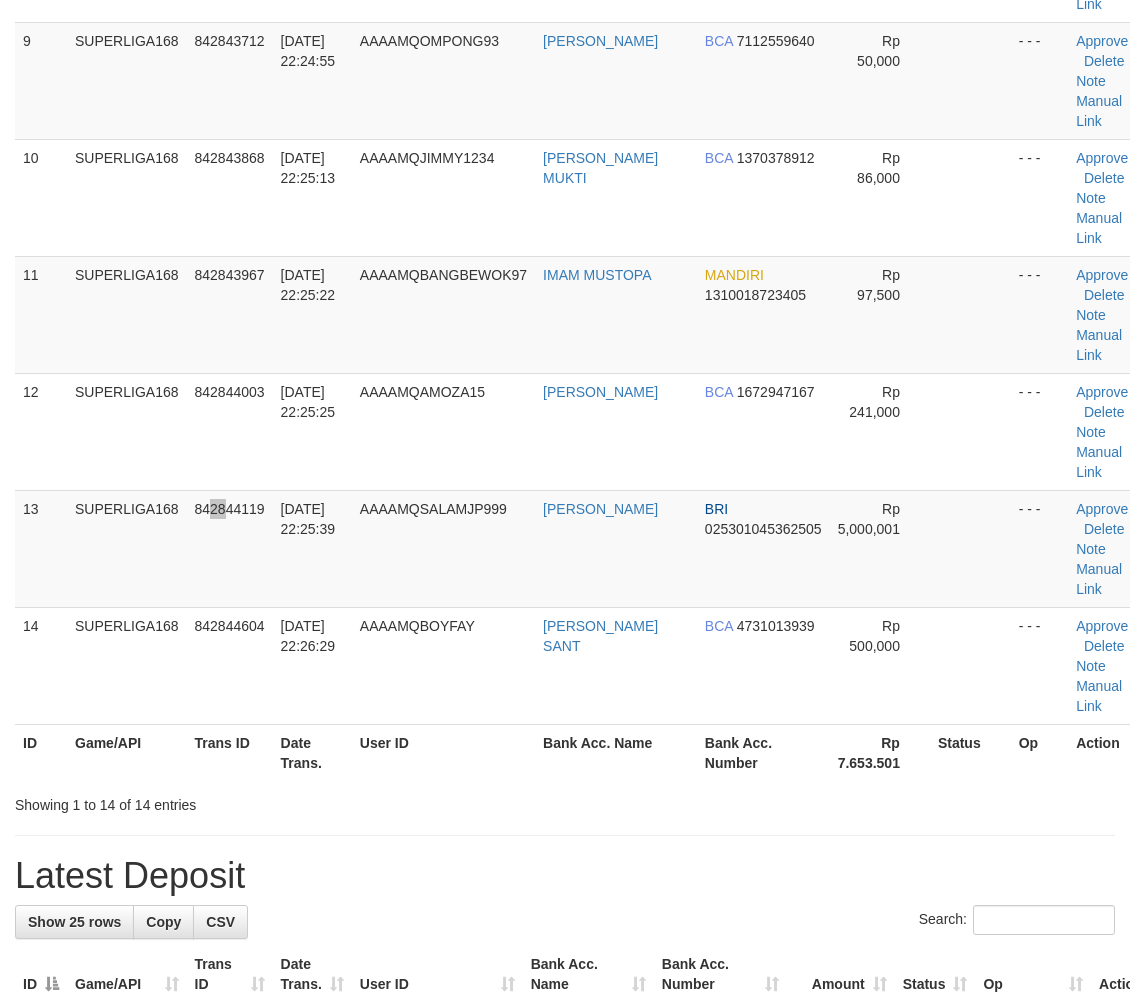scroll, scrollTop: 810, scrollLeft: 0, axis: vertical 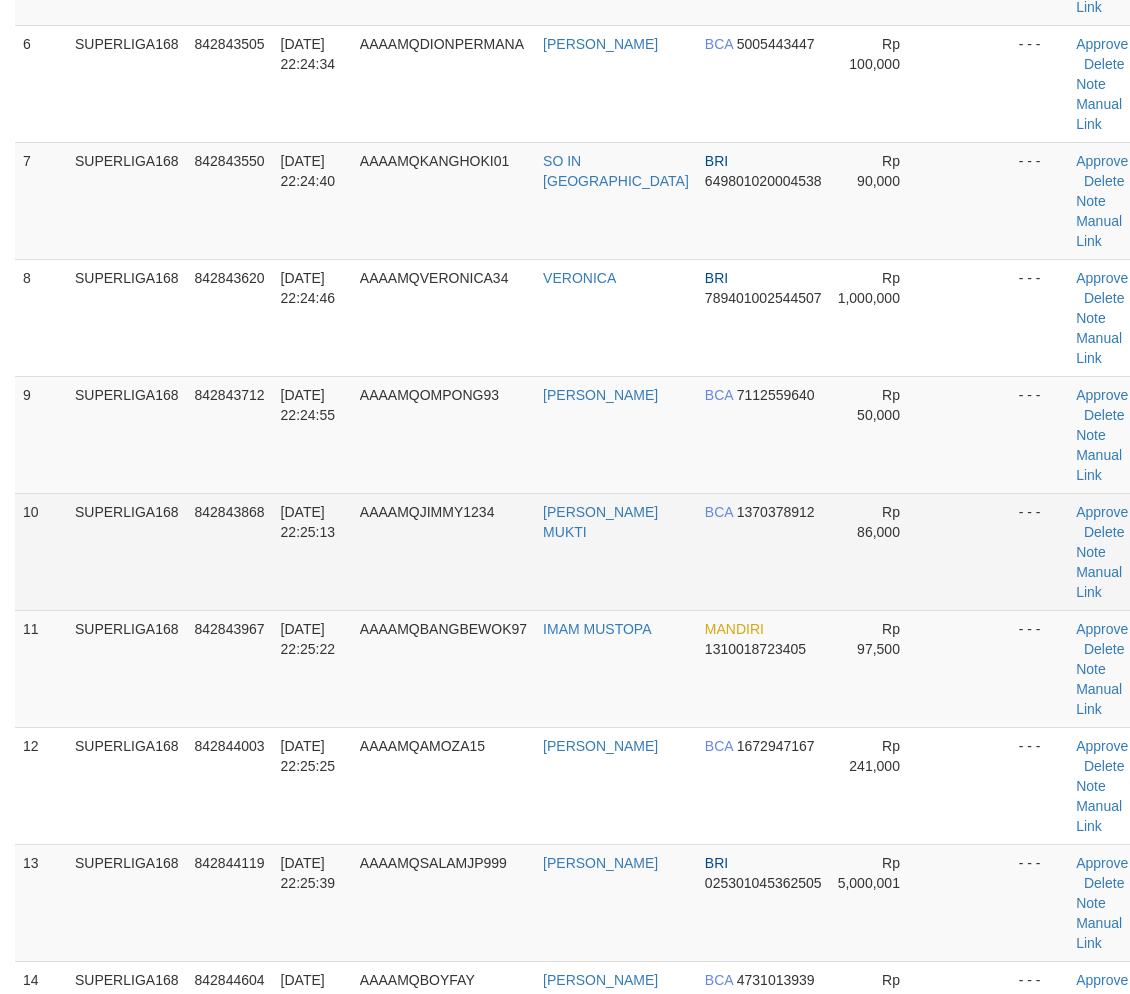 click on "SUPERLIGA168" at bounding box center [127, 551] 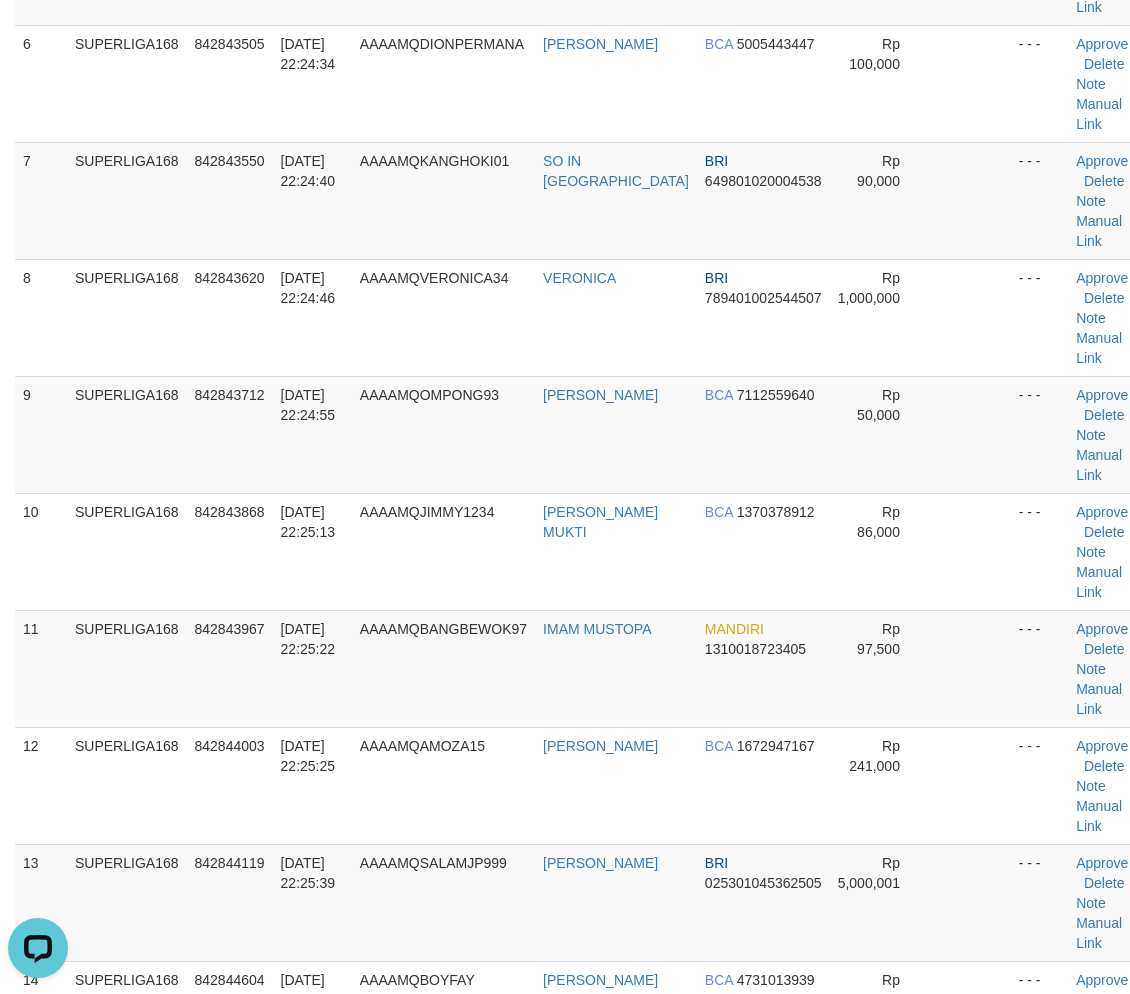 scroll, scrollTop: 0, scrollLeft: 0, axis: both 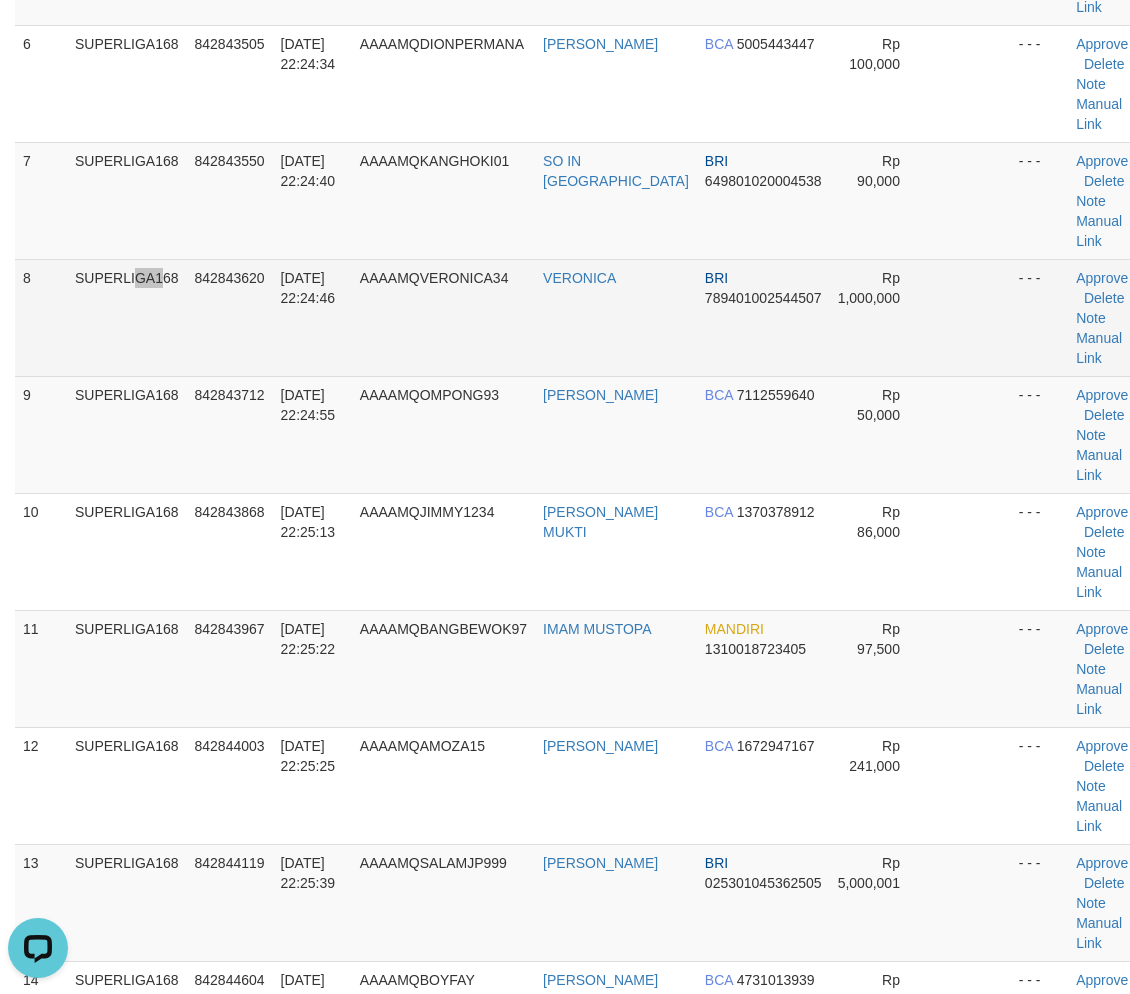click on "SUPERLIGA168" at bounding box center (127, 317) 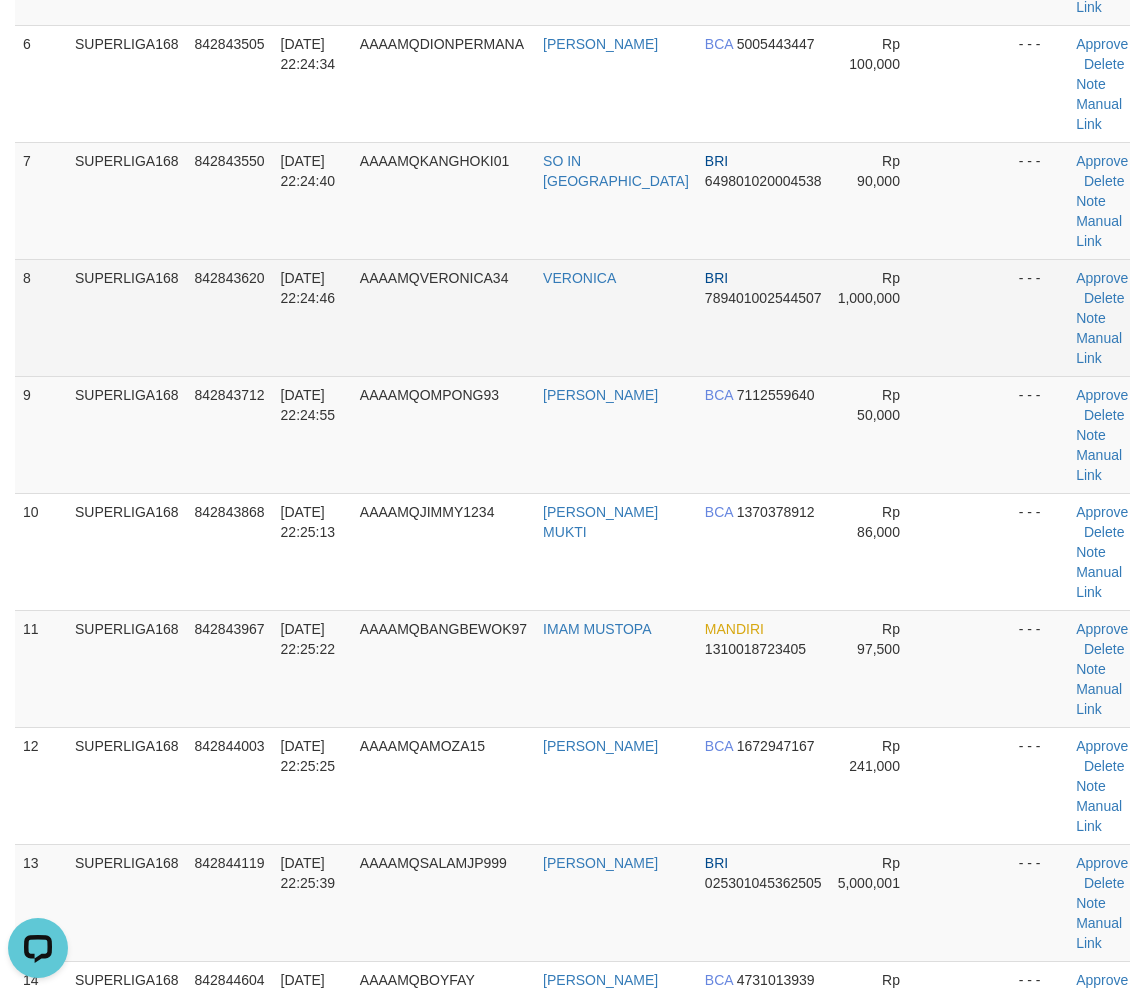 scroll, scrollTop: 247, scrollLeft: 0, axis: vertical 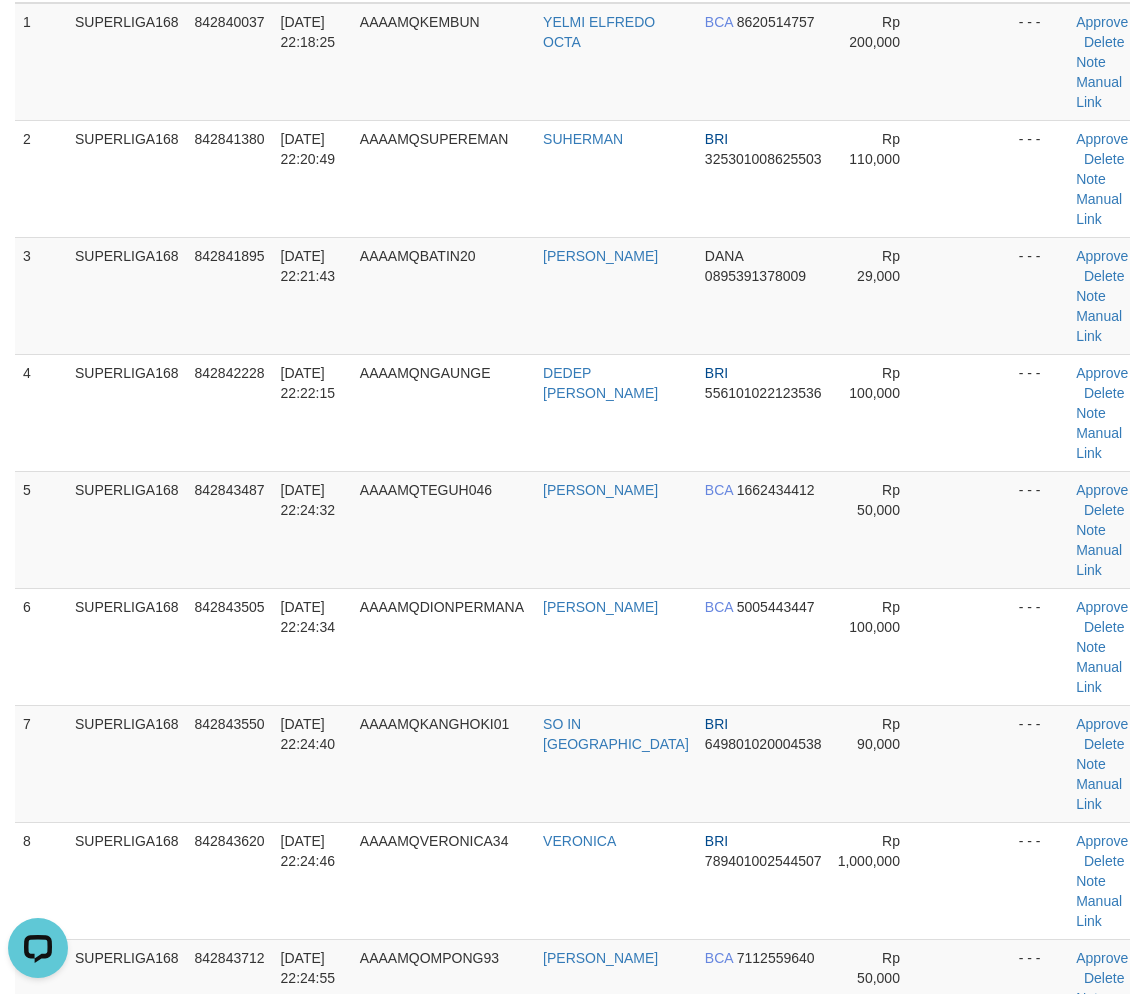 drag, startPoint x: 35, startPoint y: 481, endPoint x: 7, endPoint y: 520, distance: 48.010414 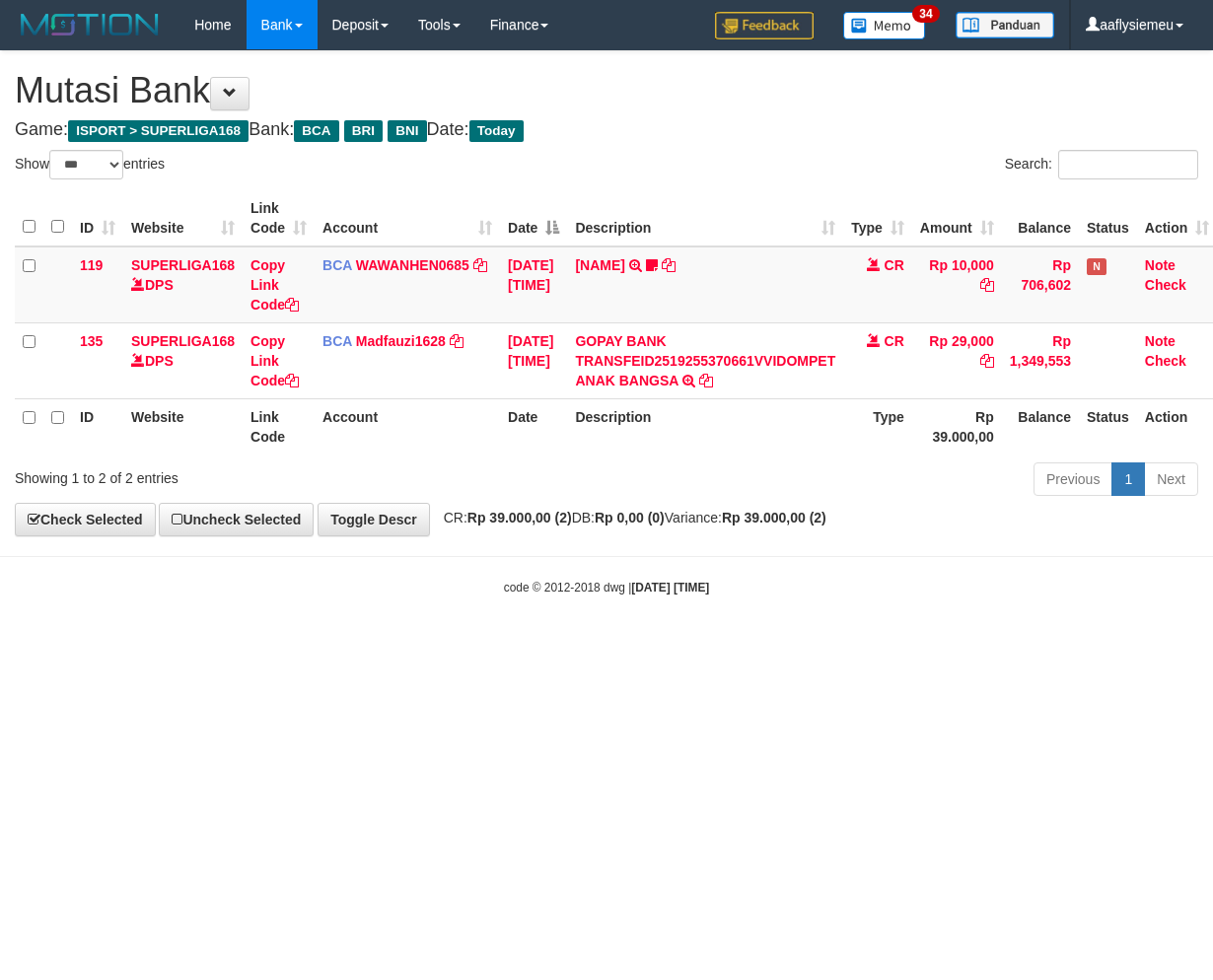 select on "***" 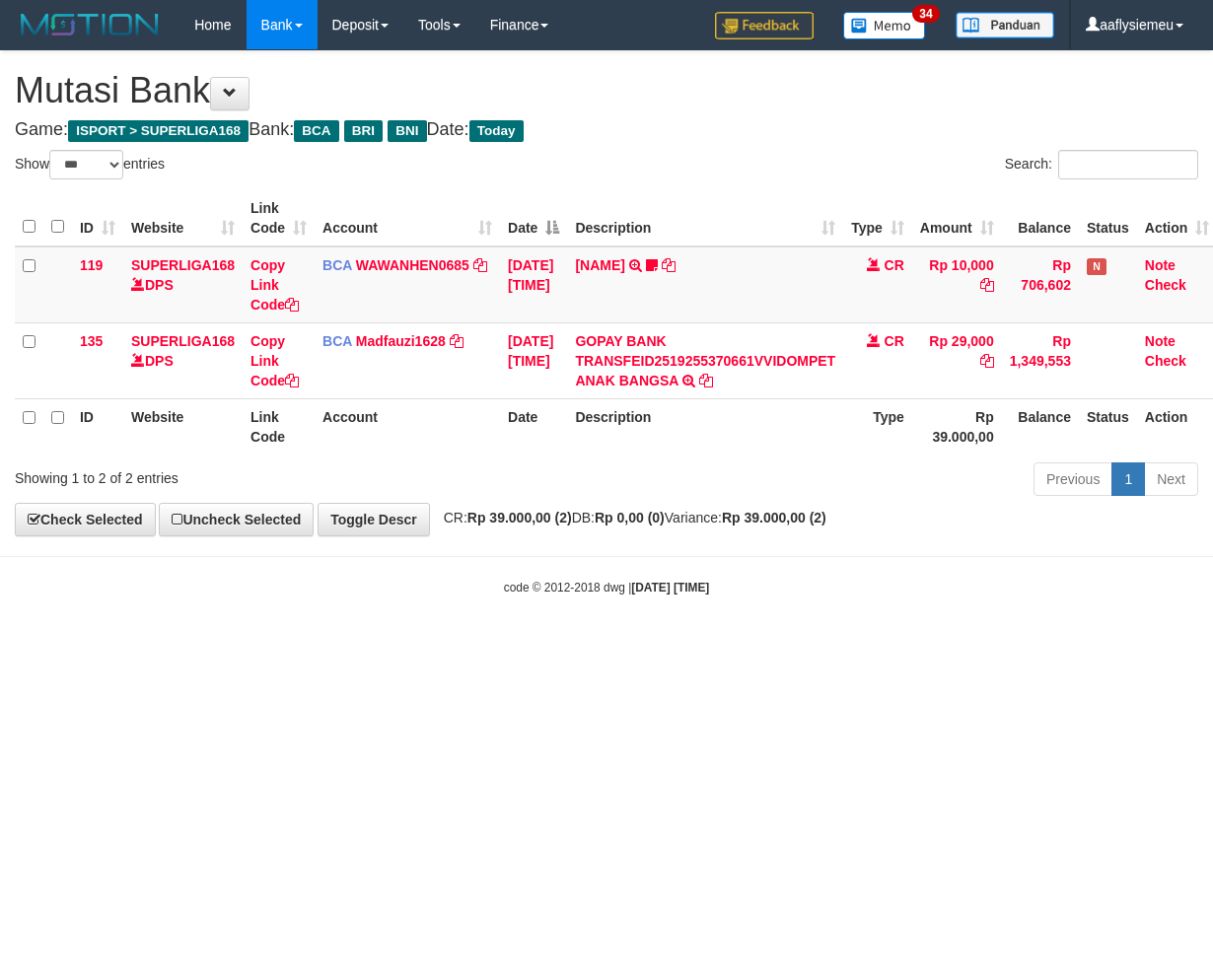 scroll, scrollTop: 0, scrollLeft: 15, axis: horizontal 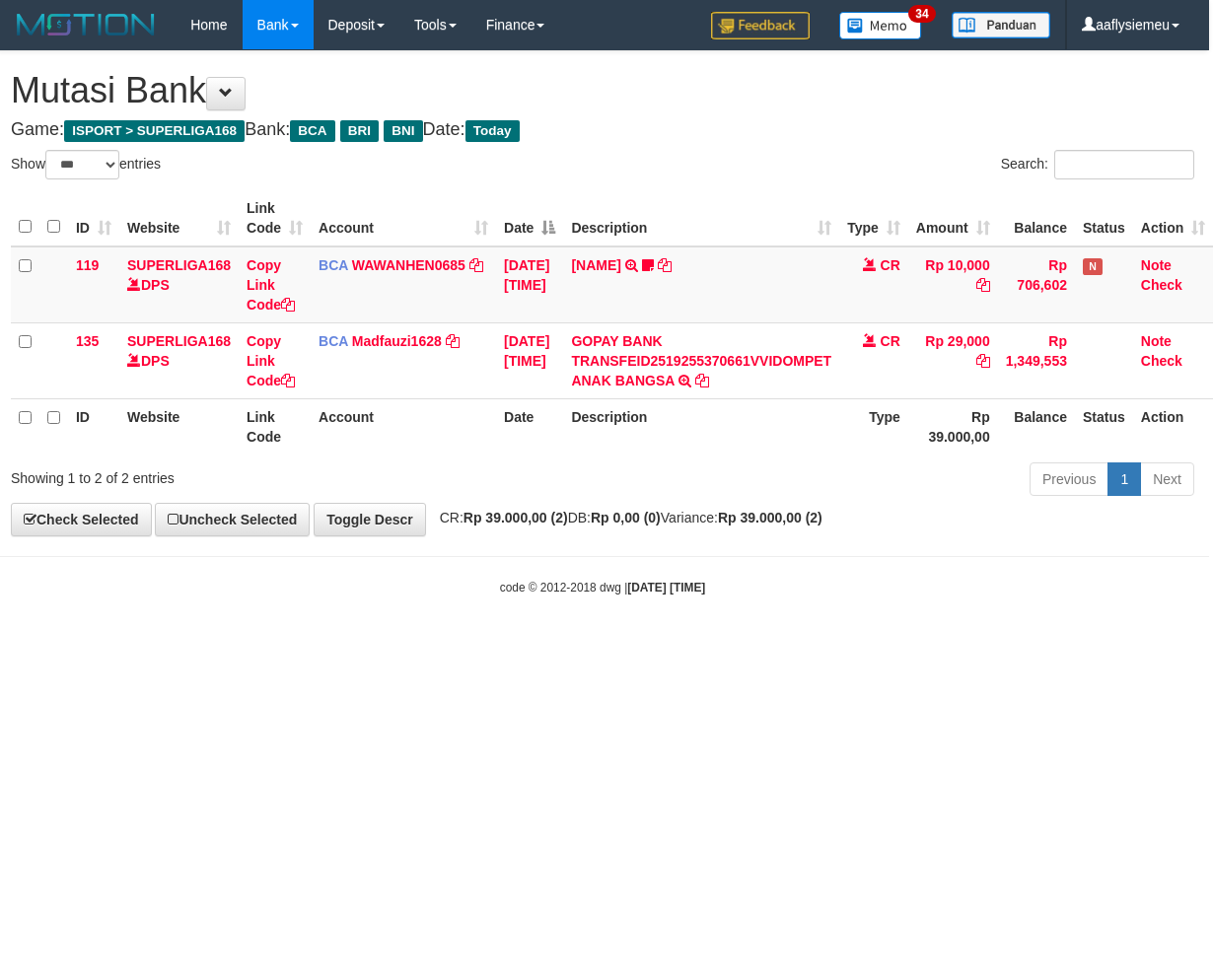 click on "Toggle navigation
Home
Bank
Account List
Load
By Website
Group
[ISPORT]													SUPERLIGA168
By Load Group (DPS)" at bounding box center (603, 322) 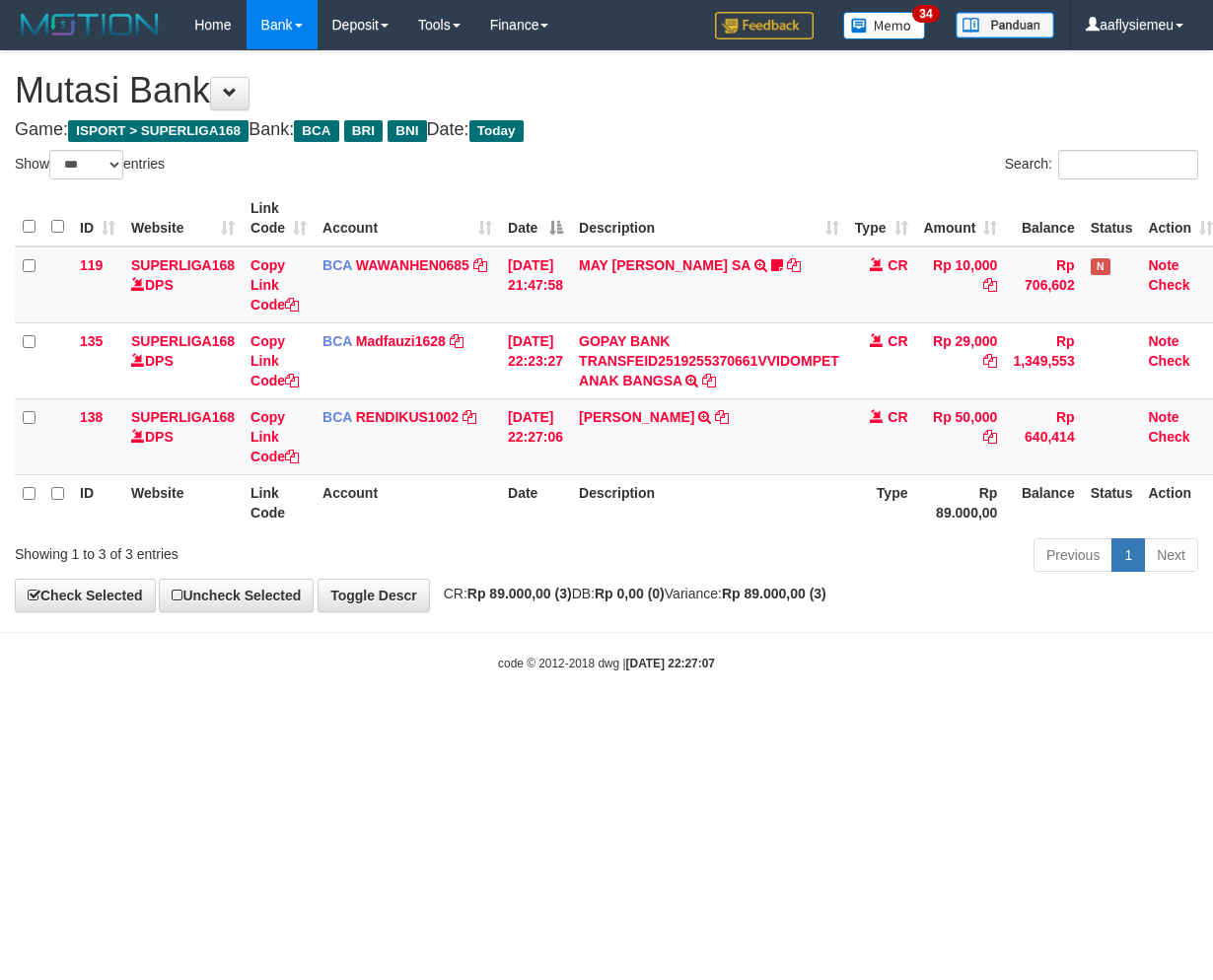 select on "***" 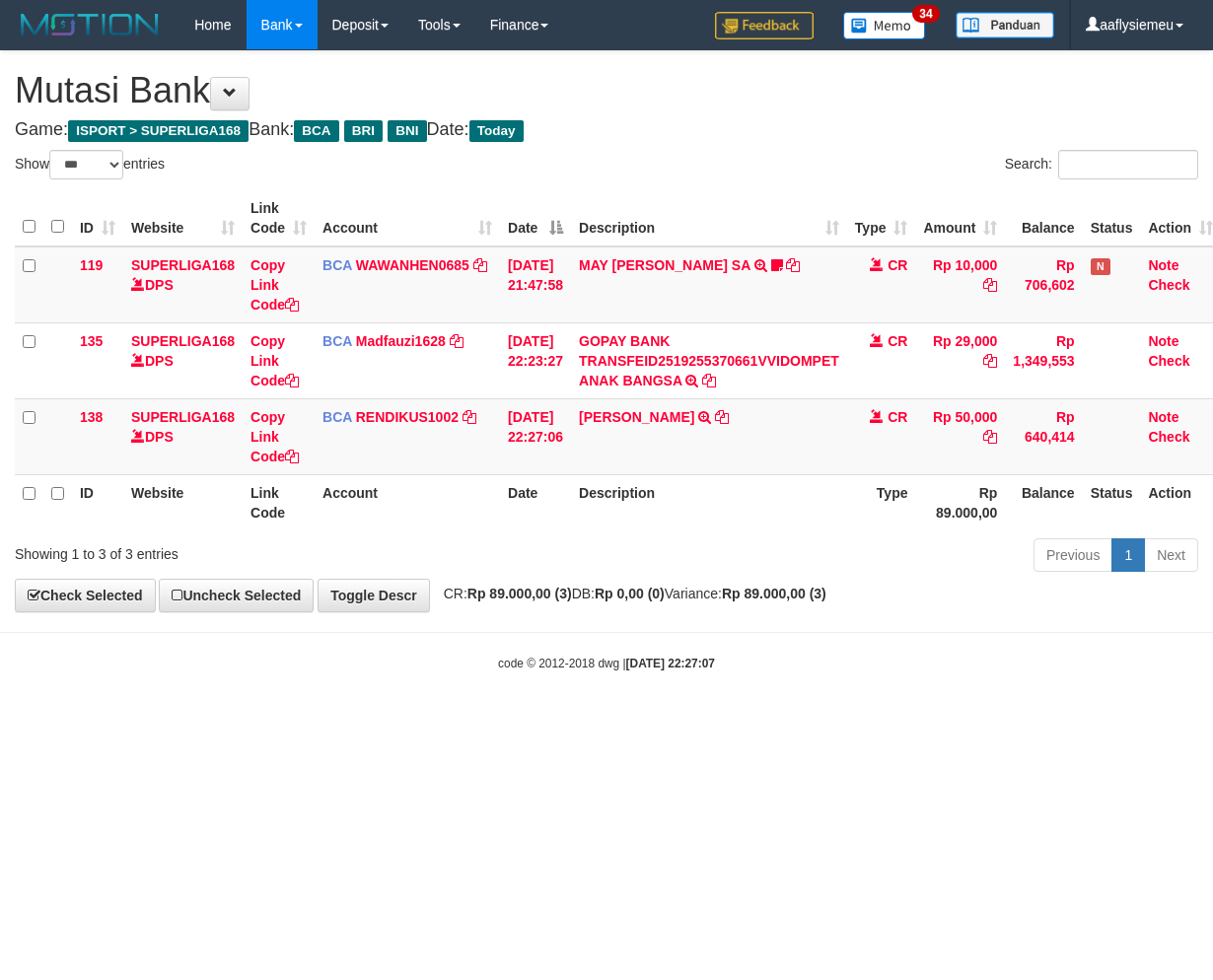 scroll, scrollTop: 0, scrollLeft: 15, axis: horizontal 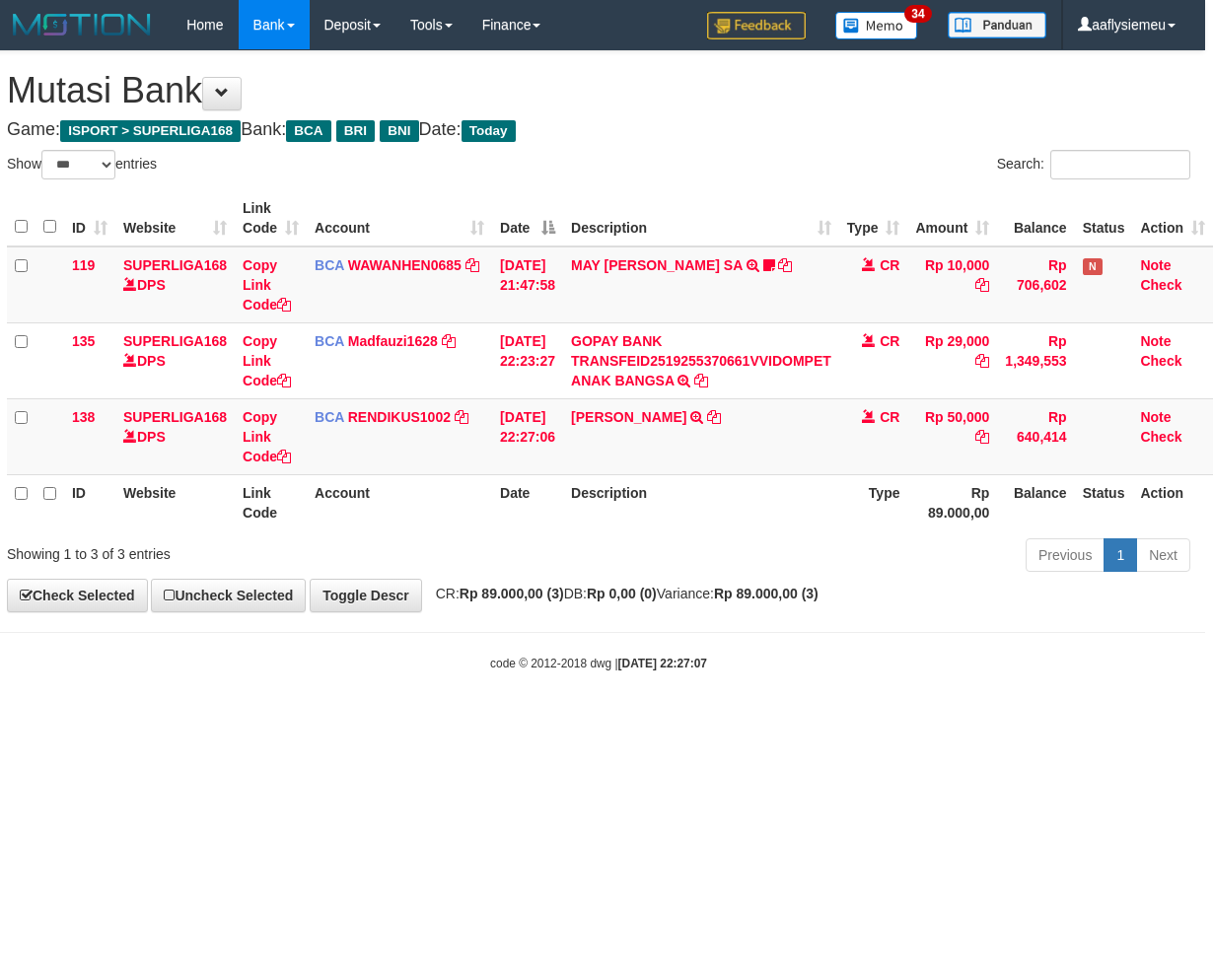 click on "[DATE] 22:27:07" at bounding box center (663, 664) 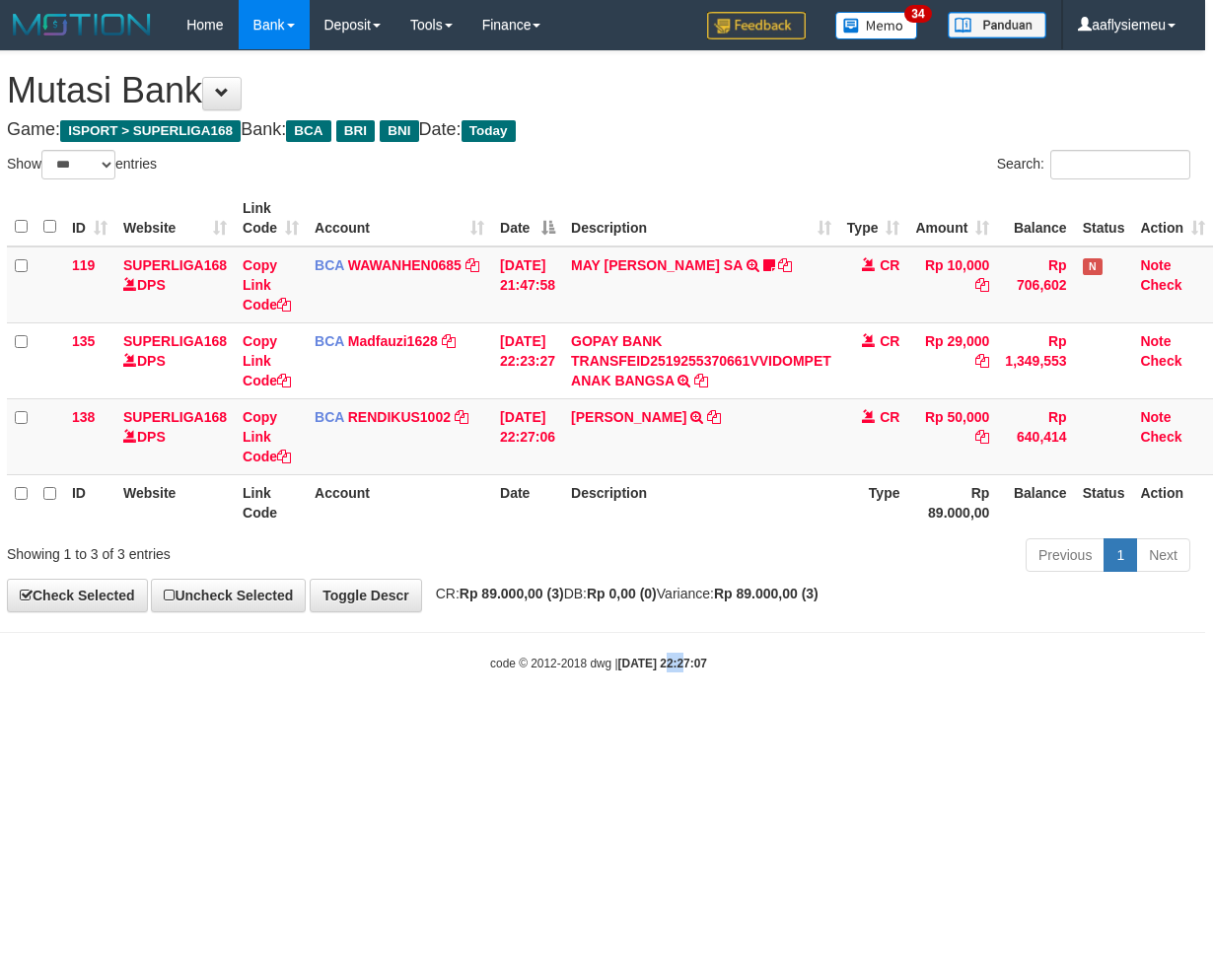 click on "[DATE] 22:27:07" at bounding box center [663, 664] 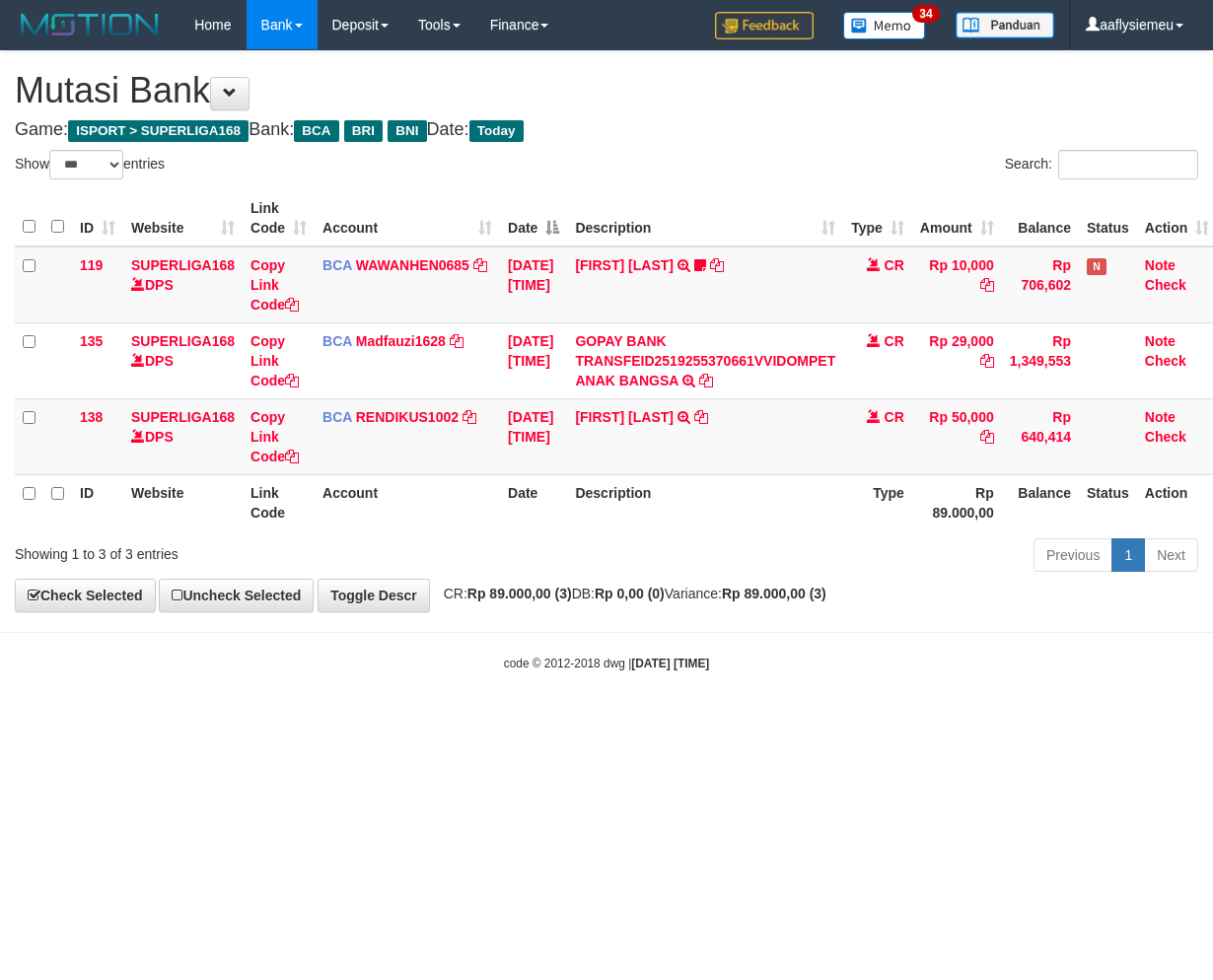 select on "***" 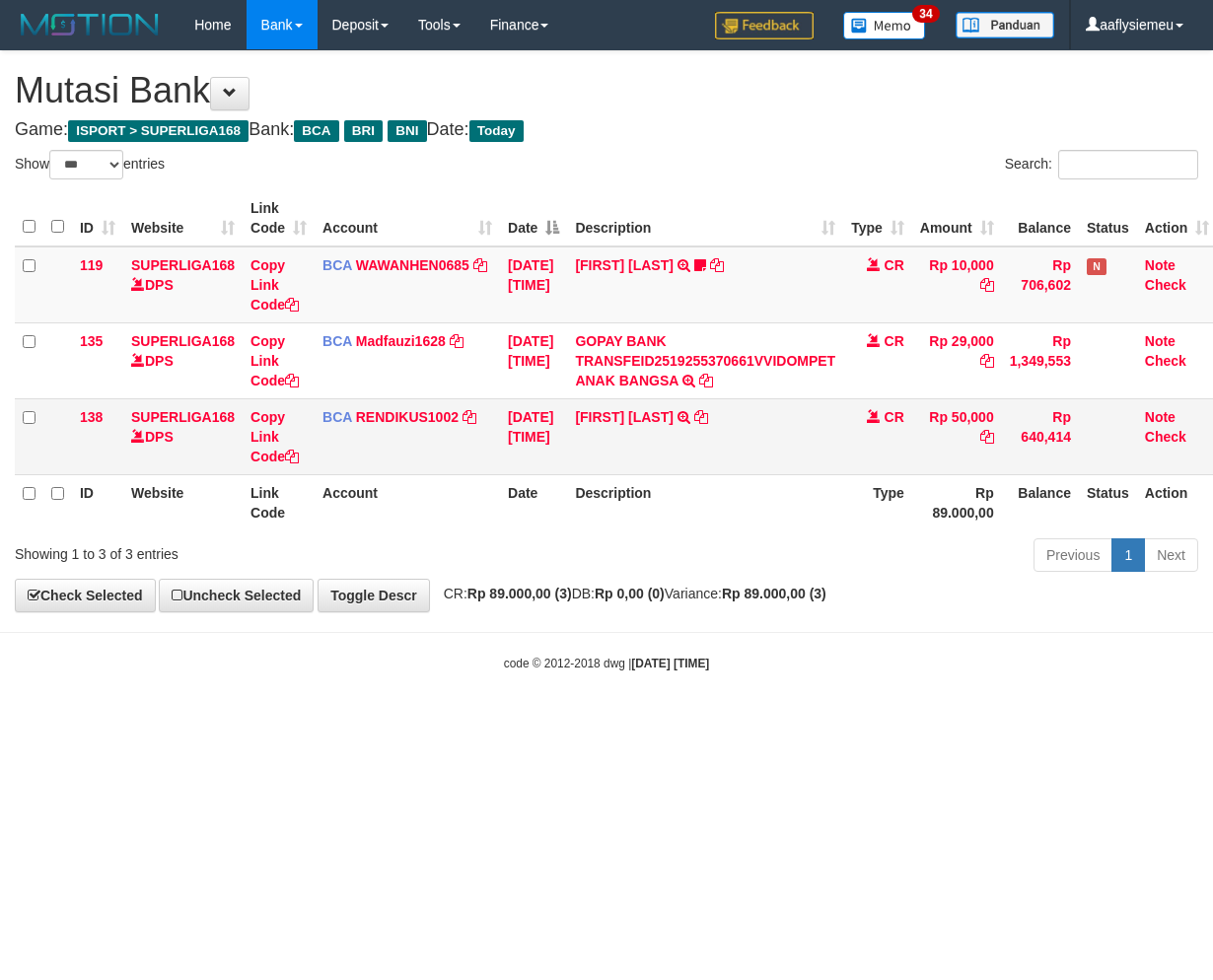 scroll, scrollTop: 0, scrollLeft: 15, axis: horizontal 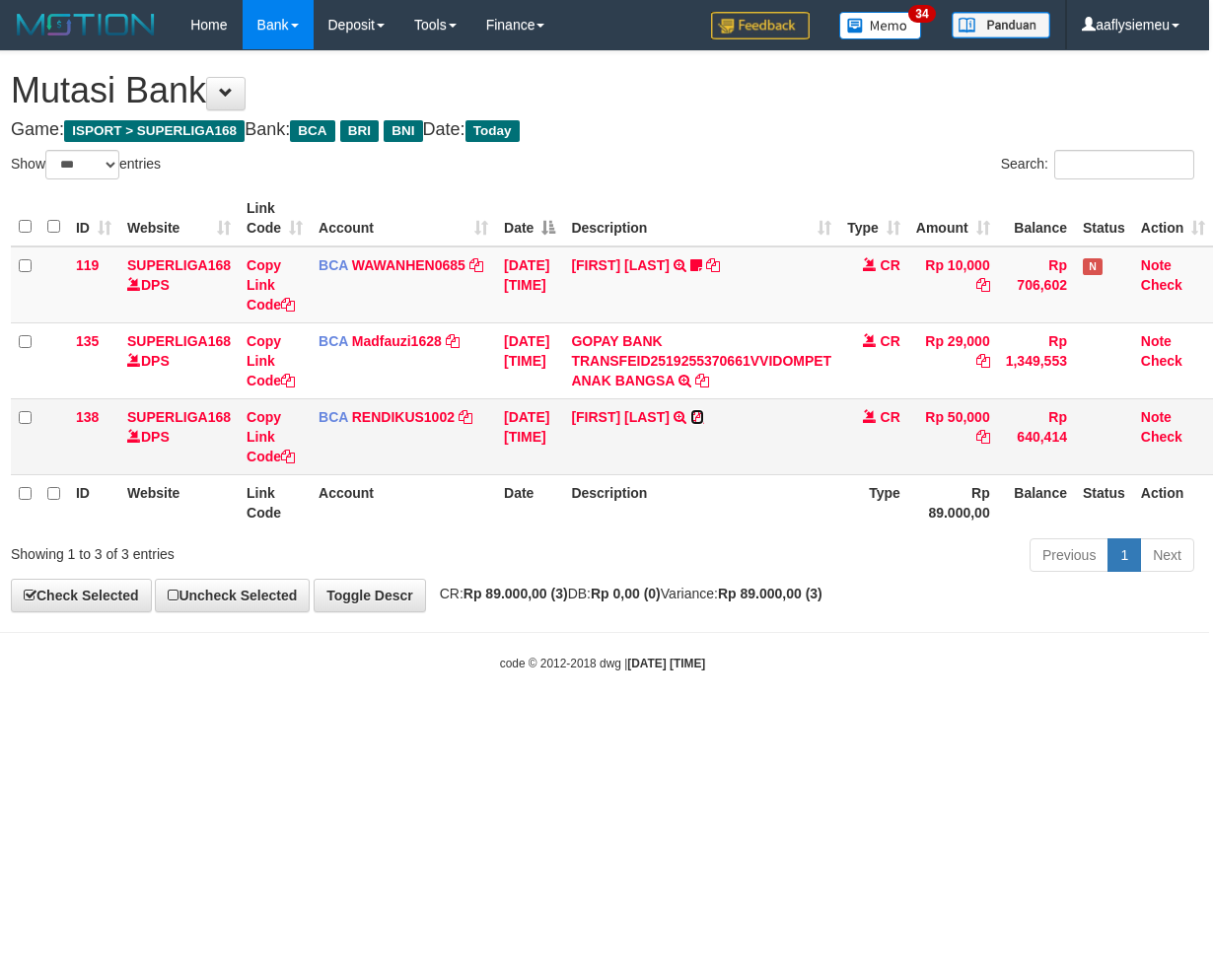 click at bounding box center [697, 417] 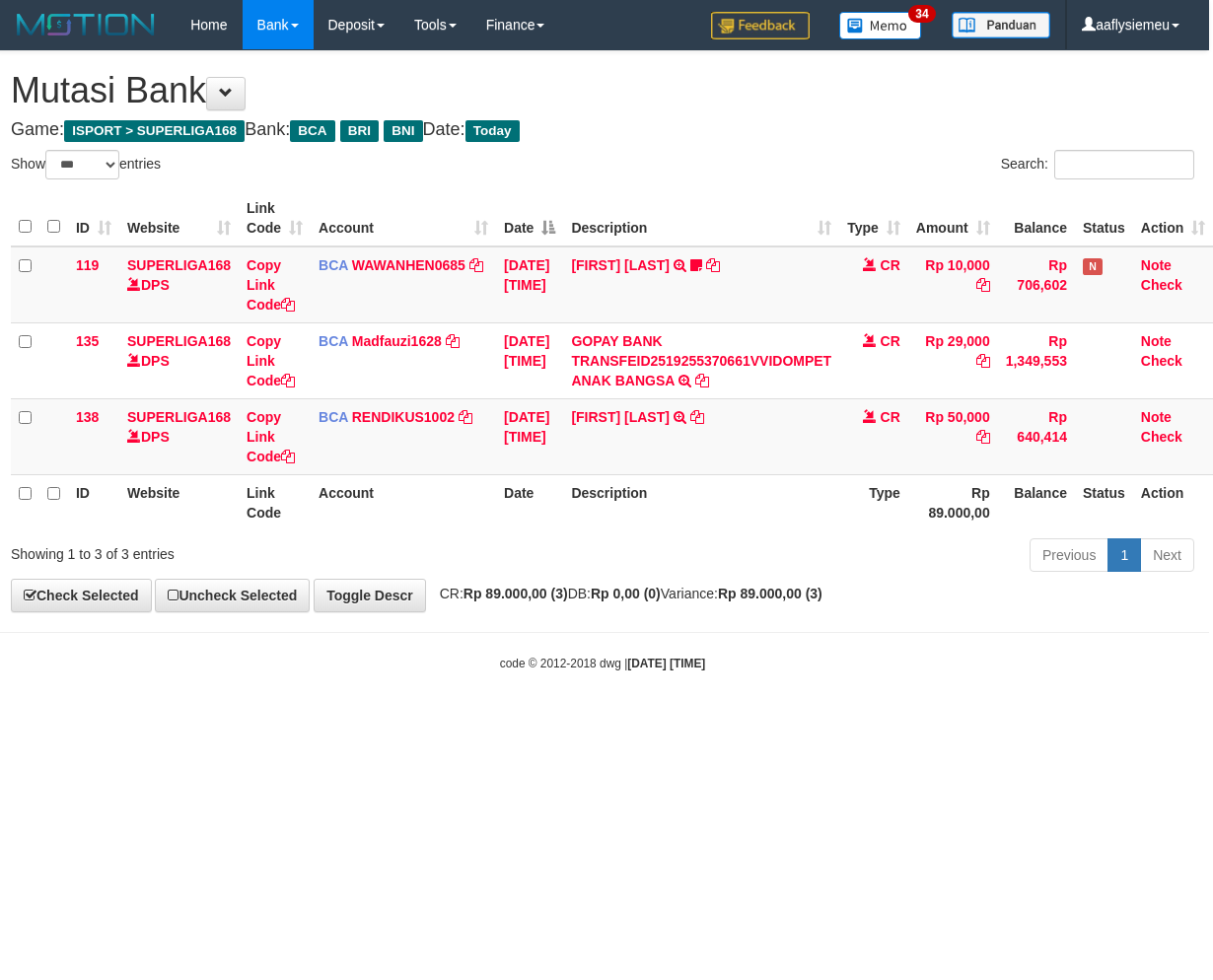 drag, startPoint x: 939, startPoint y: 629, endPoint x: 963, endPoint y: 619, distance: 26 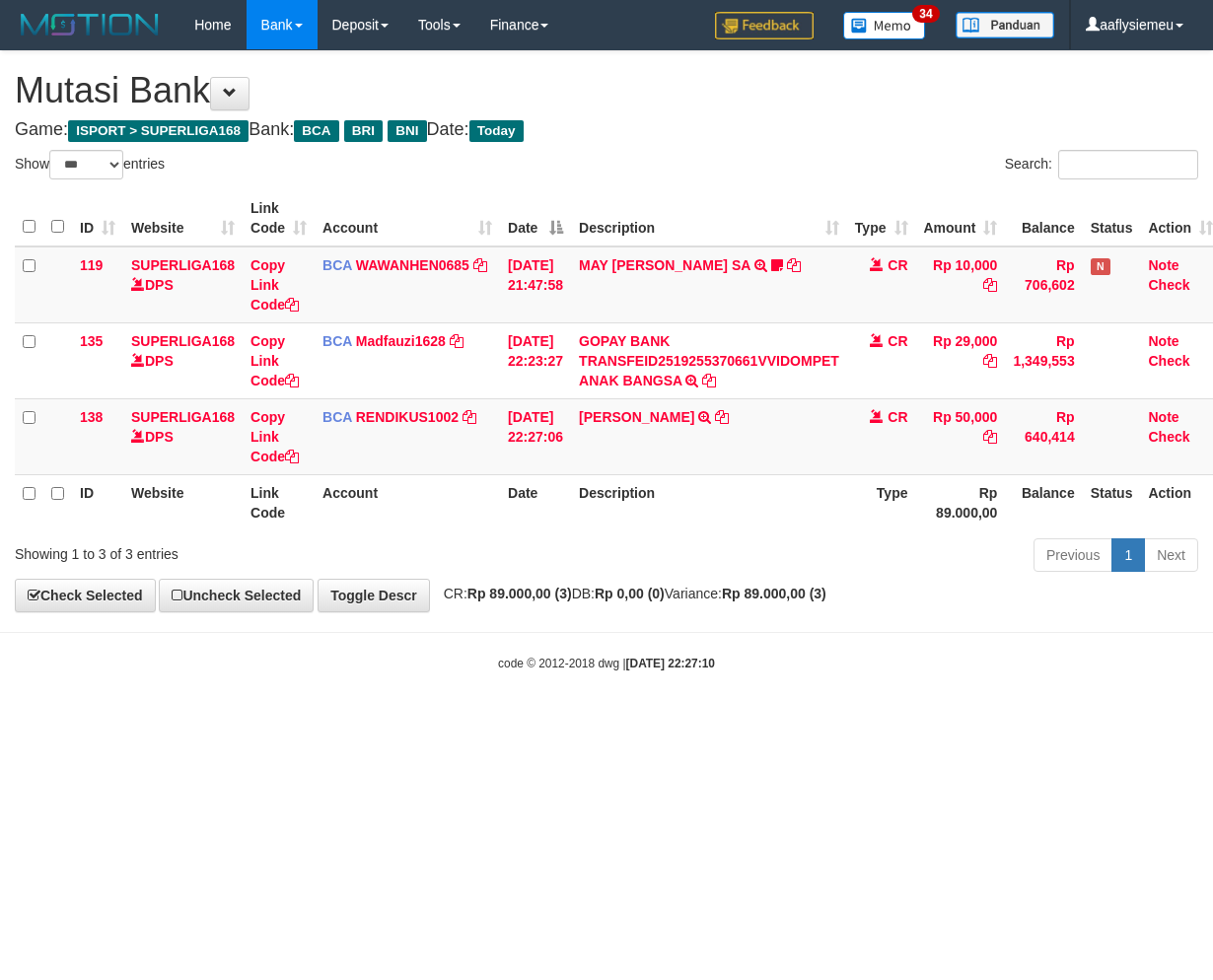 select on "***" 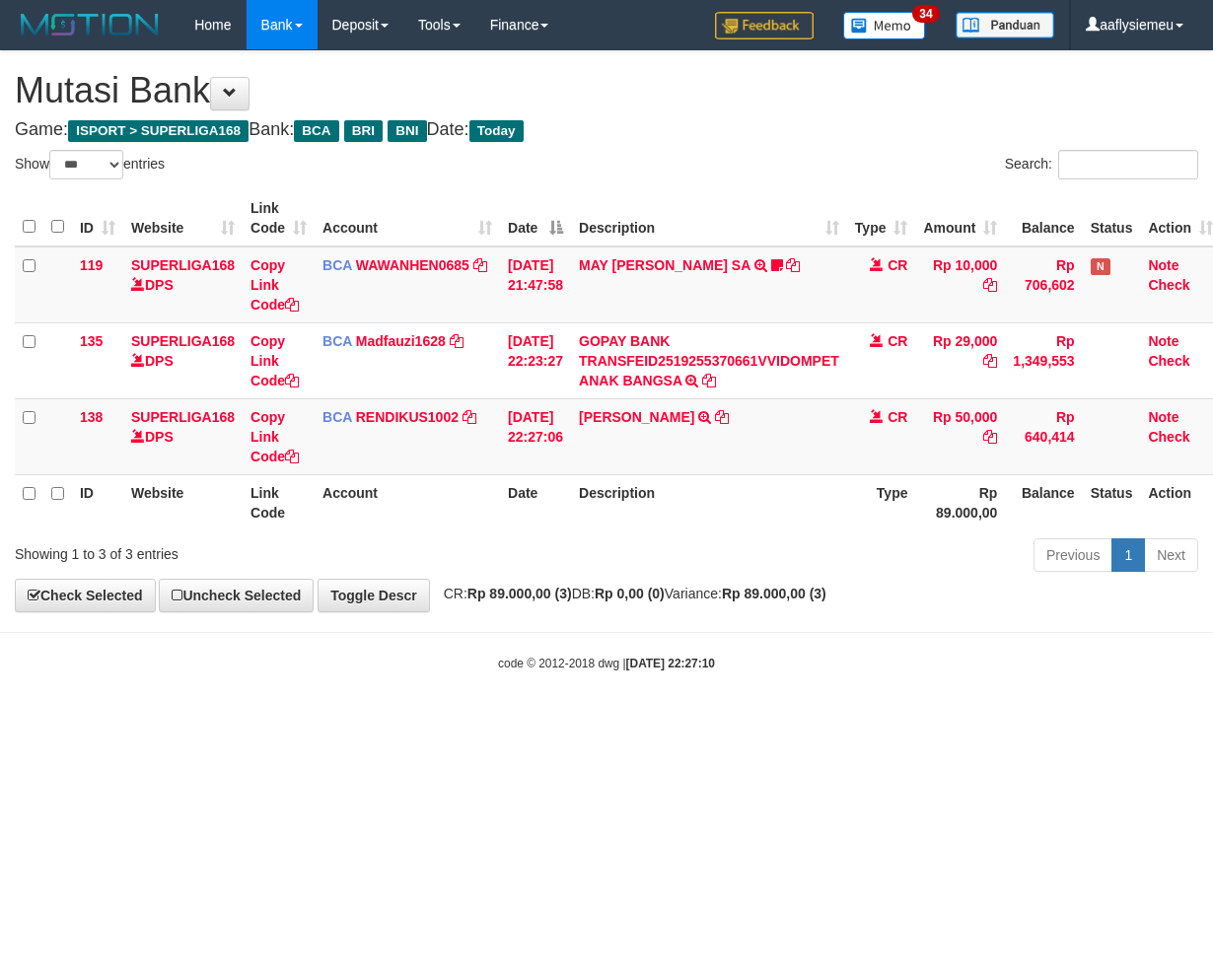 click on "Toggle navigation
Home
Bank
Account List
Load
By Website
Group
[ISPORT]													SUPERLIGA168
By Load Group (DPS)
34" at bounding box center (606, 361) 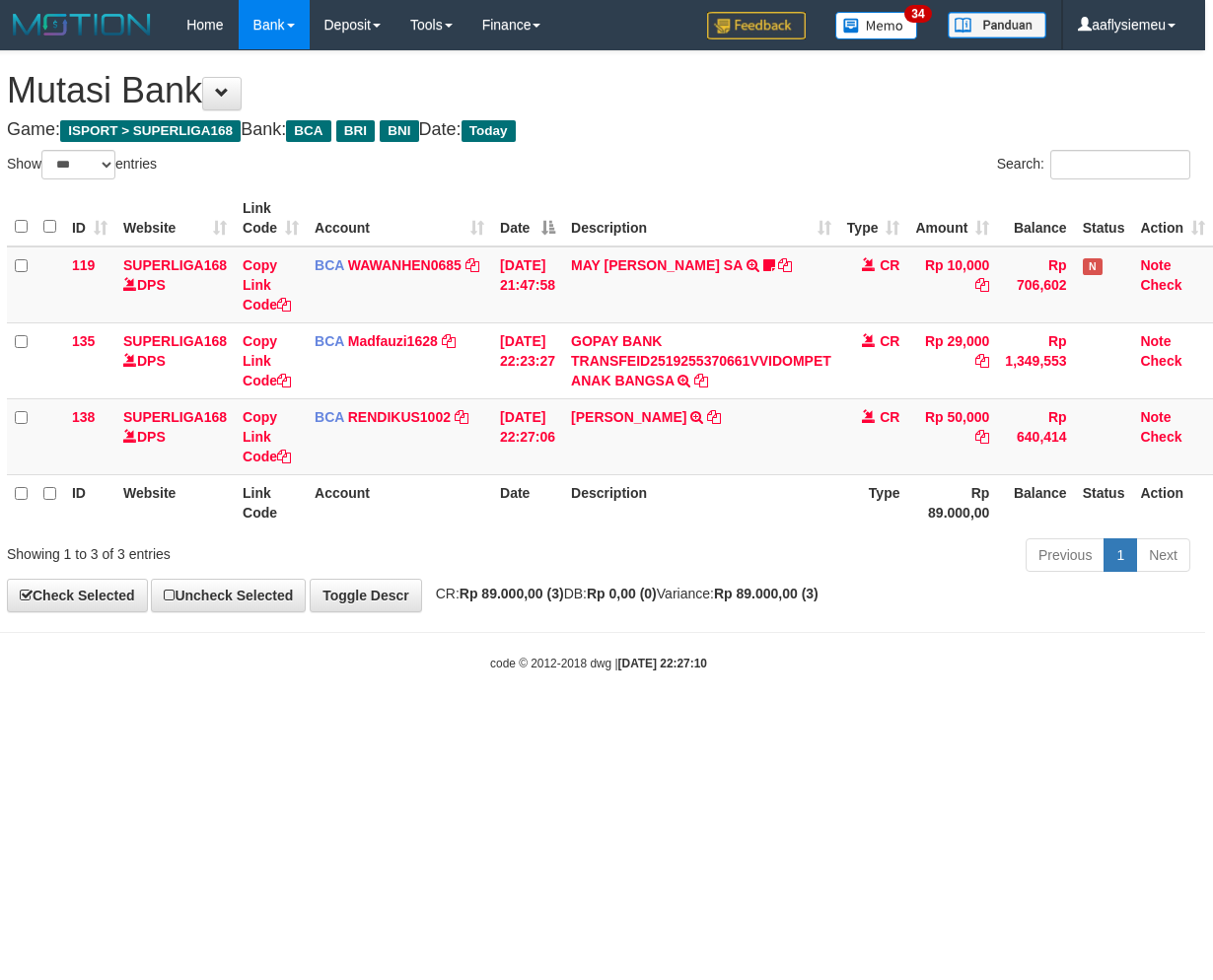 click on "code © [DATE]-[DATE] dwg |  [DATE] 22:27:10" at bounding box center [599, 663] 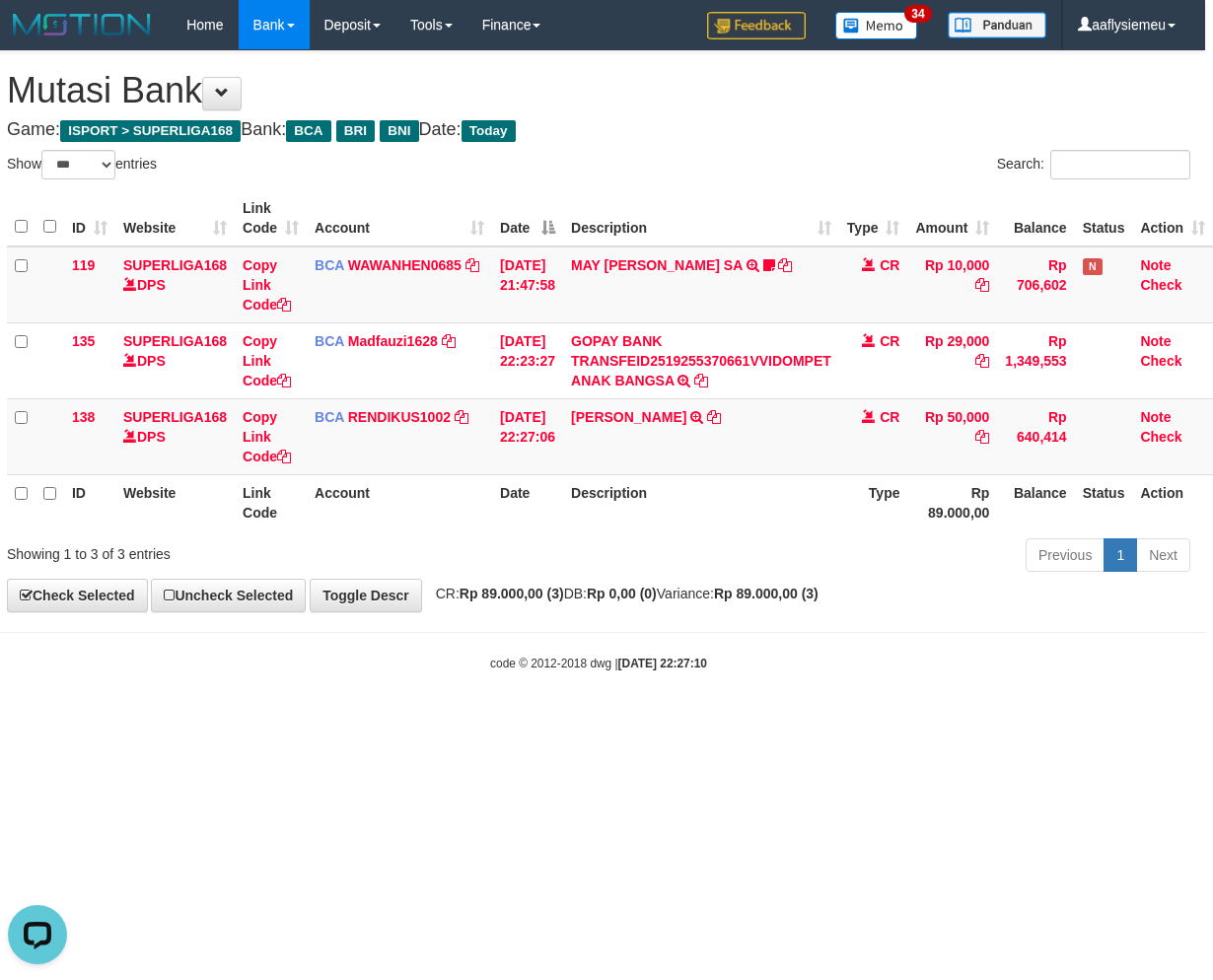 scroll, scrollTop: 0, scrollLeft: 0, axis: both 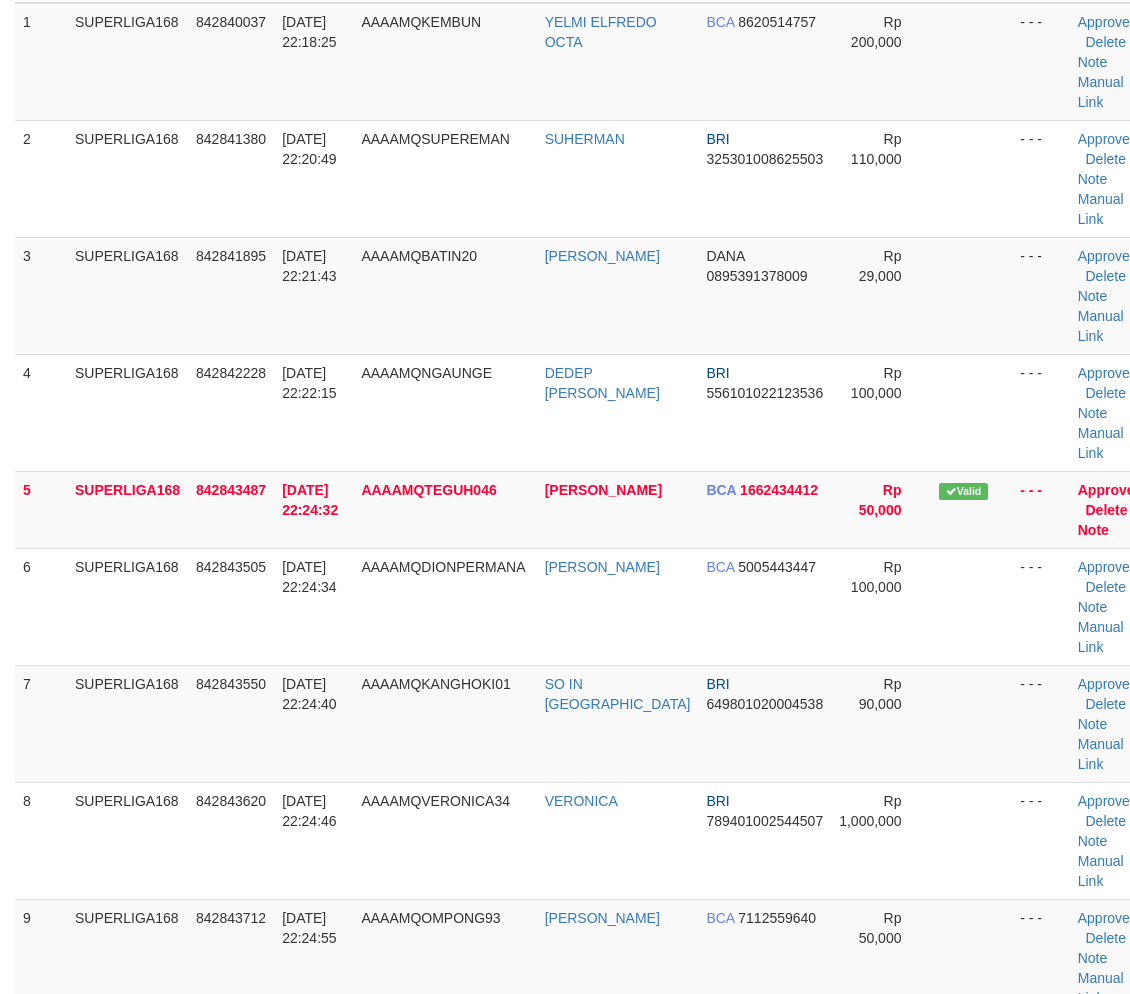 click on "1
SUPERLIGA168
842840037
[DATE] 22:18:25
AAAAMQKEMBUN
YELMI ELFREDO OCTA
BCA
8620514757
Rp 200,000
- - -
Approve
[GEOGRAPHIC_DATA]
Note
Manual Link
2
SUPERLIGA168
842841380
[DATE] 22:20:49
AAAAMQSUPEREMAN
SUHERMAN
BRI
325301008625503
Rp 110,000
- - -
BRI" at bounding box center (583, 861) 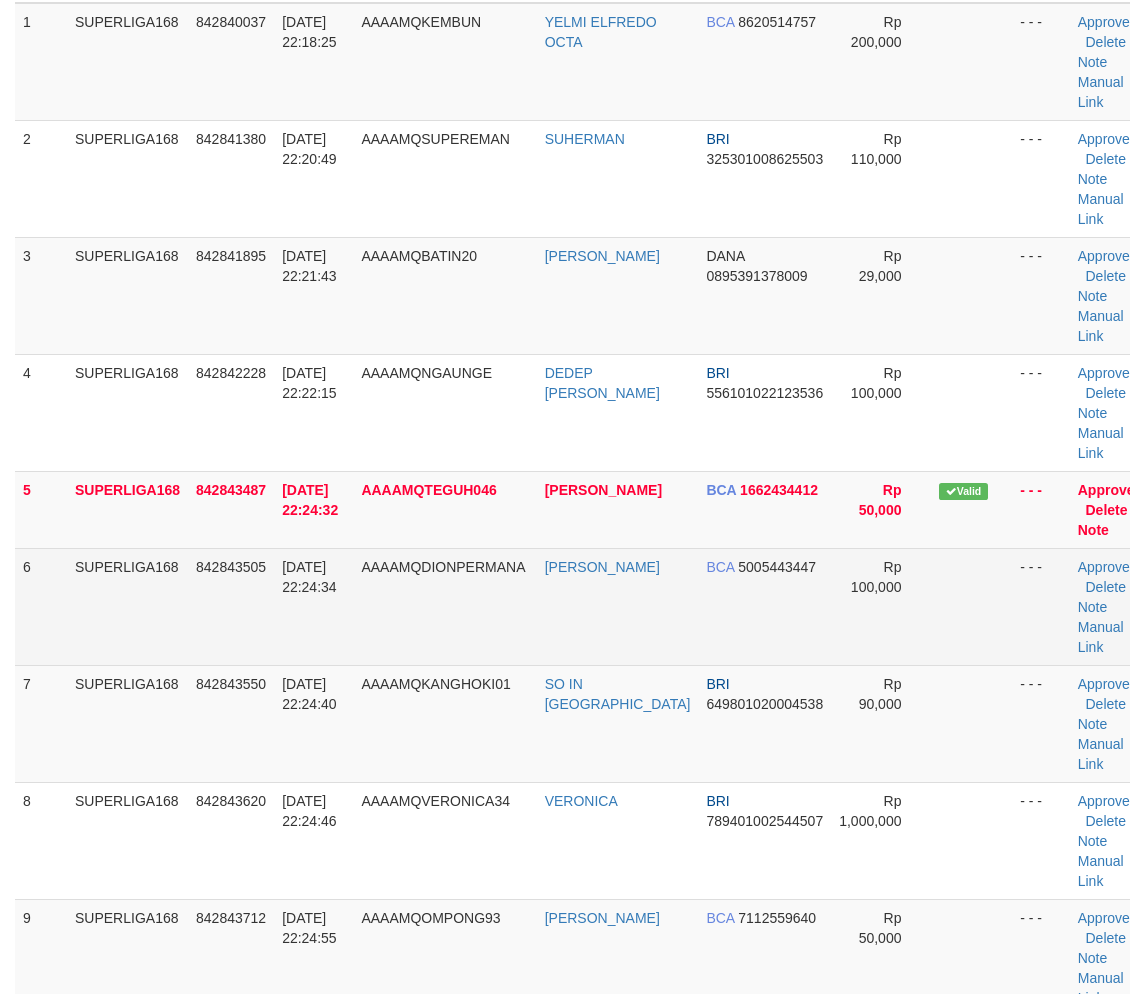 click on "SUPERLIGA168" at bounding box center (127, 606) 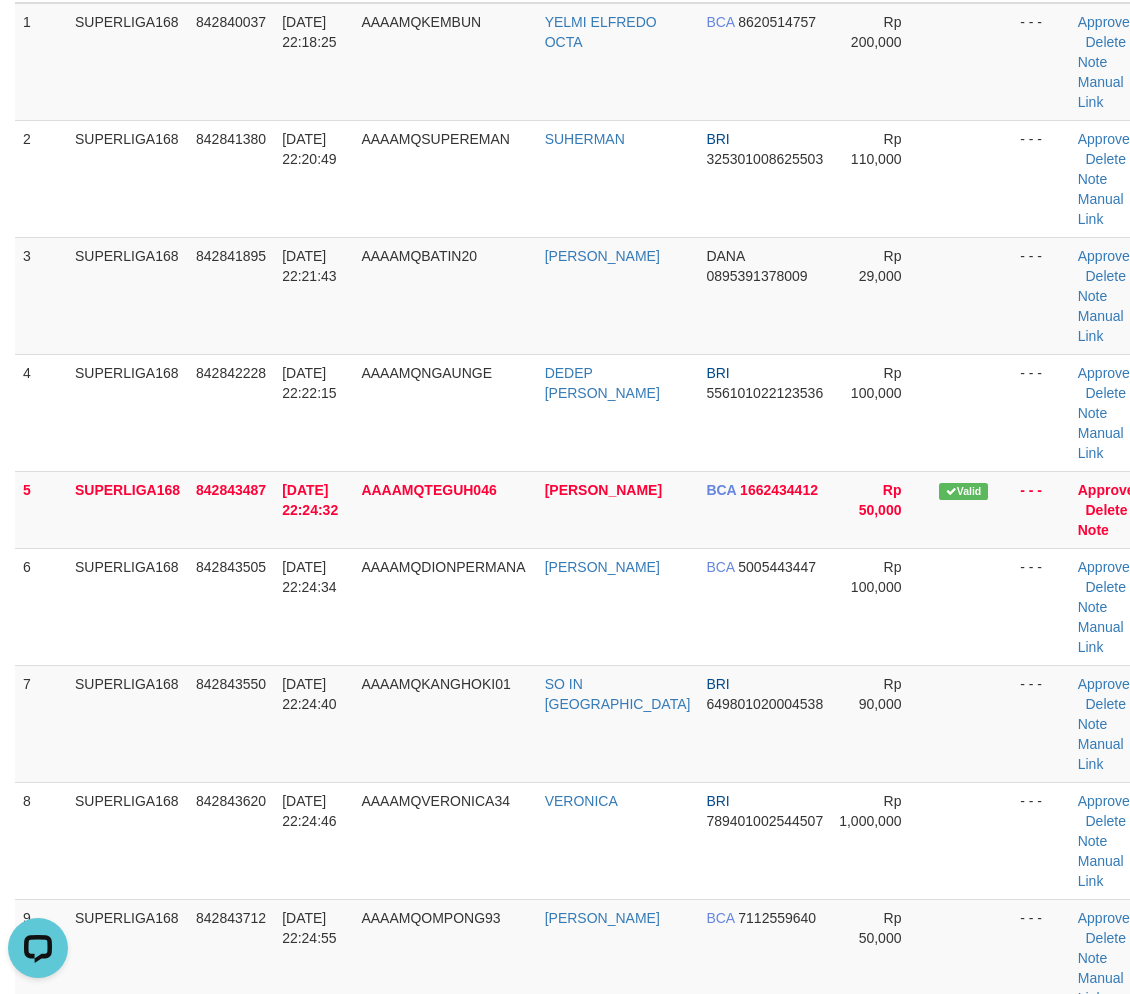 scroll, scrollTop: 0, scrollLeft: 0, axis: both 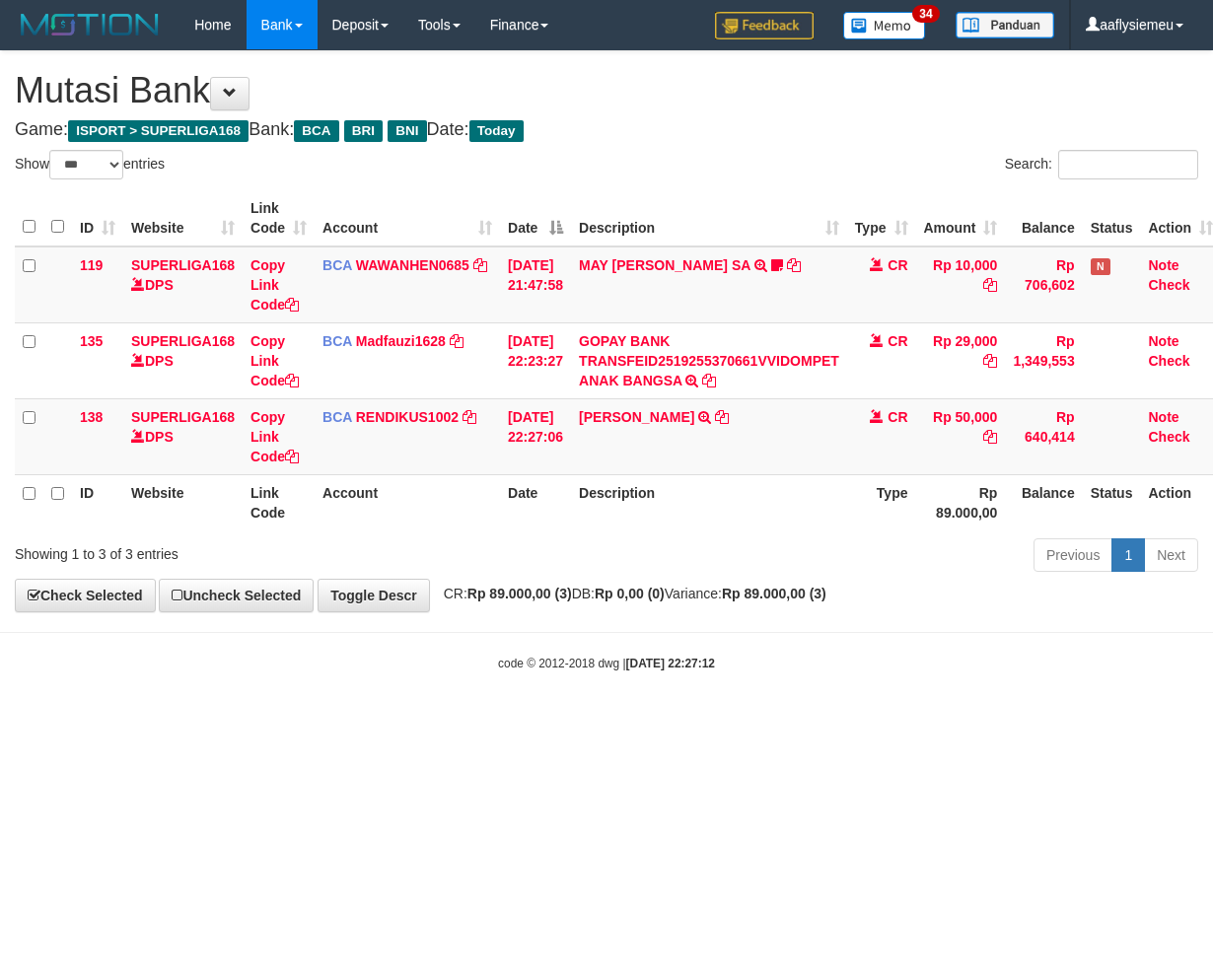 select on "***" 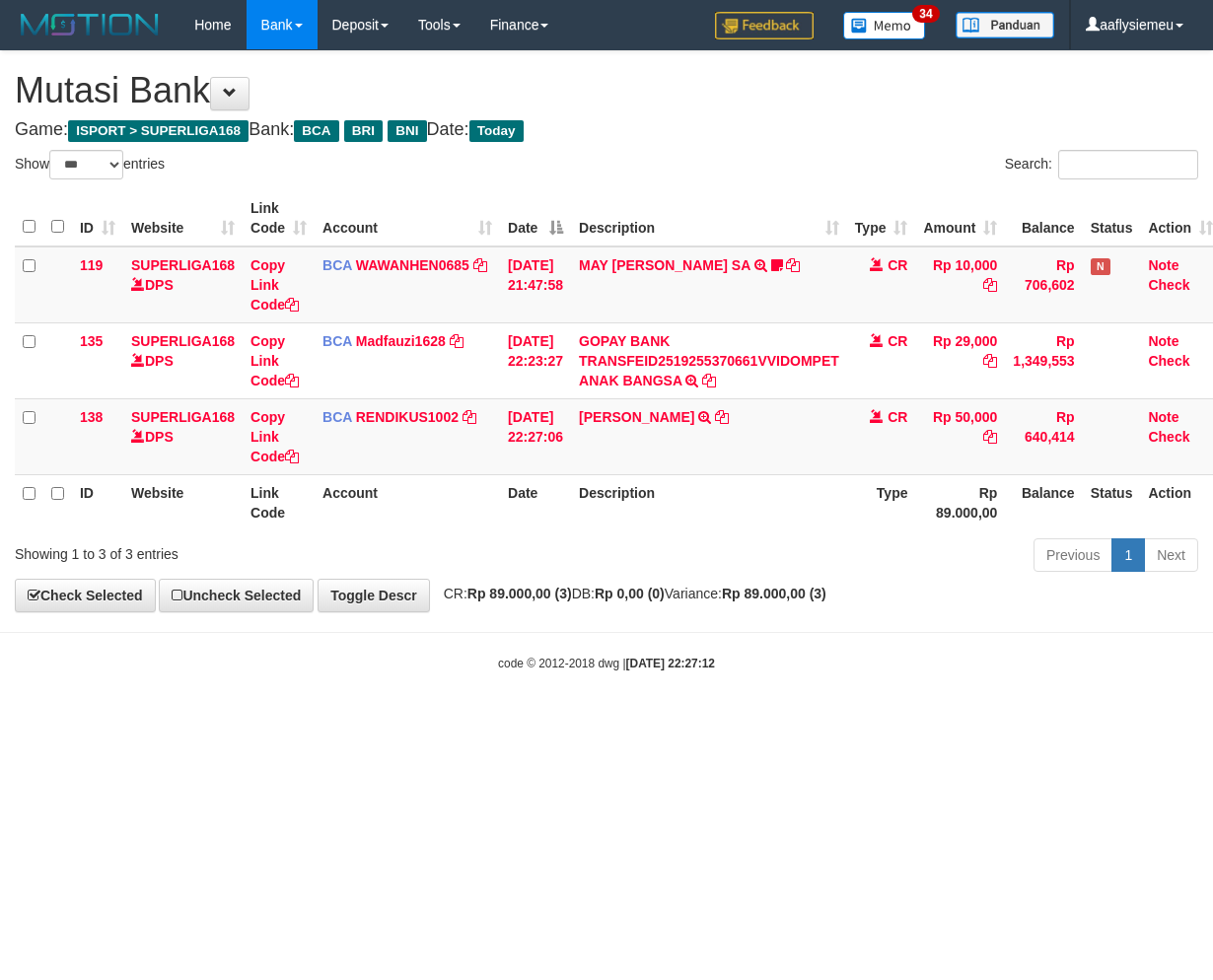 scroll, scrollTop: 0, scrollLeft: 15, axis: horizontal 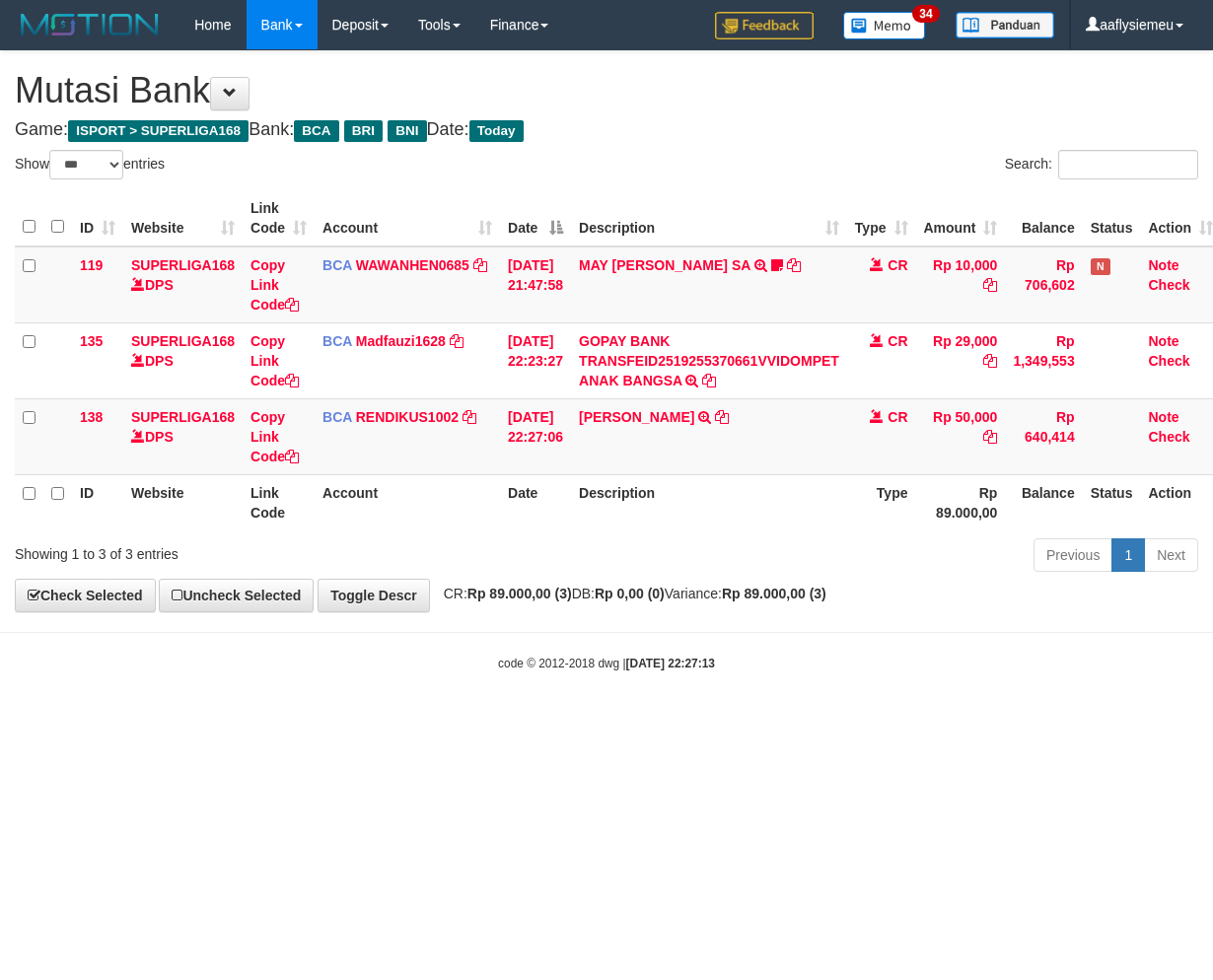 select on "***" 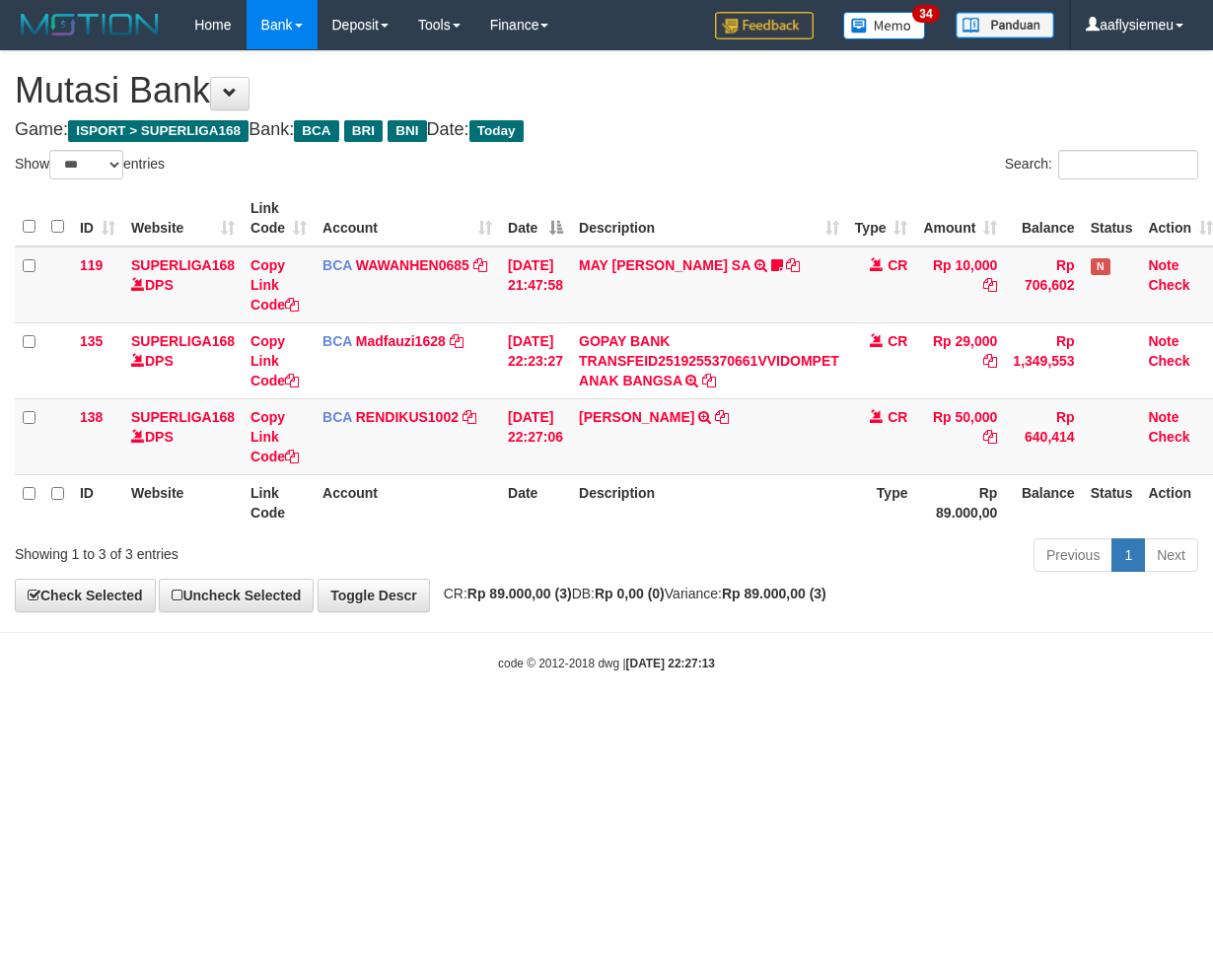 scroll, scrollTop: 0, scrollLeft: 15, axis: horizontal 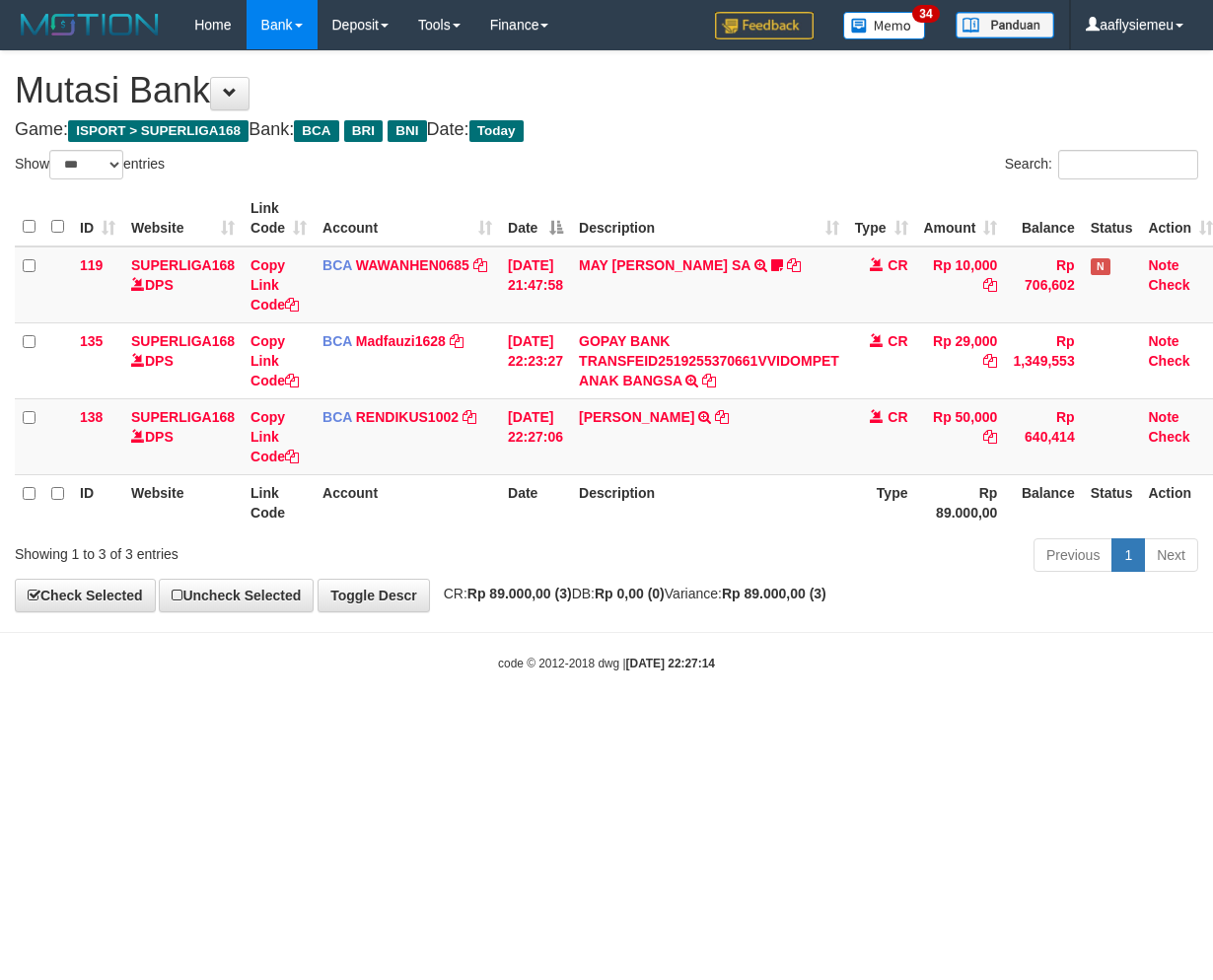 select on "***" 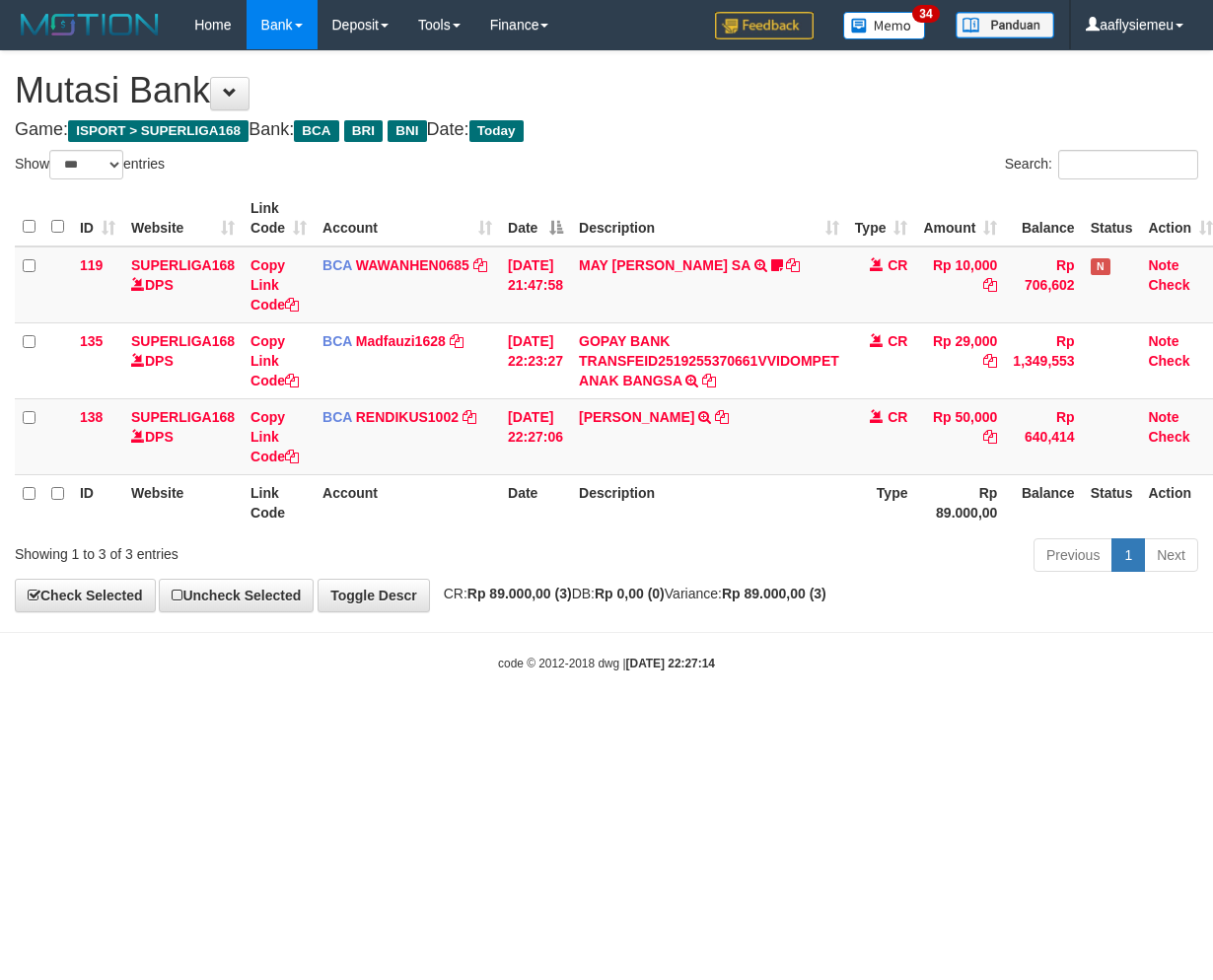 scroll, scrollTop: 0, scrollLeft: 15, axis: horizontal 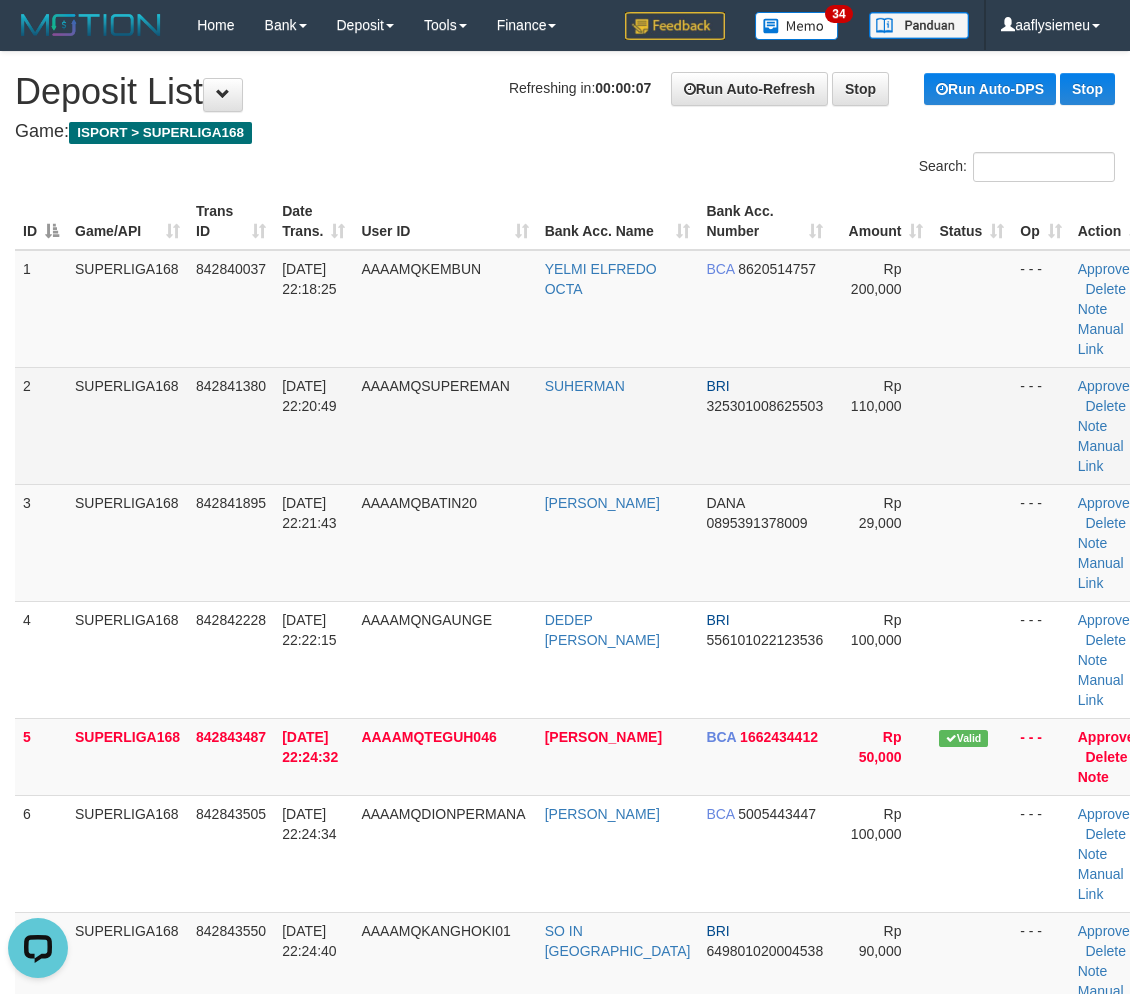 click on "842841380" at bounding box center (231, 425) 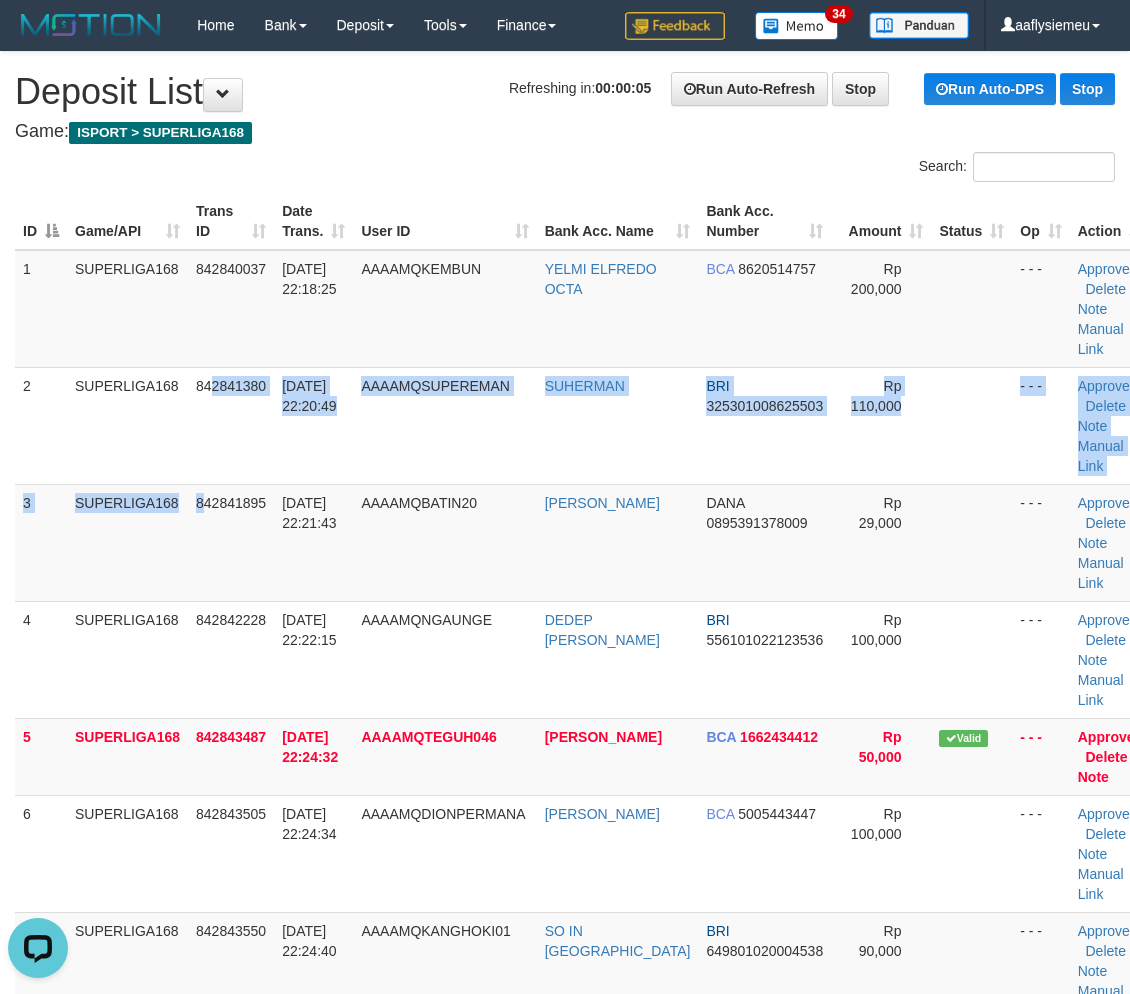 drag, startPoint x: 208, startPoint y: 477, endPoint x: 0, endPoint y: 587, distance: 235.29556 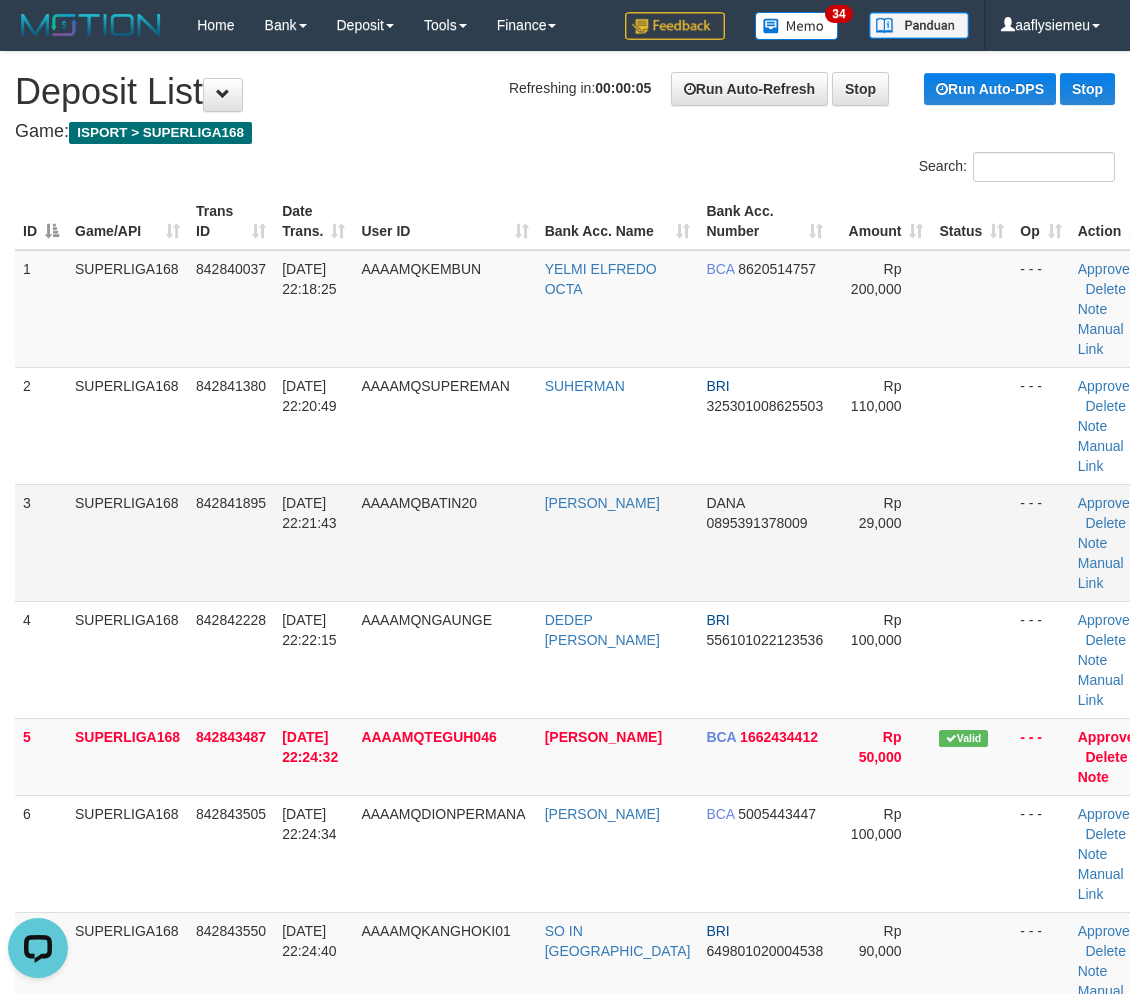drag, startPoint x: 358, startPoint y: 540, endPoint x: 283, endPoint y: 585, distance: 87.46428 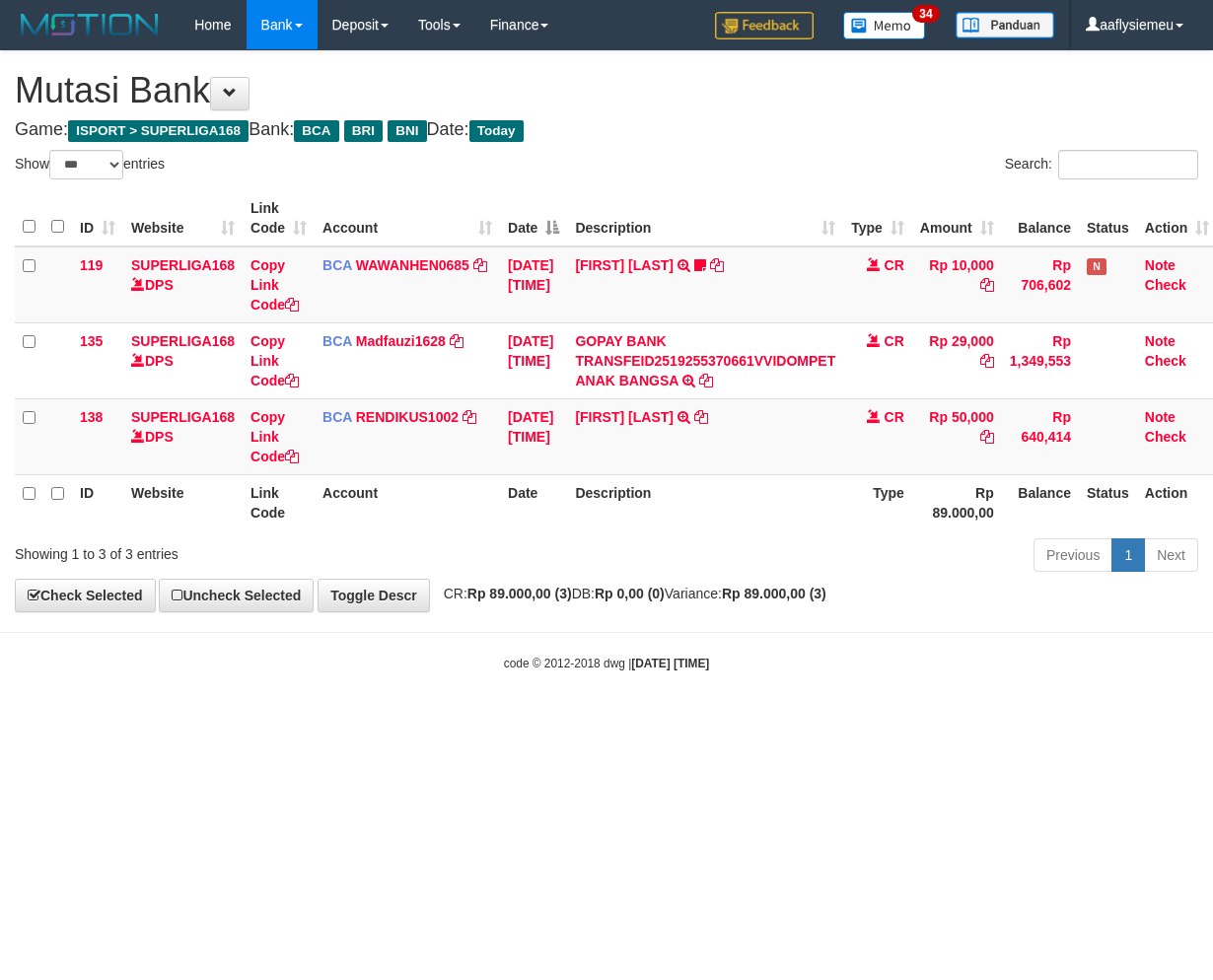 select on "***" 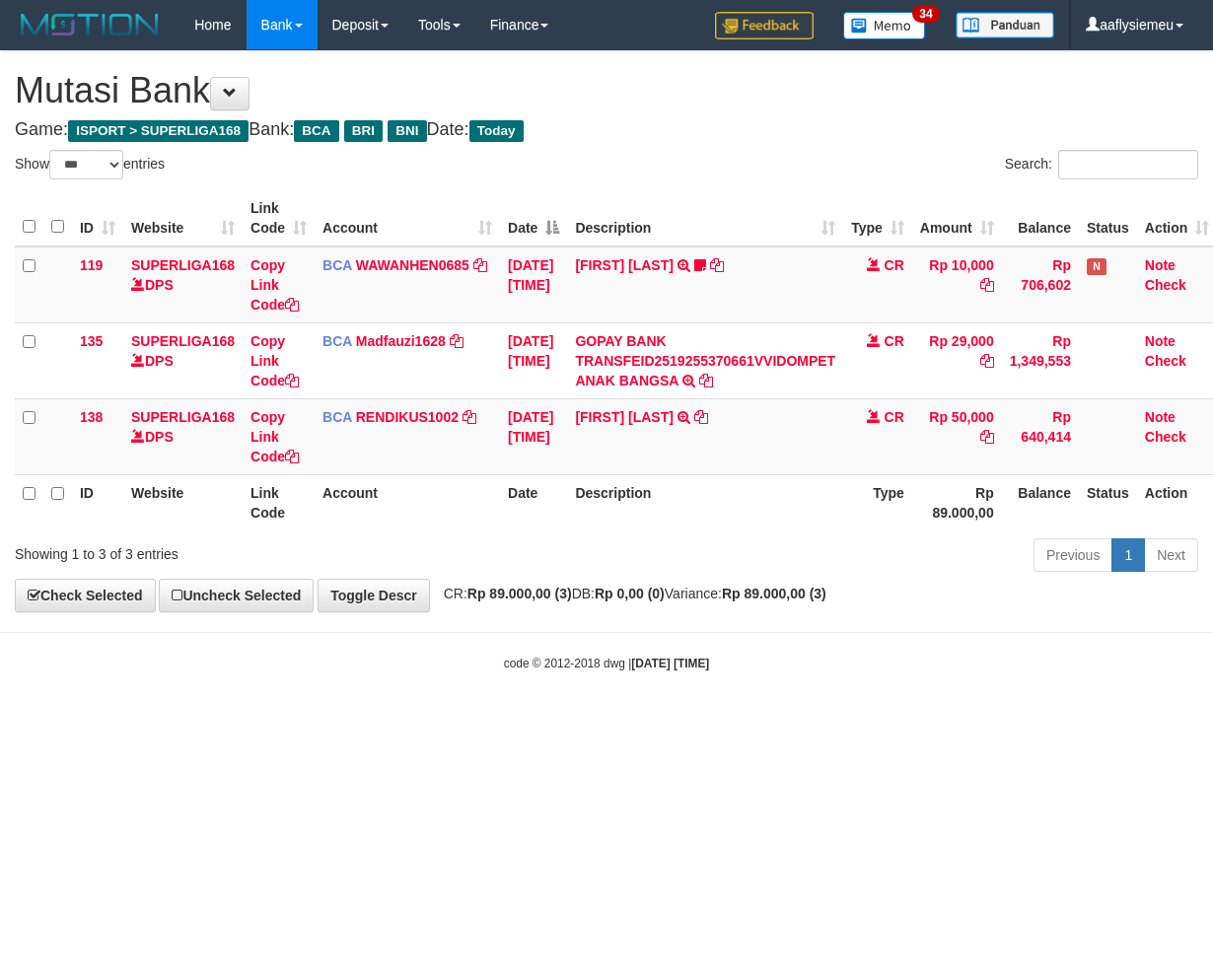 scroll, scrollTop: 0, scrollLeft: 15, axis: horizontal 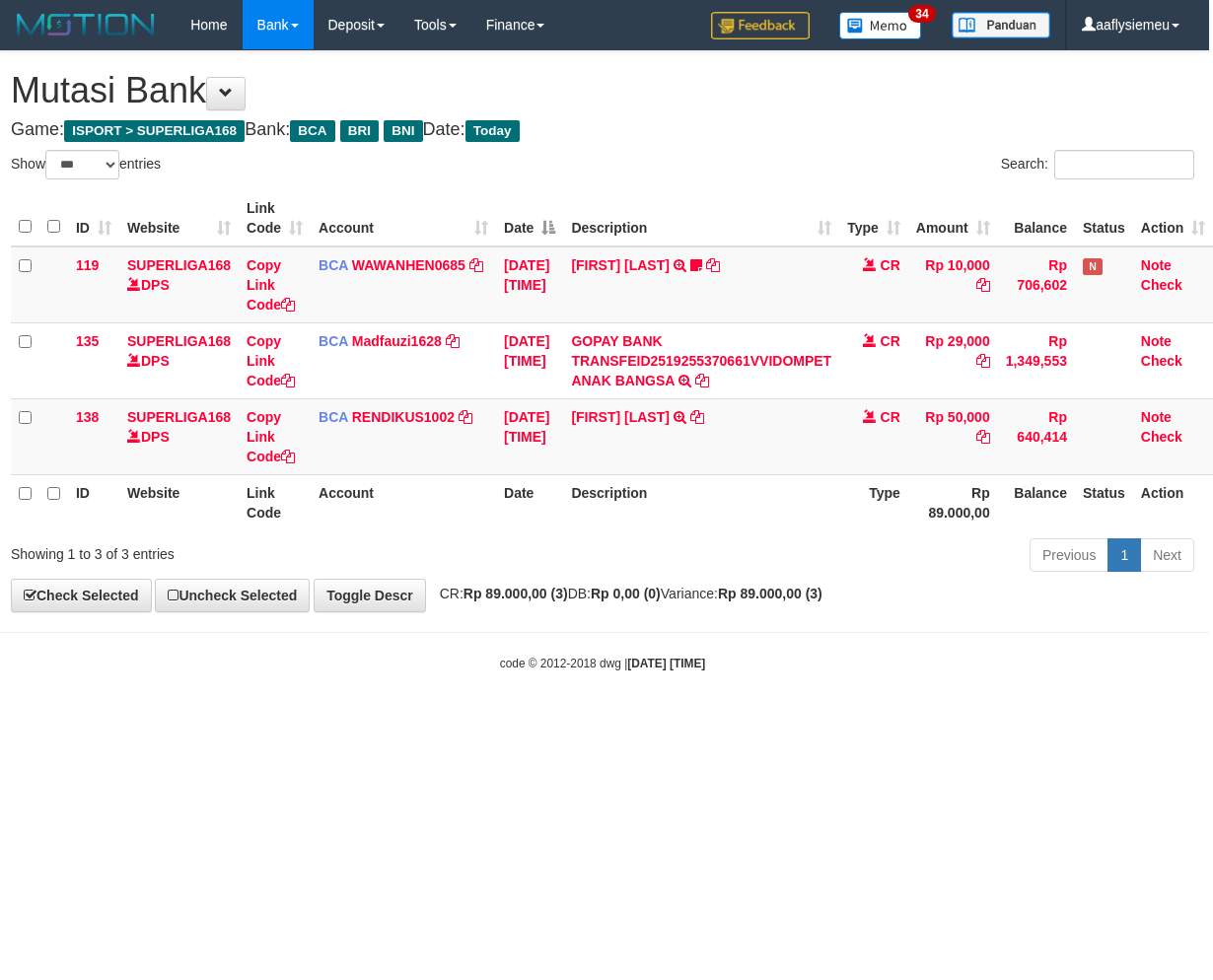 click on "Toggle navigation
Home
Bank
Account List
Load
By Website
Group
[ISPORT]													SUPERLIGA168
By Load Group (DPS)
34" at bounding box center (603, 361) 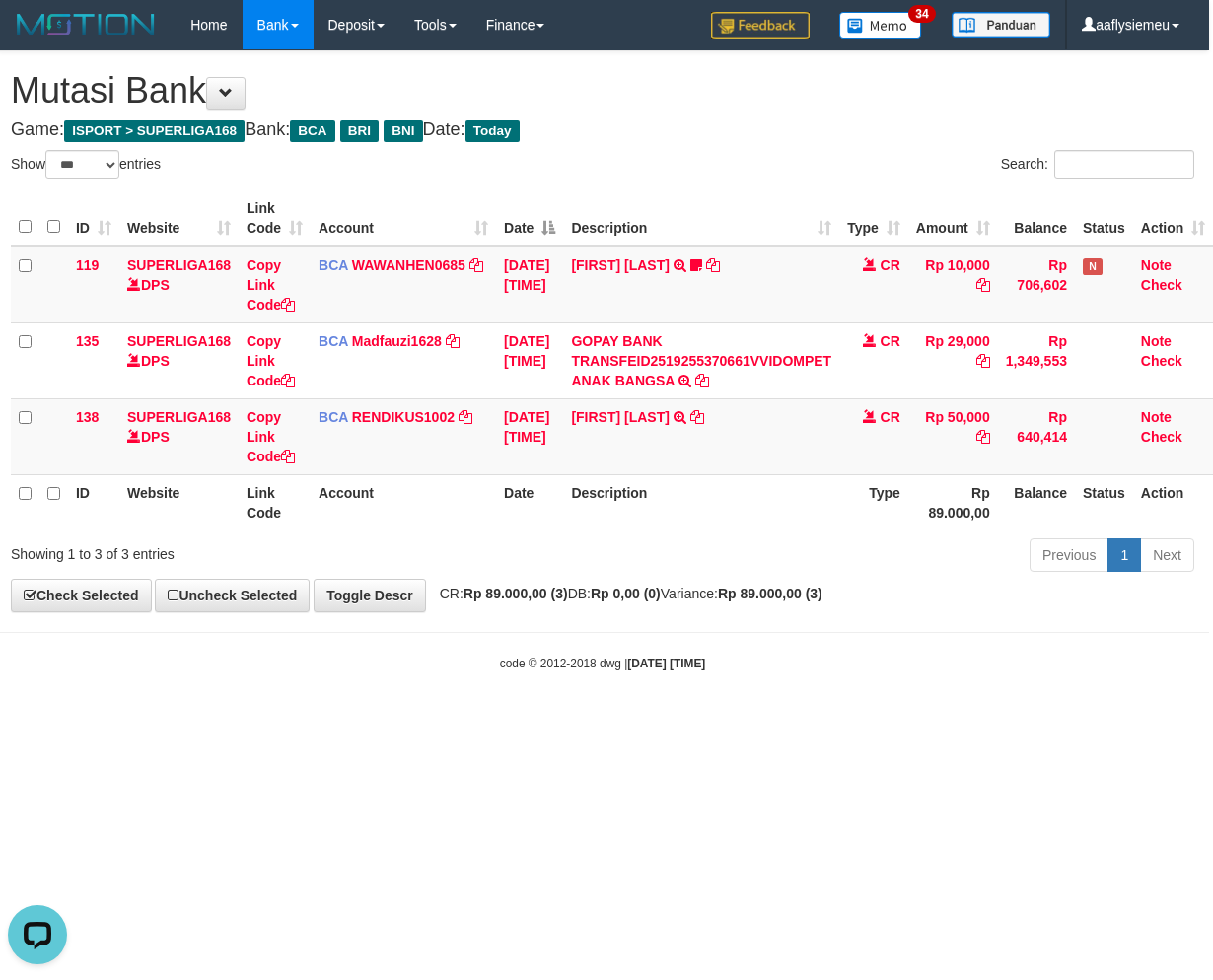 scroll, scrollTop: 0, scrollLeft: 0, axis: both 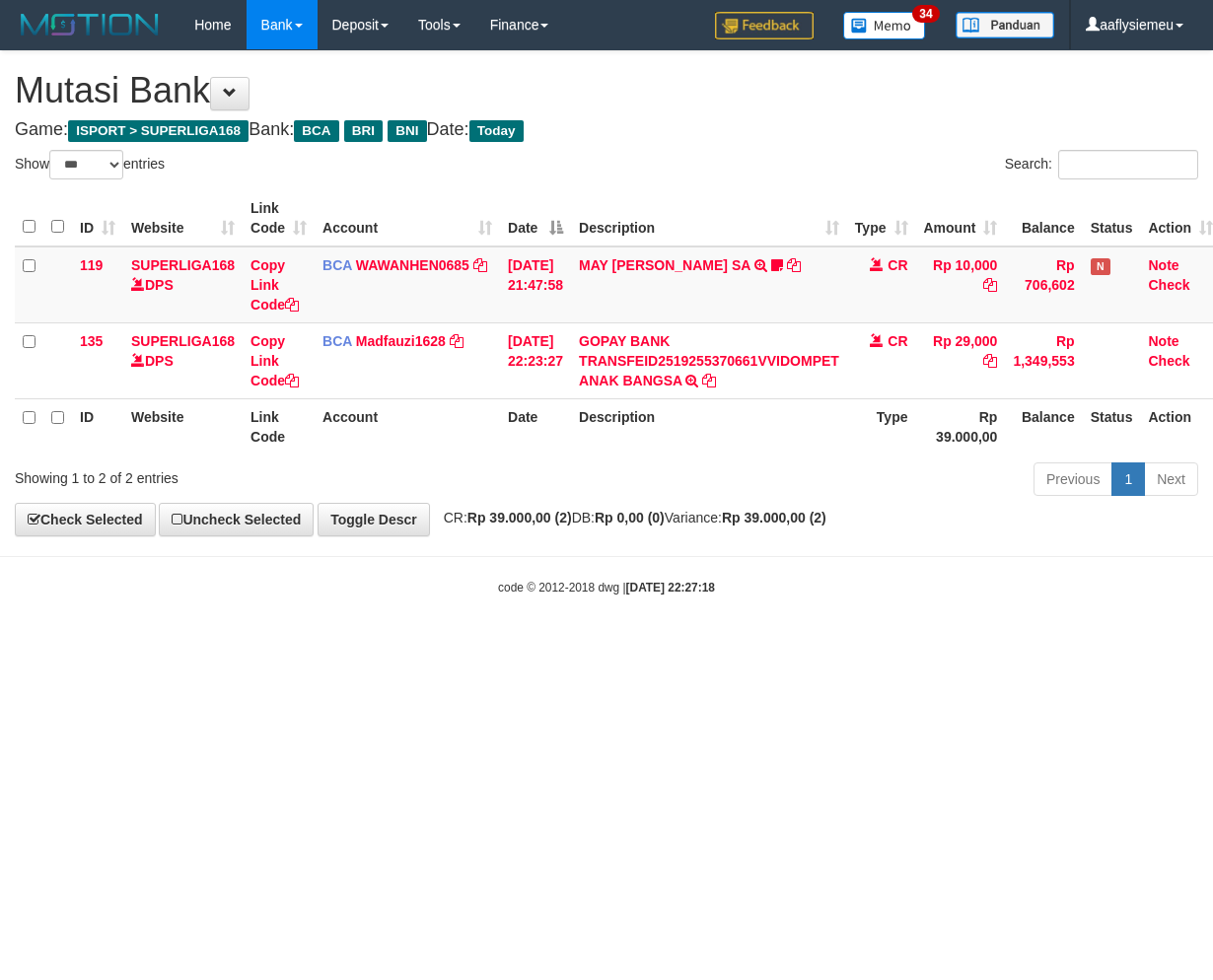 select on "***" 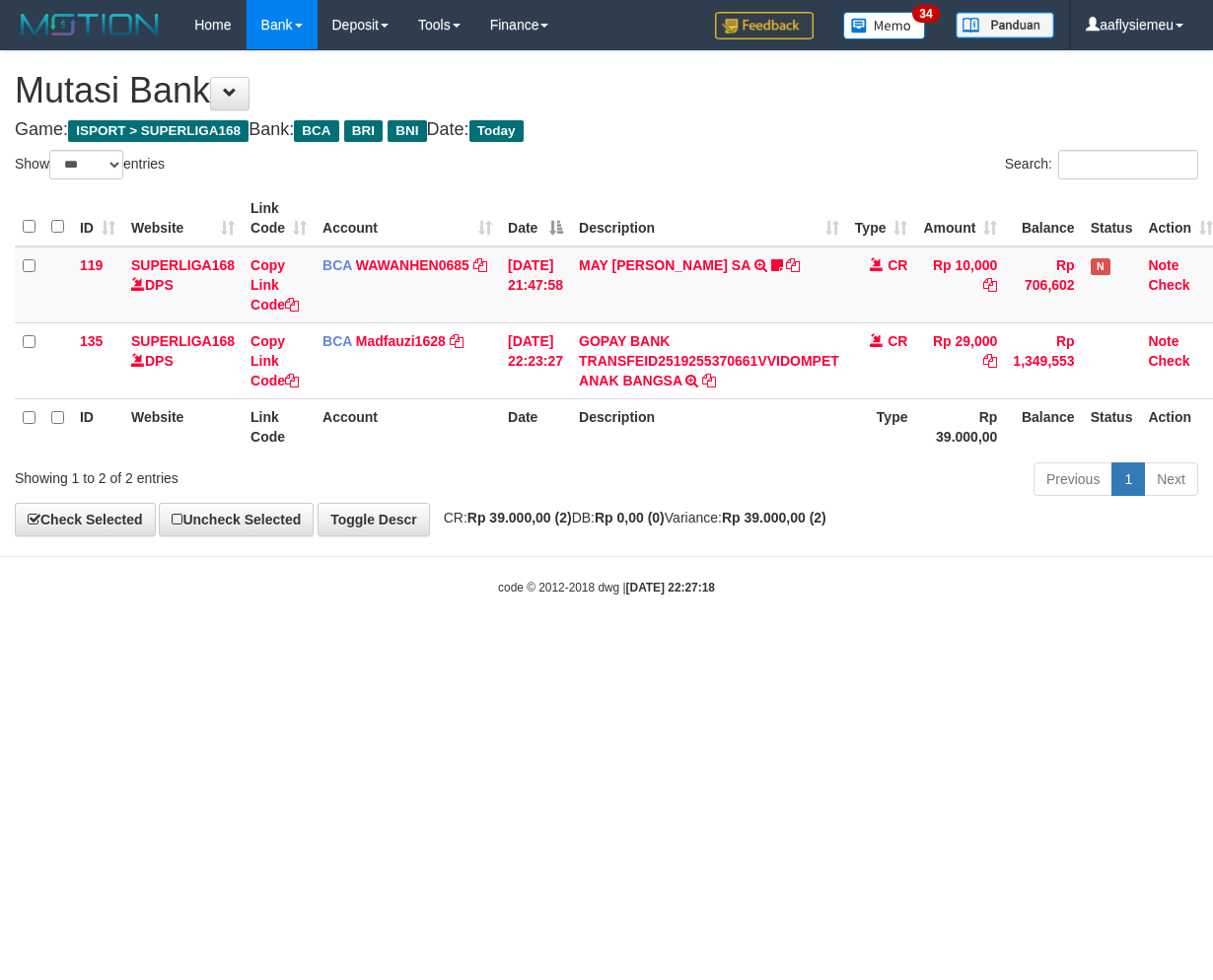 scroll, scrollTop: 0, scrollLeft: 15, axis: horizontal 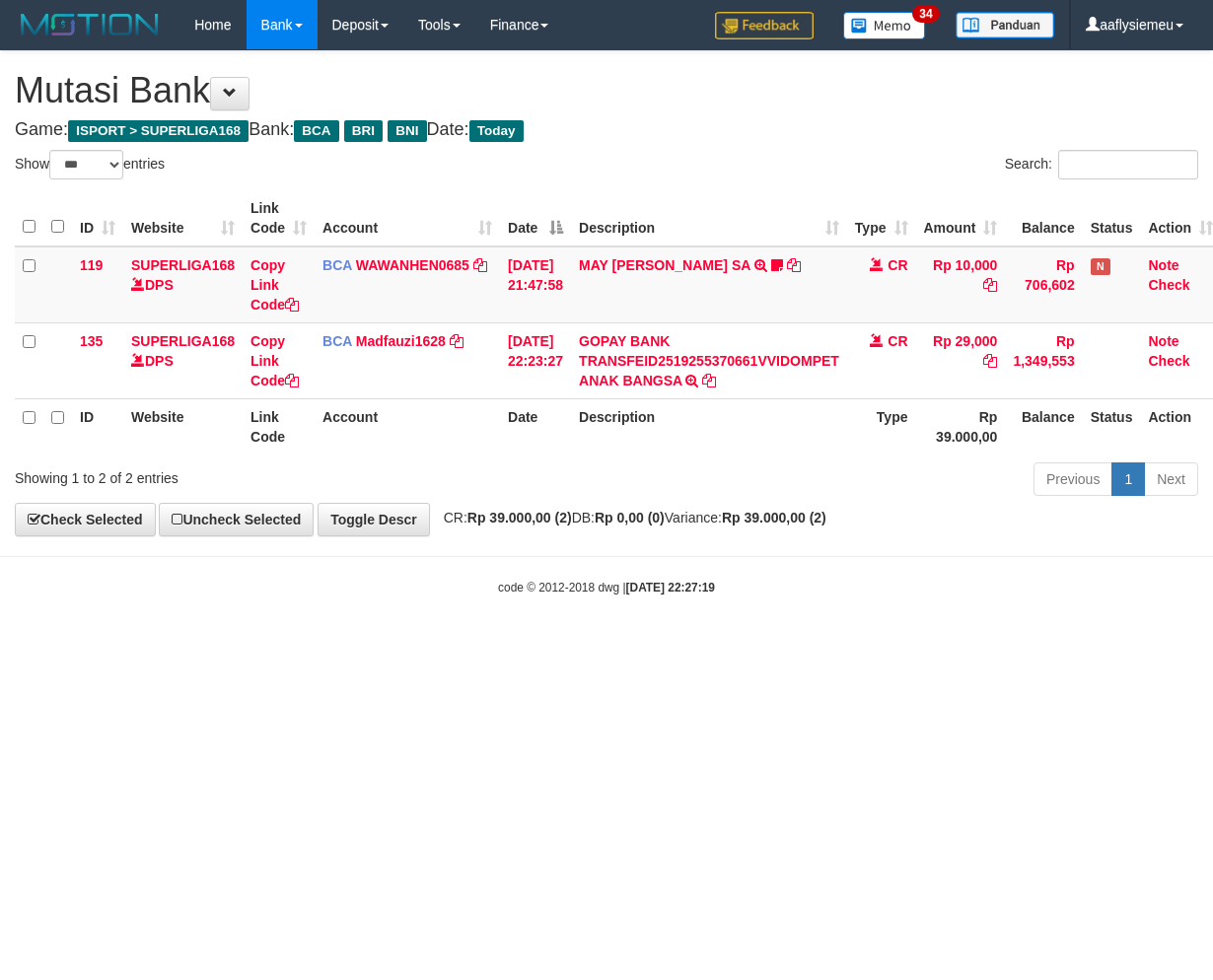 select on "***" 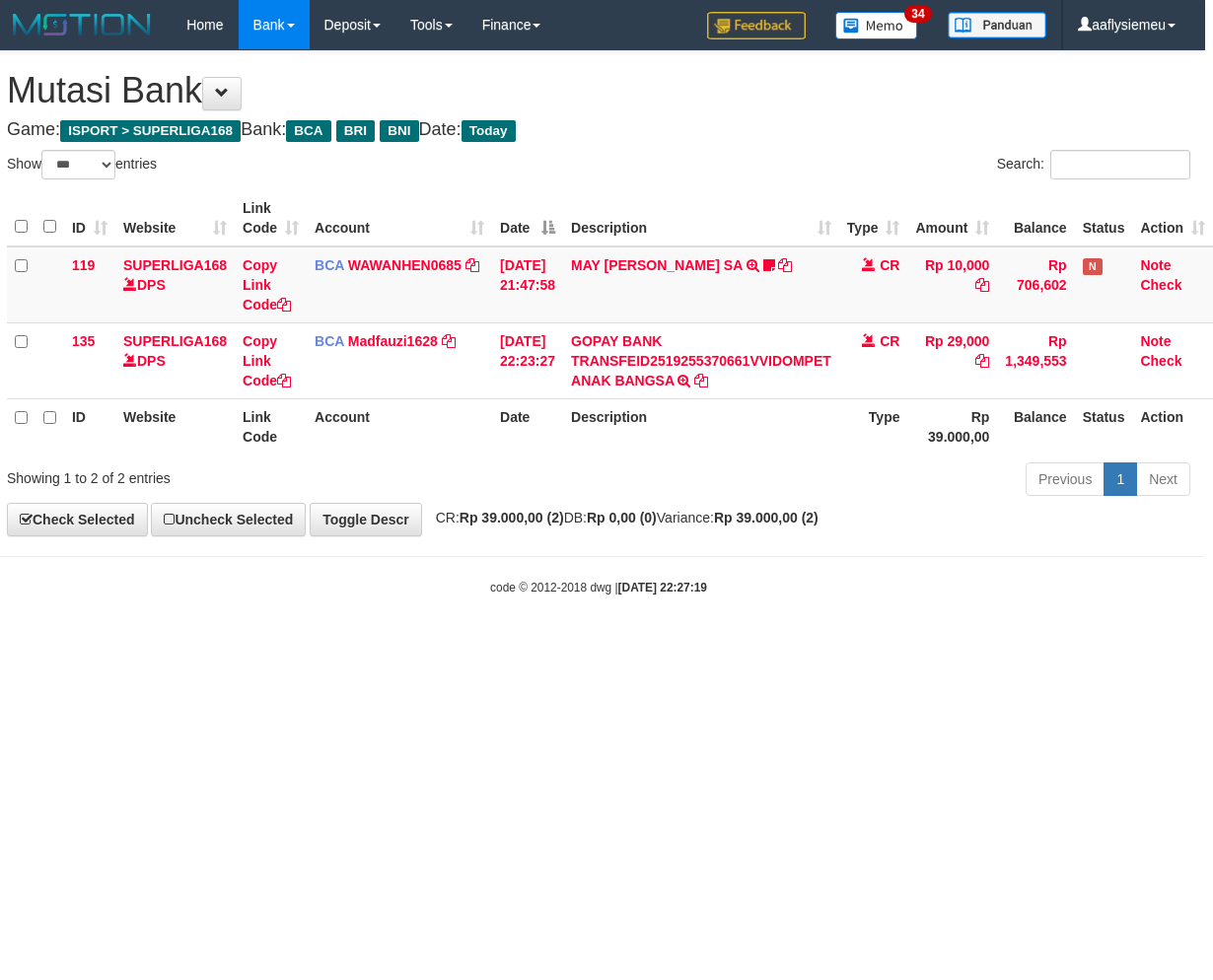 drag, startPoint x: 1068, startPoint y: 702, endPoint x: 1208, endPoint y: 667, distance: 144.3087 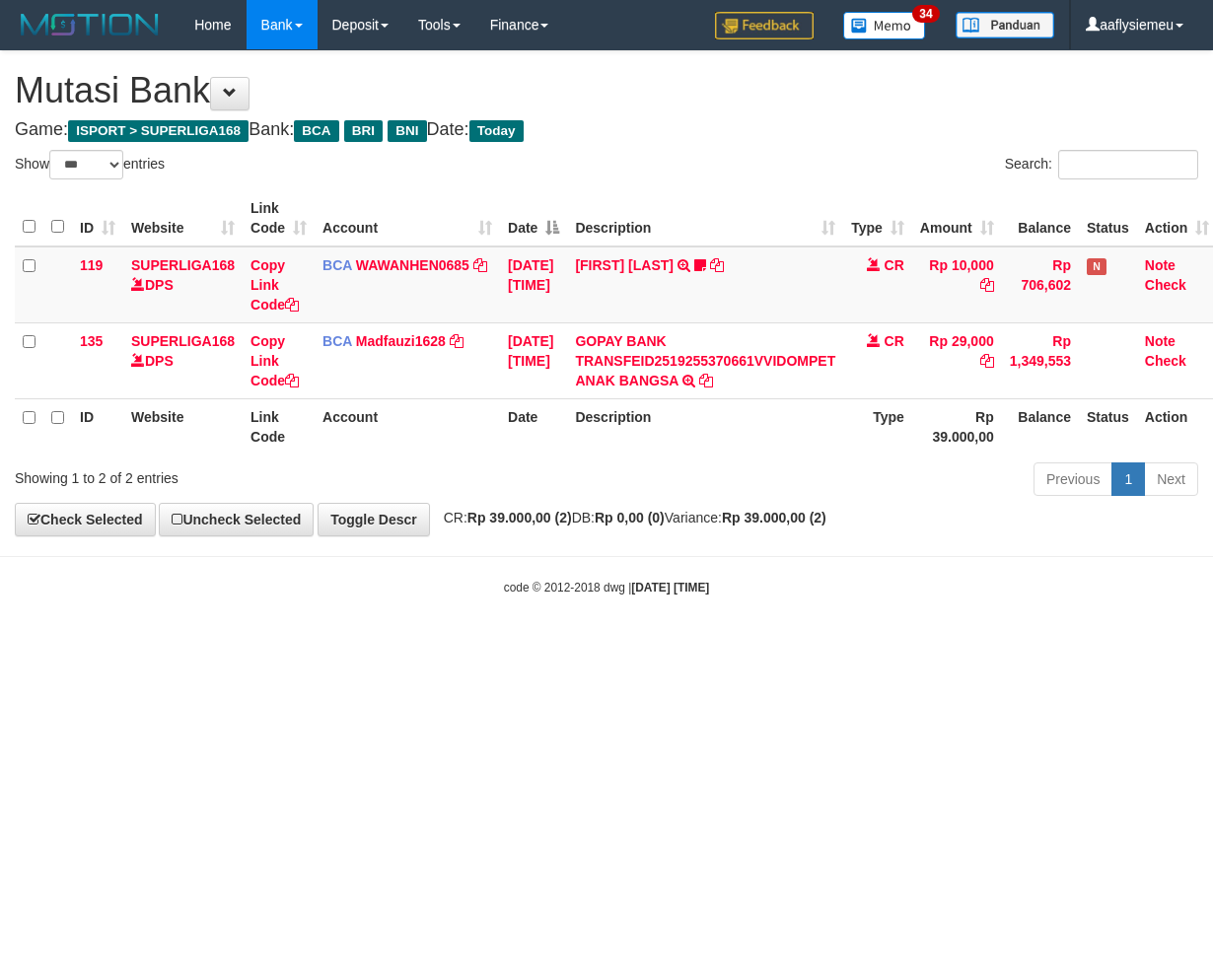 select on "***" 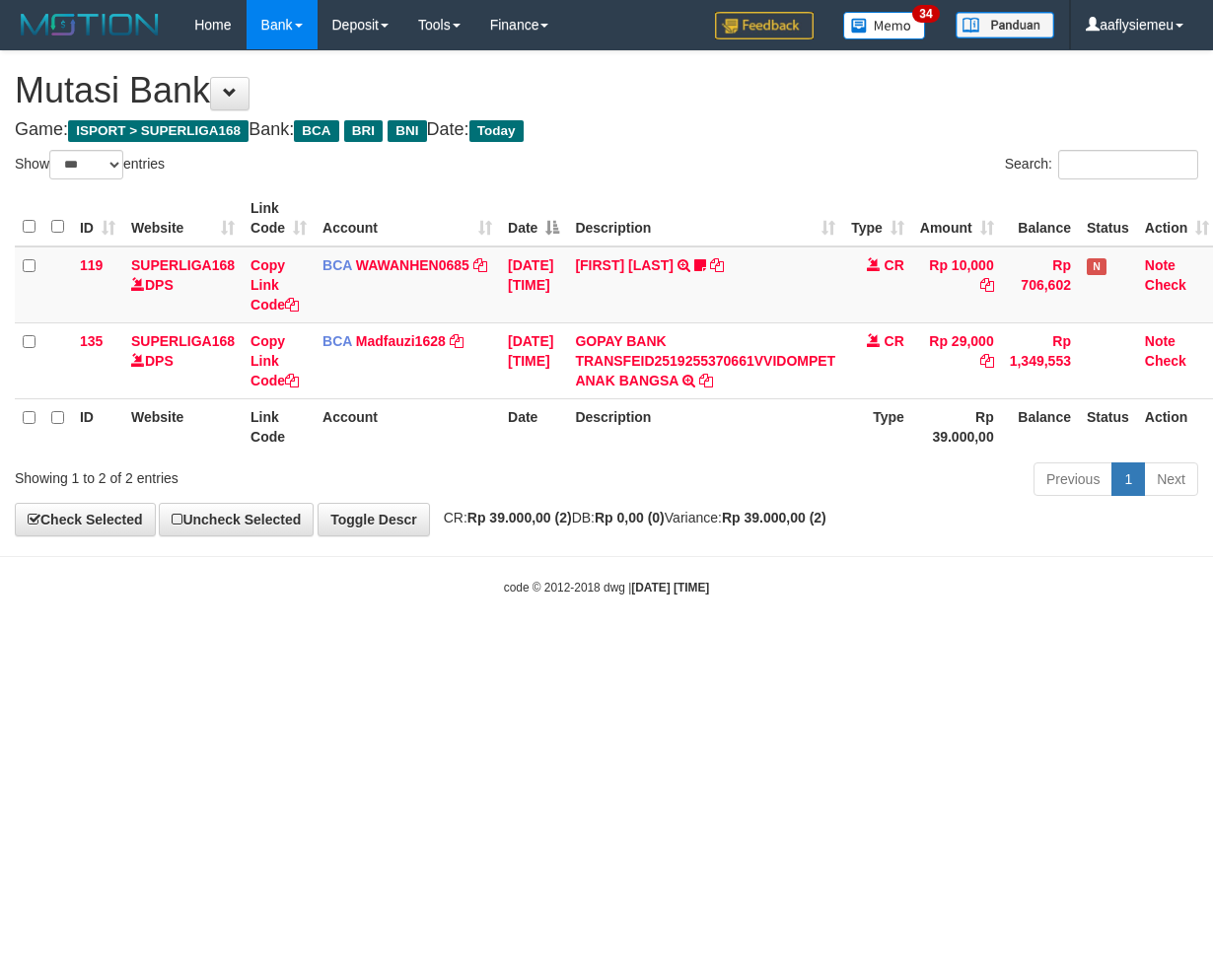 scroll, scrollTop: 0, scrollLeft: 15, axis: horizontal 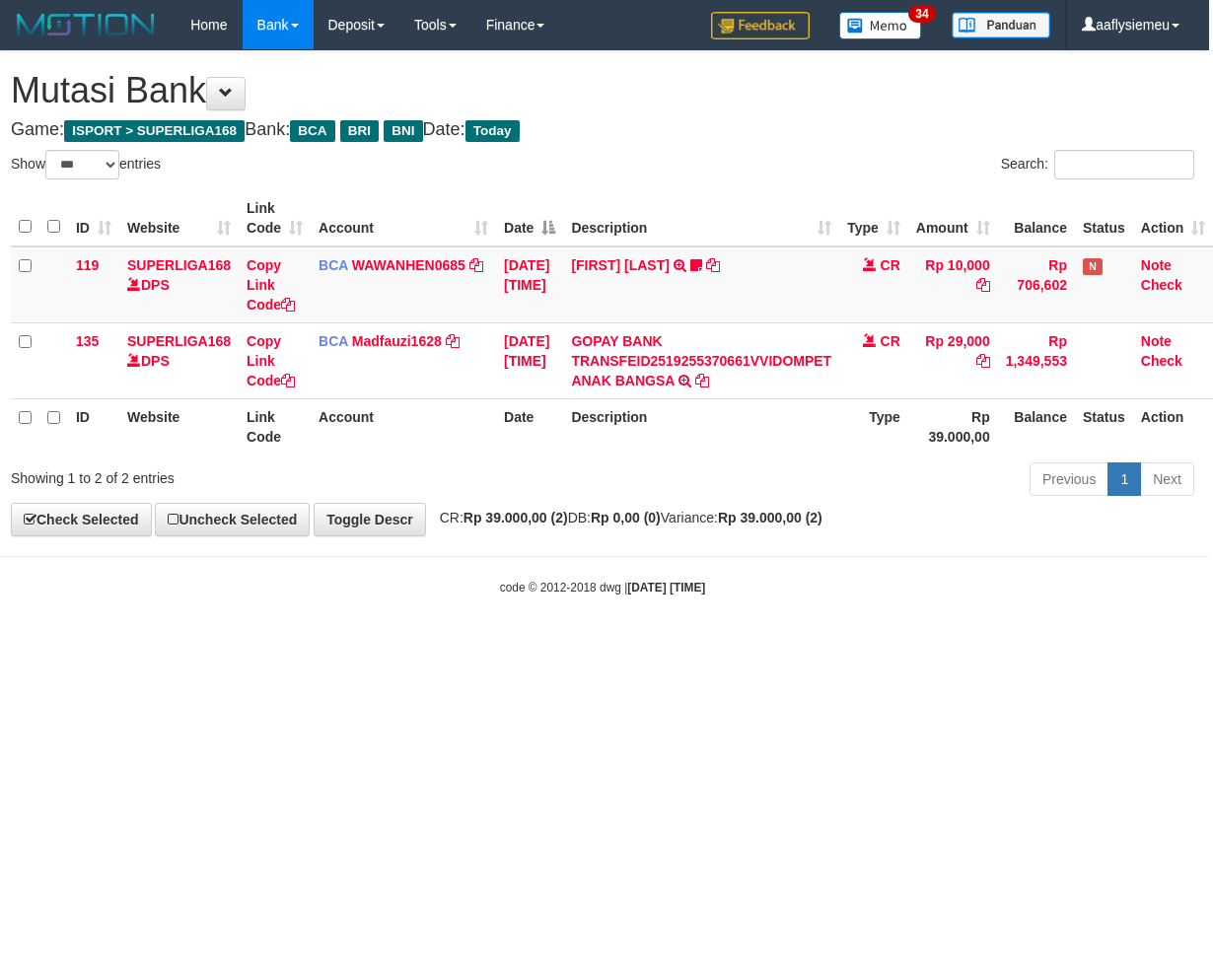 click on "Toggle navigation
Home
Bank
Account List
Load
By Website
Group
[ISPORT]													SUPERLIGA168
By Load Group (DPS)" at bounding box center (603, 322) 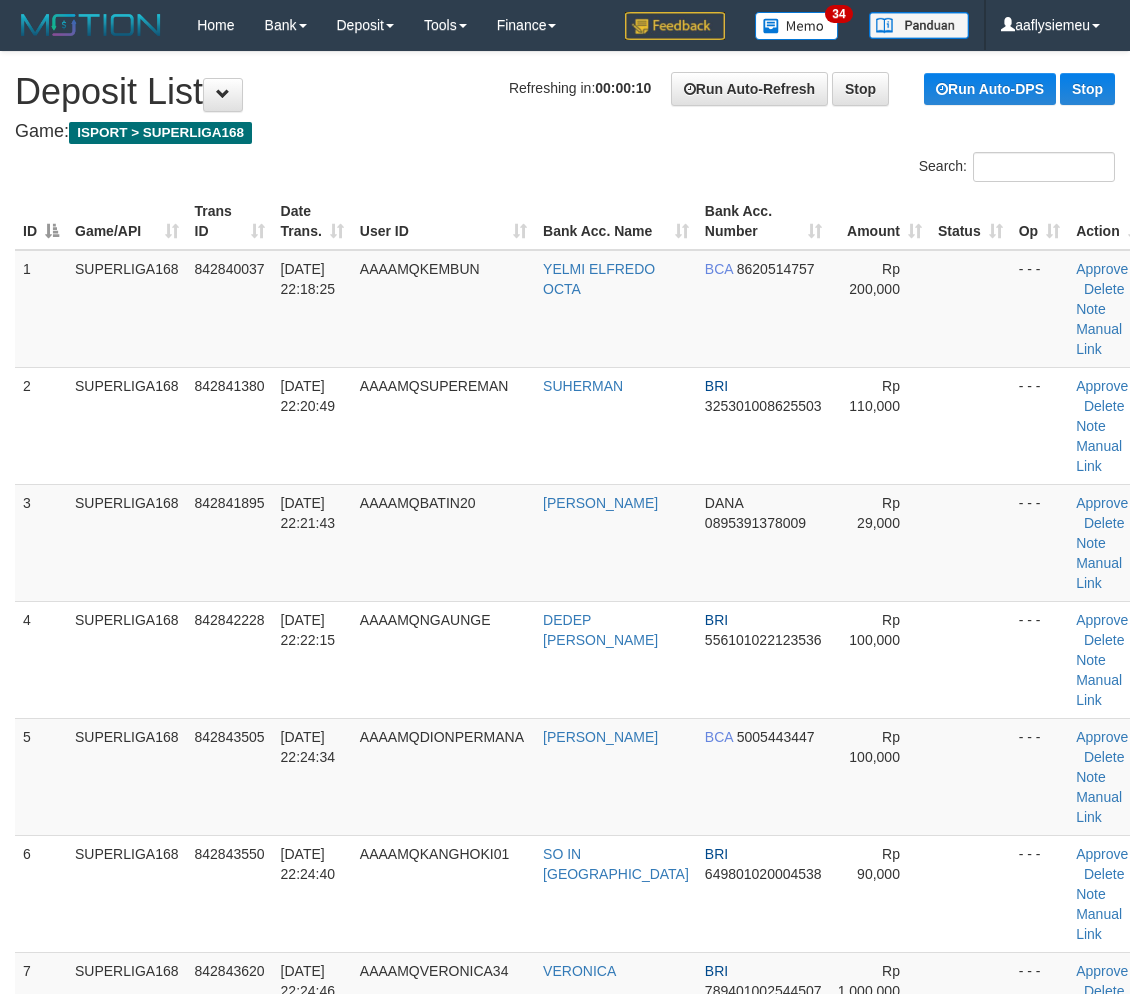 scroll, scrollTop: 0, scrollLeft: 0, axis: both 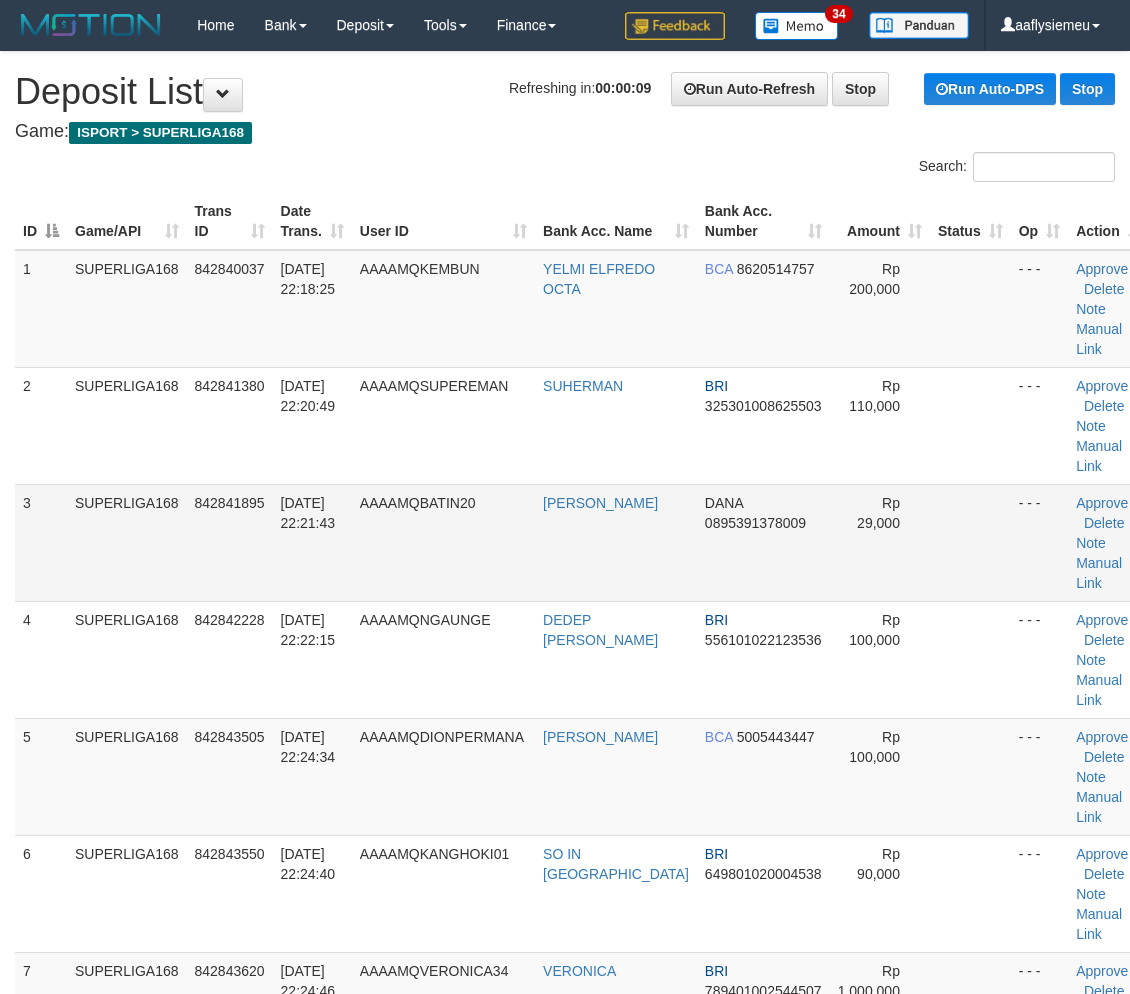 click on "842841895" at bounding box center [230, 542] 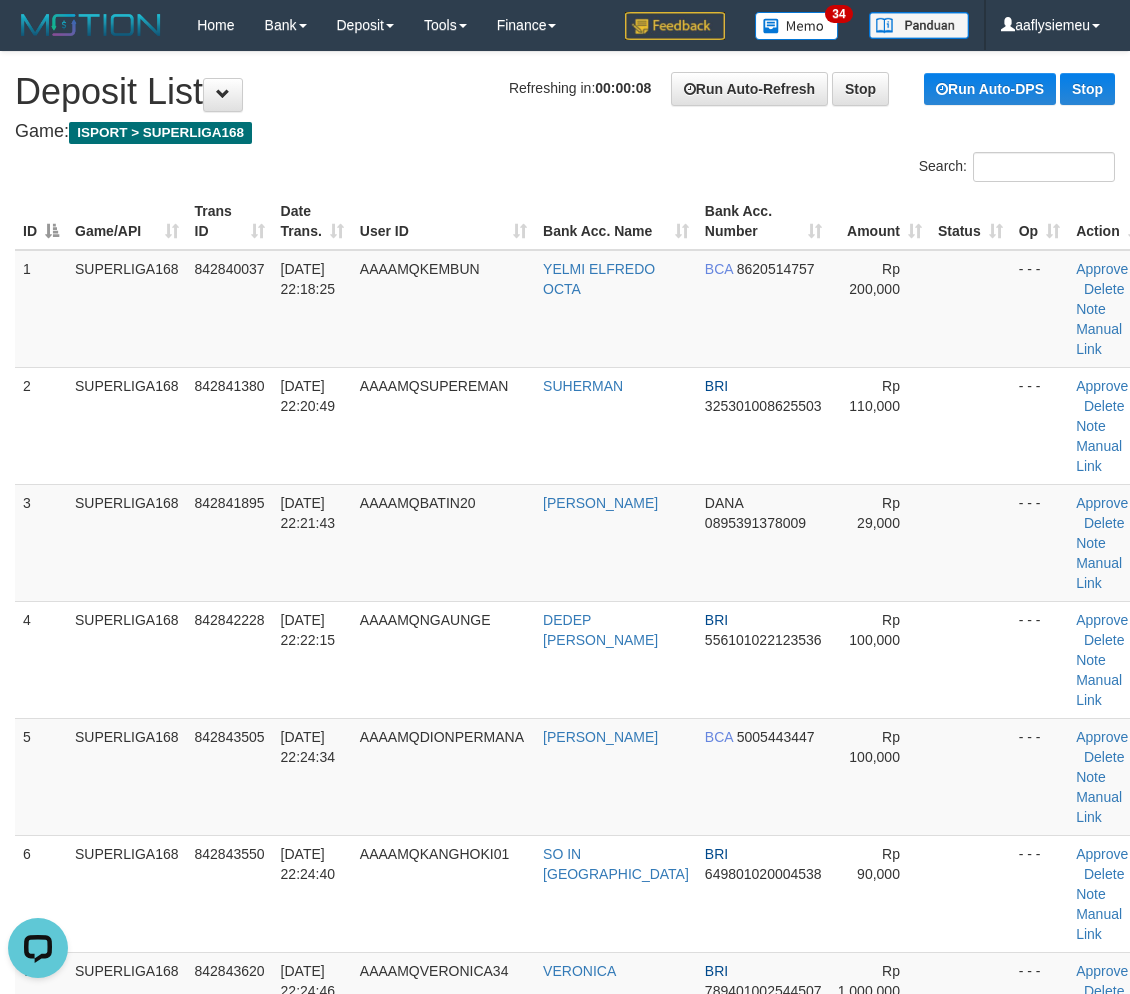 scroll, scrollTop: 0, scrollLeft: 0, axis: both 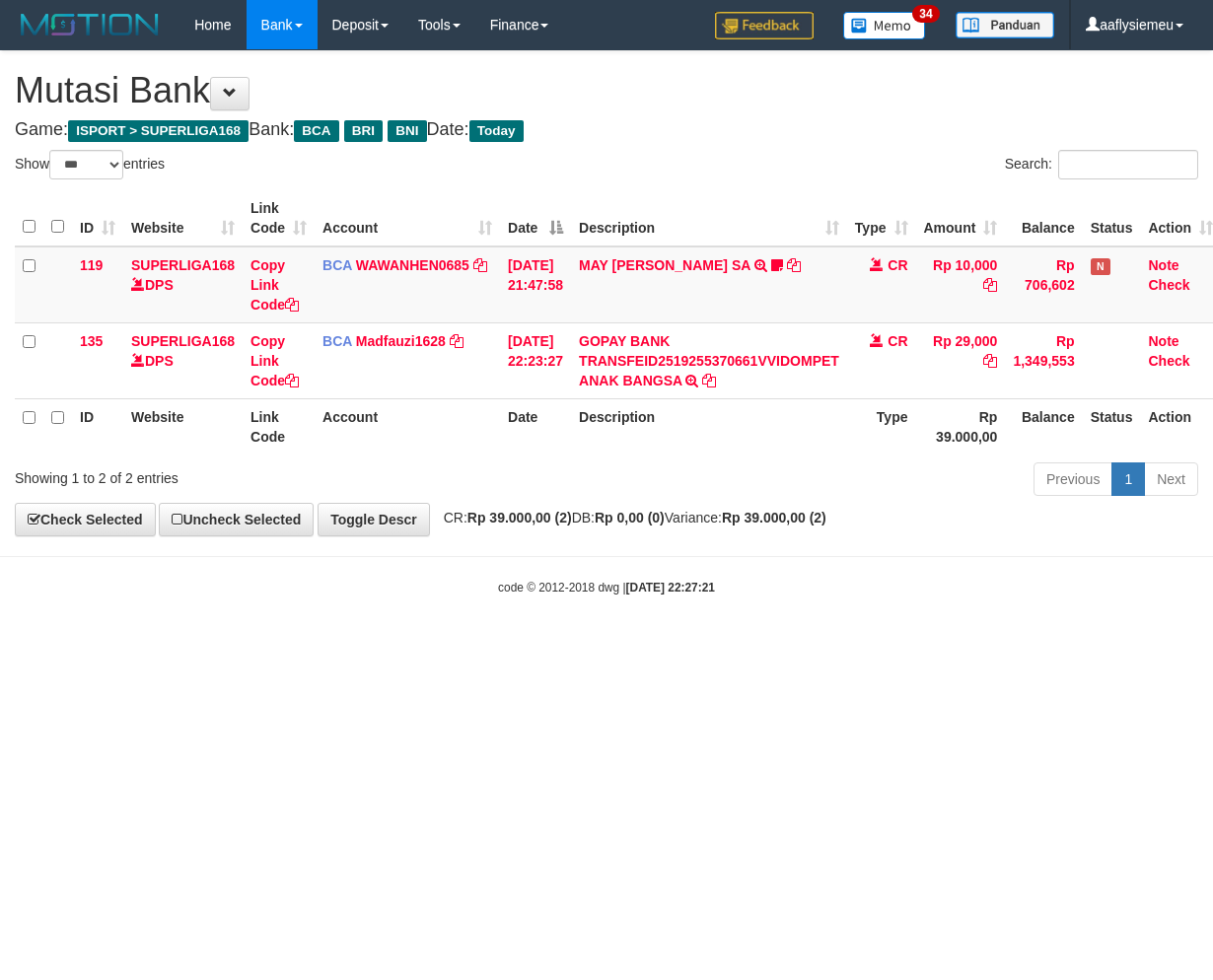 select on "***" 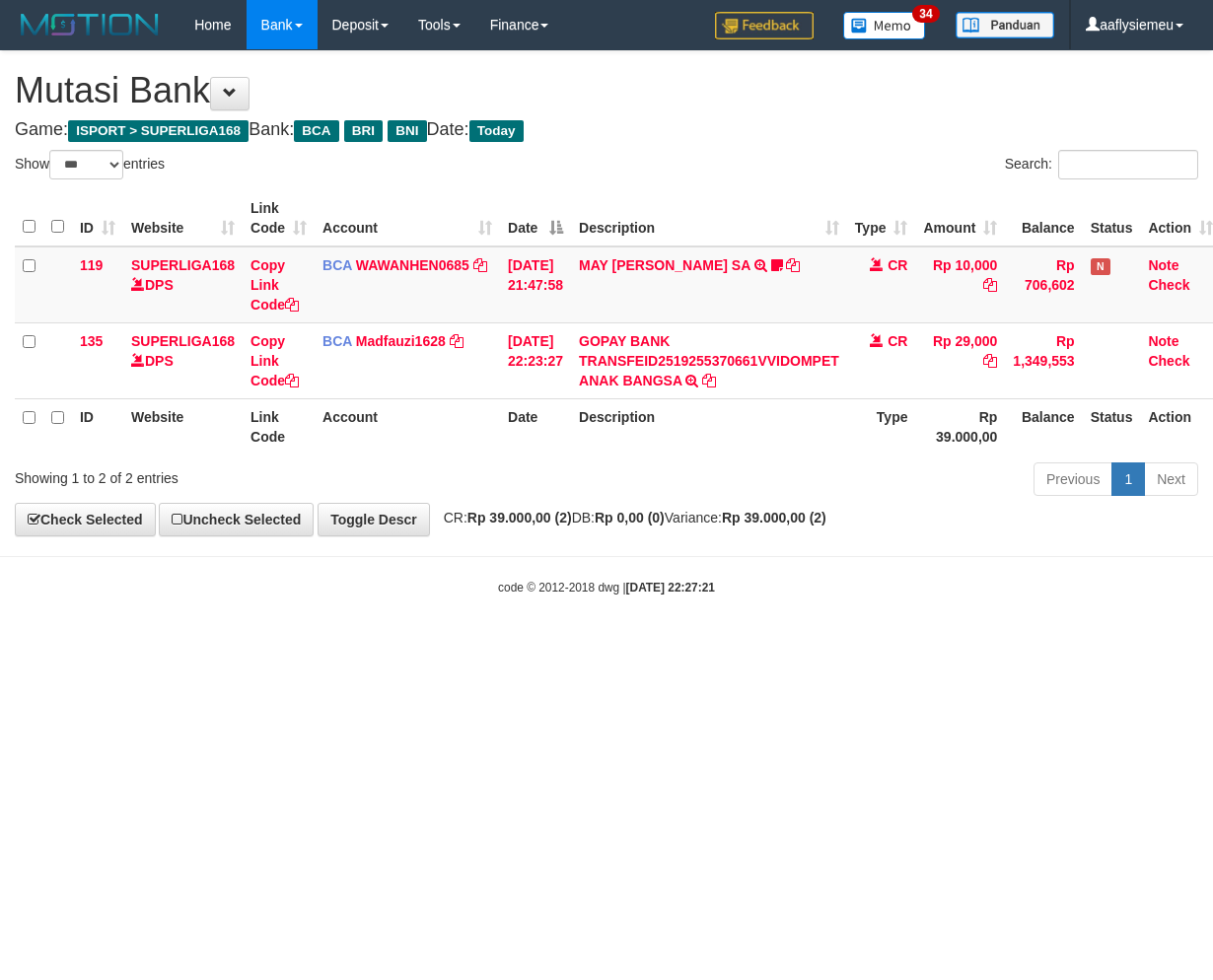 scroll, scrollTop: 0, scrollLeft: 15, axis: horizontal 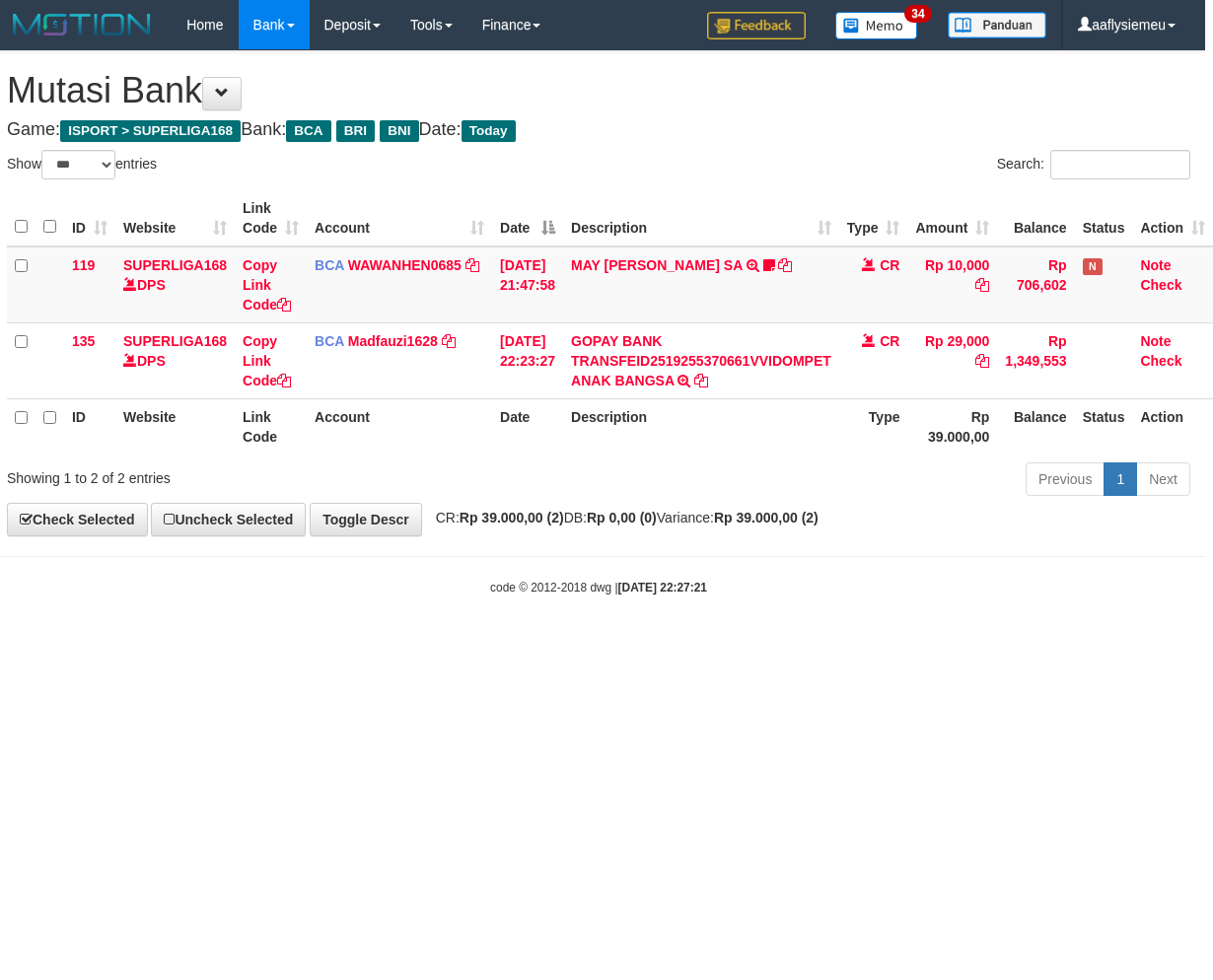 click on "Toggle navigation
Home
Bank
Account List
Load
By Website
Group
[ISPORT]													SUPERLIGA168
By Load Group (DPS)" at bounding box center (599, 322) 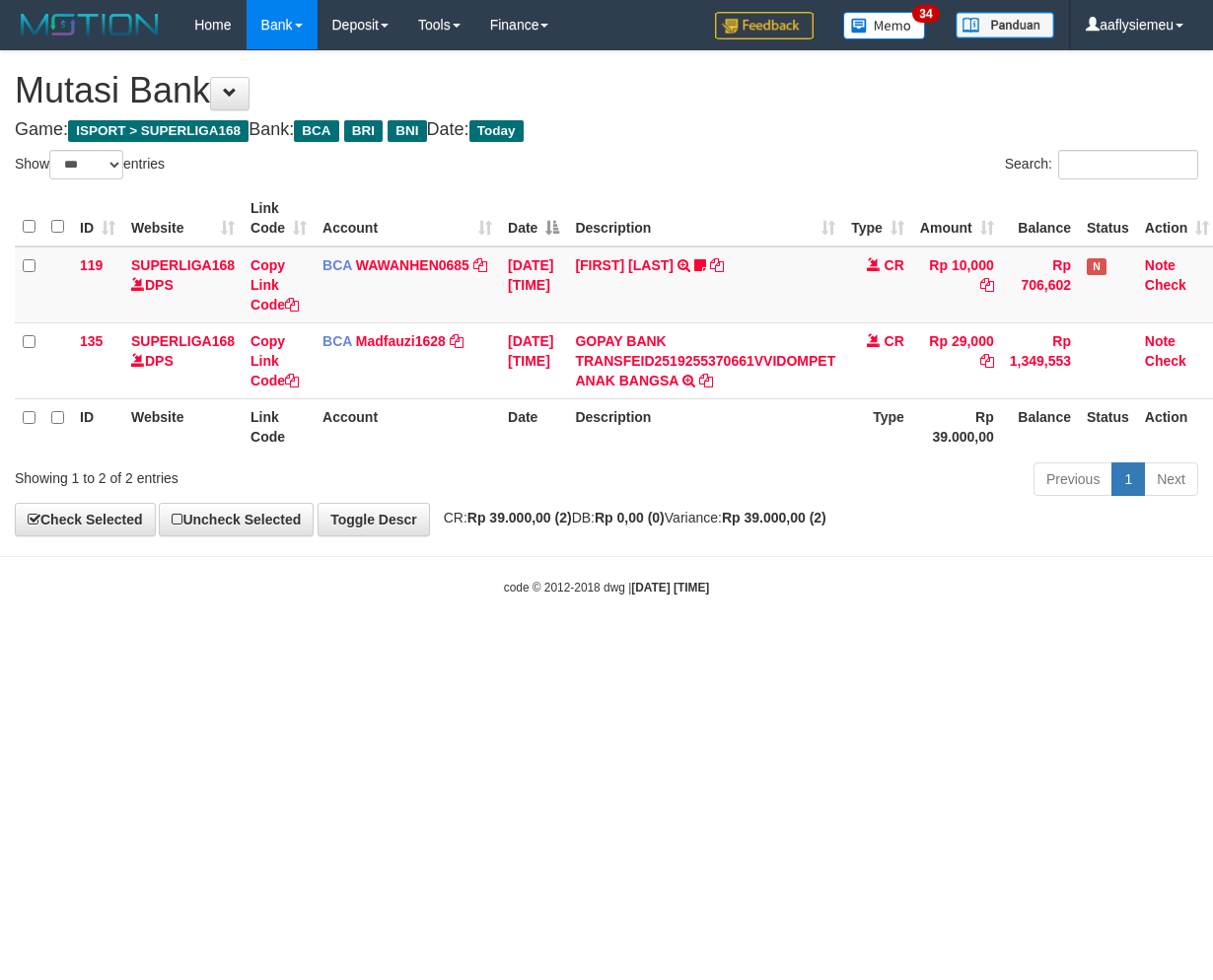 select on "***" 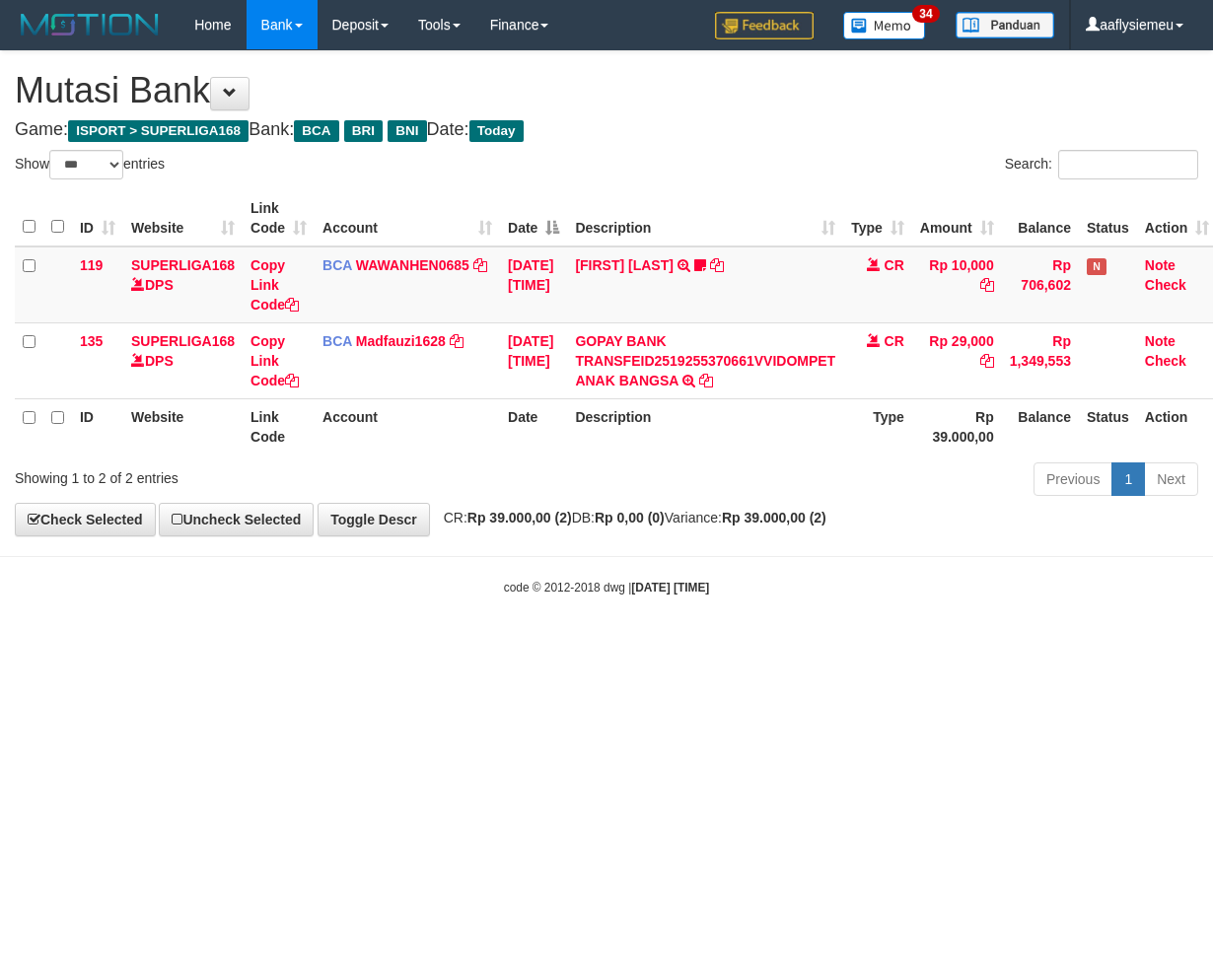 scroll, scrollTop: 0, scrollLeft: 15, axis: horizontal 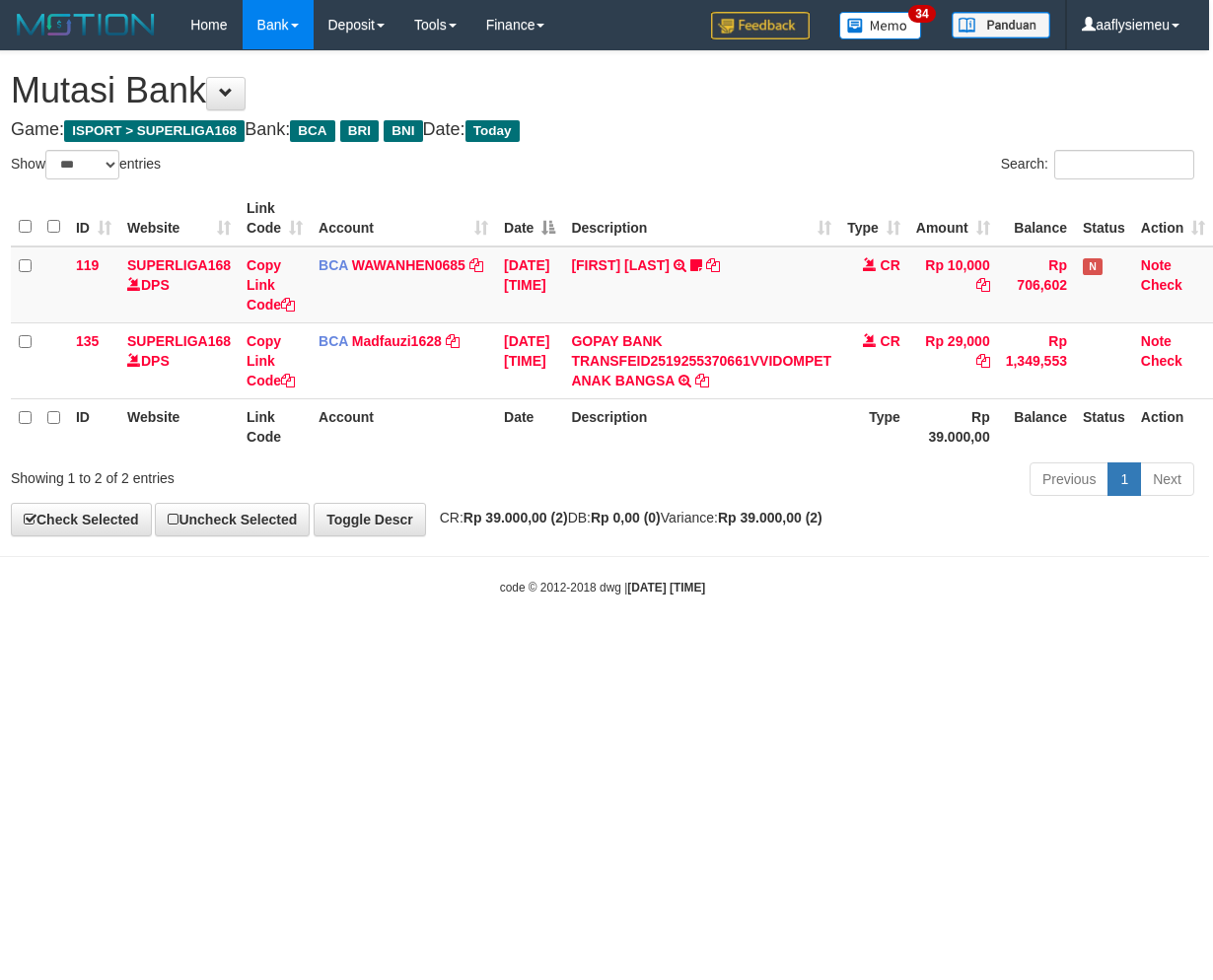 click on "Toggle navigation
Home
Bank
Account List
Load
By Website
Group
[ISPORT]													SUPERLIGA168
By Load Group (DPS)" at bounding box center [603, 322] 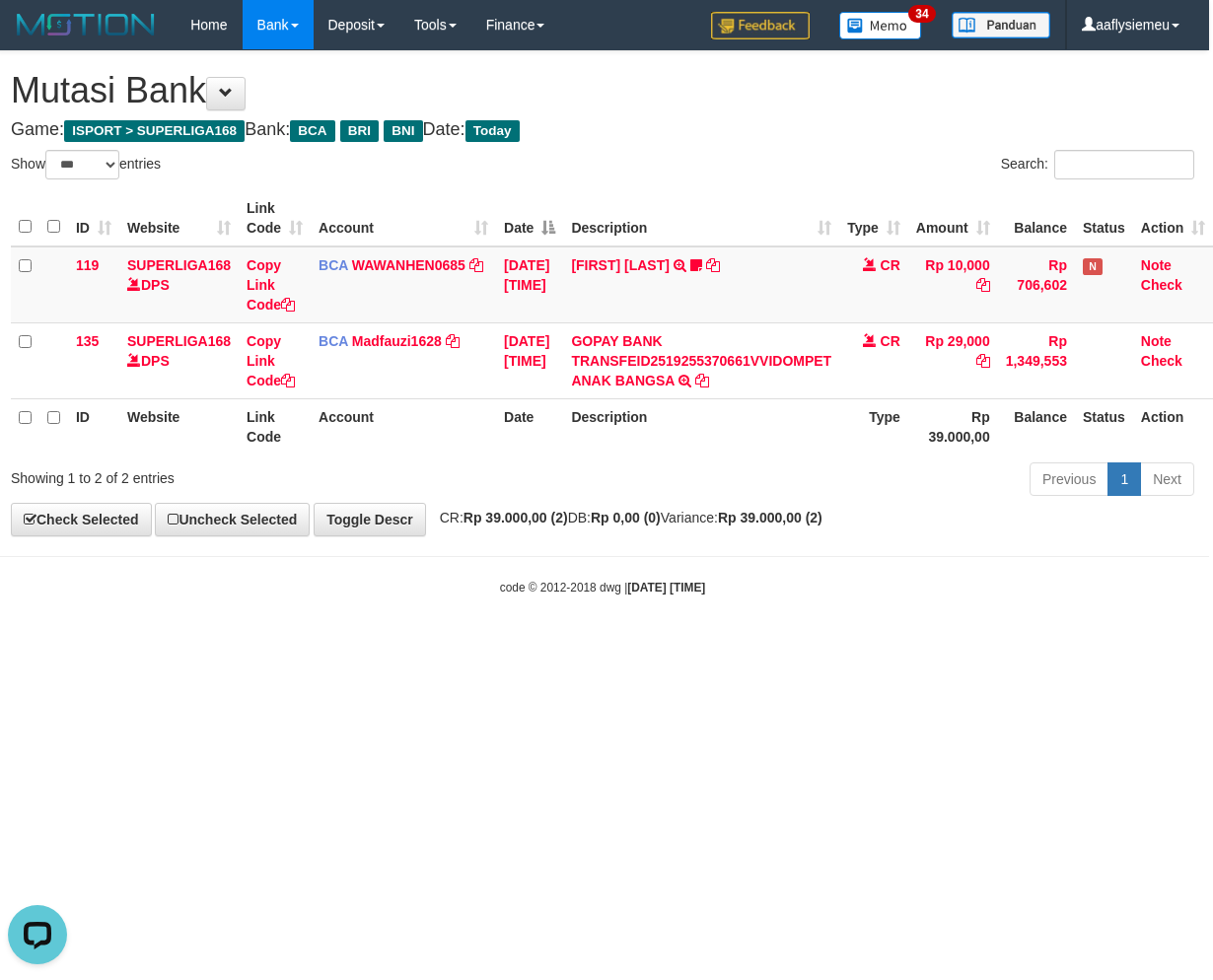scroll, scrollTop: 0, scrollLeft: 0, axis: both 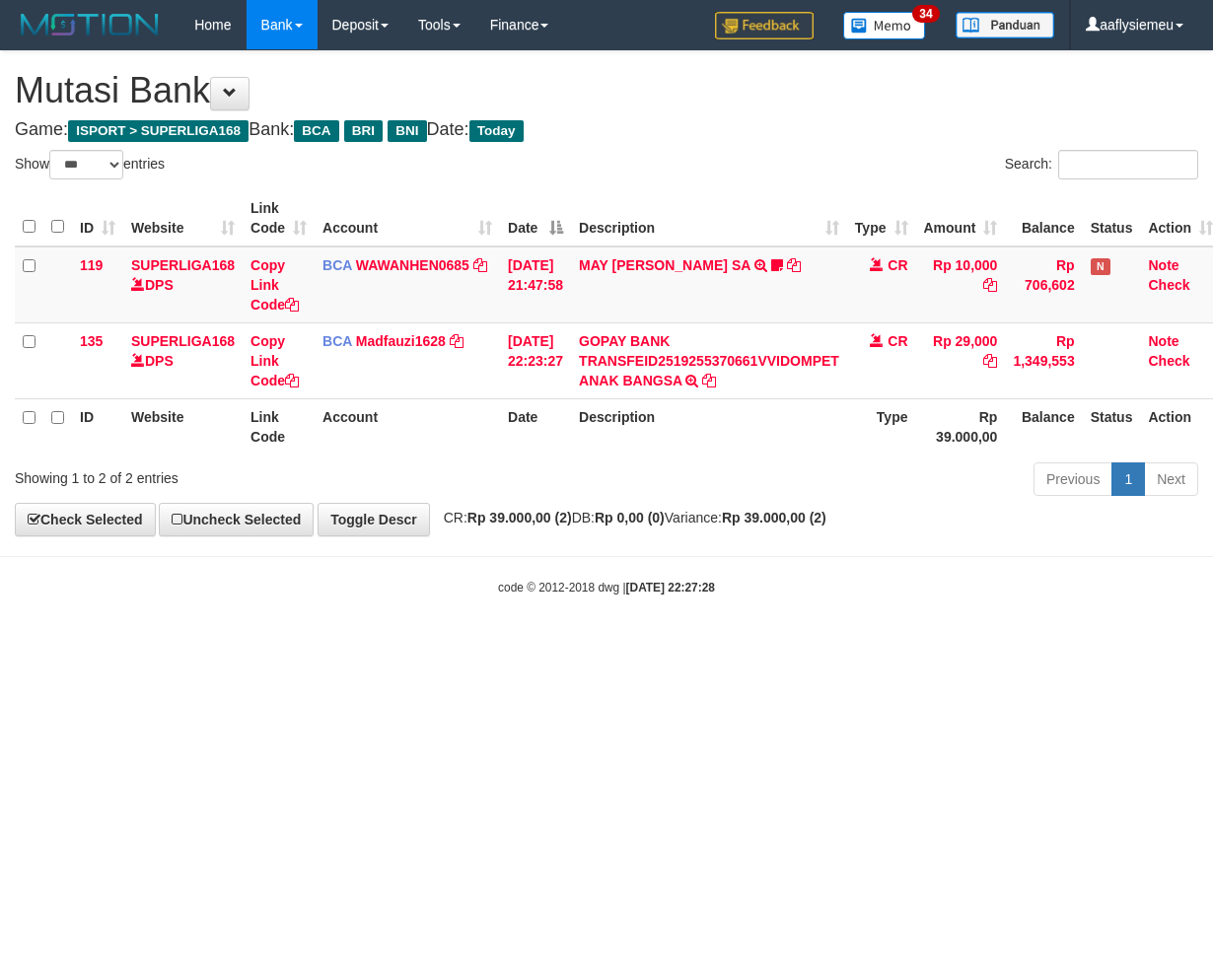 select on "***" 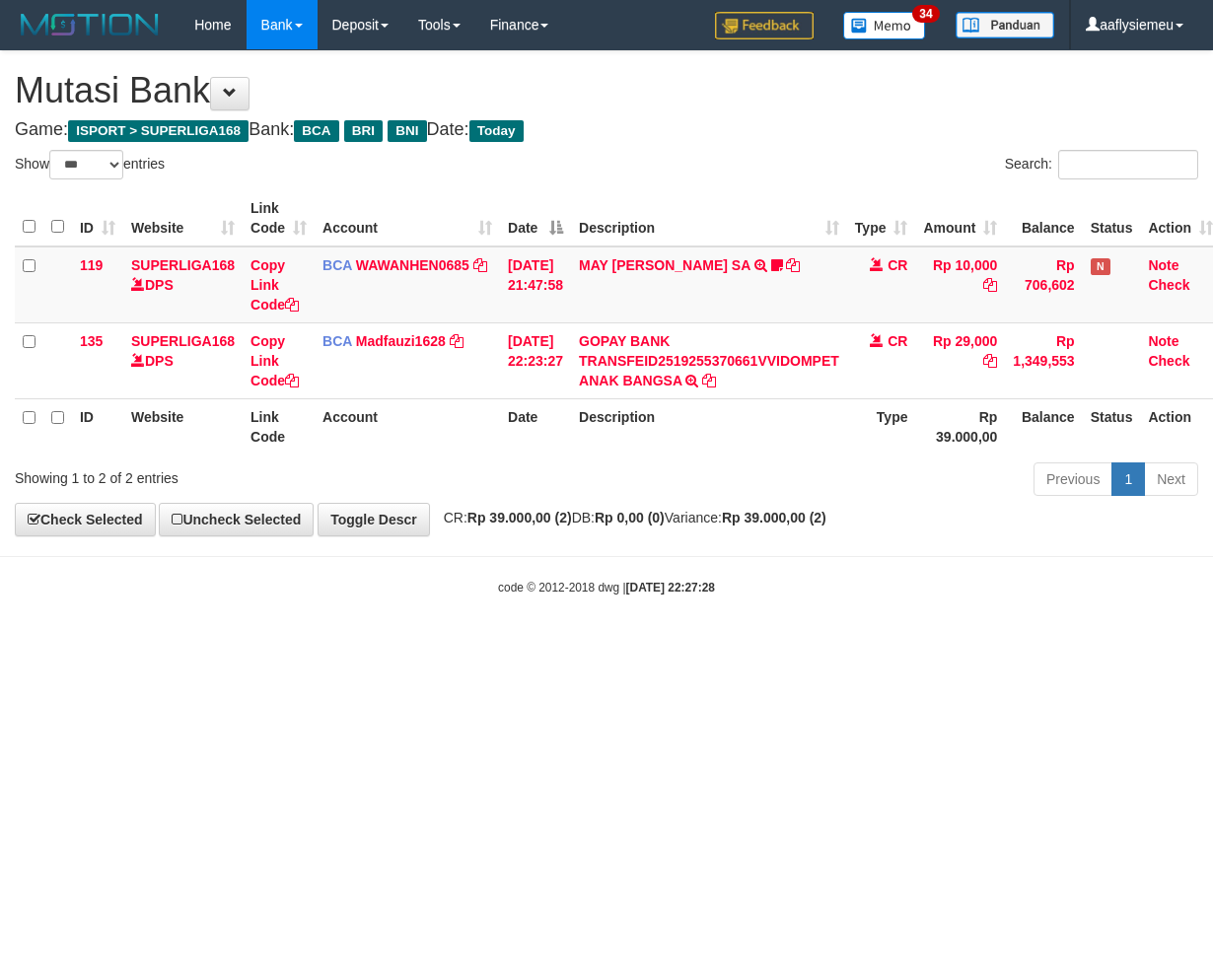 scroll, scrollTop: 0, scrollLeft: 15, axis: horizontal 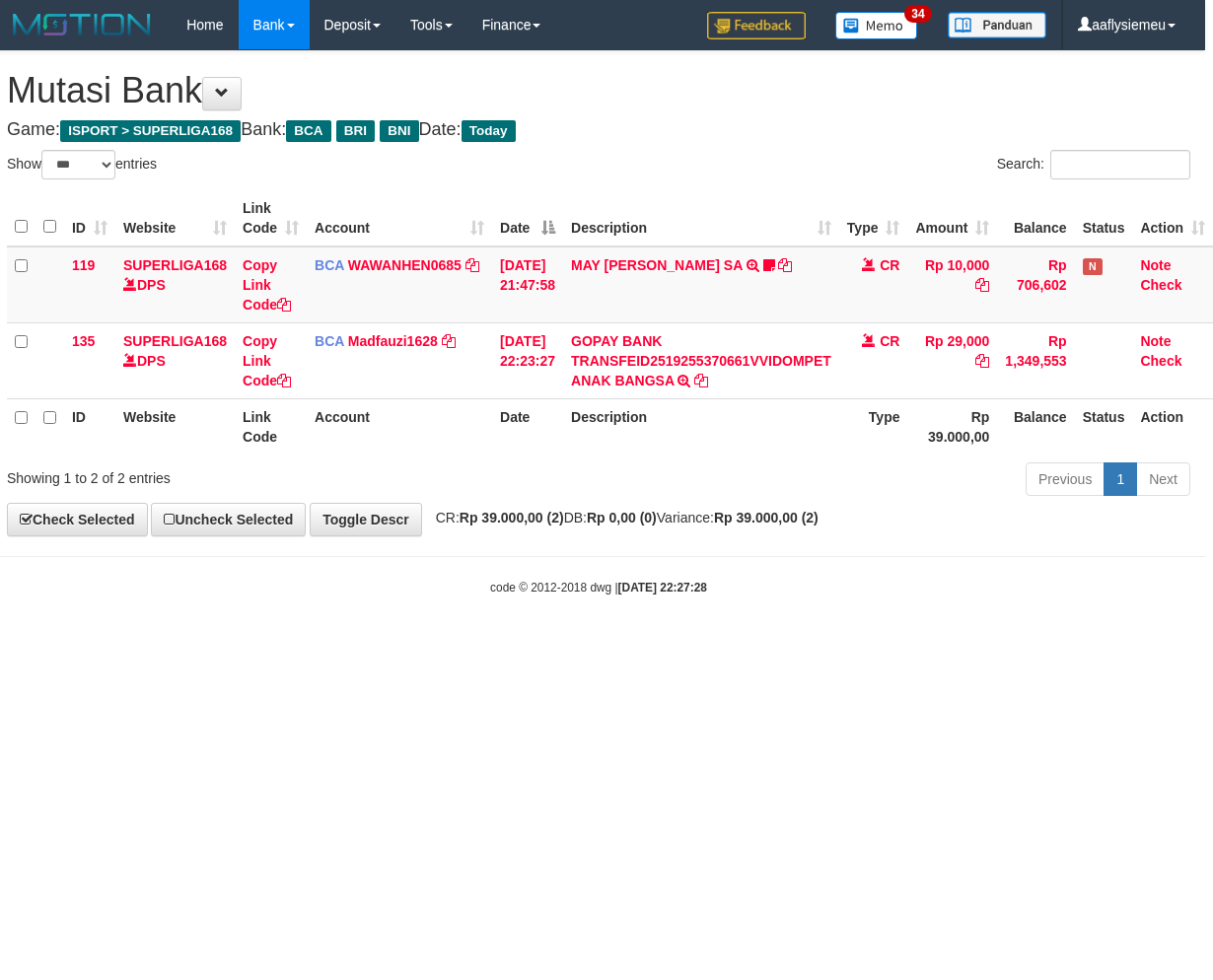 click on "Toggle navigation
Home
Bank
Account List
Load
By Website
Group
[ISPORT]													SUPERLIGA168
By Load Group (DPS)" at bounding box center (599, 322) 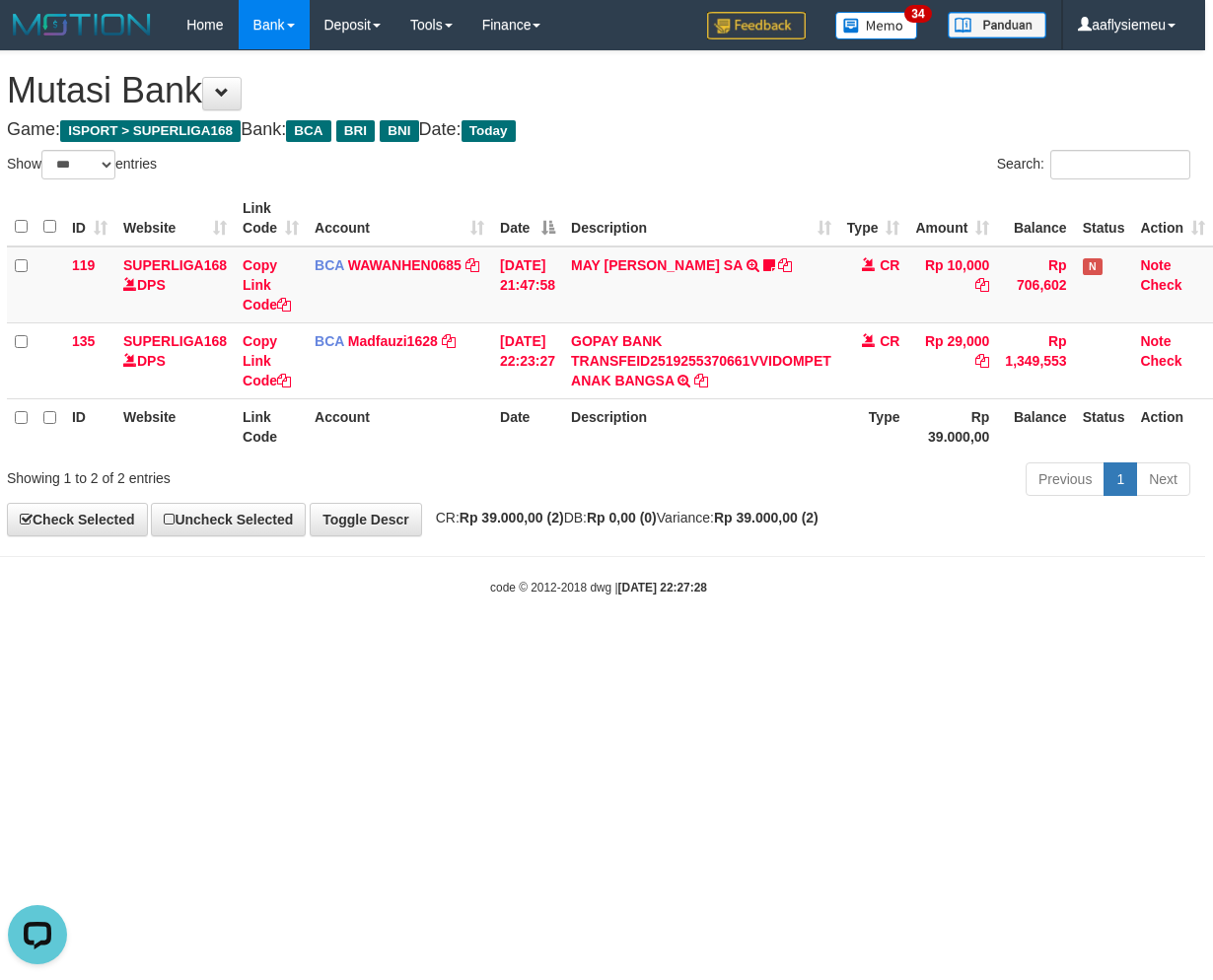 scroll, scrollTop: 0, scrollLeft: 0, axis: both 